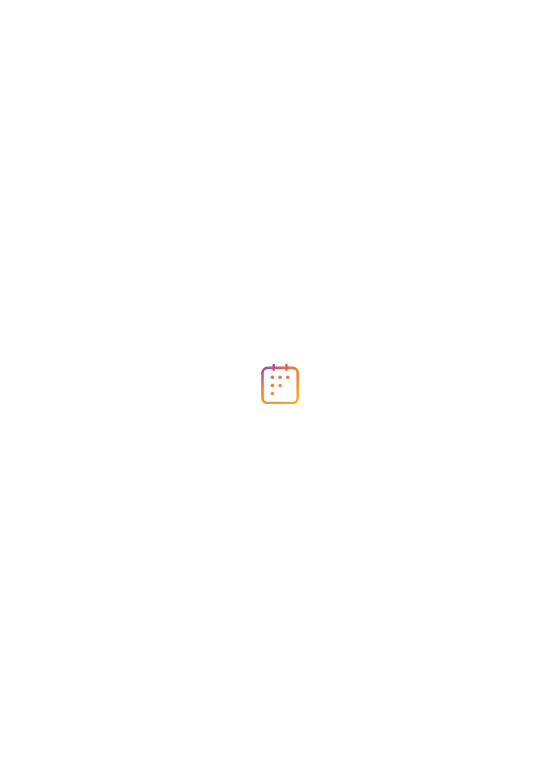scroll, scrollTop: 0, scrollLeft: 0, axis: both 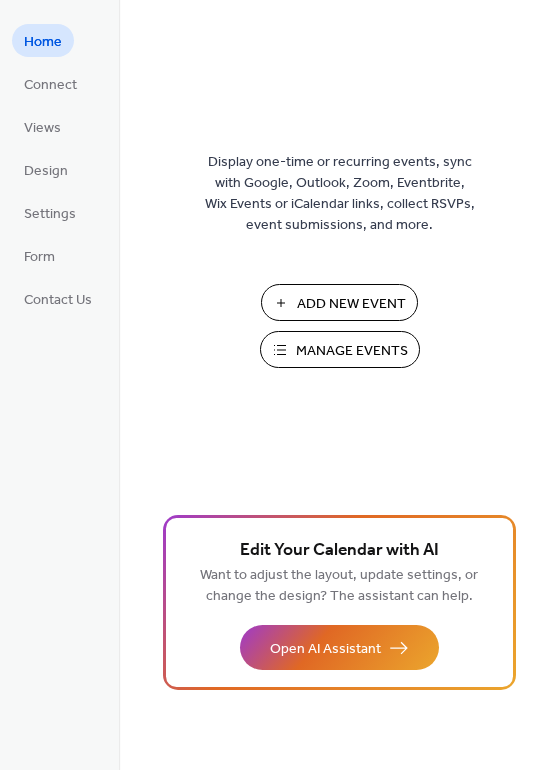click on "Manage Events" at bounding box center [352, 351] 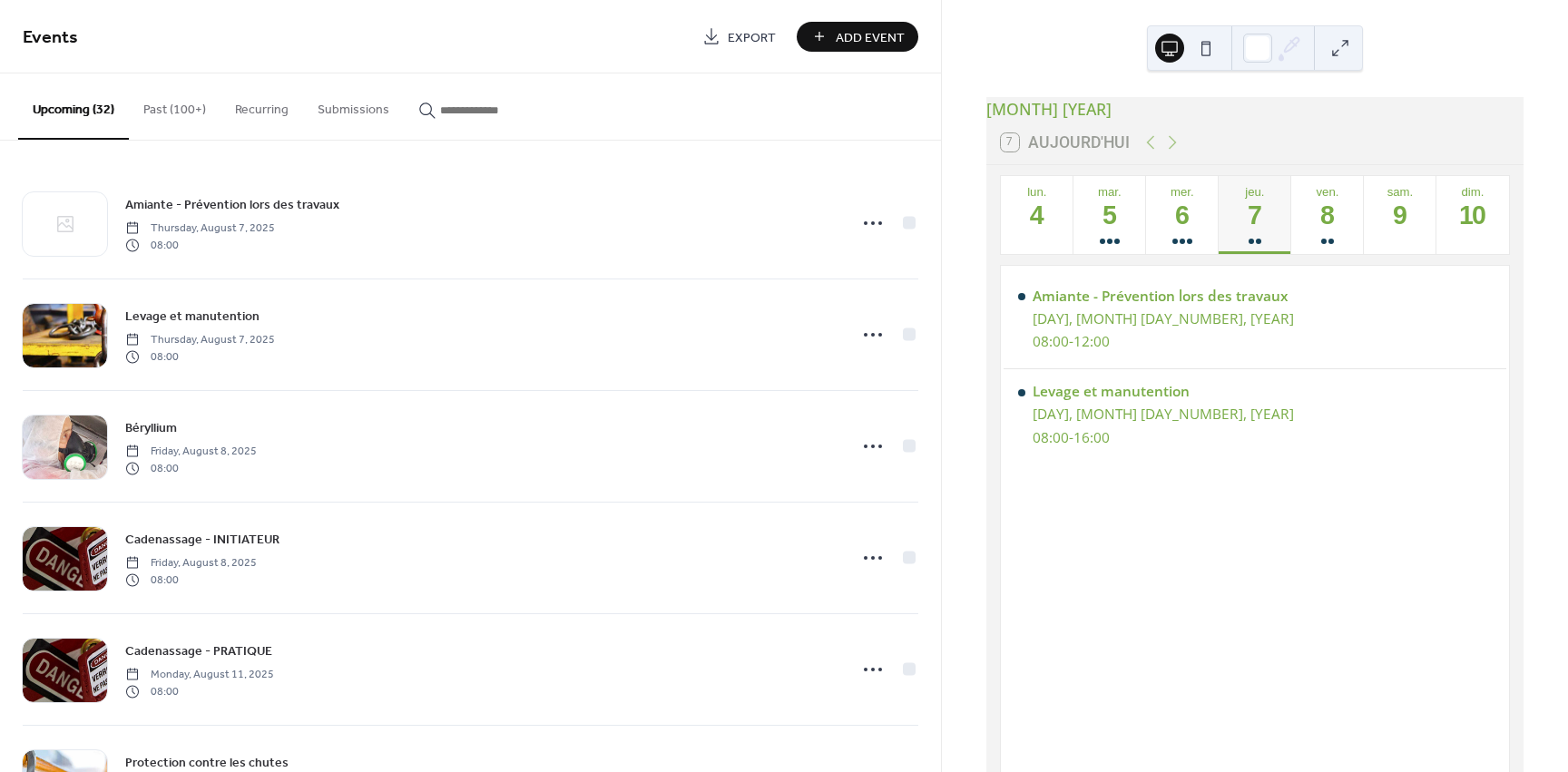 scroll, scrollTop: 0, scrollLeft: 0, axis: both 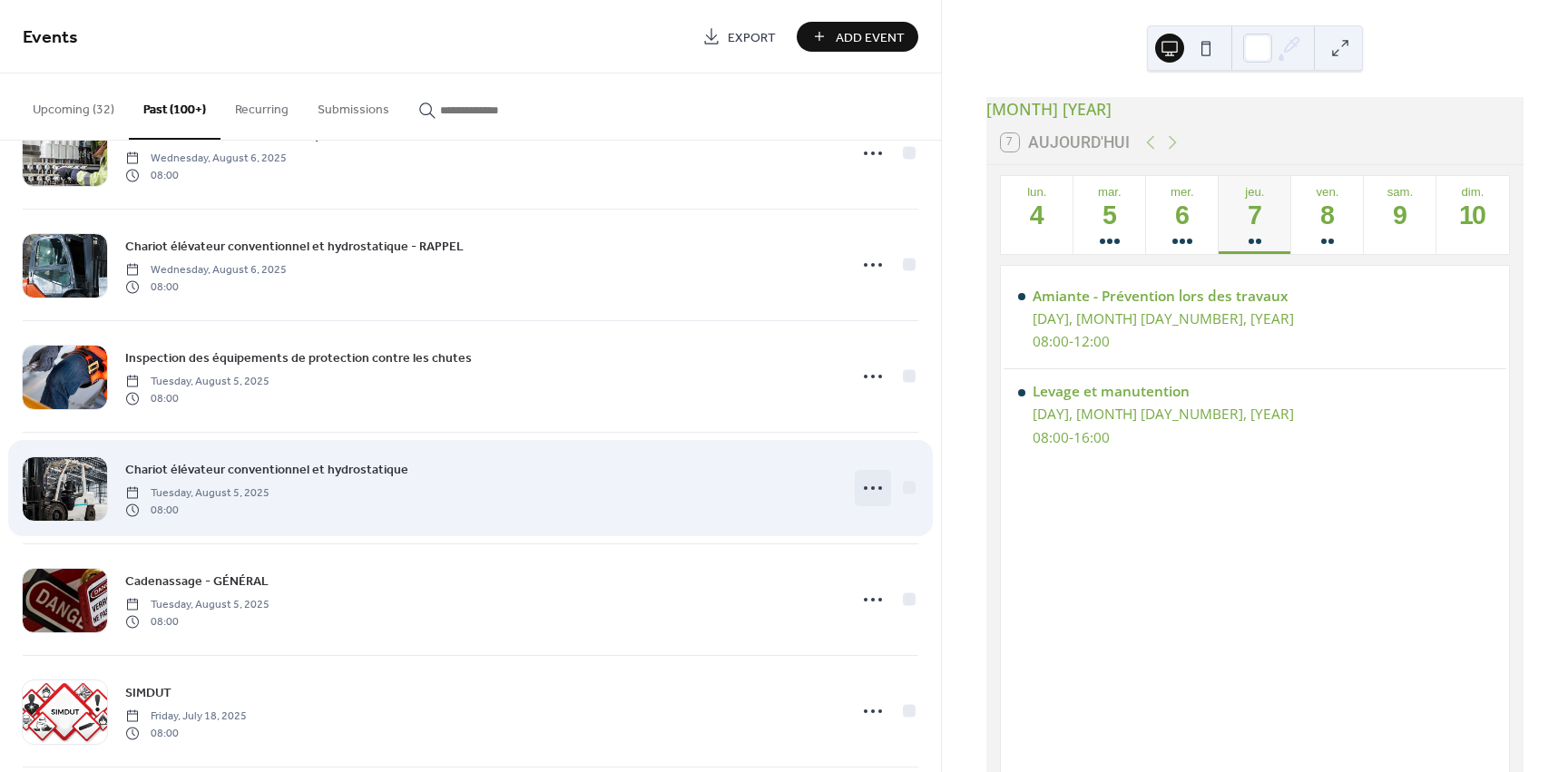 click 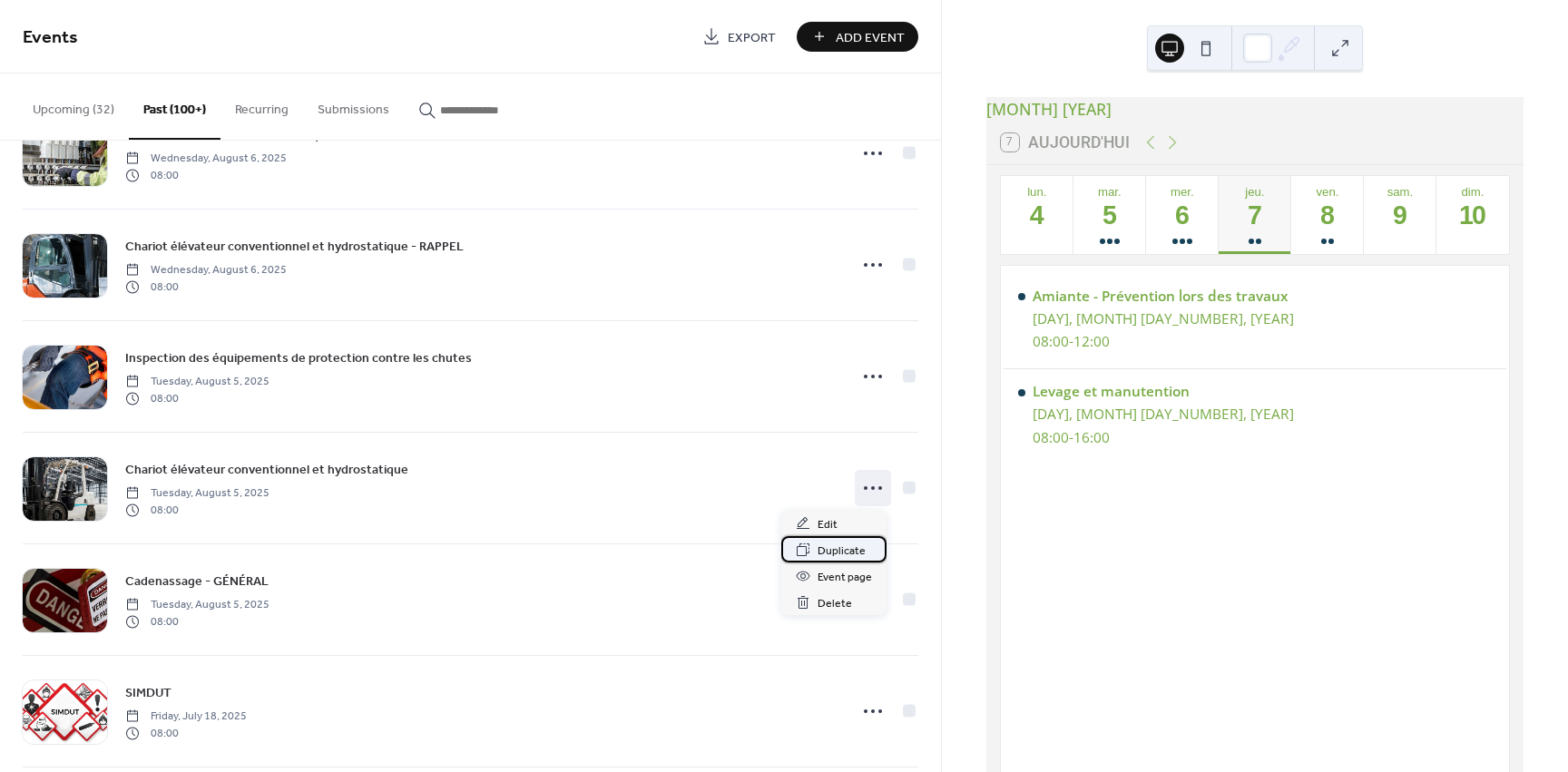 click on "Duplicate" at bounding box center [841, 551] 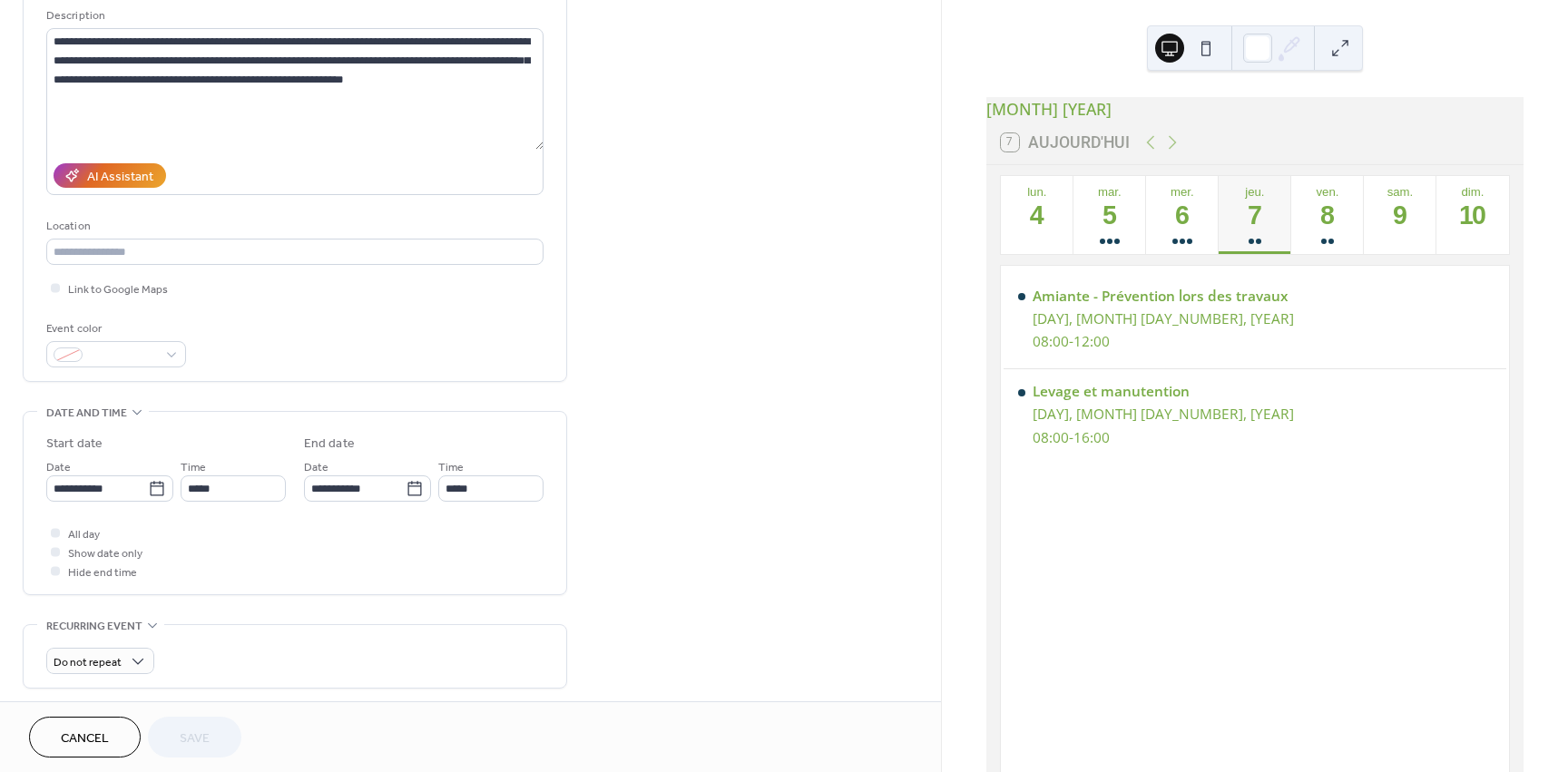 scroll, scrollTop: 181, scrollLeft: 0, axis: vertical 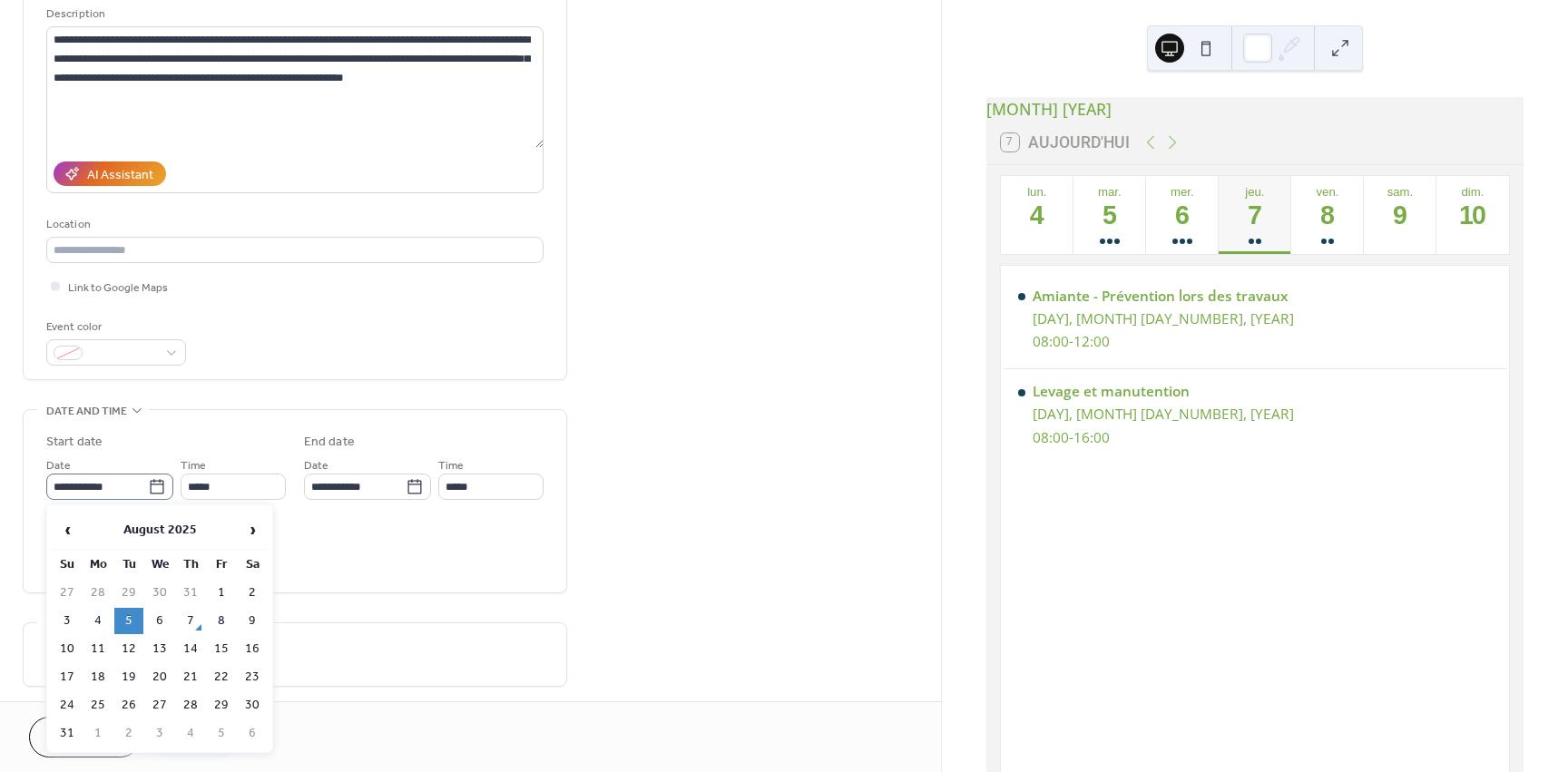 click 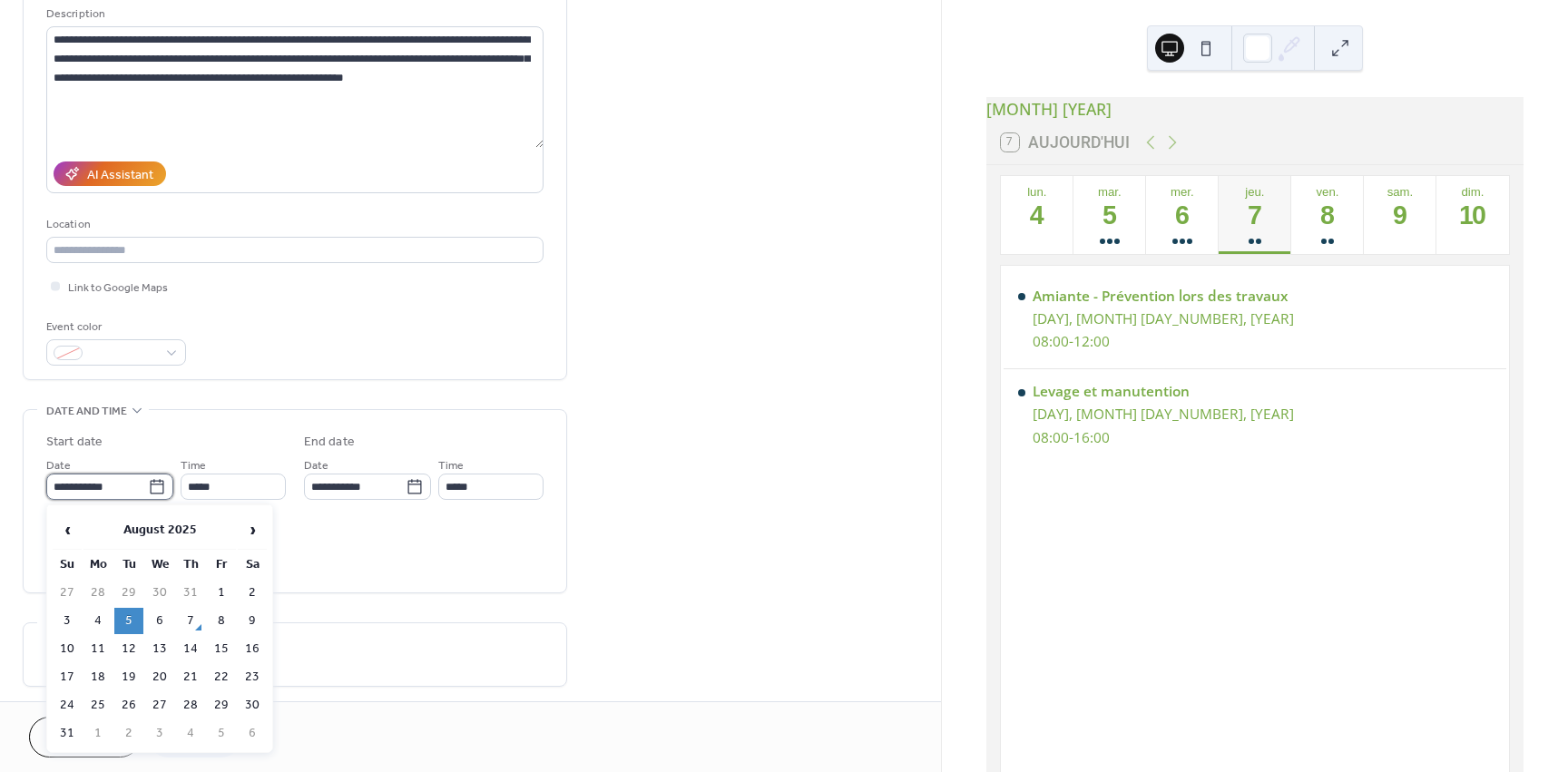 click on "**********" at bounding box center [97, 486] 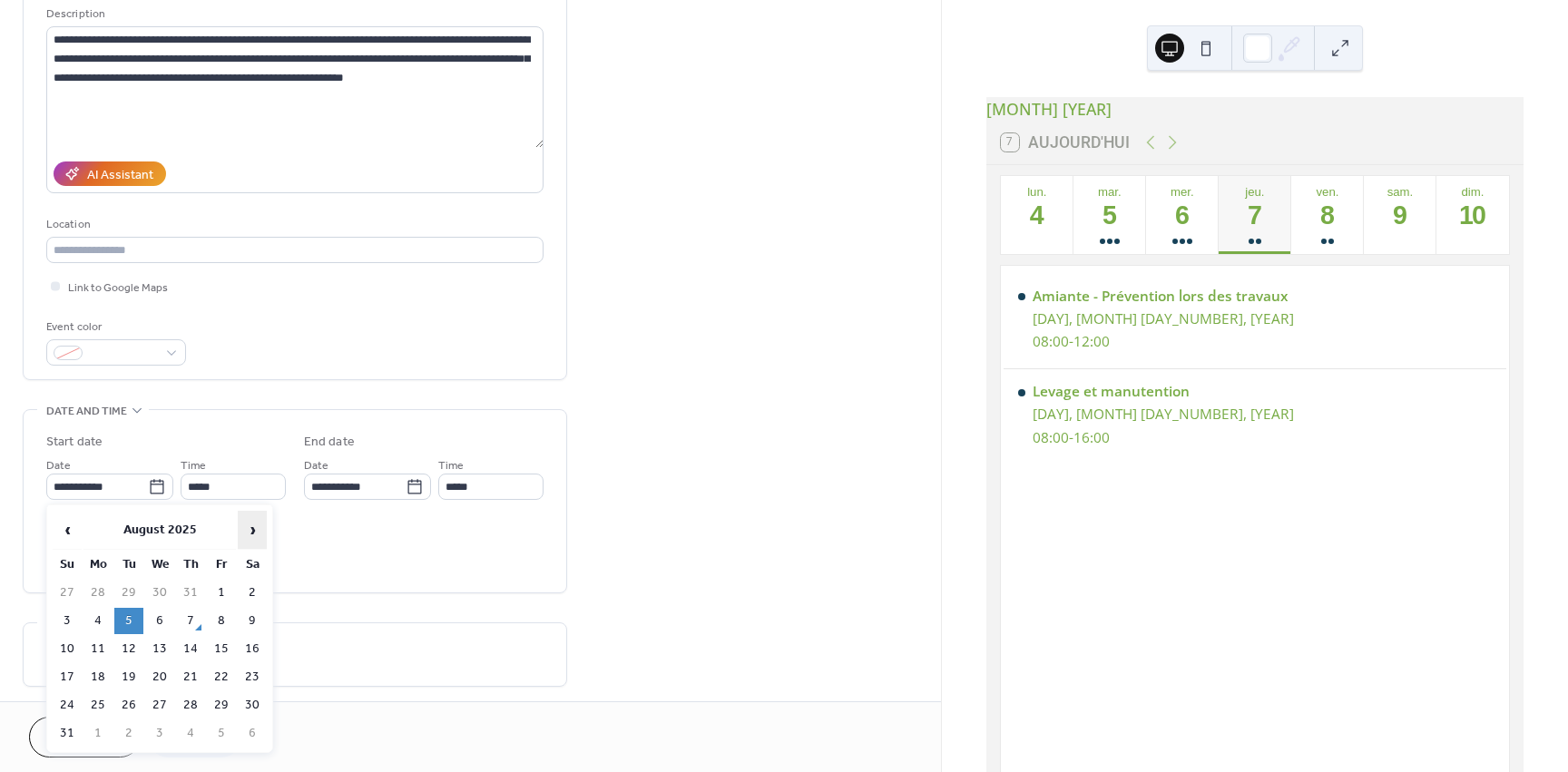 click on "›" at bounding box center (252, 530) 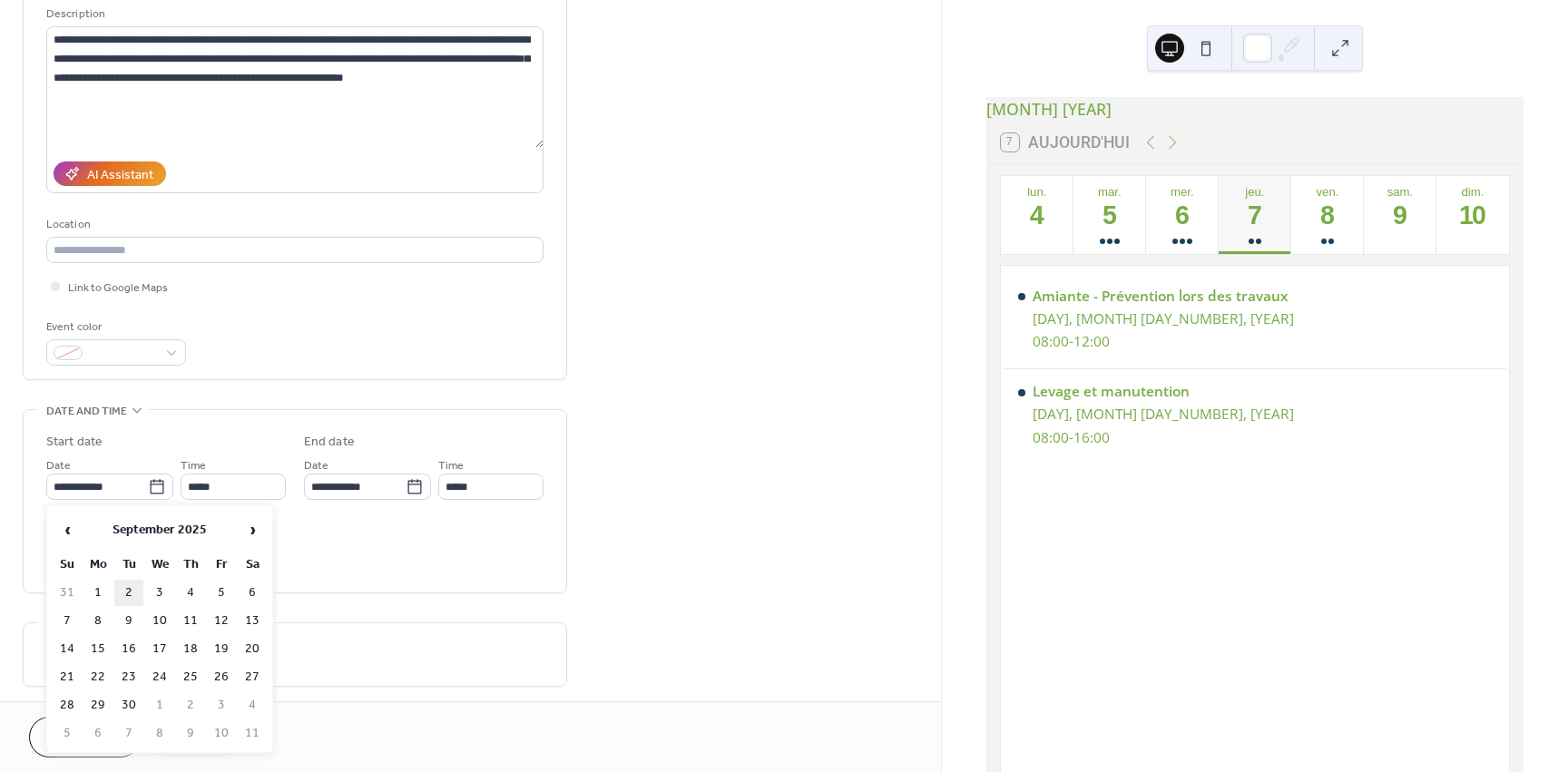 click on "2" at bounding box center [129, 592] 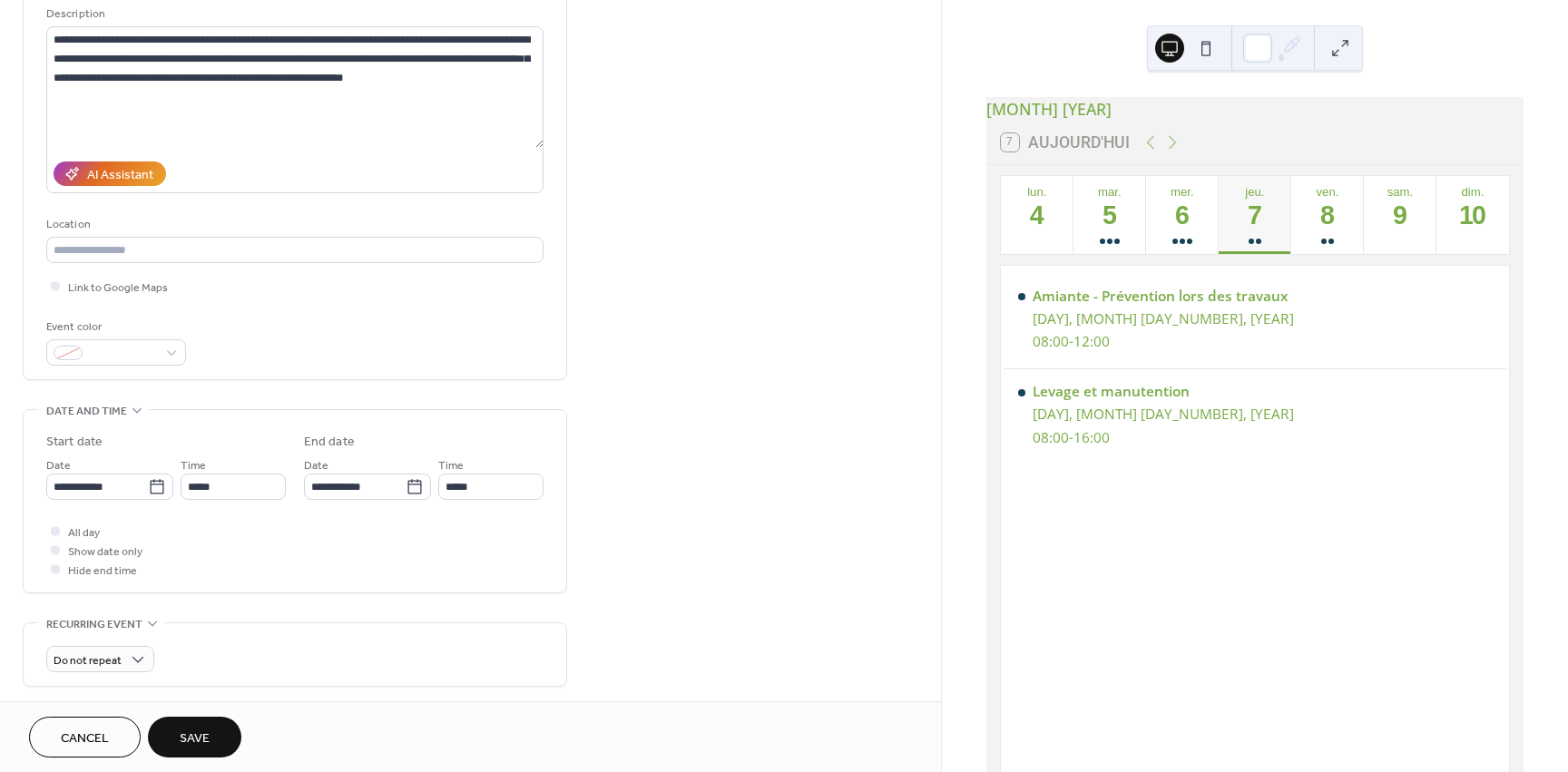 click on "Save" at bounding box center [194, 738] 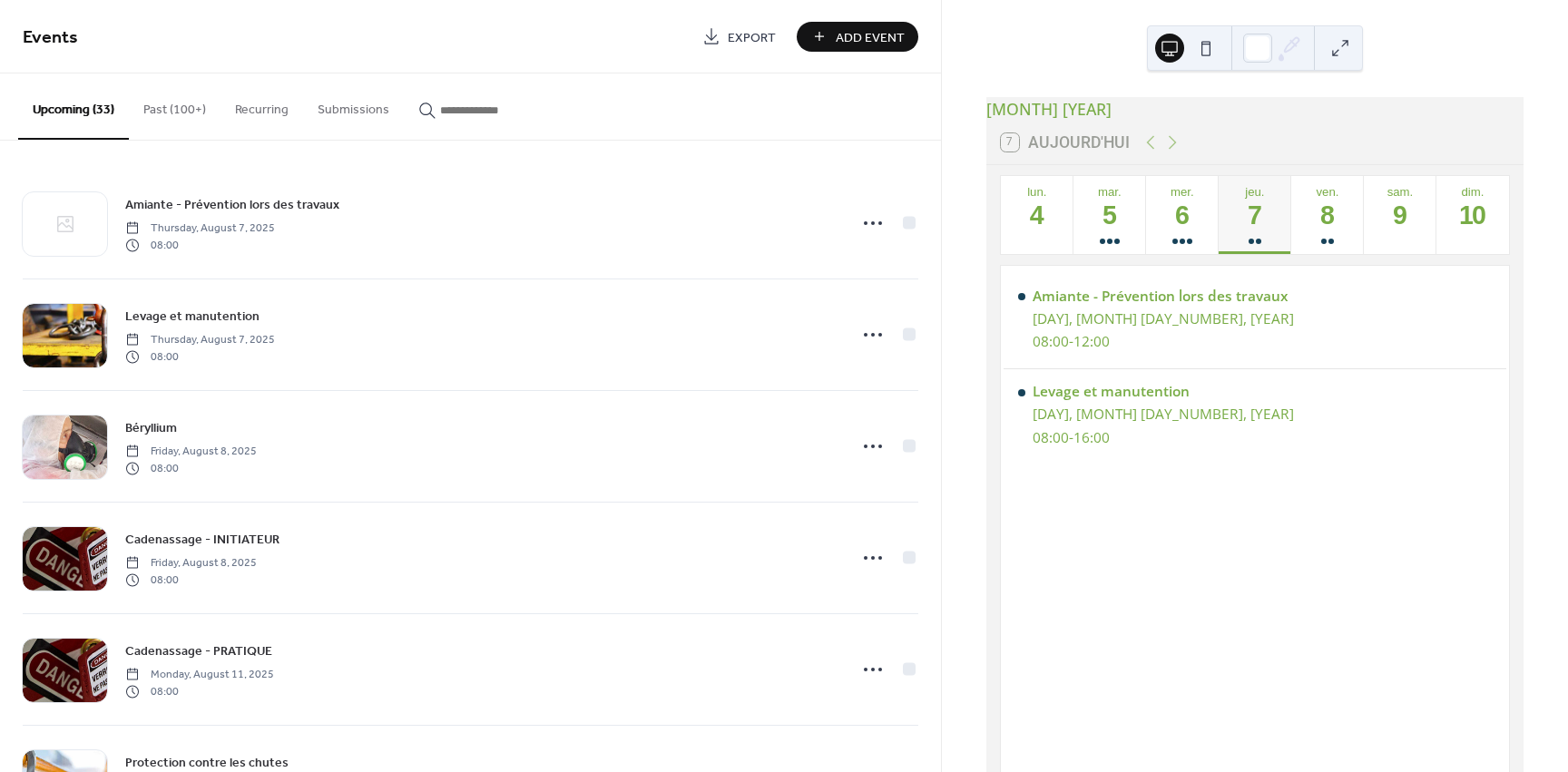 click on "Past (100+)" at bounding box center (174, 105) 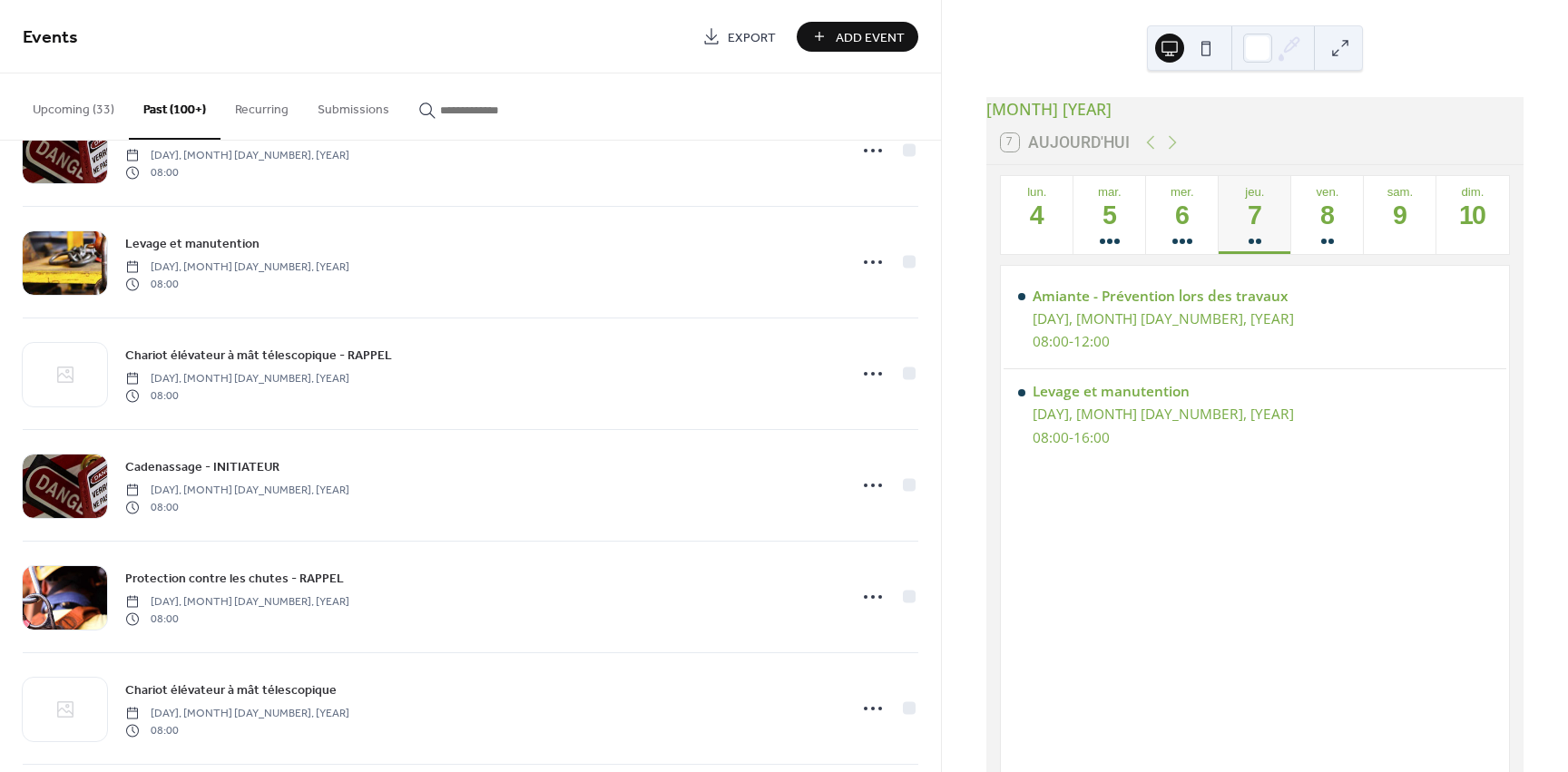 scroll, scrollTop: 9827, scrollLeft: 0, axis: vertical 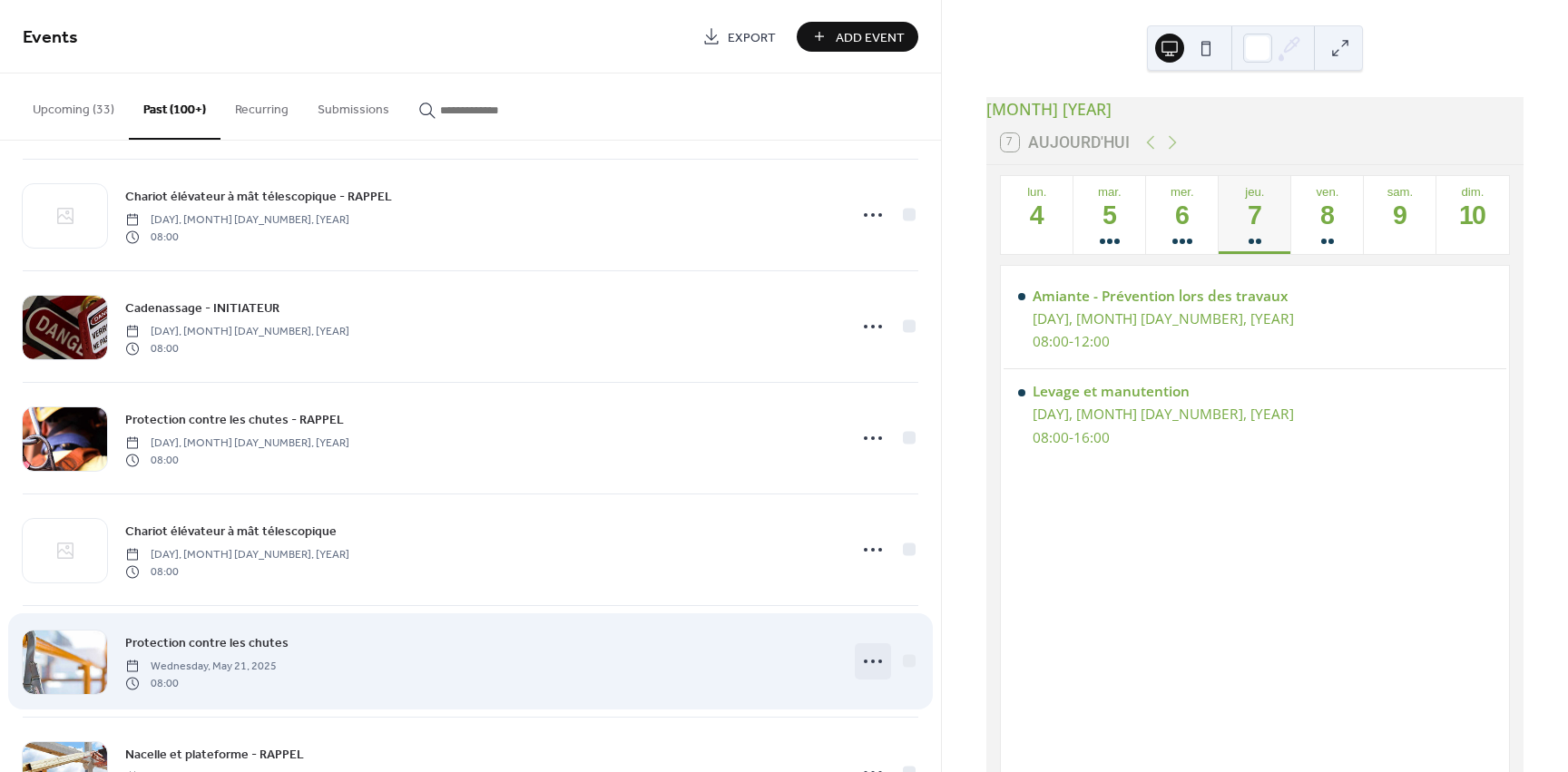 click 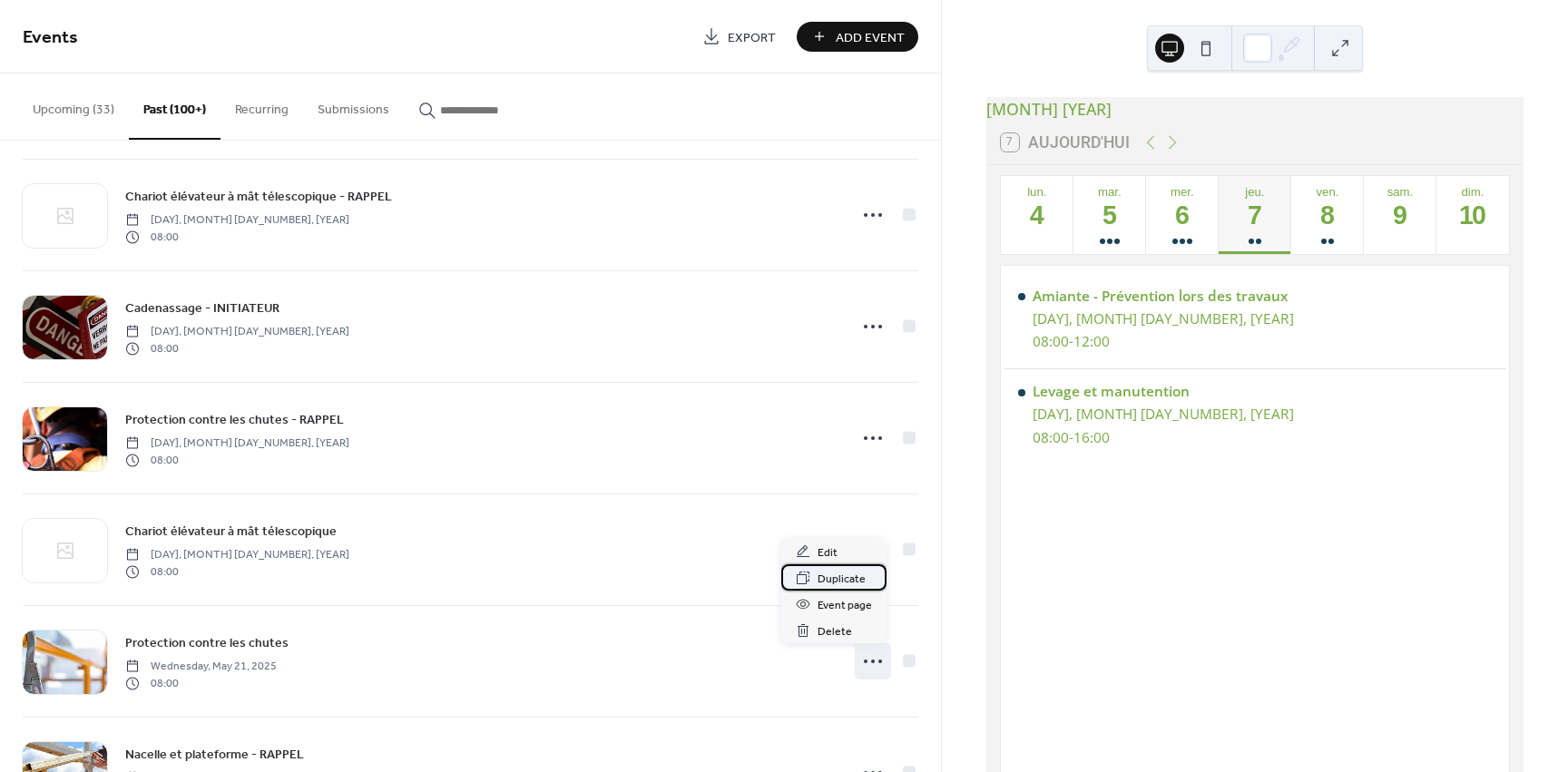 click on "Duplicate" at bounding box center (841, 579) 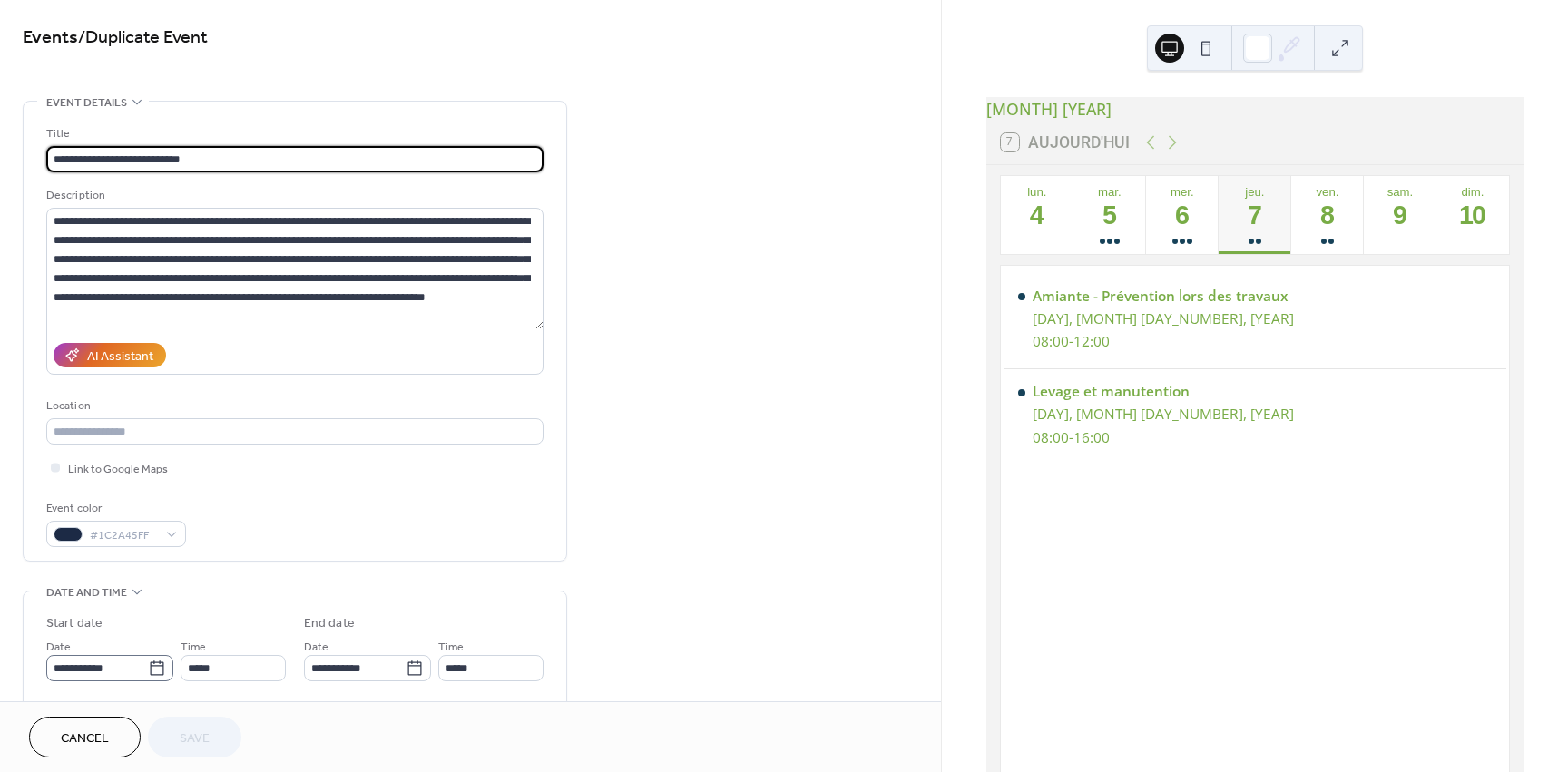 click 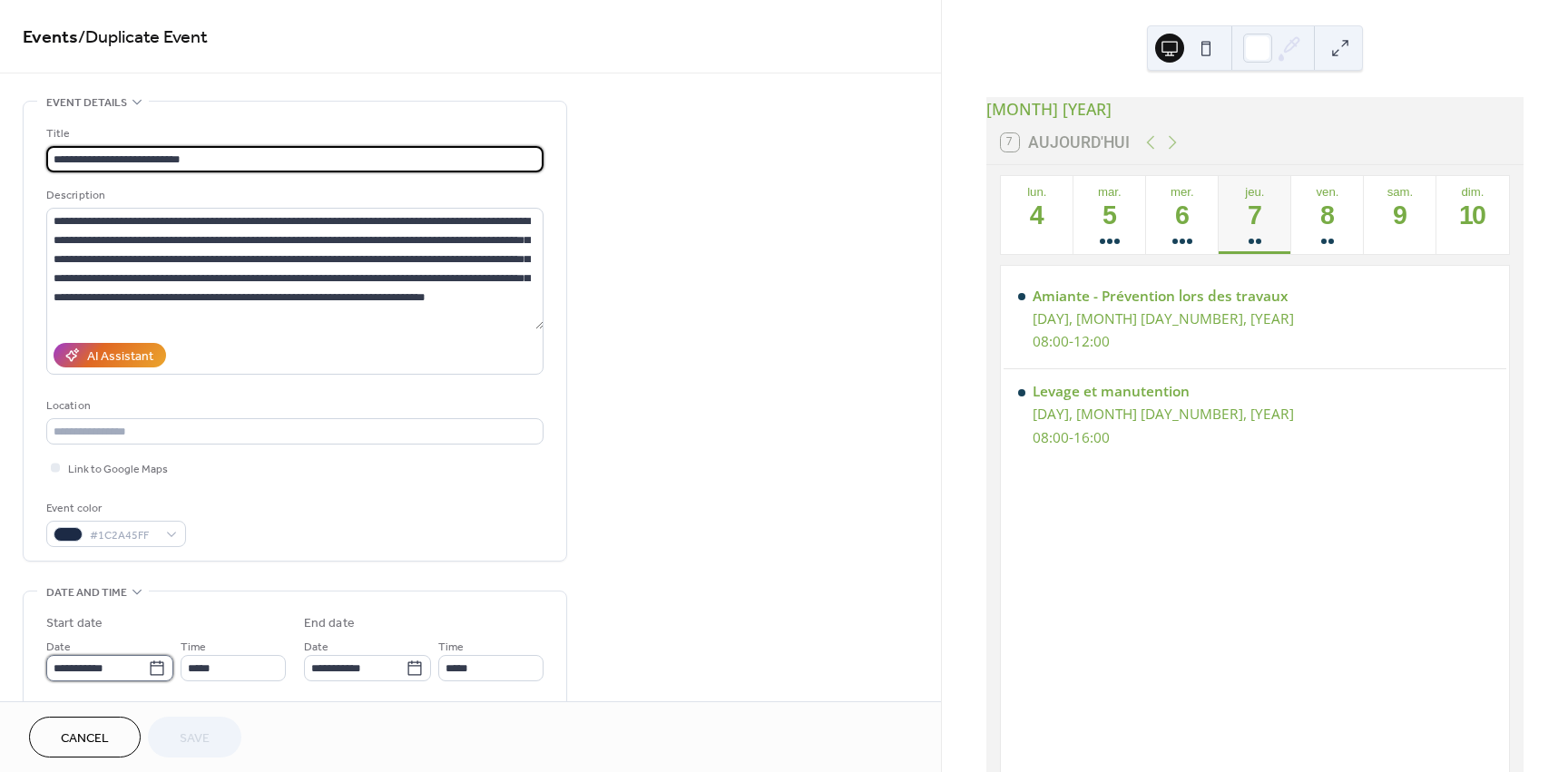 click on "**********" at bounding box center (97, 668) 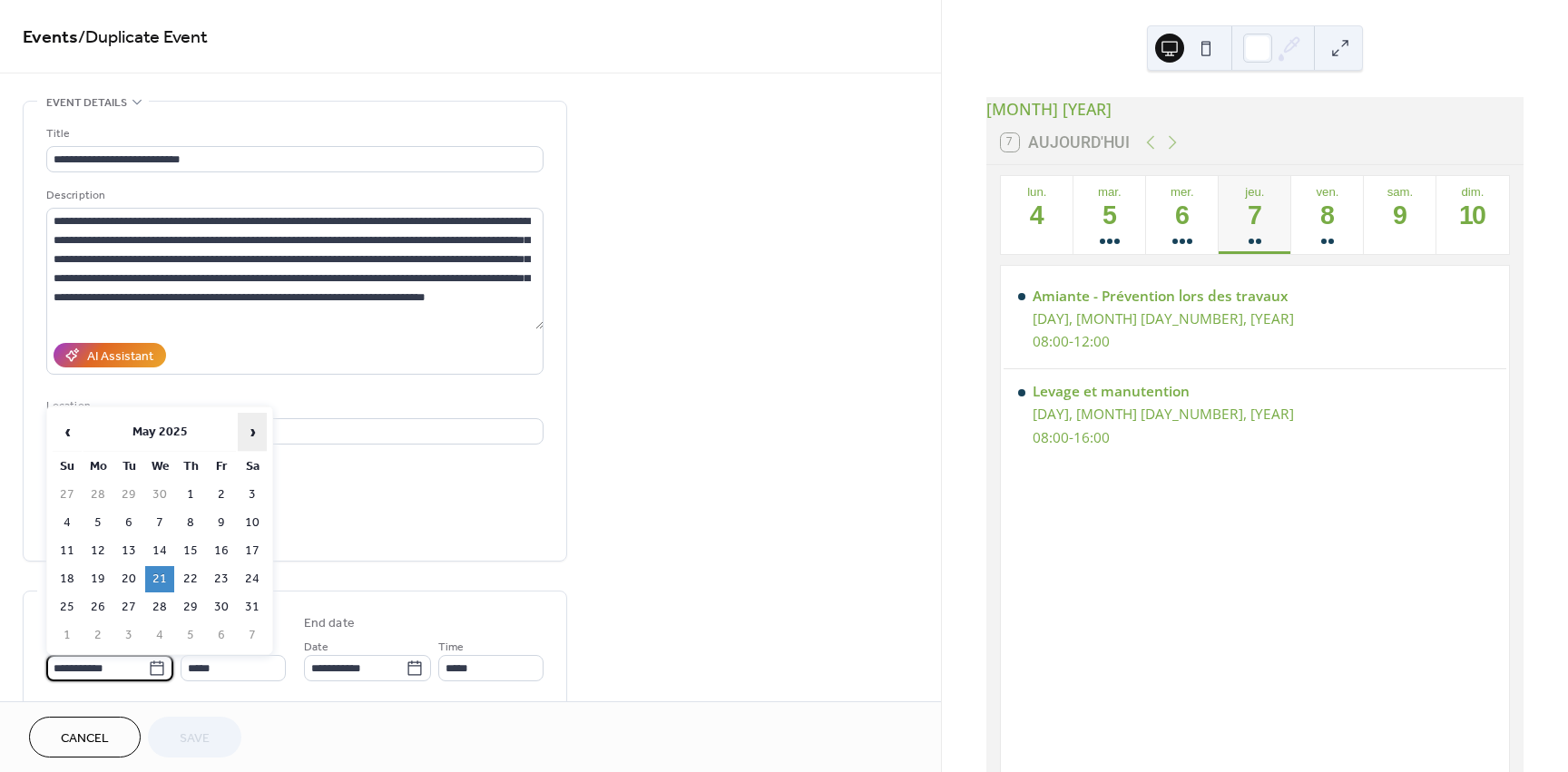 click on "›" at bounding box center [252, 432] 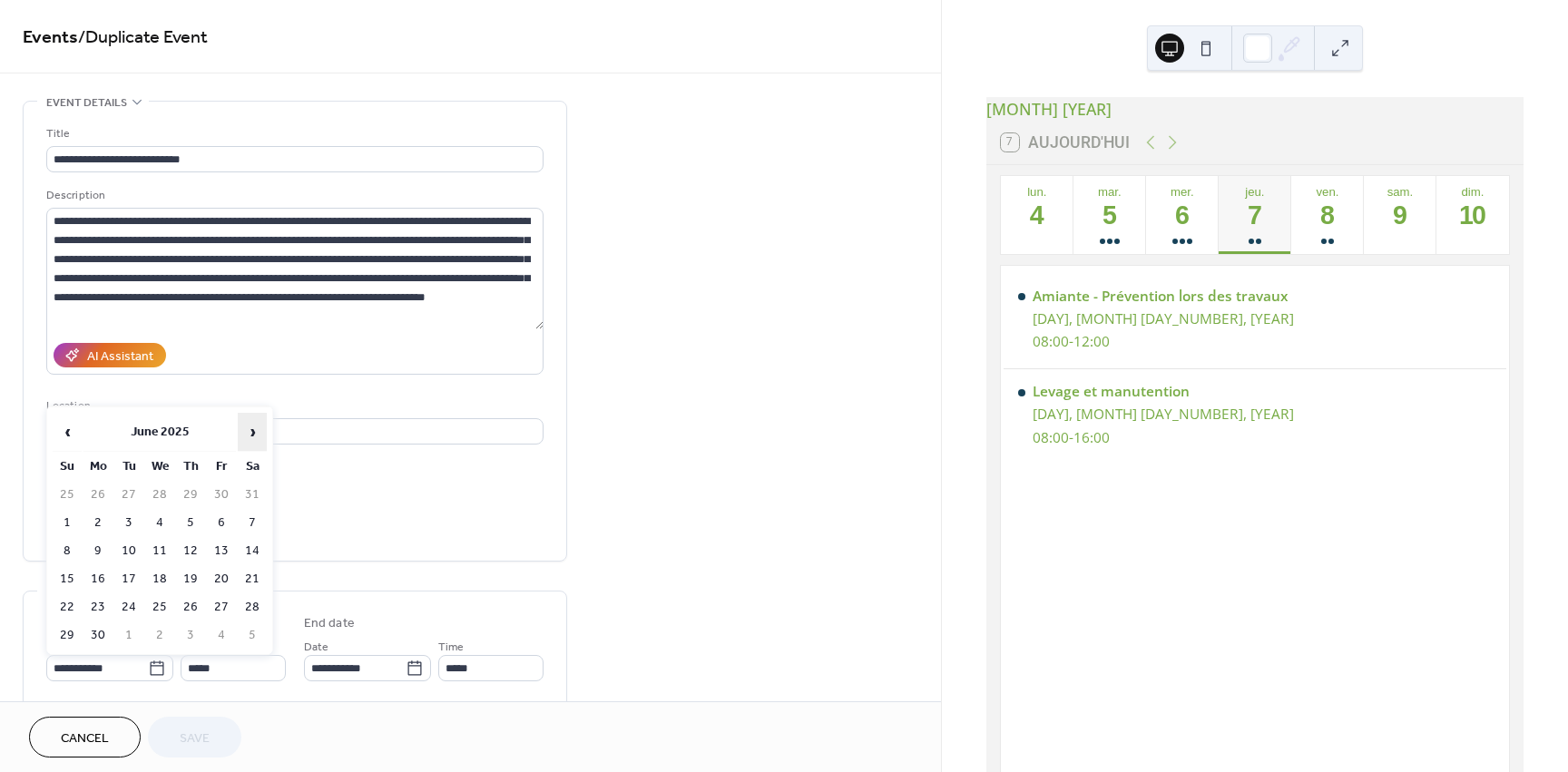 click on "›" at bounding box center (252, 432) 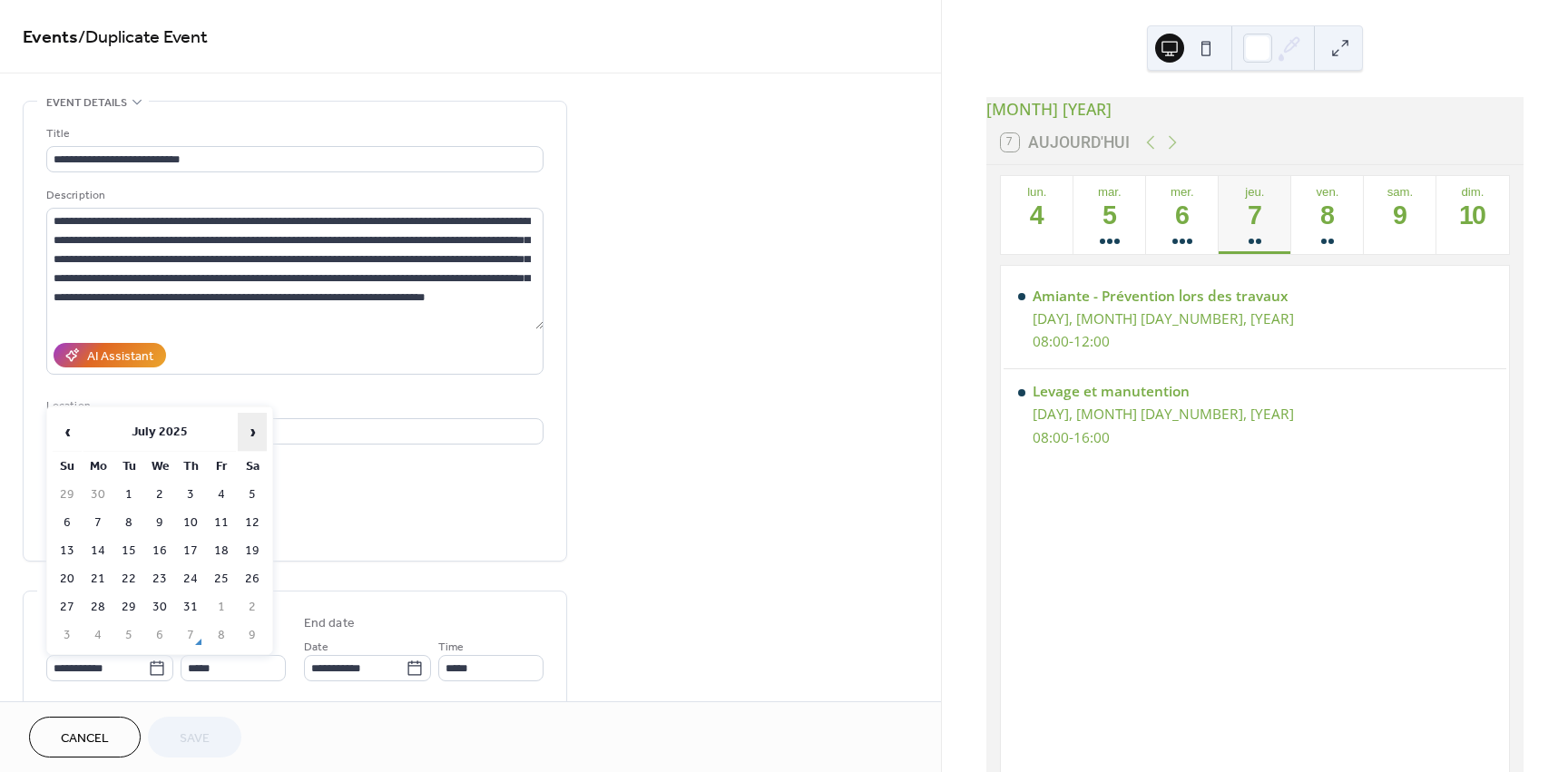 click on "›" at bounding box center (252, 432) 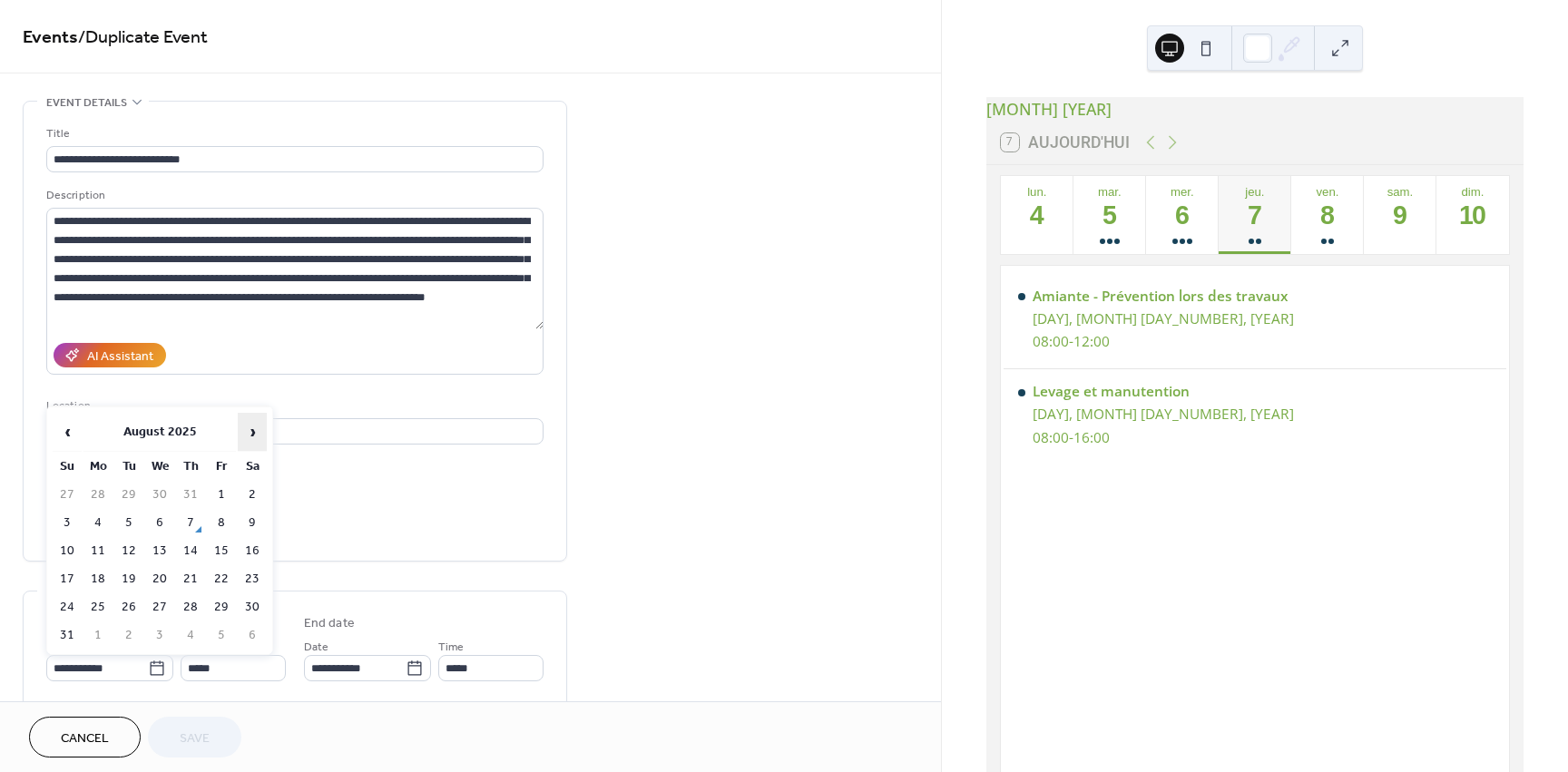 click on "›" at bounding box center (252, 432) 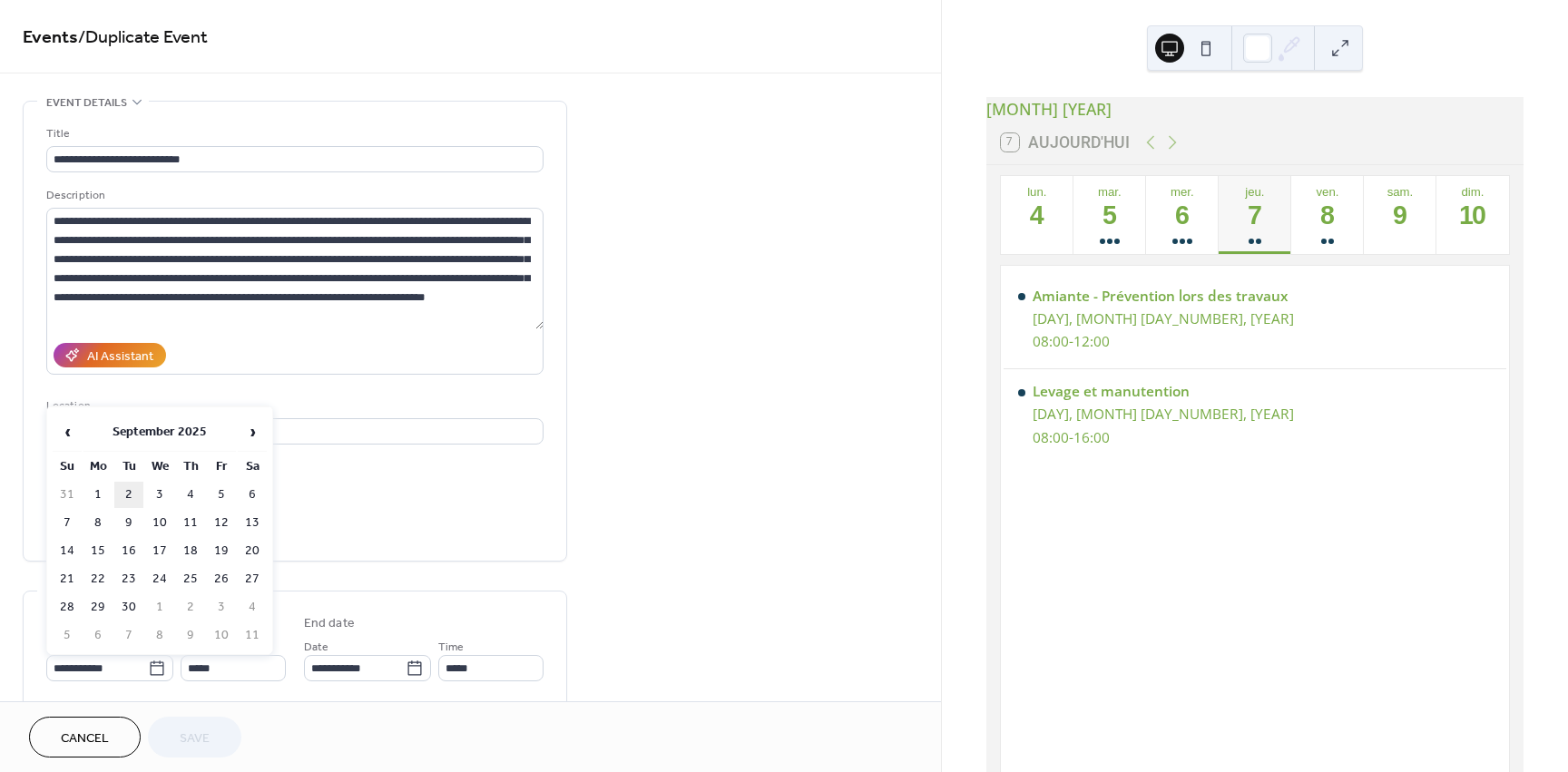 click on "2" at bounding box center (129, 494) 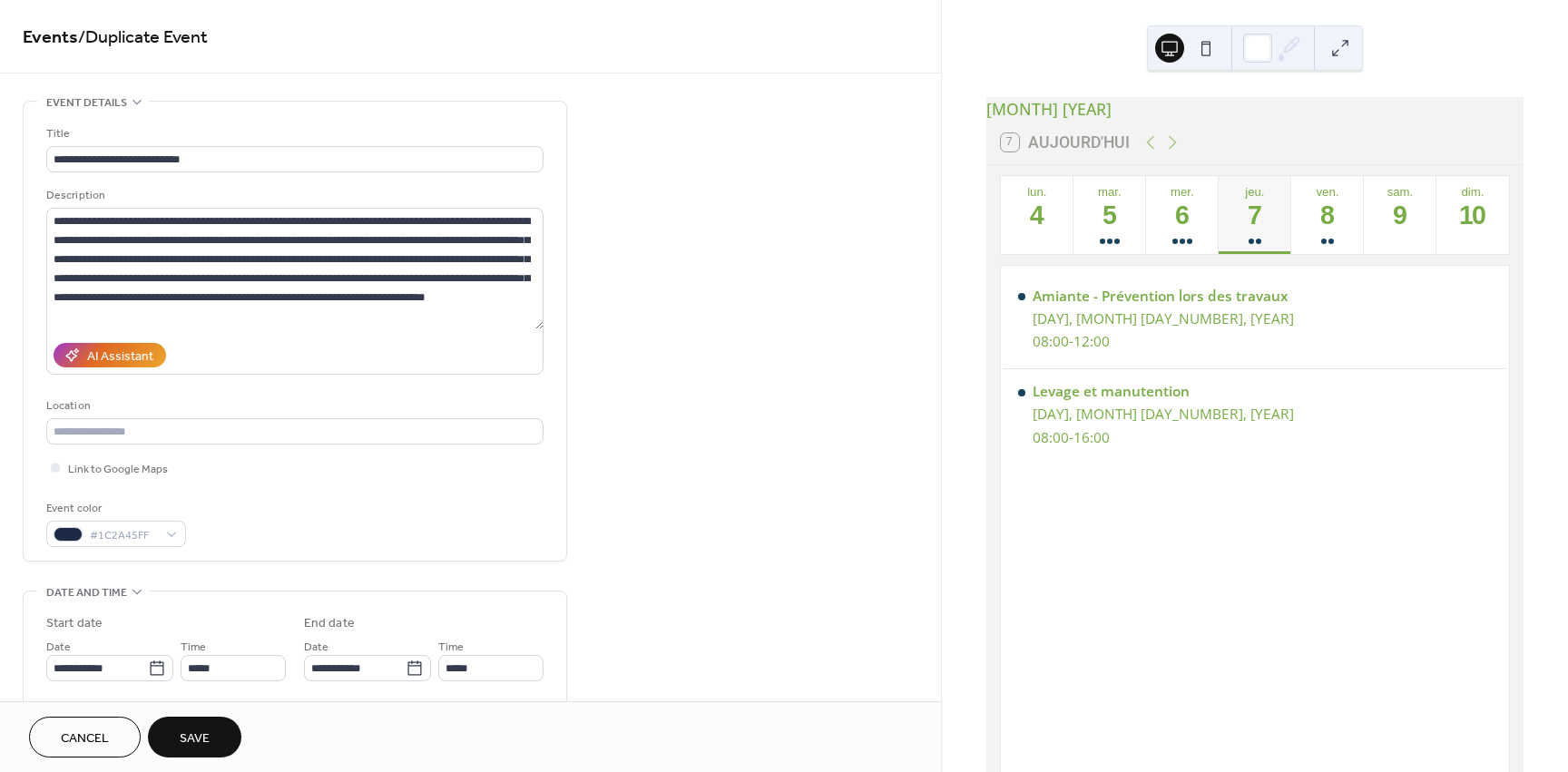 click on "Save" at bounding box center [194, 738] 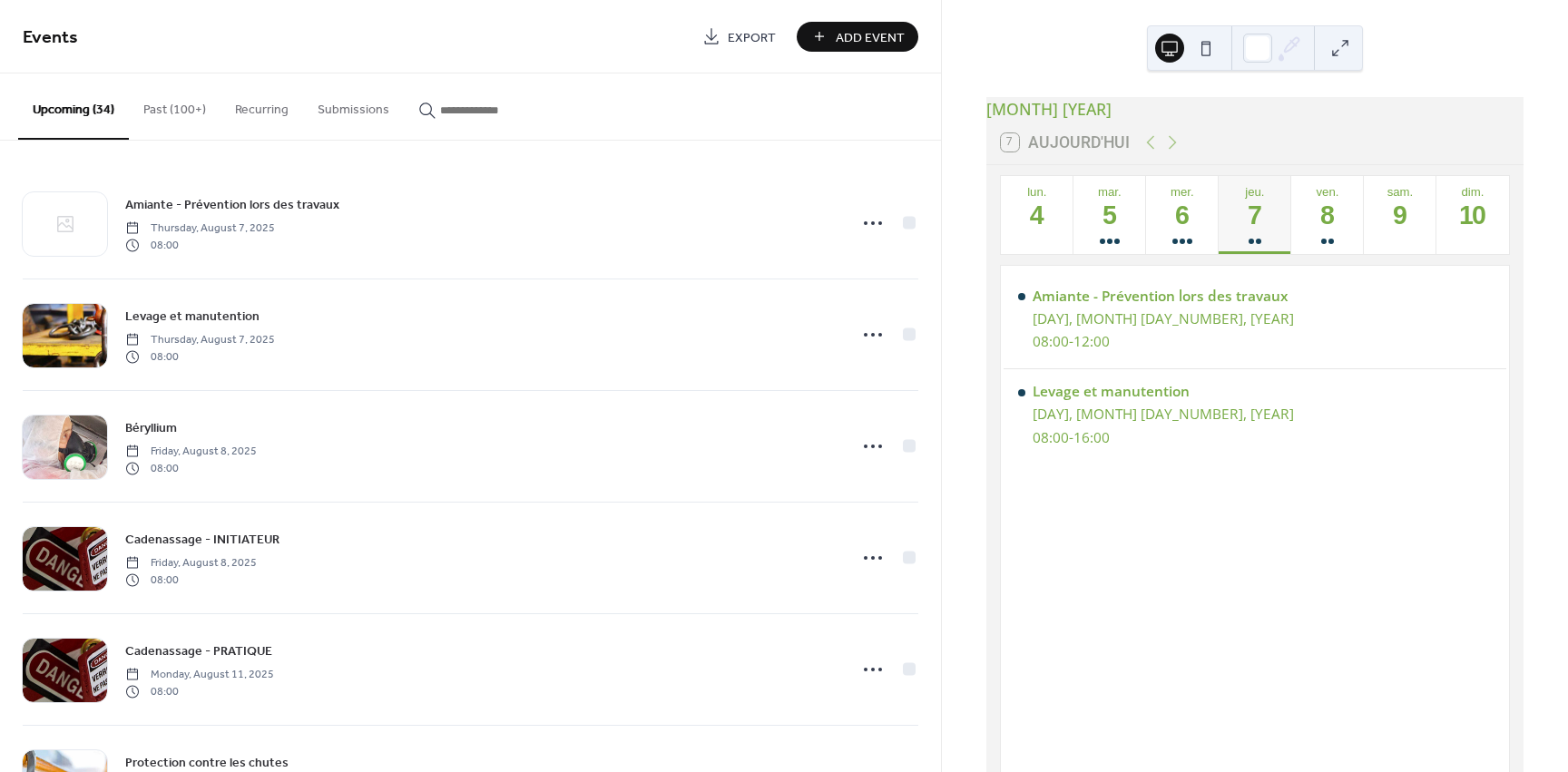 click on "Past (100+)" at bounding box center [174, 105] 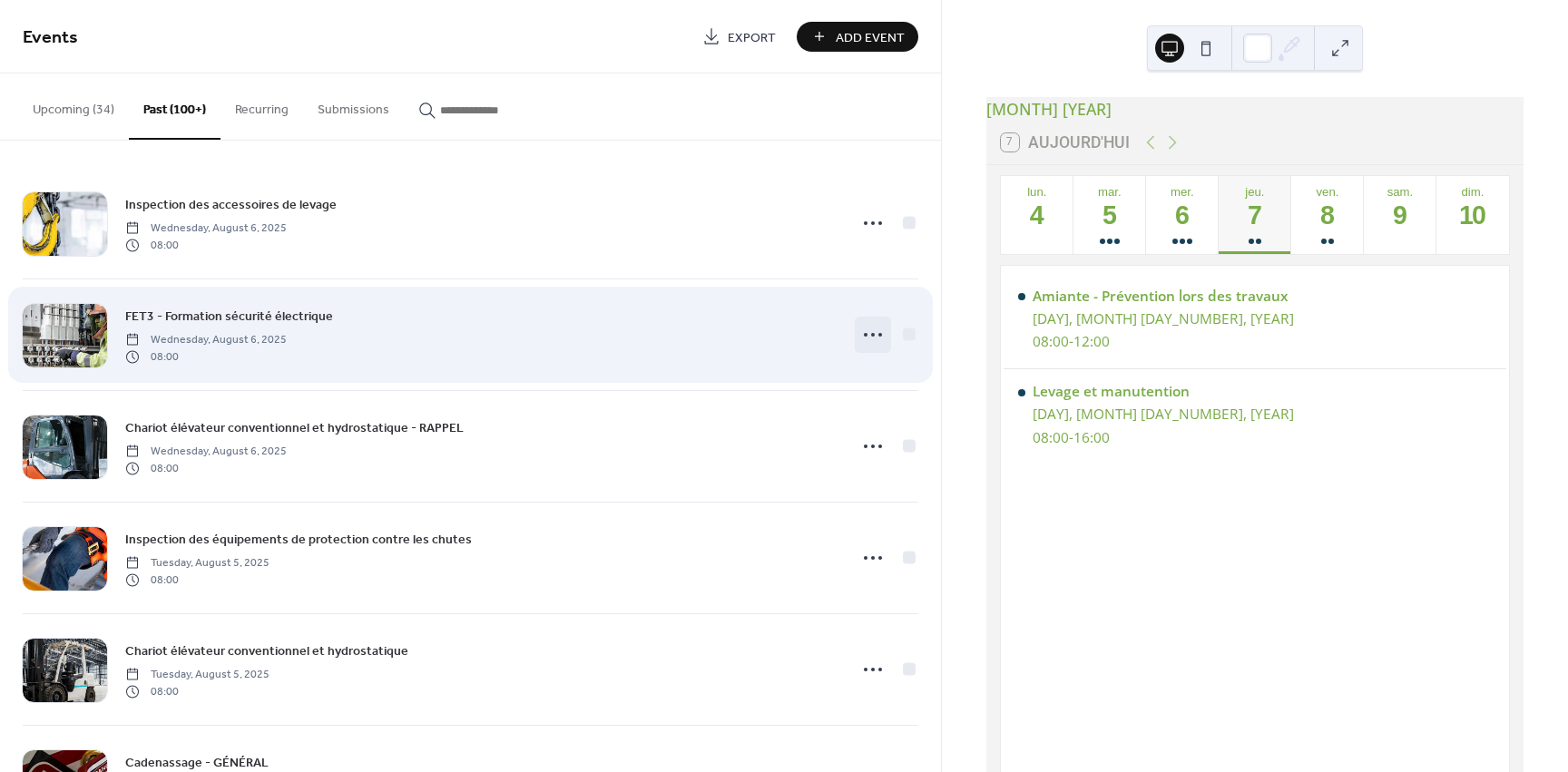 click 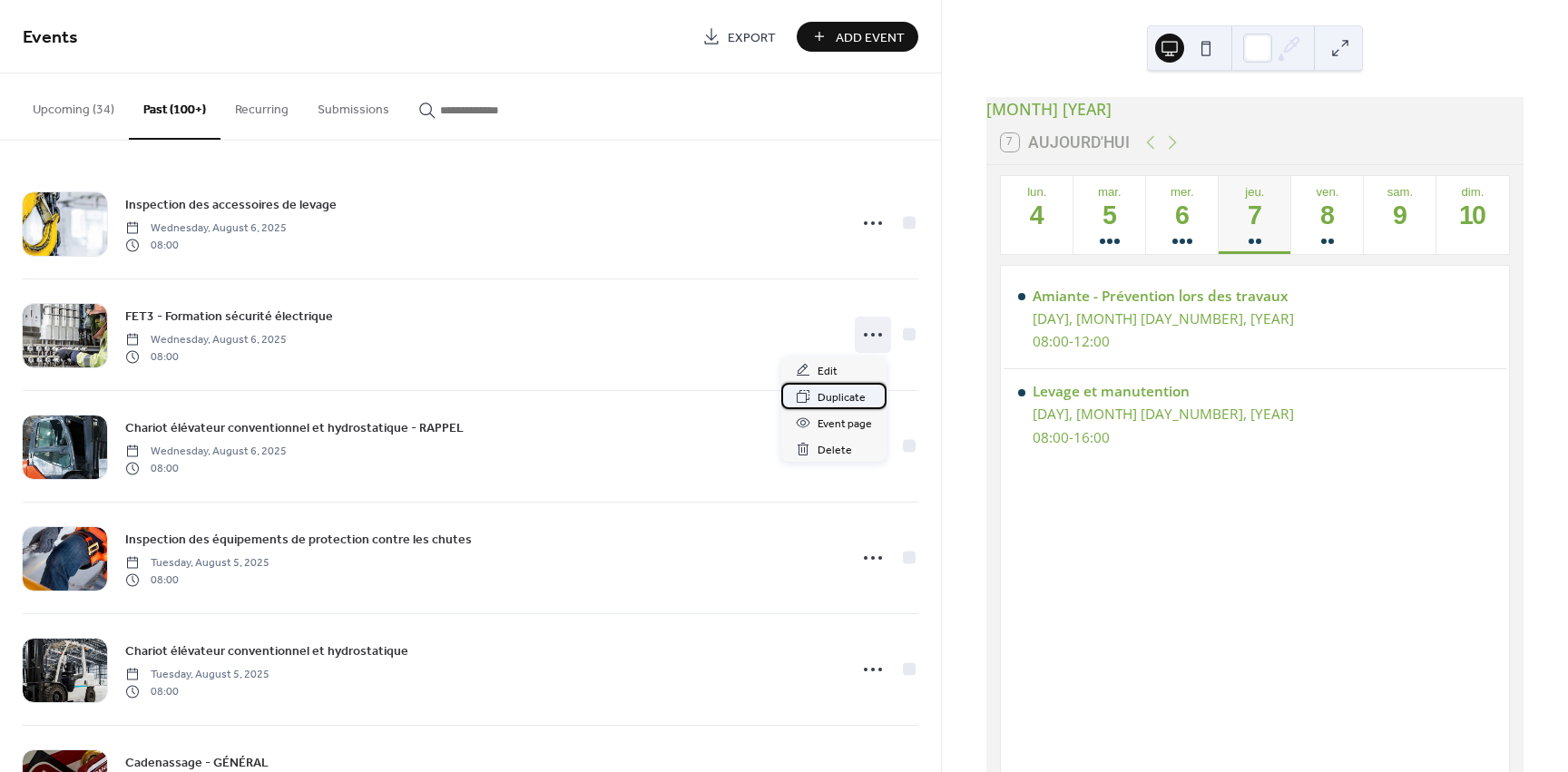 click on "Duplicate" at bounding box center (841, 397) 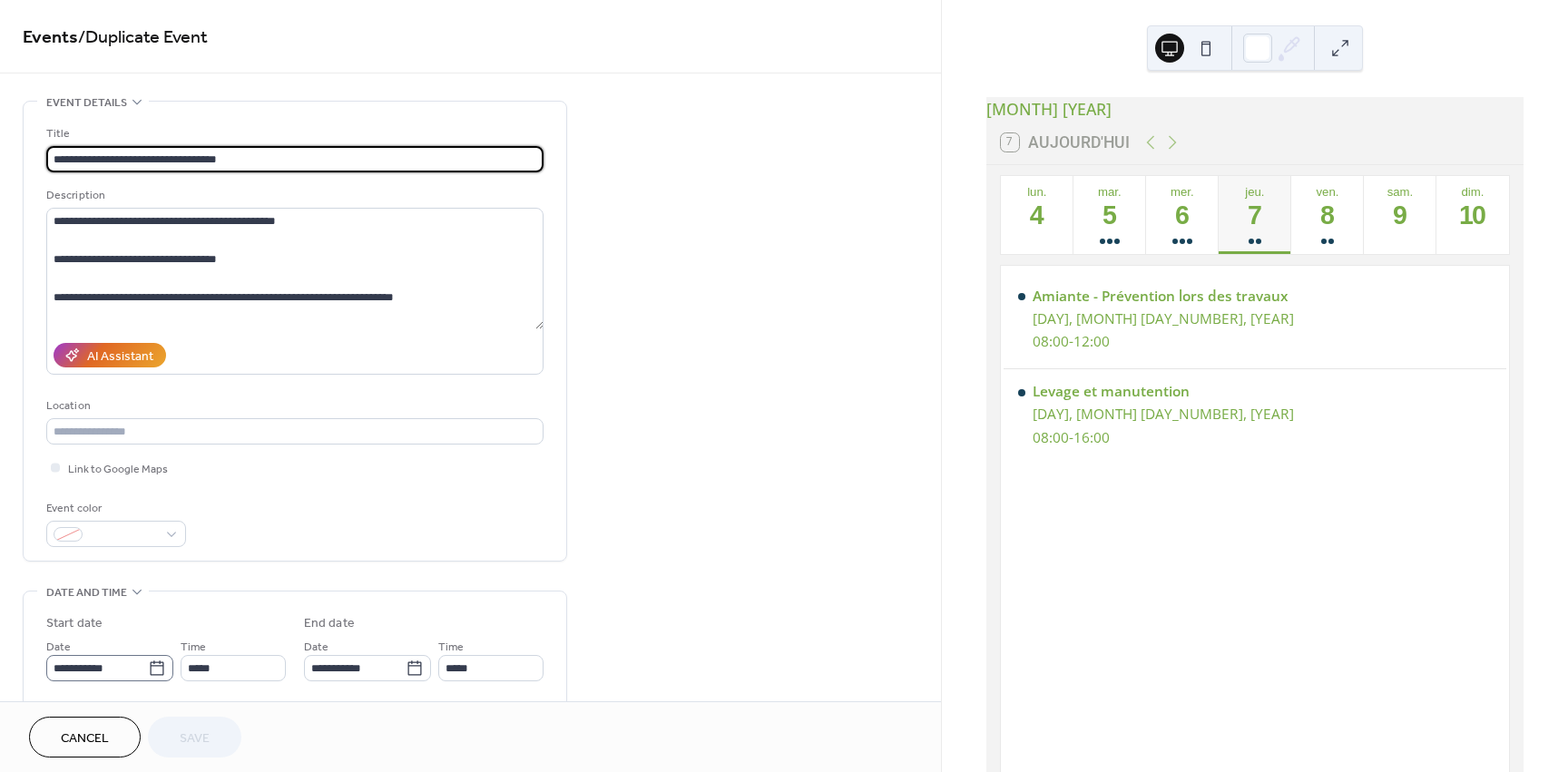 click 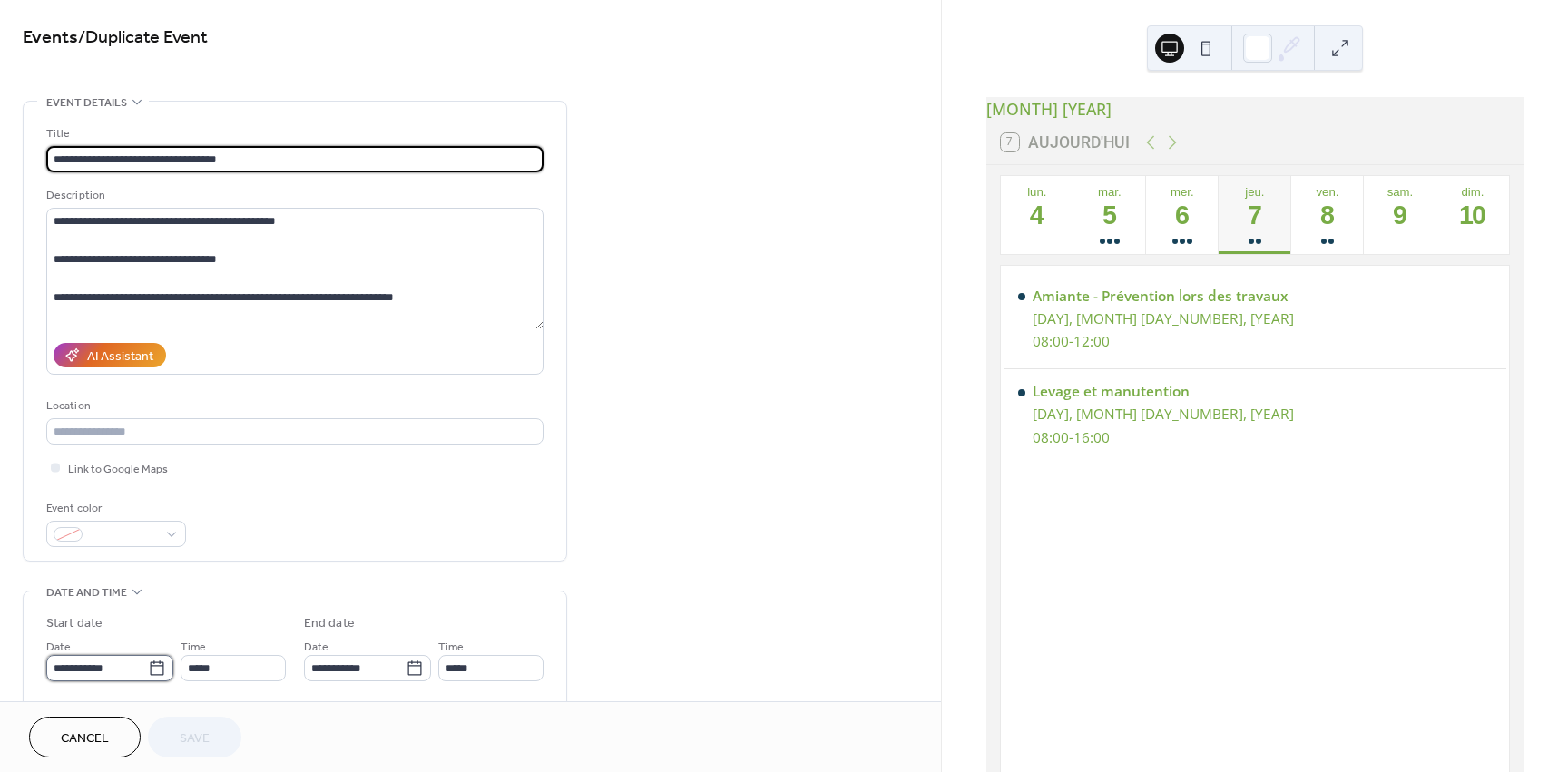 click on "**********" at bounding box center [97, 668] 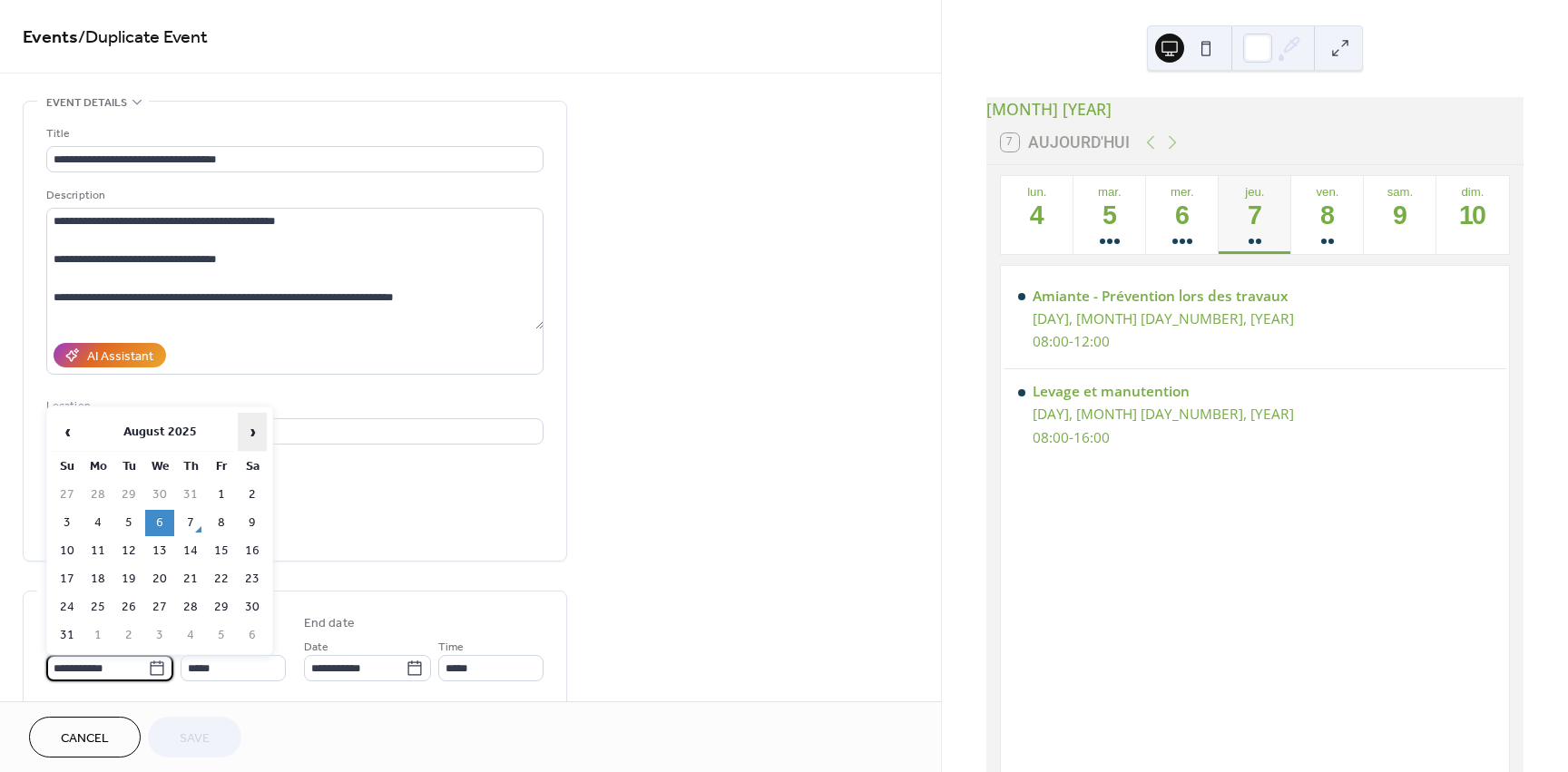 click on "›" at bounding box center (252, 432) 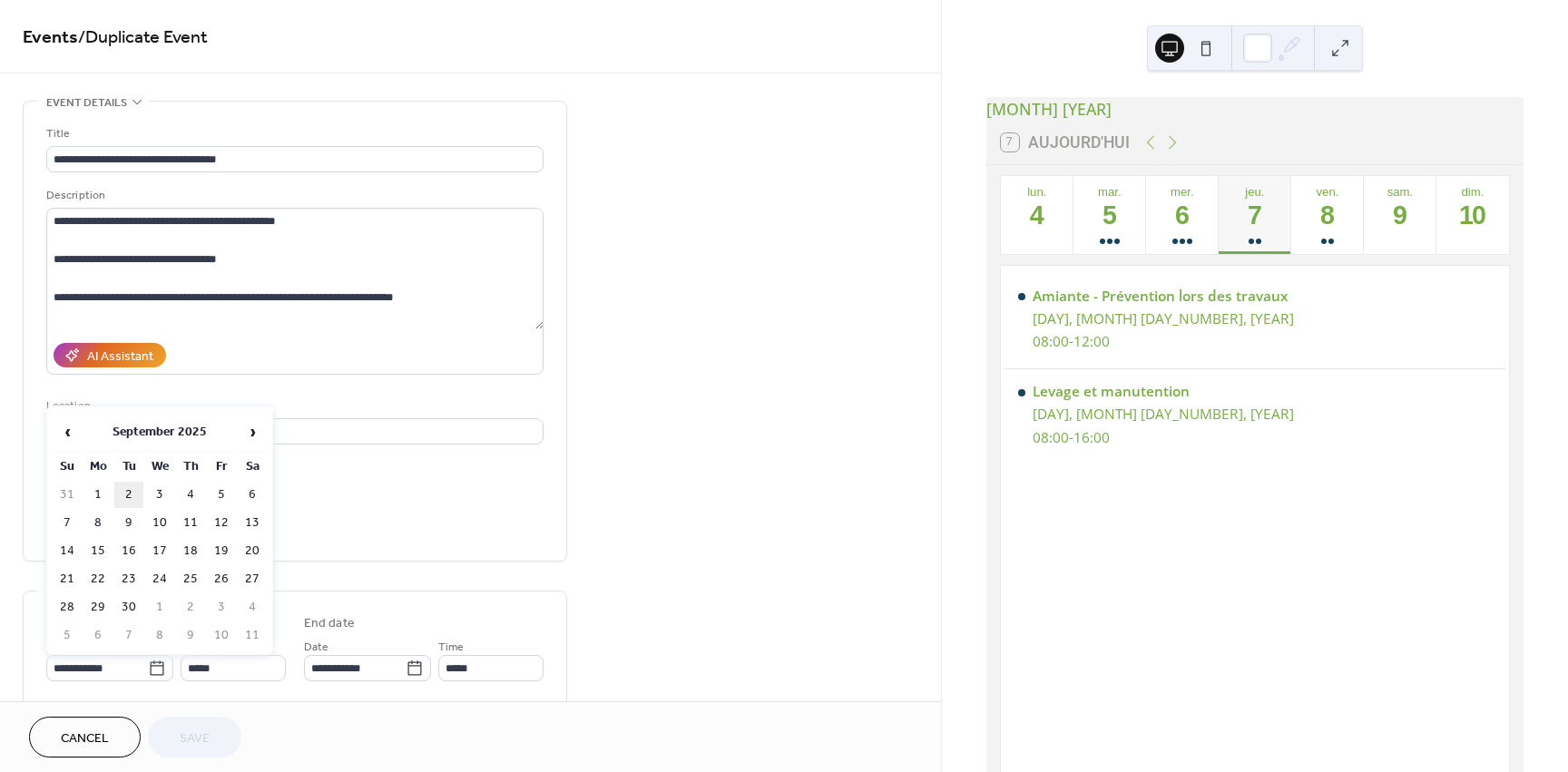 click on "2" at bounding box center [129, 494] 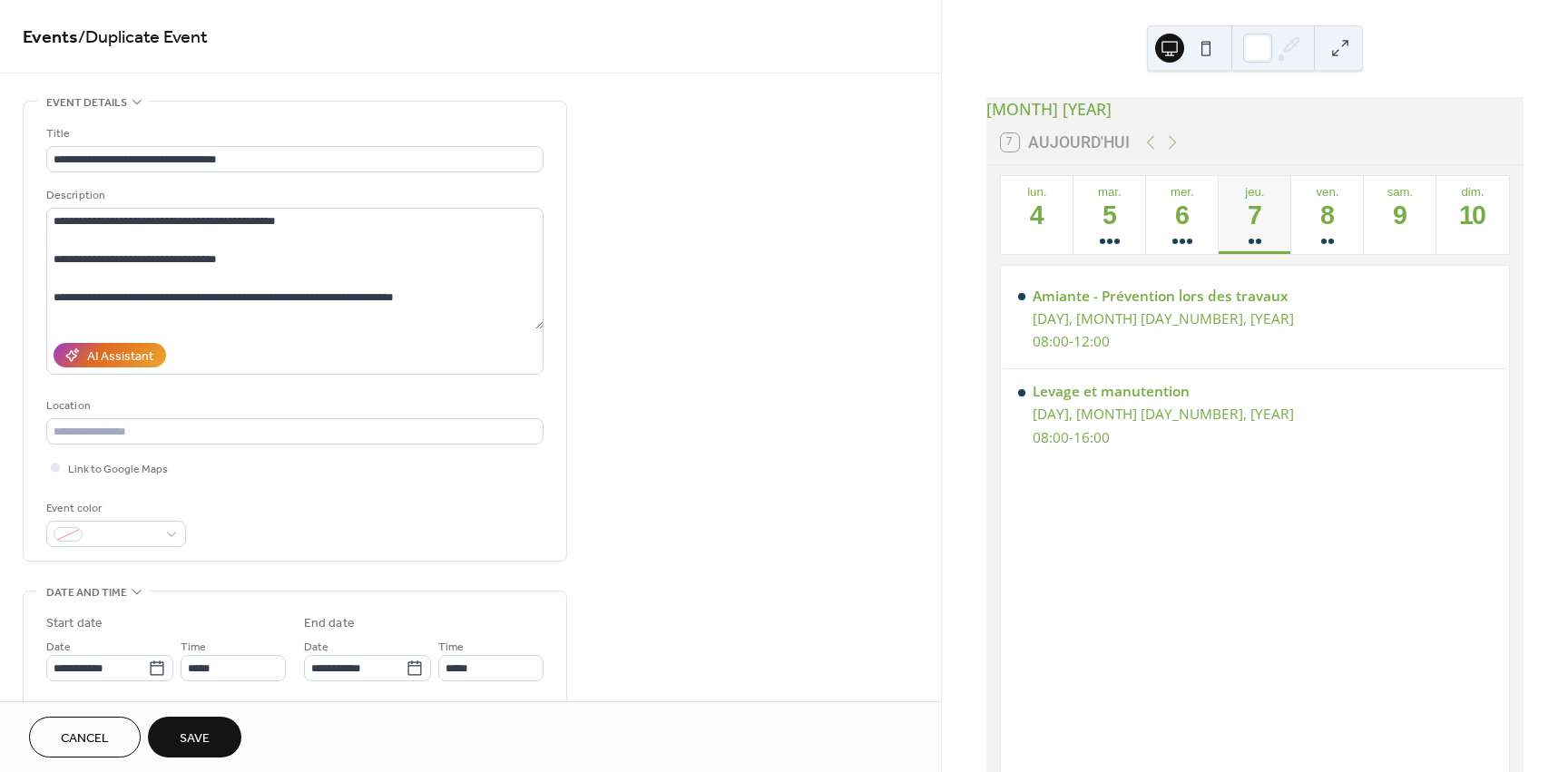 click on "Save" at bounding box center (194, 738) 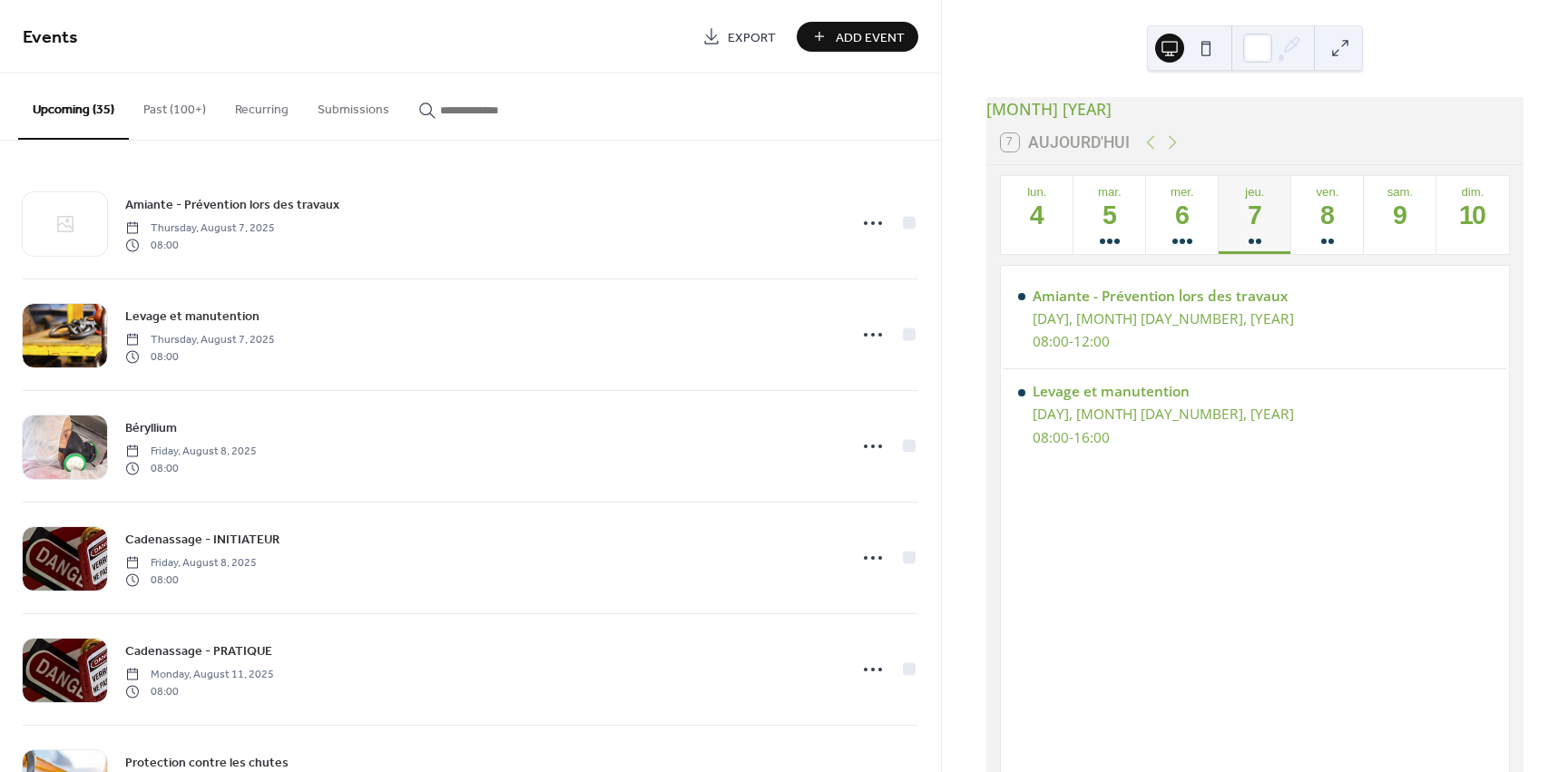 click on "Past (100+)" at bounding box center (174, 105) 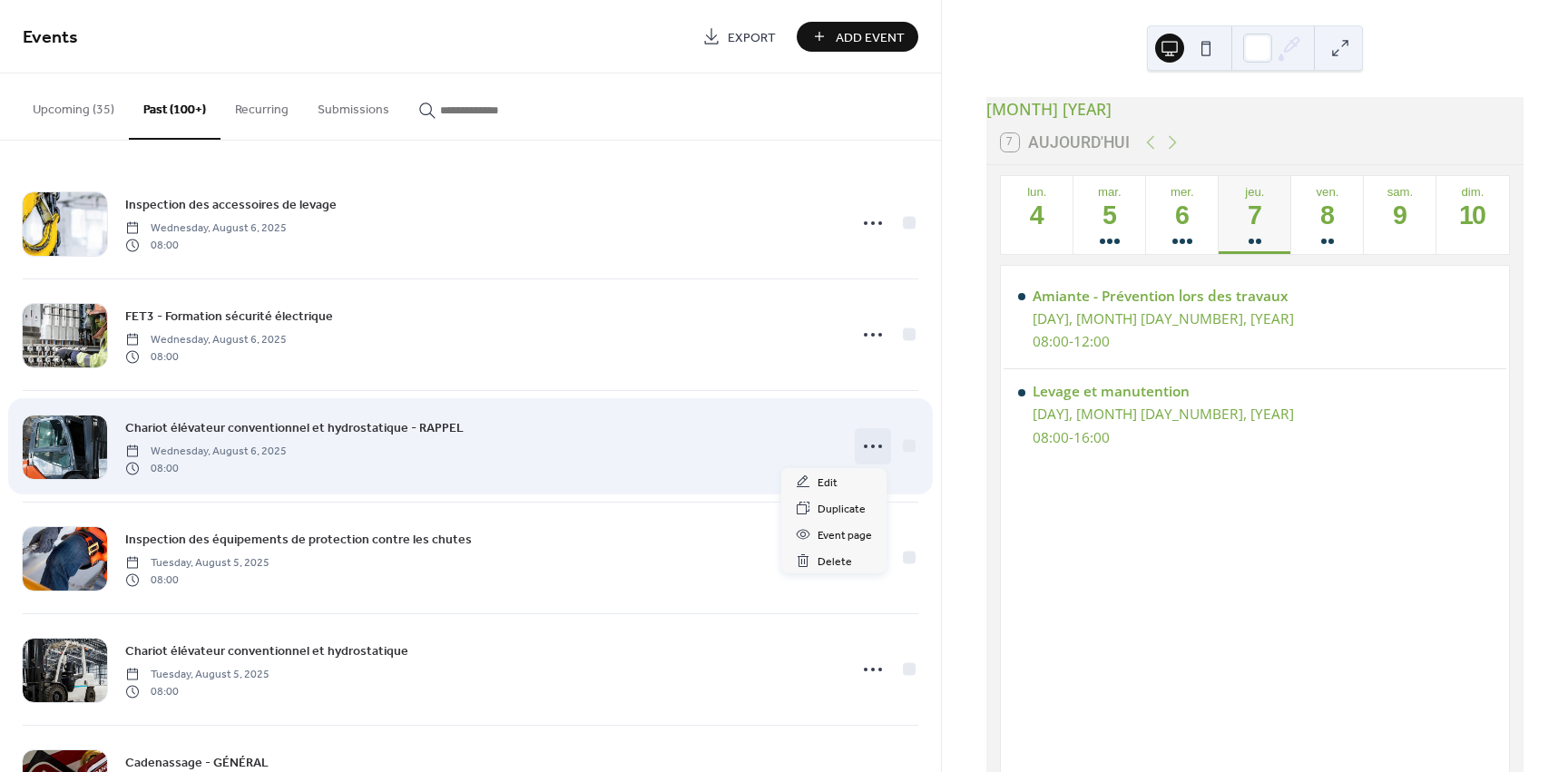 click 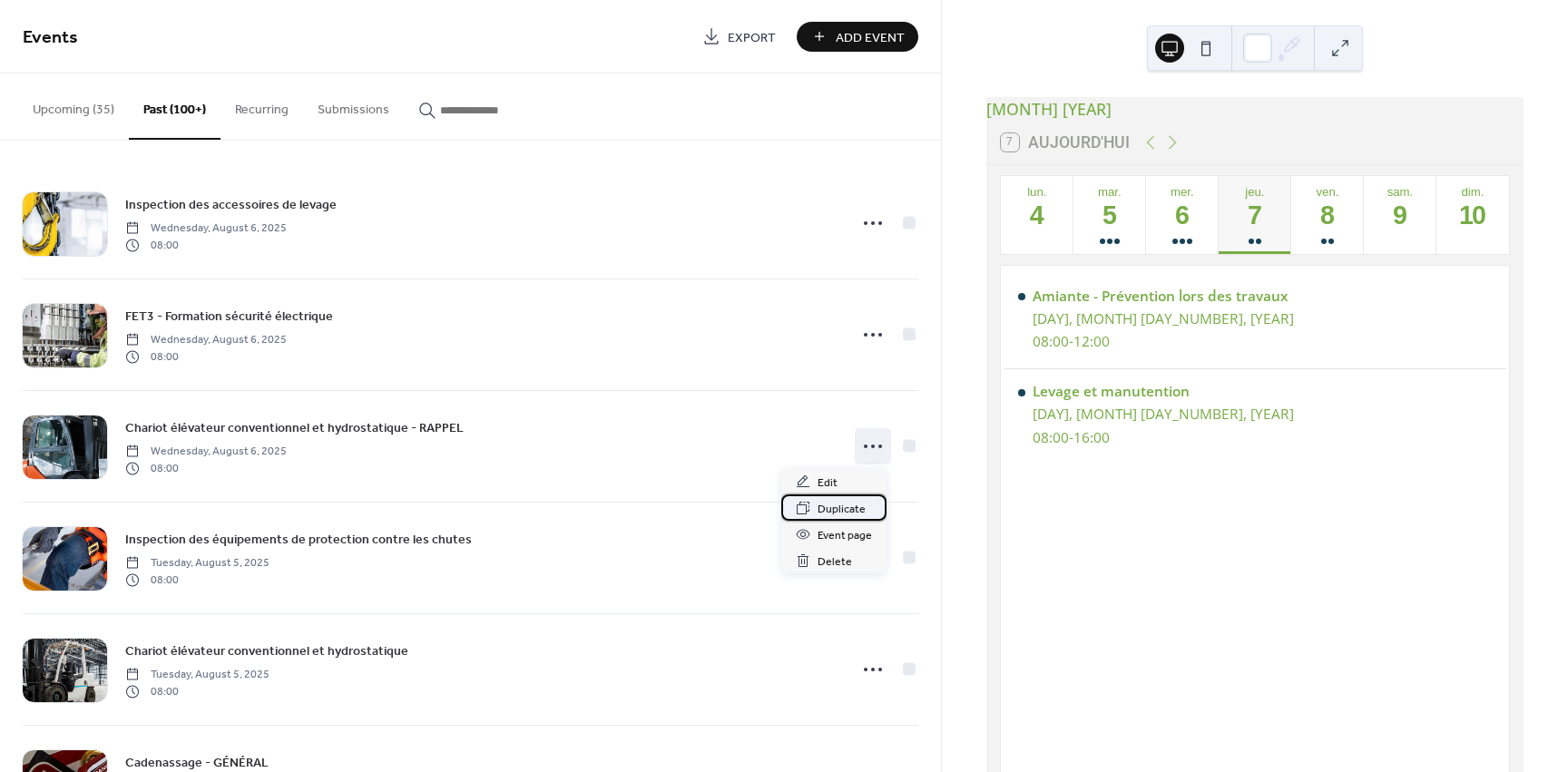 click on "Duplicate" at bounding box center [841, 509] 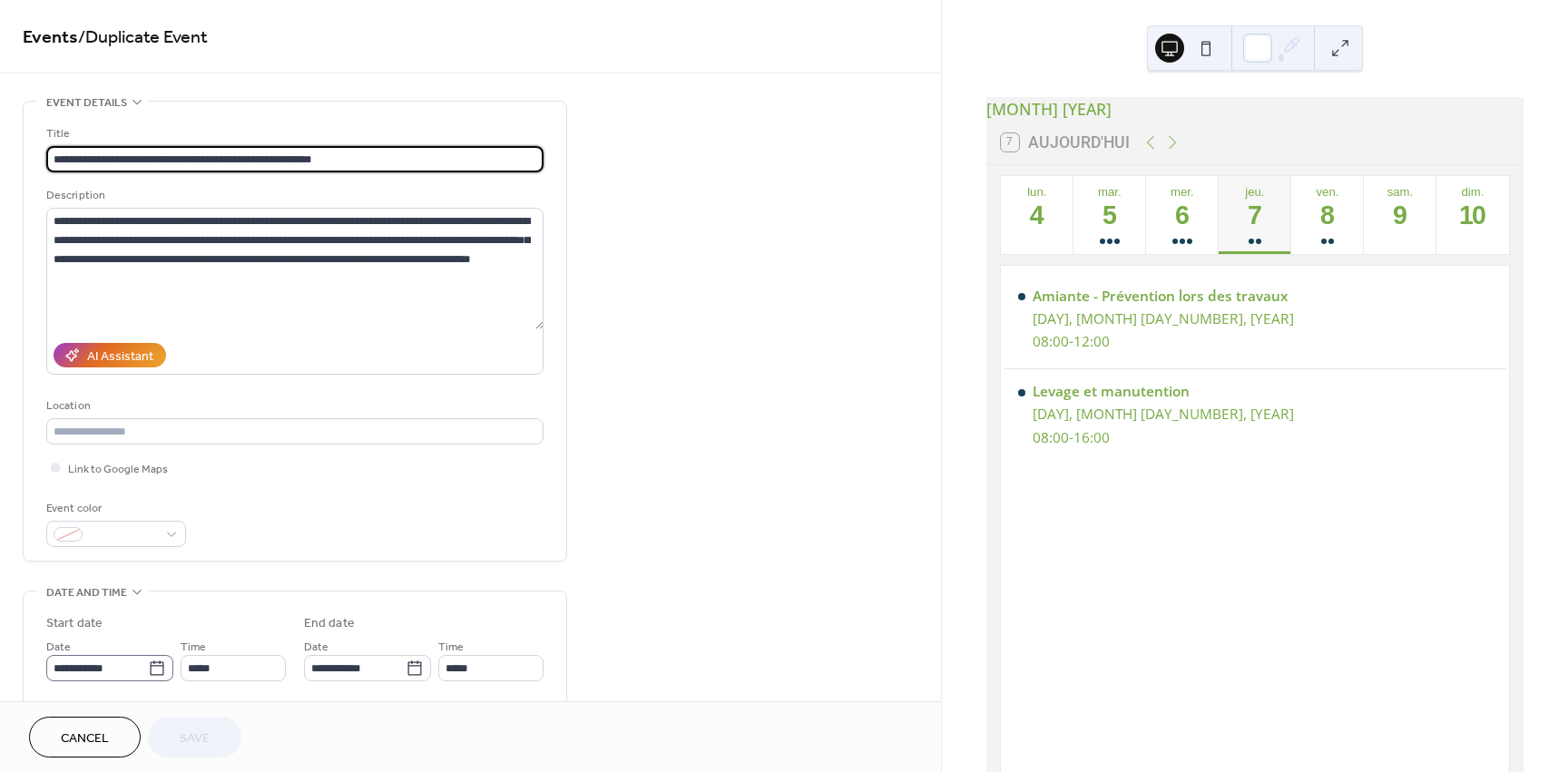 click 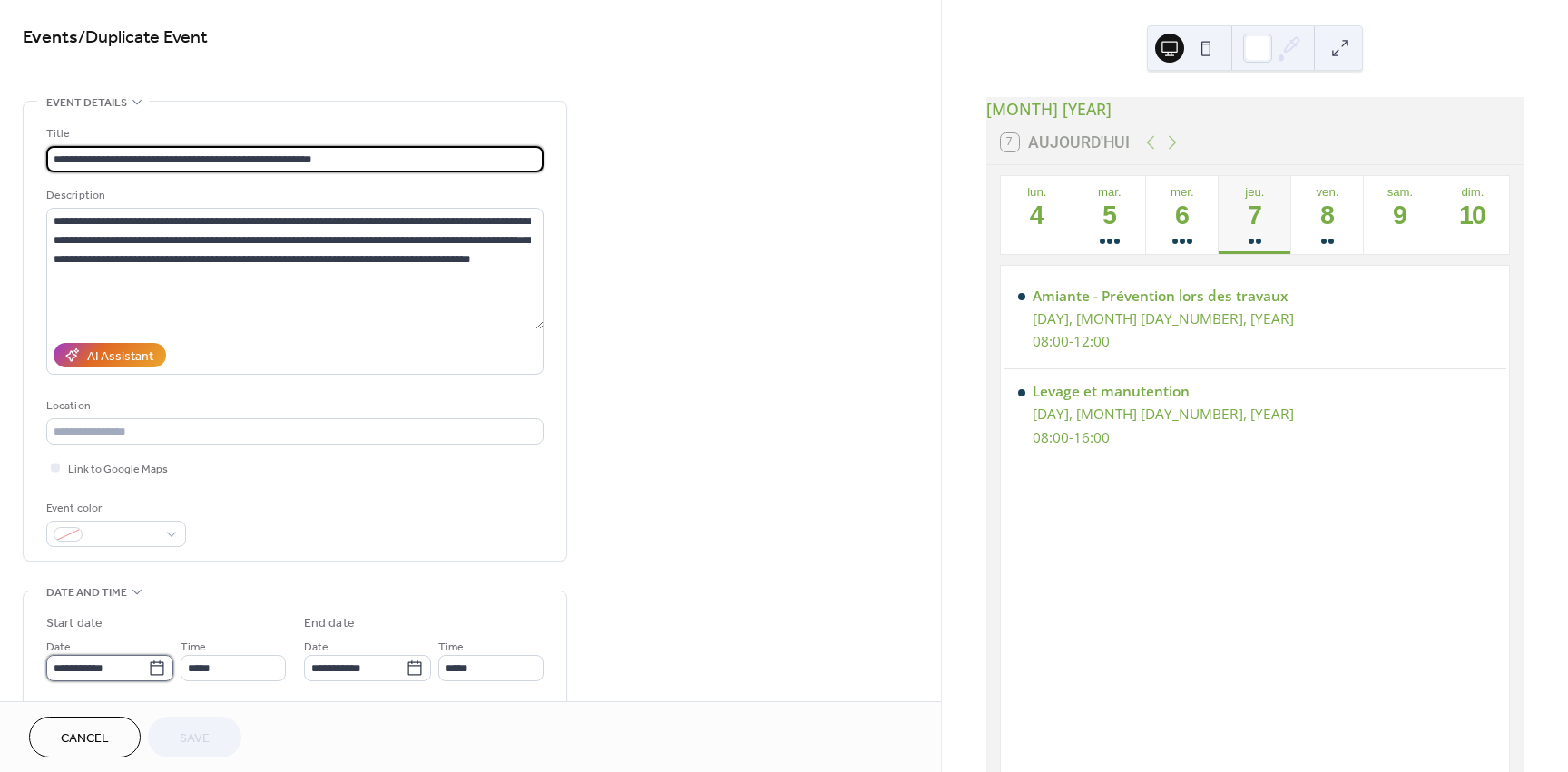 click on "**********" at bounding box center [97, 668] 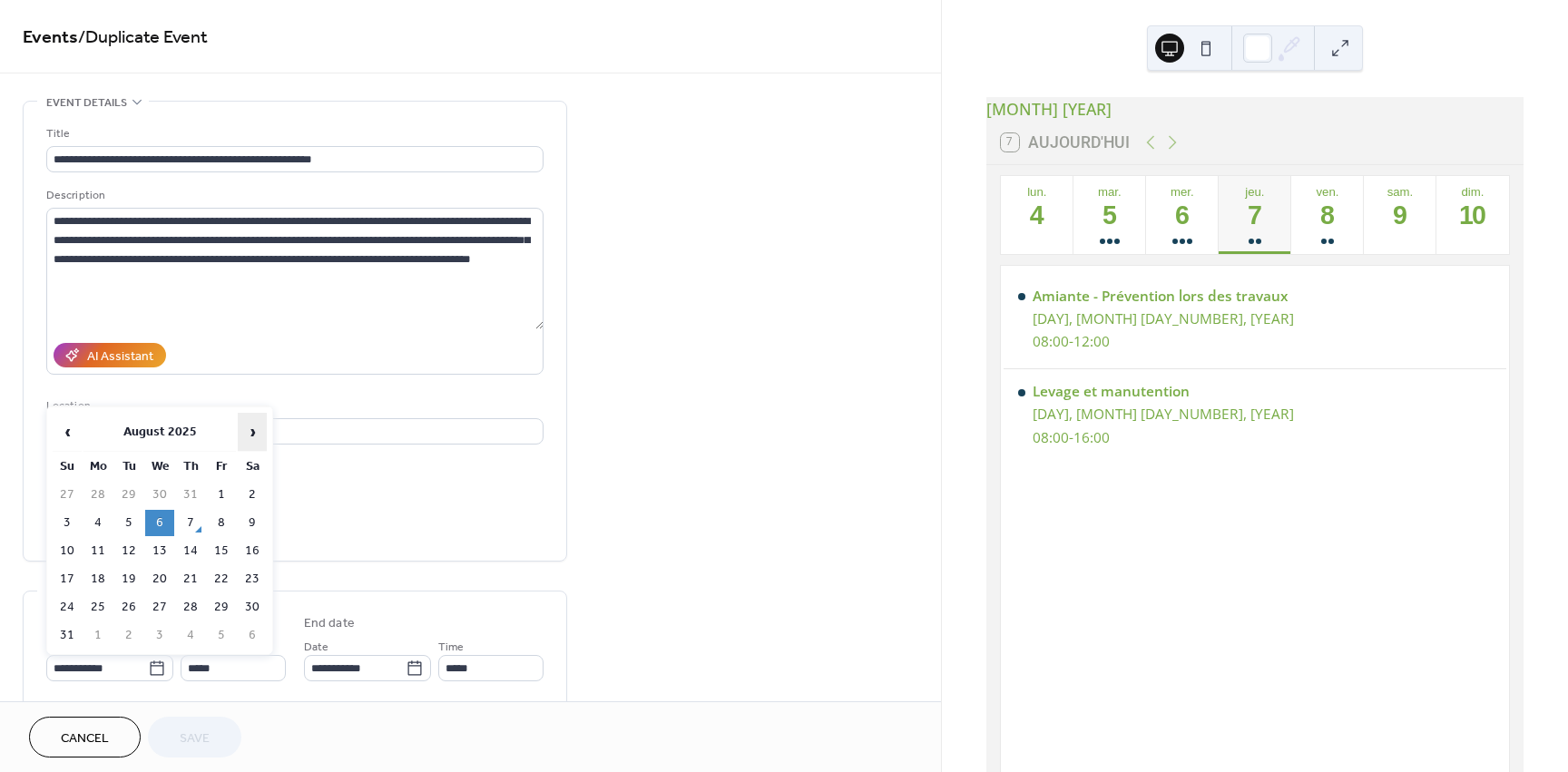 click on "›" at bounding box center [252, 432] 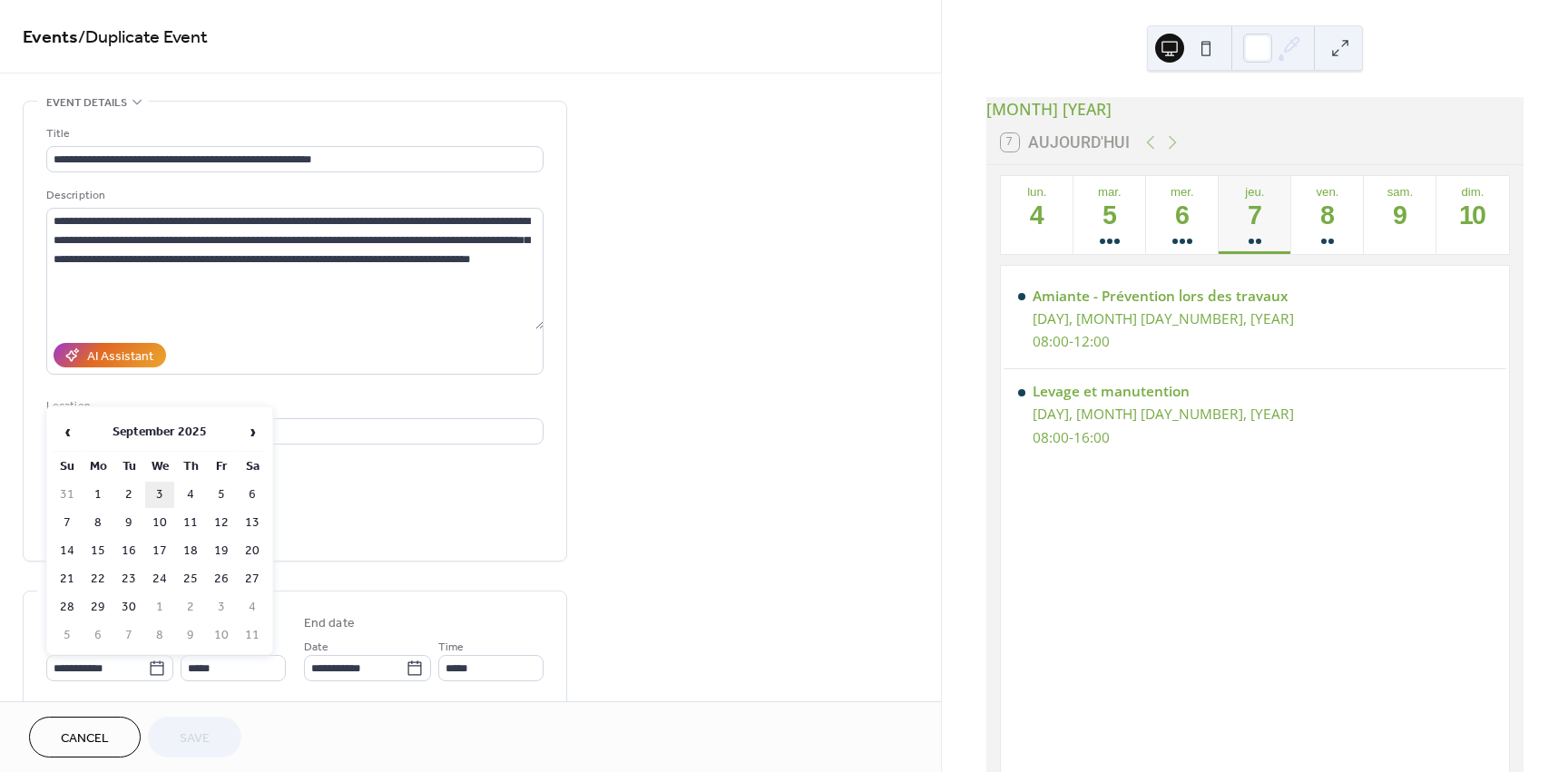 click on "3" at bounding box center (160, 494) 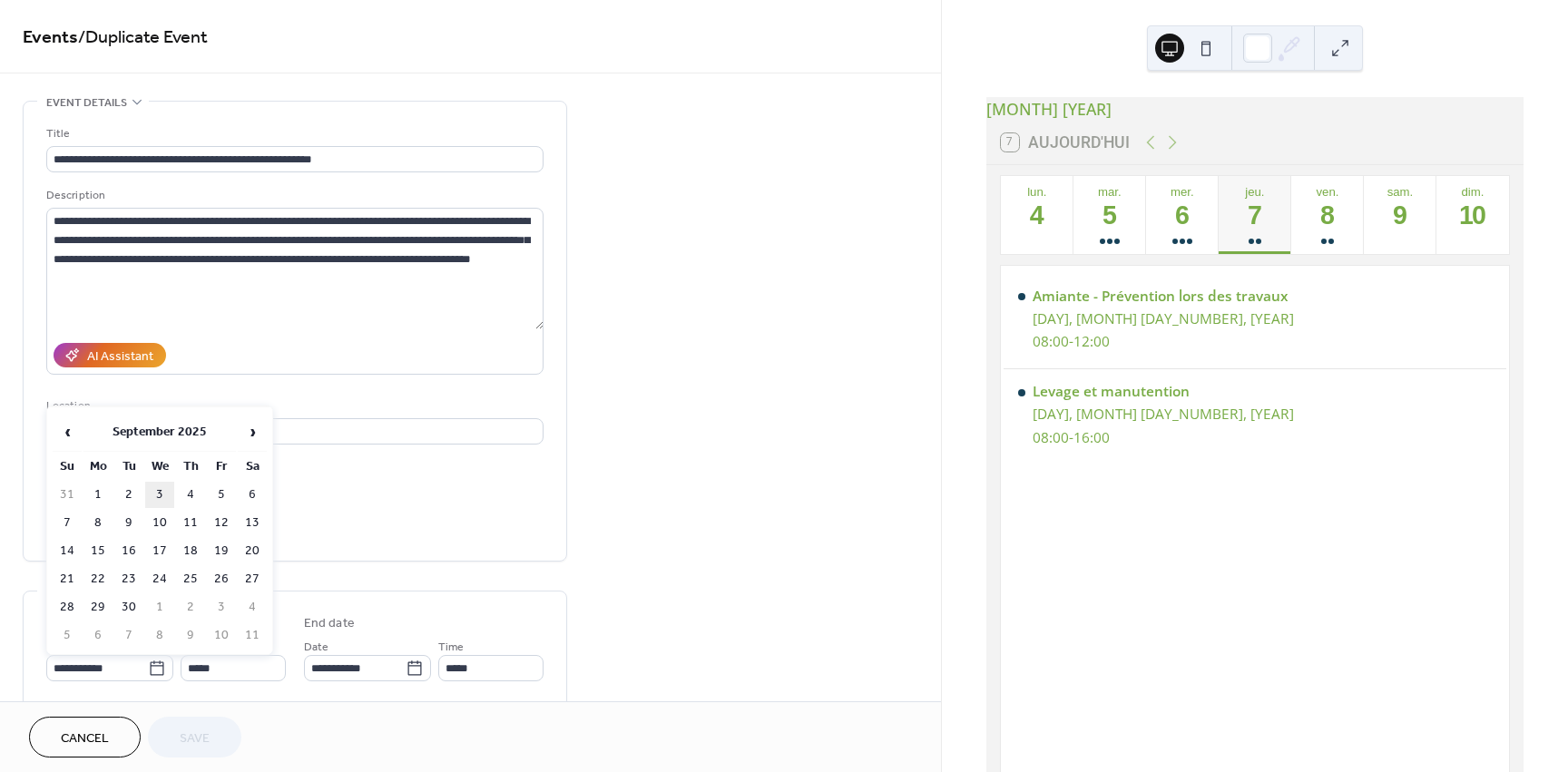 type on "**********" 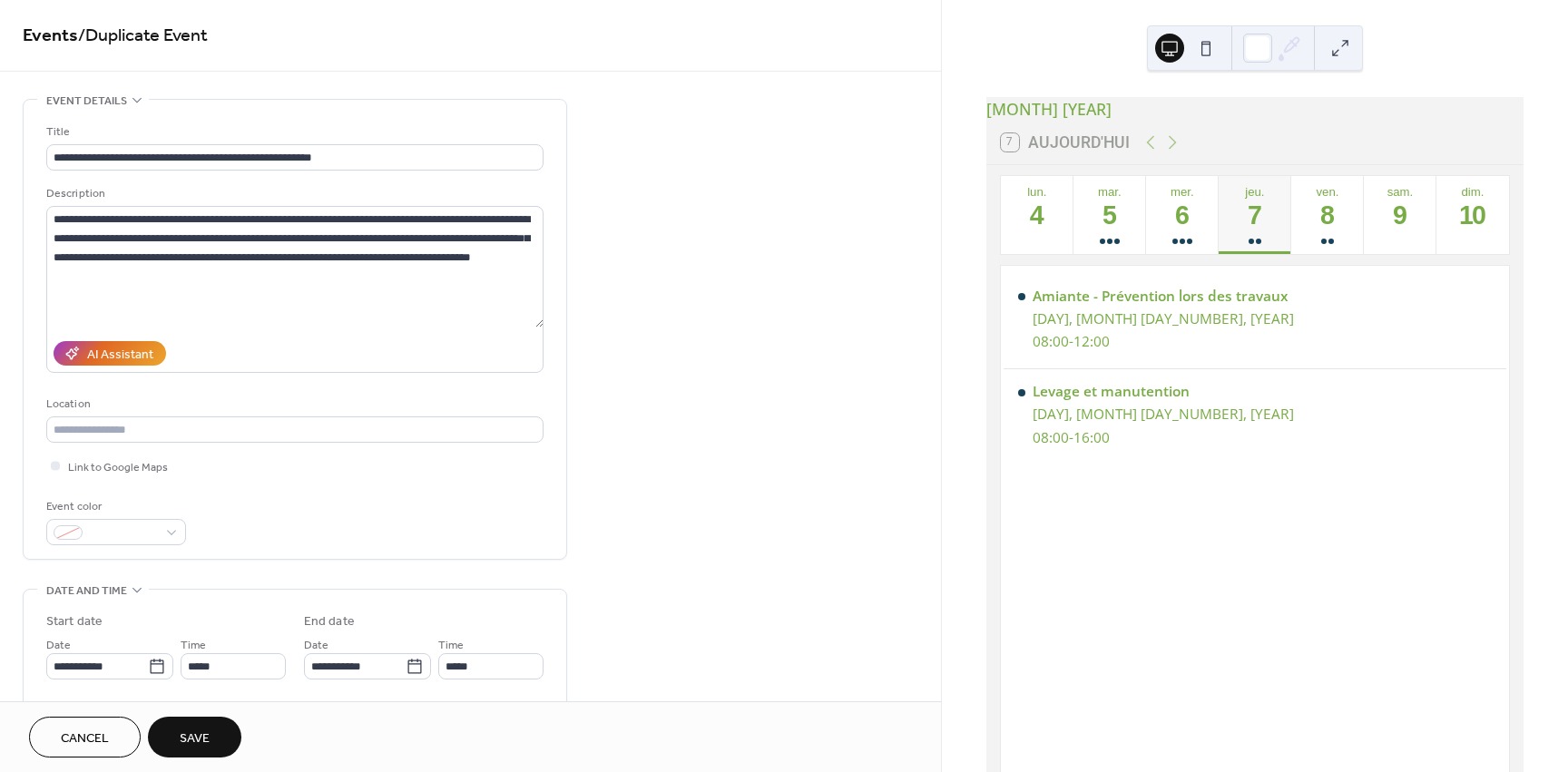 scroll, scrollTop: 0, scrollLeft: 0, axis: both 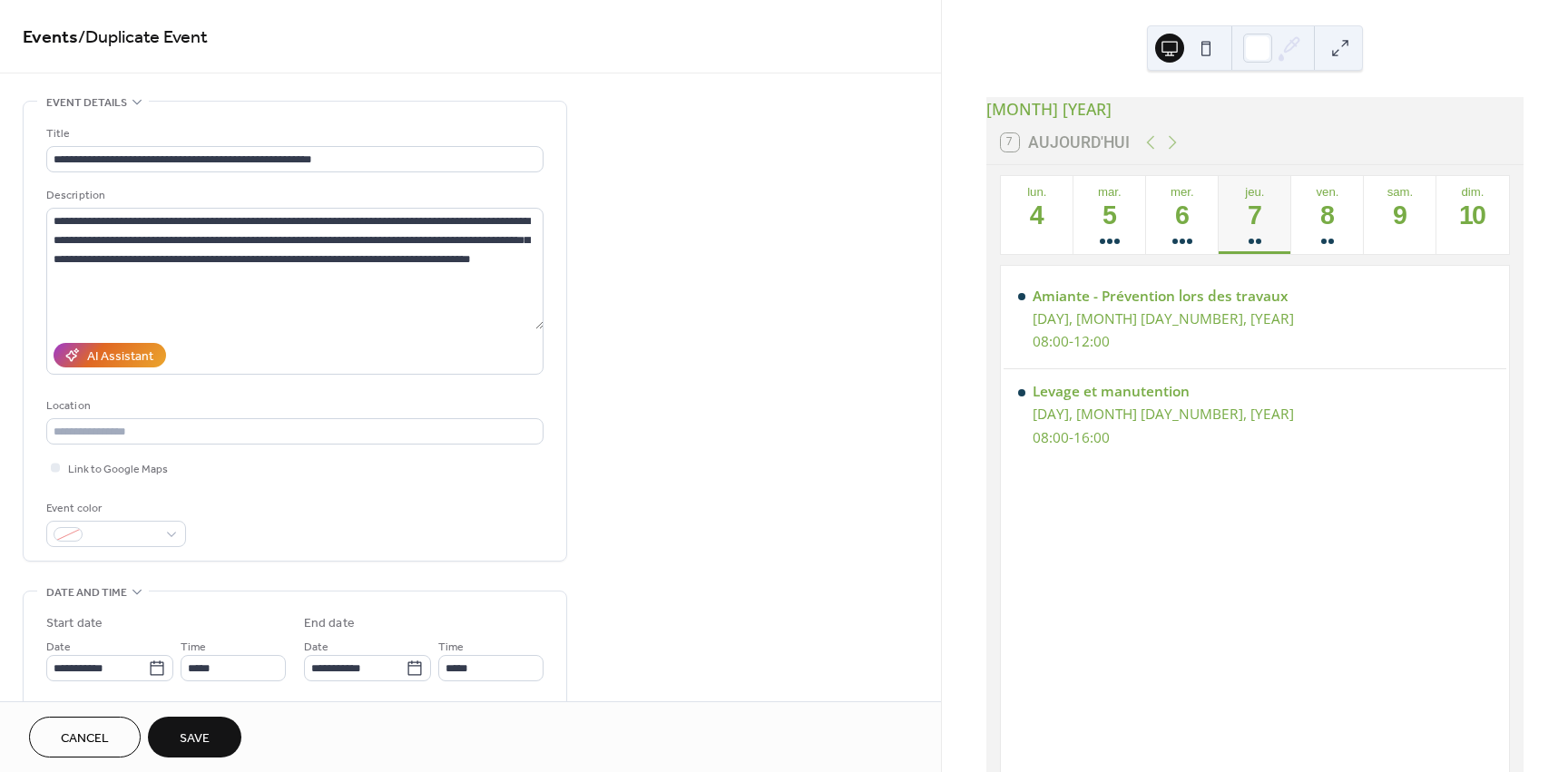 click on "Save" at bounding box center [194, 738] 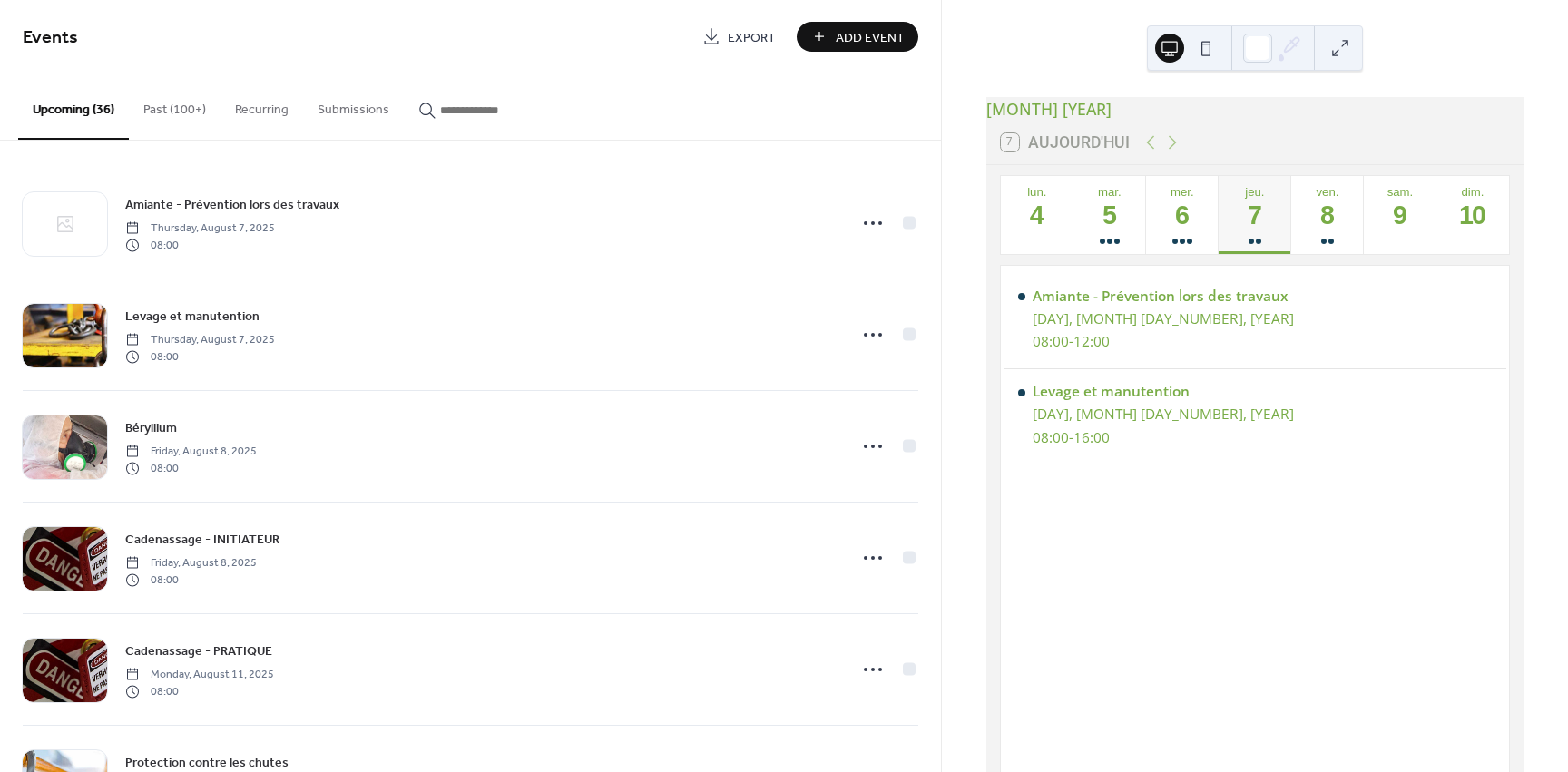 click on "Past (100+)" at bounding box center (174, 105) 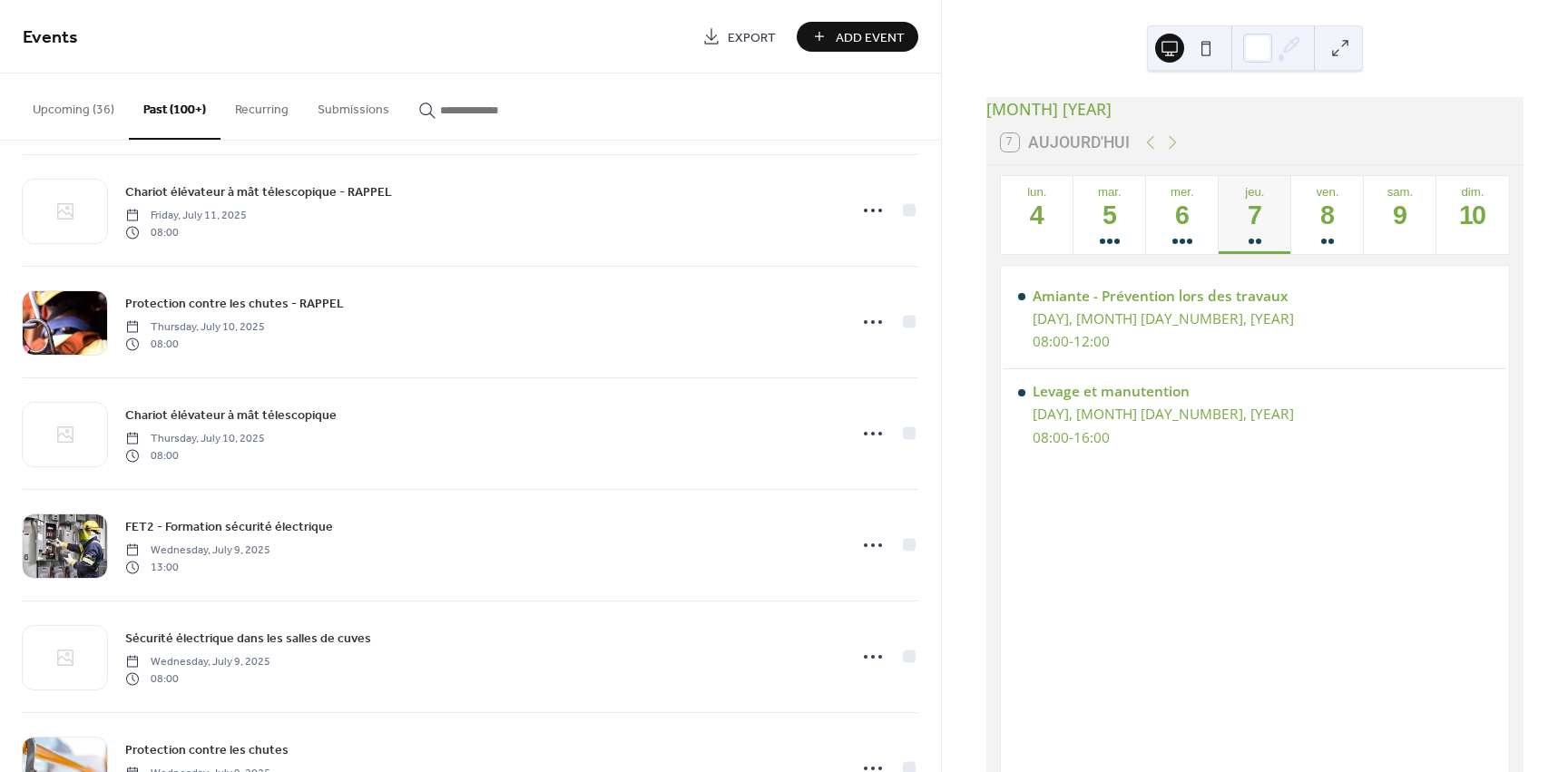 scroll, scrollTop: 1905, scrollLeft: 0, axis: vertical 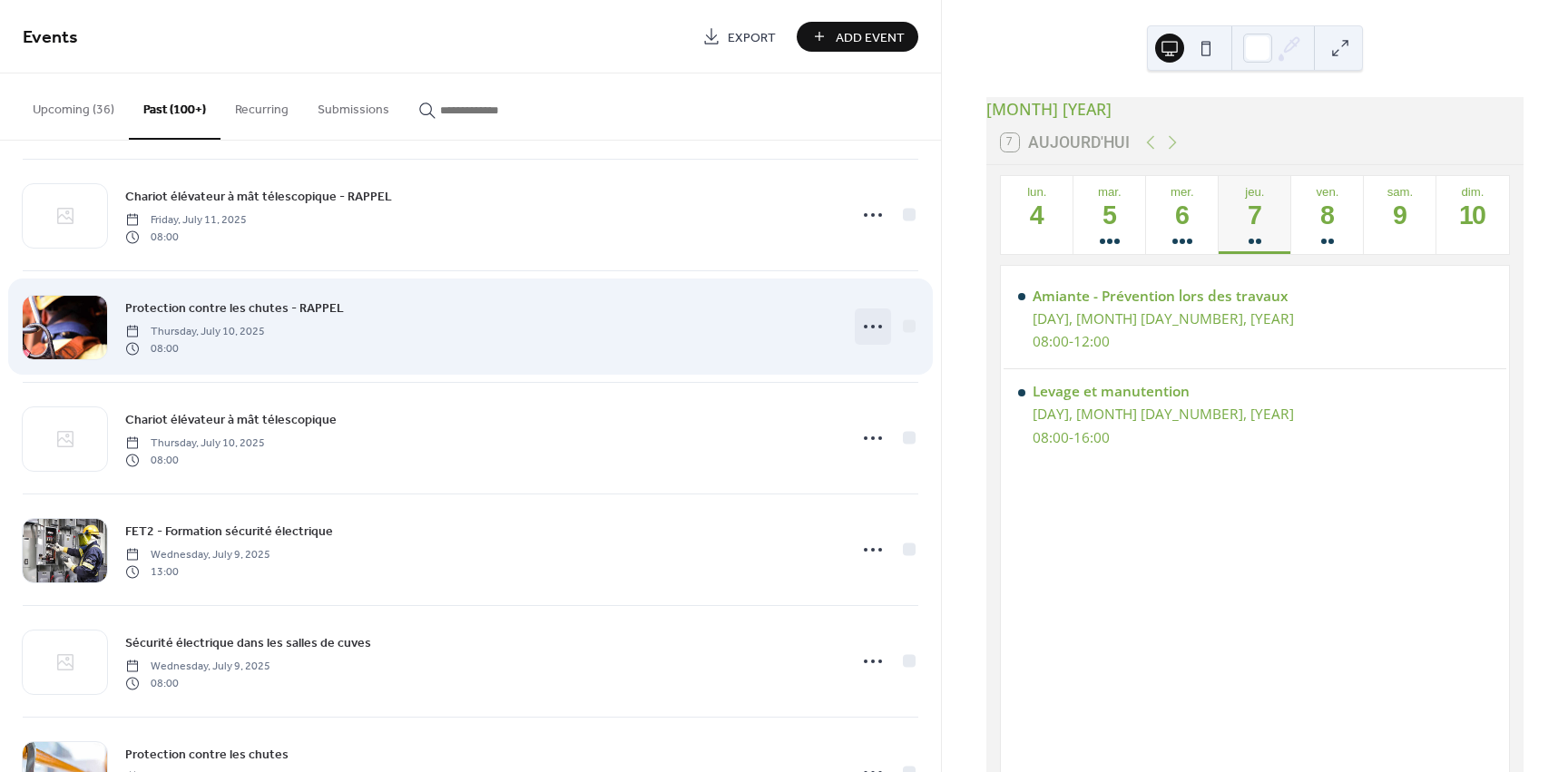 click 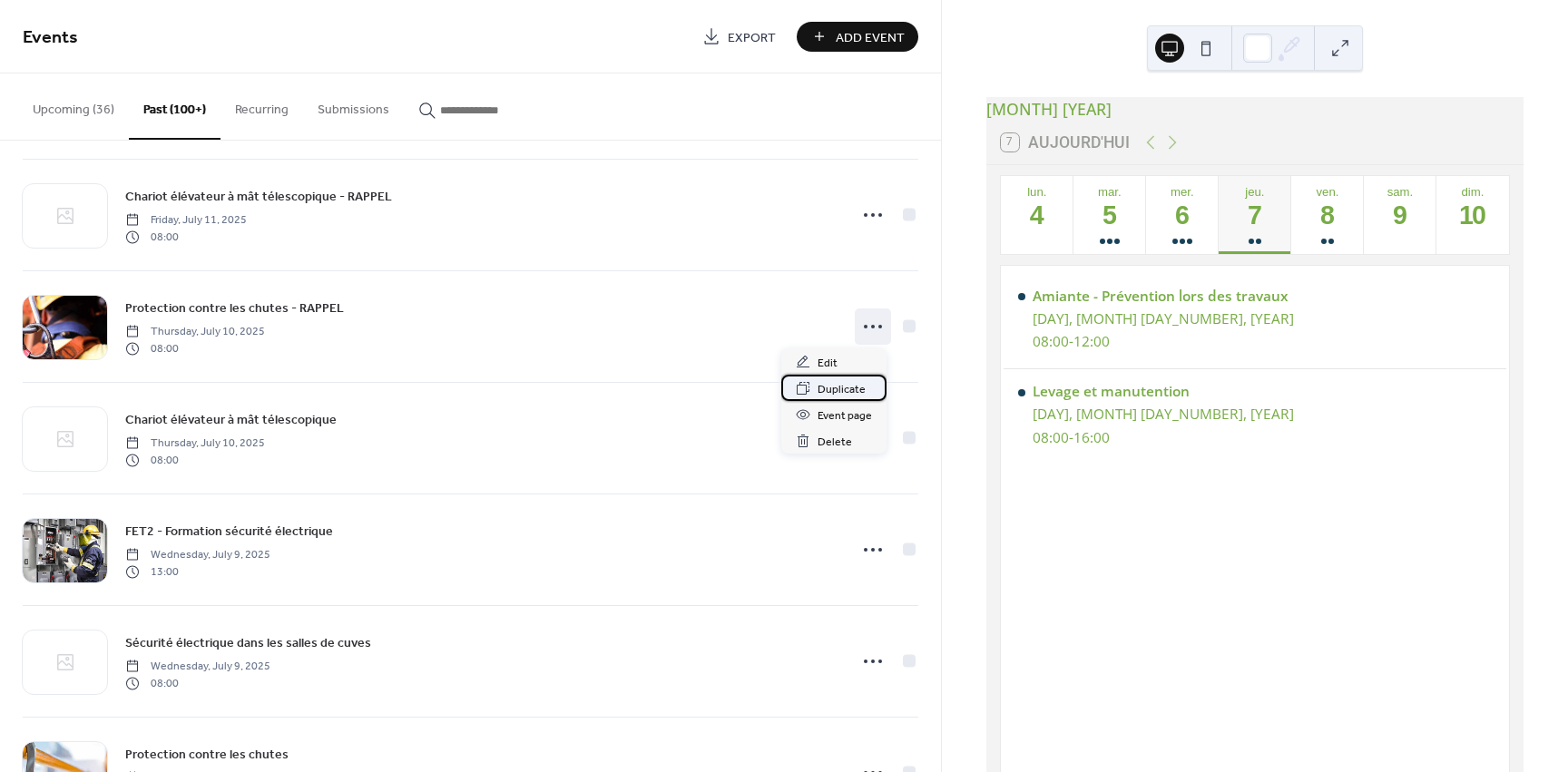 click on "Duplicate" at bounding box center [841, 389] 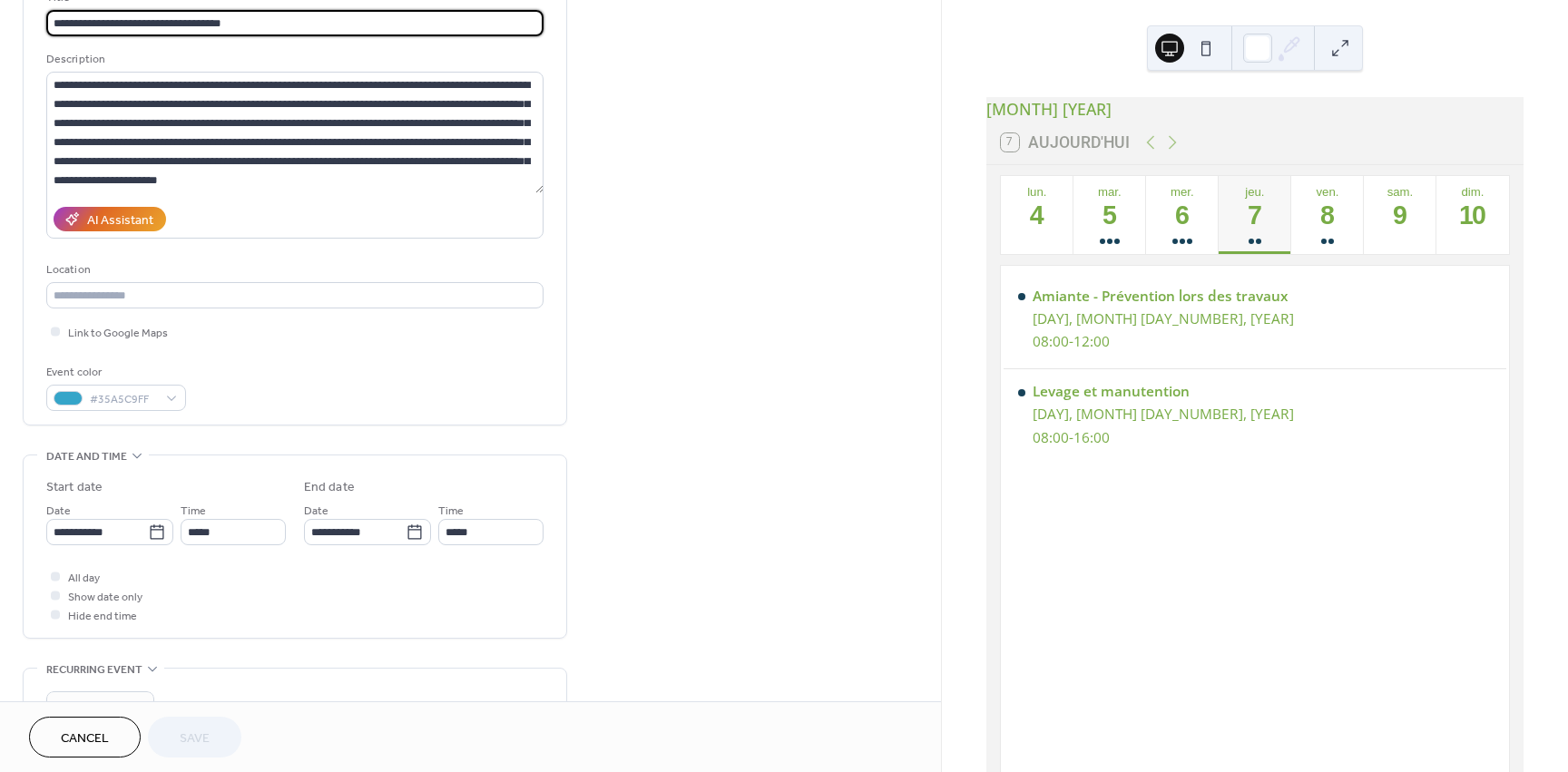 scroll, scrollTop: 181, scrollLeft: 0, axis: vertical 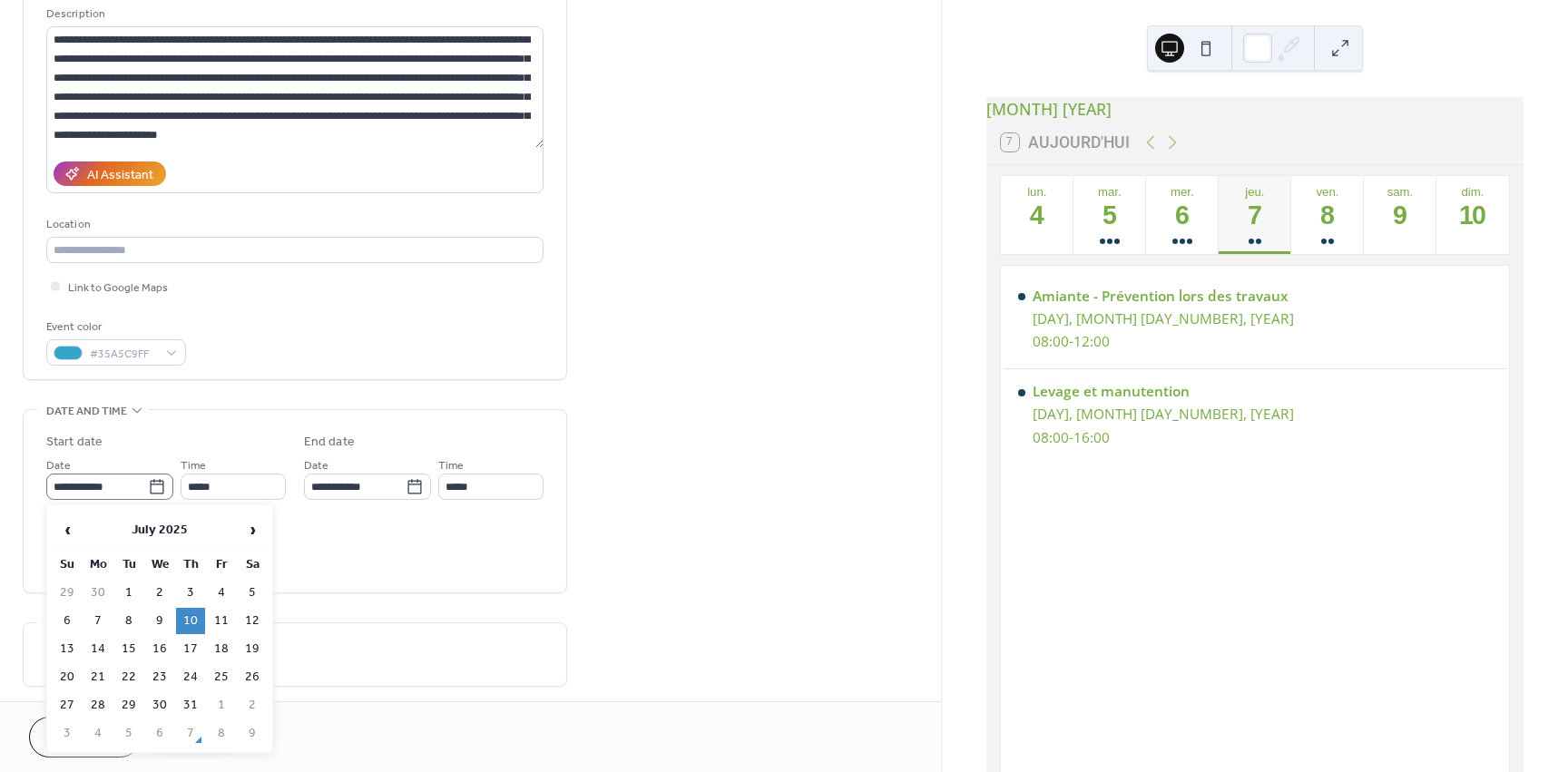 click 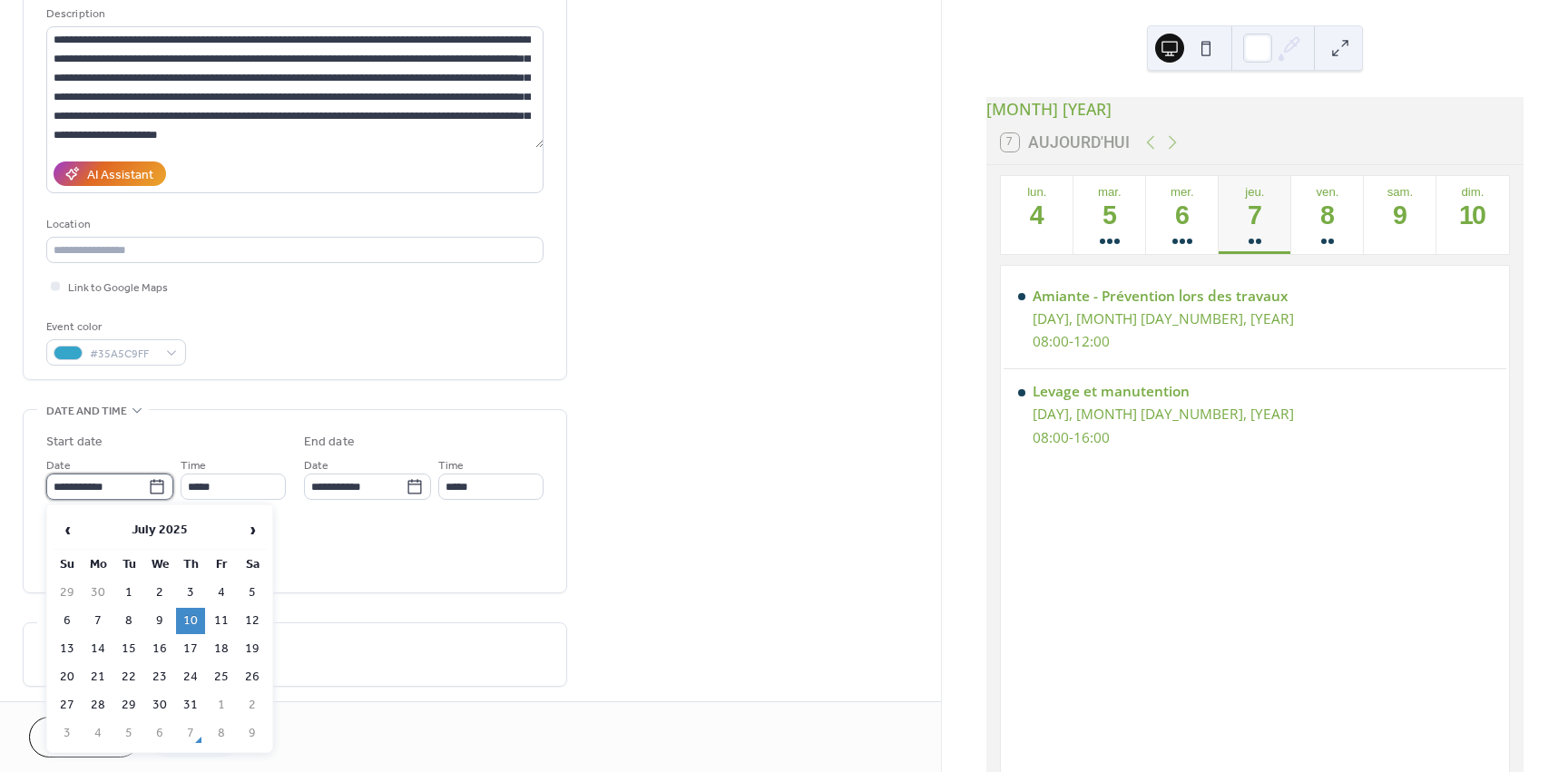 click on "**********" at bounding box center [97, 486] 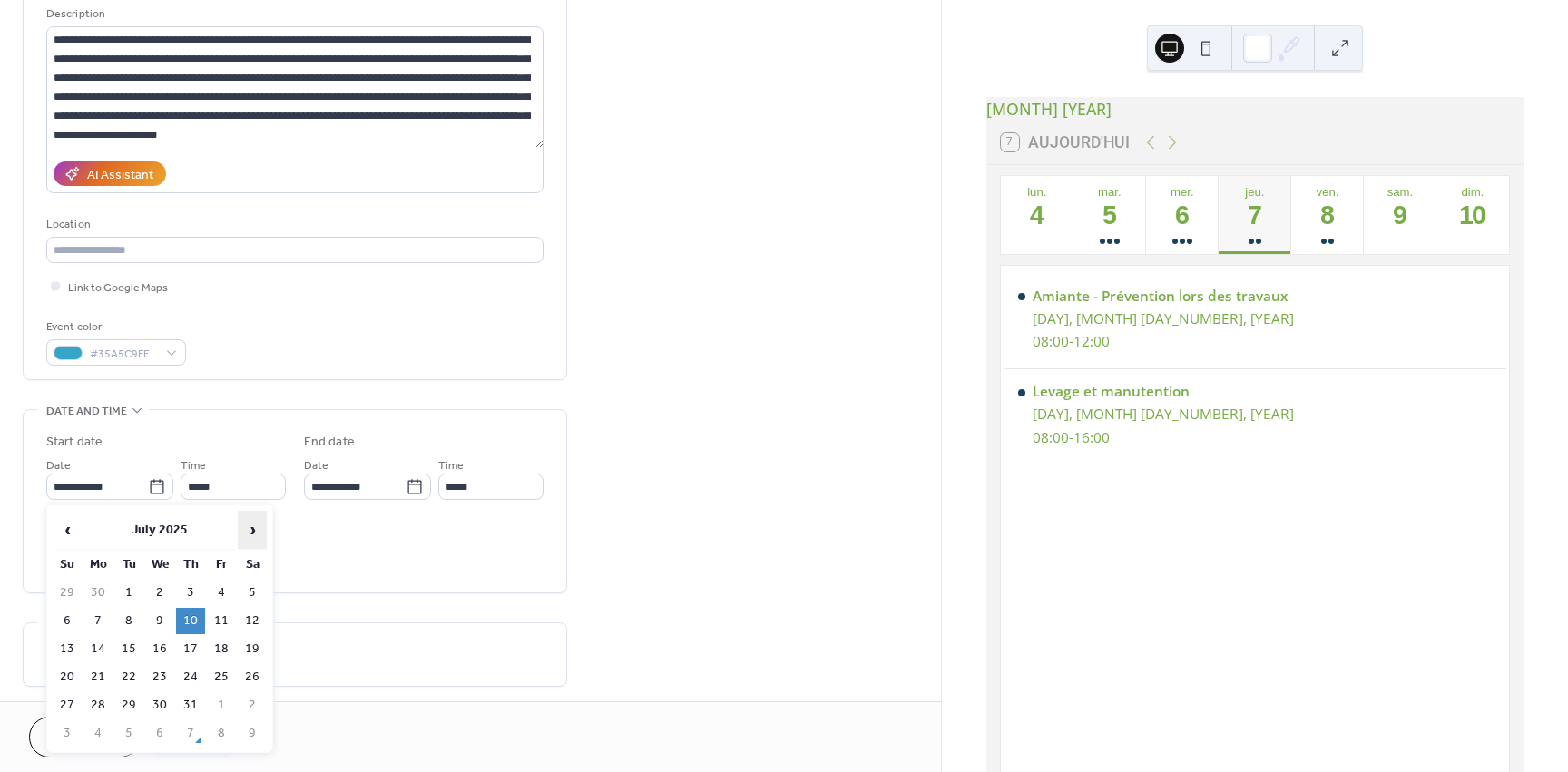 click on "›" at bounding box center [252, 530] 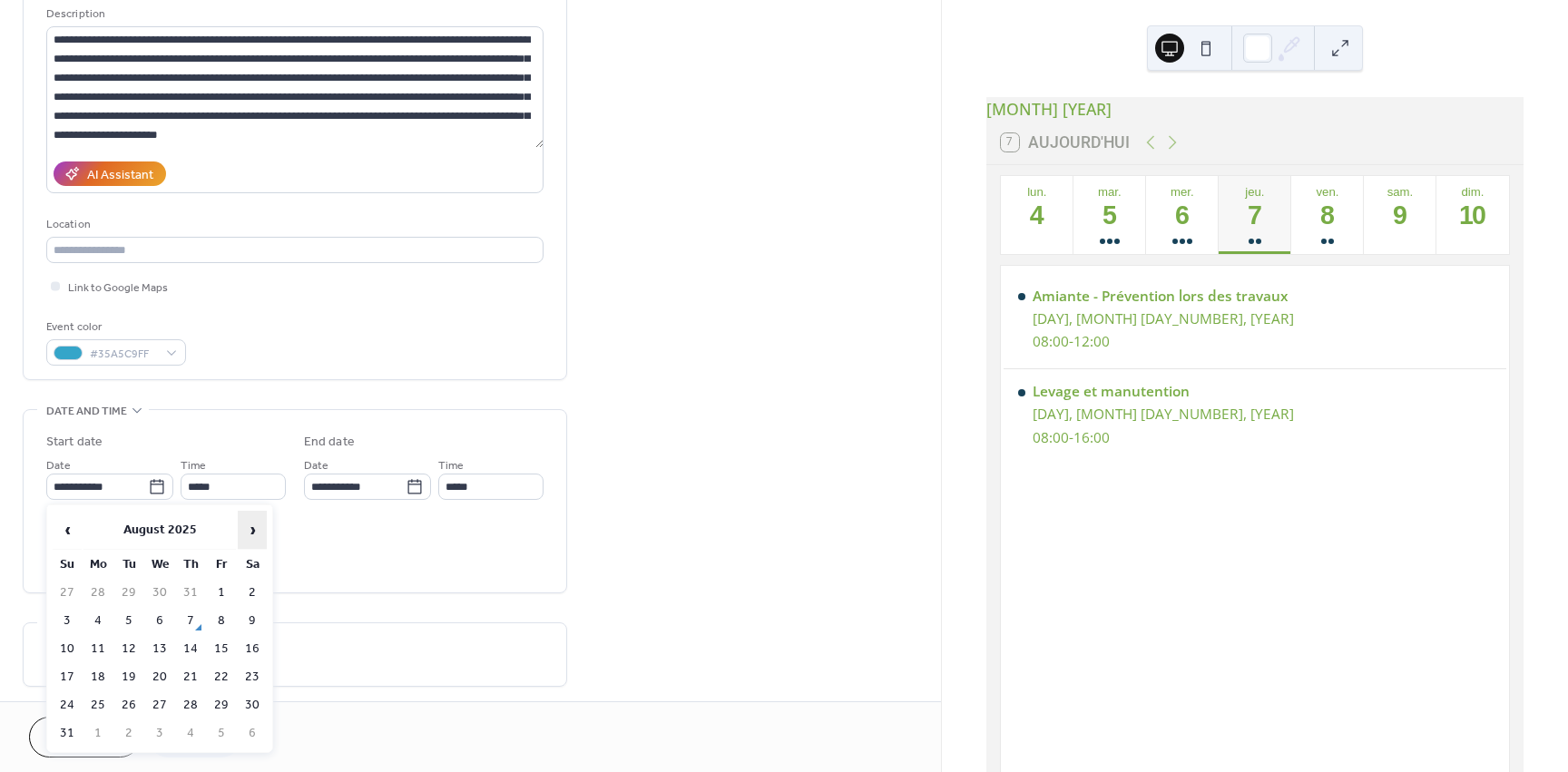 click on "›" at bounding box center (252, 530) 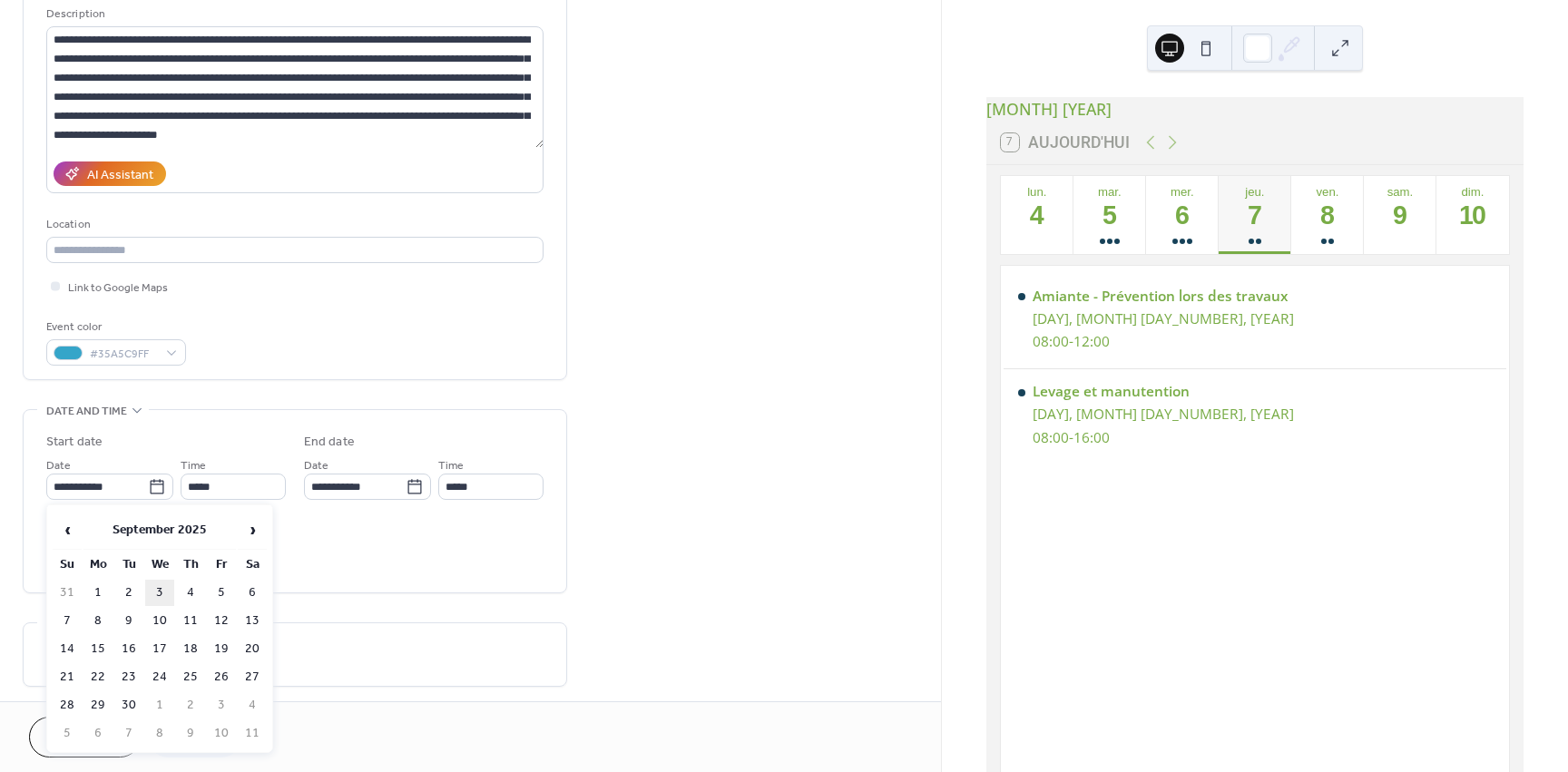 click on "3" at bounding box center [160, 592] 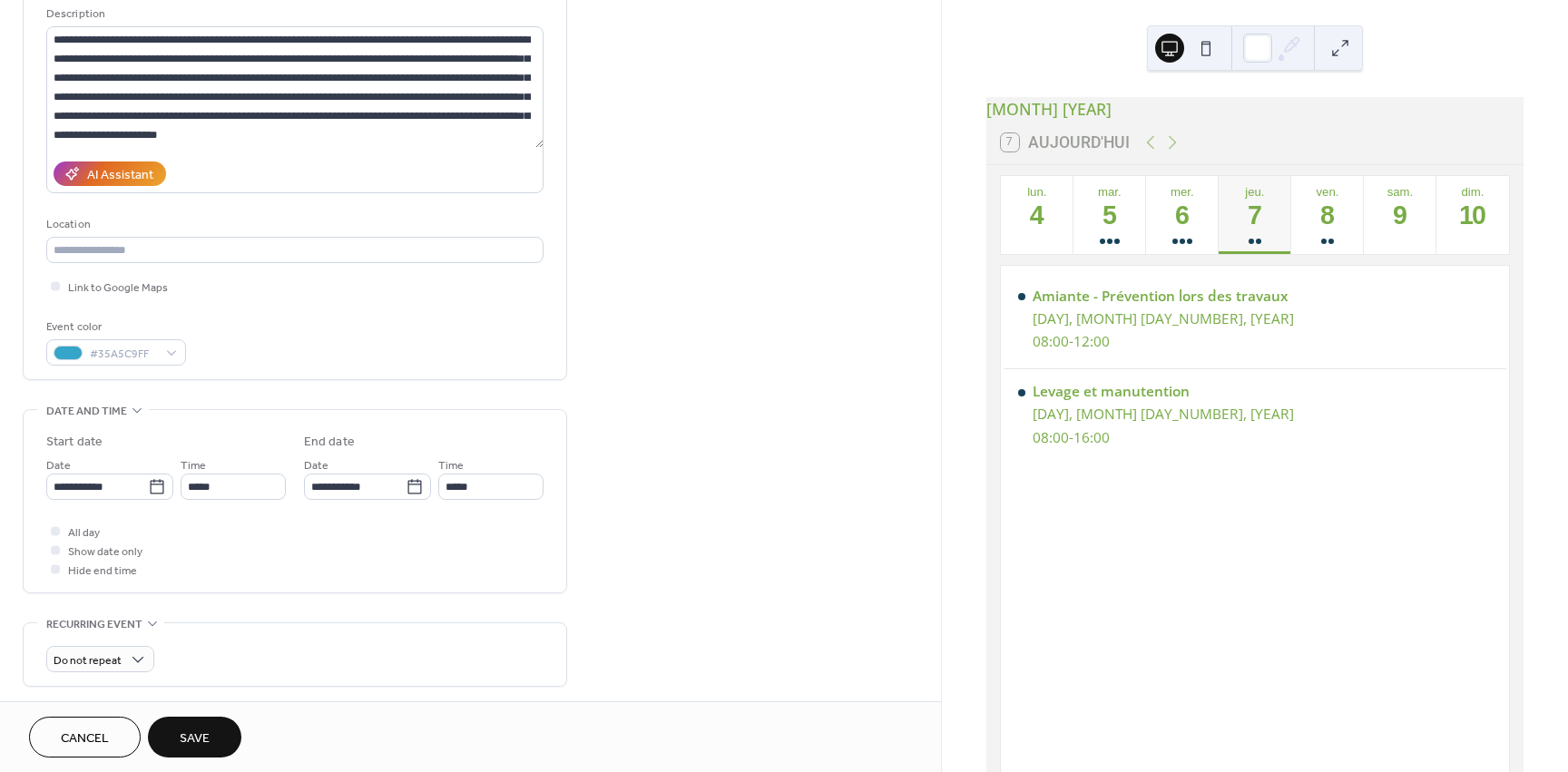 click on "Save" at bounding box center (194, 737) 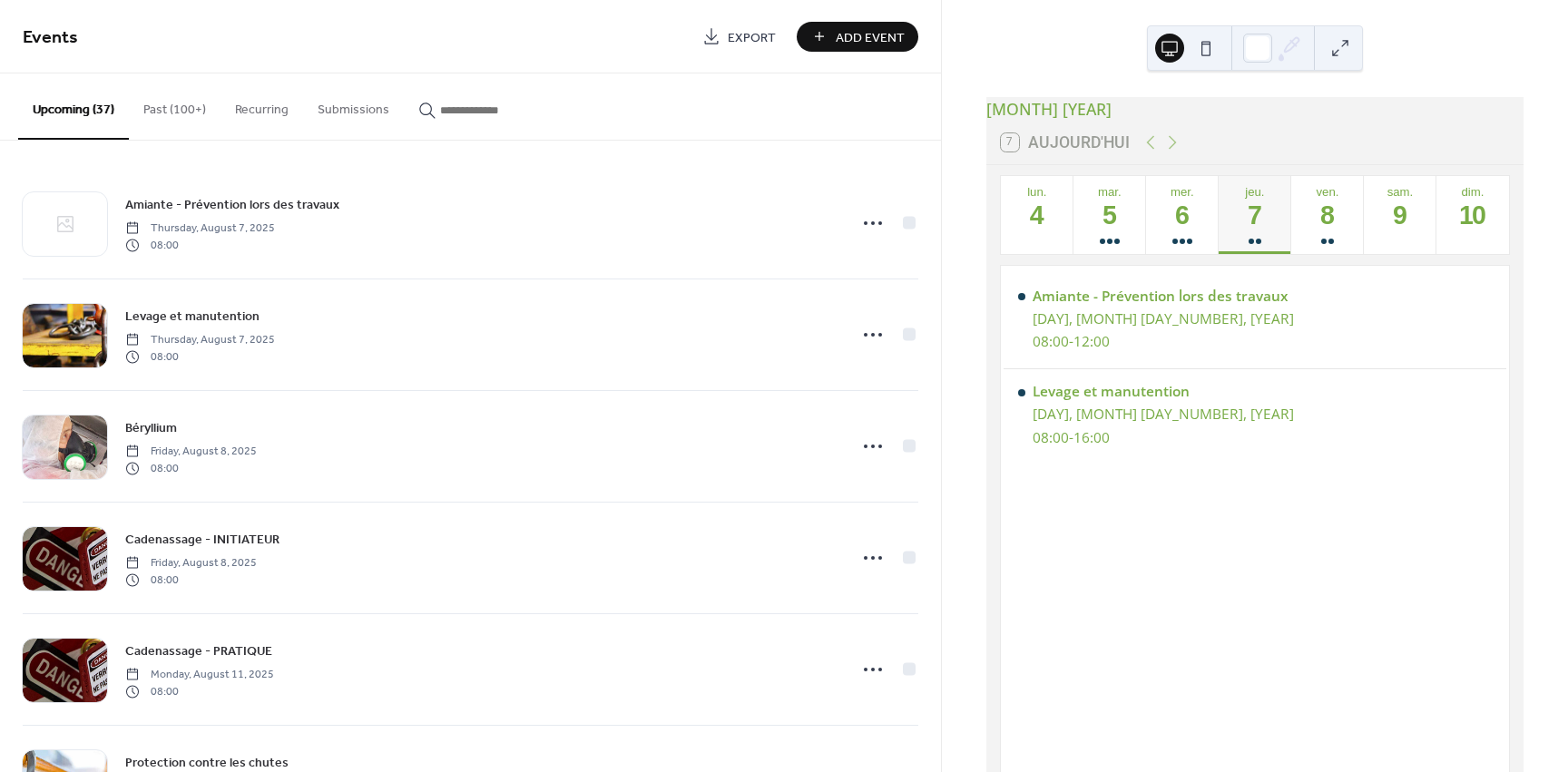 click on "Past (100+)" at bounding box center (174, 105) 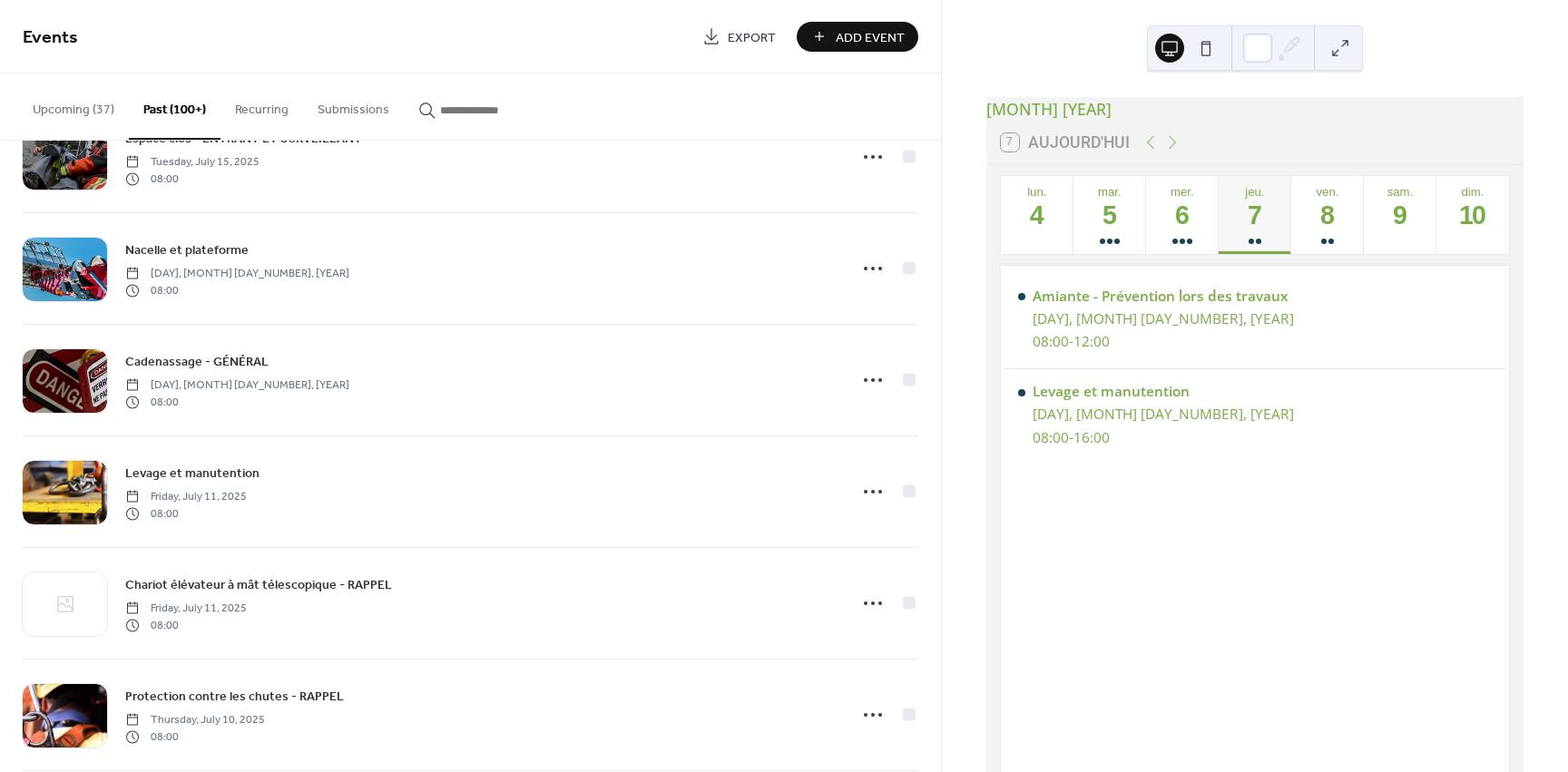 scroll, scrollTop: 1542, scrollLeft: 0, axis: vertical 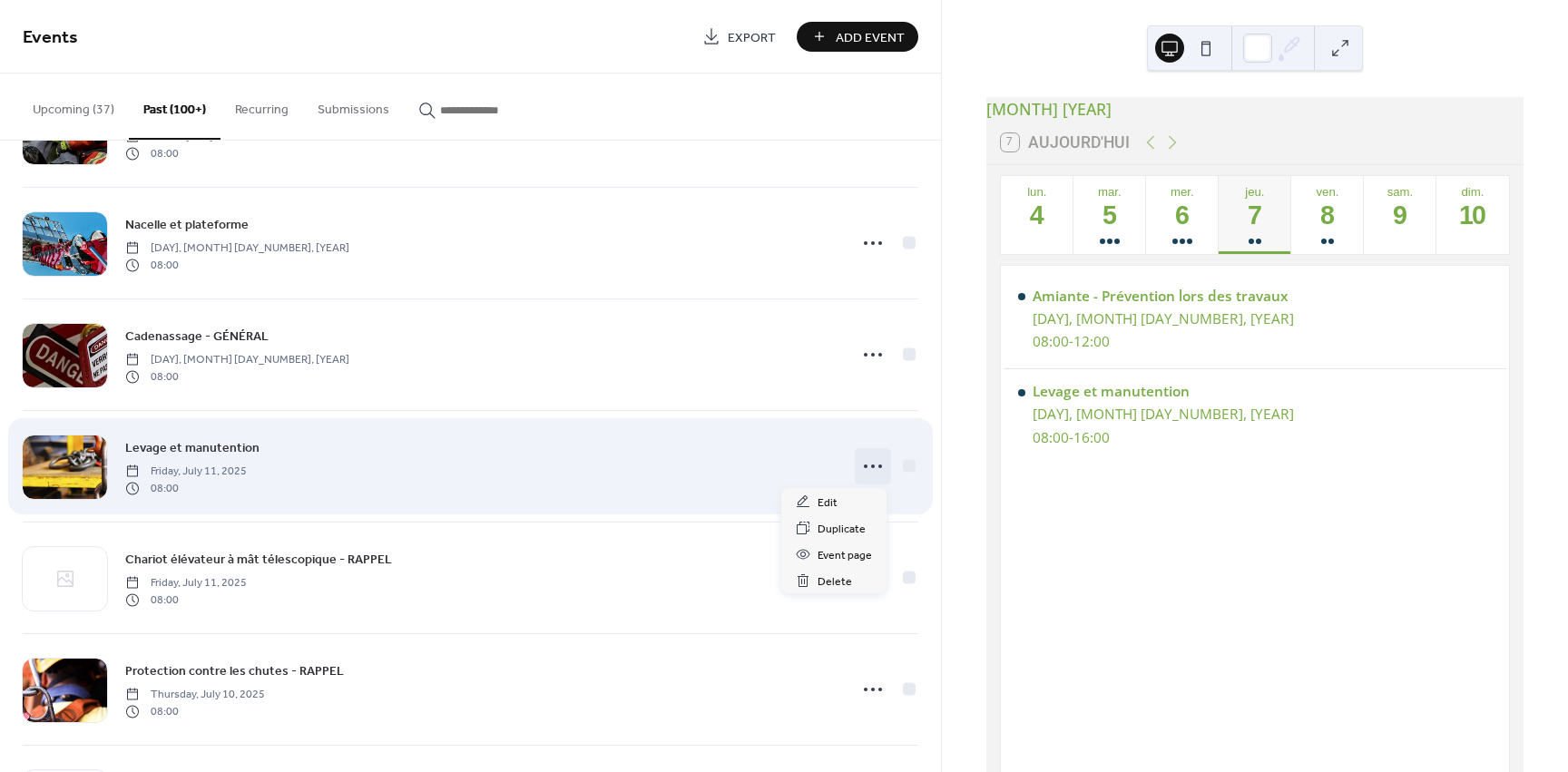 click 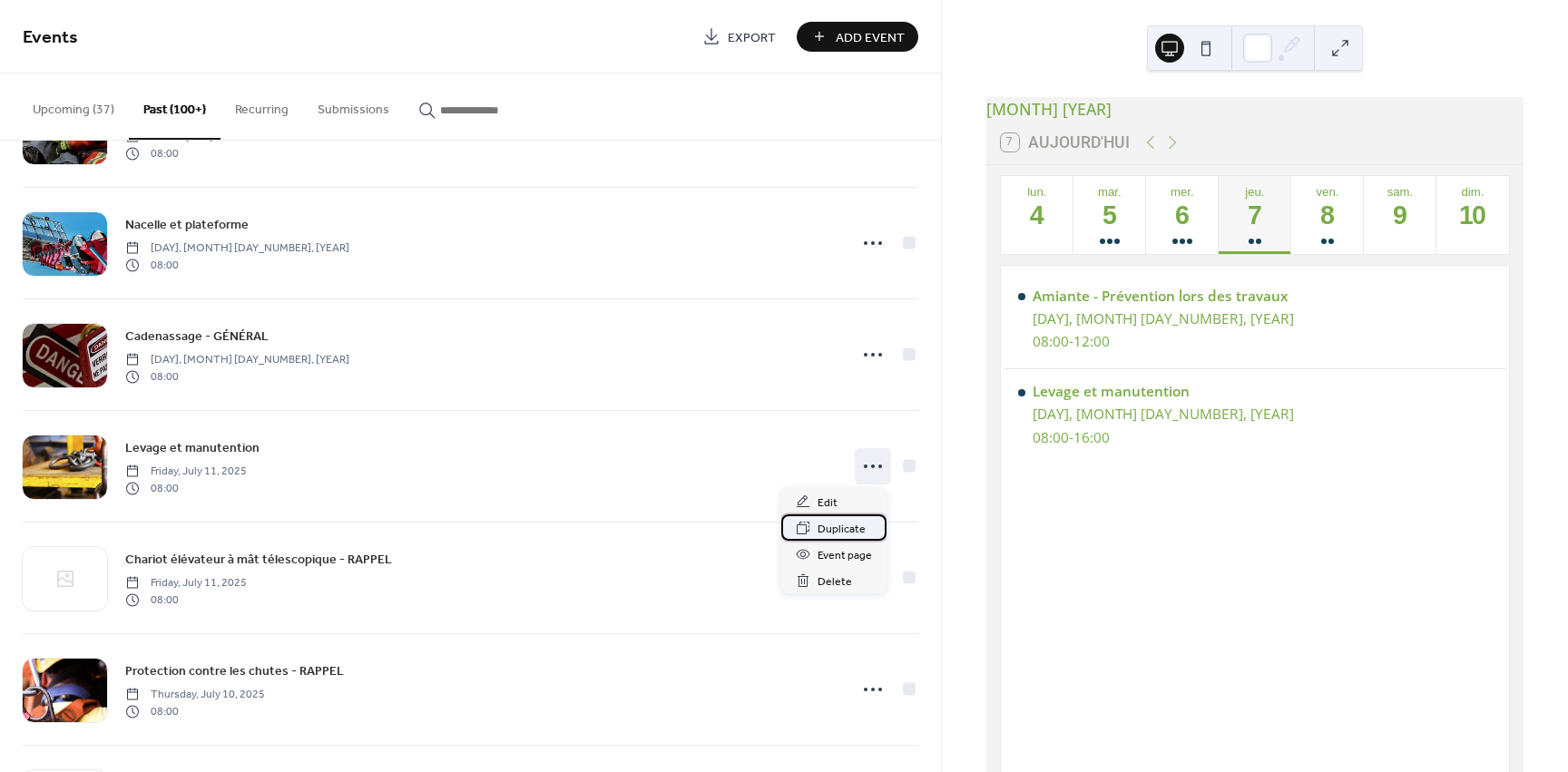 click on "Duplicate" at bounding box center (841, 529) 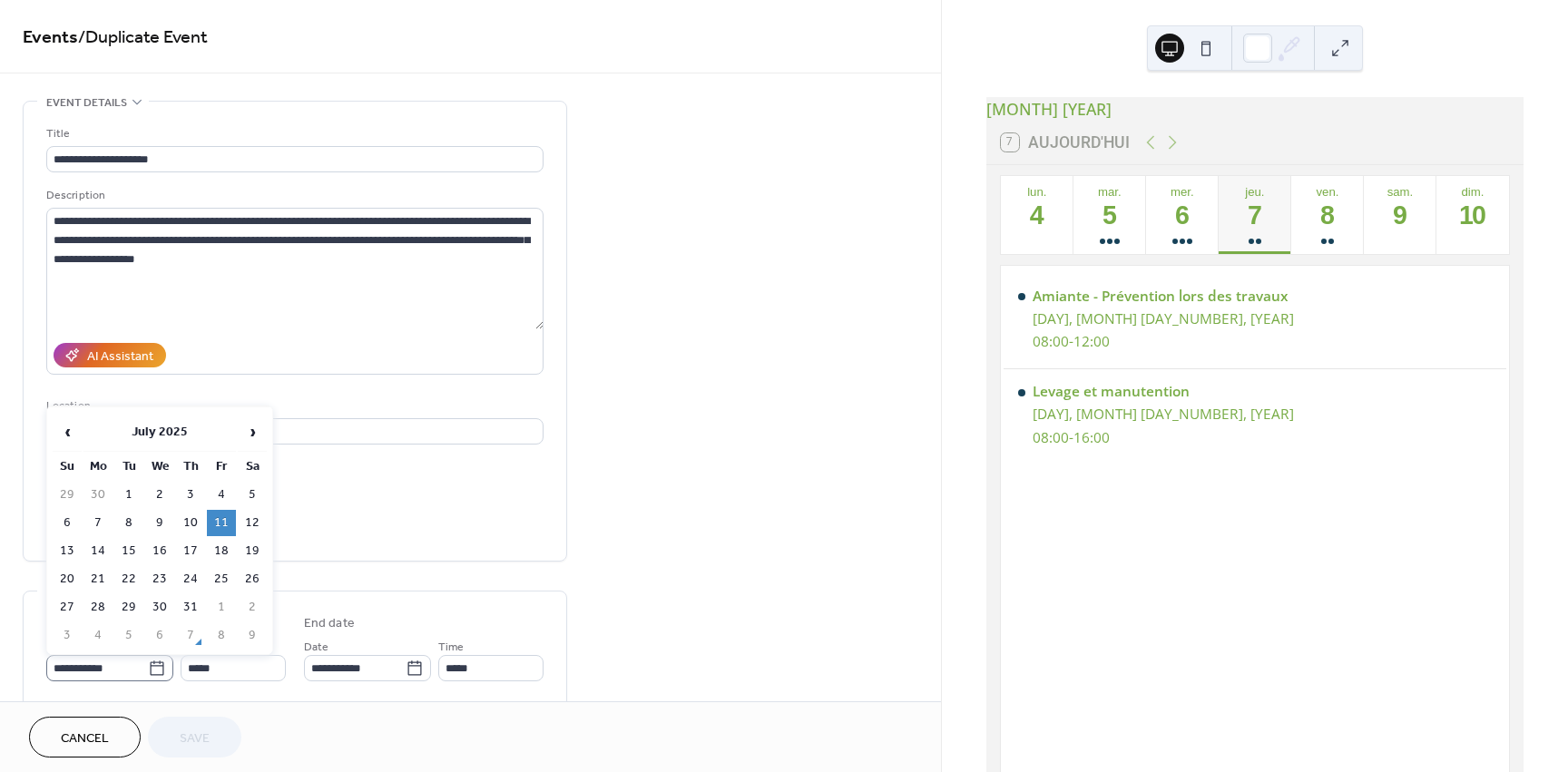 click 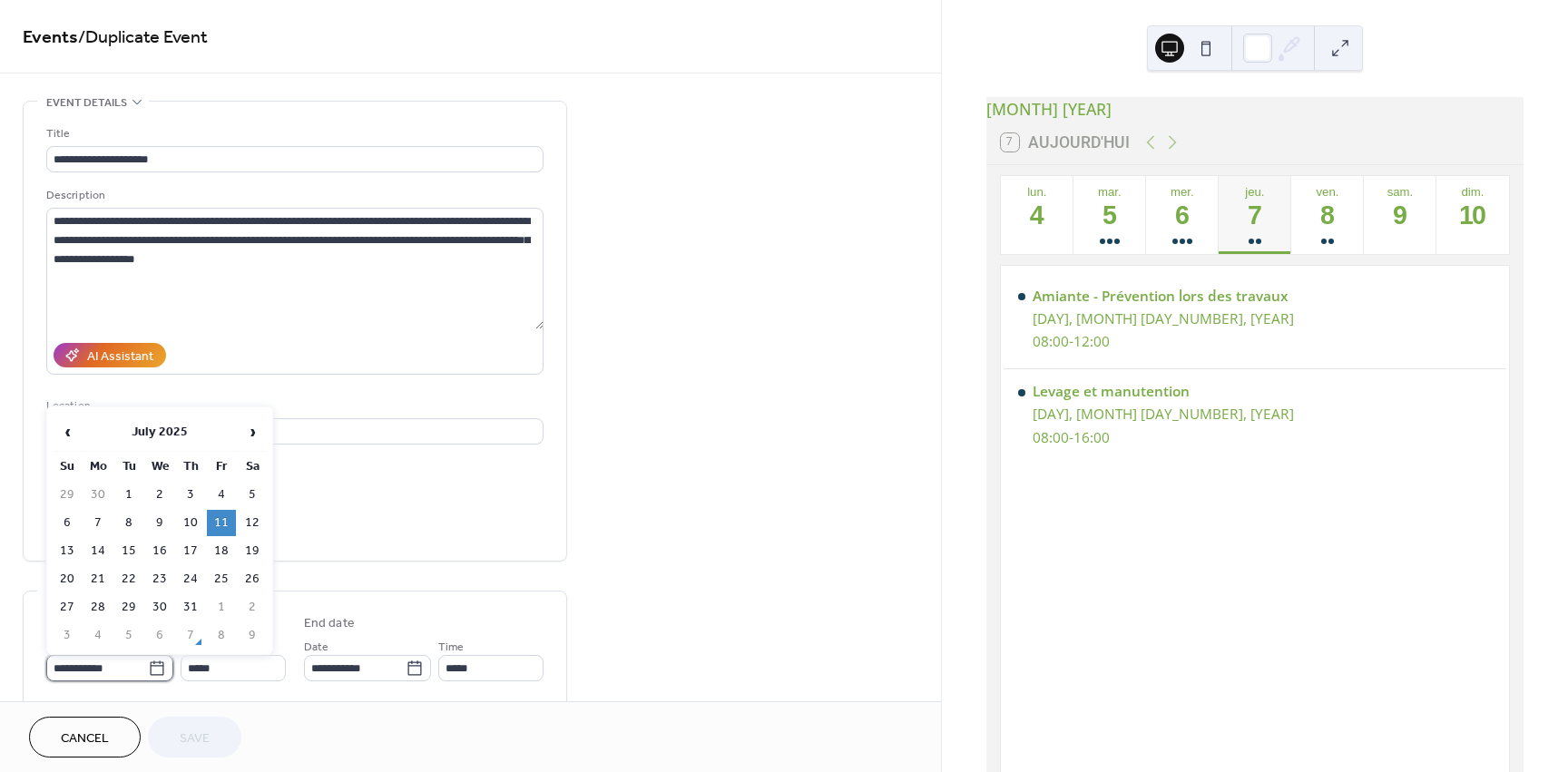 click on "**********" at bounding box center (97, 668) 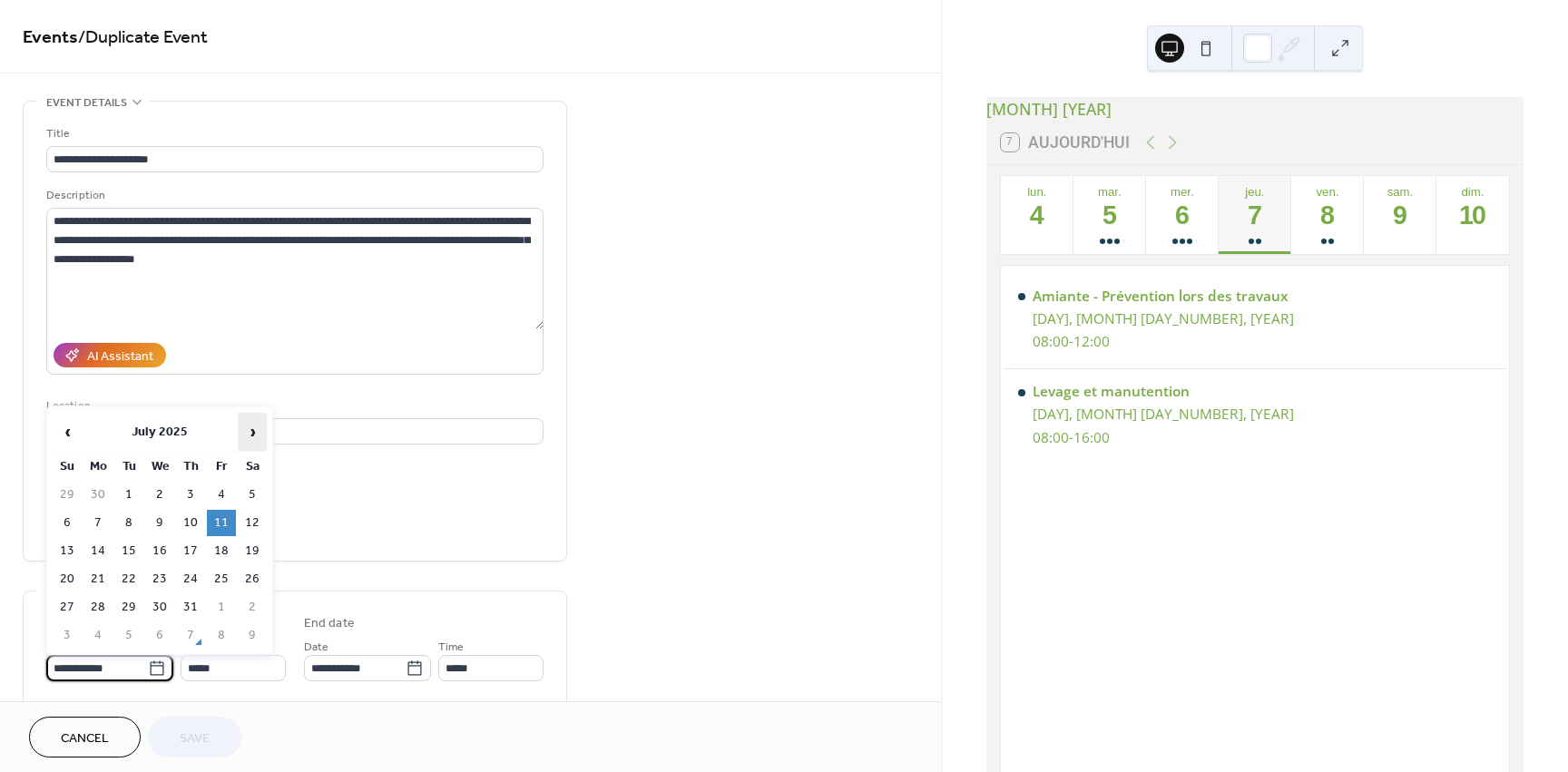 click on "›" at bounding box center (252, 432) 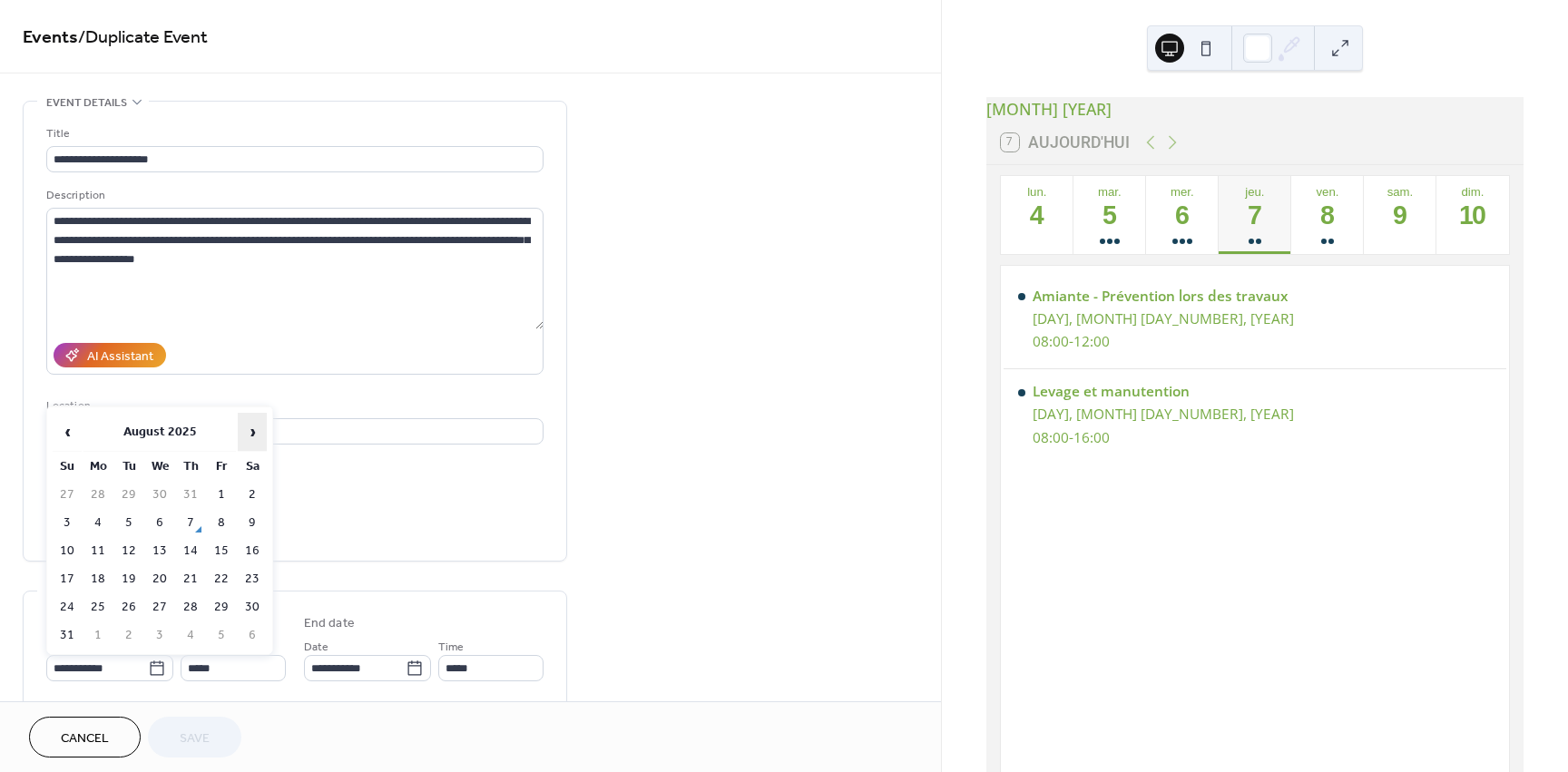 click on "›" at bounding box center (252, 432) 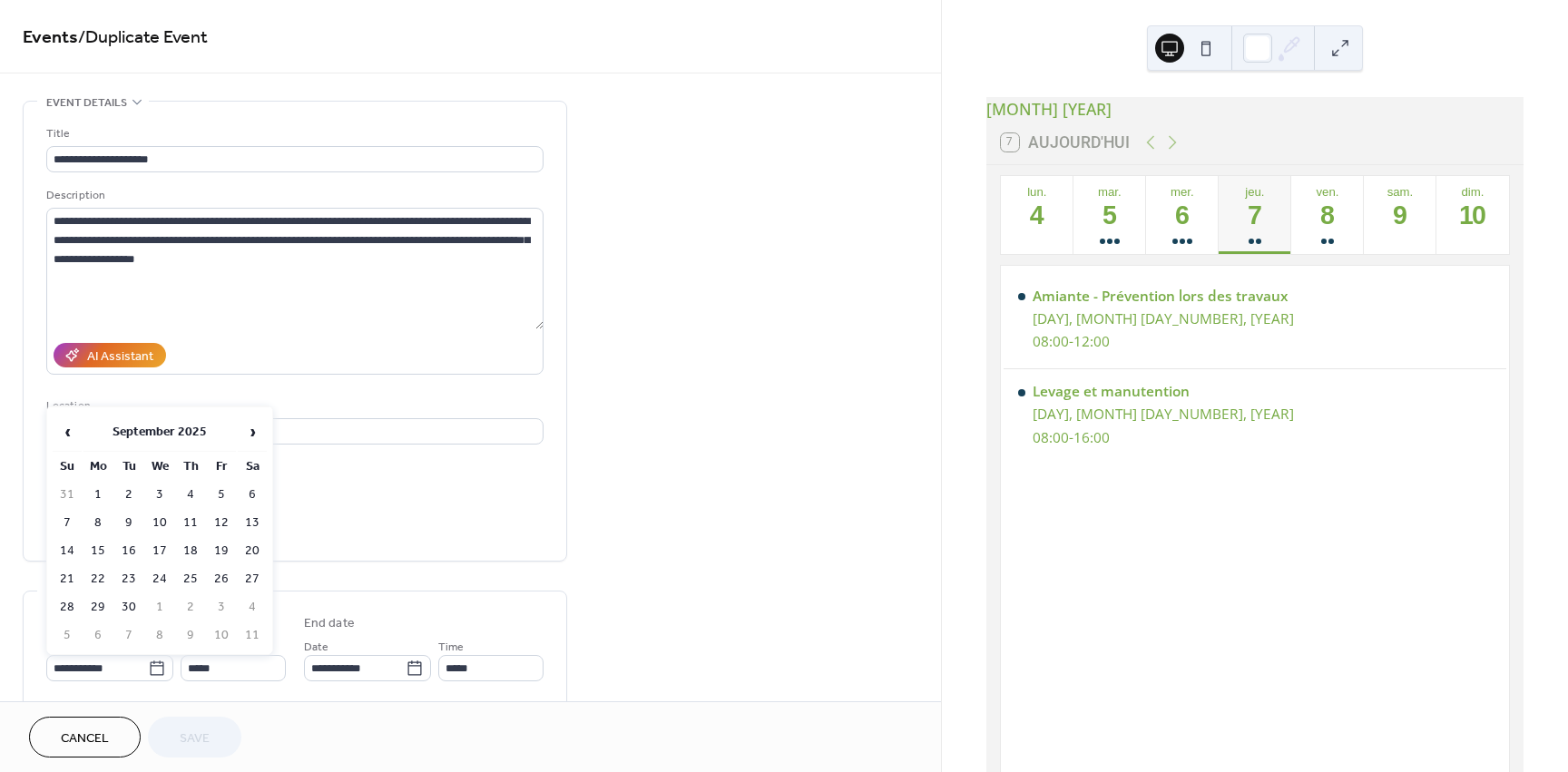 click on "4" at bounding box center (191, 494) 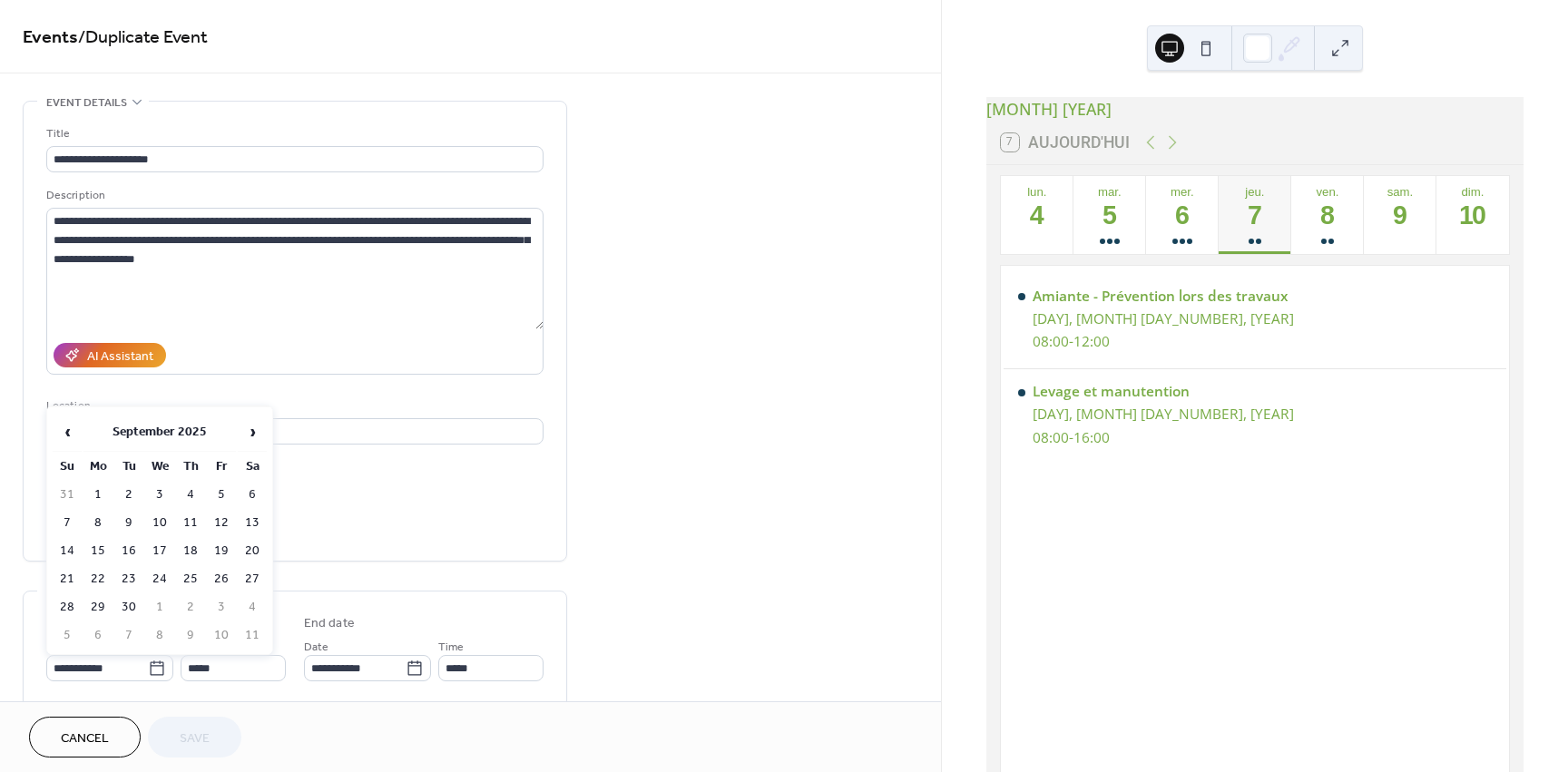 type on "**********" 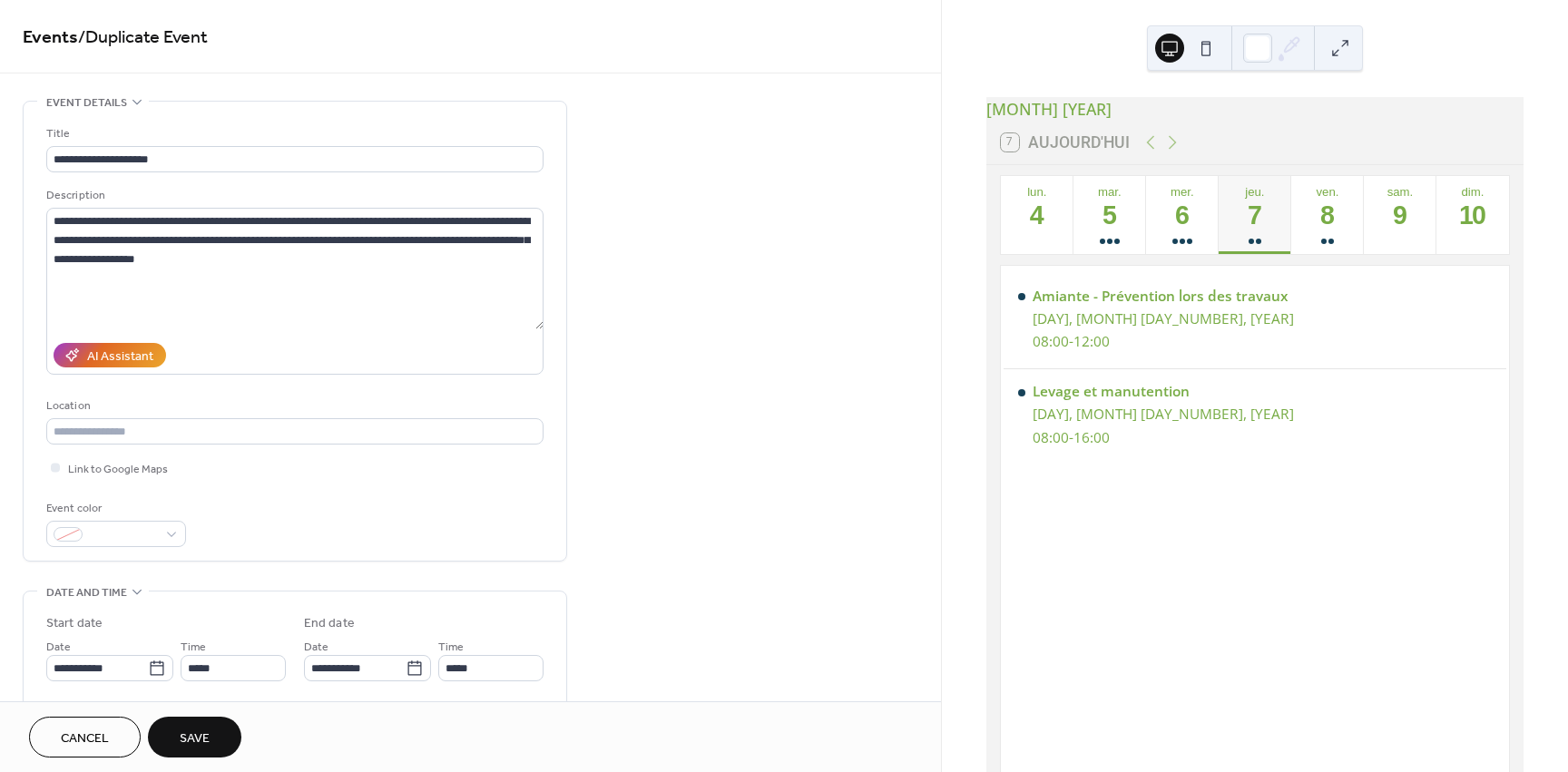 click on "Save" at bounding box center (194, 738) 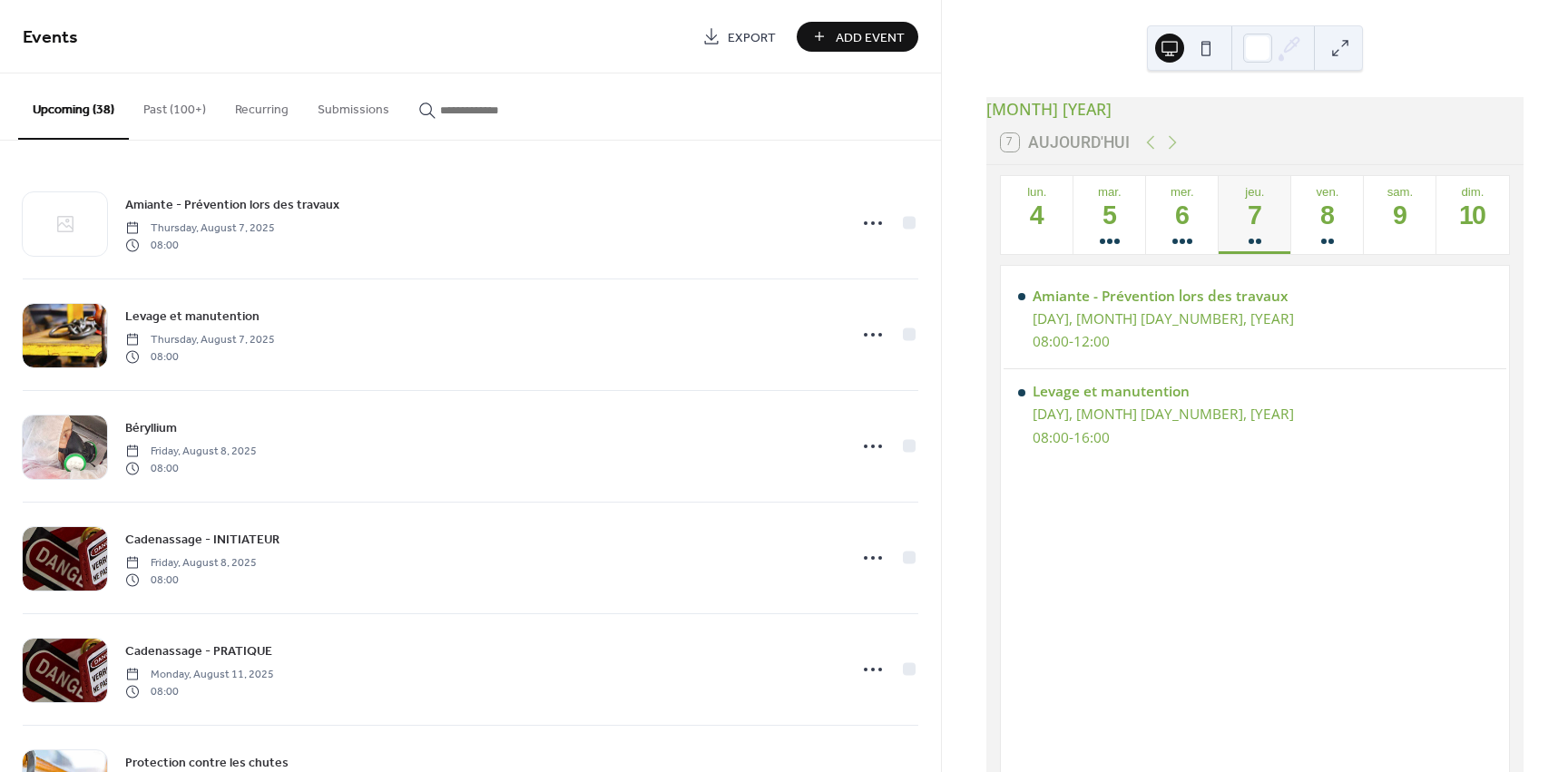 click on "Past (100+)" at bounding box center (174, 105) 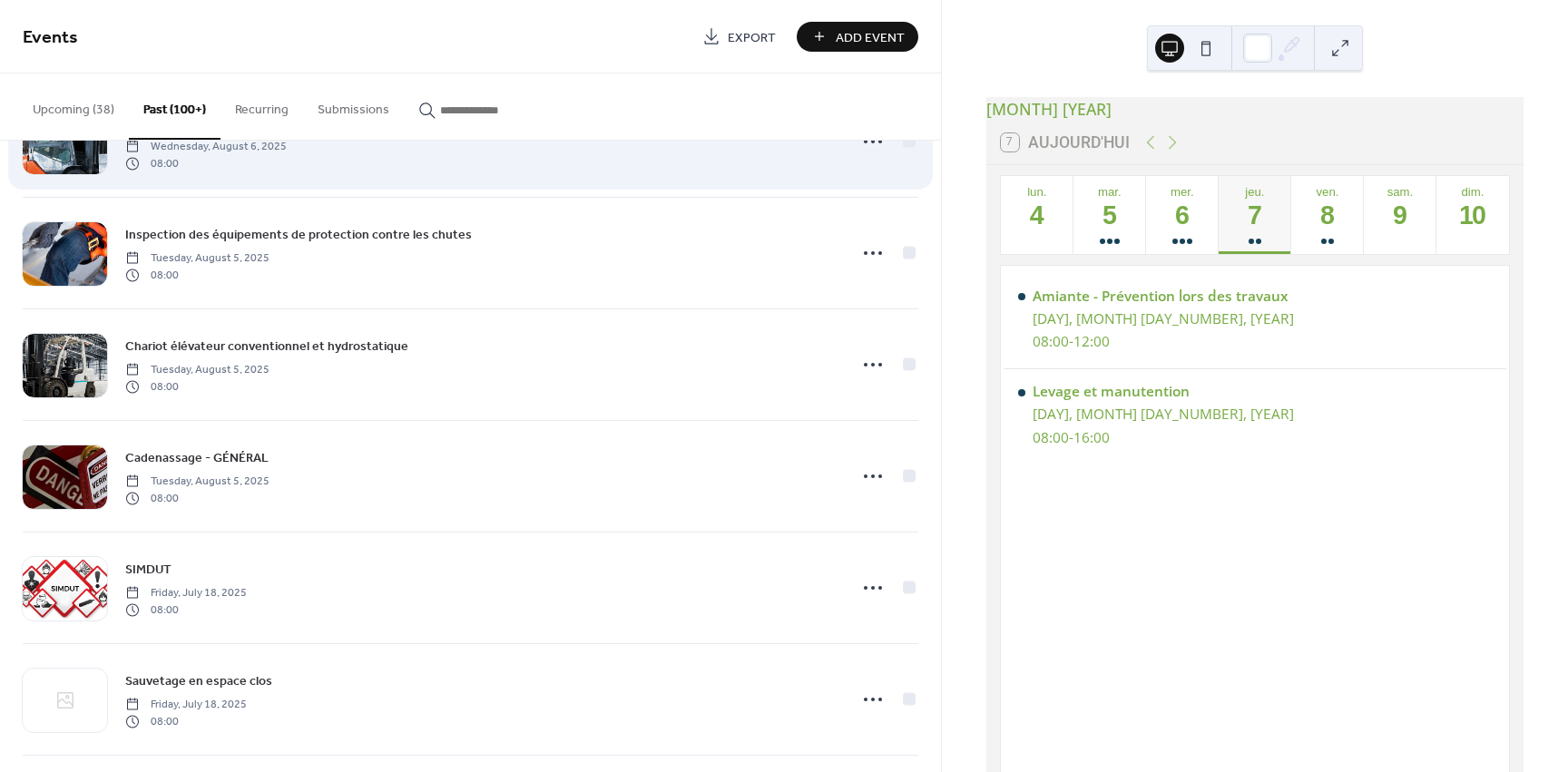 scroll, scrollTop: 363, scrollLeft: 0, axis: vertical 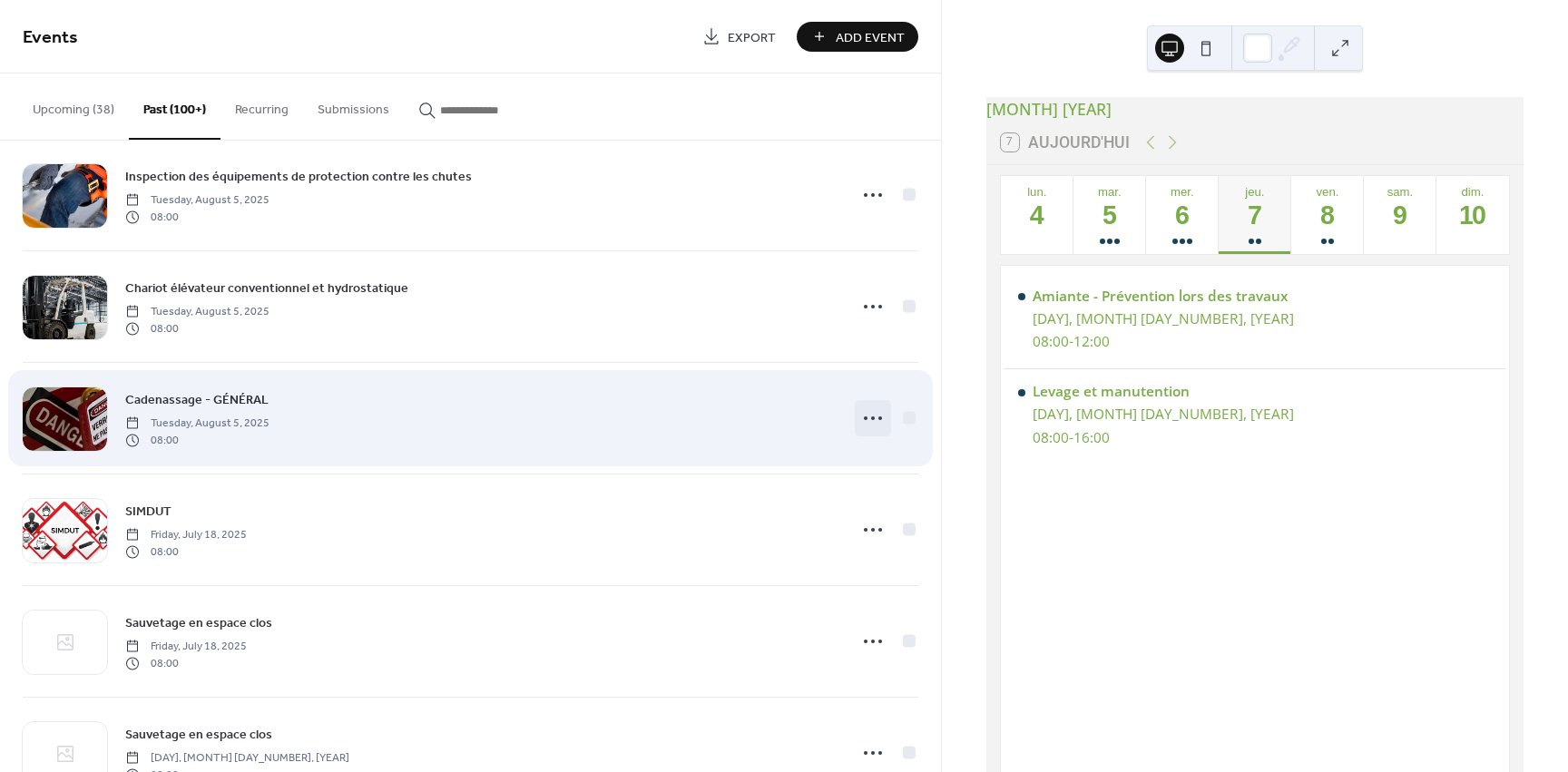 click 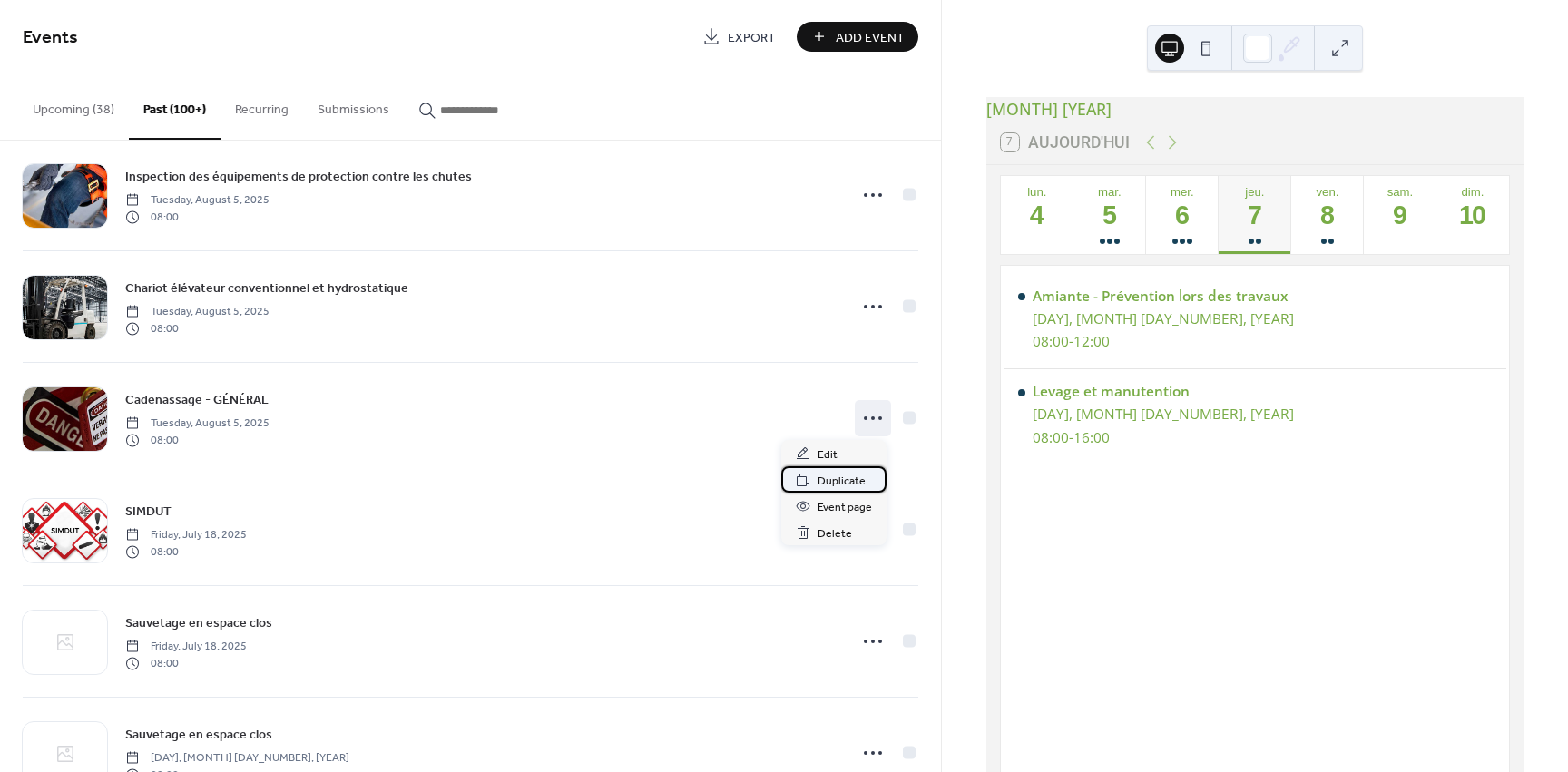 click on "Duplicate" at bounding box center (841, 481) 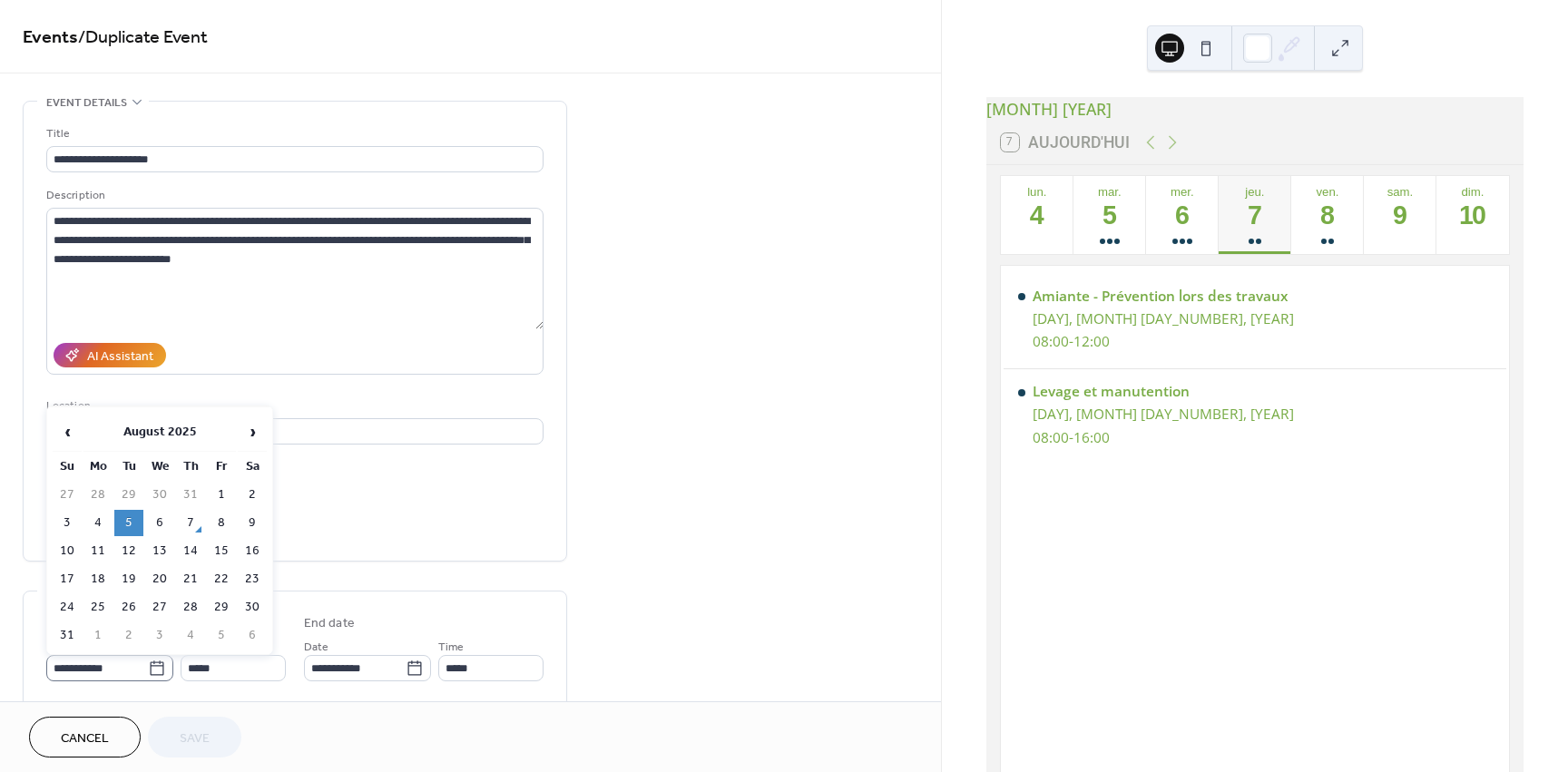 click 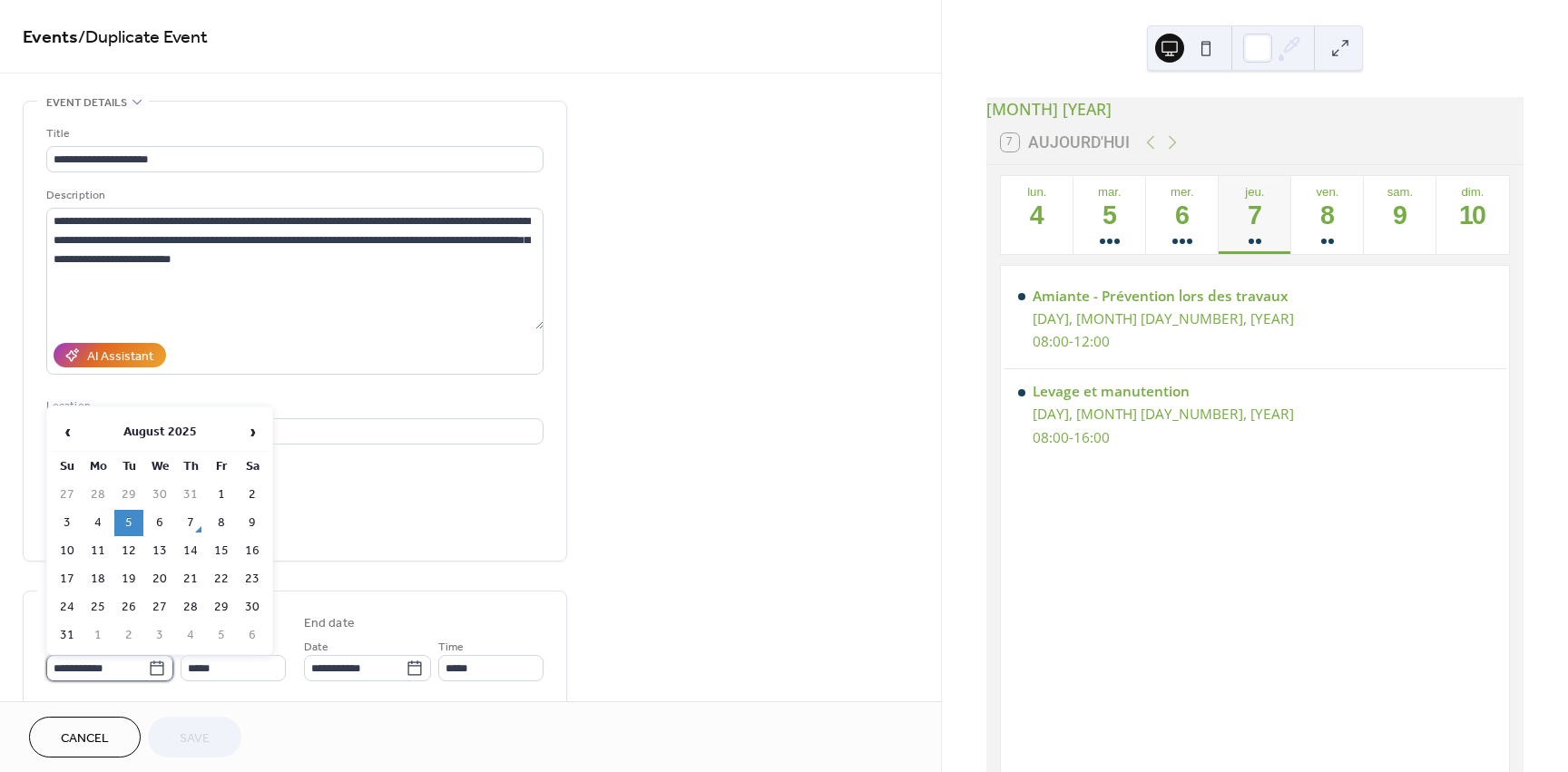 click on "**********" at bounding box center [97, 668] 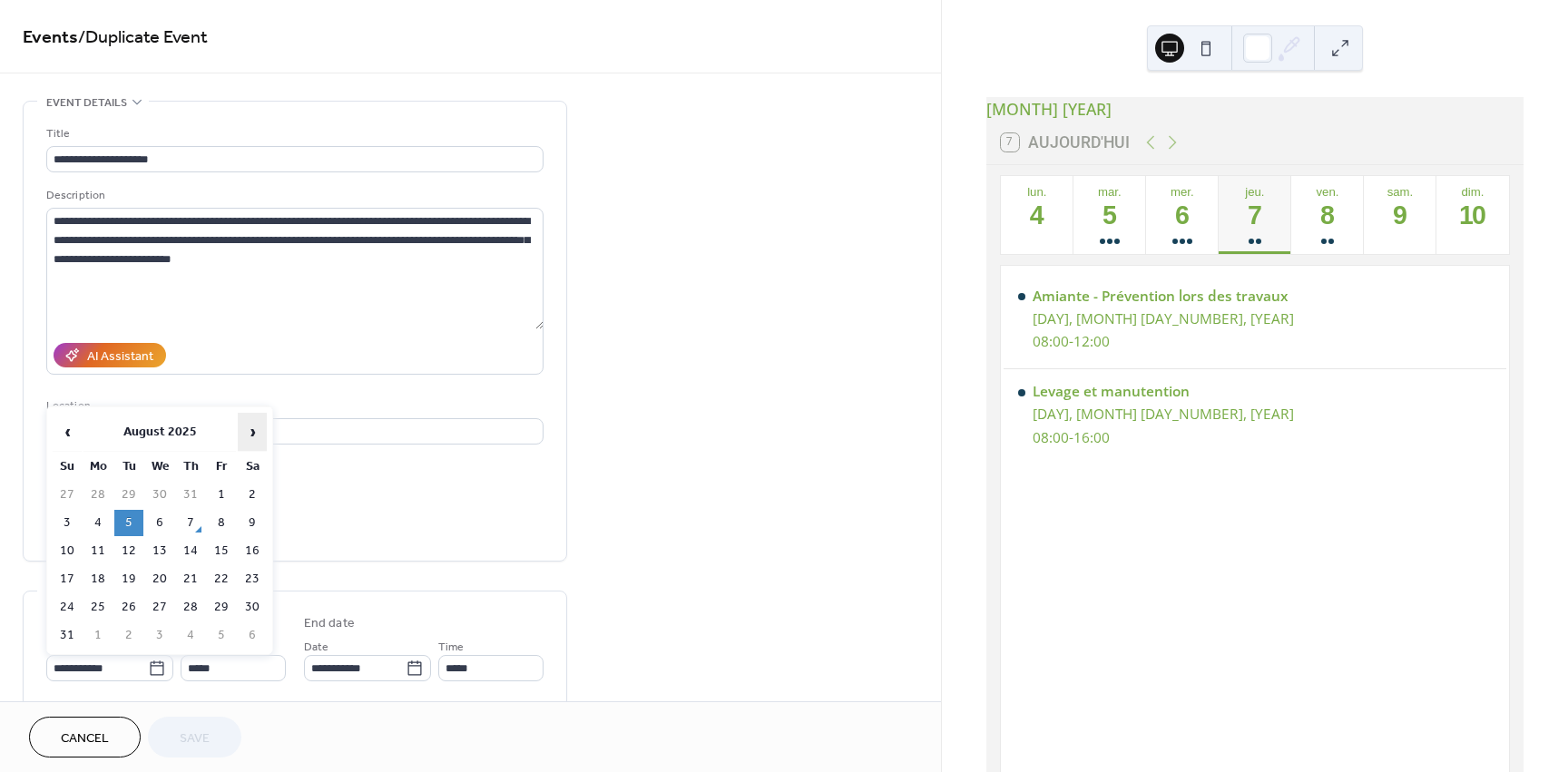 click on "›" at bounding box center (252, 432) 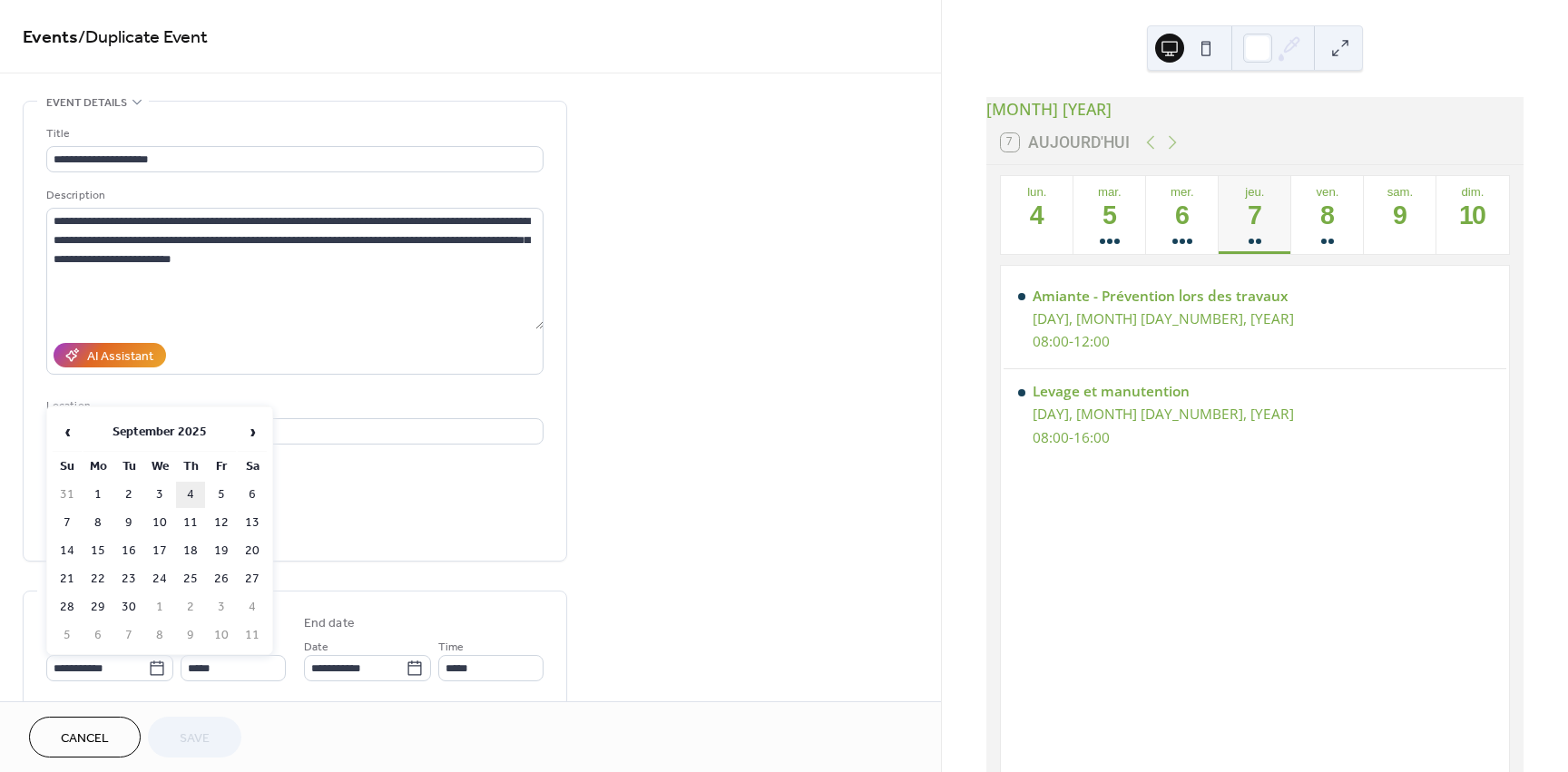 click on "4" at bounding box center (191, 494) 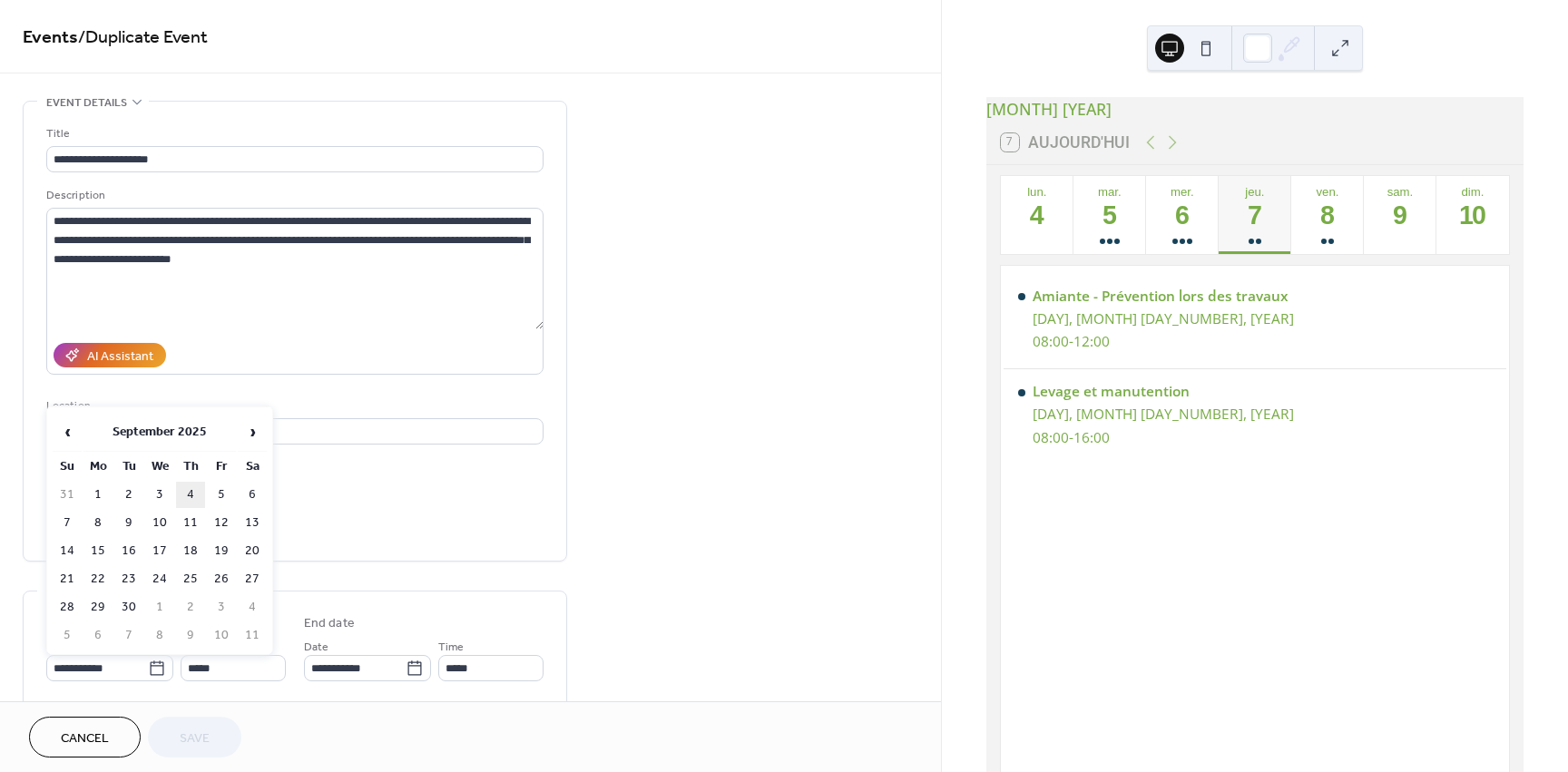type on "**********" 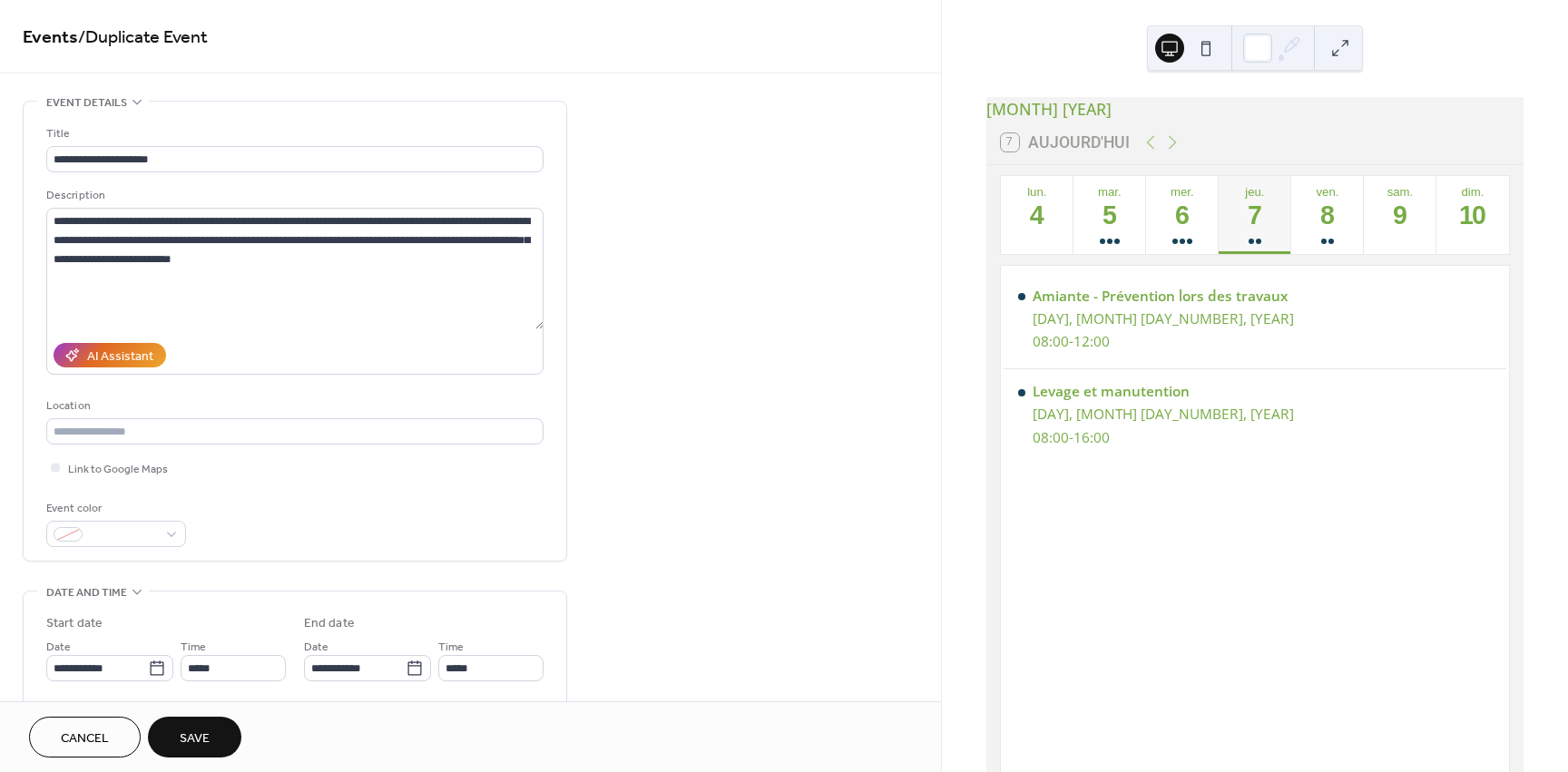 click on "Save" at bounding box center [194, 738] 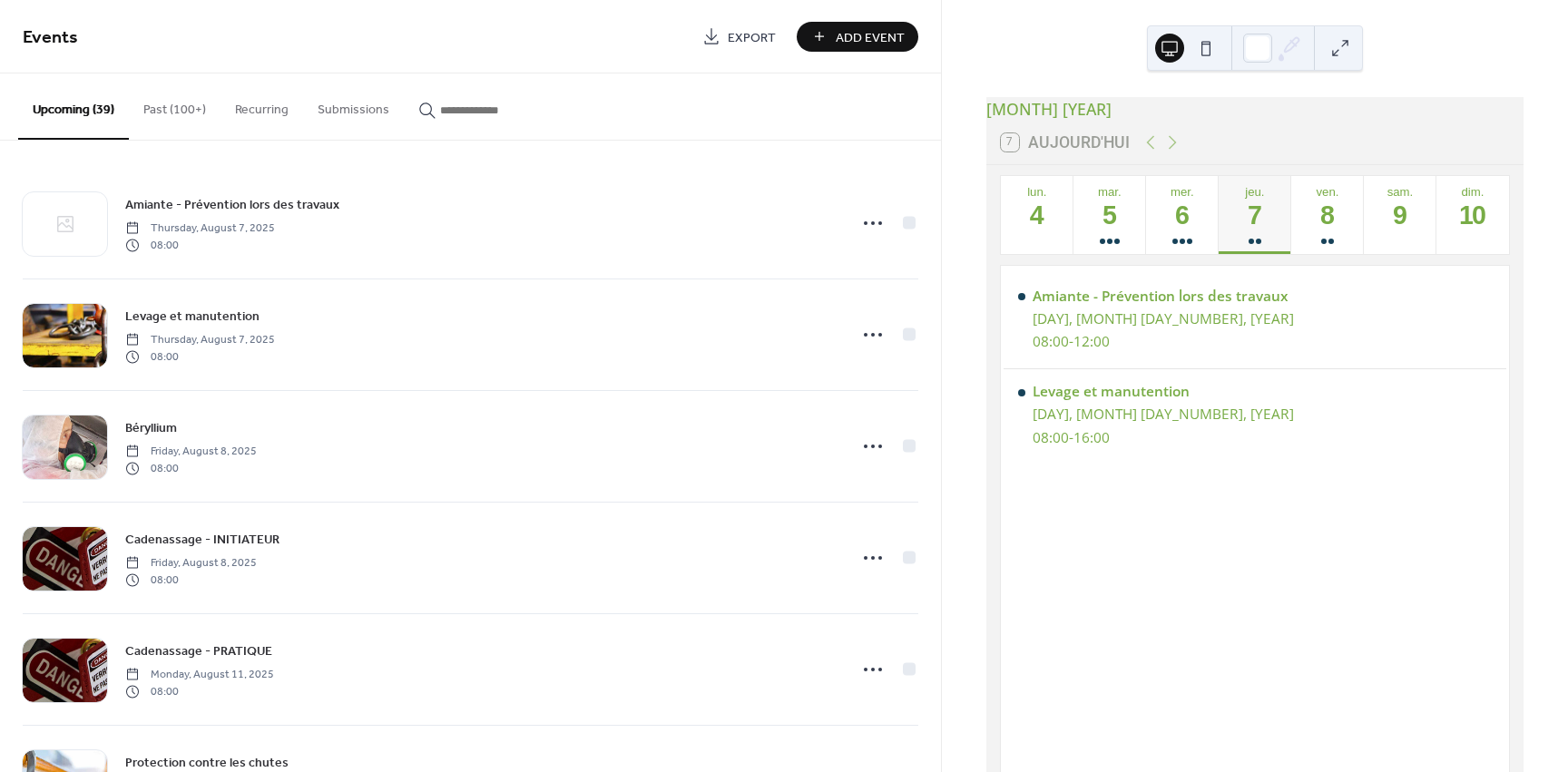 click on "Past (100+)" at bounding box center [174, 105] 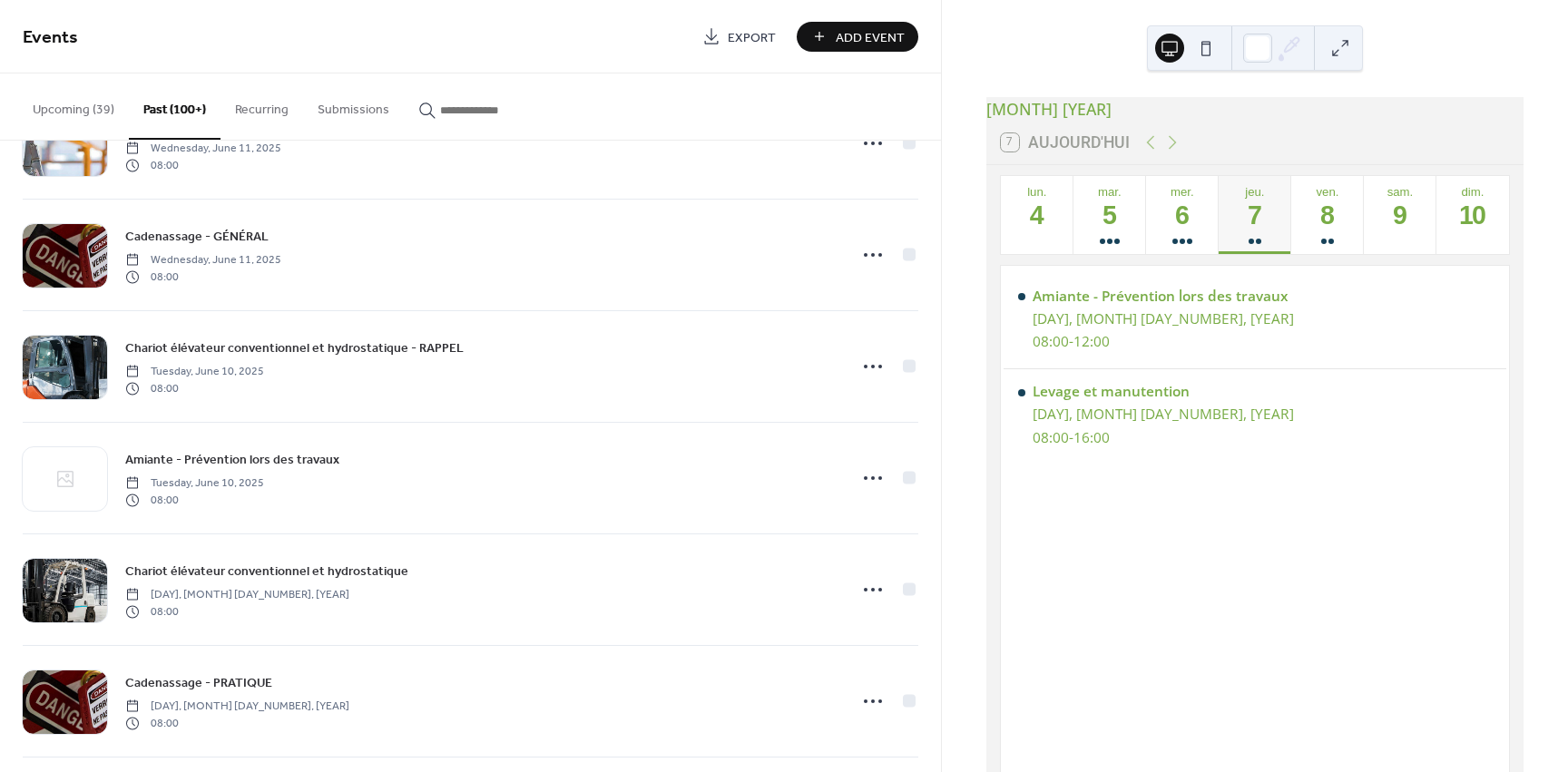 scroll, scrollTop: 5999, scrollLeft: 0, axis: vertical 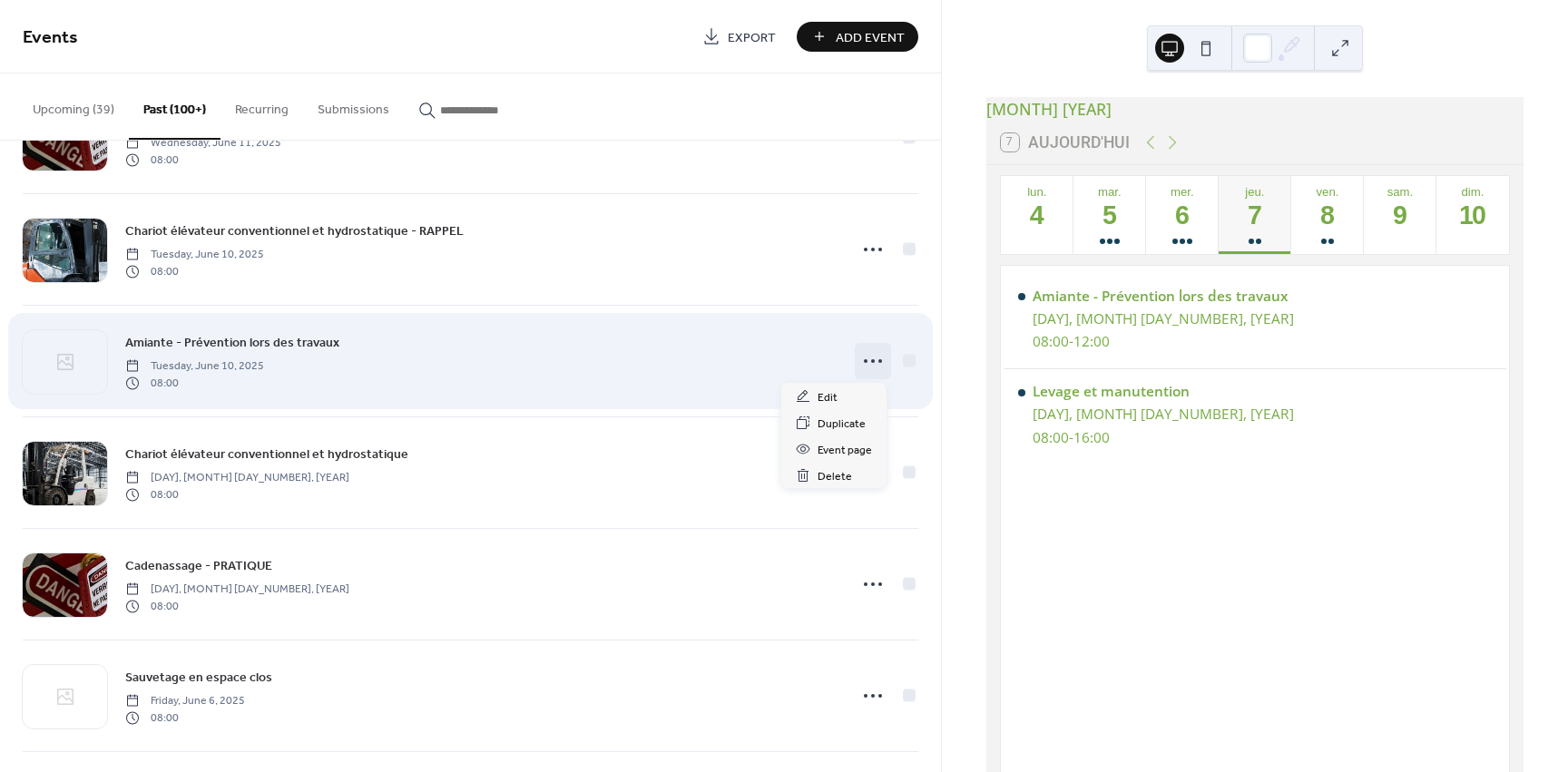 click 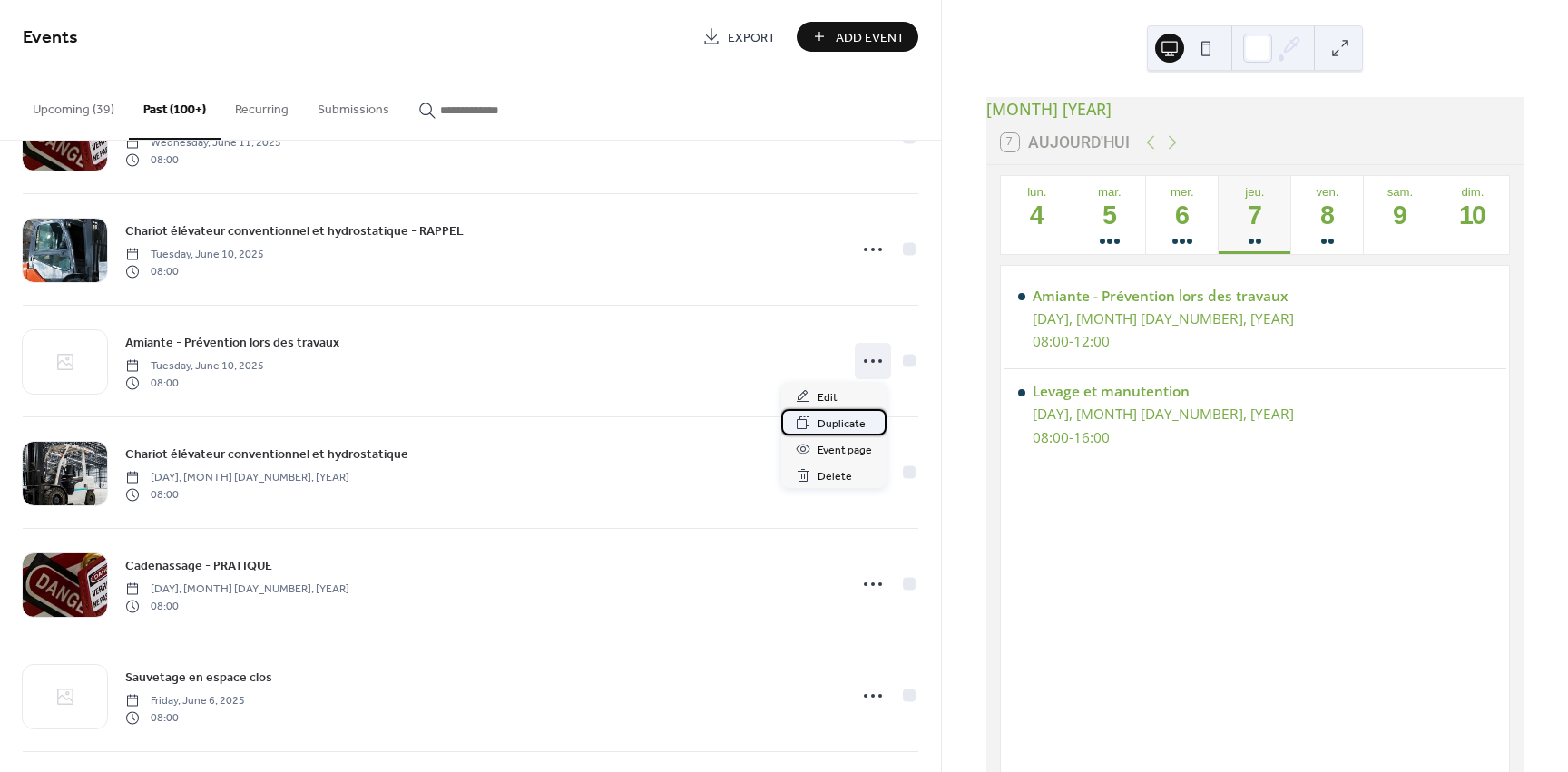 click on "Duplicate" at bounding box center [841, 424] 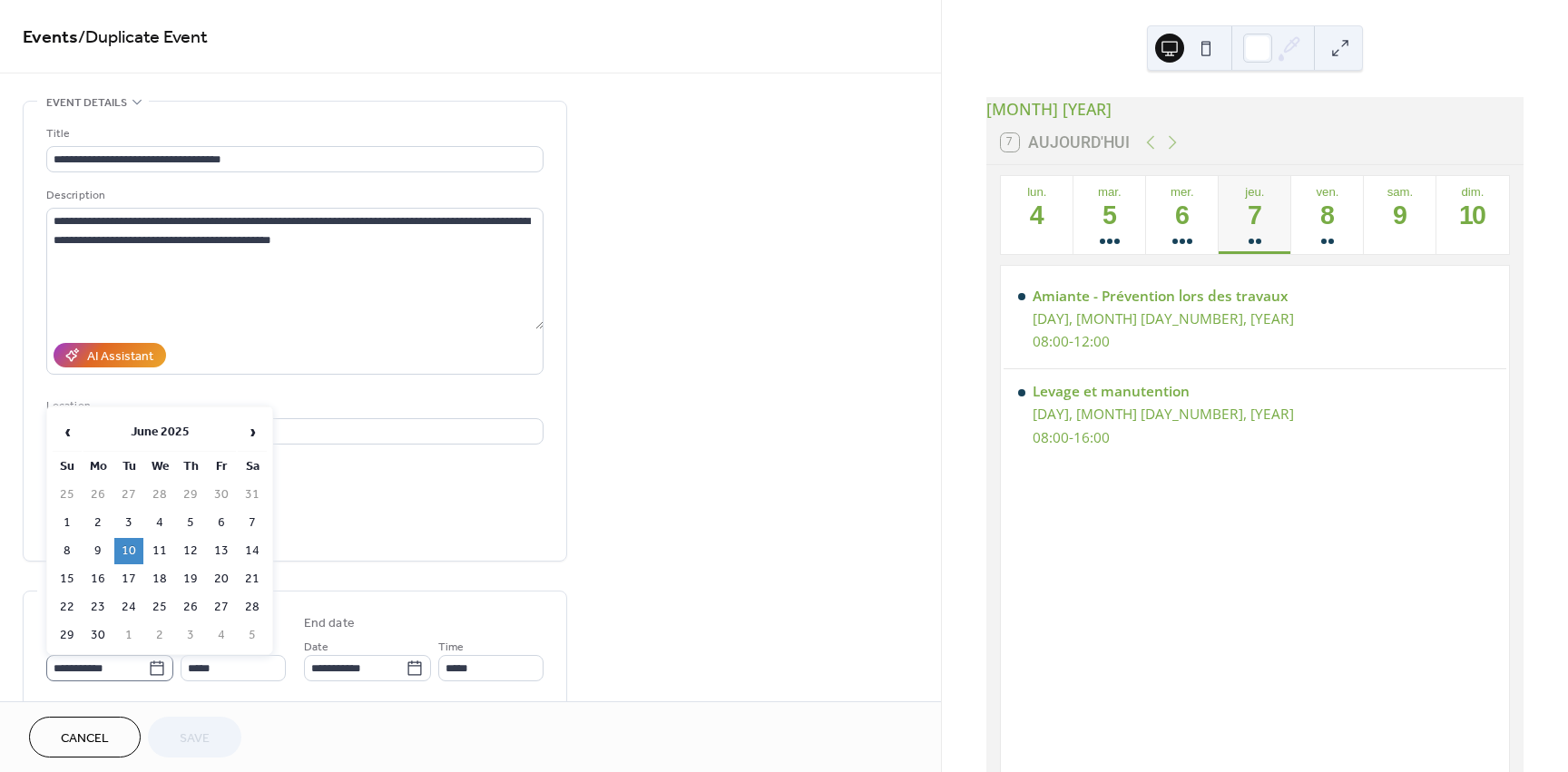 click 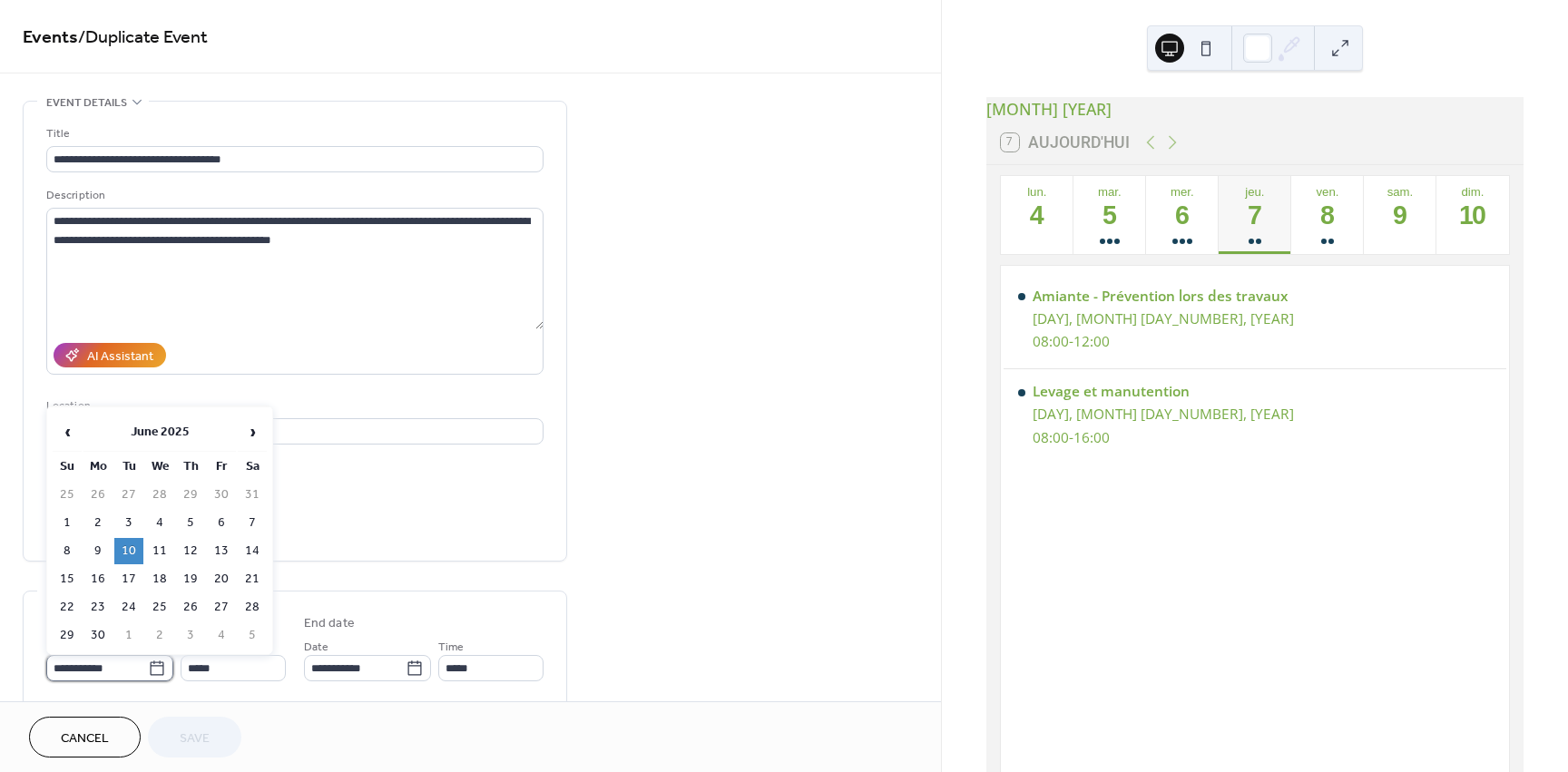 click on "**********" at bounding box center (97, 668) 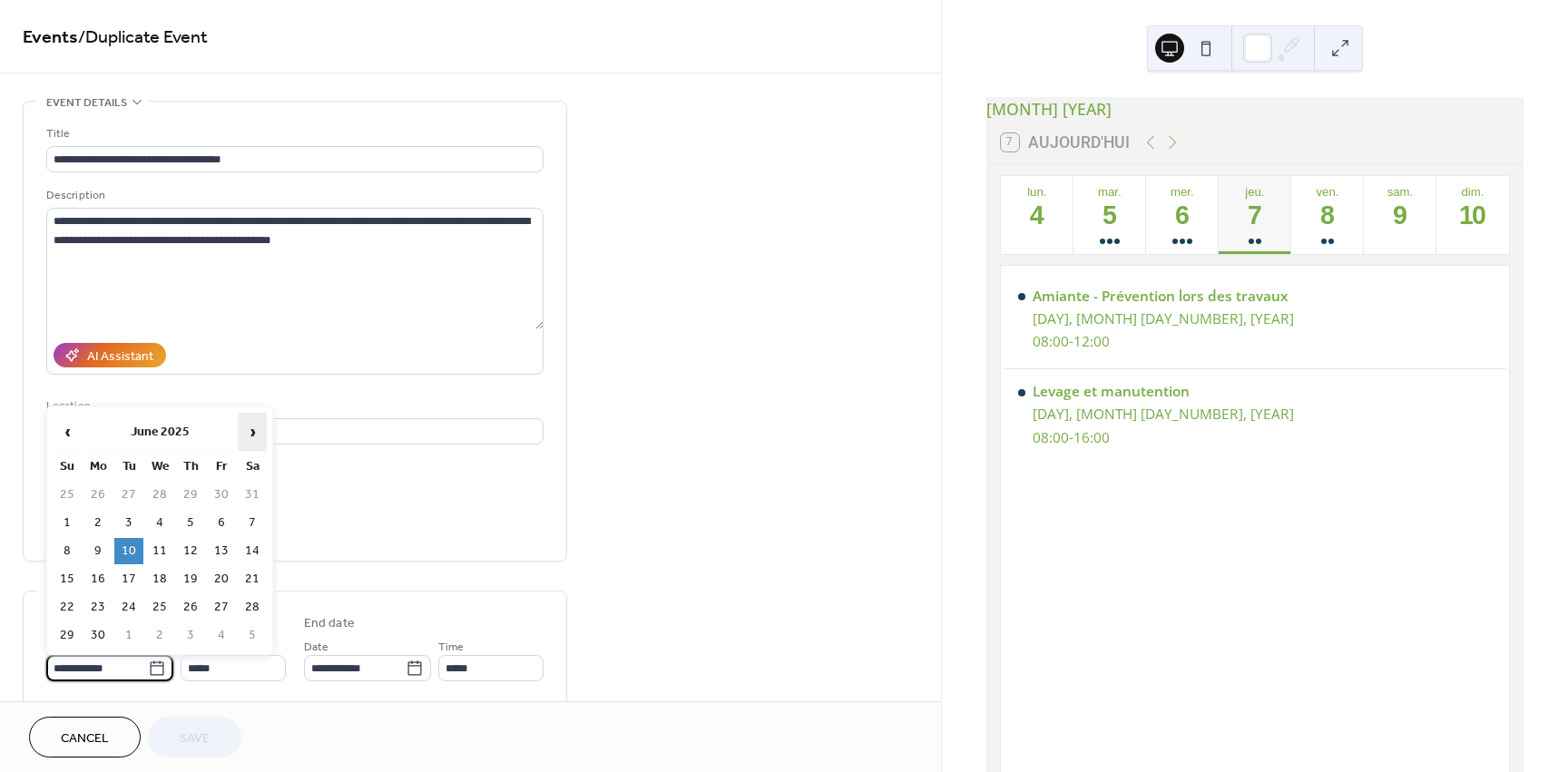 click on "›" at bounding box center (252, 432) 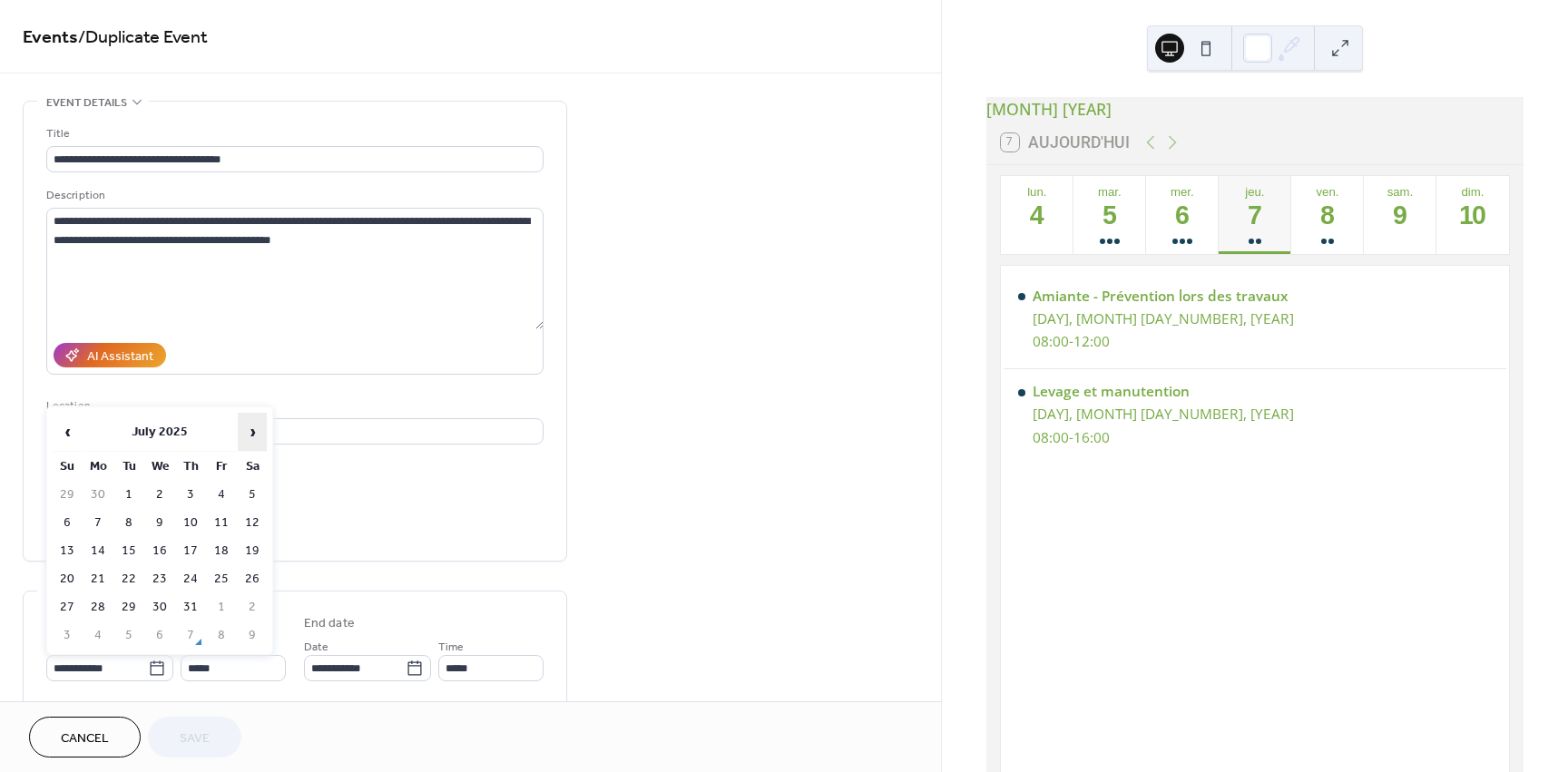 click on "›" at bounding box center (252, 432) 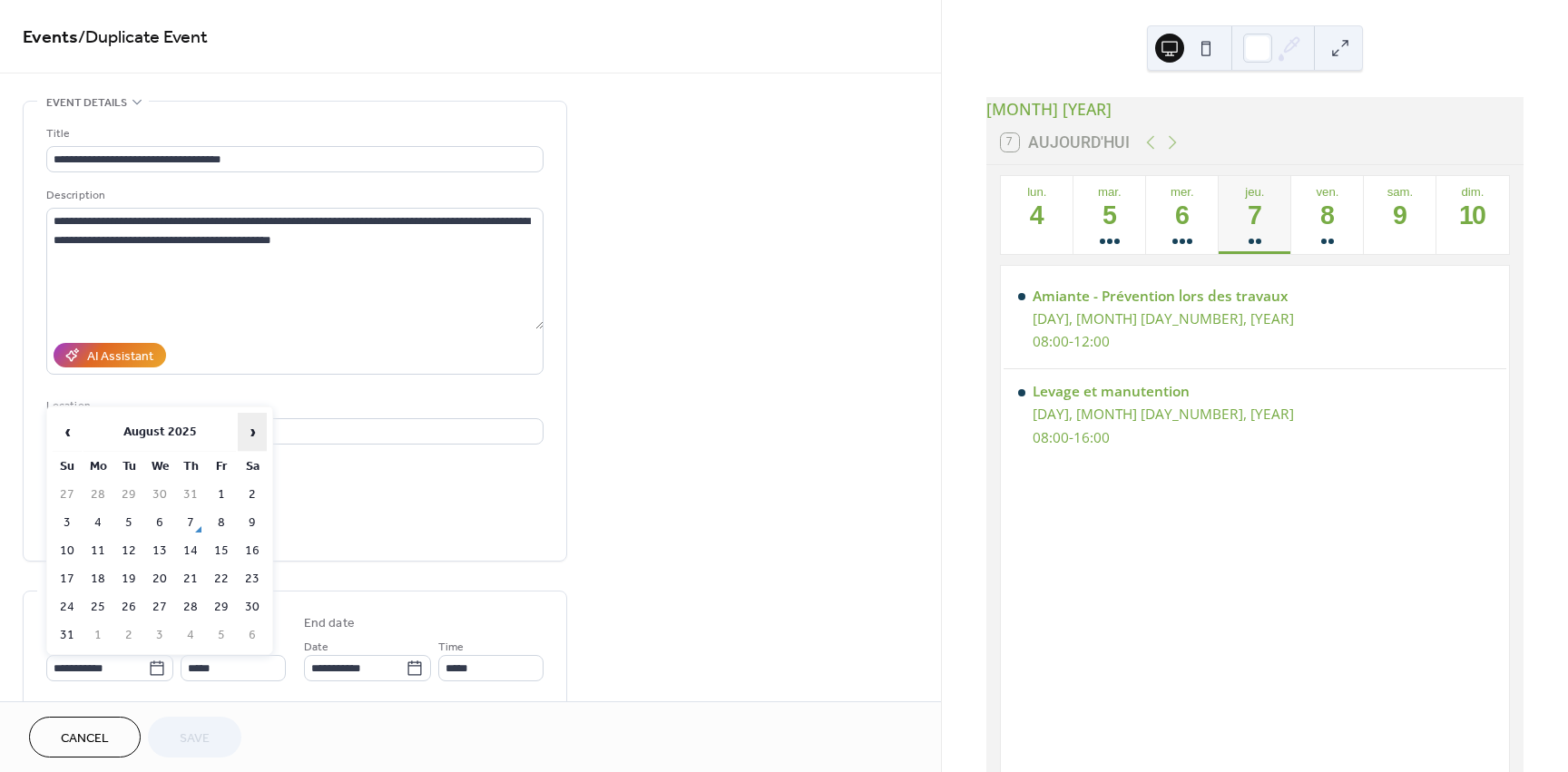 click on "›" at bounding box center [252, 432] 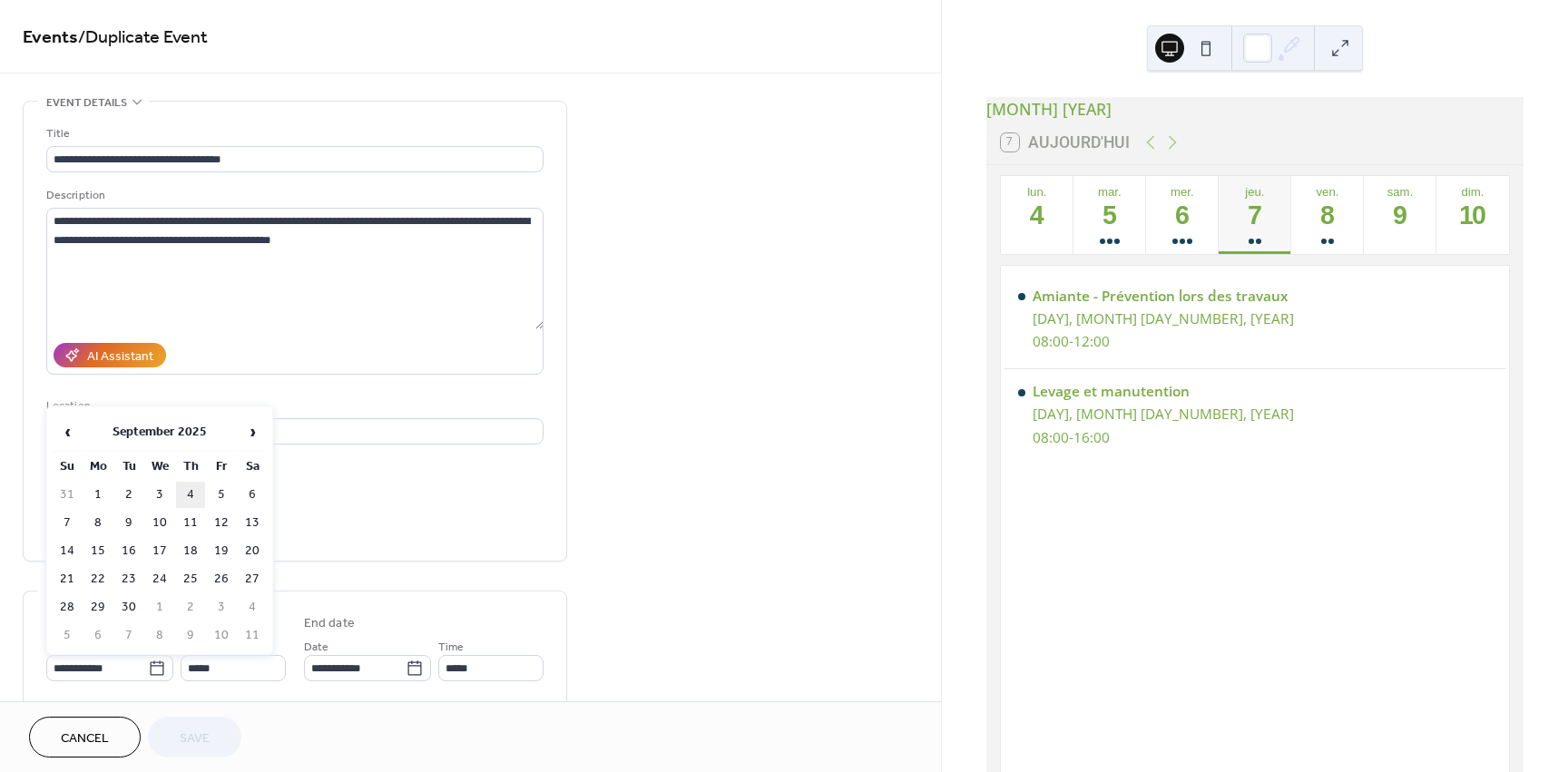 click on "4" at bounding box center (191, 494) 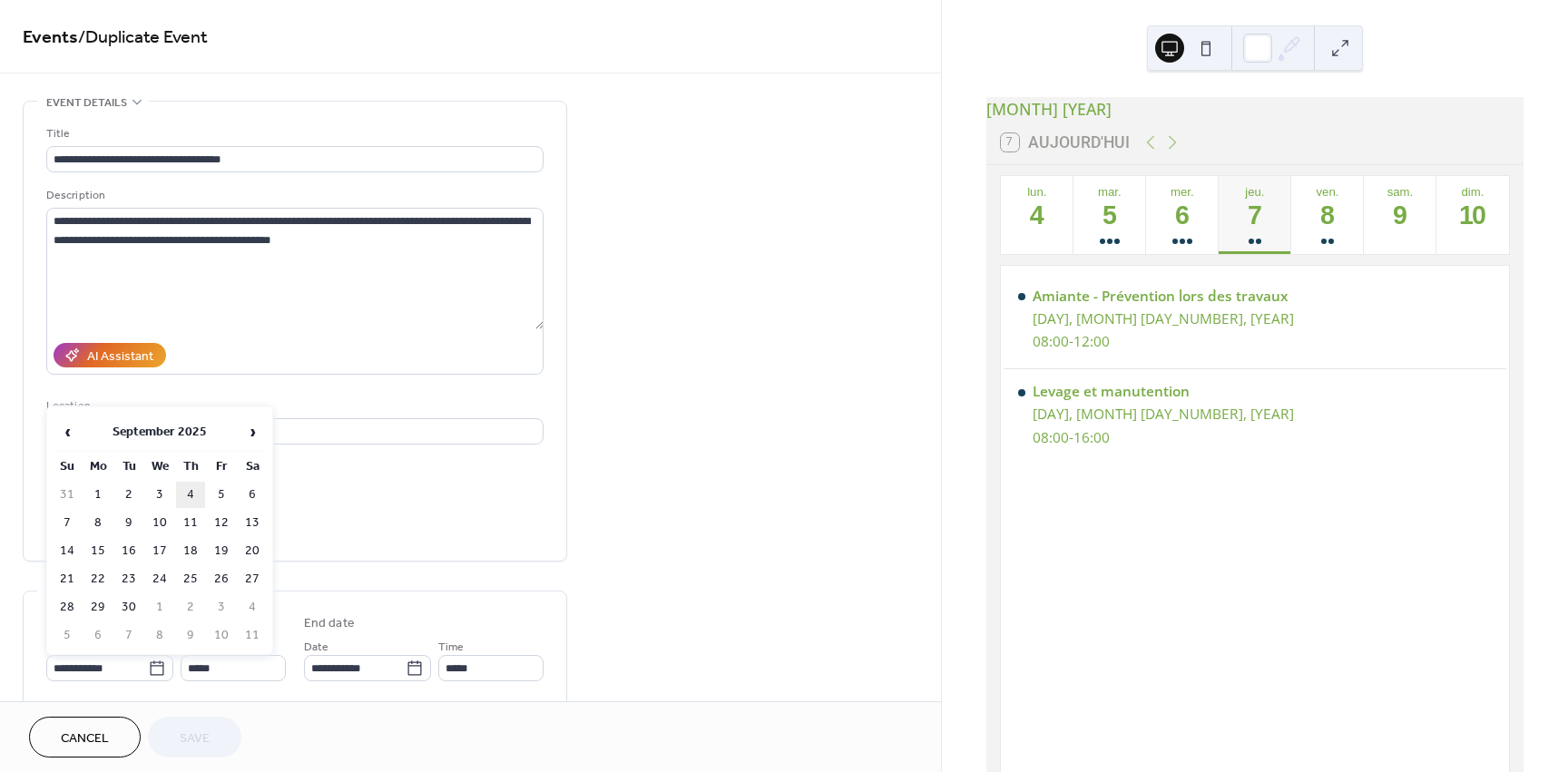 type on "**********" 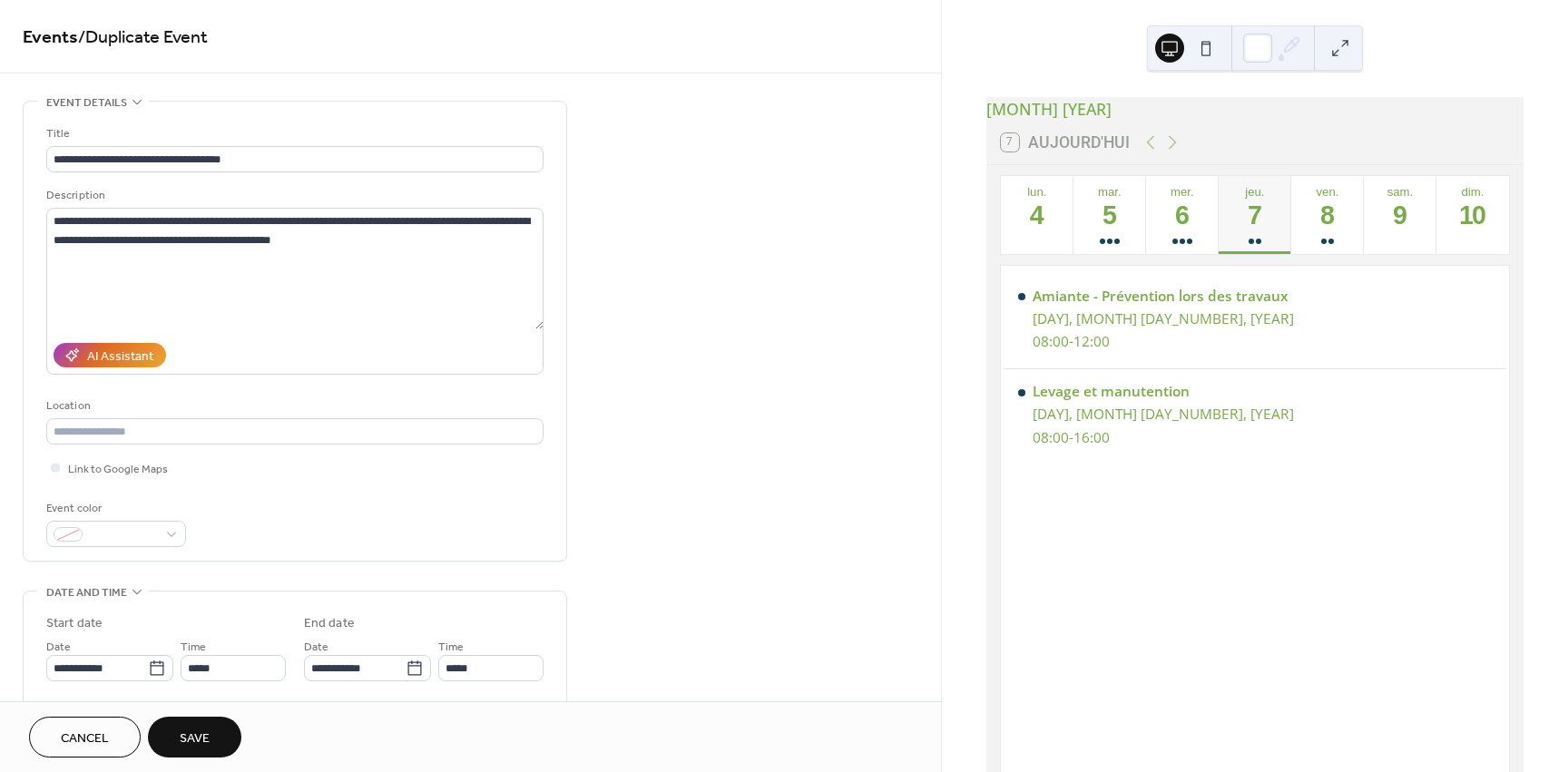 click on "Save" at bounding box center (194, 738) 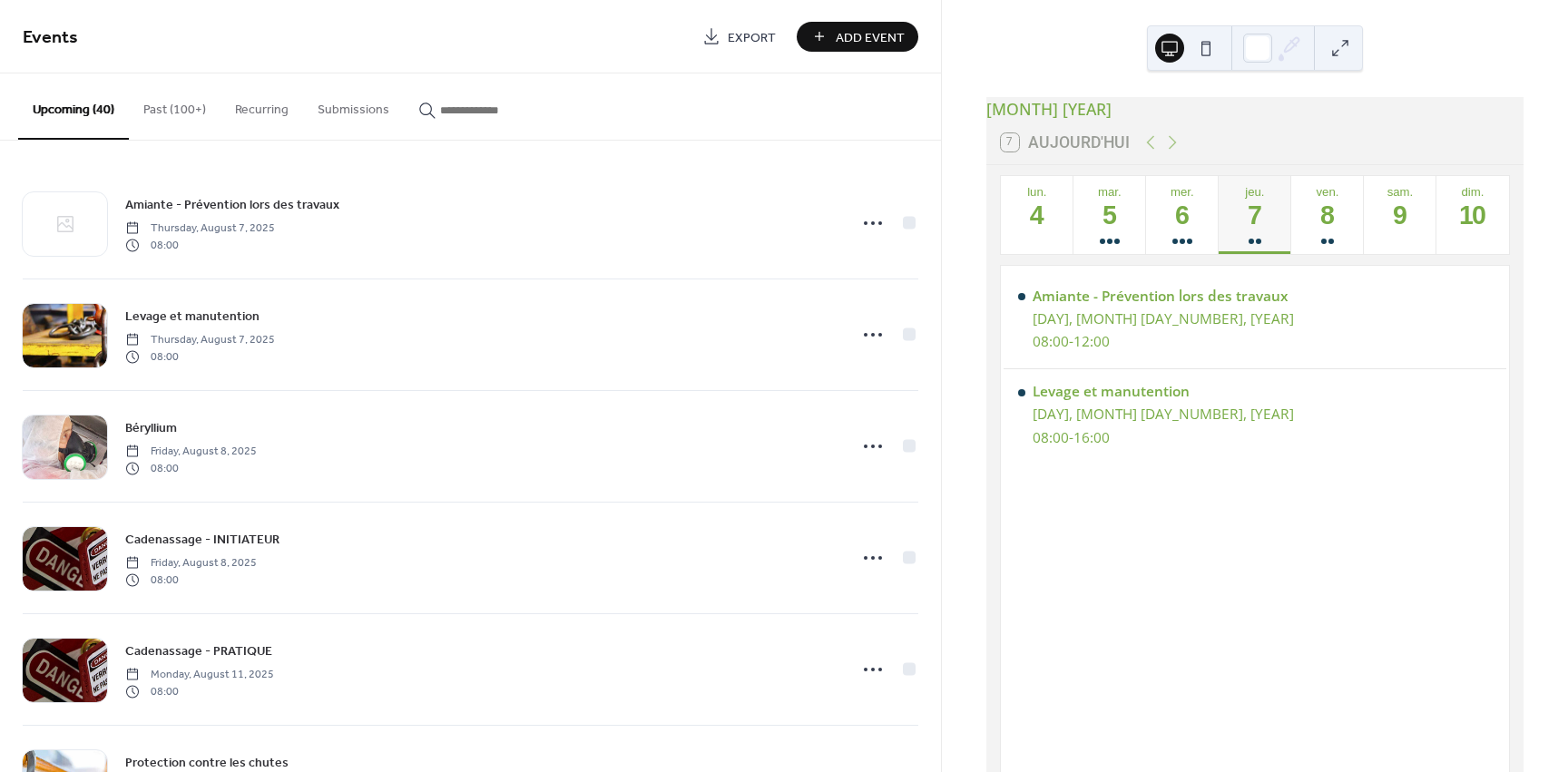 click on "Past (100+)" at bounding box center (174, 105) 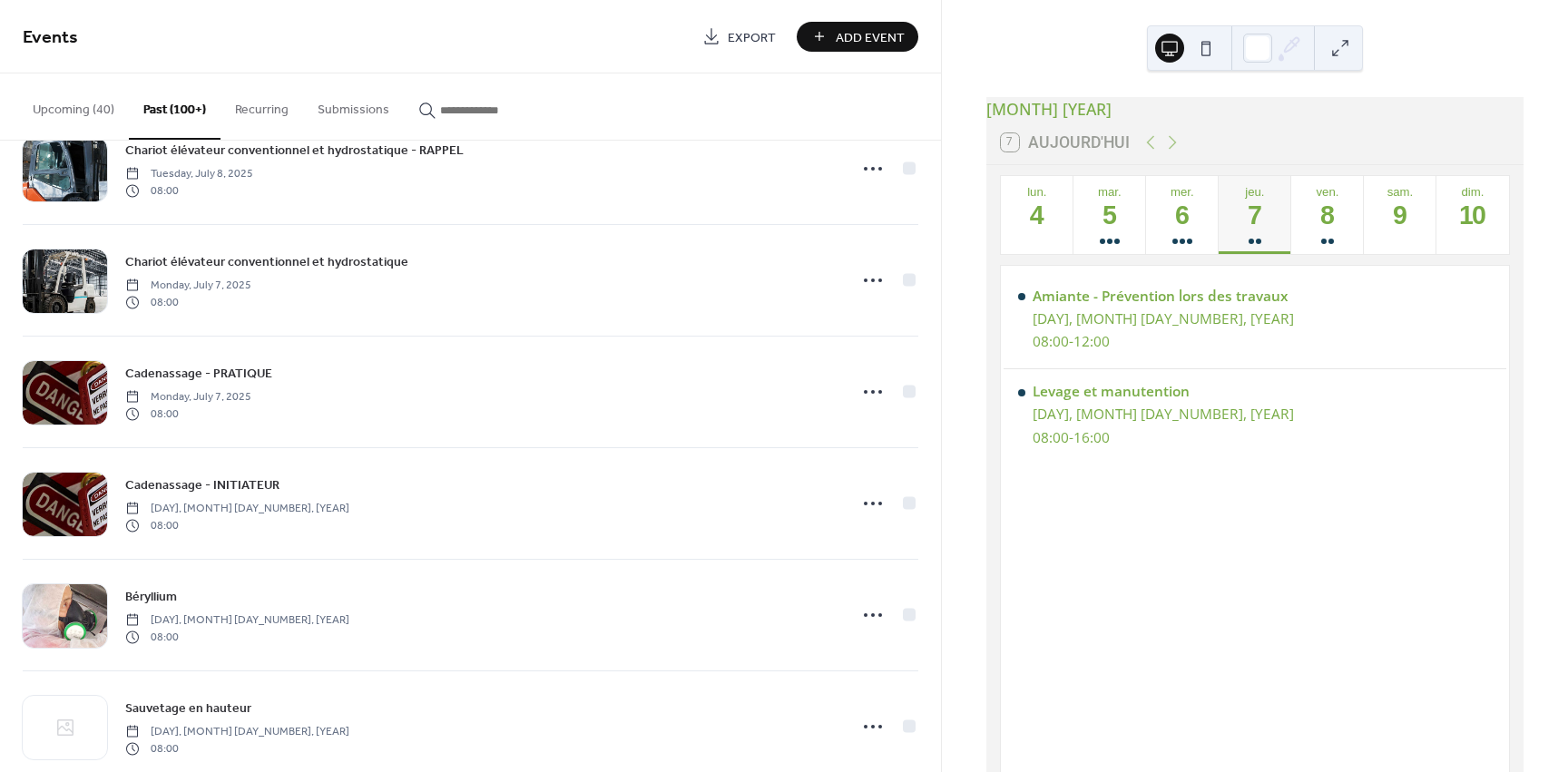 scroll, scrollTop: 2770, scrollLeft: 0, axis: vertical 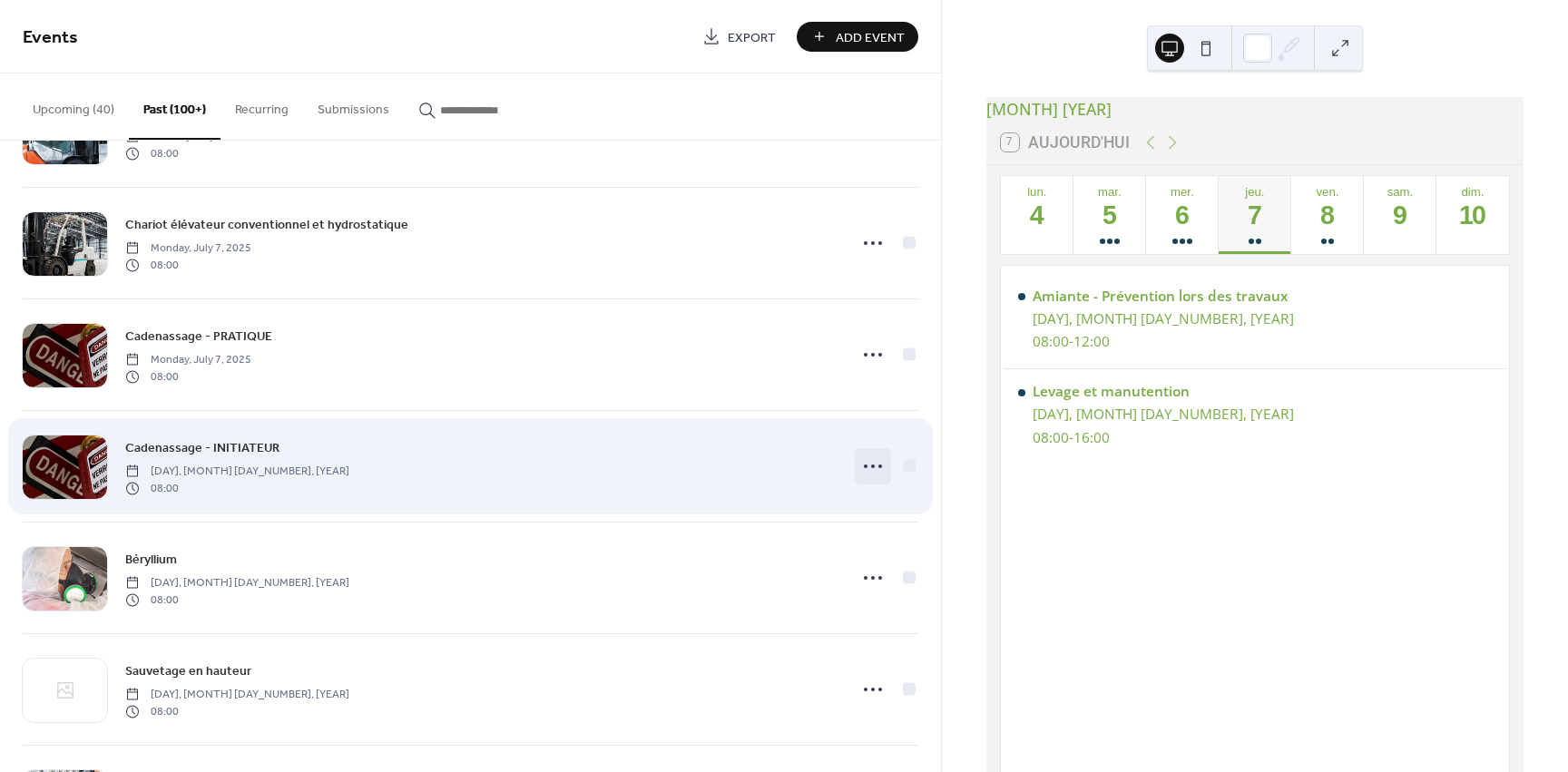 click 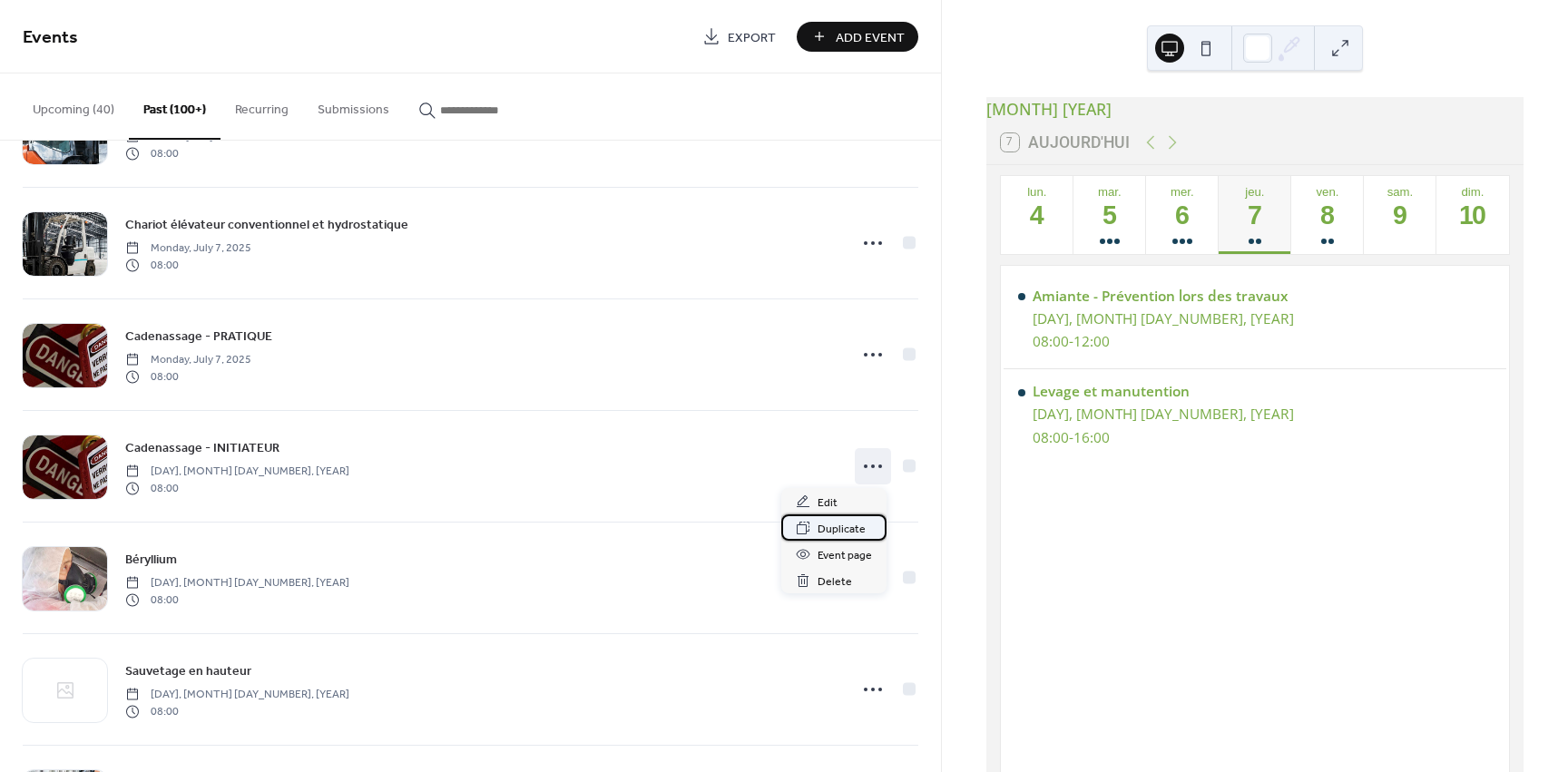 click on "Duplicate" at bounding box center [841, 529] 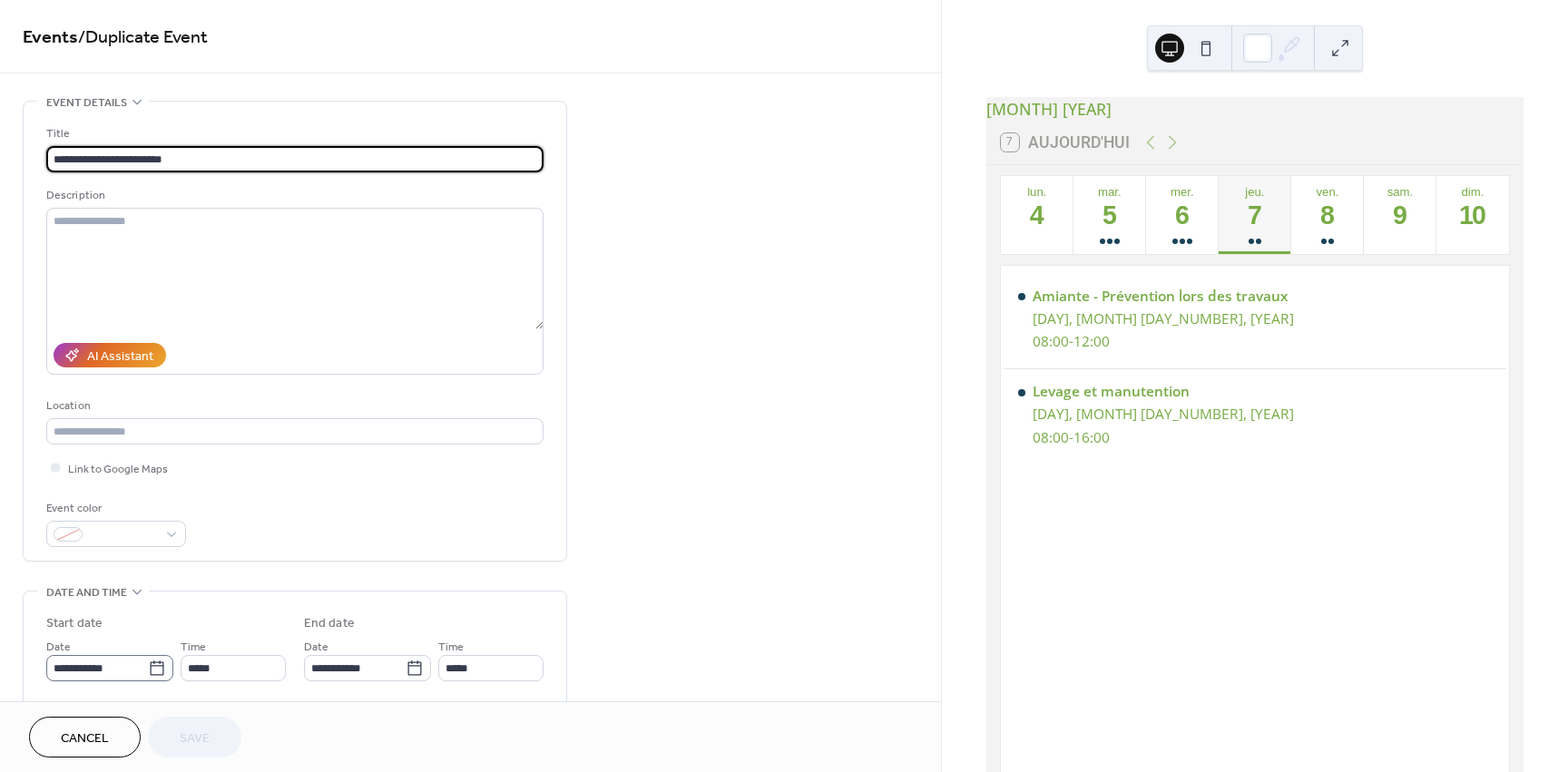 click 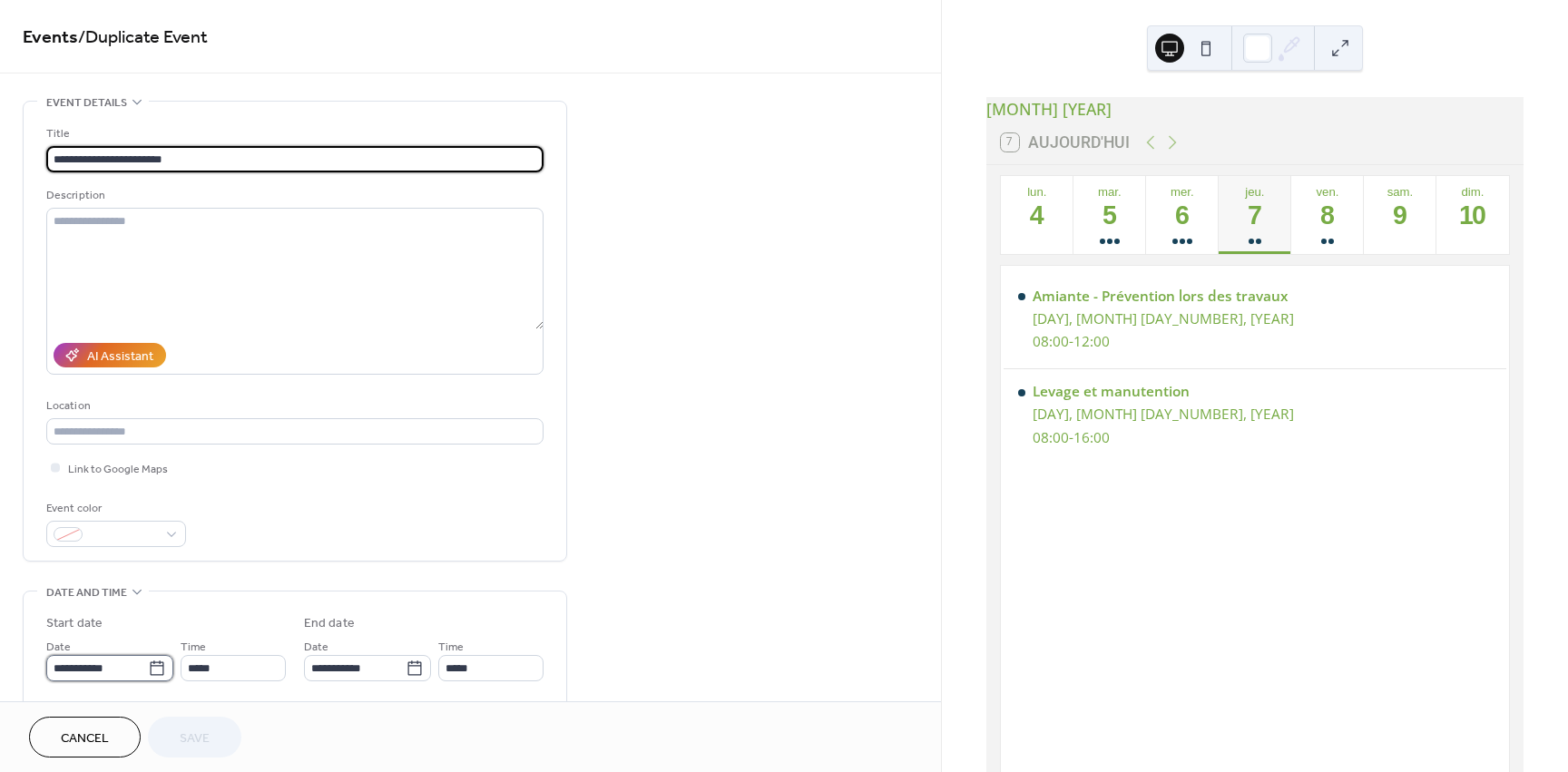click on "**********" at bounding box center [97, 668] 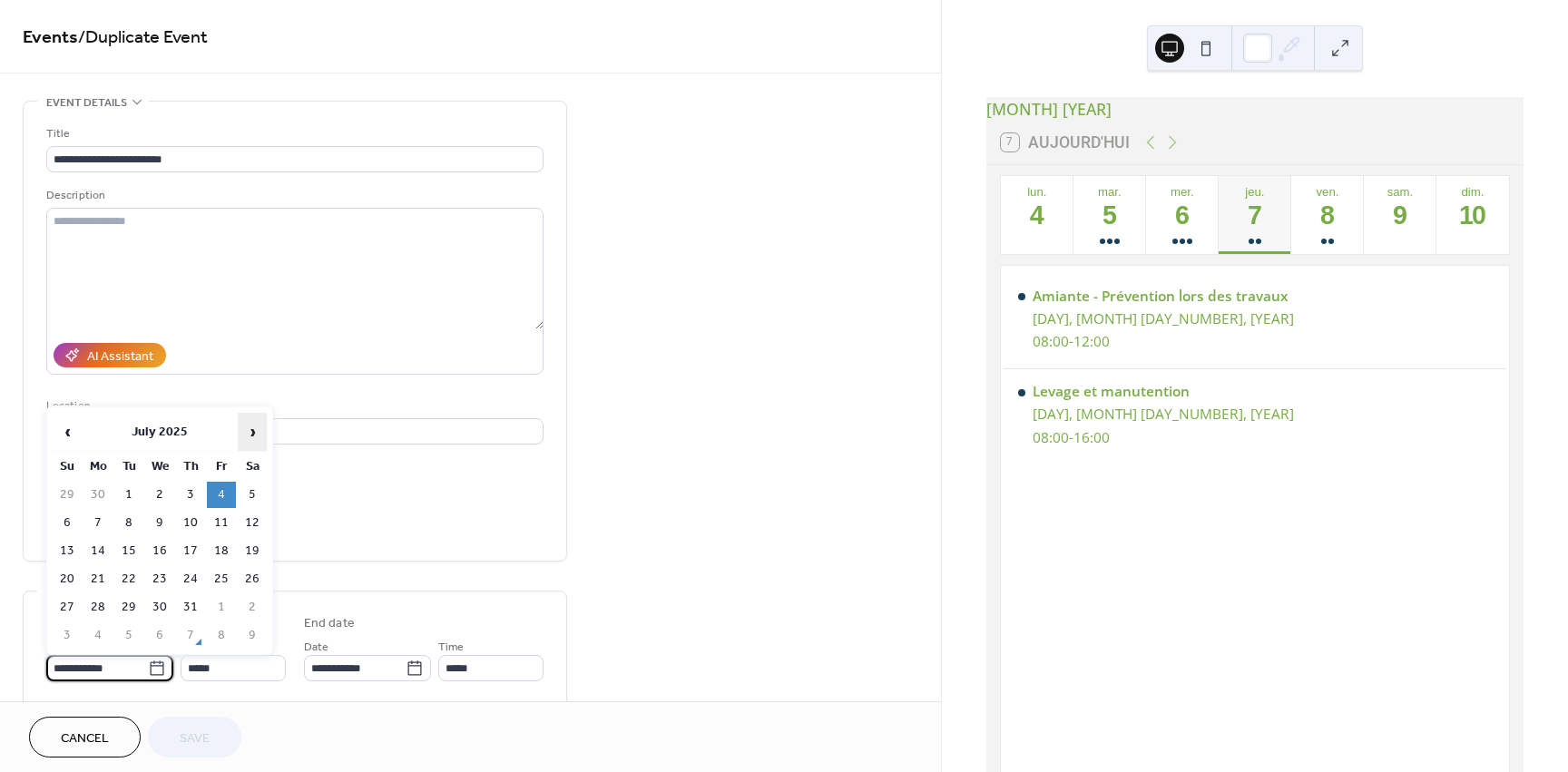 click on "›" at bounding box center [252, 432] 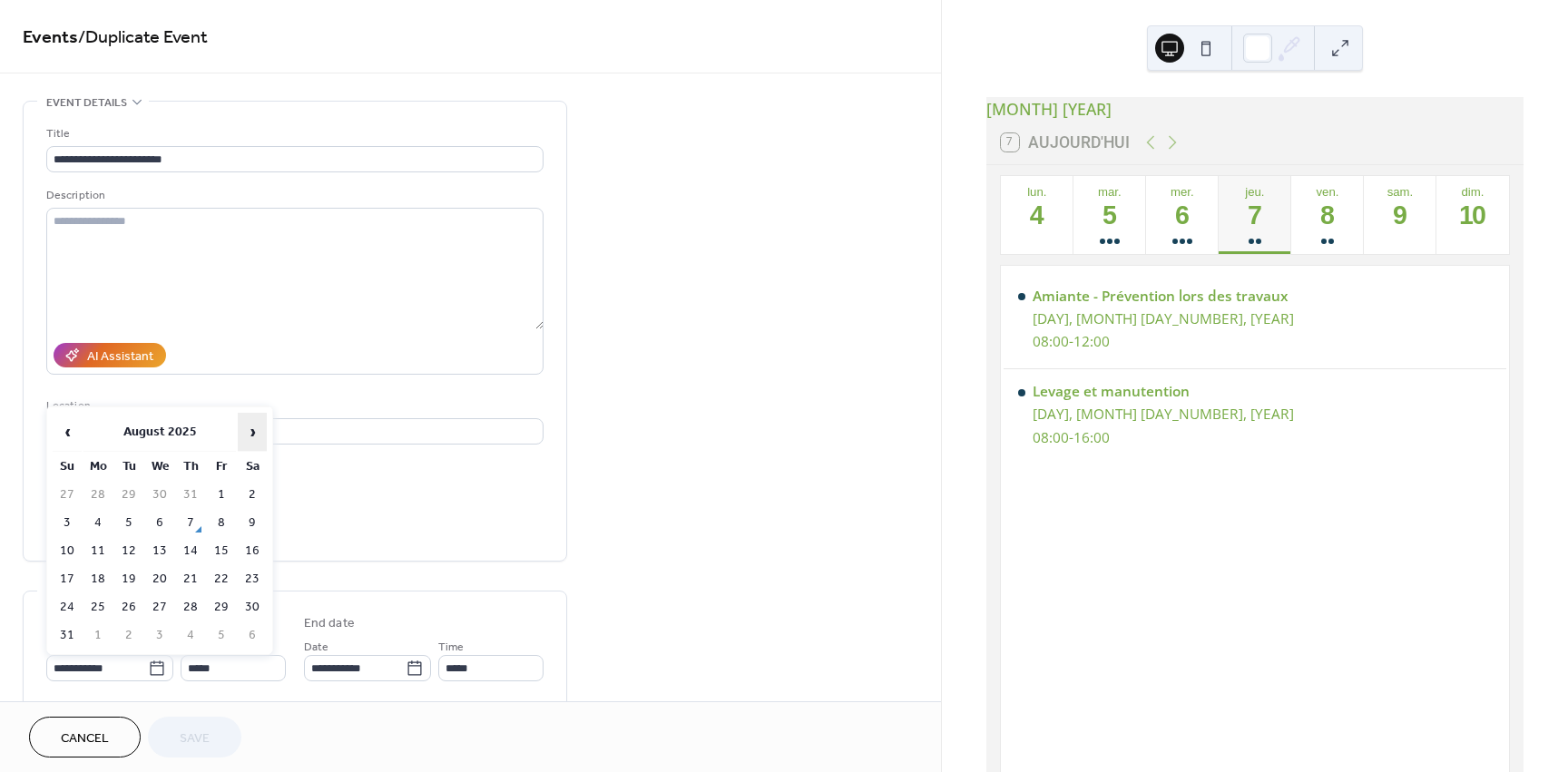 click on "›" at bounding box center (252, 432) 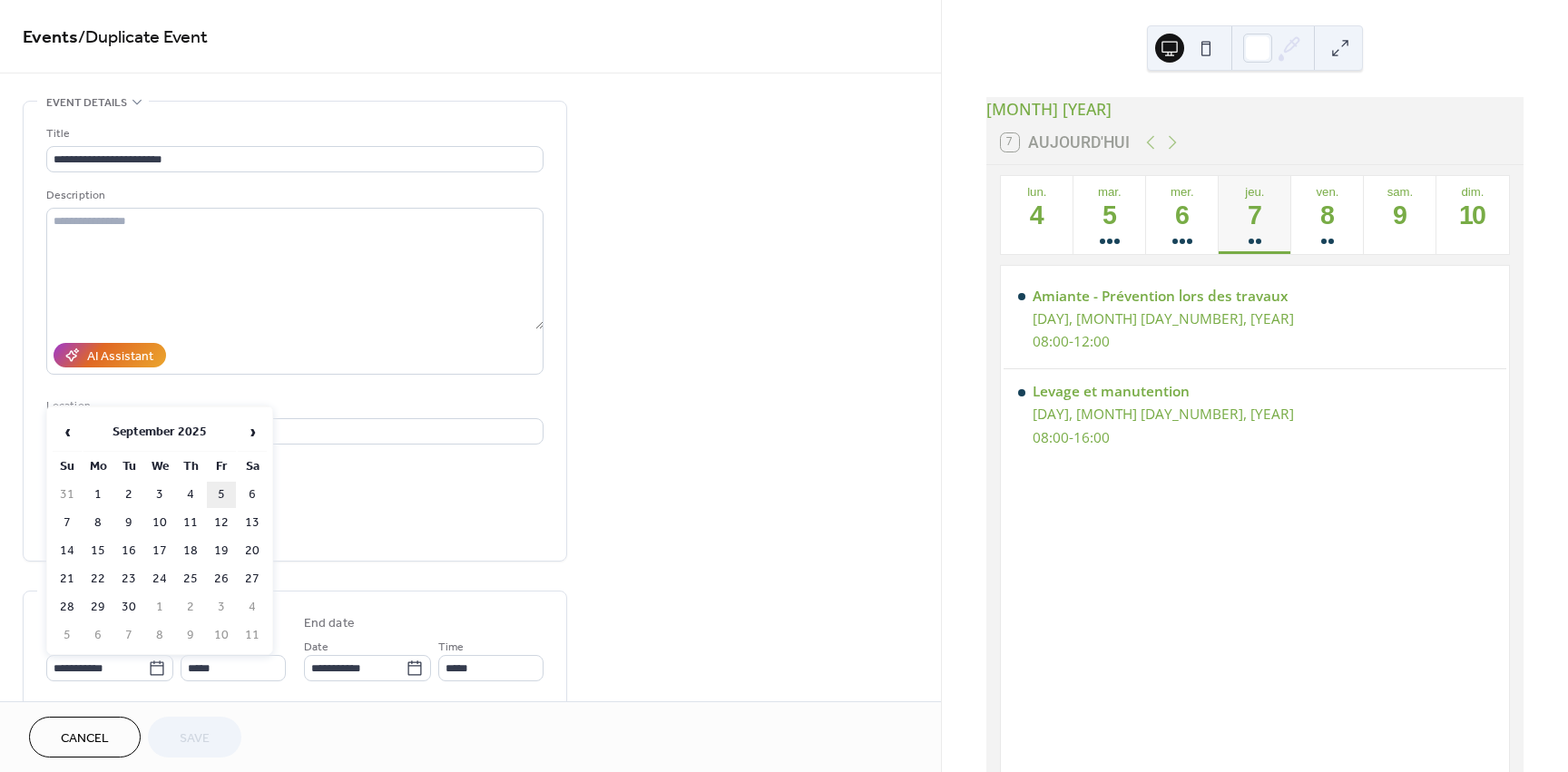 click on "5" at bounding box center (221, 494) 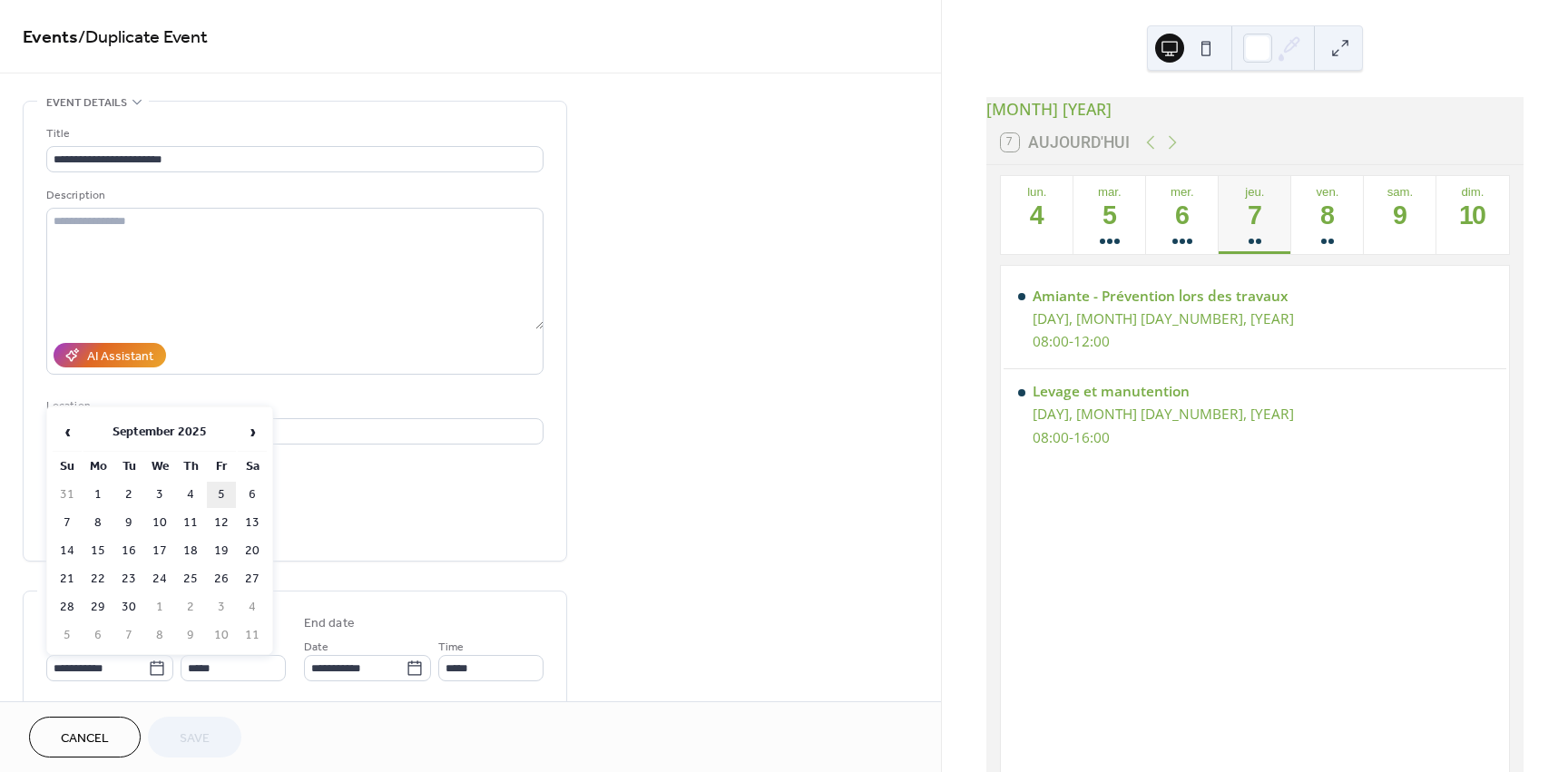 type on "**********" 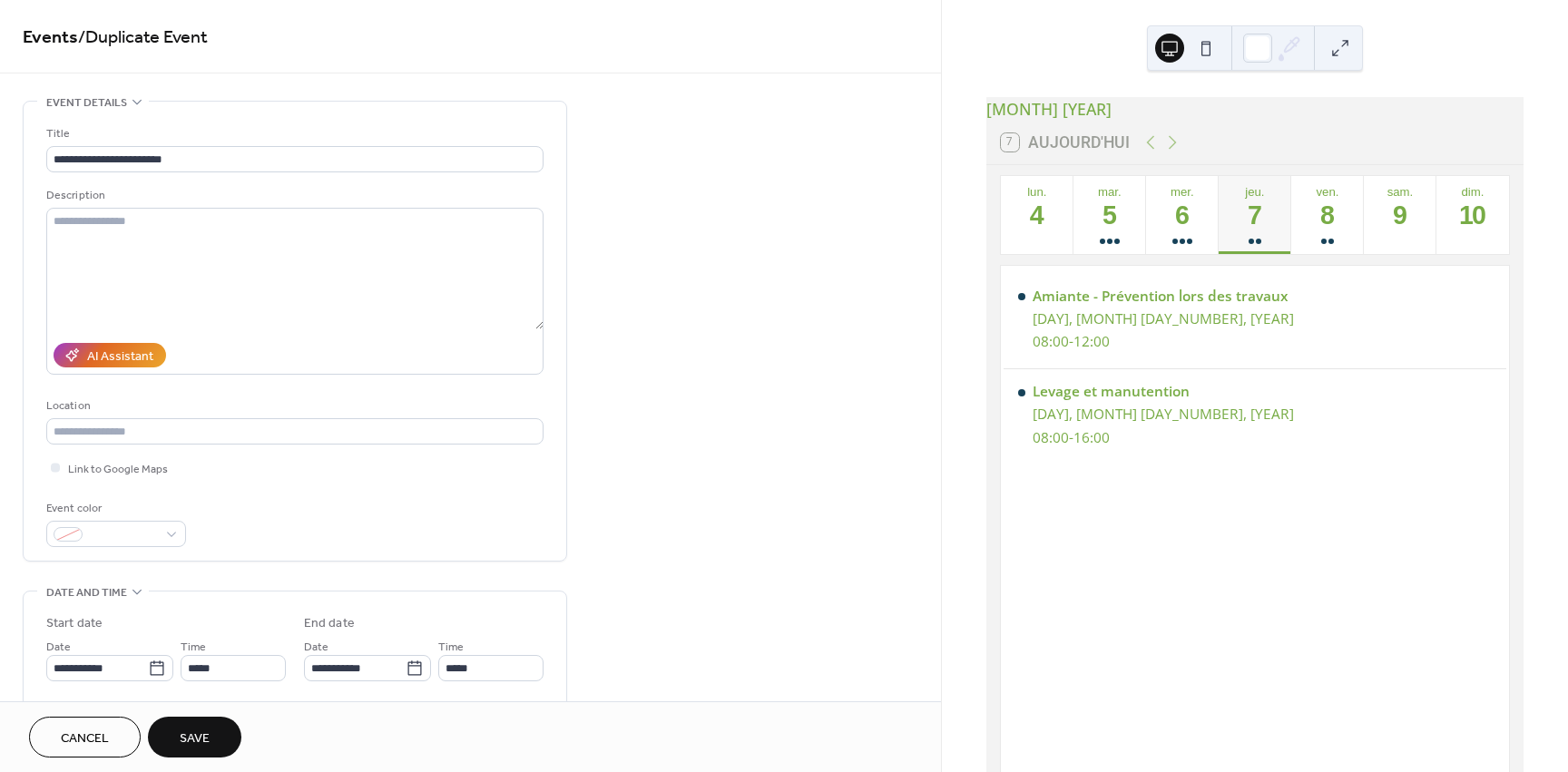 click on "Save" at bounding box center [194, 738] 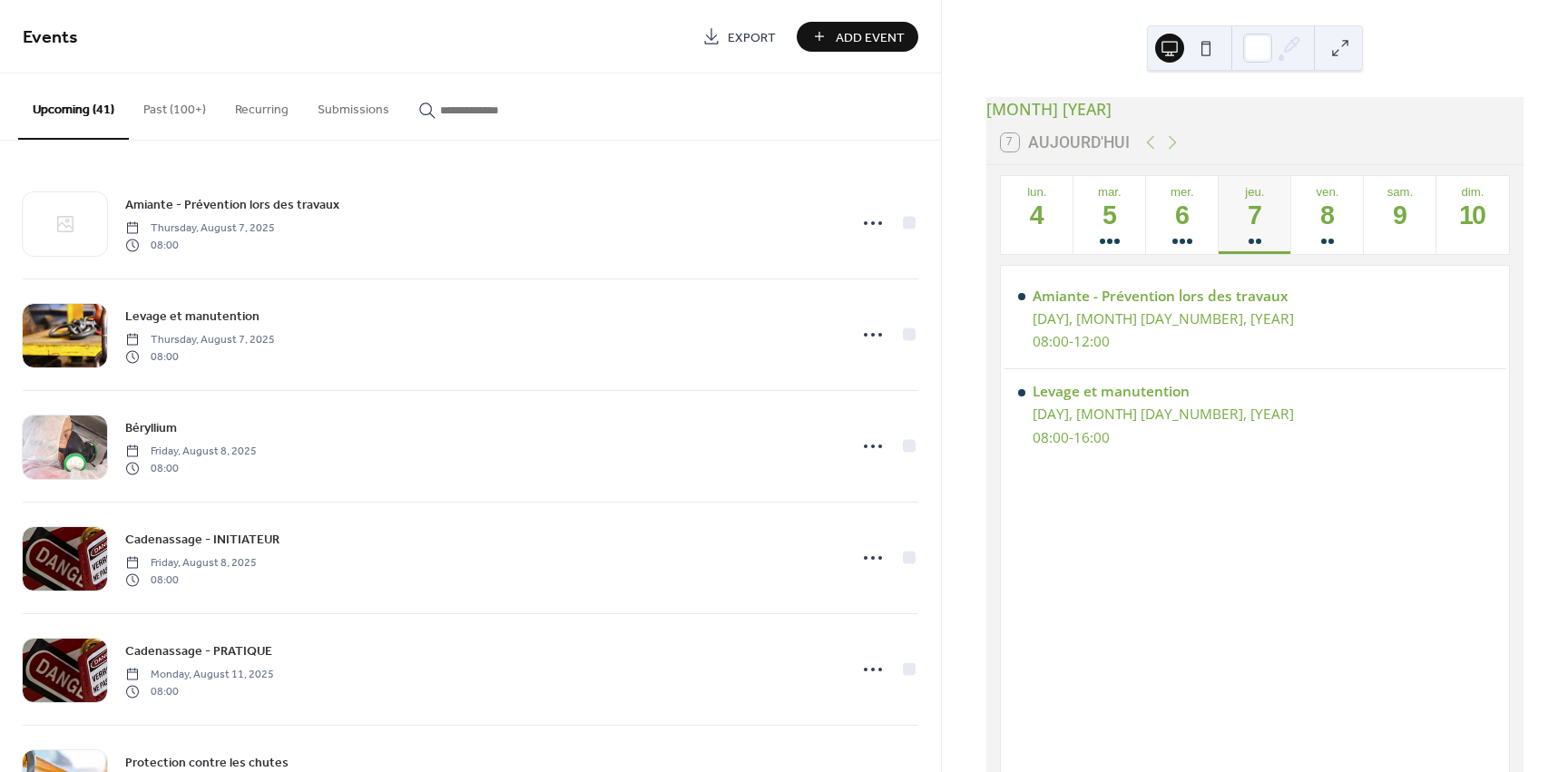 click on "Past (100+)" at bounding box center [174, 105] 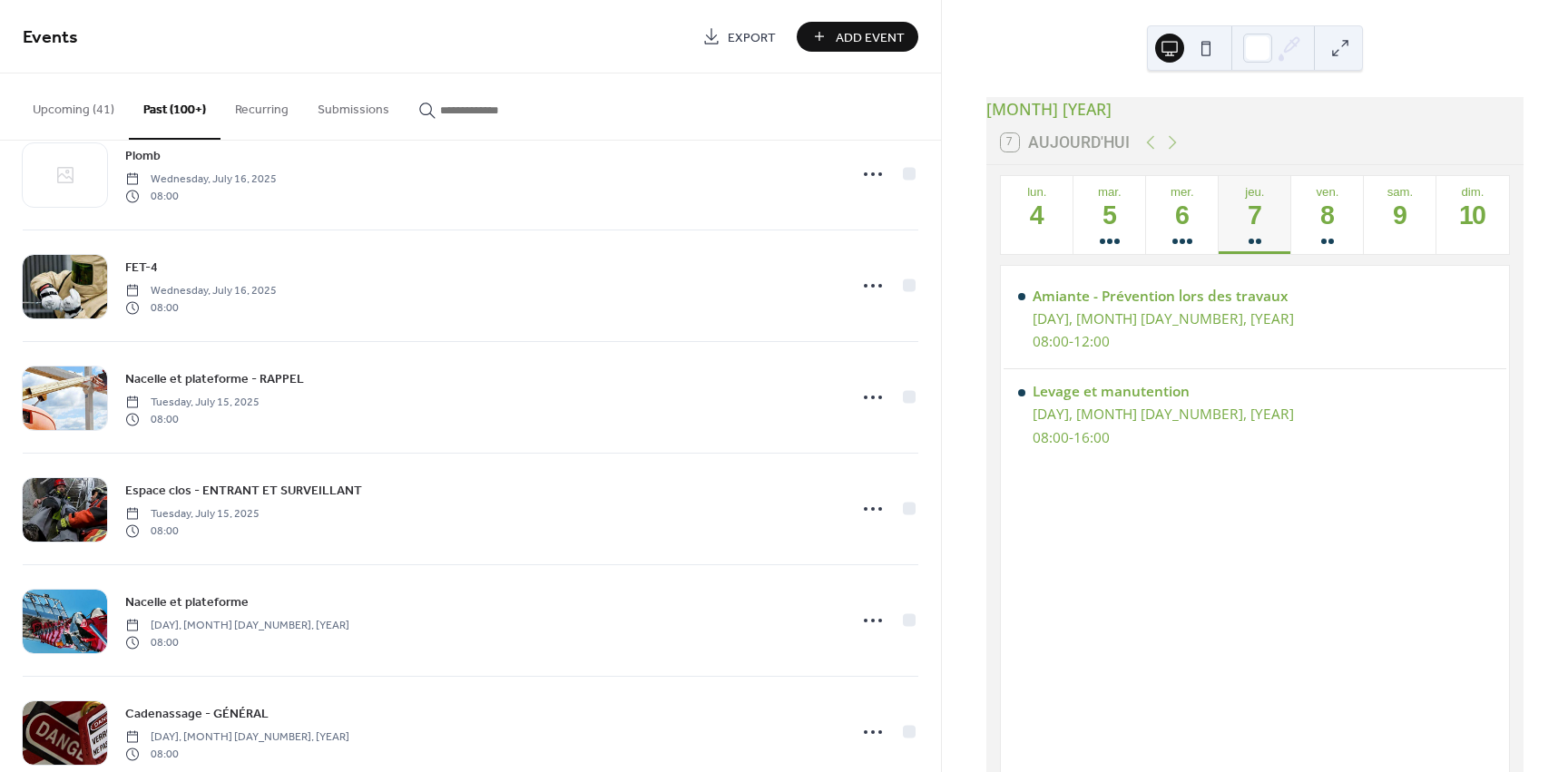 scroll, scrollTop: 1361, scrollLeft: 0, axis: vertical 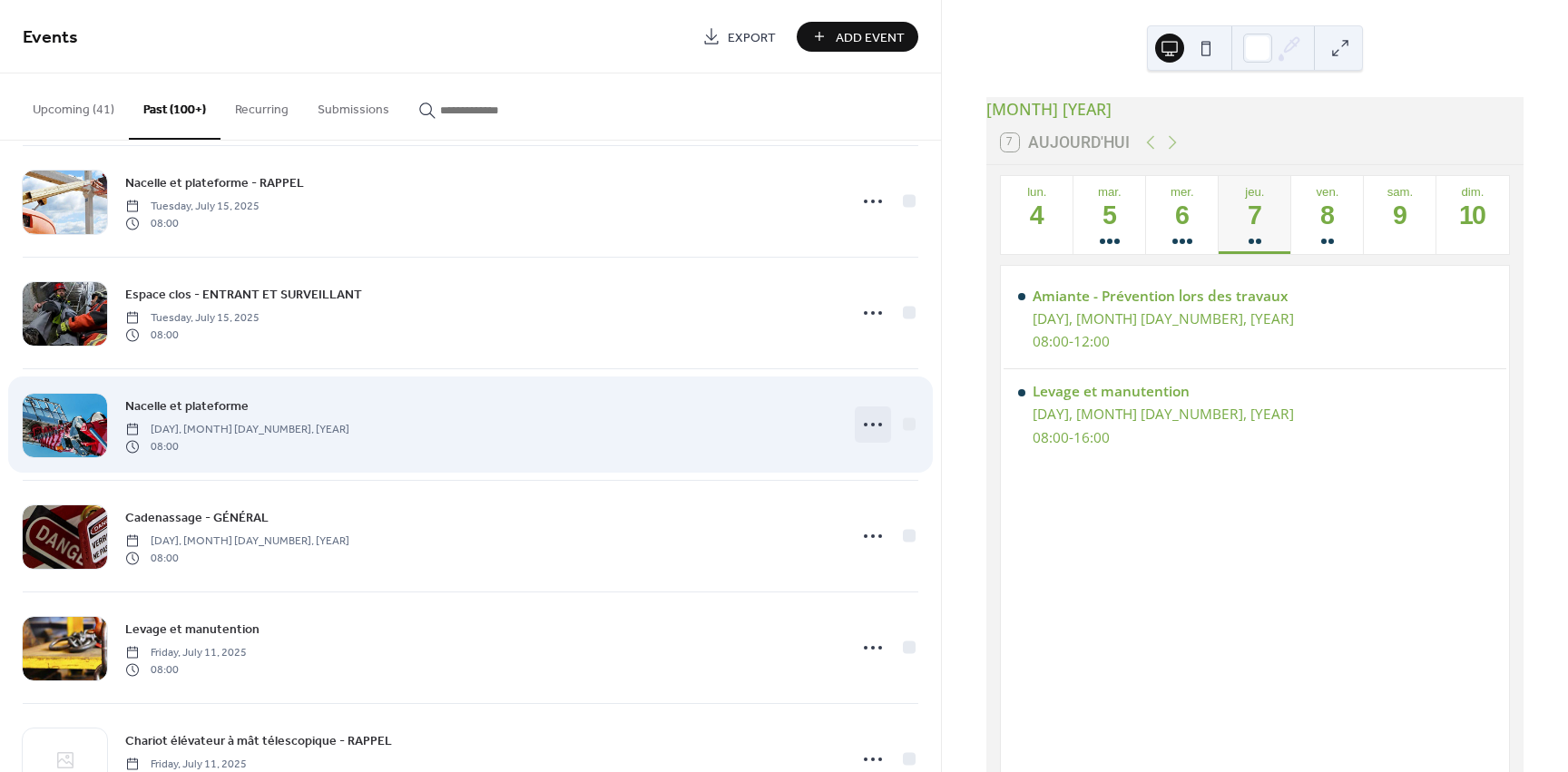 click 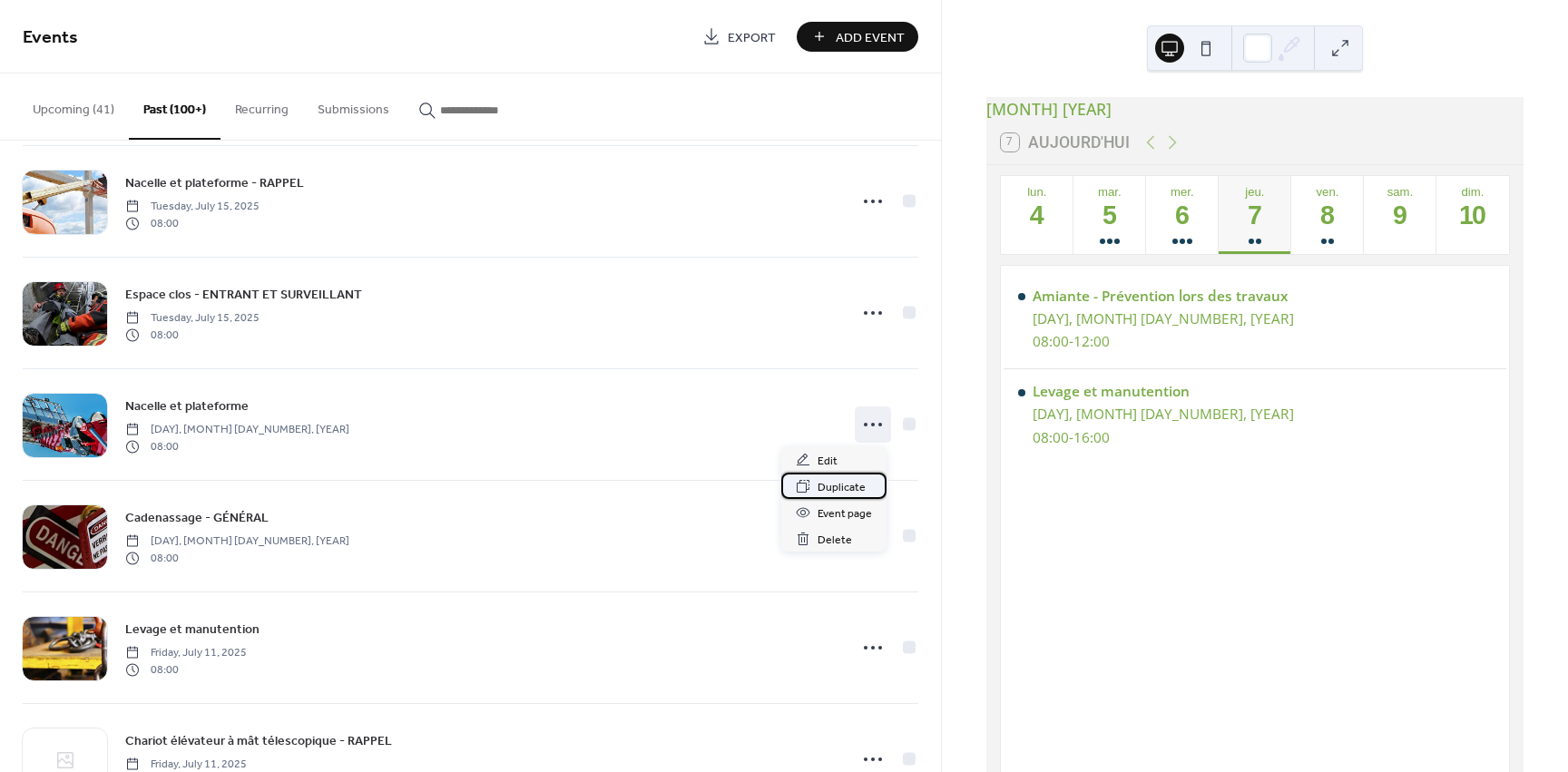 click on "Duplicate" at bounding box center [841, 487] 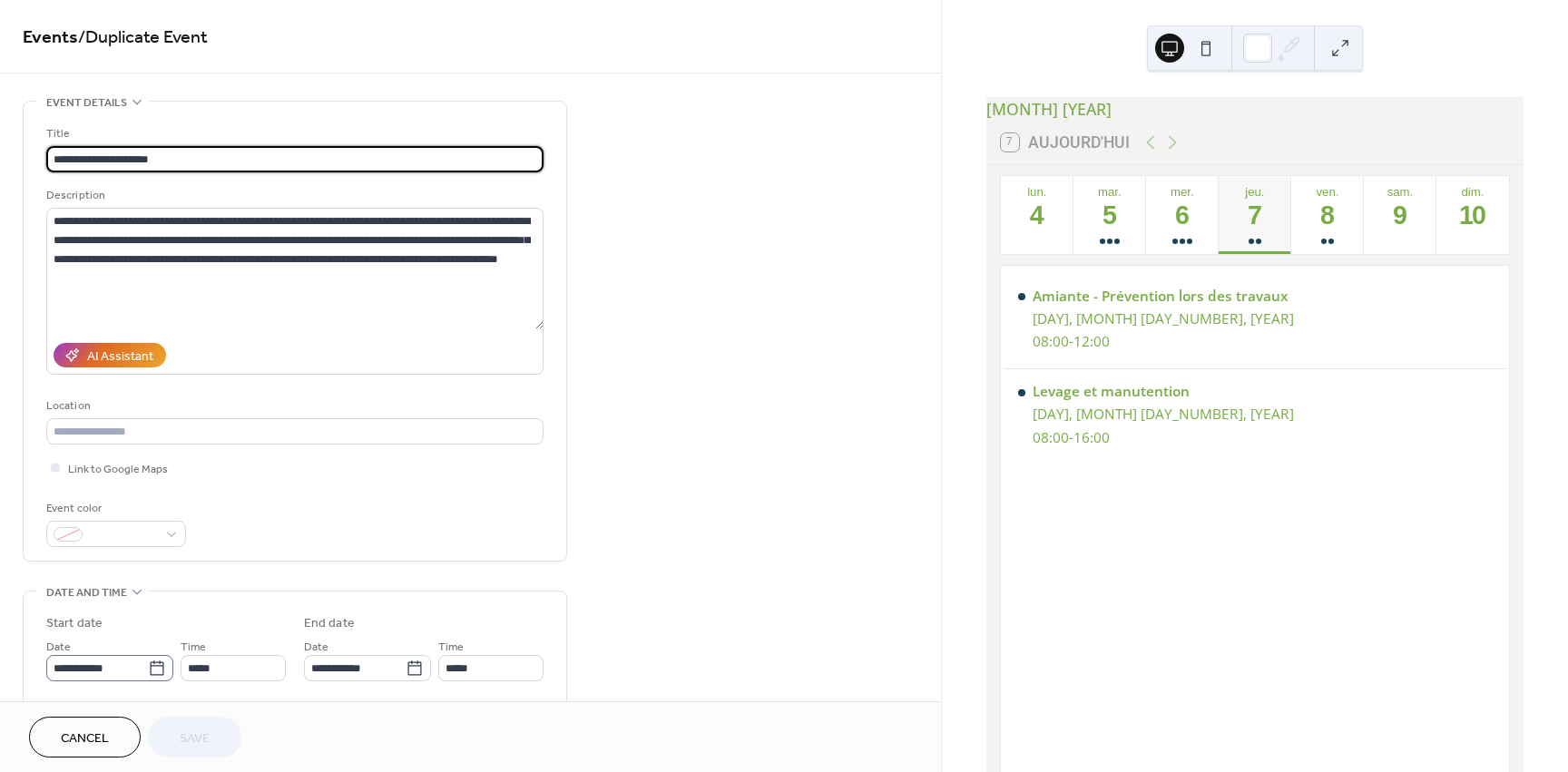 click 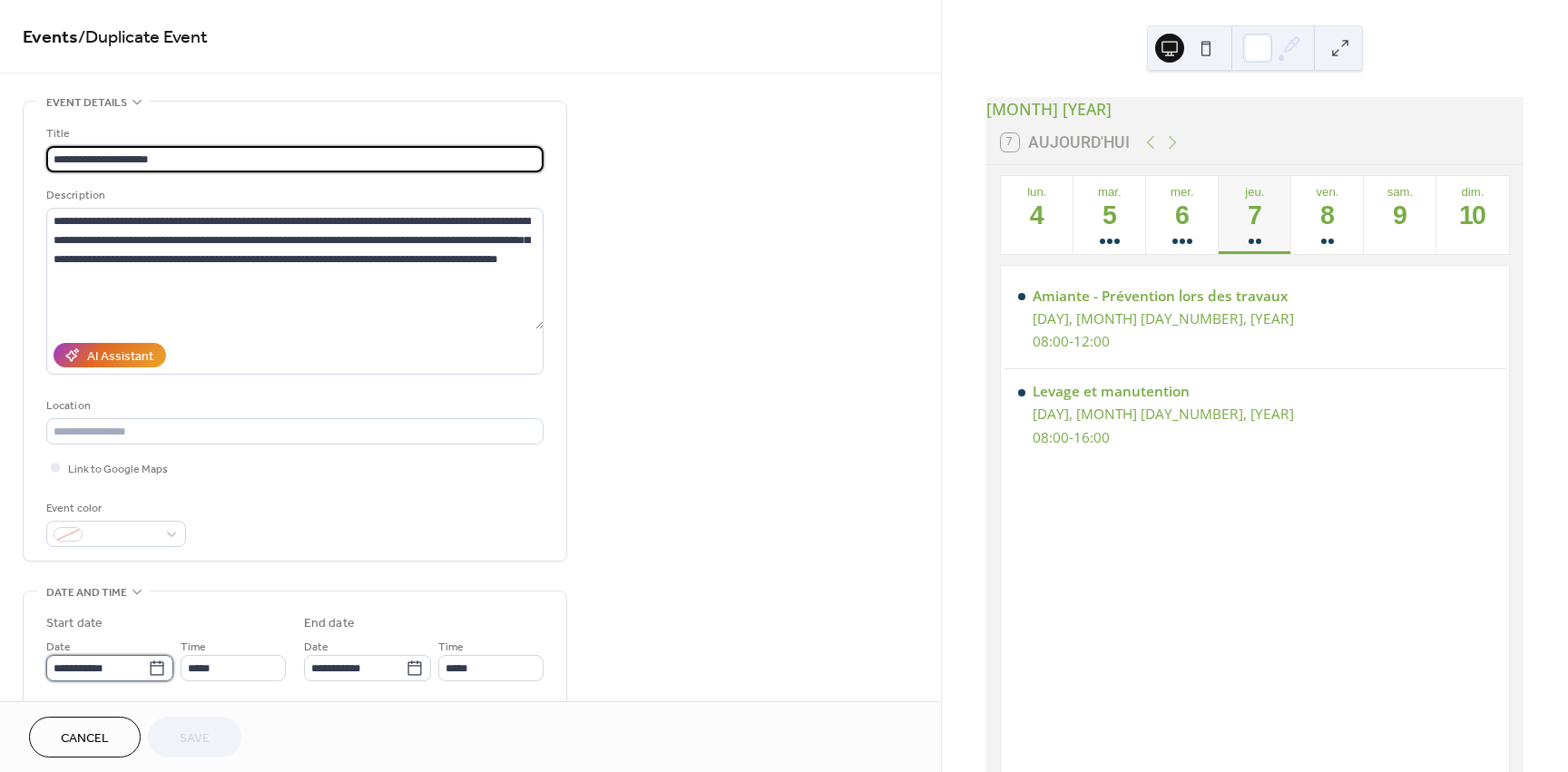 click on "**********" at bounding box center (97, 668) 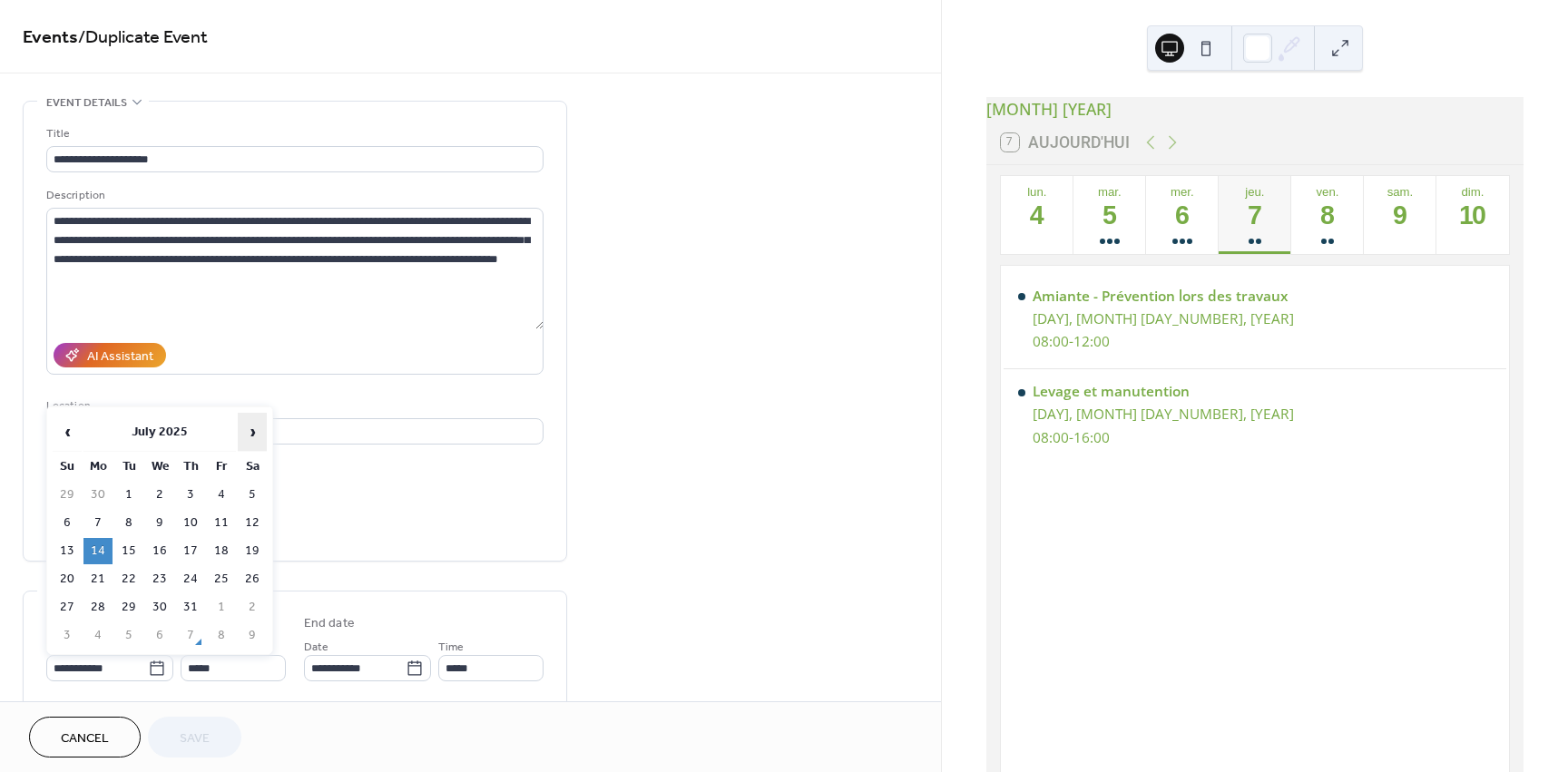 click on "›" at bounding box center (252, 432) 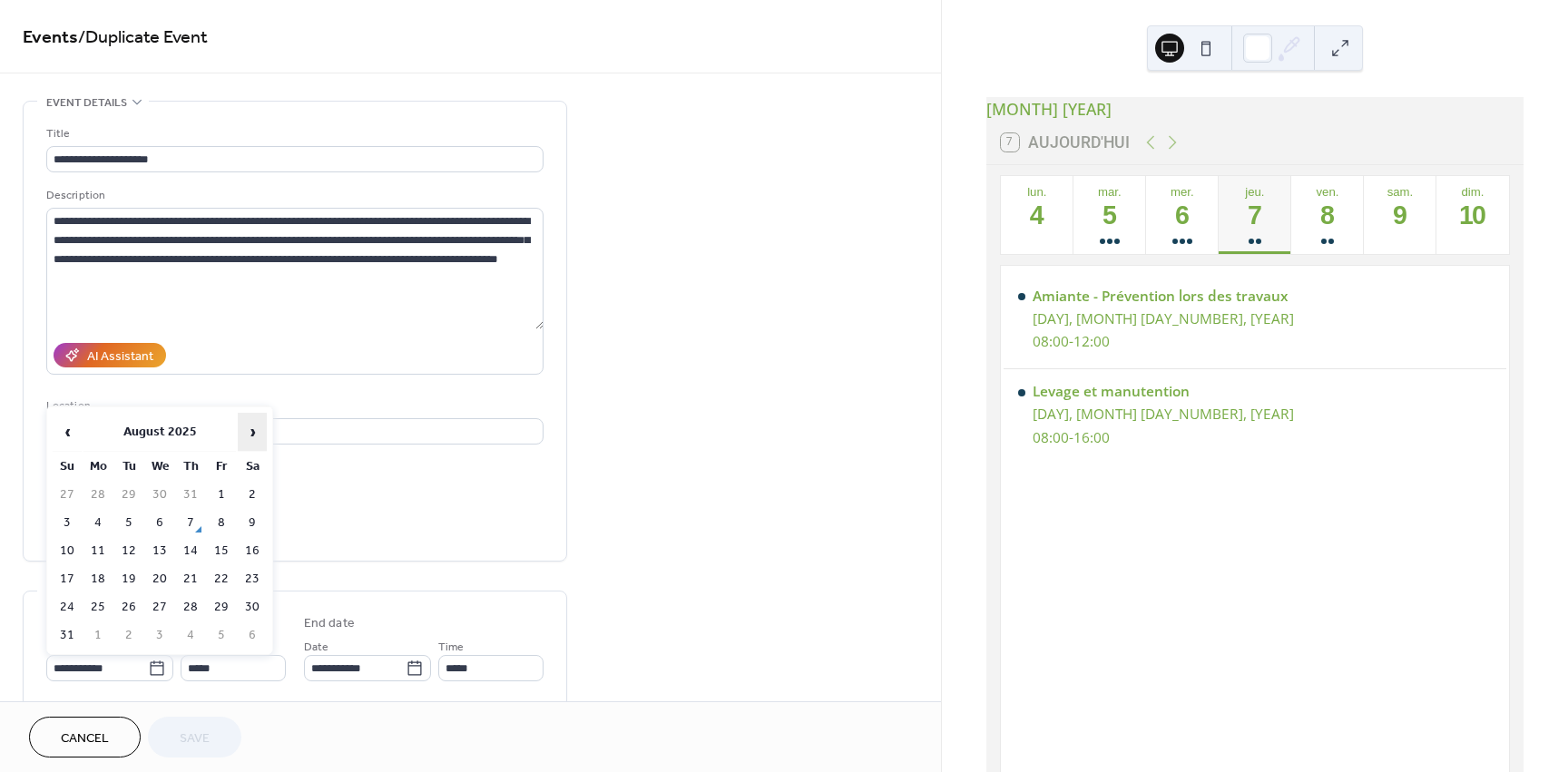 click on "›" at bounding box center (252, 432) 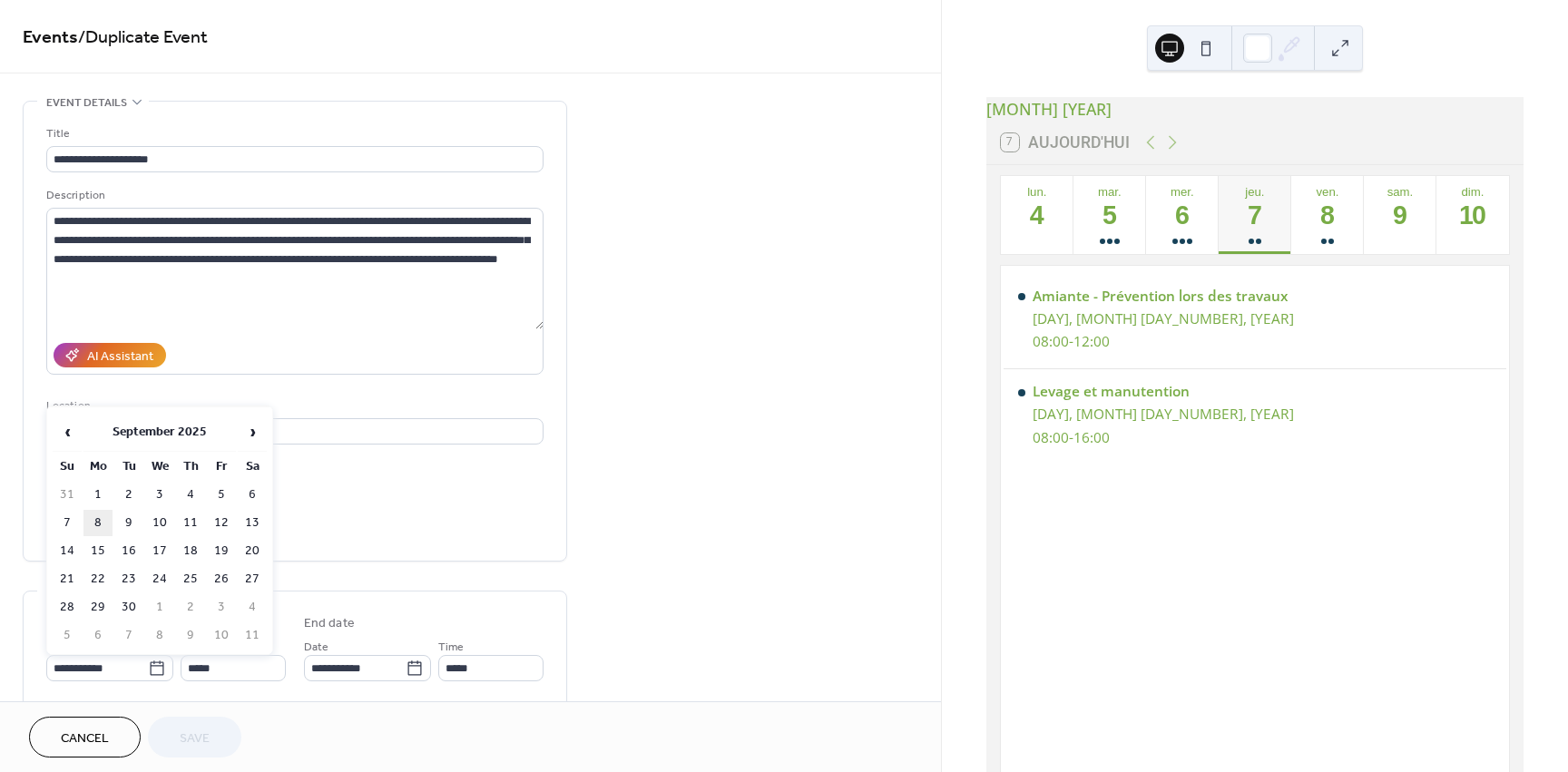 click on "8" at bounding box center [98, 523] 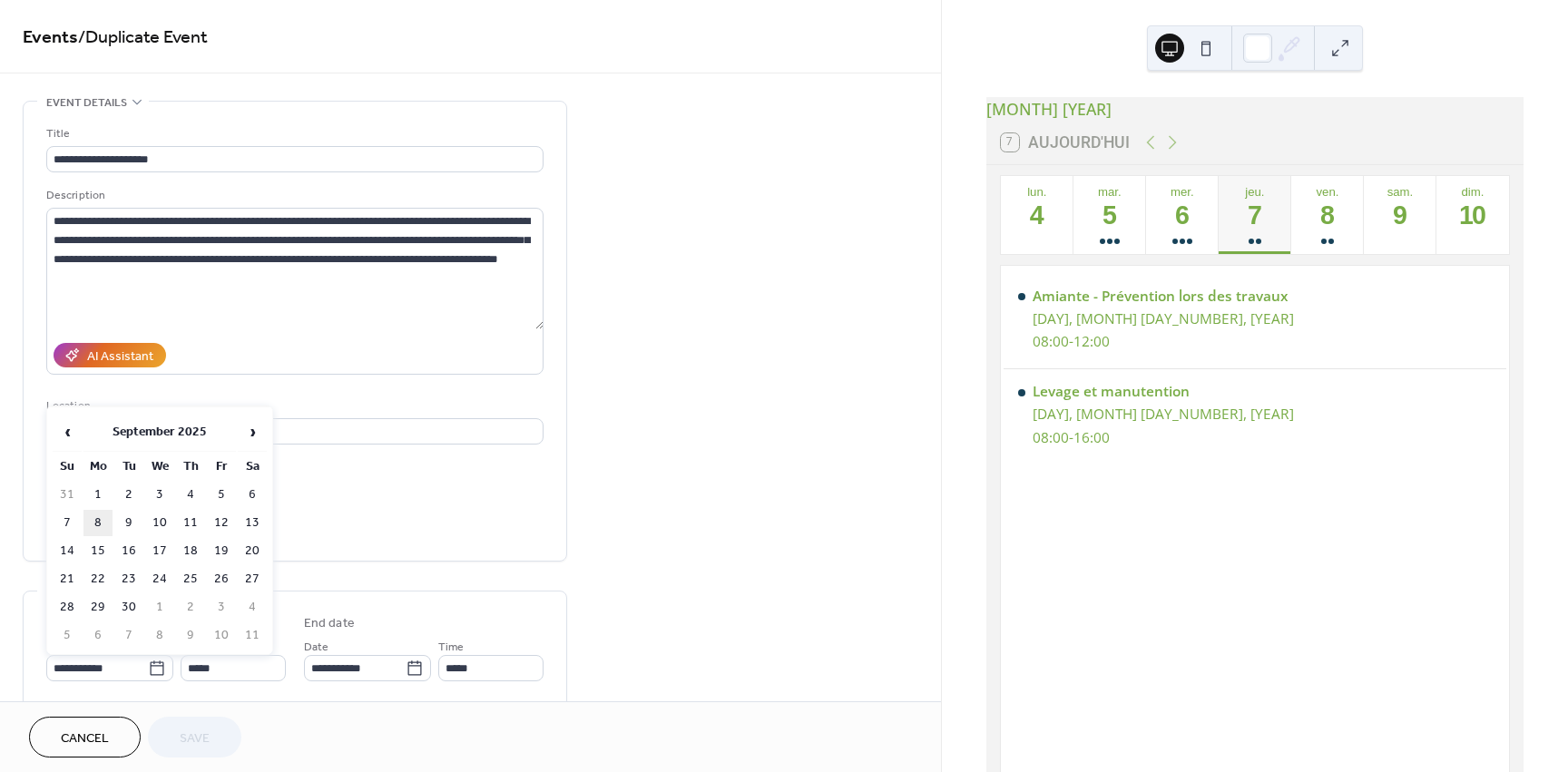 type on "**********" 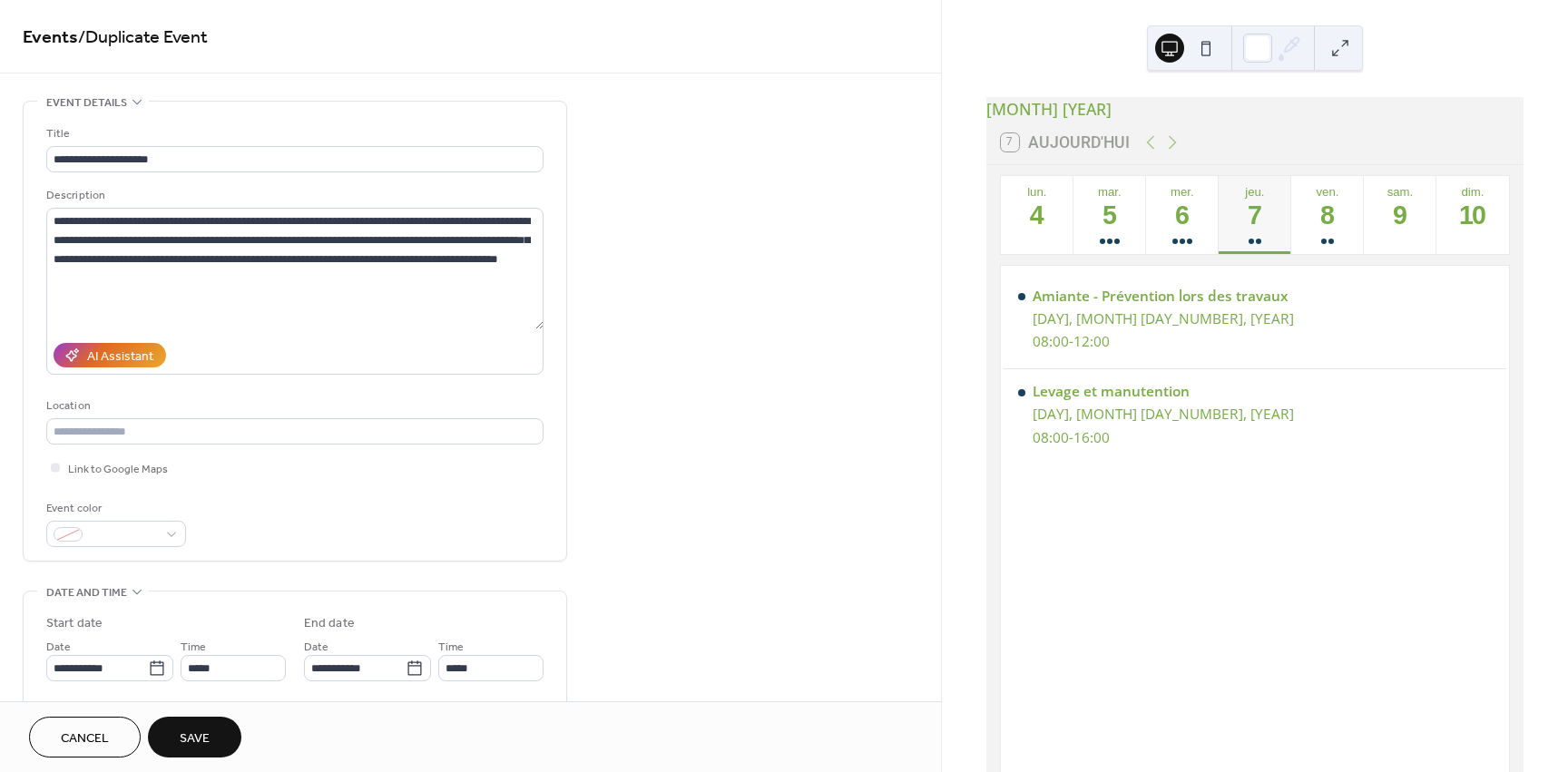 click on "Save" at bounding box center (194, 738) 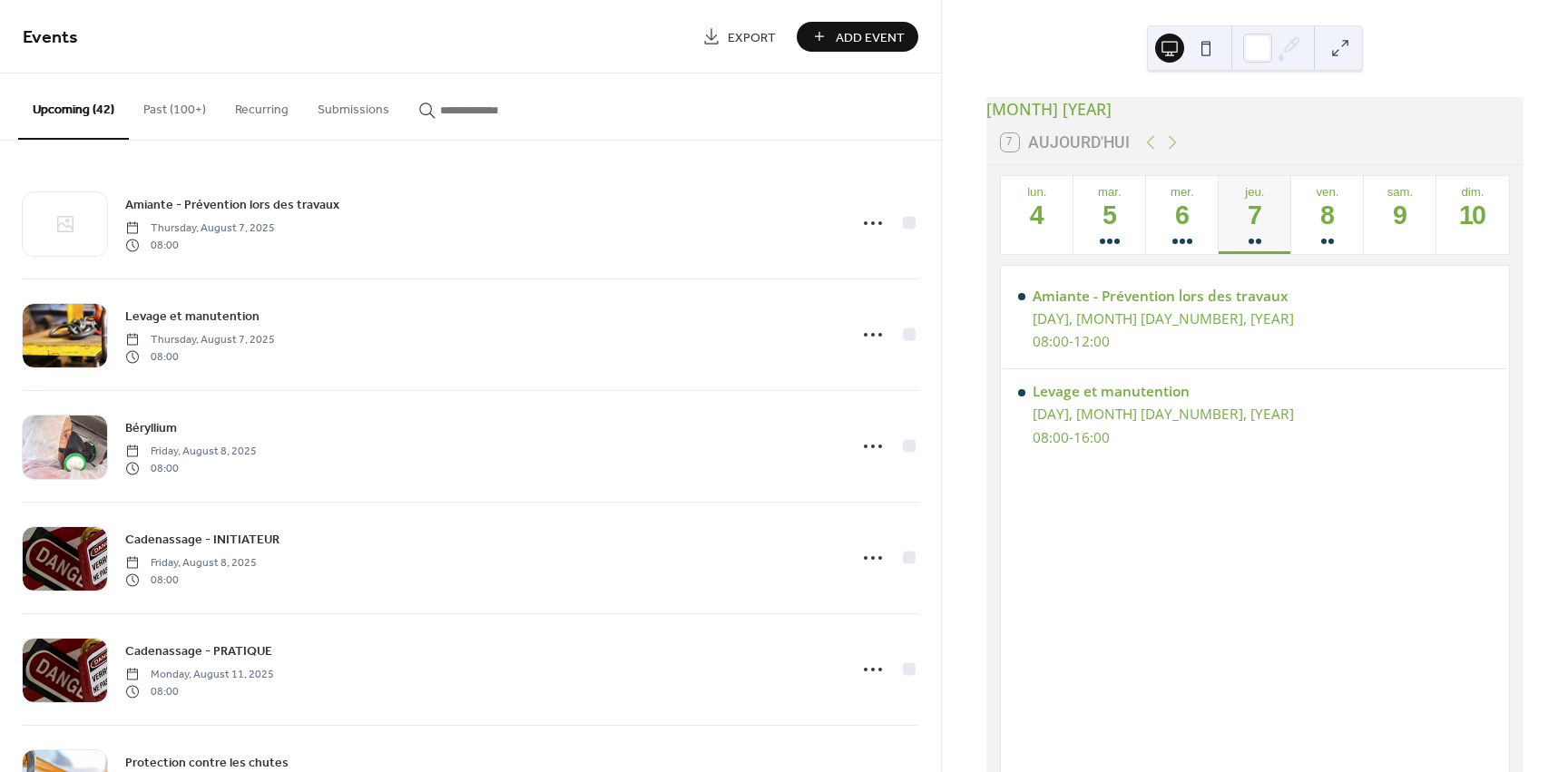 click on "Past (100+)" at bounding box center (174, 105) 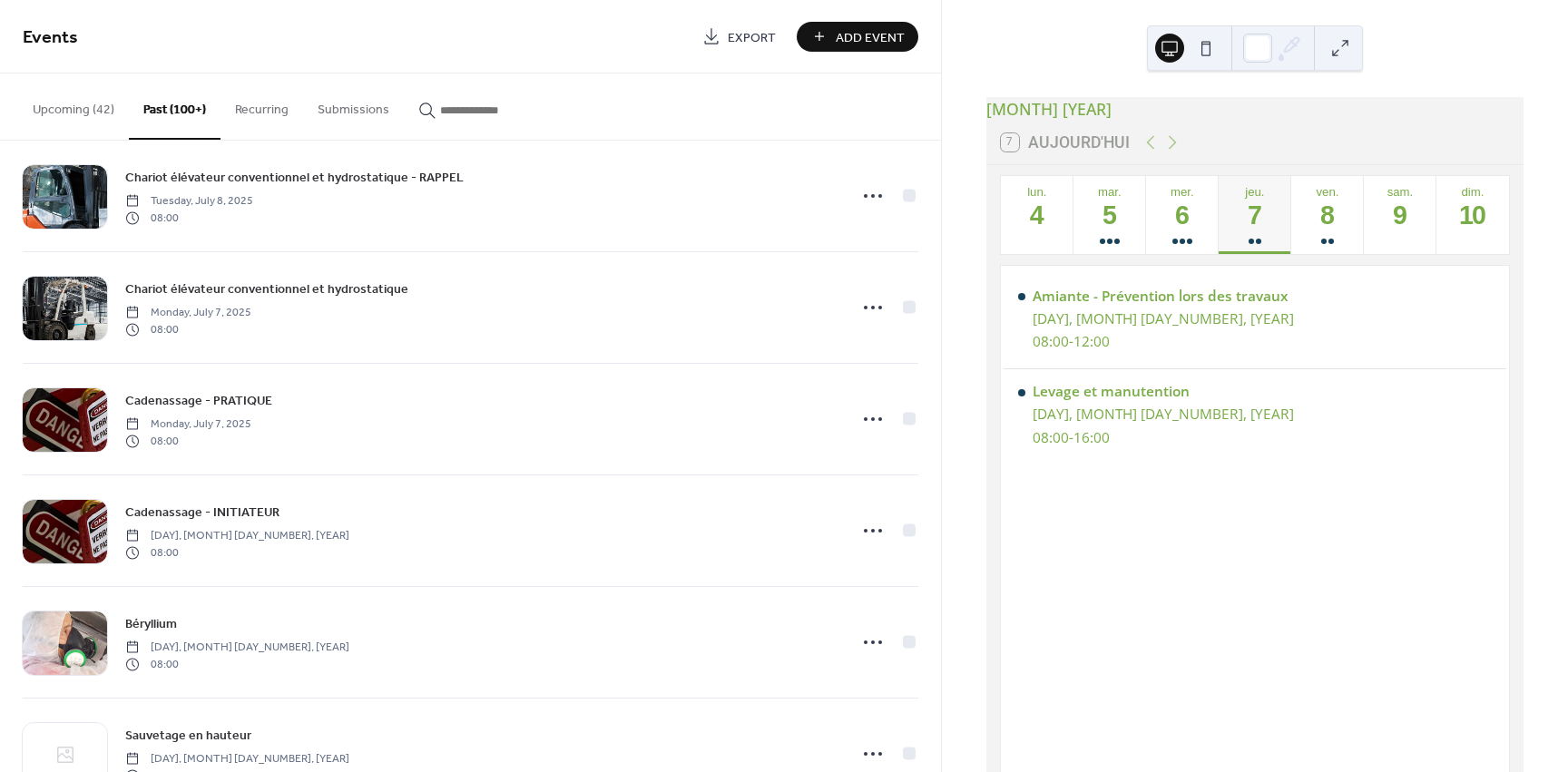 scroll, scrollTop: 2722, scrollLeft: 0, axis: vertical 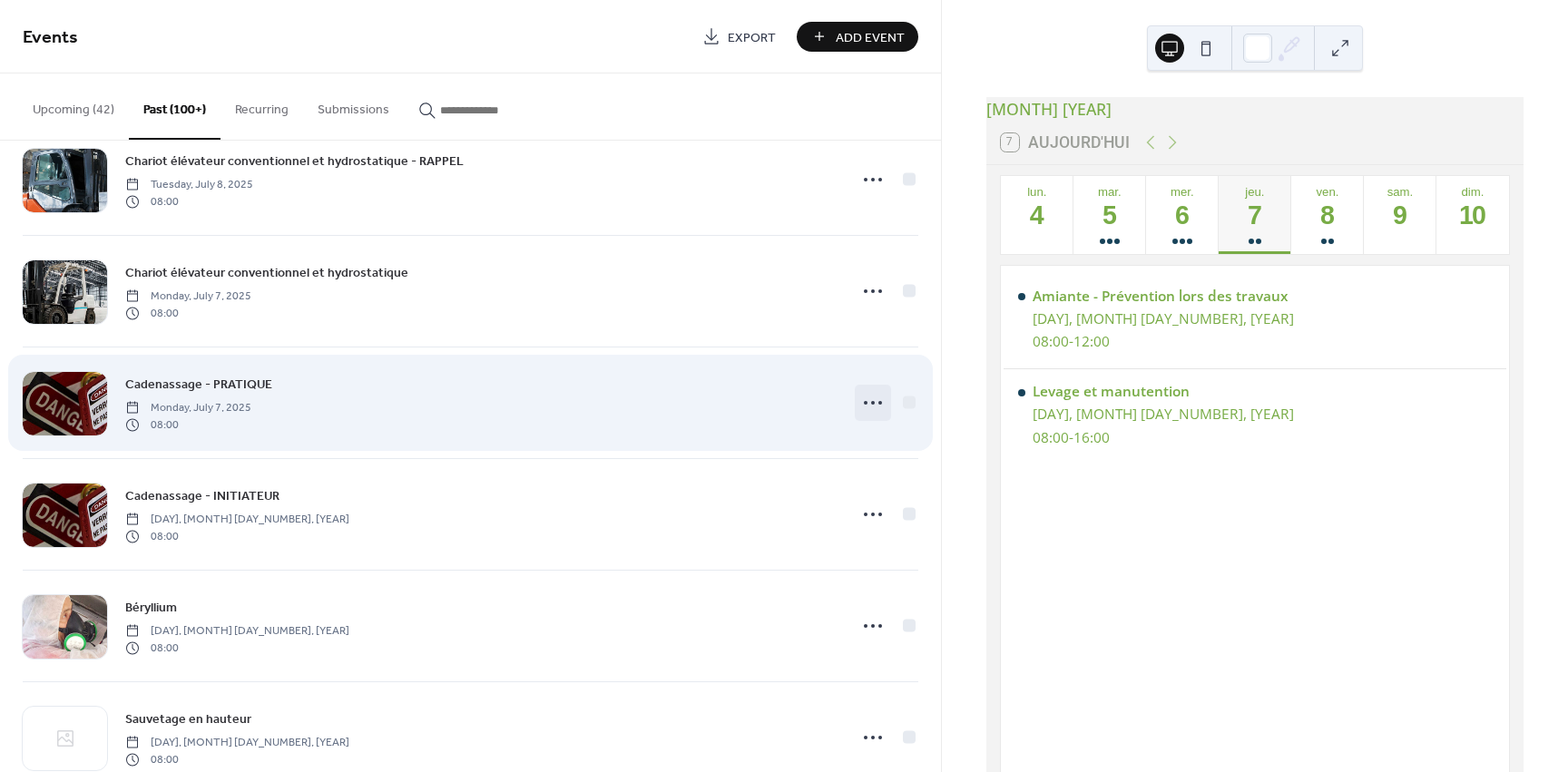 click 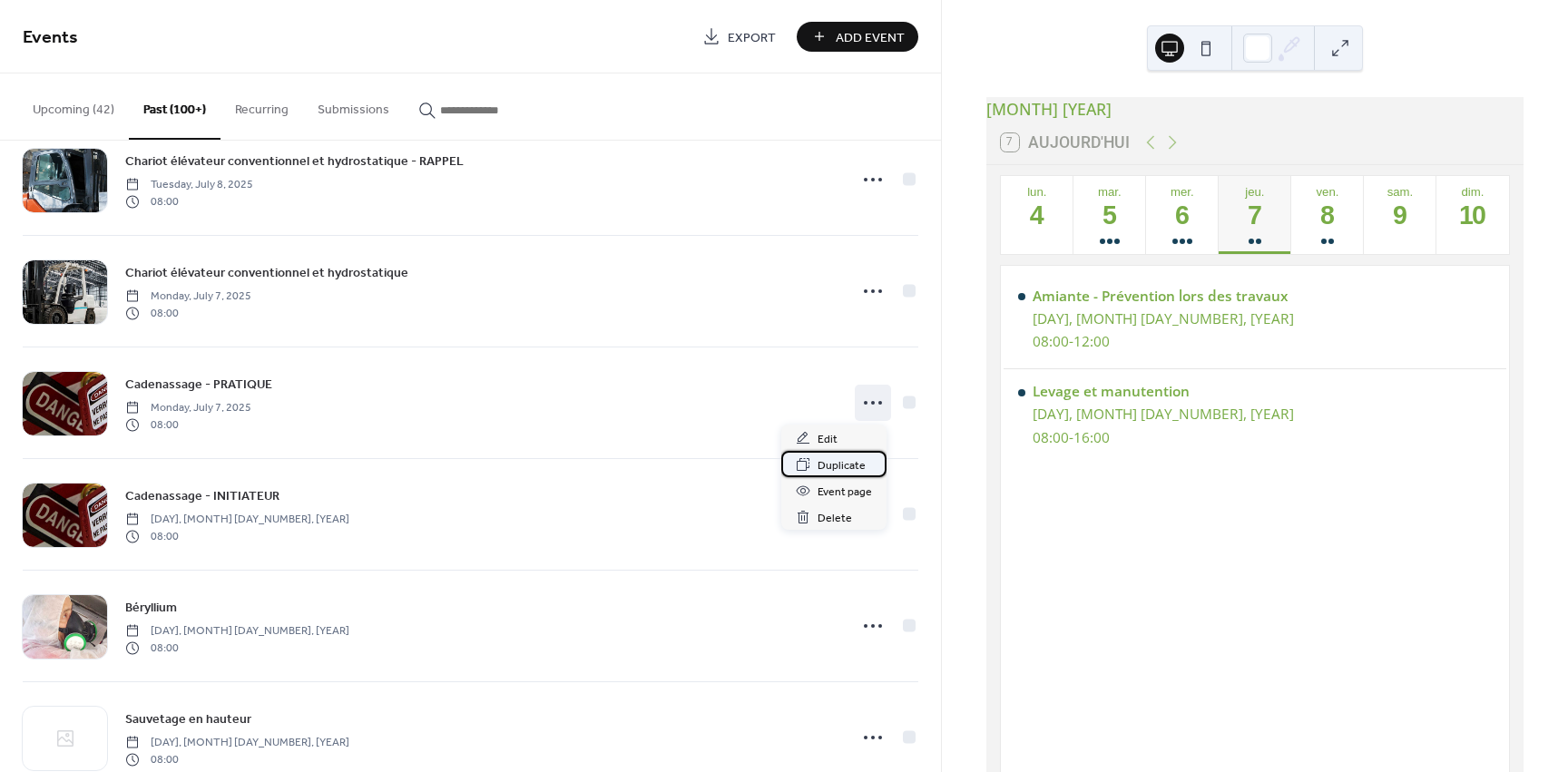 click on "Duplicate" at bounding box center [841, 465] 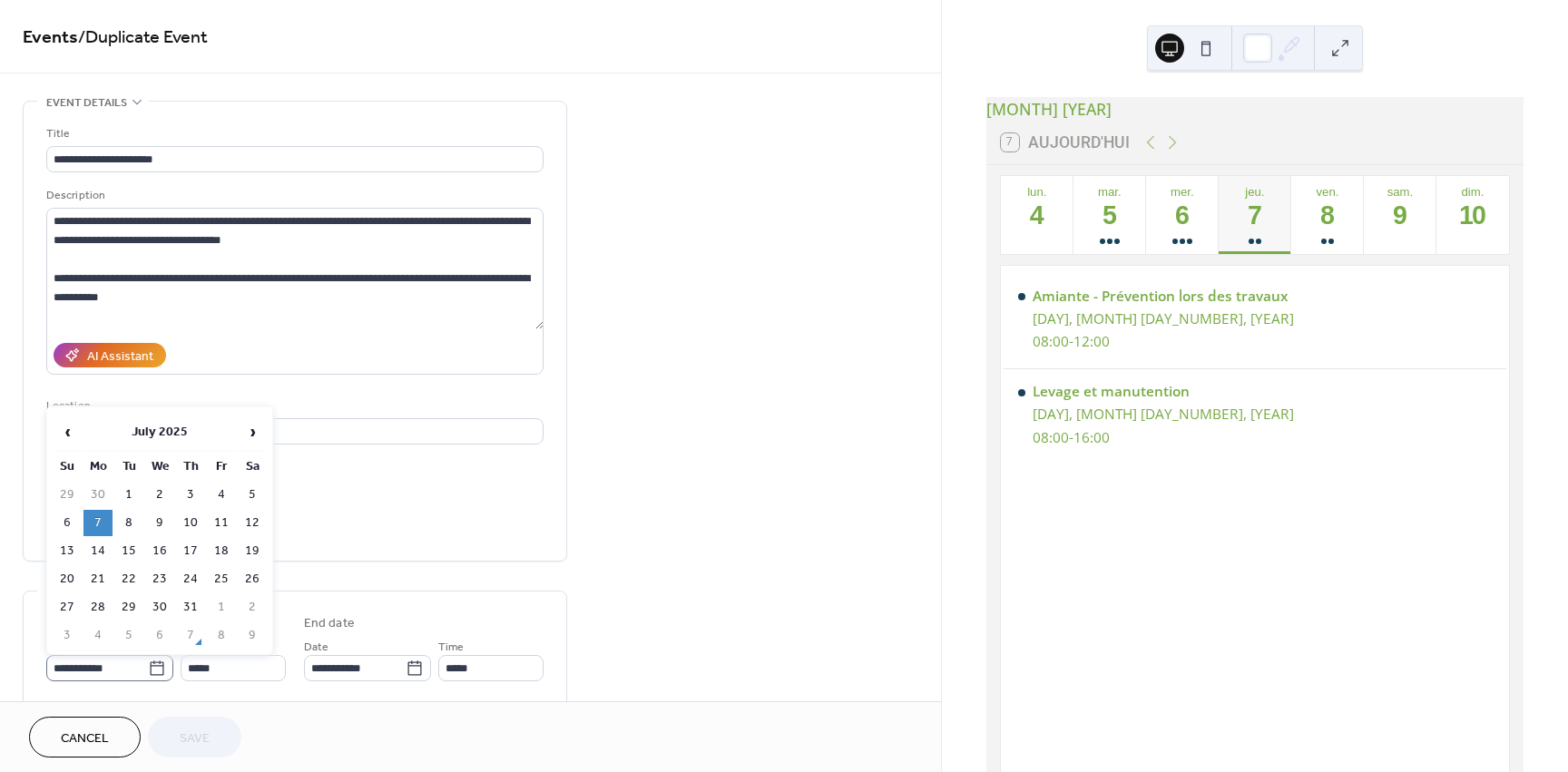 click 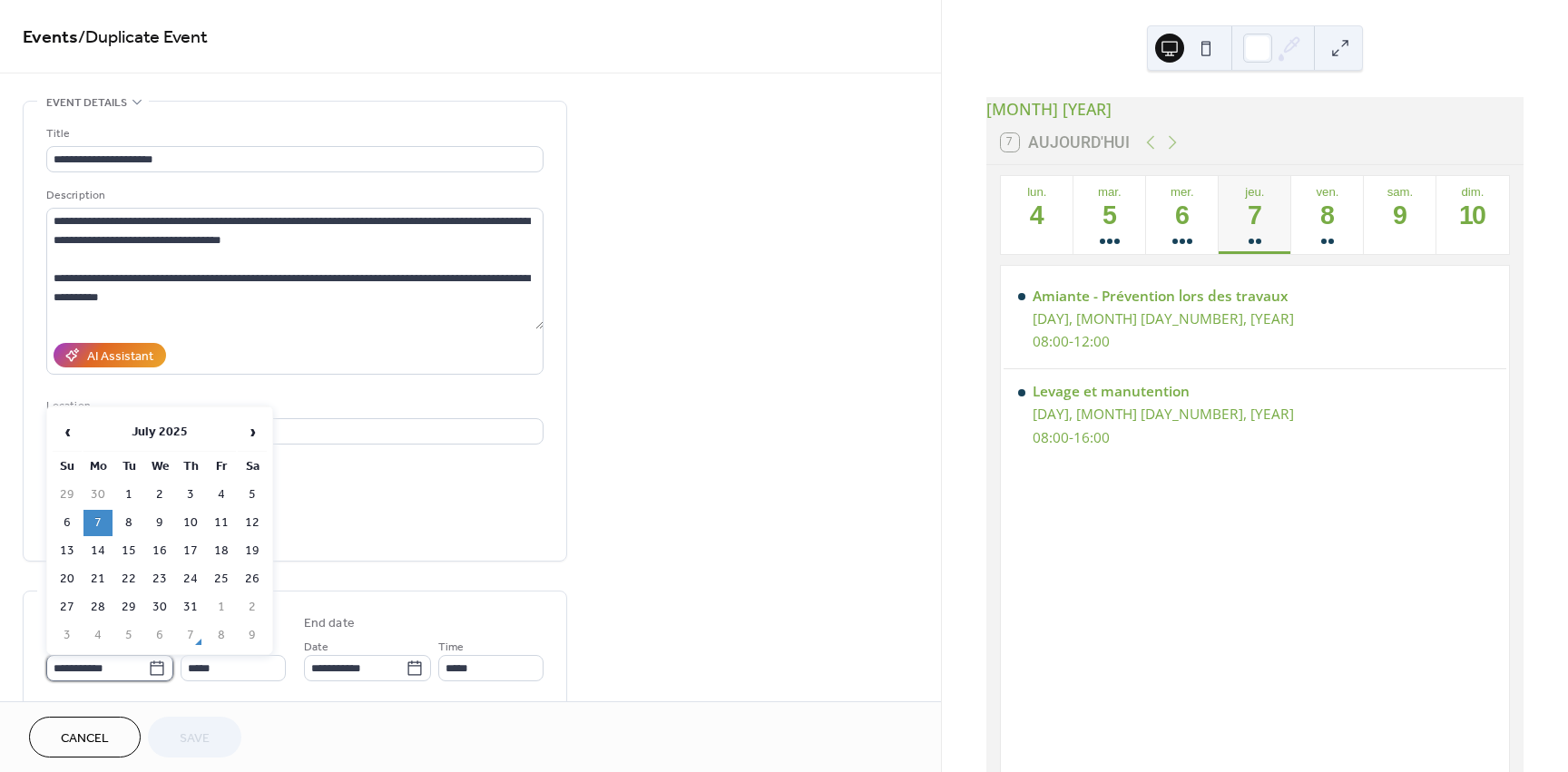 click on "**********" at bounding box center [97, 668] 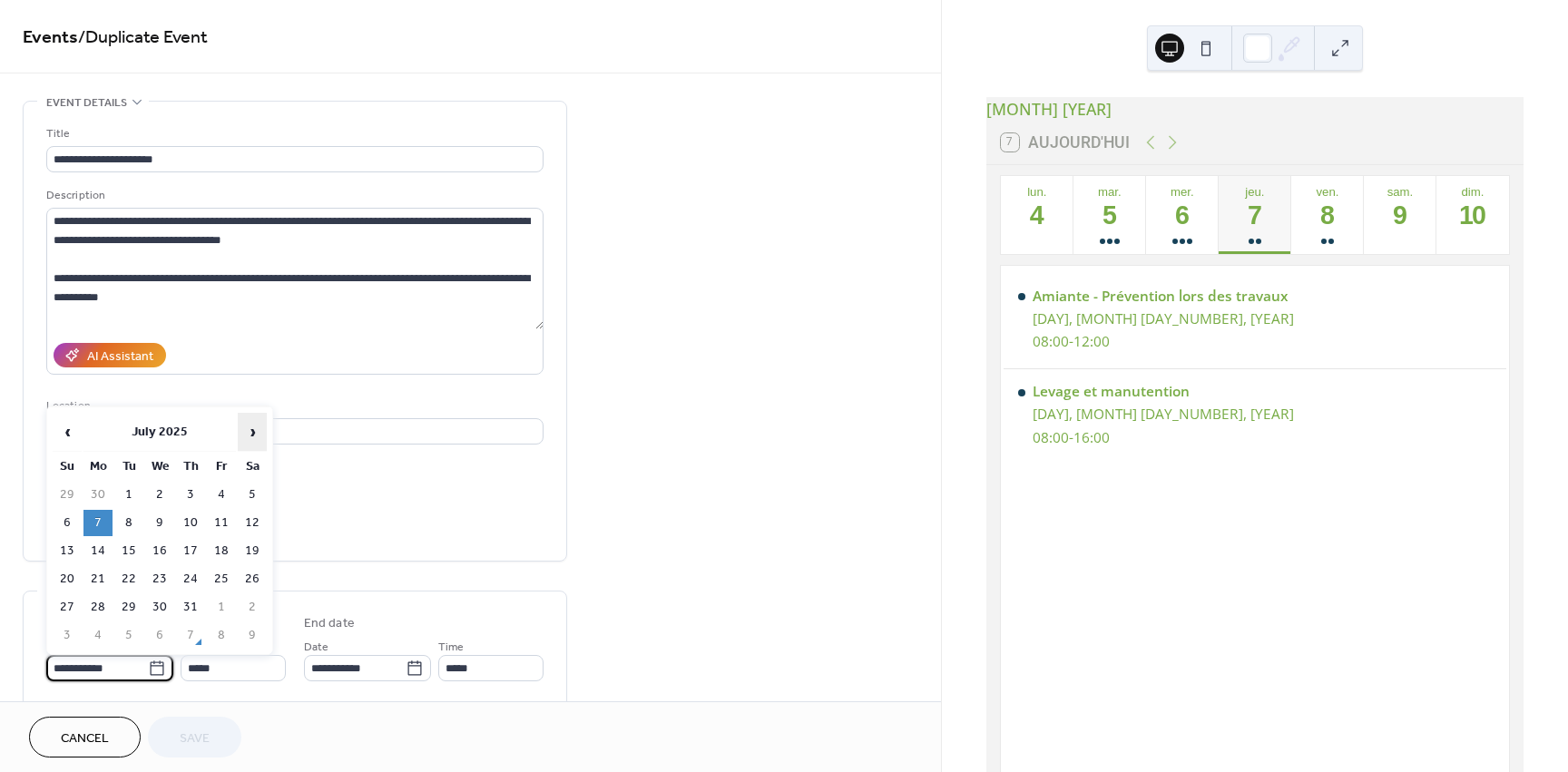 click on "›" at bounding box center (252, 432) 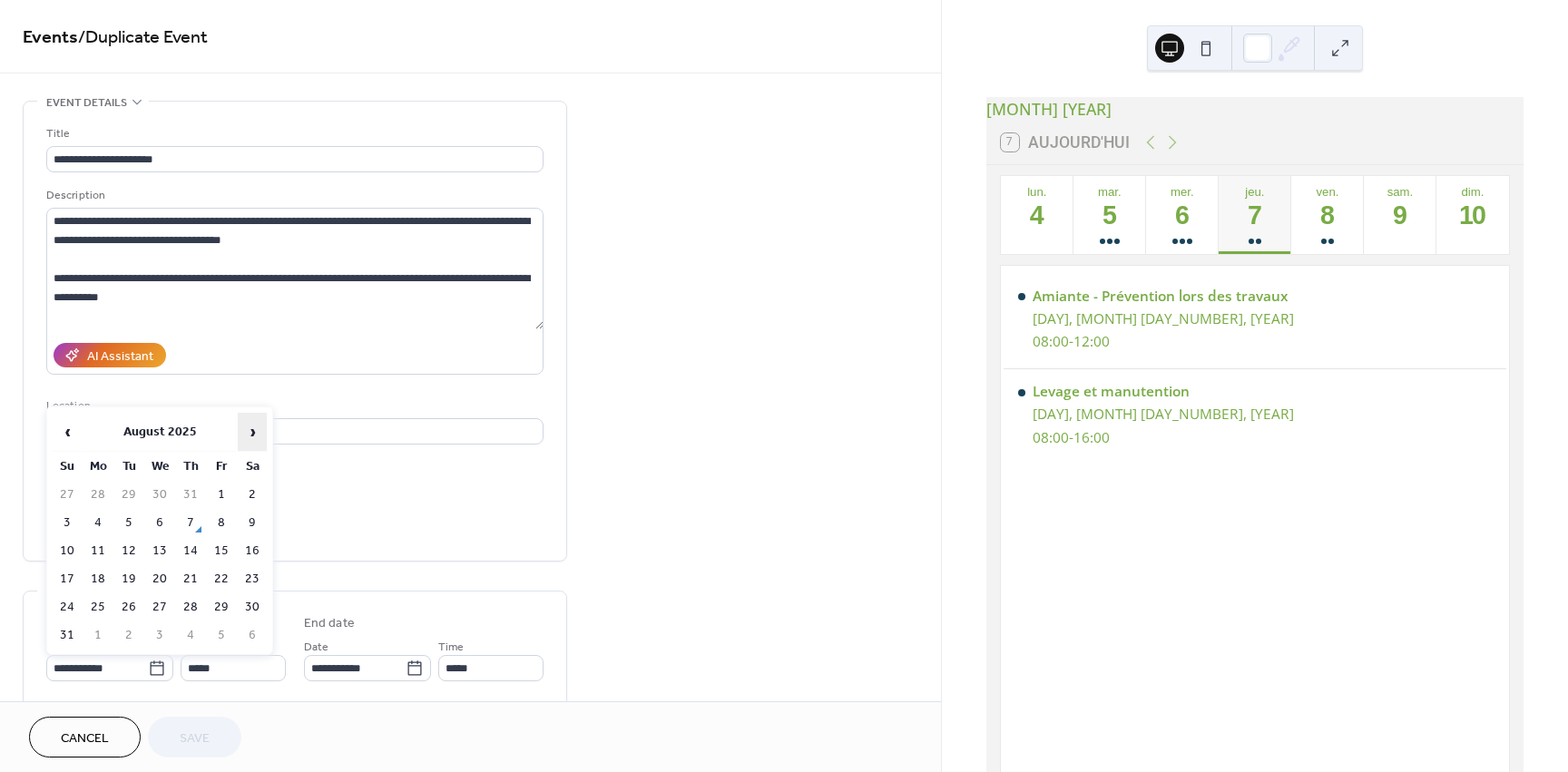 click on "›" at bounding box center [252, 432] 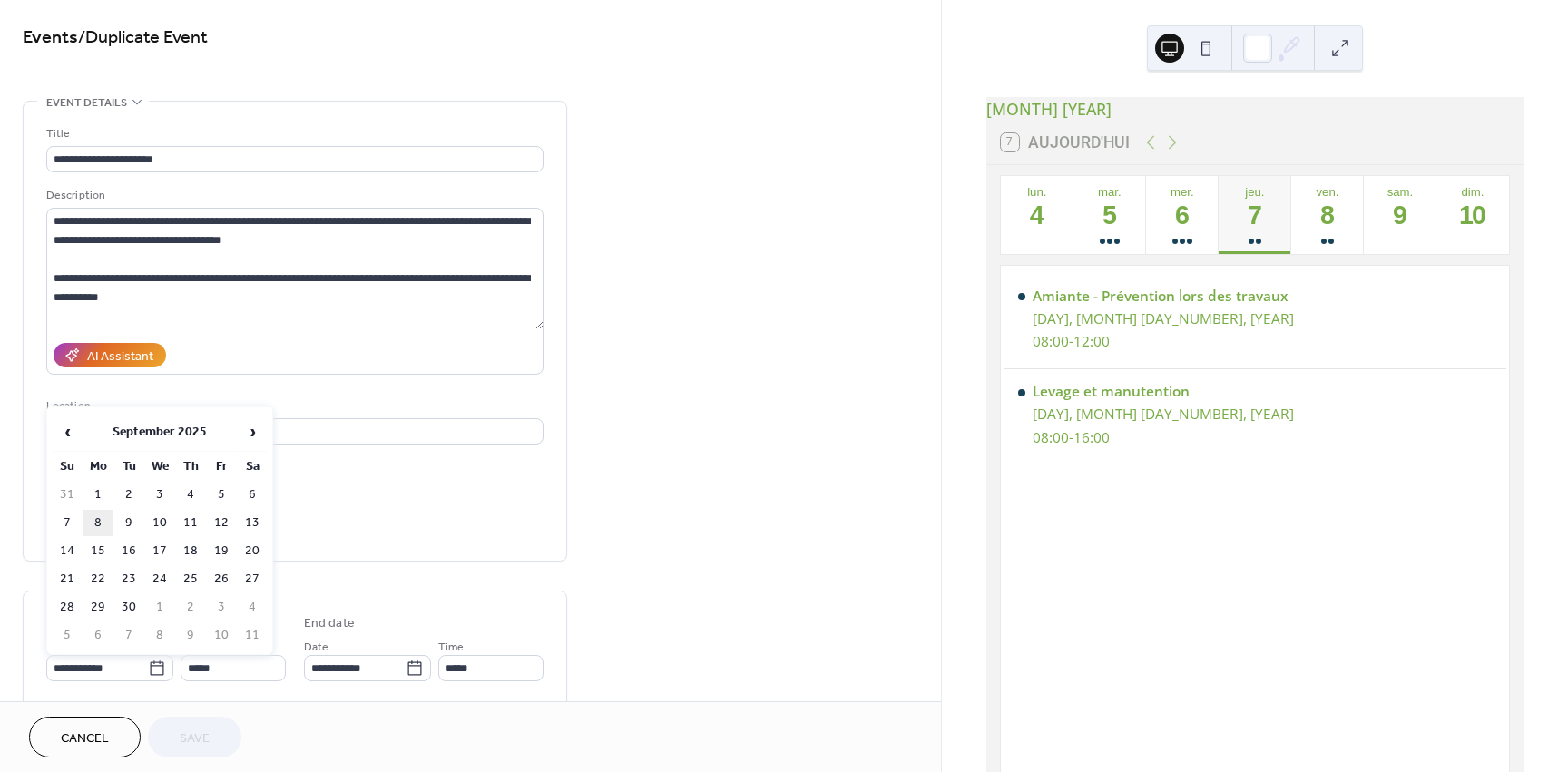 click on "8" at bounding box center [98, 523] 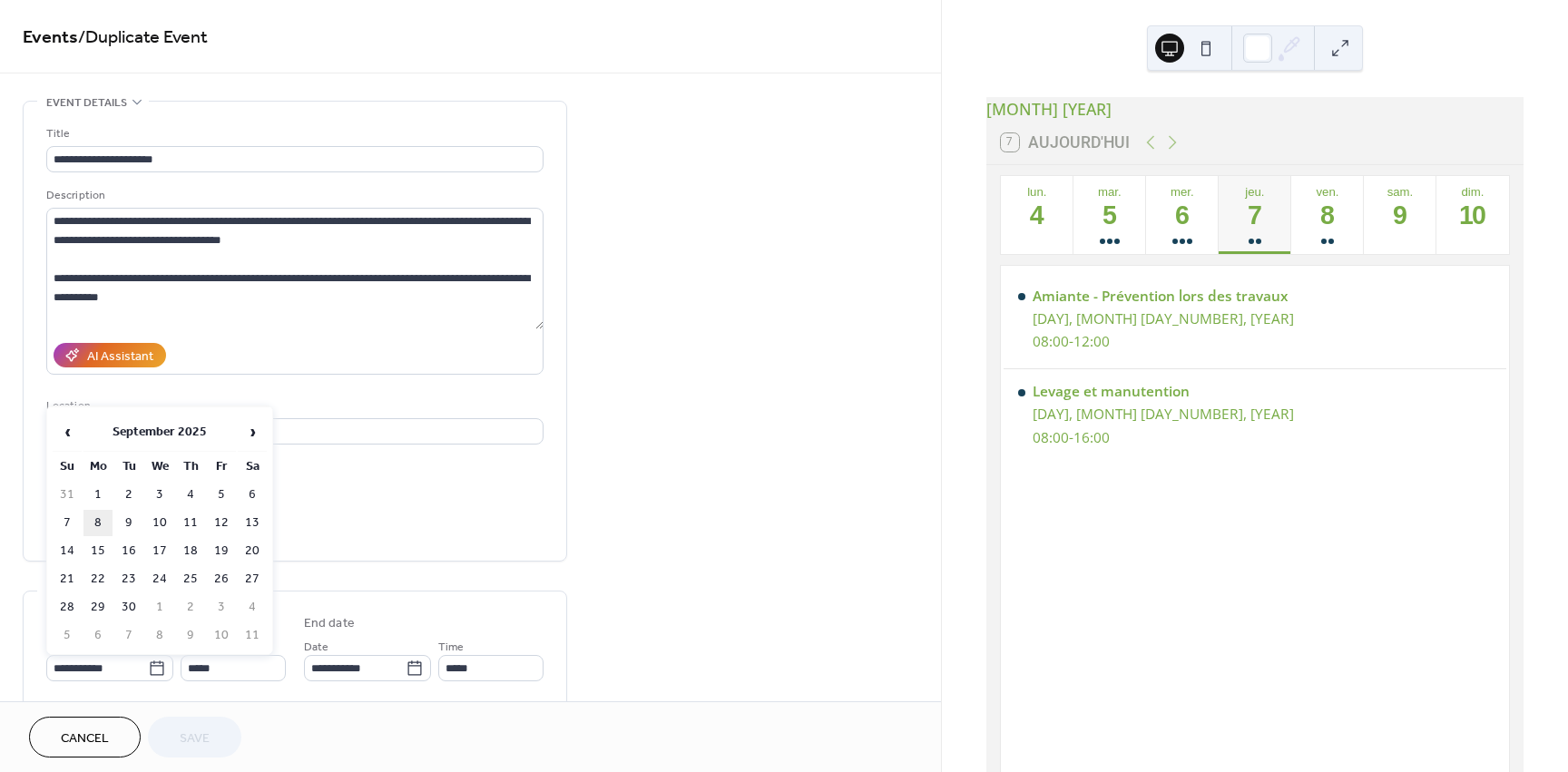 type on "**********" 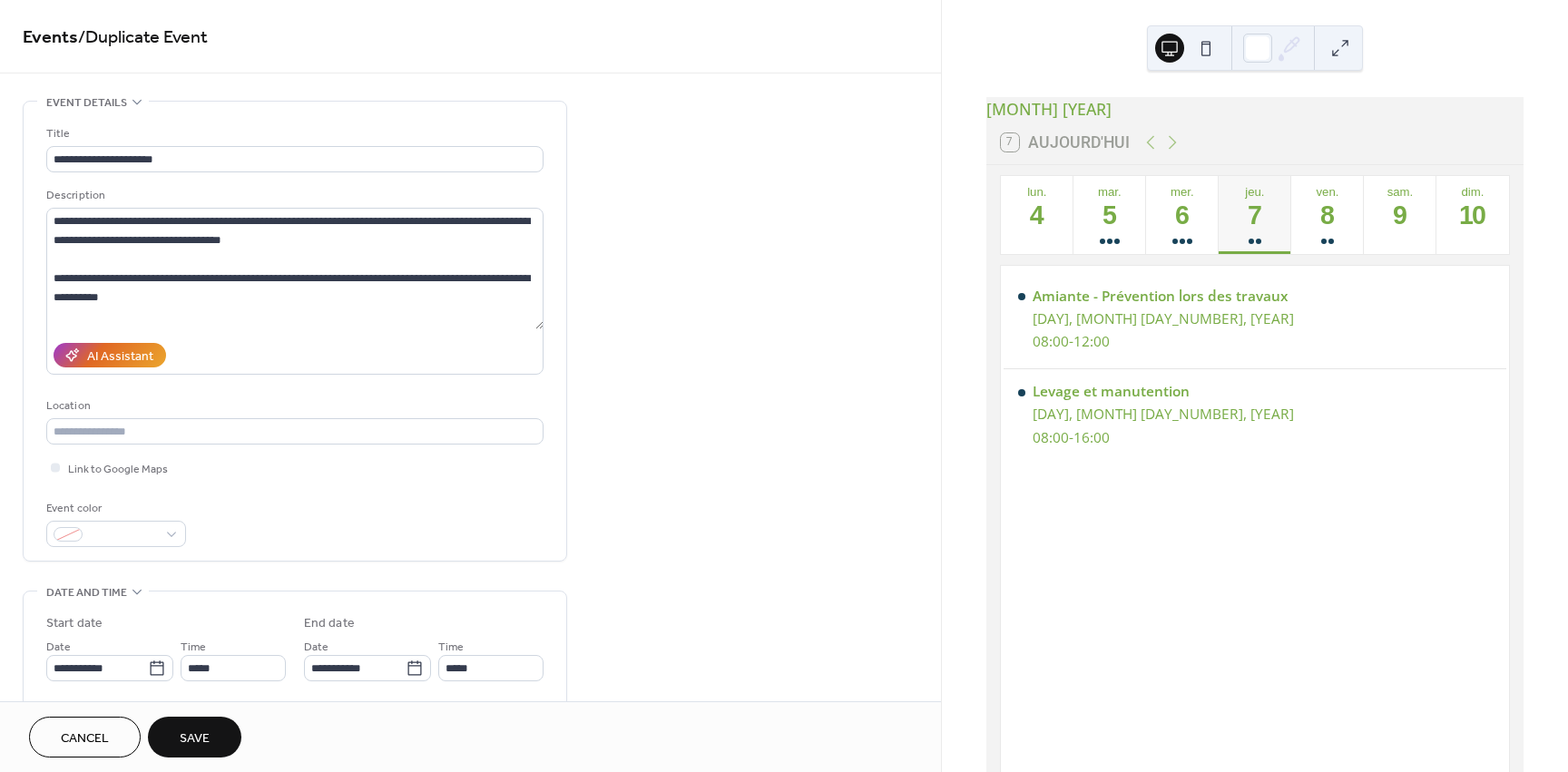 click on "Save" at bounding box center [194, 738] 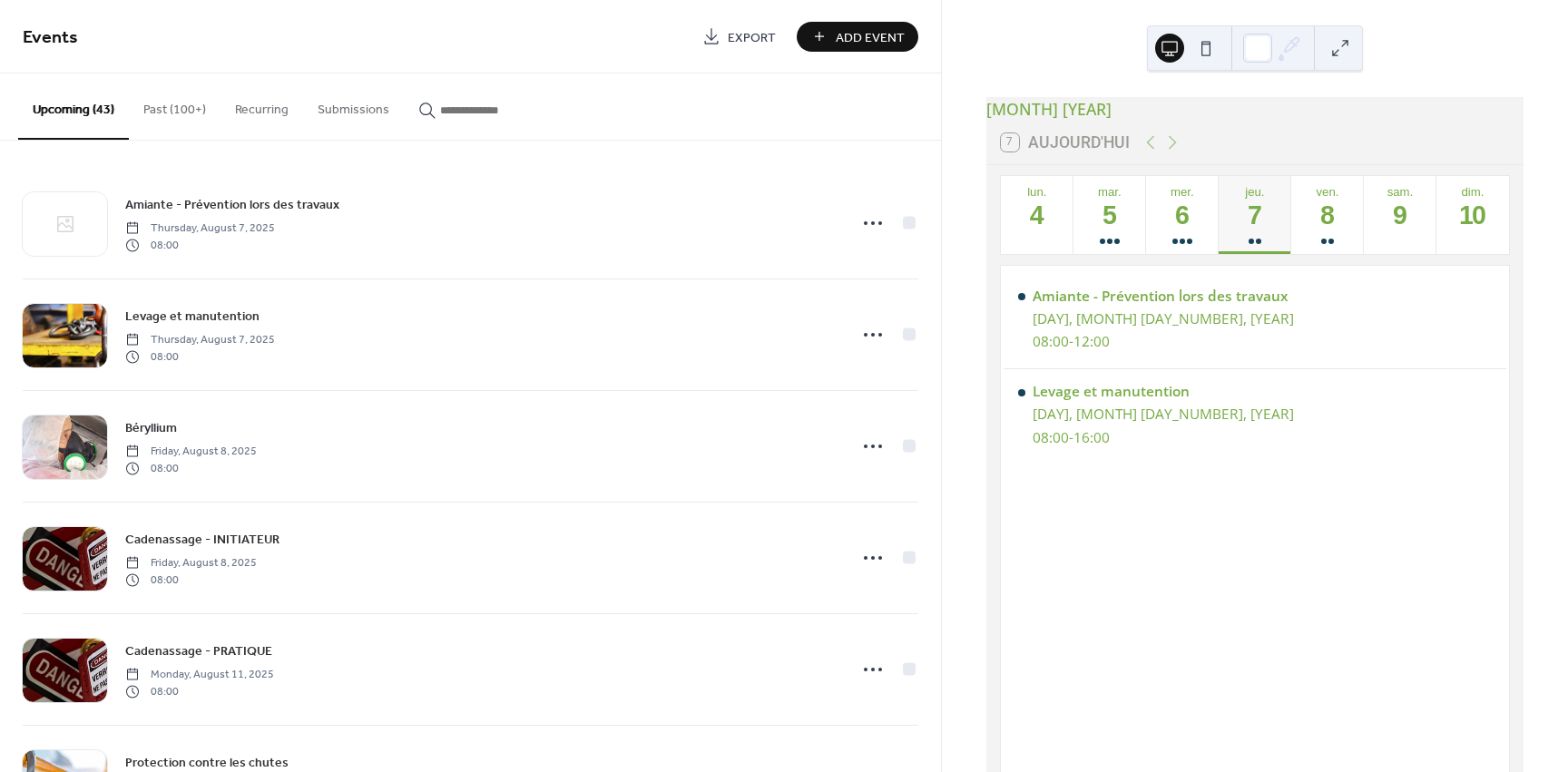 click on "Past (100+)" at bounding box center [174, 105] 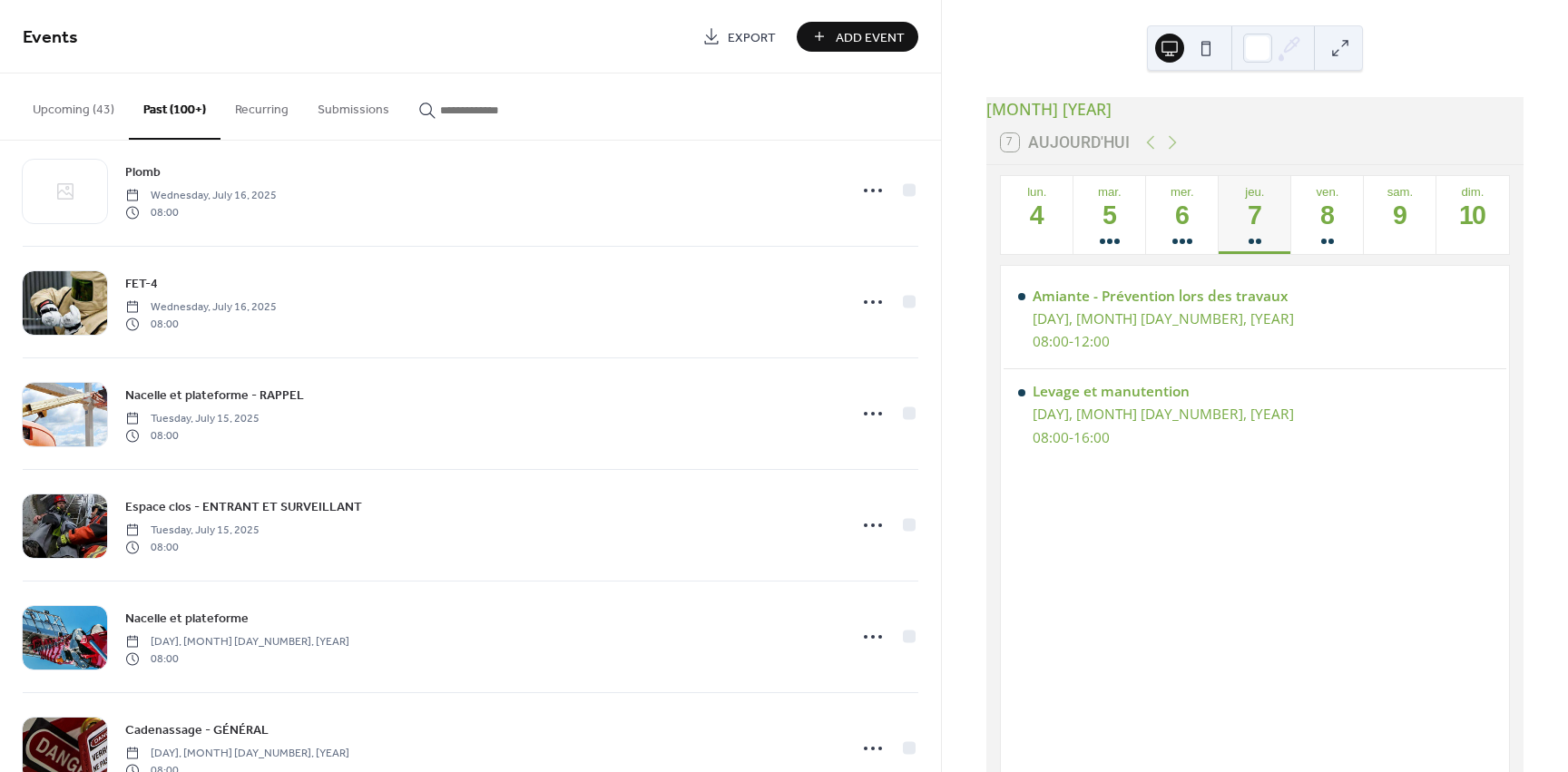 scroll, scrollTop: 1179, scrollLeft: 0, axis: vertical 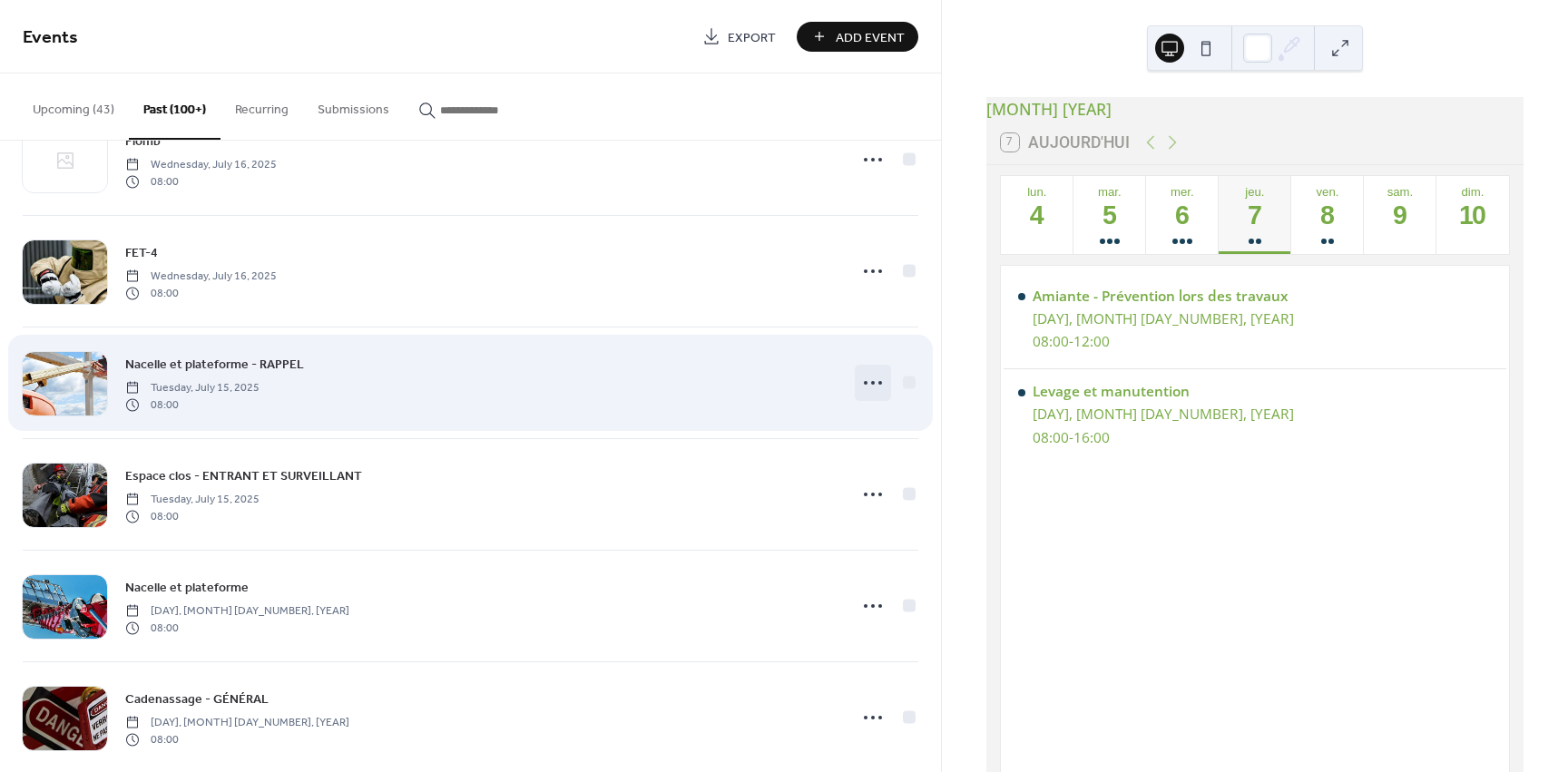 click 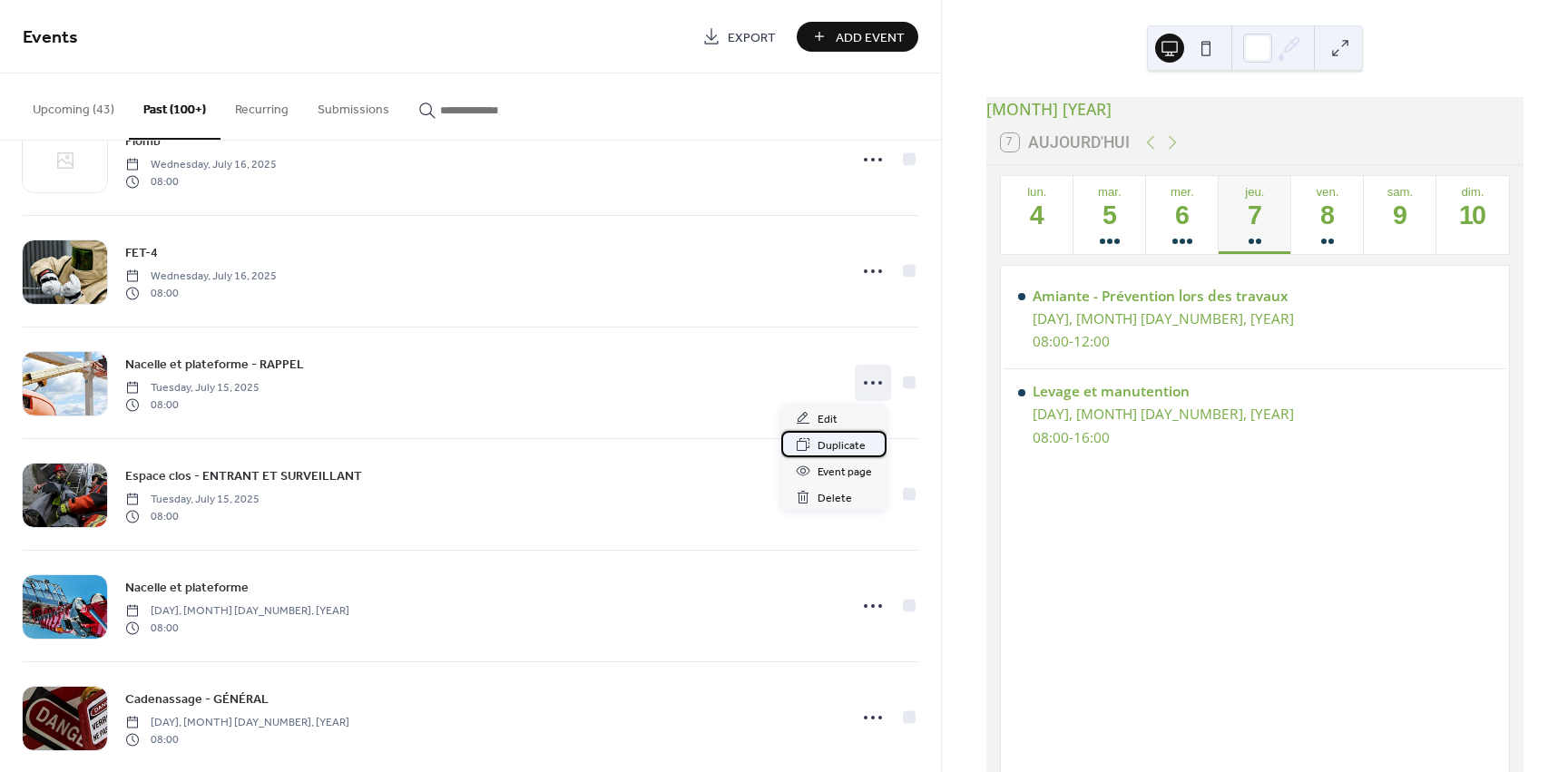 click on "Duplicate" at bounding box center (841, 445) 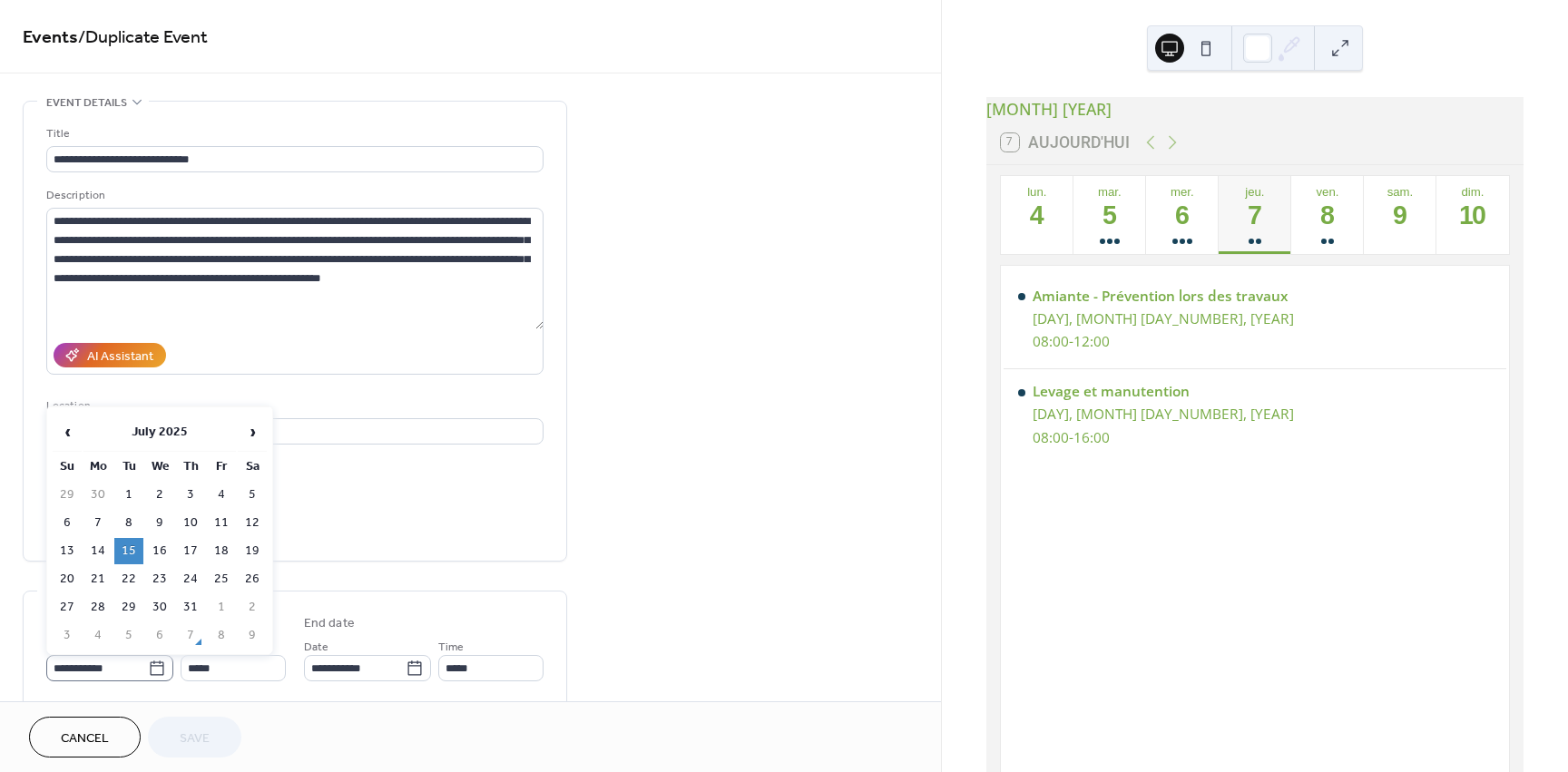 click 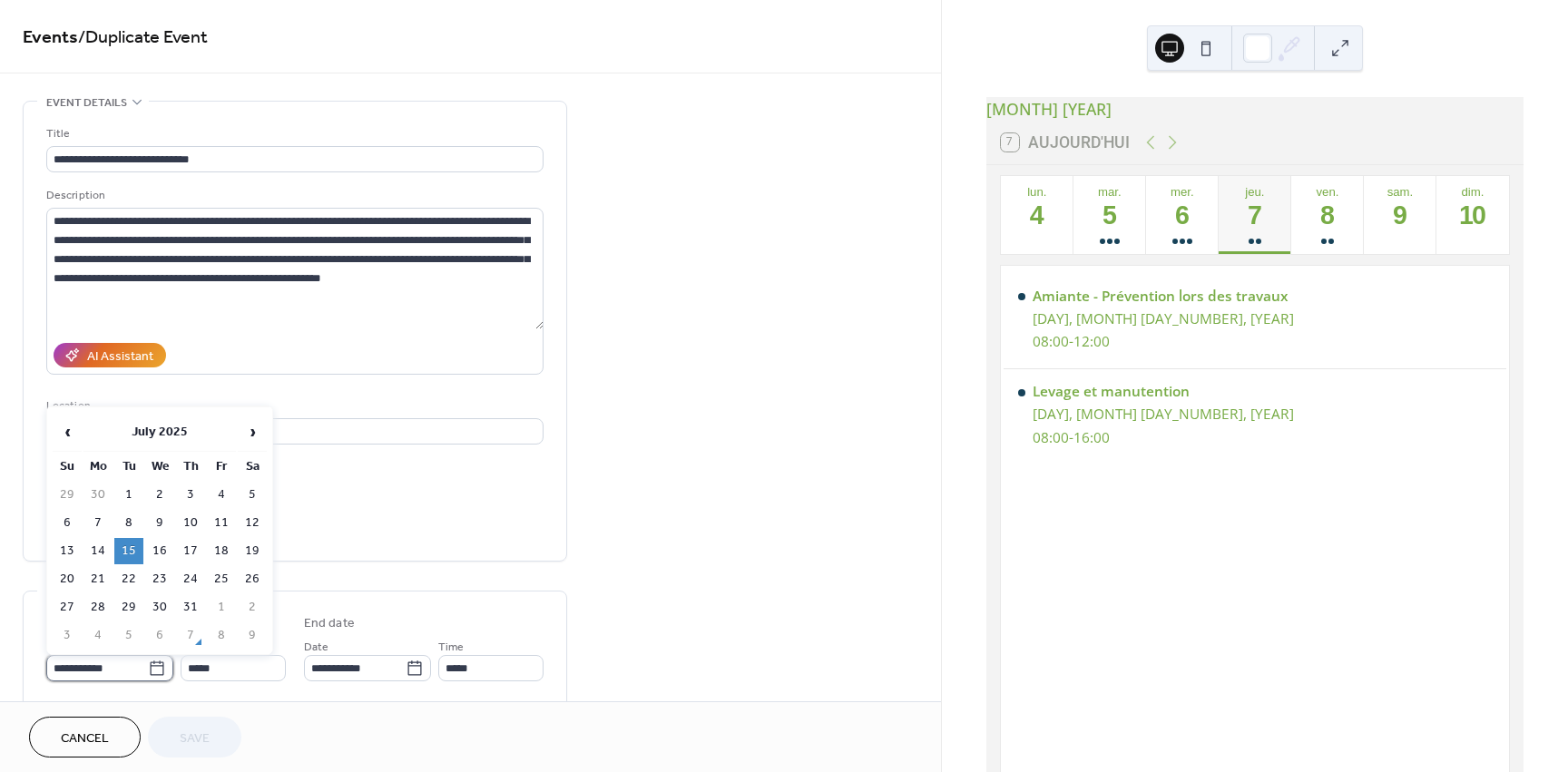 click on "**********" at bounding box center (97, 668) 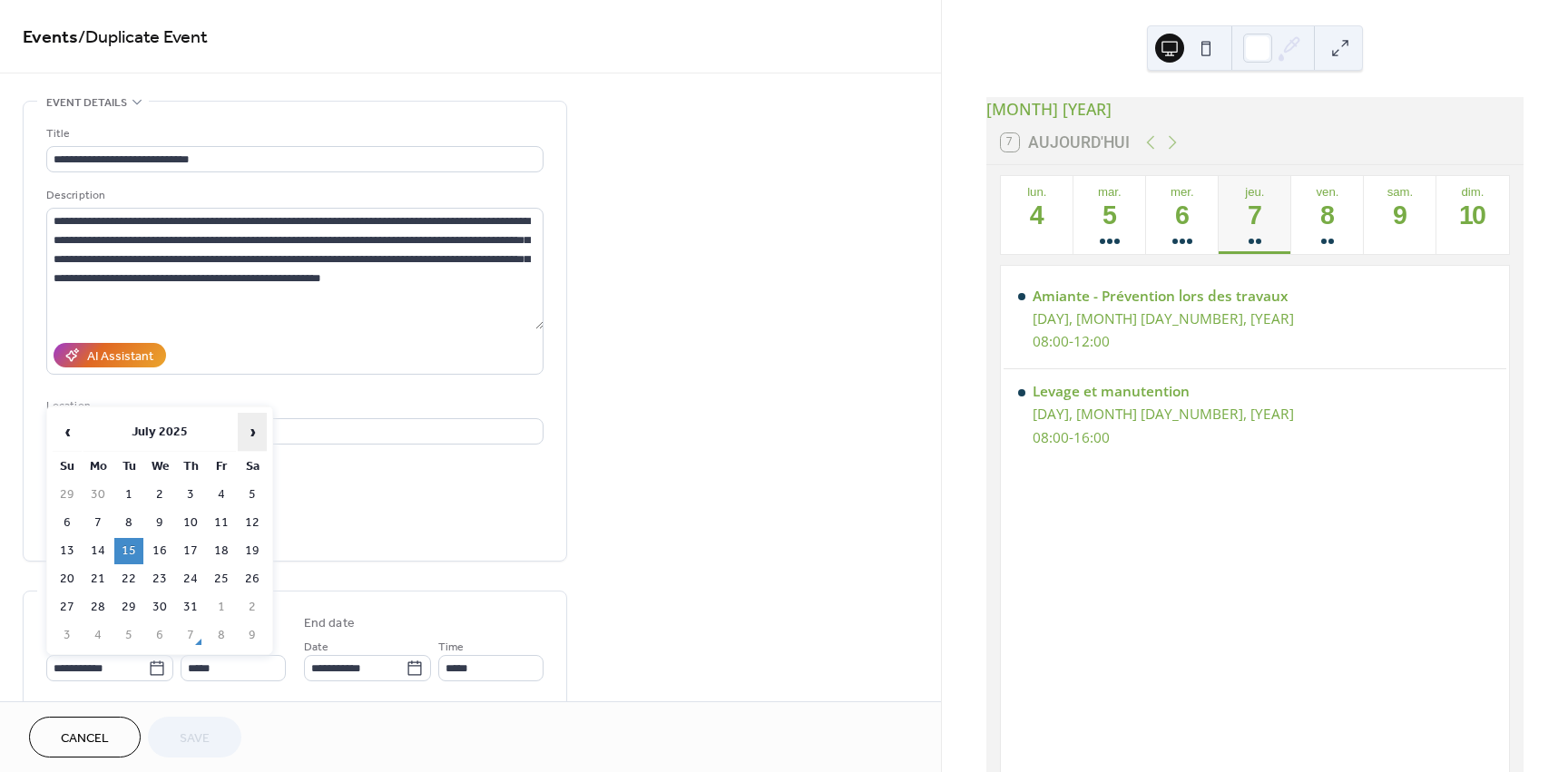 click on "›" at bounding box center [252, 432] 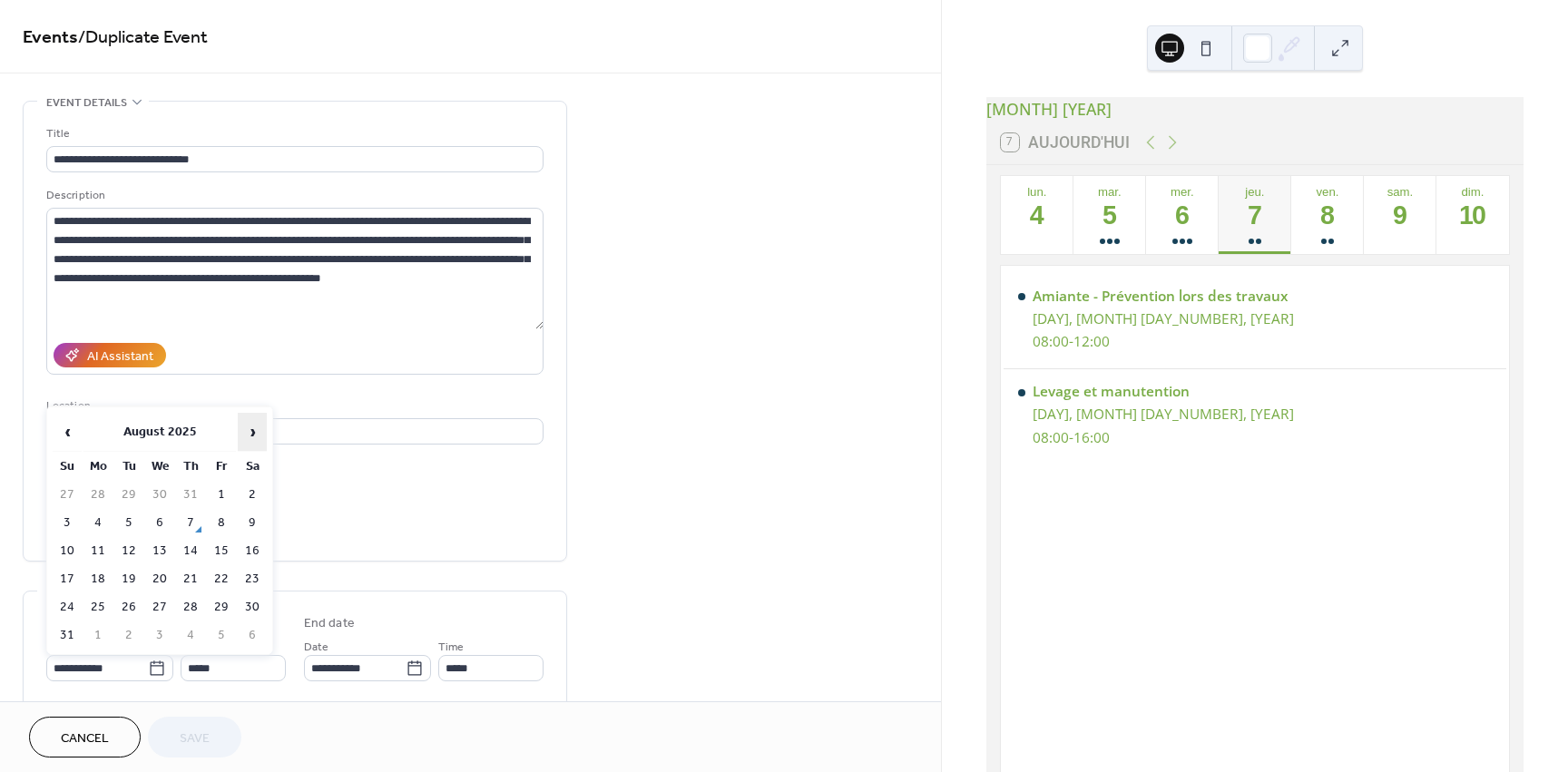 click on "›" at bounding box center (252, 432) 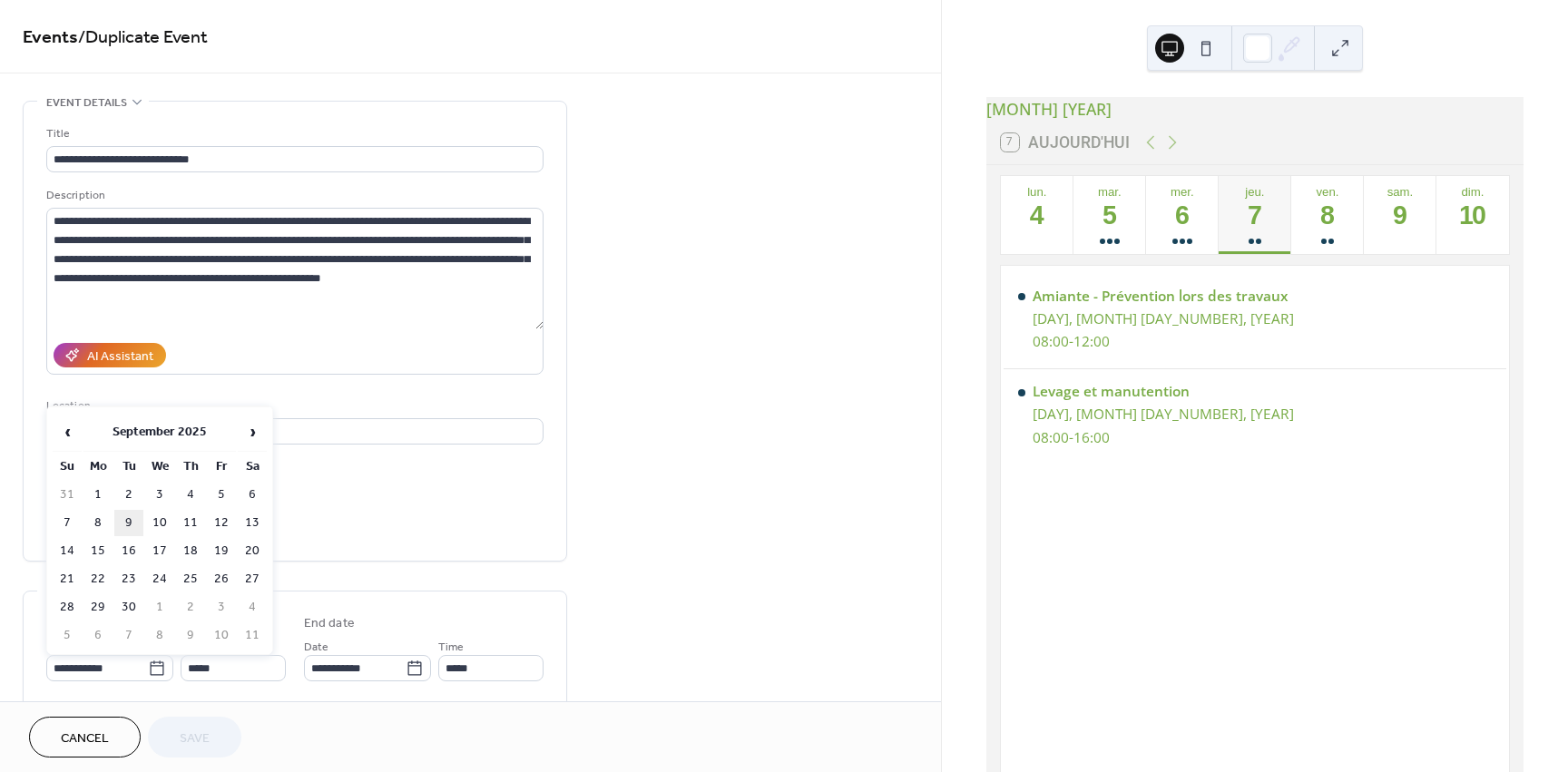 click on "9" at bounding box center (129, 523) 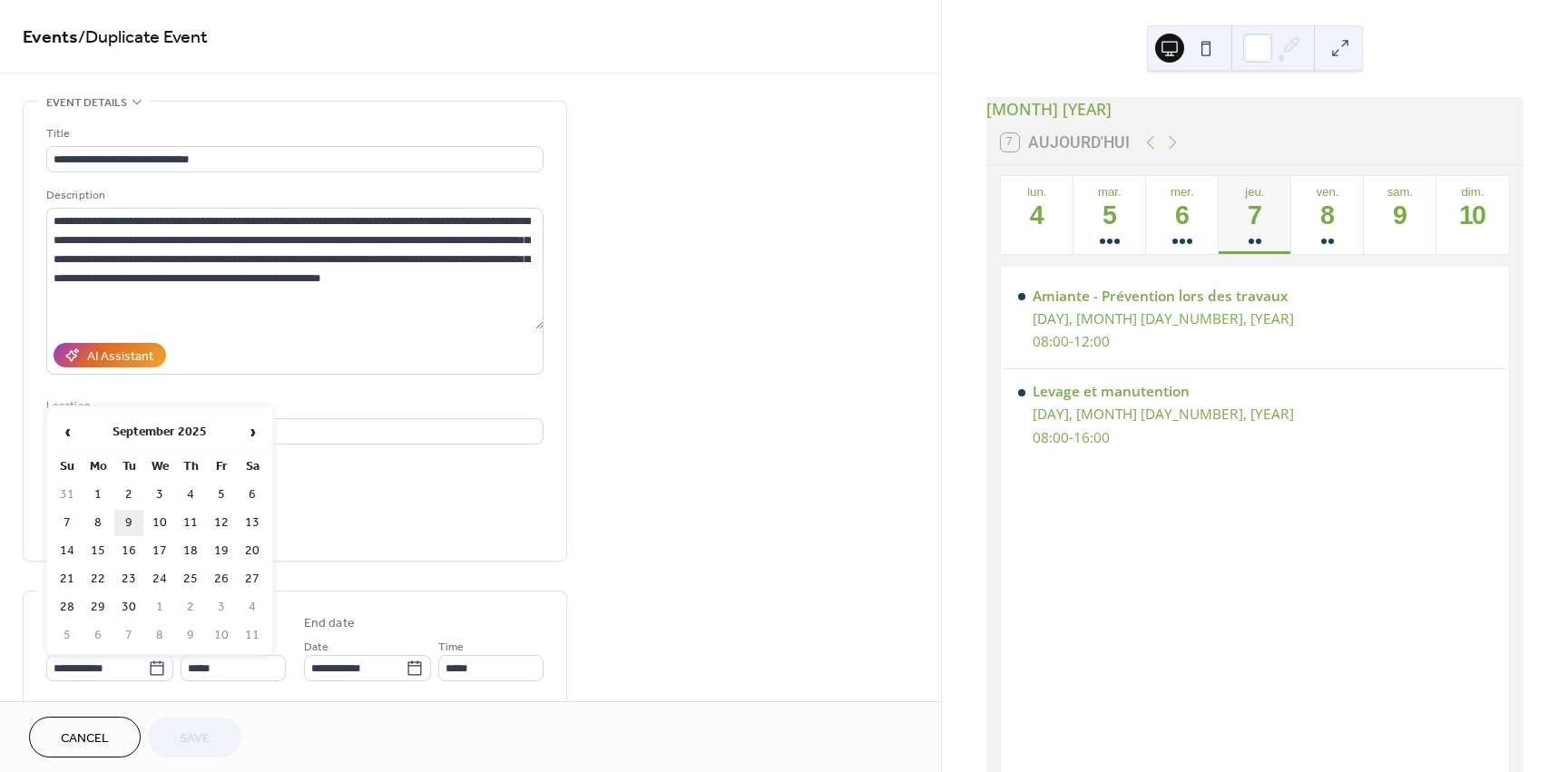 type on "**********" 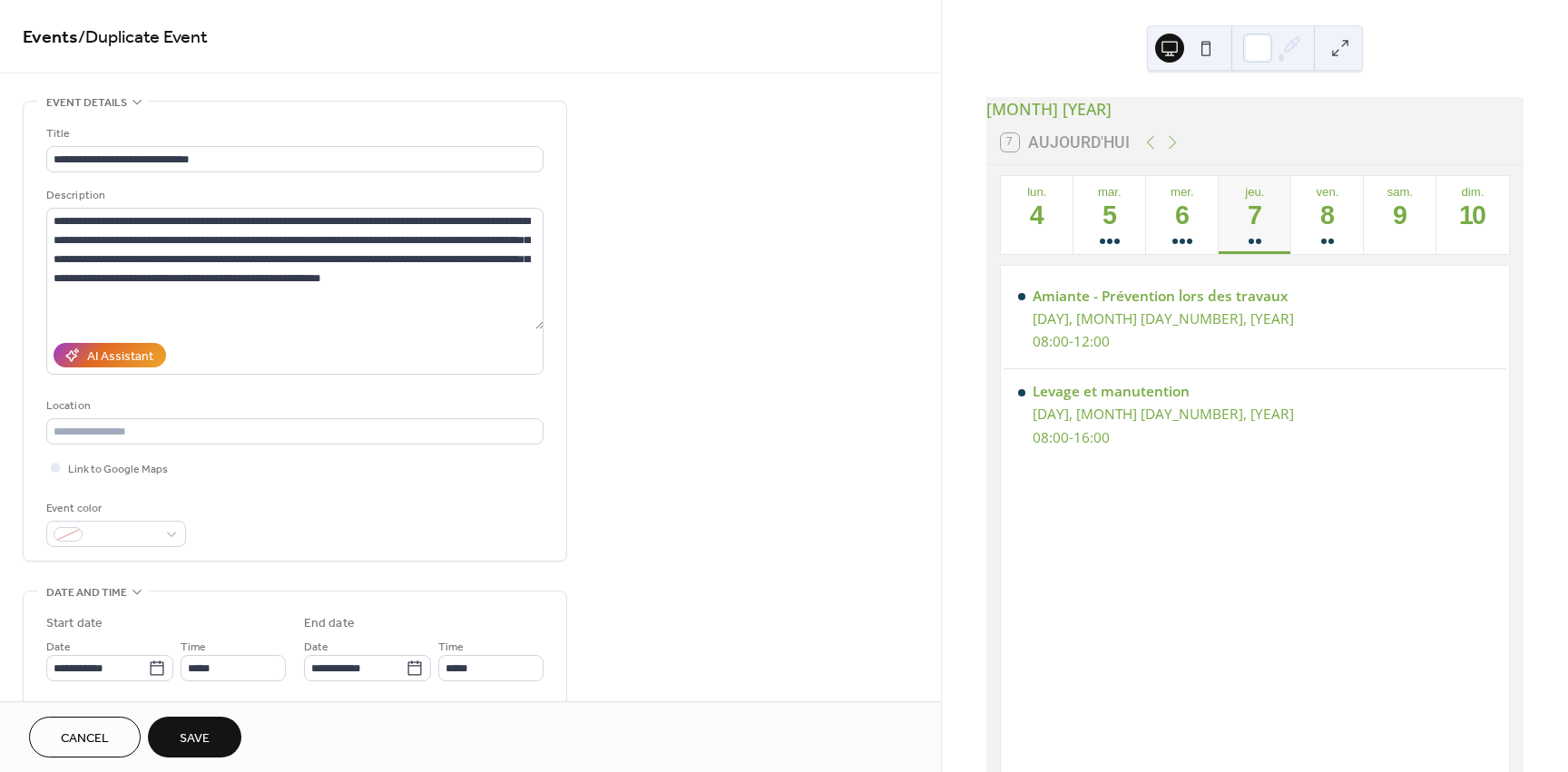 click on "Save" at bounding box center [194, 738] 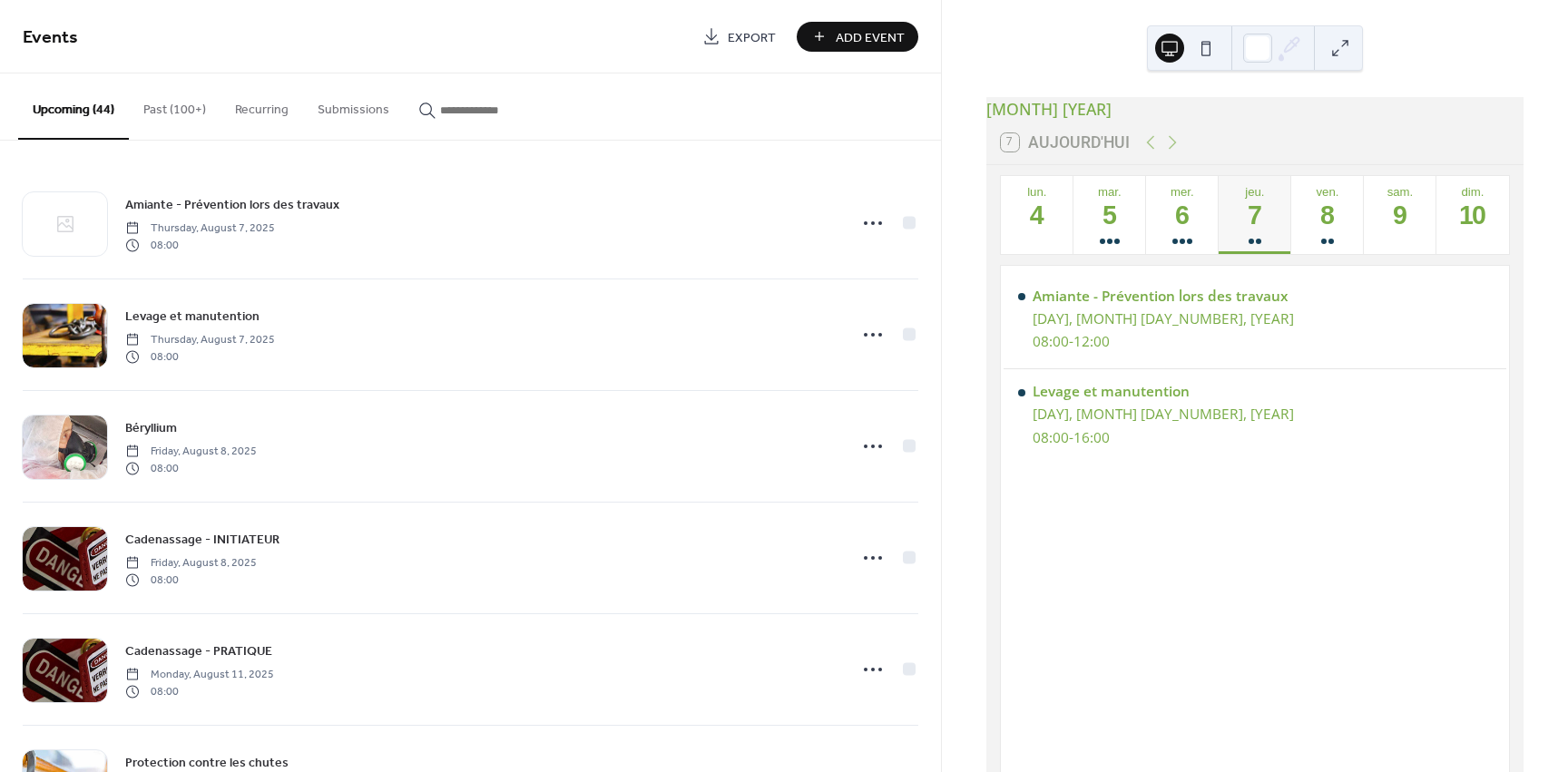 click on "Past (100+)" at bounding box center (174, 105) 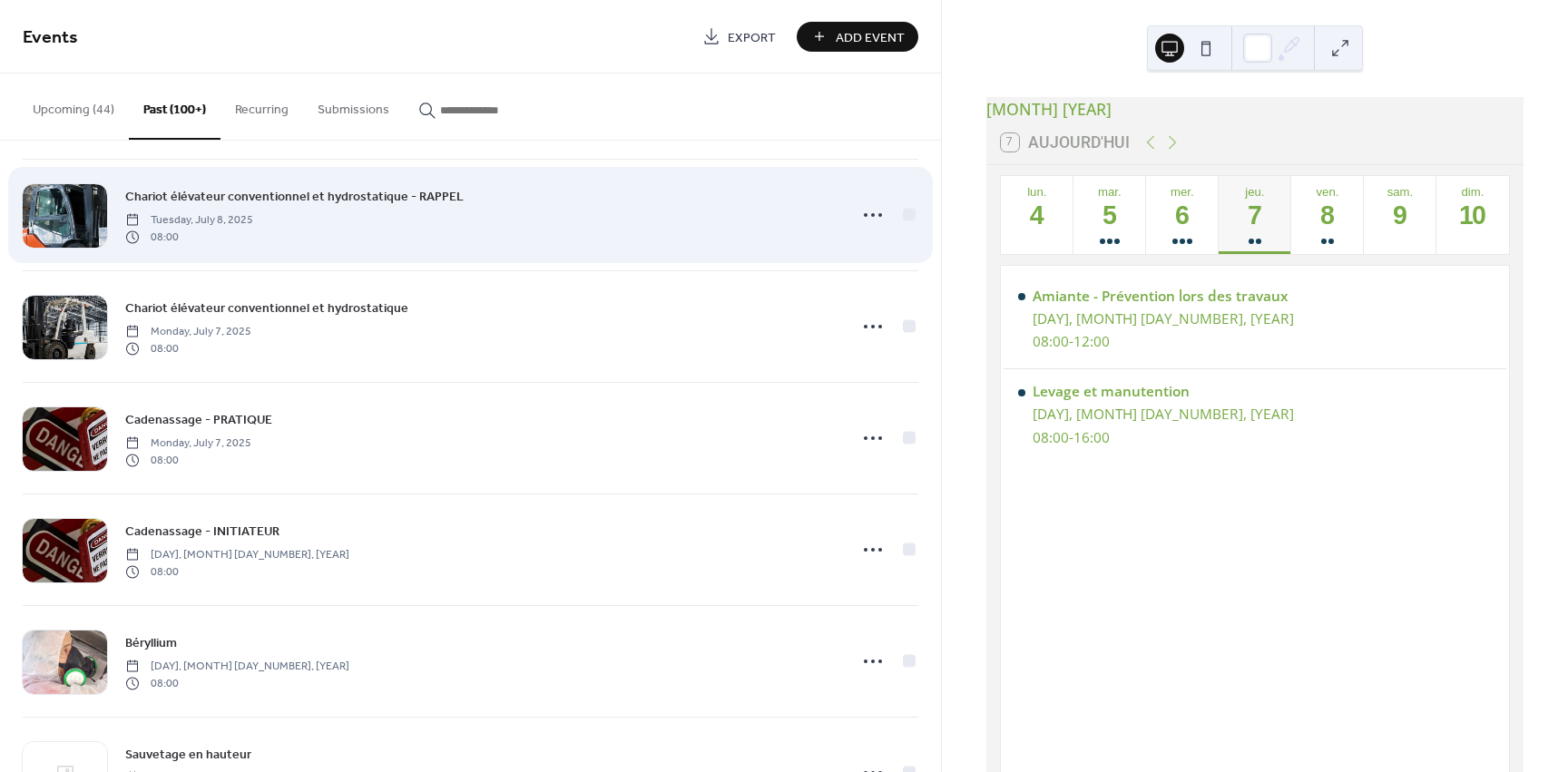 scroll, scrollTop: 2770, scrollLeft: 0, axis: vertical 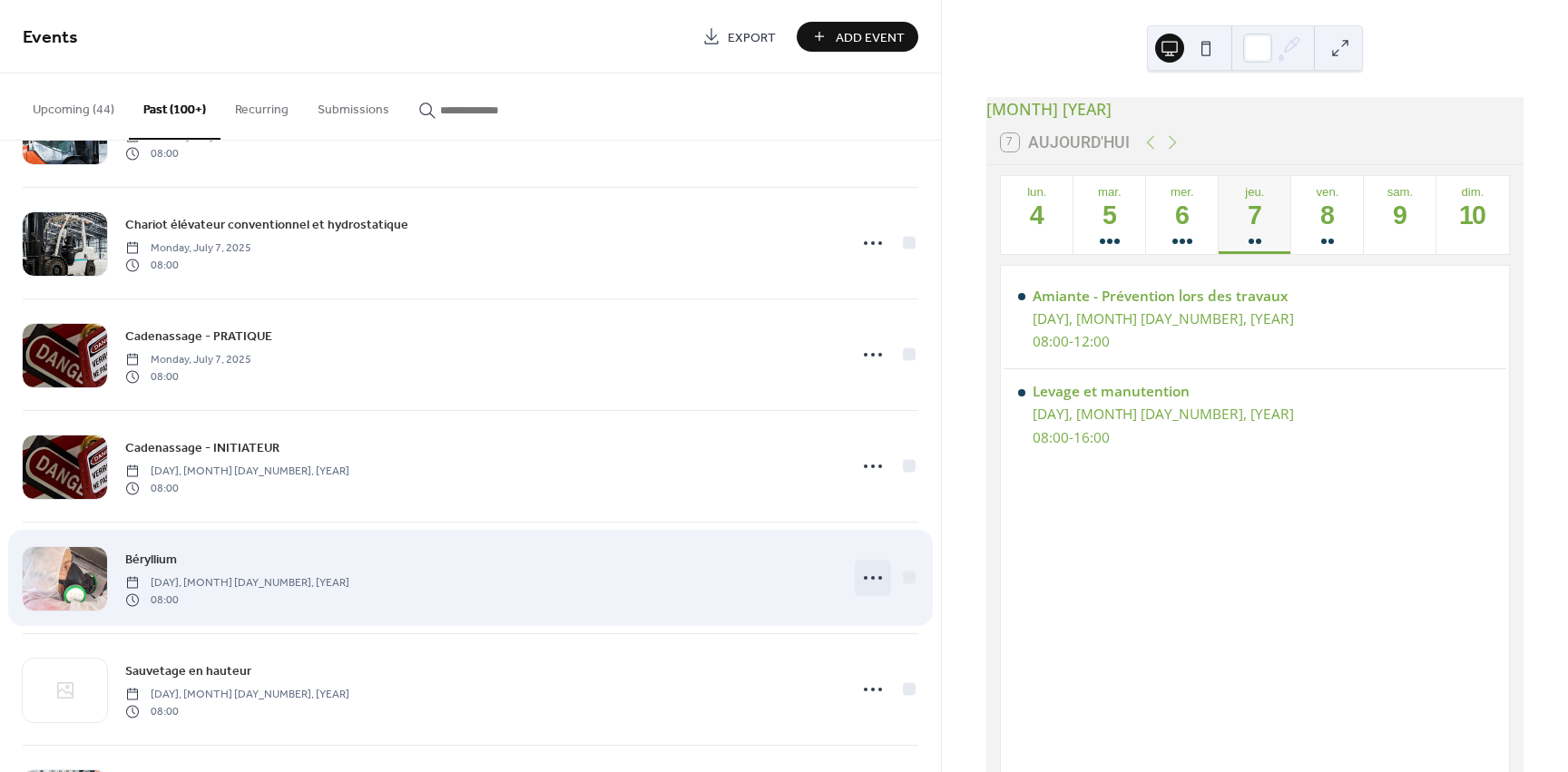 click 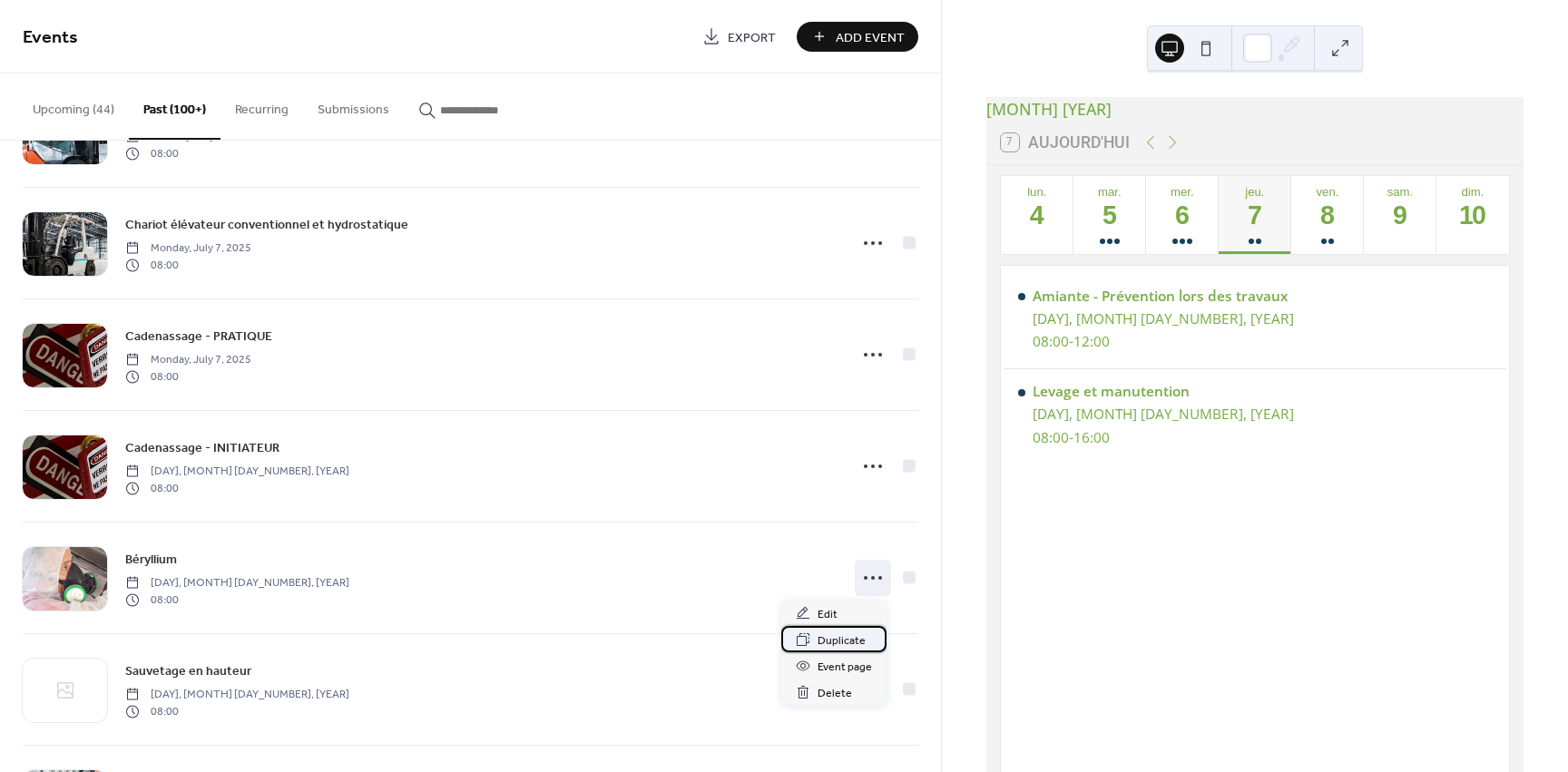 click on "Duplicate" at bounding box center (841, 640) 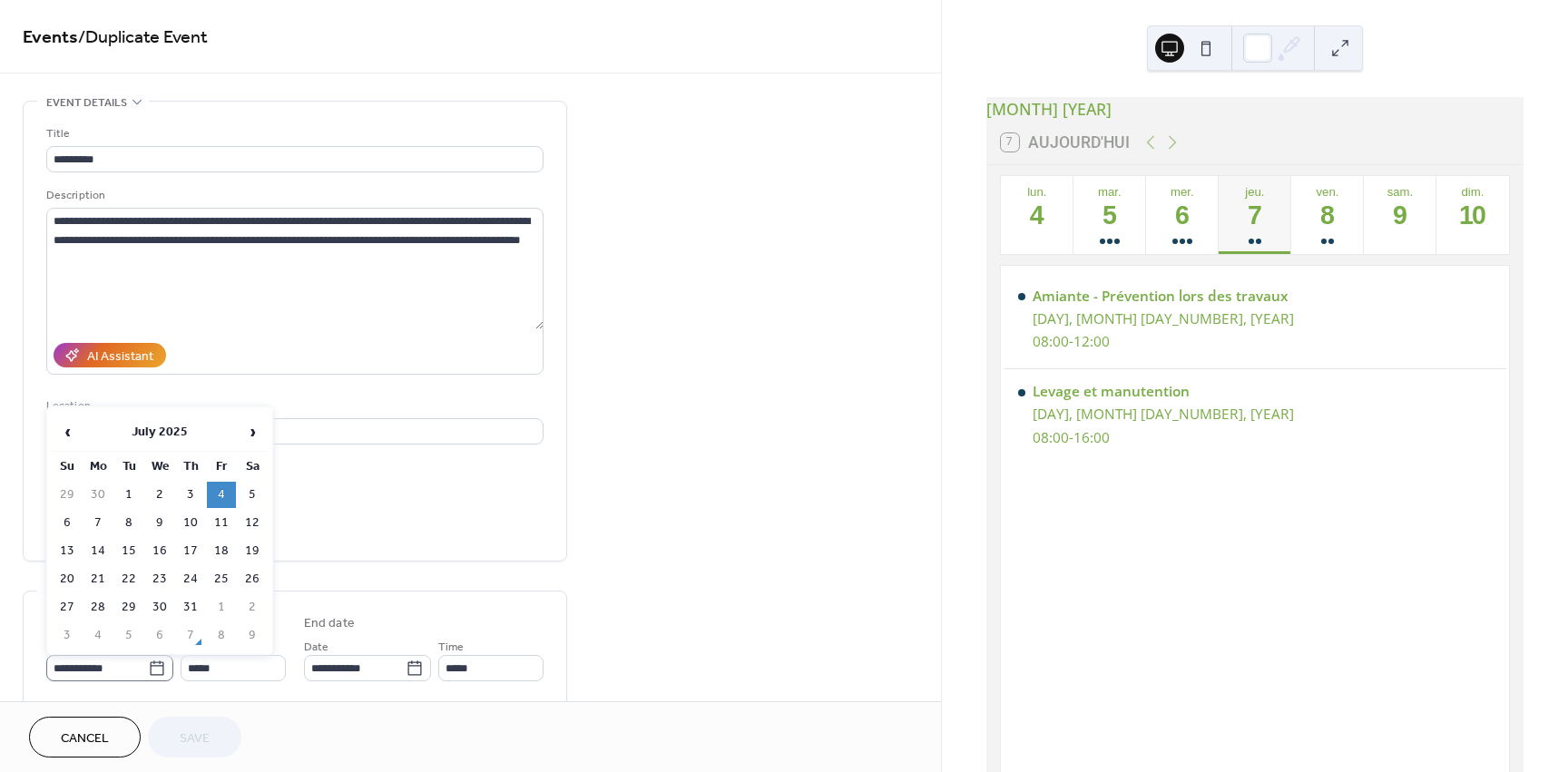 click 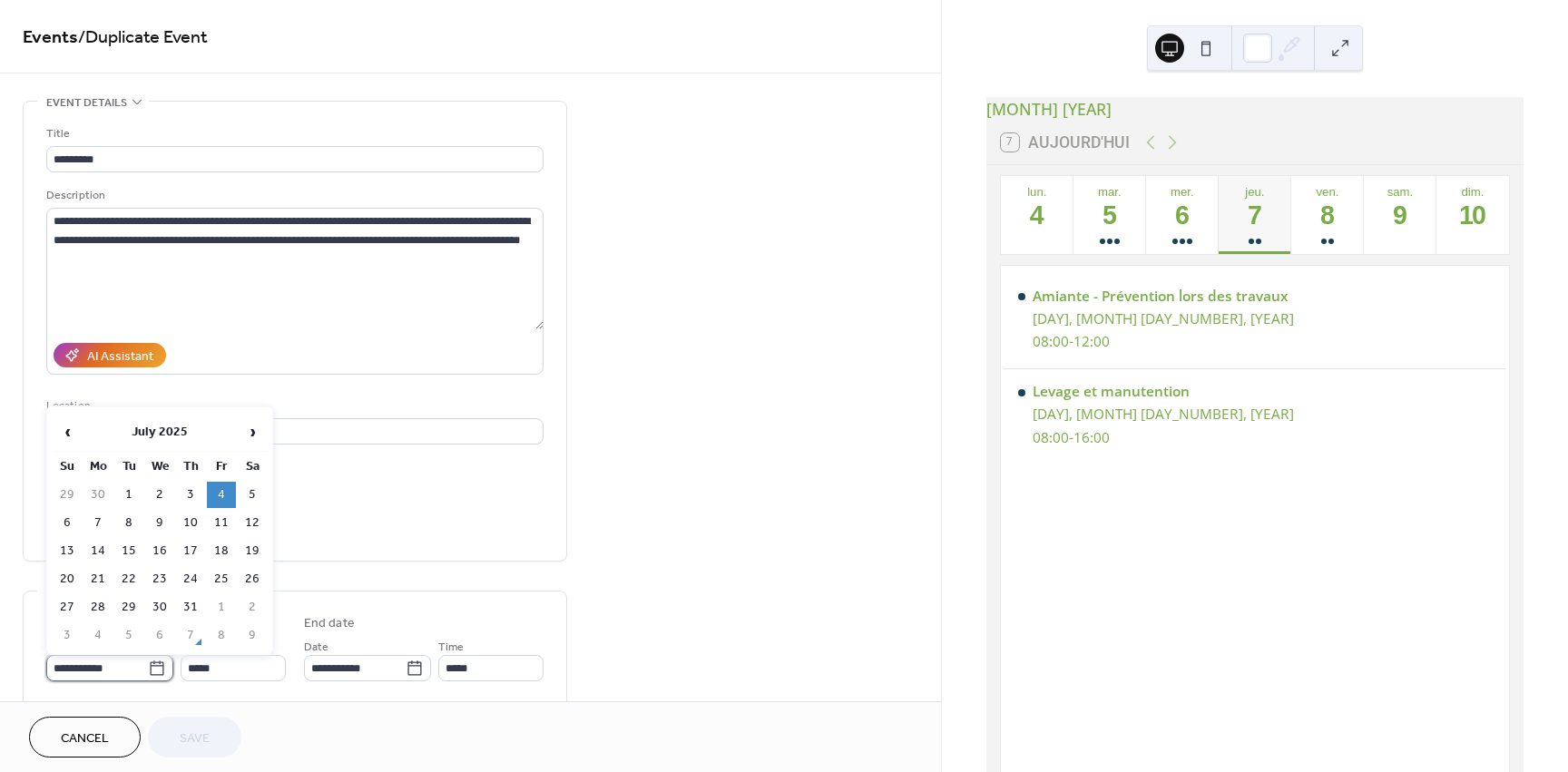click on "**********" at bounding box center (97, 668) 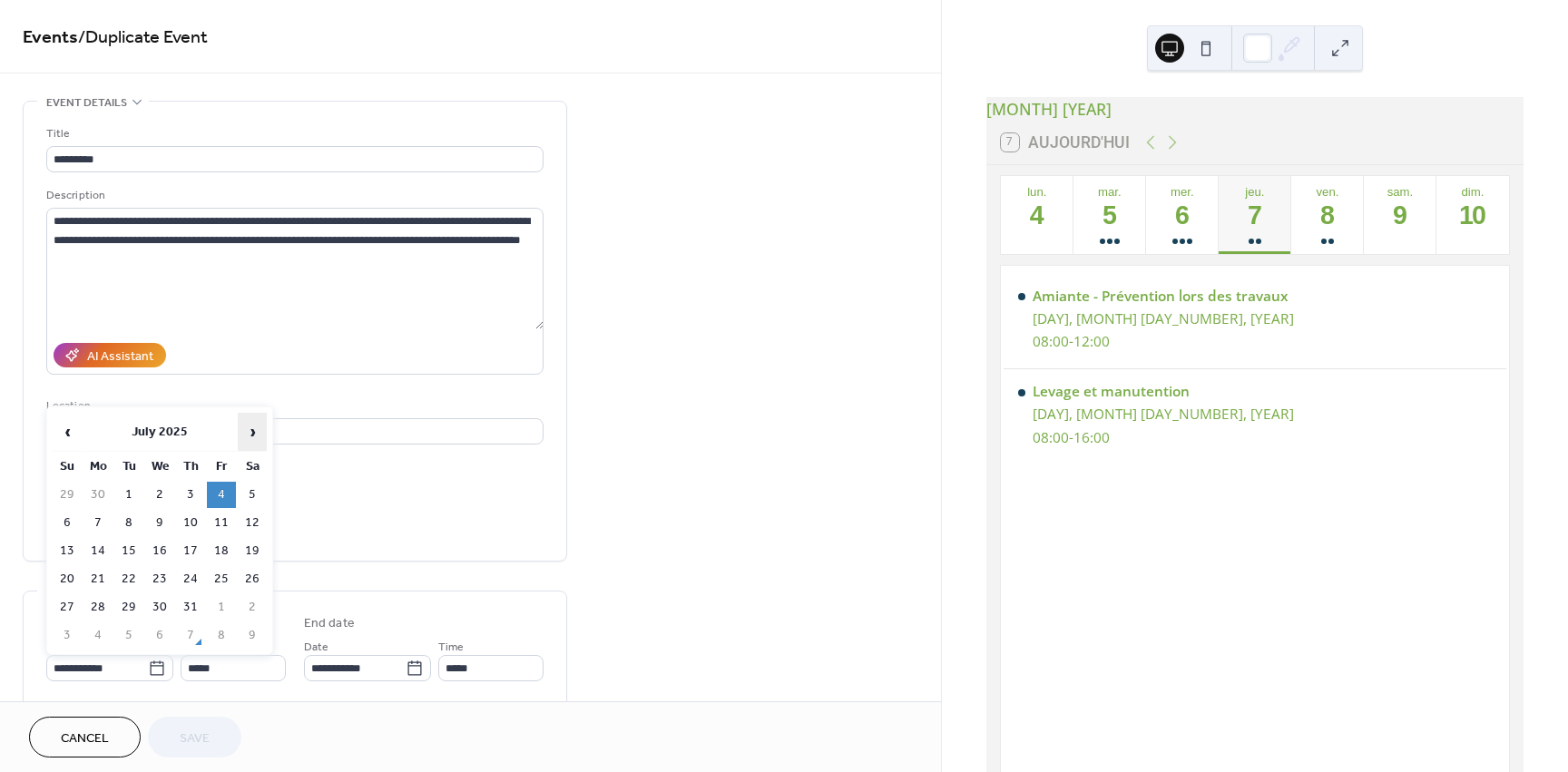 click on "›" at bounding box center [252, 432] 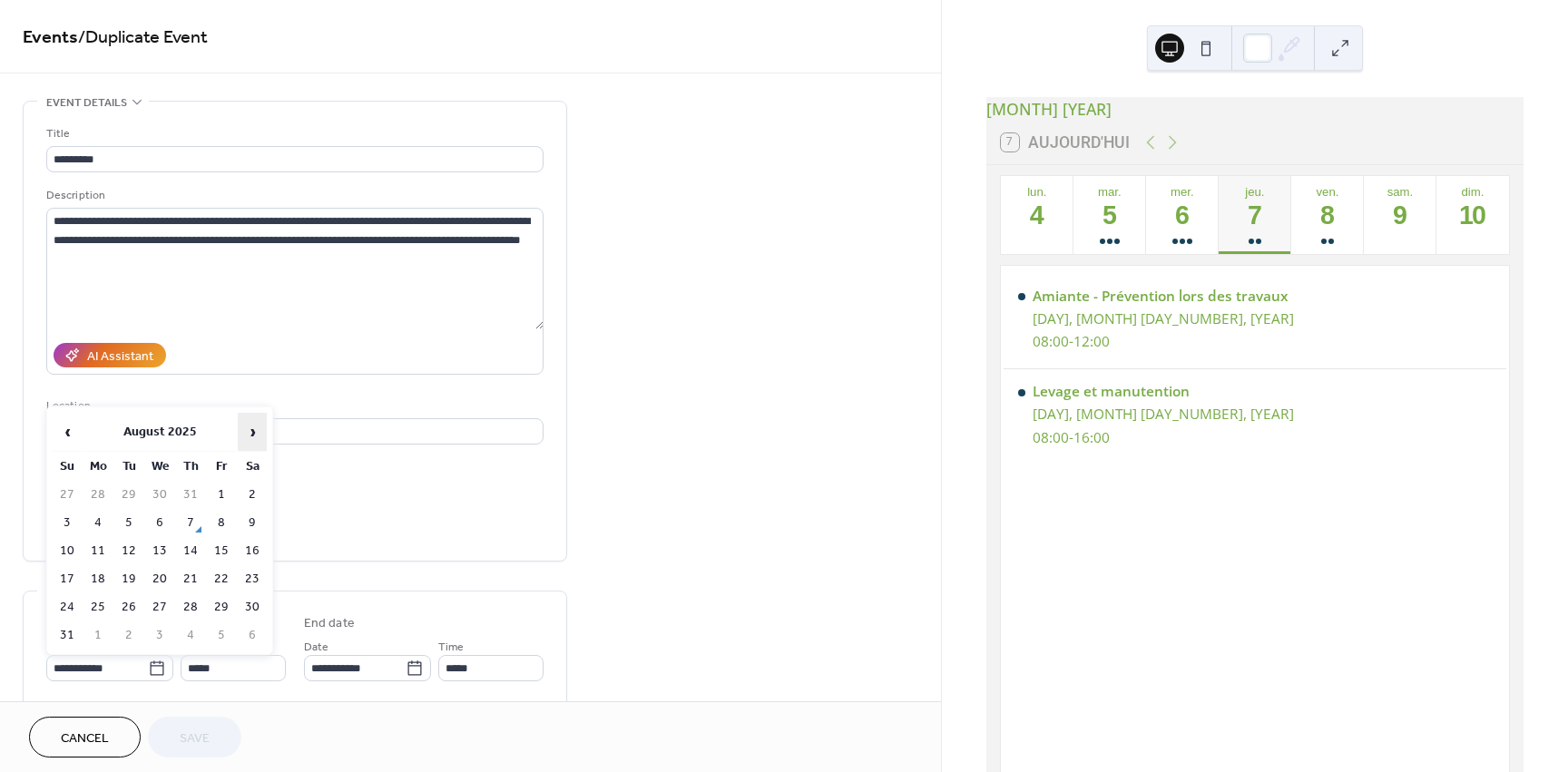 click on "›" at bounding box center [252, 432] 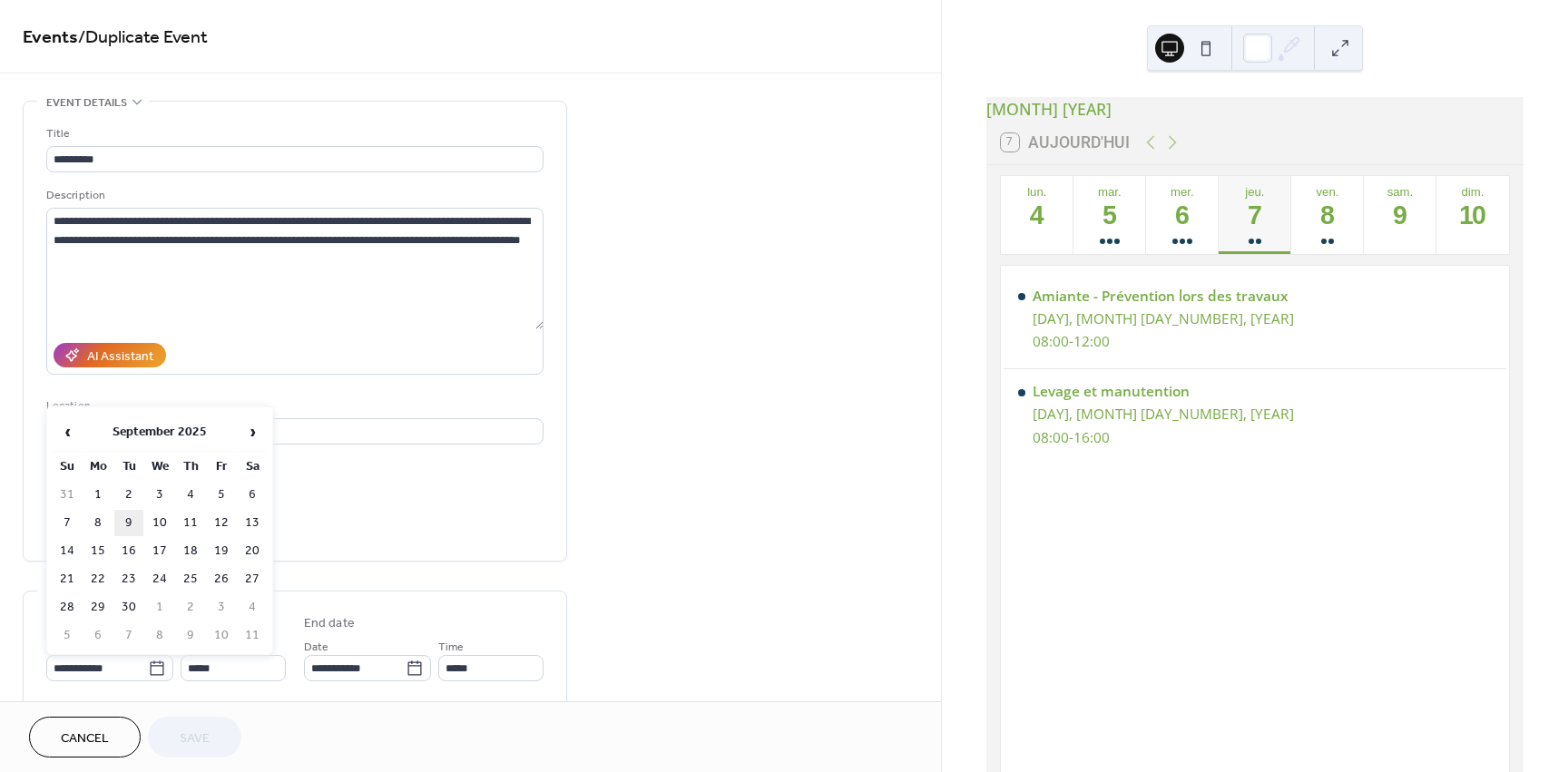 click on "9" at bounding box center (129, 523) 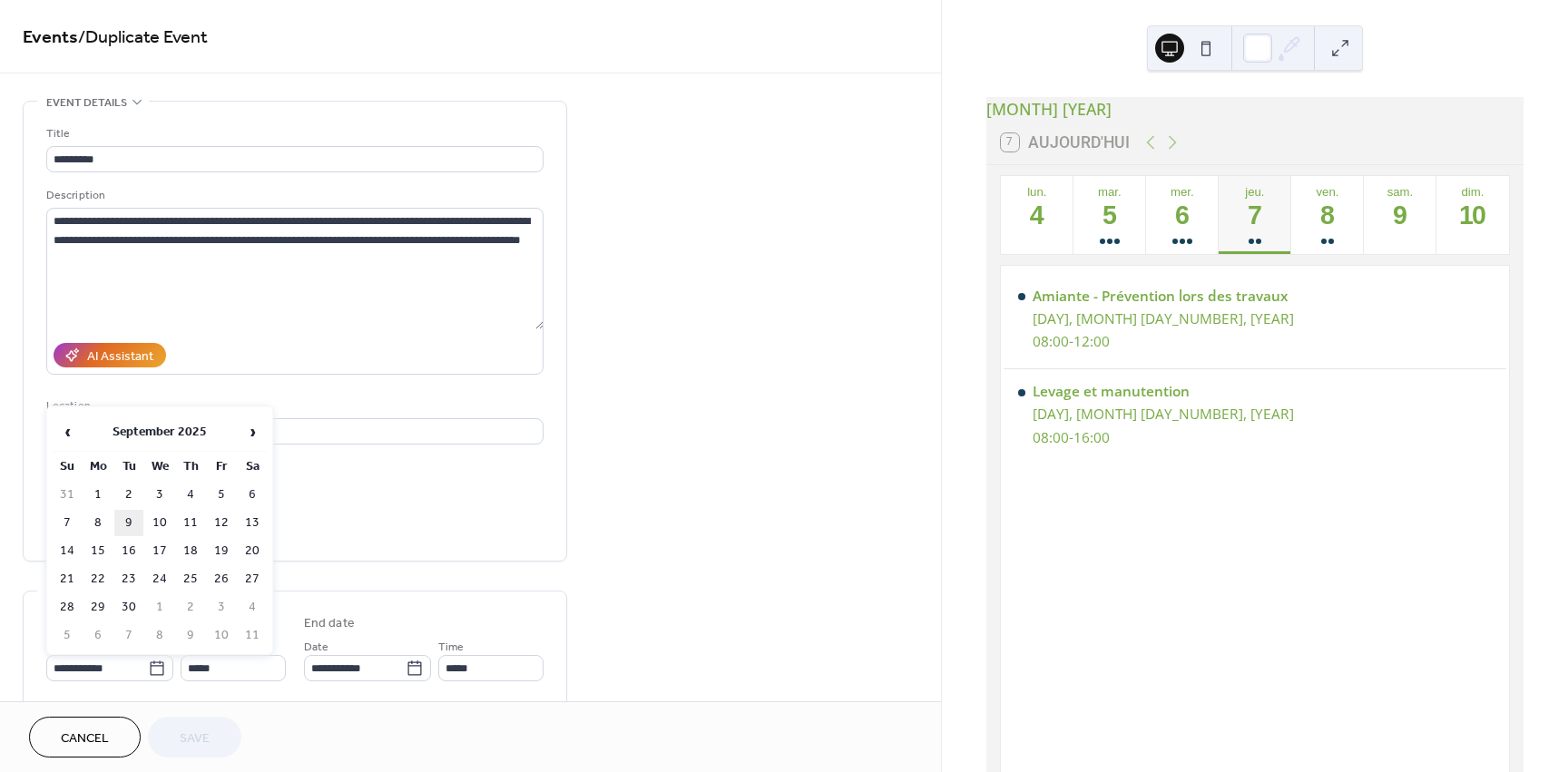 type on "**********" 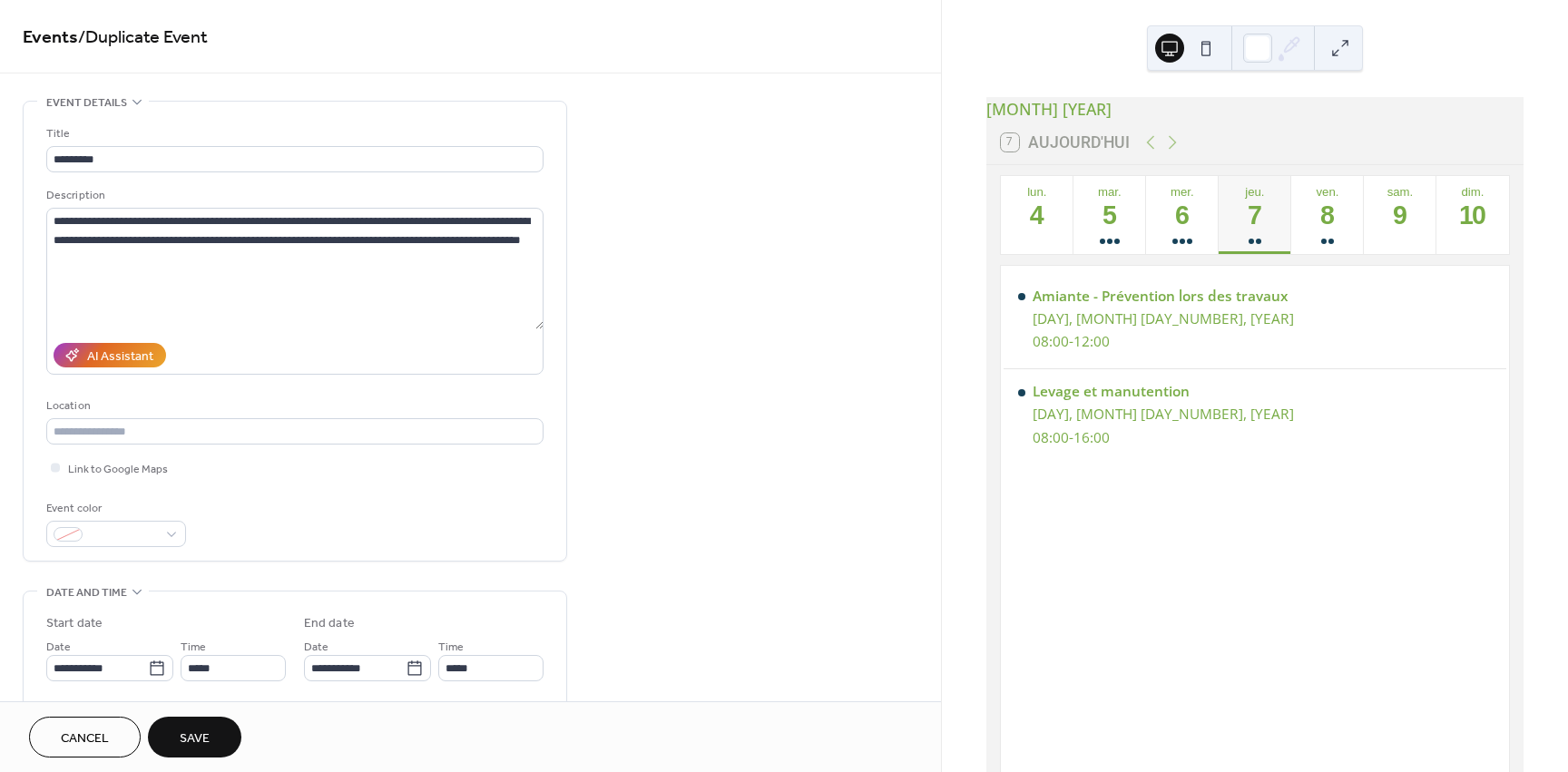 click on "Save" at bounding box center (194, 738) 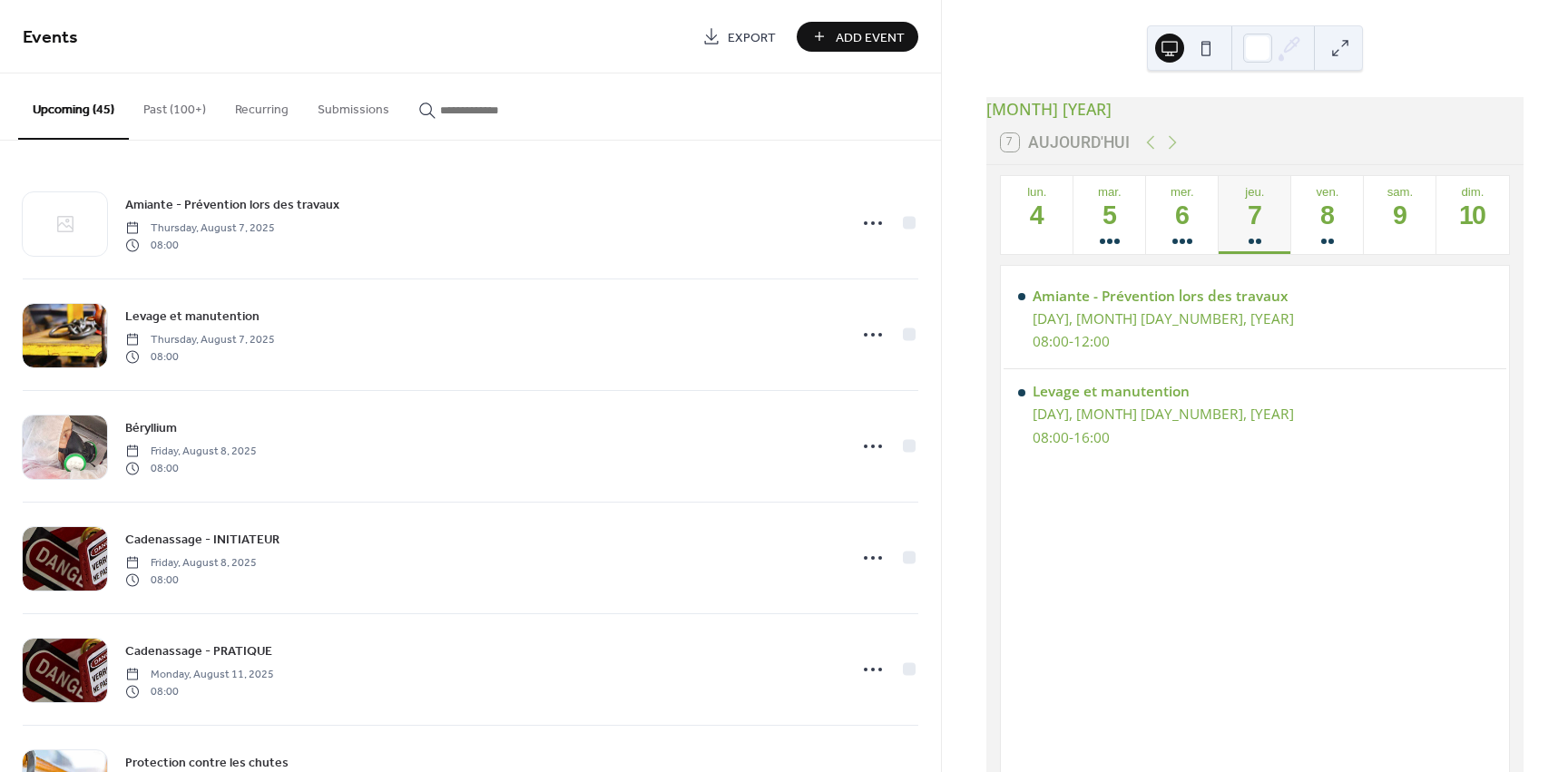 click on "Past (100+)" at bounding box center (174, 105) 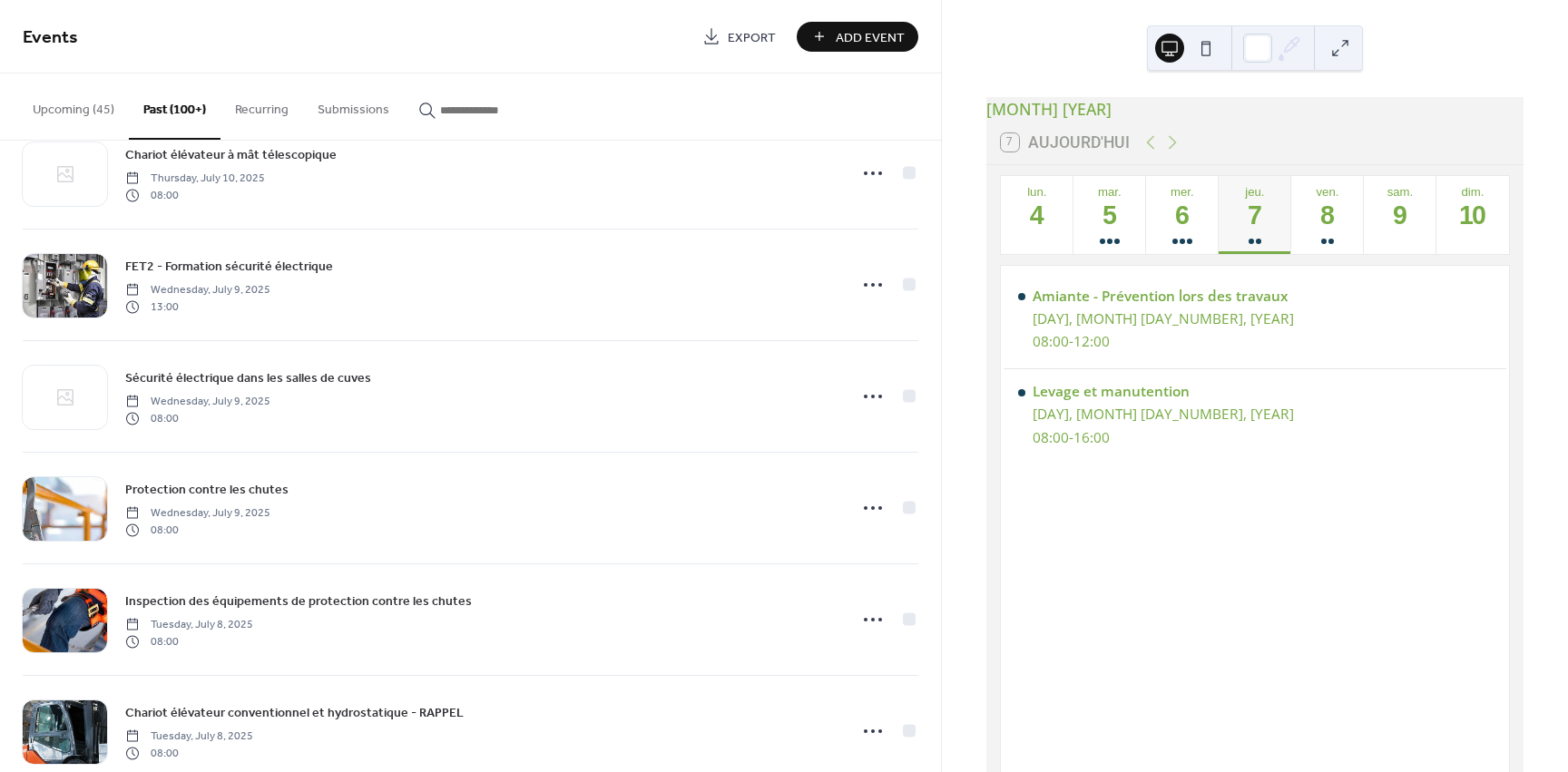 scroll, scrollTop: 2177, scrollLeft: 0, axis: vertical 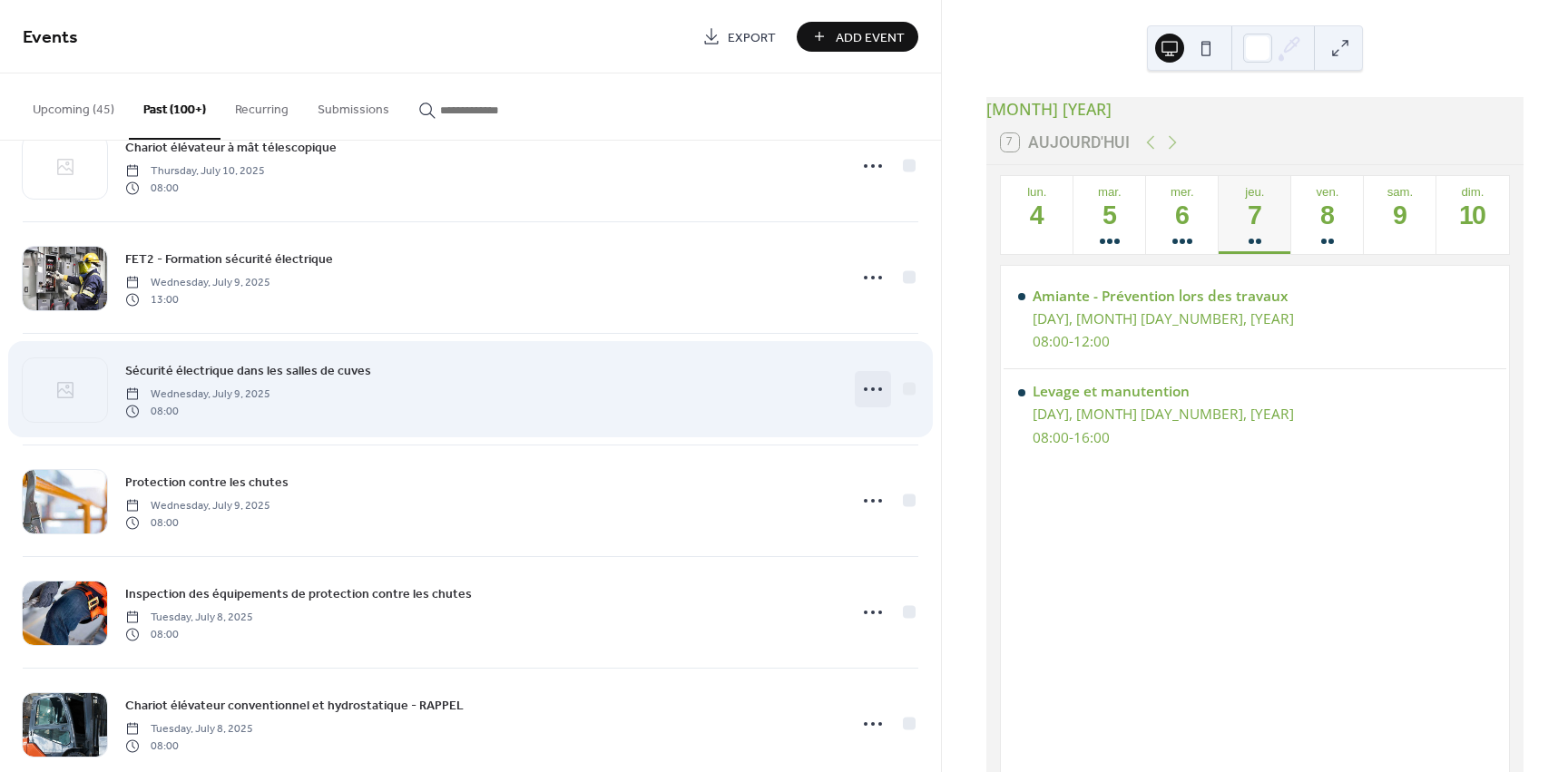 click 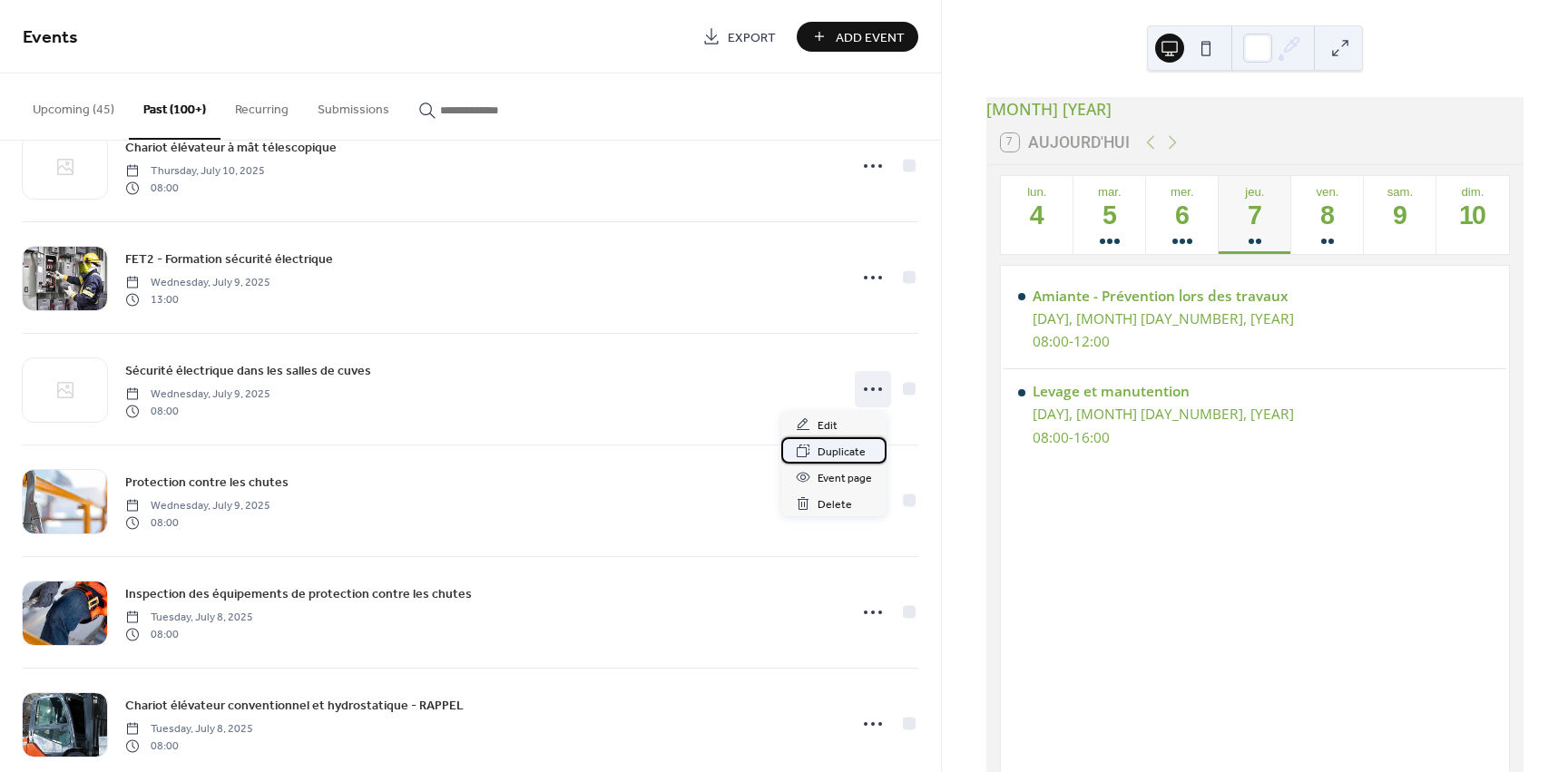 click on "Duplicate" at bounding box center [841, 452] 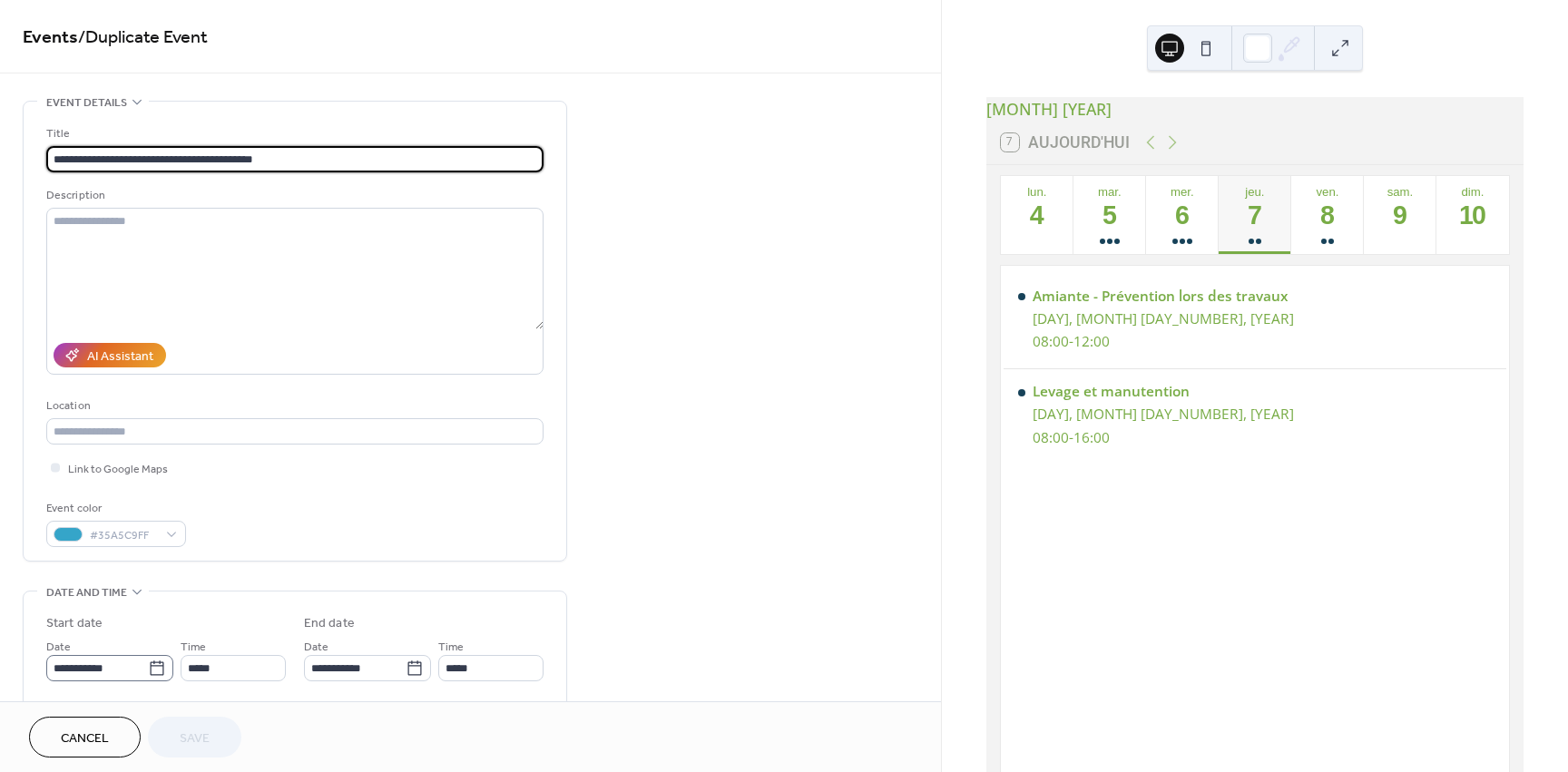click 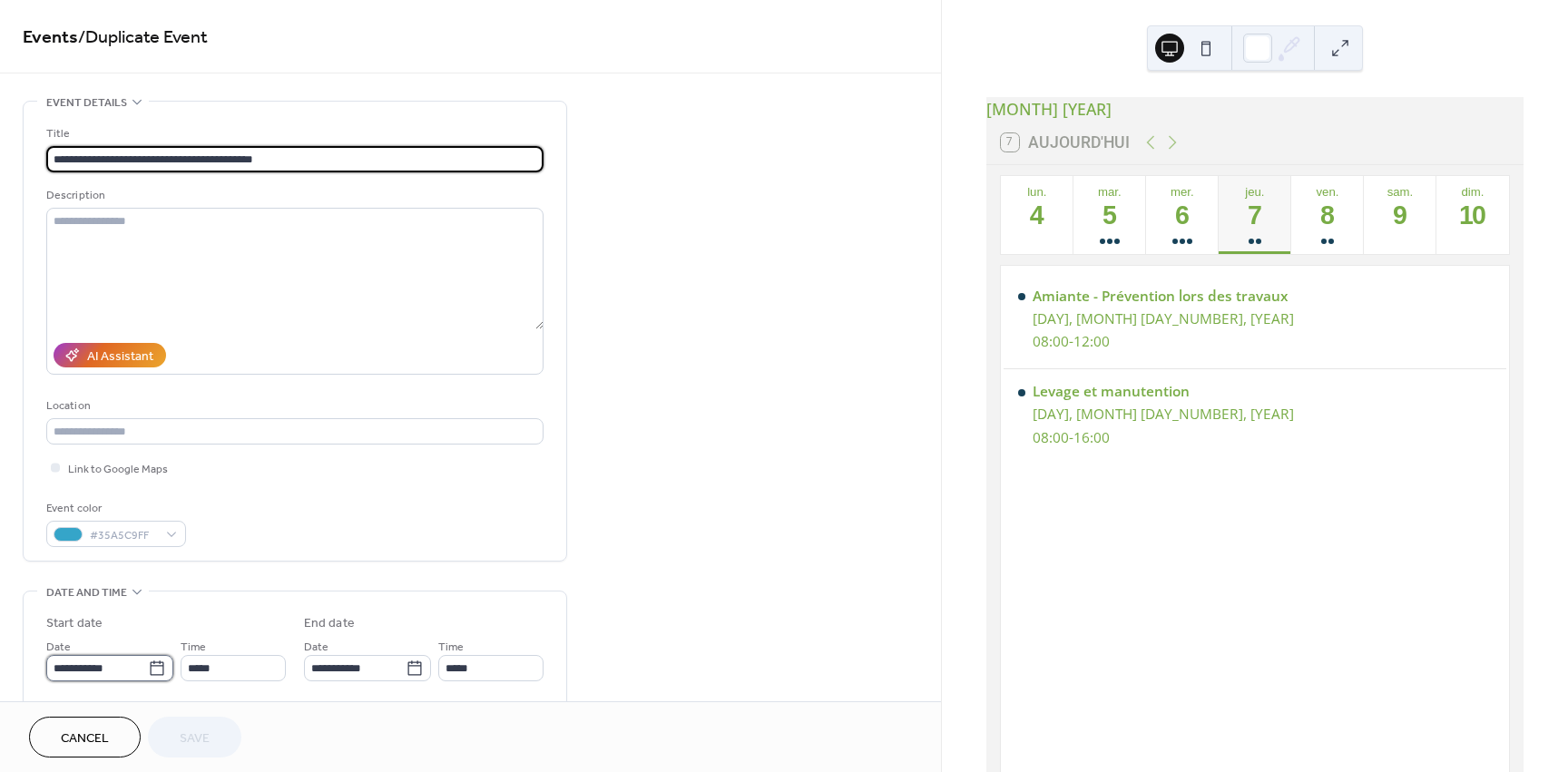 click on "**********" at bounding box center [97, 668] 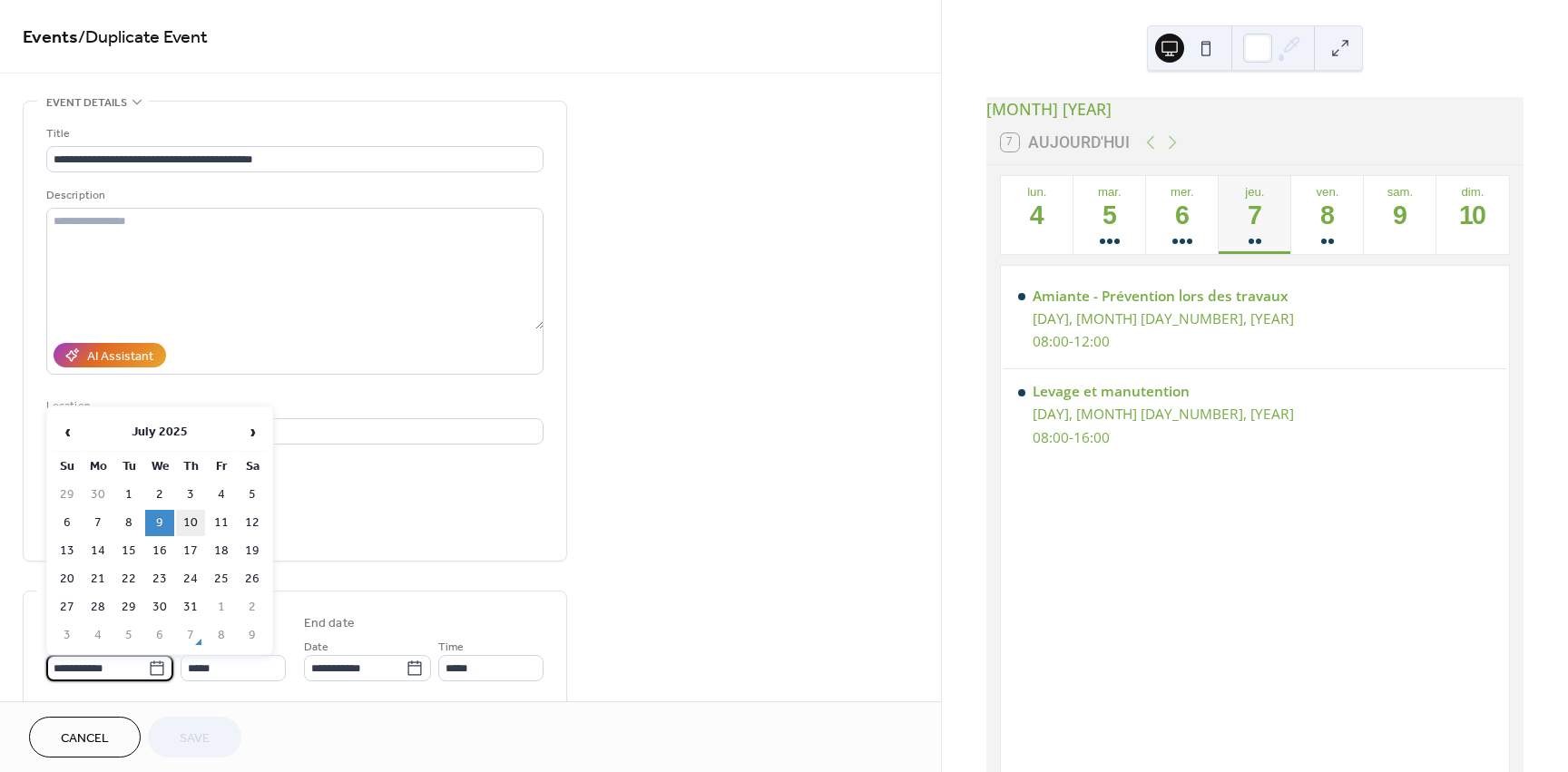 click on "10" at bounding box center (191, 523) 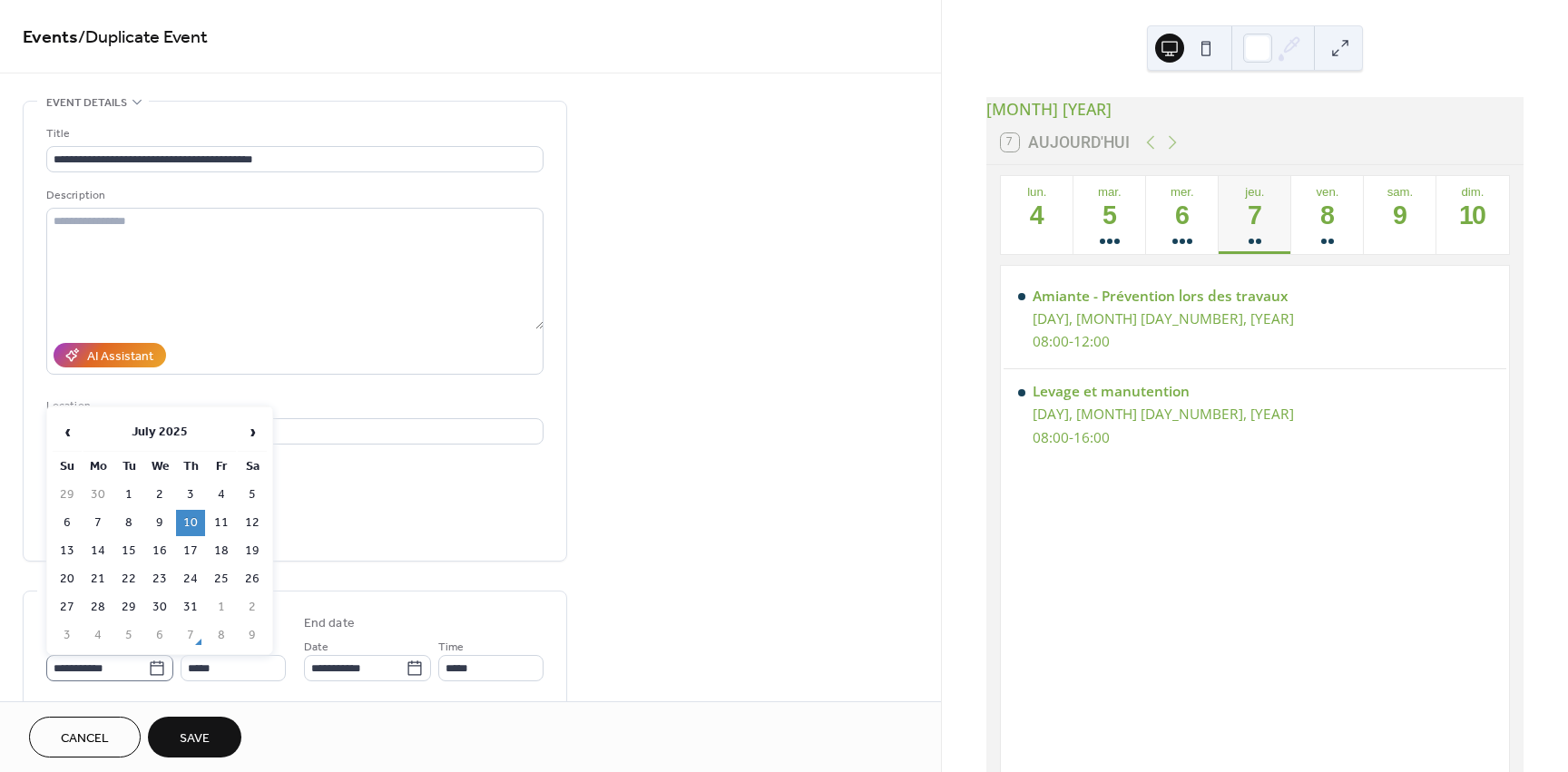 click 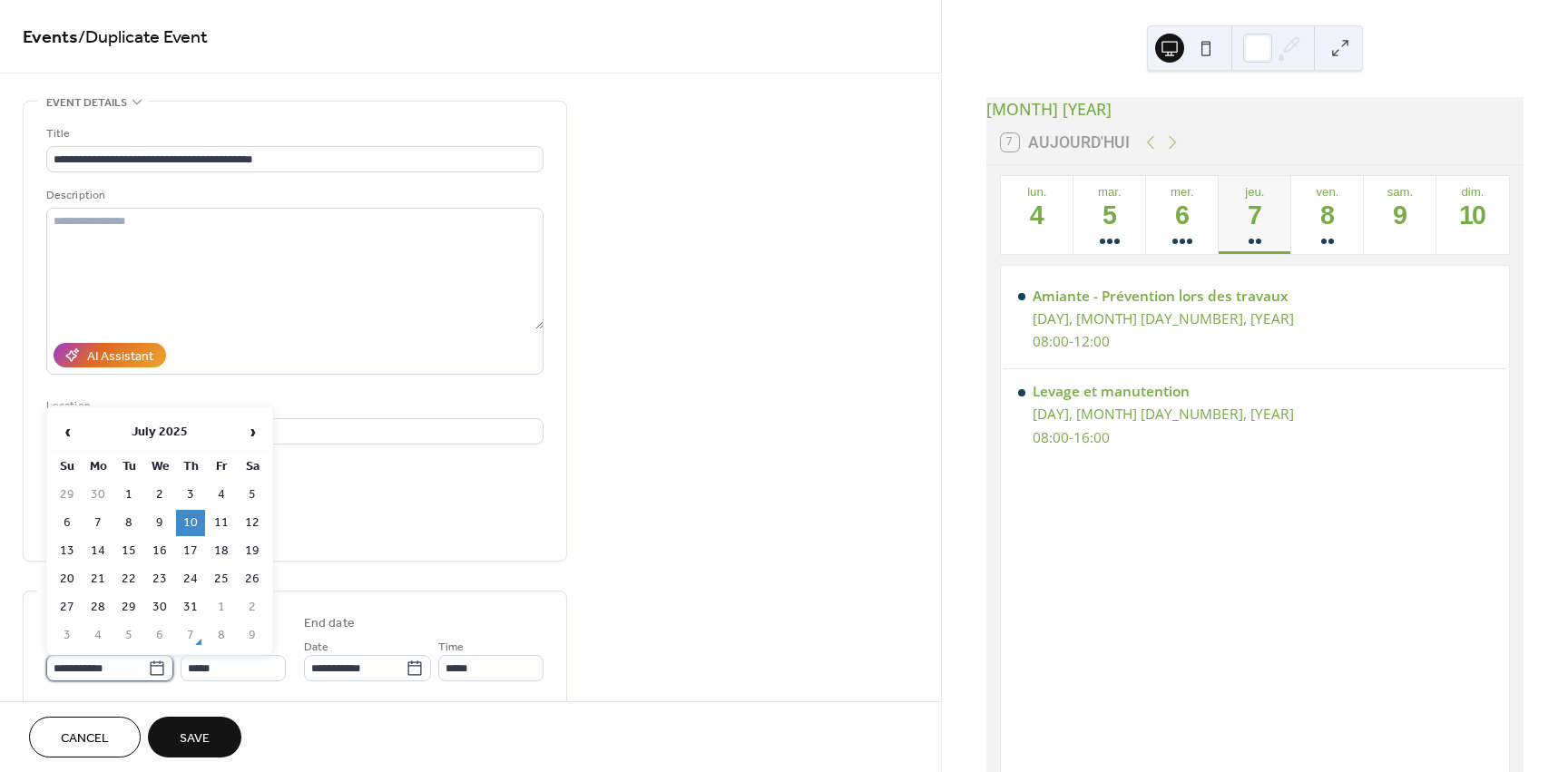 click on "**********" at bounding box center [97, 668] 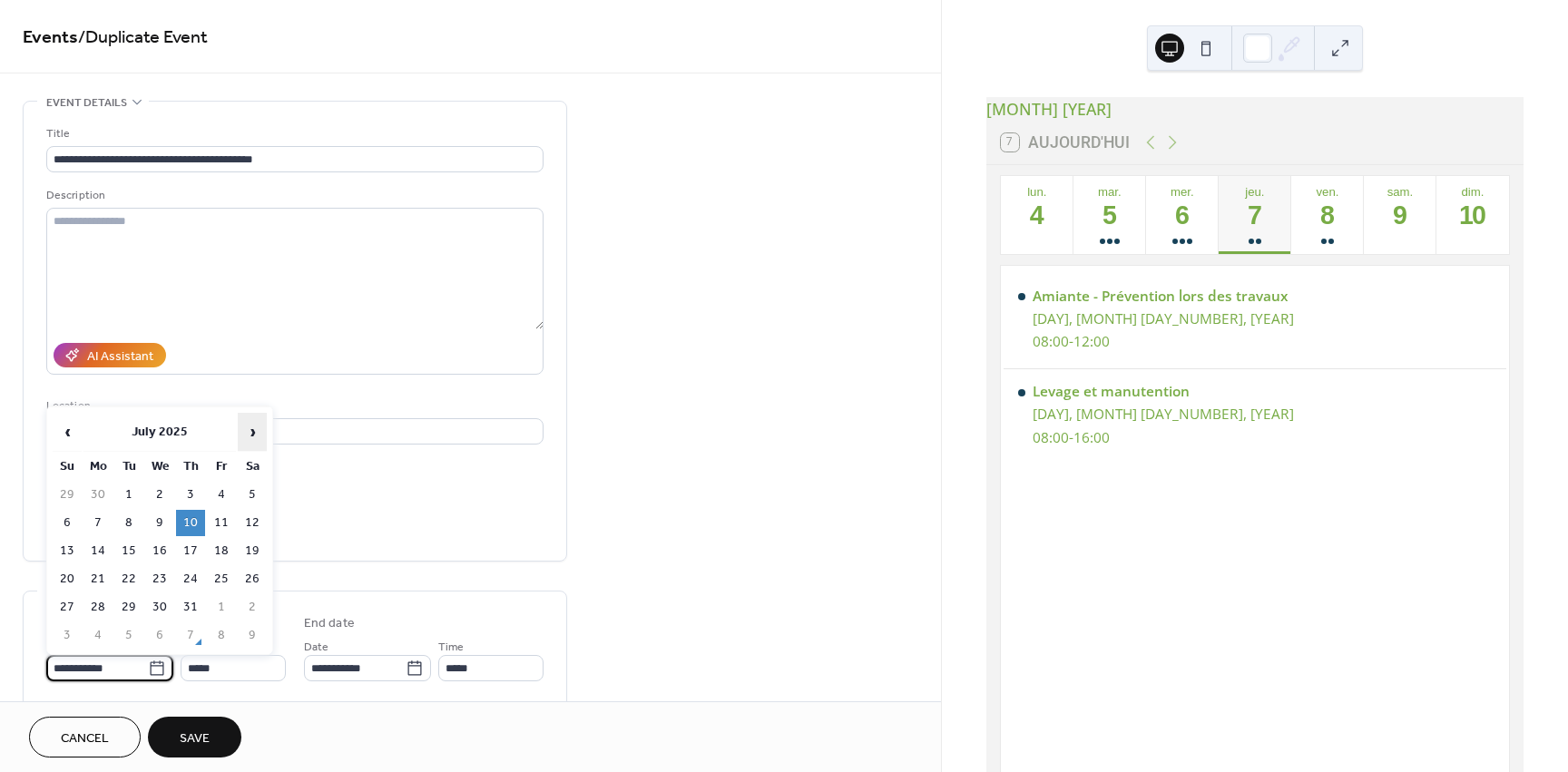 click on "›" at bounding box center [252, 432] 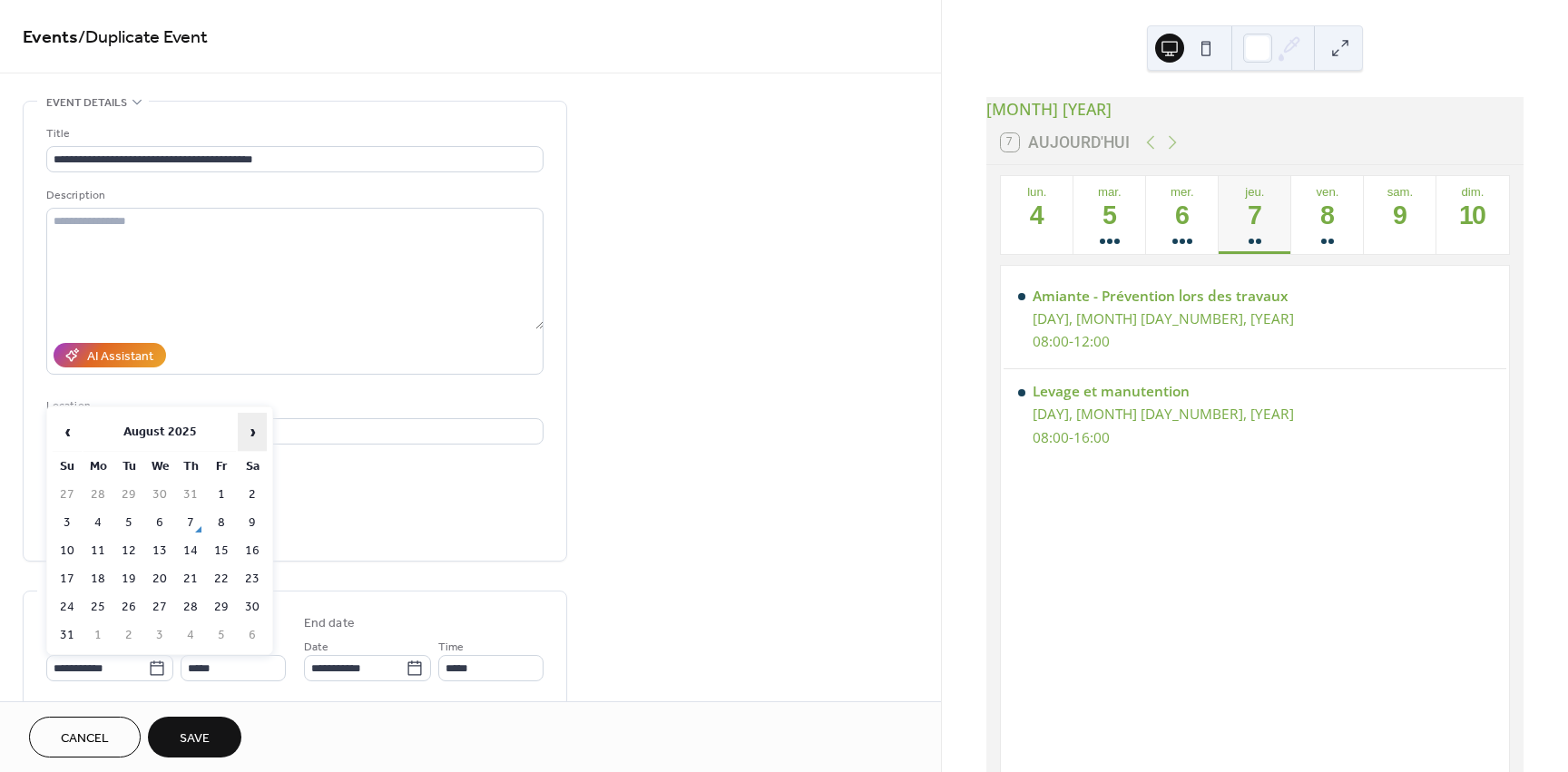 click on "›" at bounding box center (252, 432) 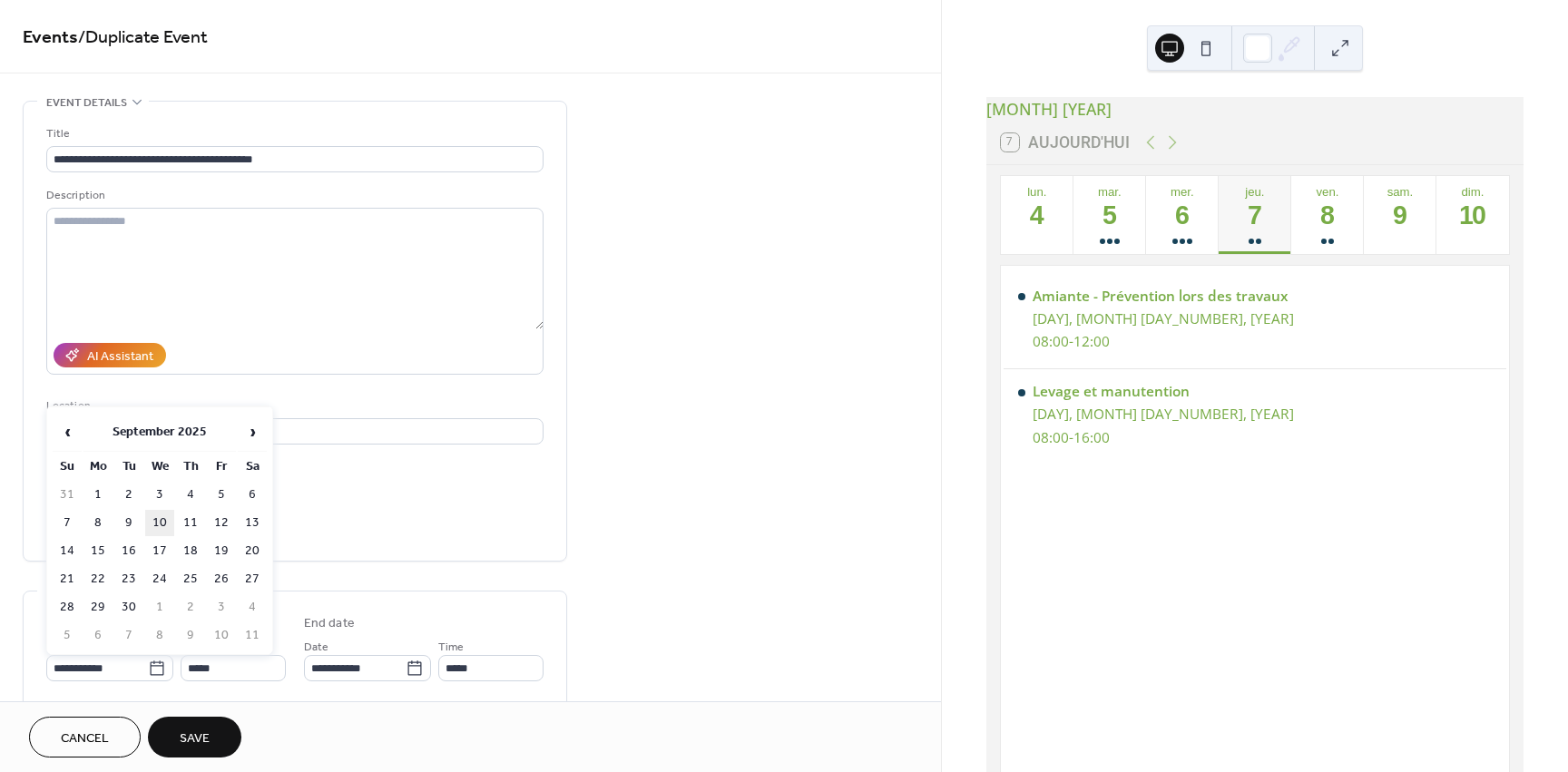 click on "10" at bounding box center (160, 523) 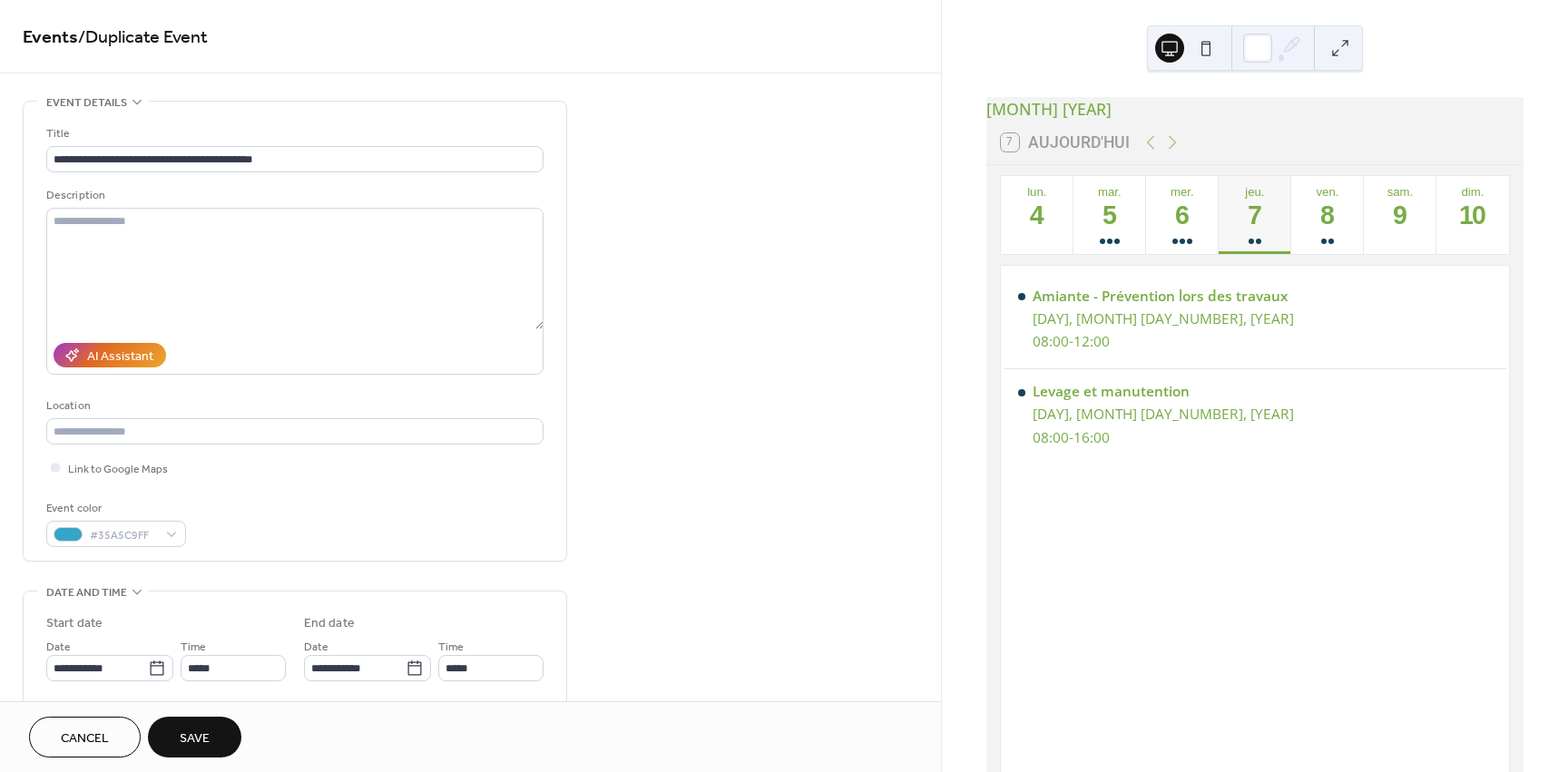 type on "**********" 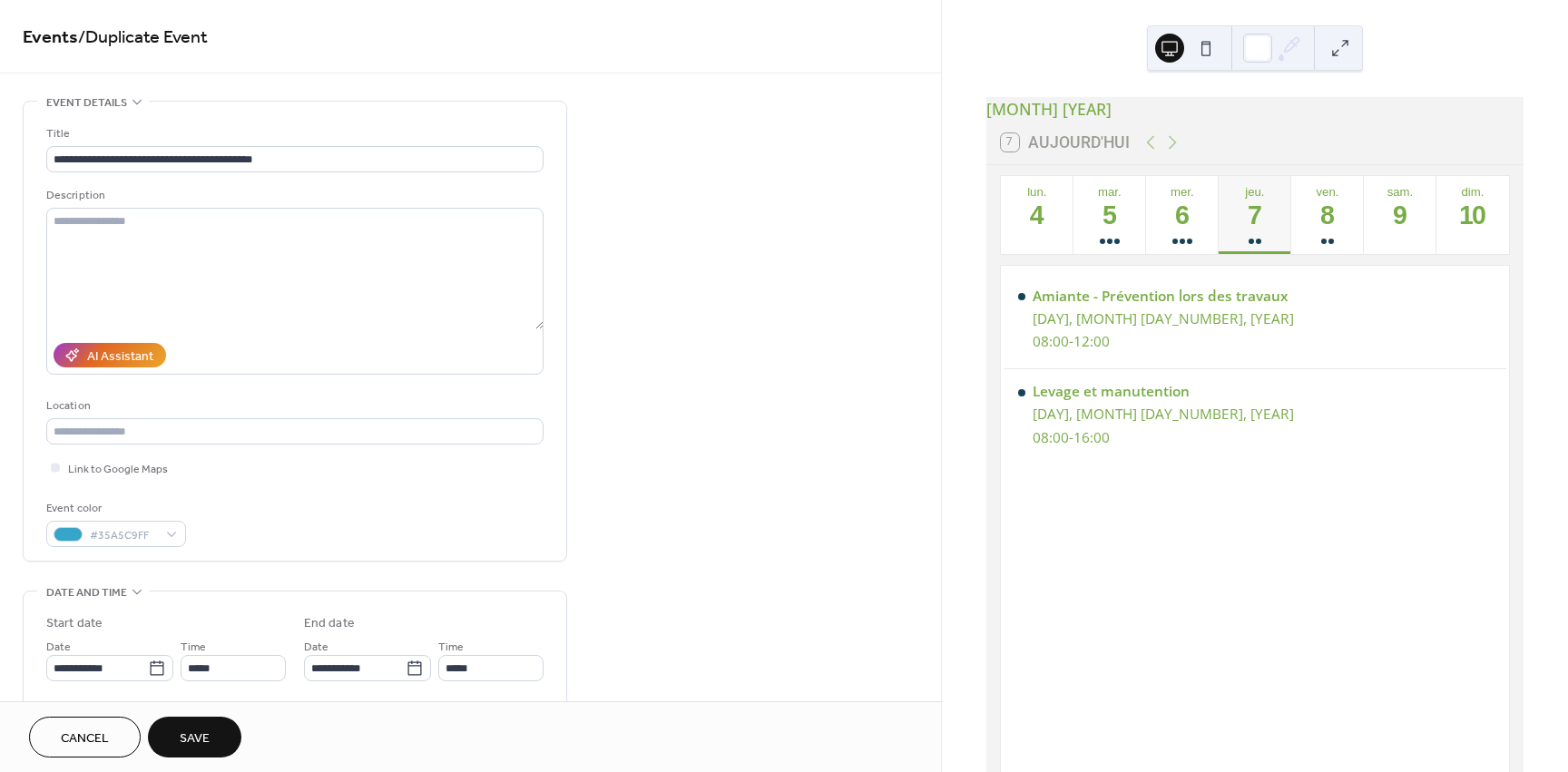 type on "**********" 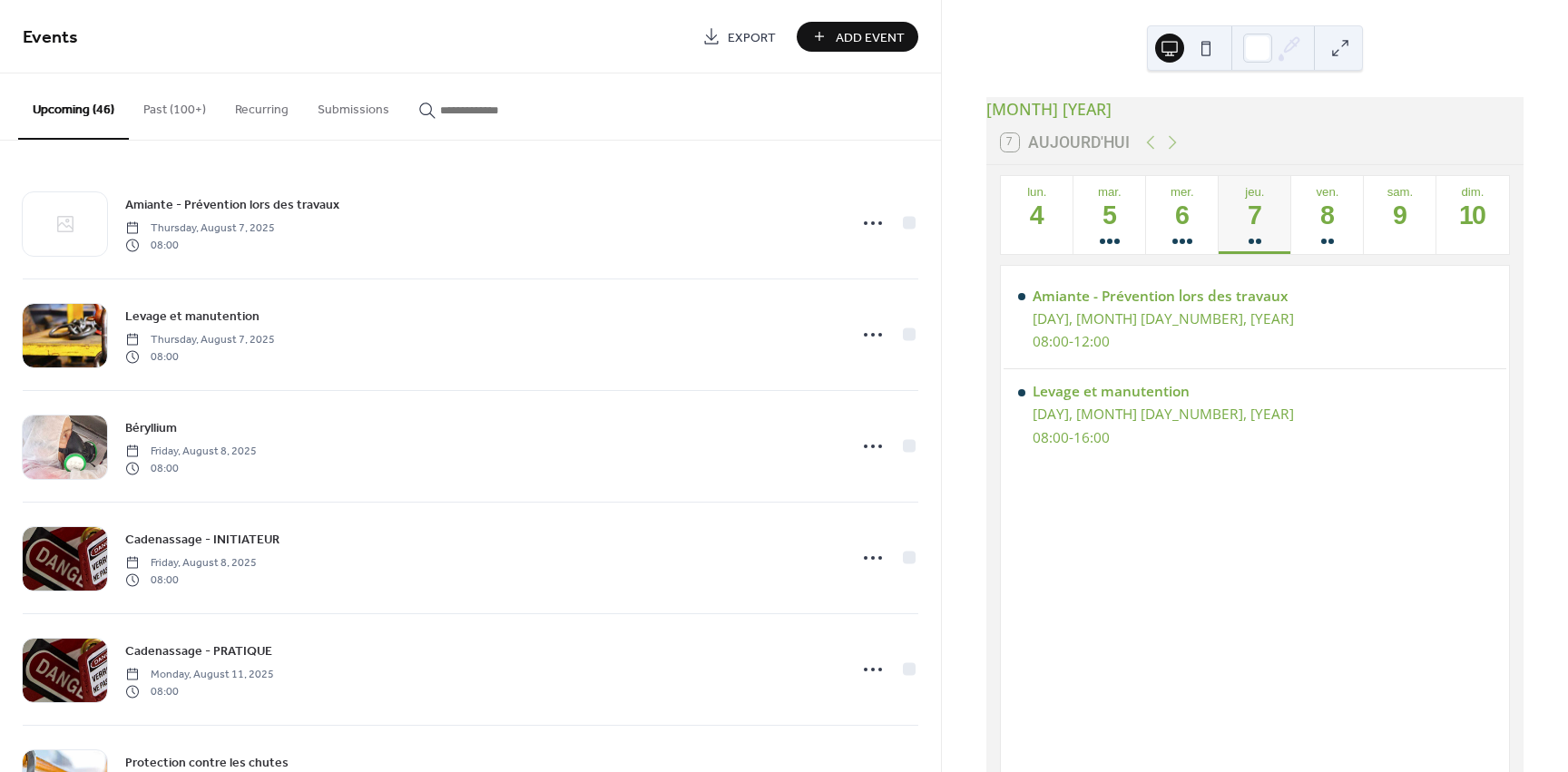 click on "Past (100+)" at bounding box center [174, 105] 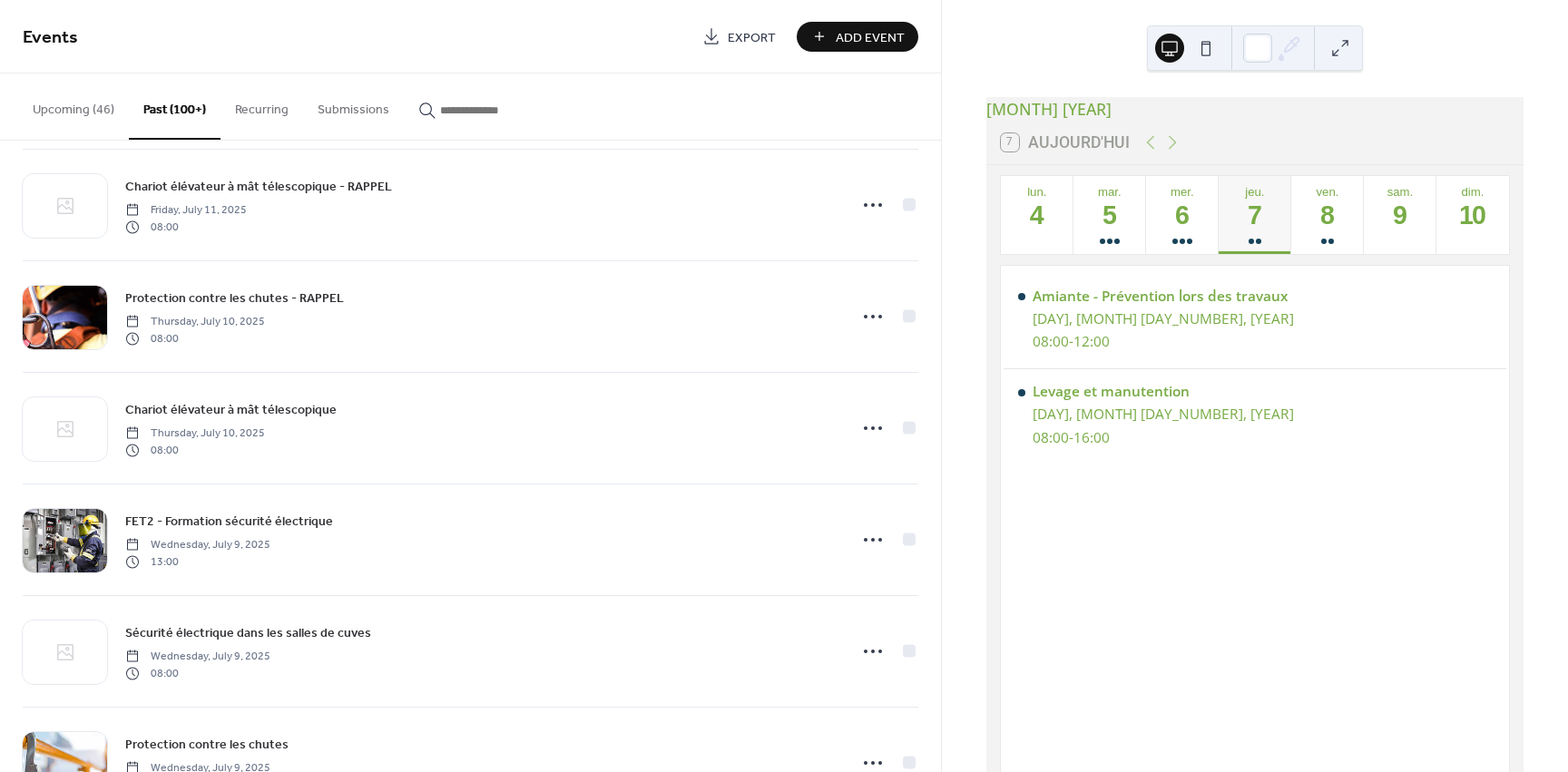 scroll, scrollTop: 1996, scrollLeft: 0, axis: vertical 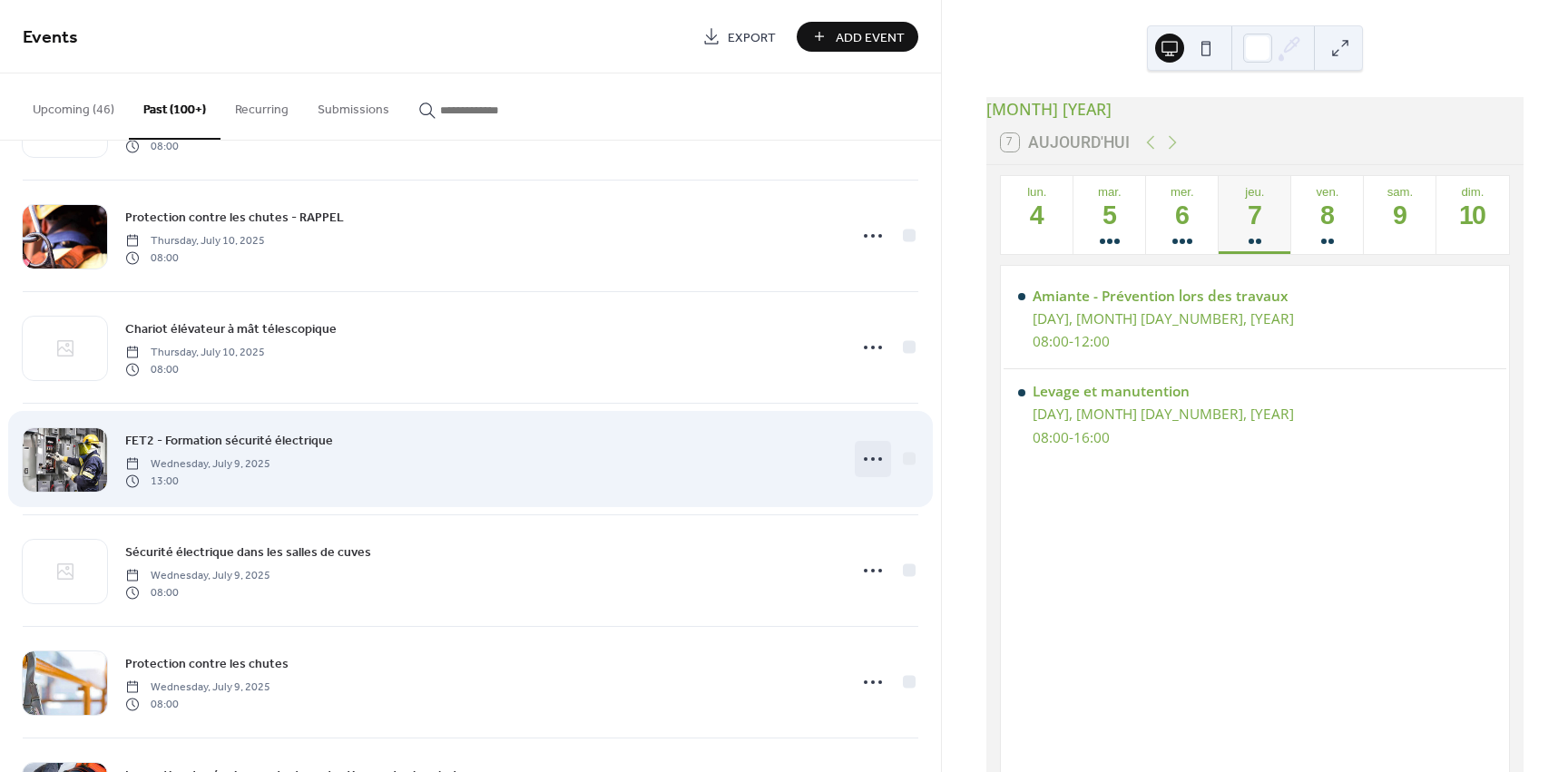 click 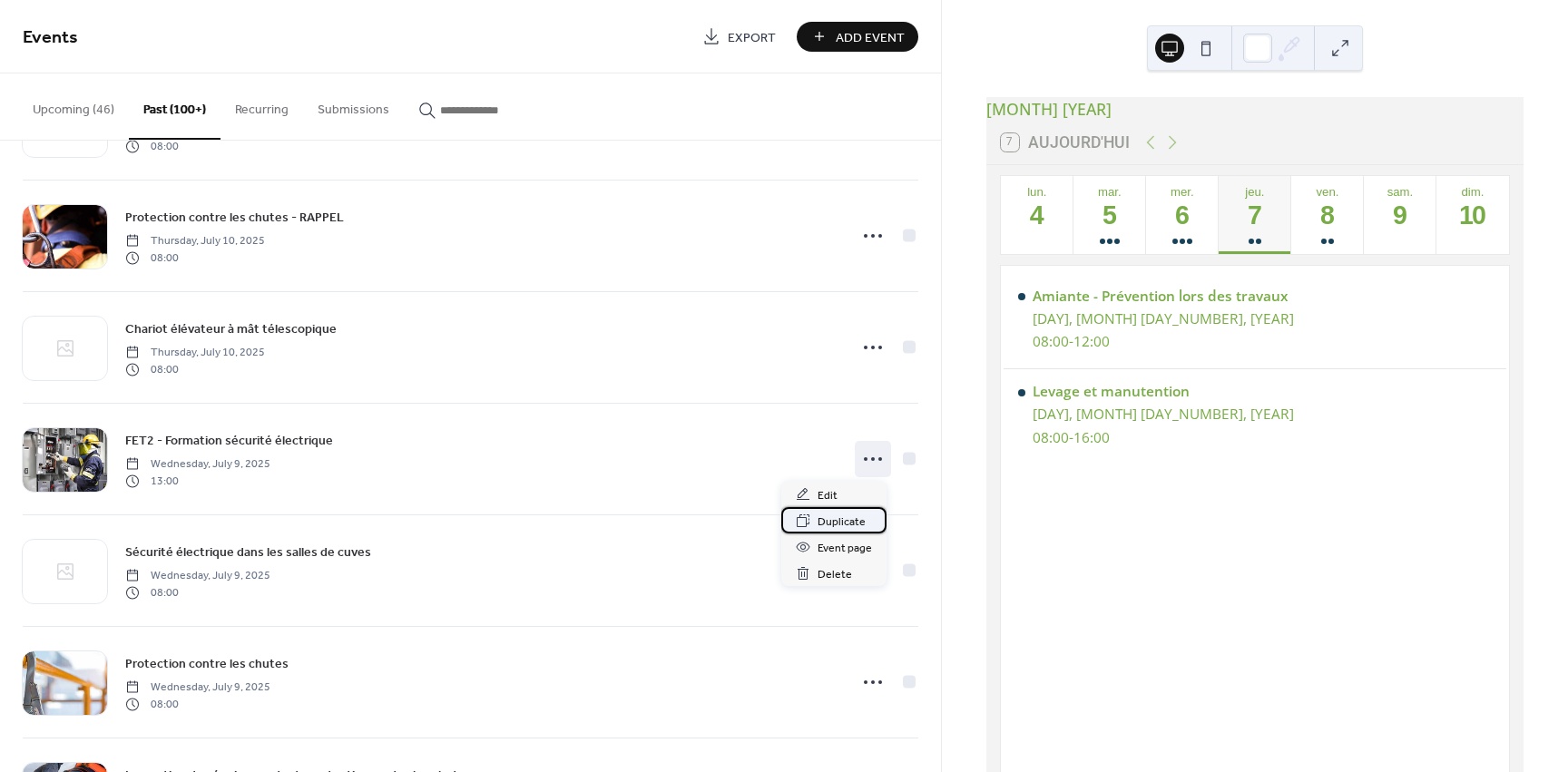click on "Duplicate" at bounding box center [841, 522] 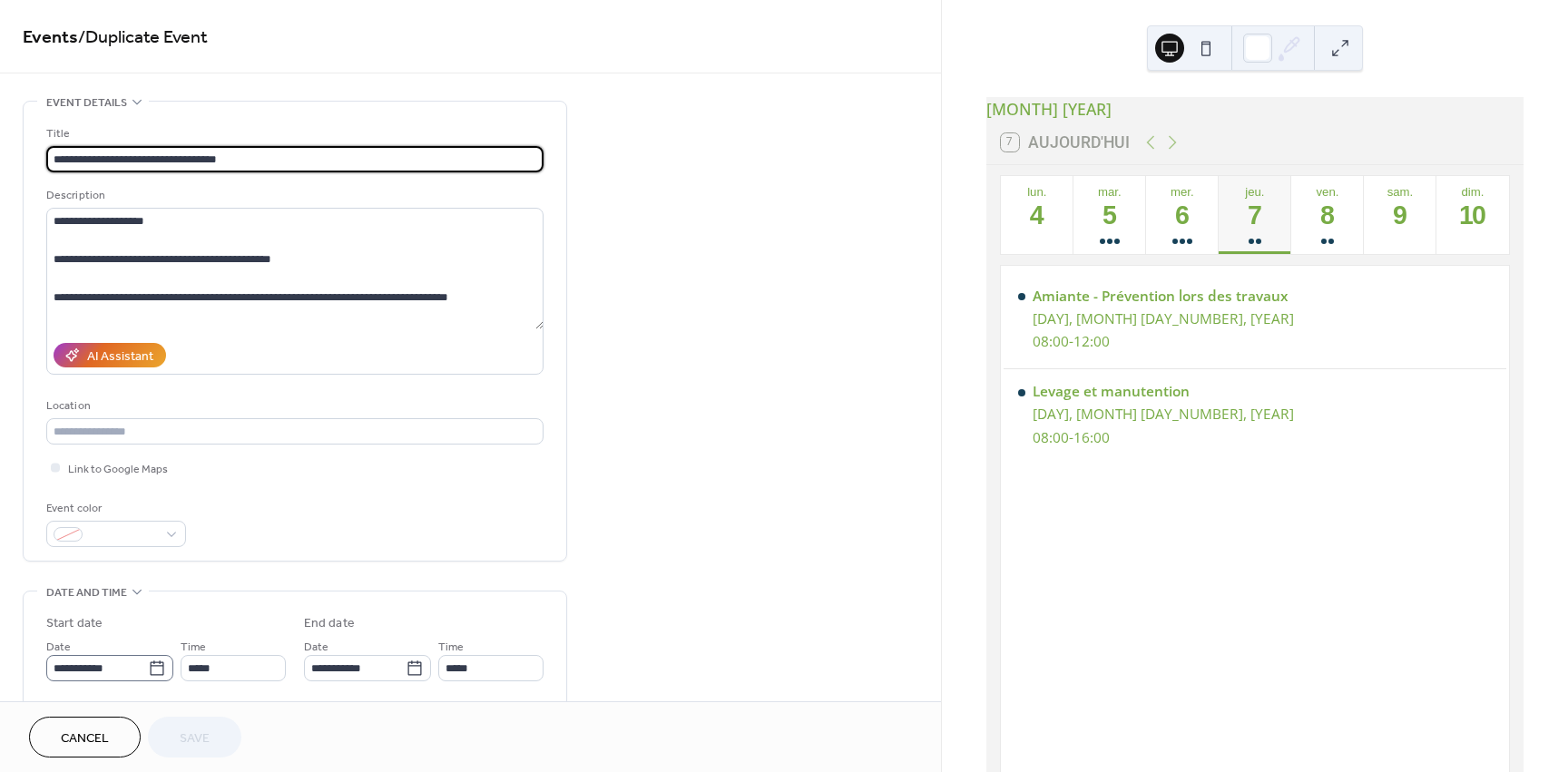 click 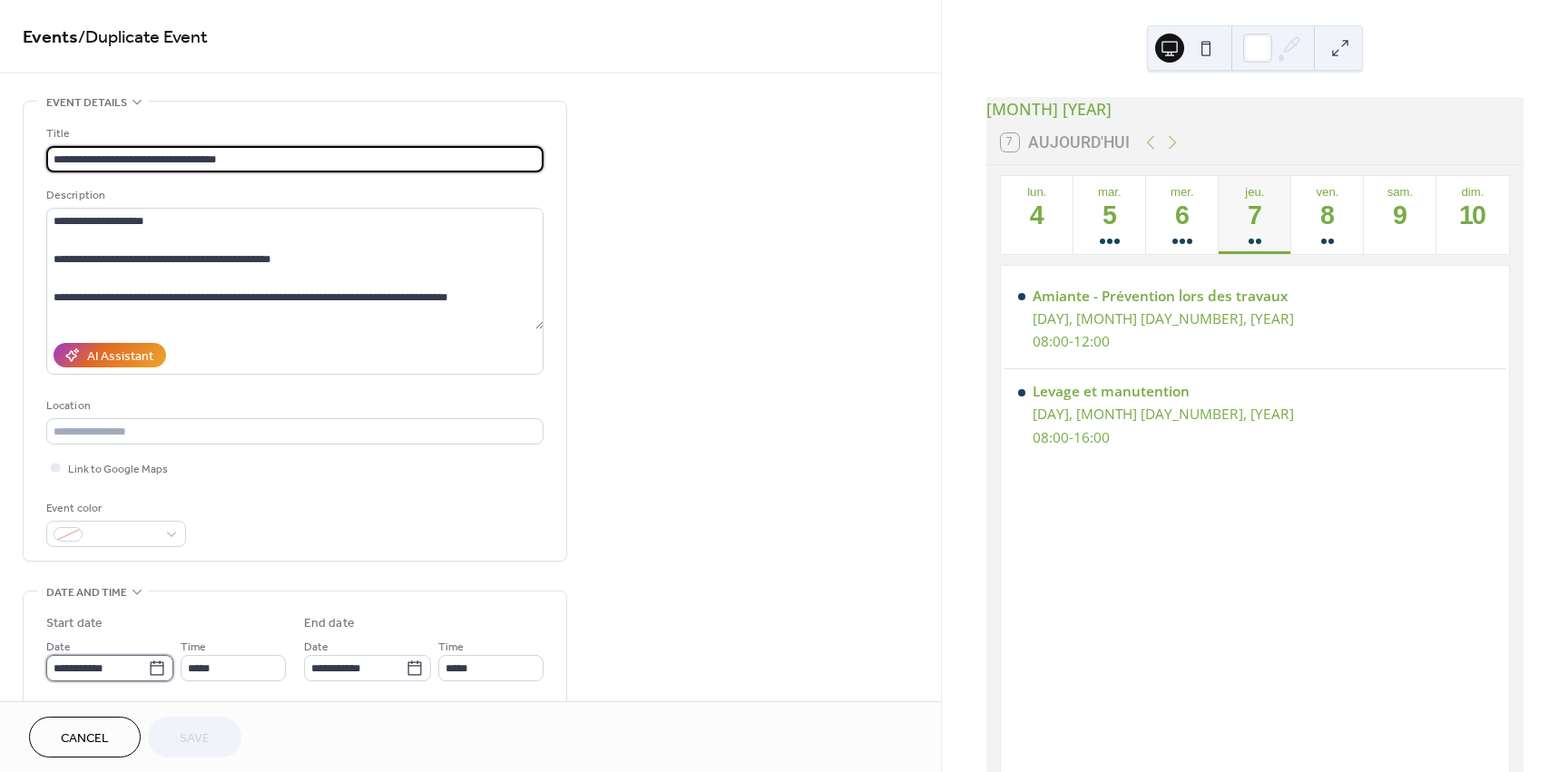 click on "**********" at bounding box center (97, 668) 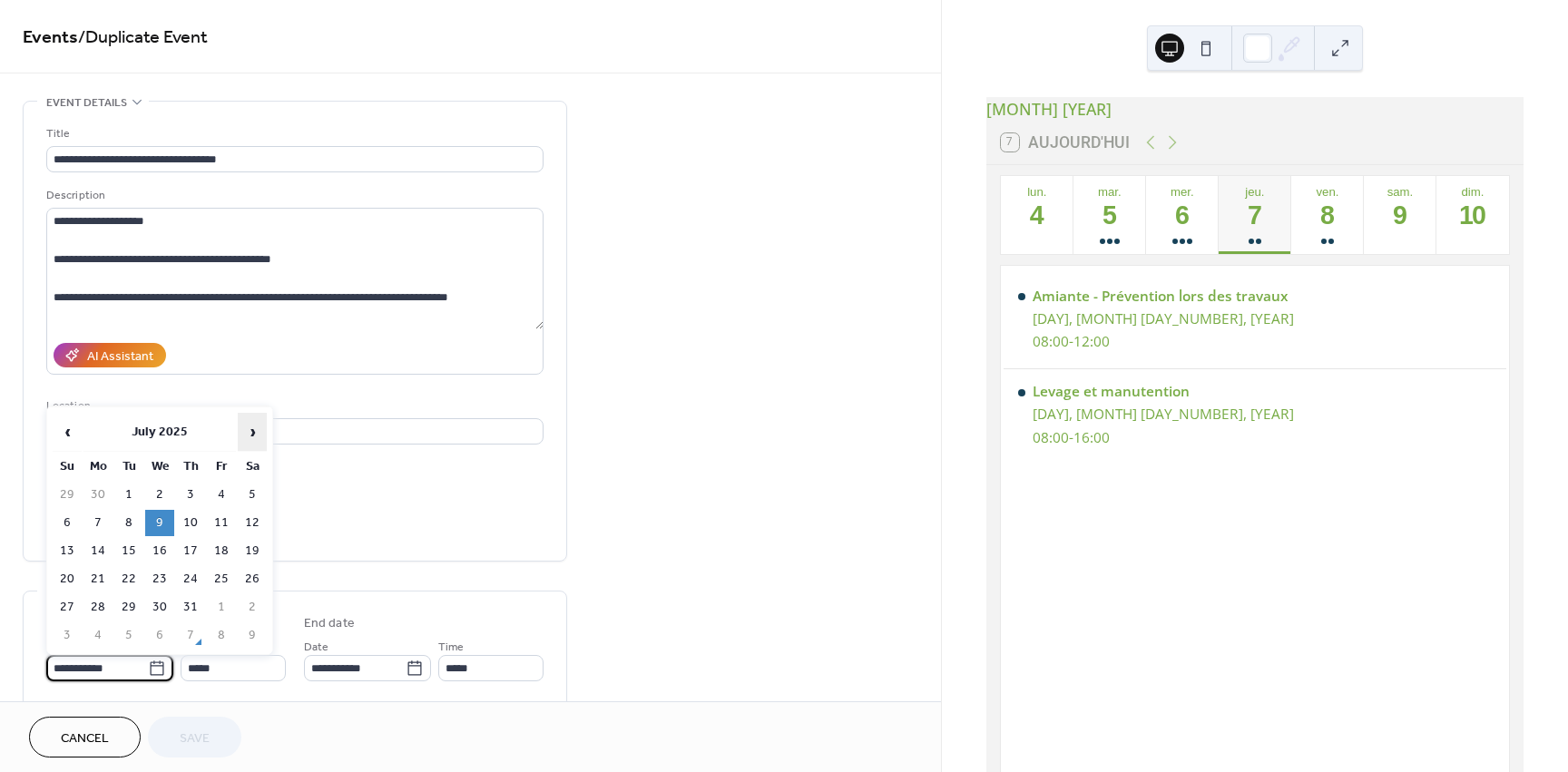 click on "›" at bounding box center (252, 432) 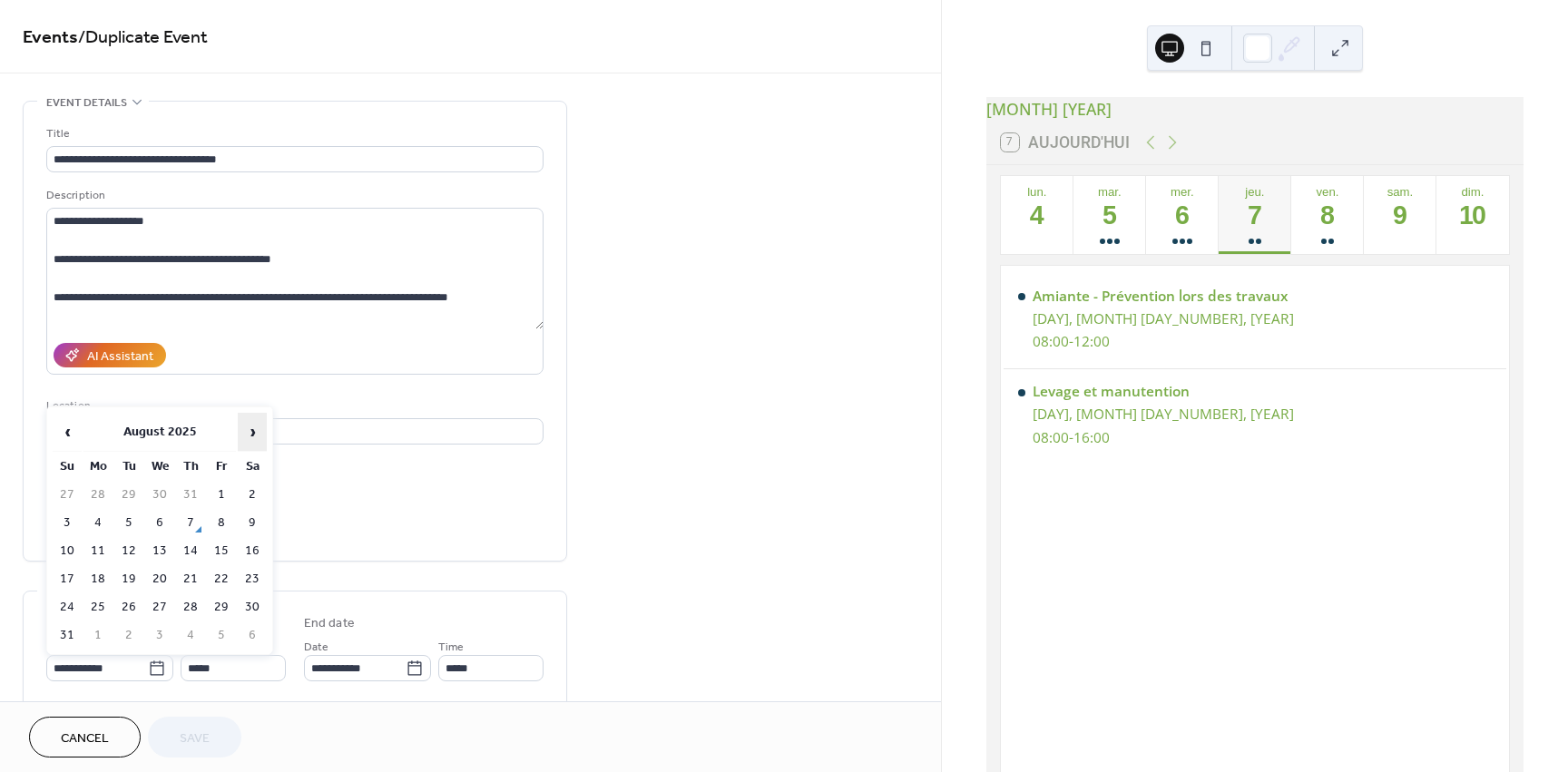 click on "›" at bounding box center [252, 432] 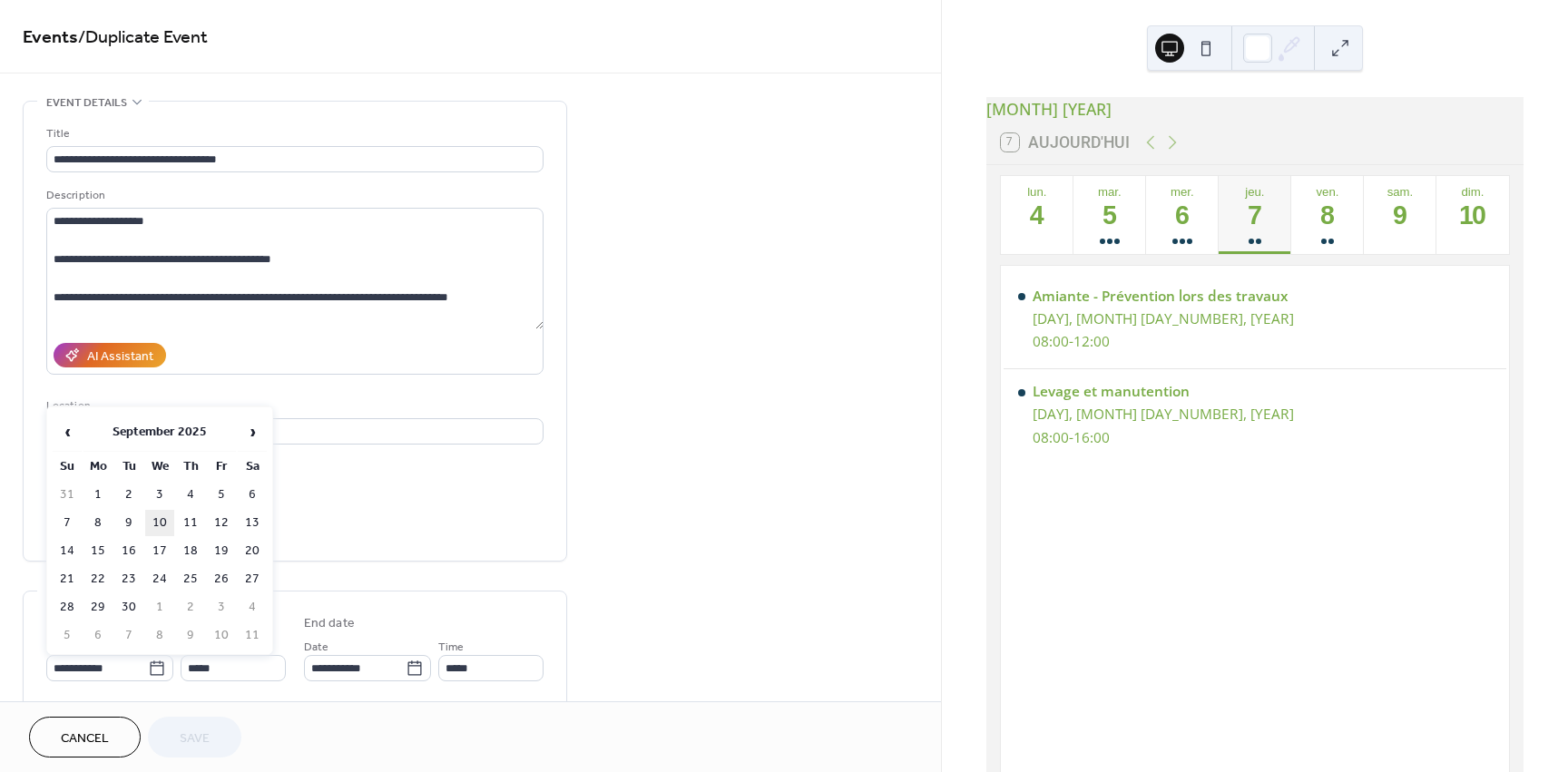 click on "10" at bounding box center [160, 523] 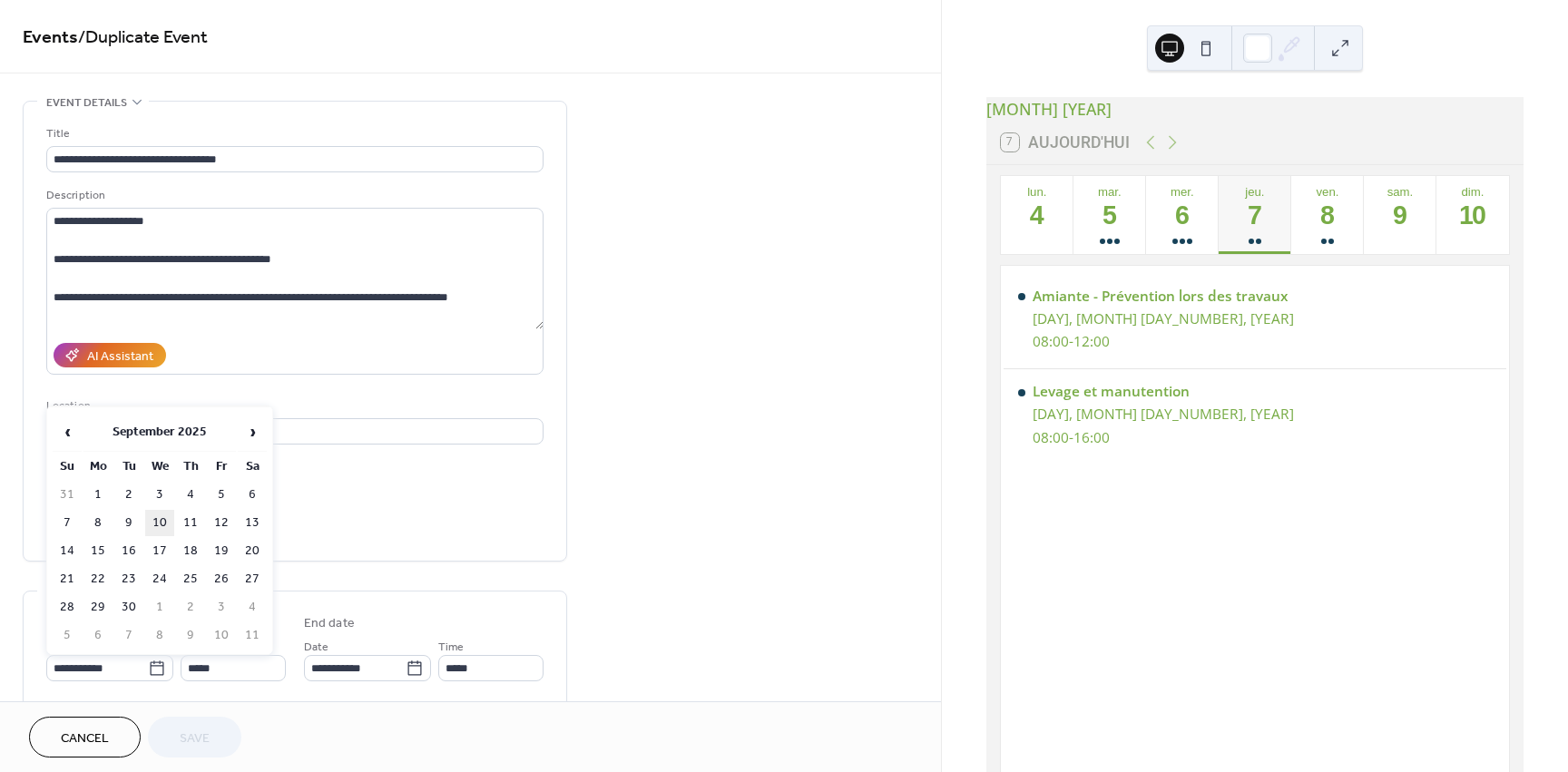 type on "**********" 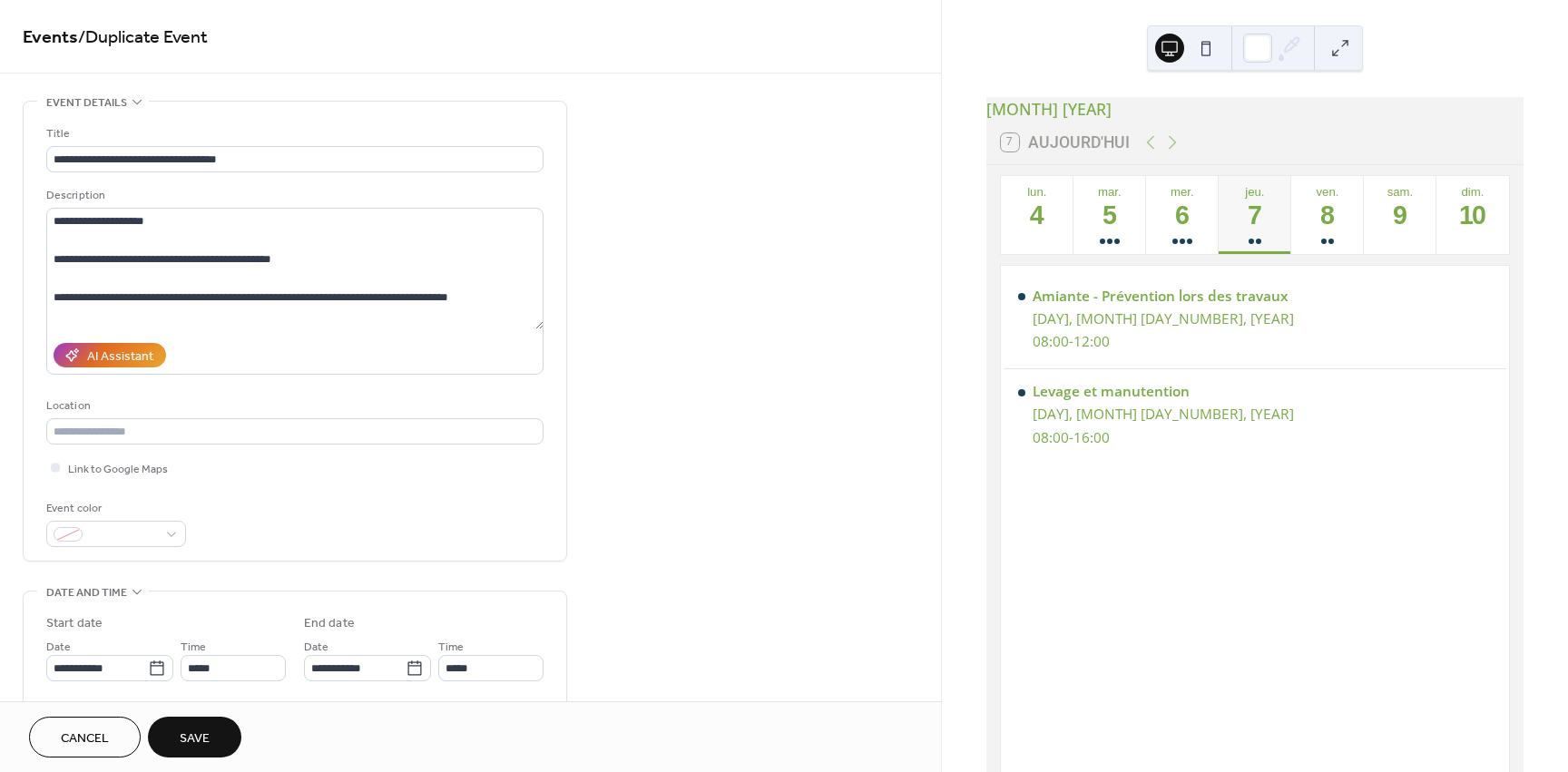 click on "Save" at bounding box center (194, 738) 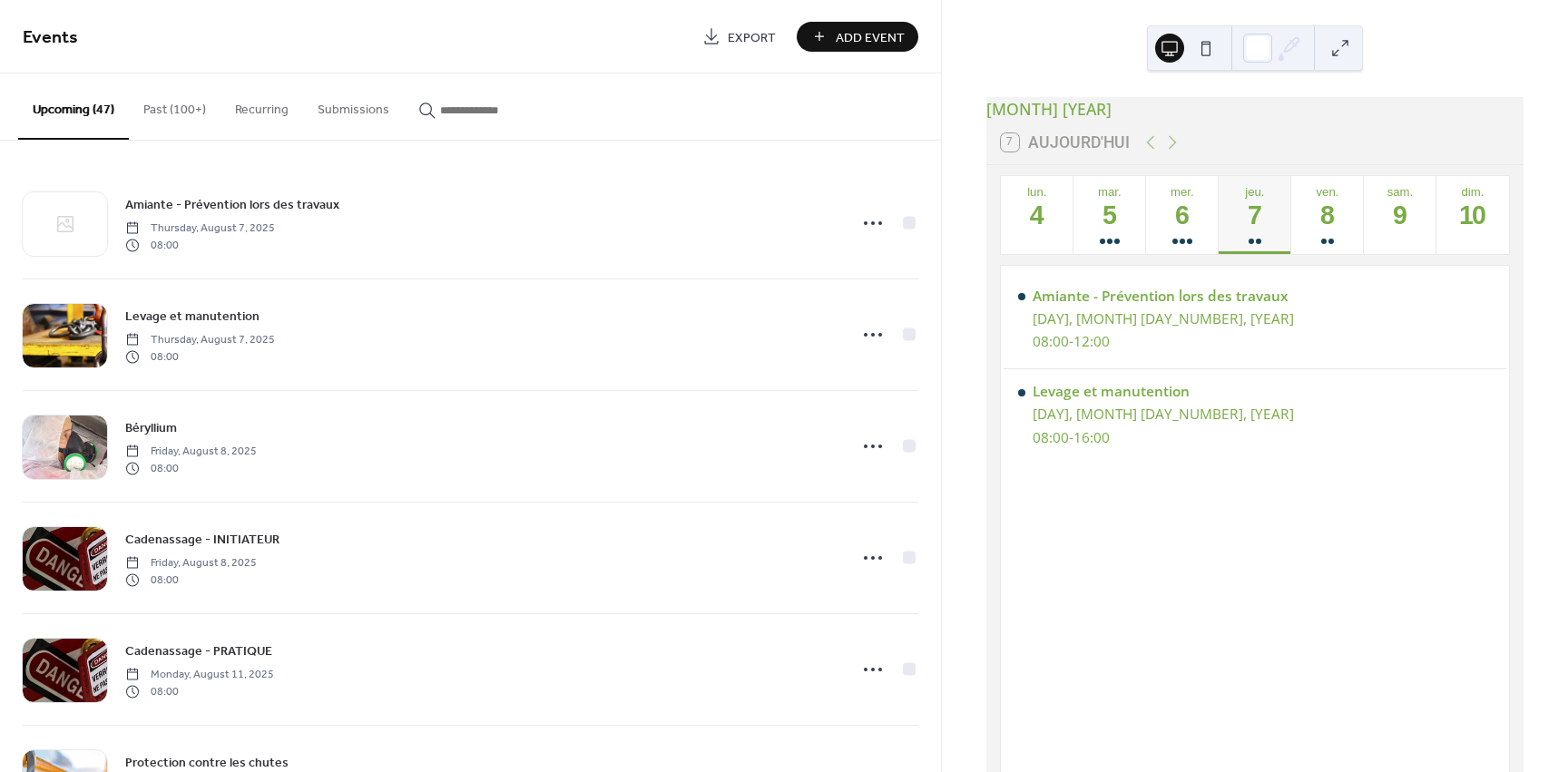 click on "Past (100+)" at bounding box center (174, 105) 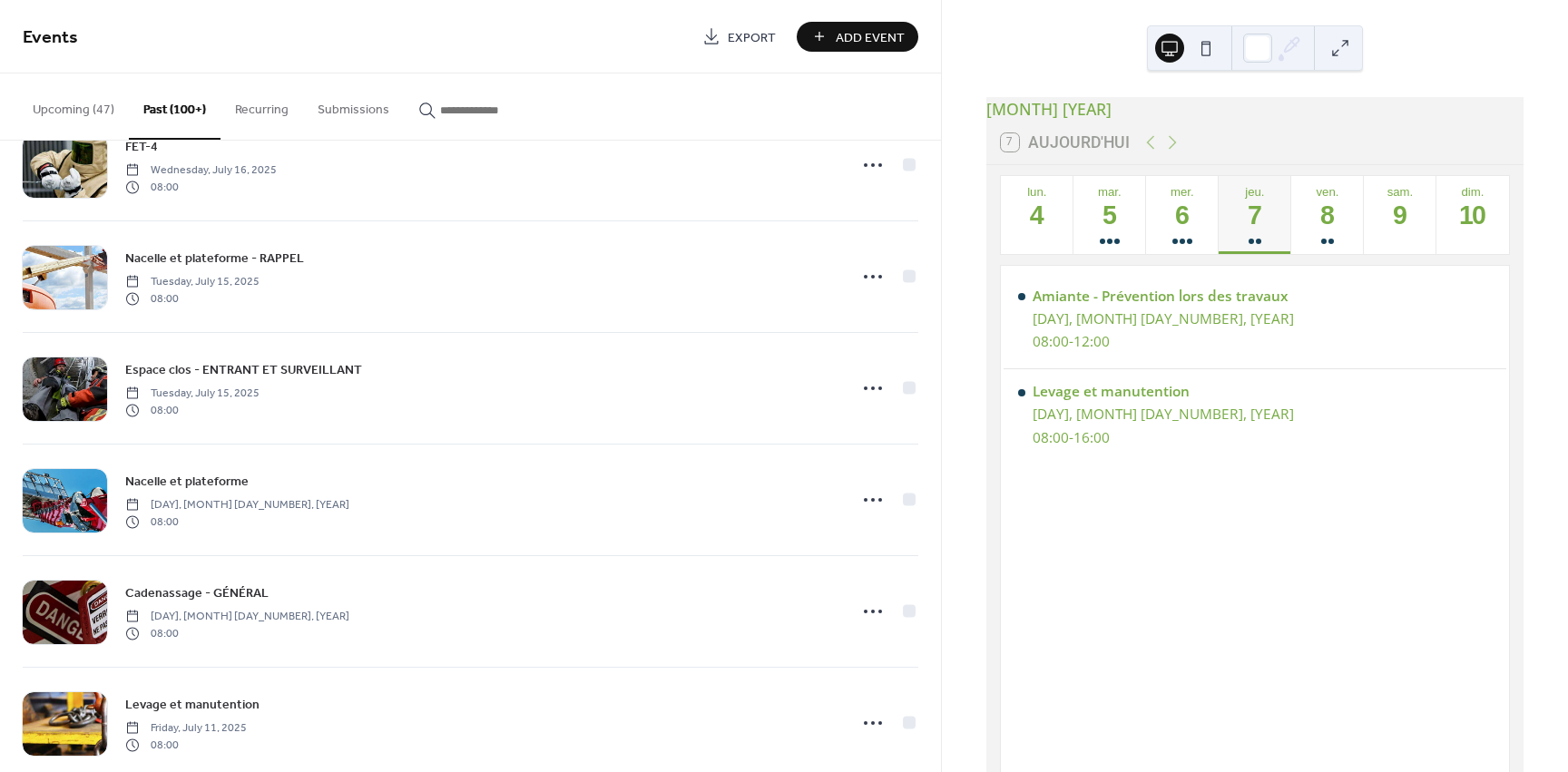scroll, scrollTop: 1361, scrollLeft: 0, axis: vertical 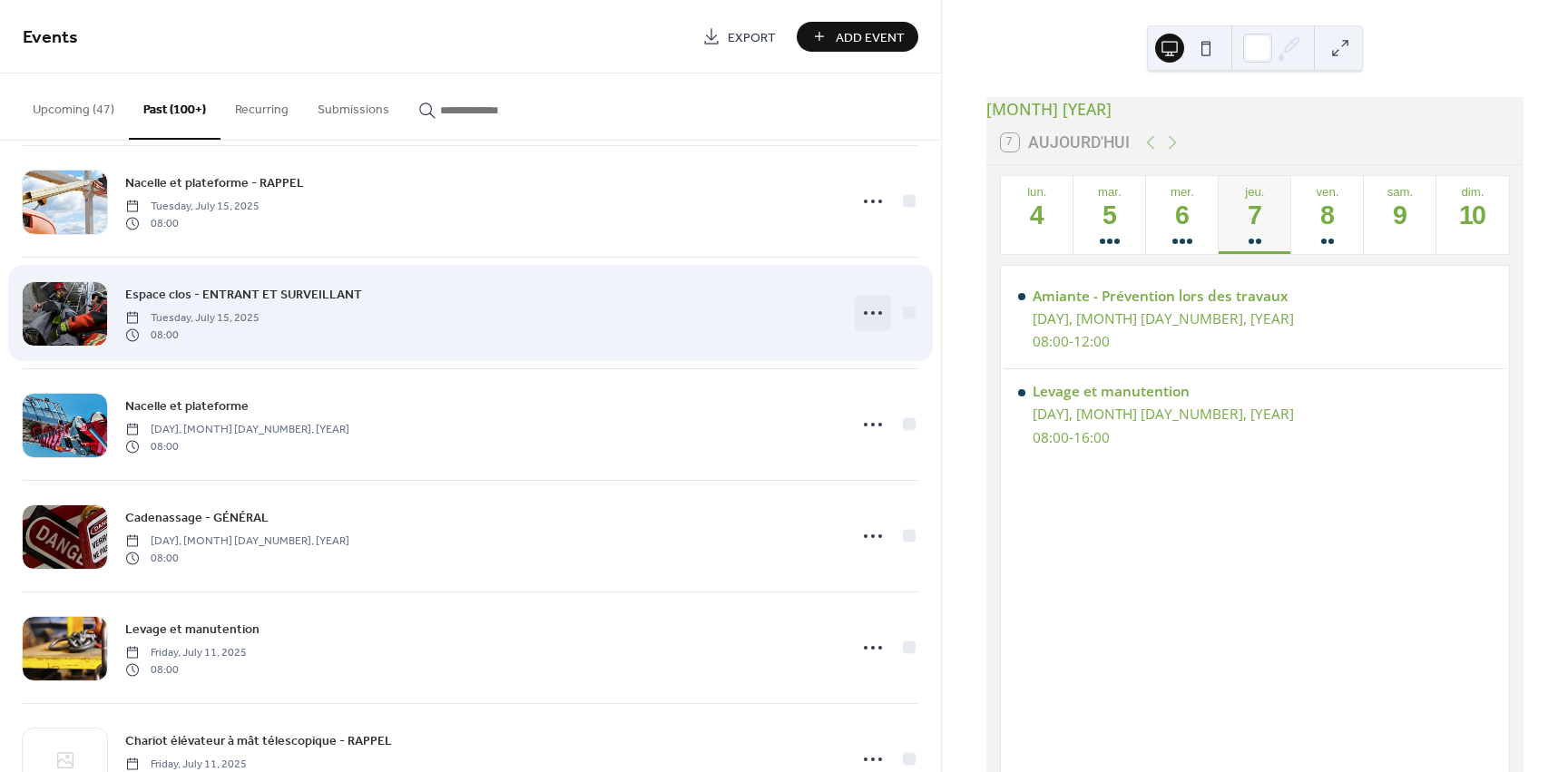 click 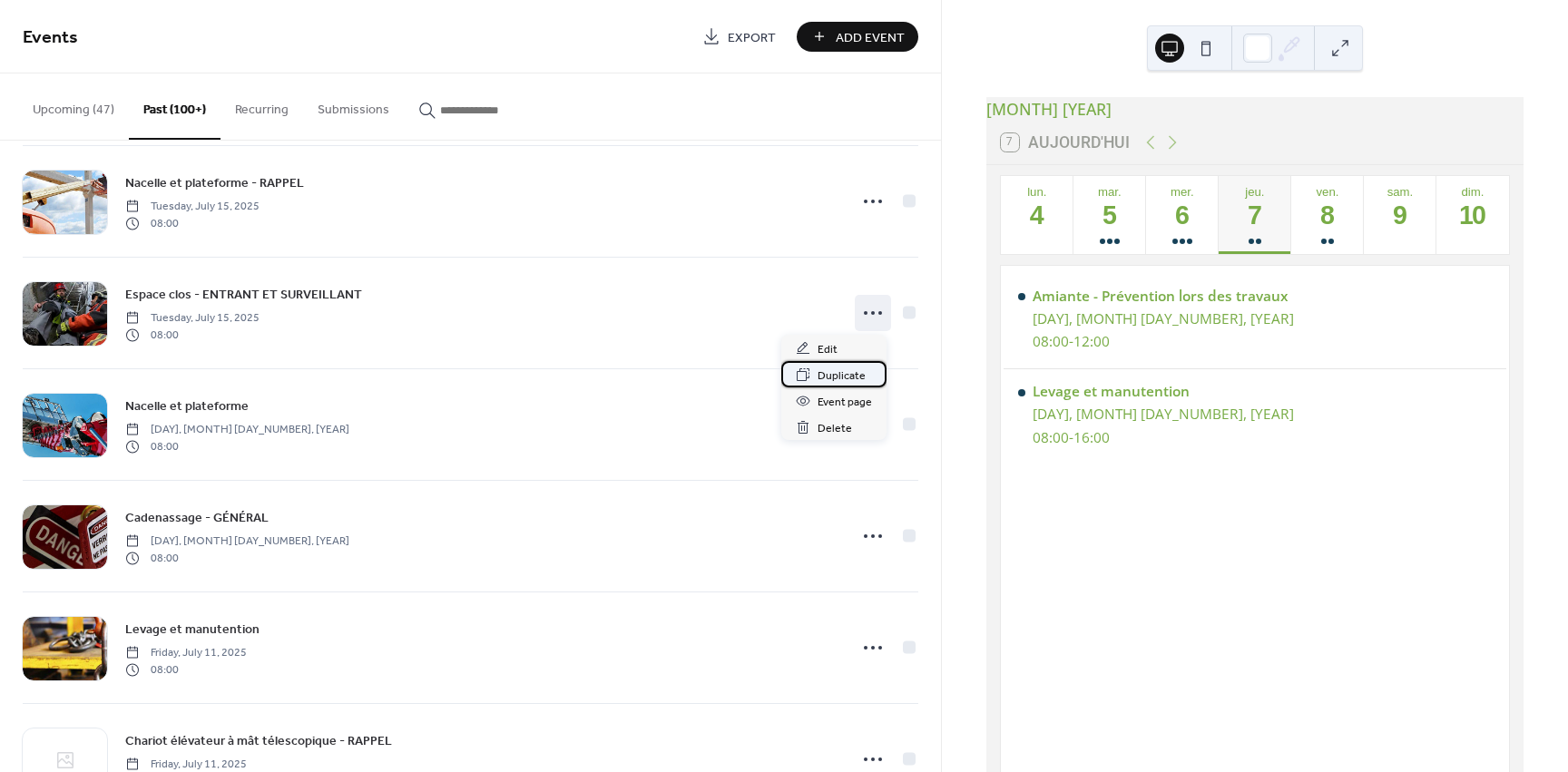 click on "Duplicate" at bounding box center [841, 376] 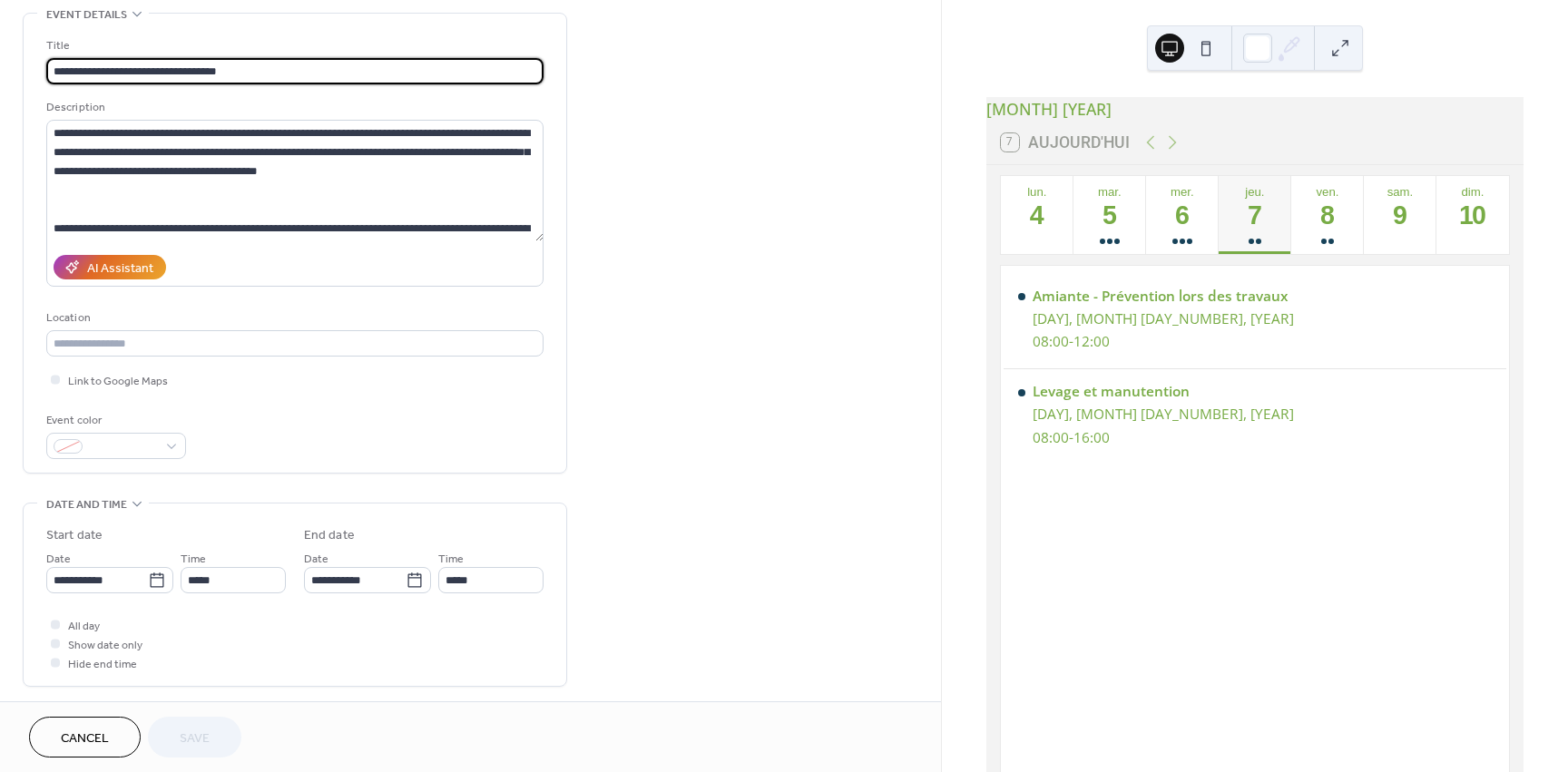 scroll, scrollTop: 91, scrollLeft: 0, axis: vertical 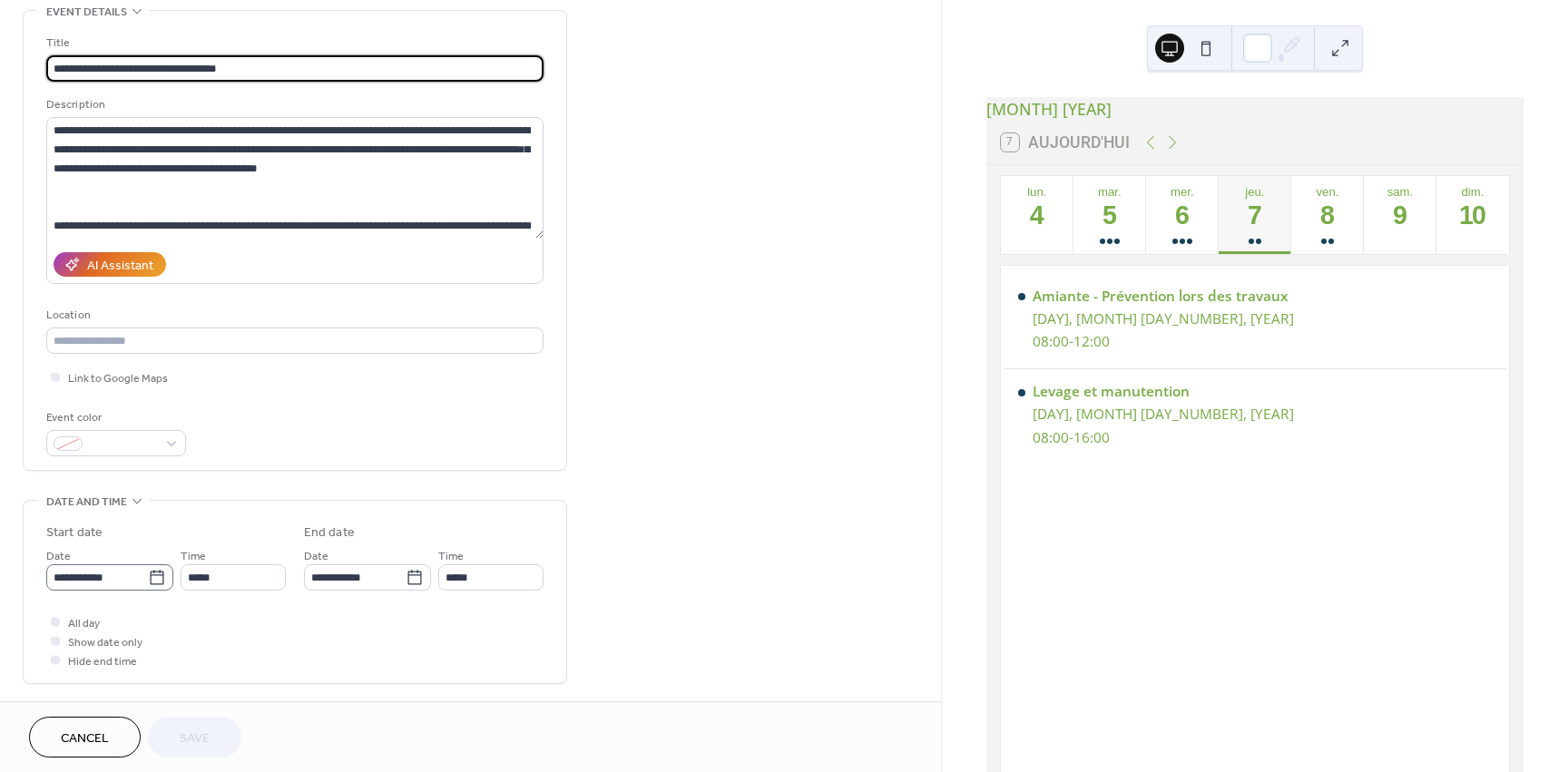 click 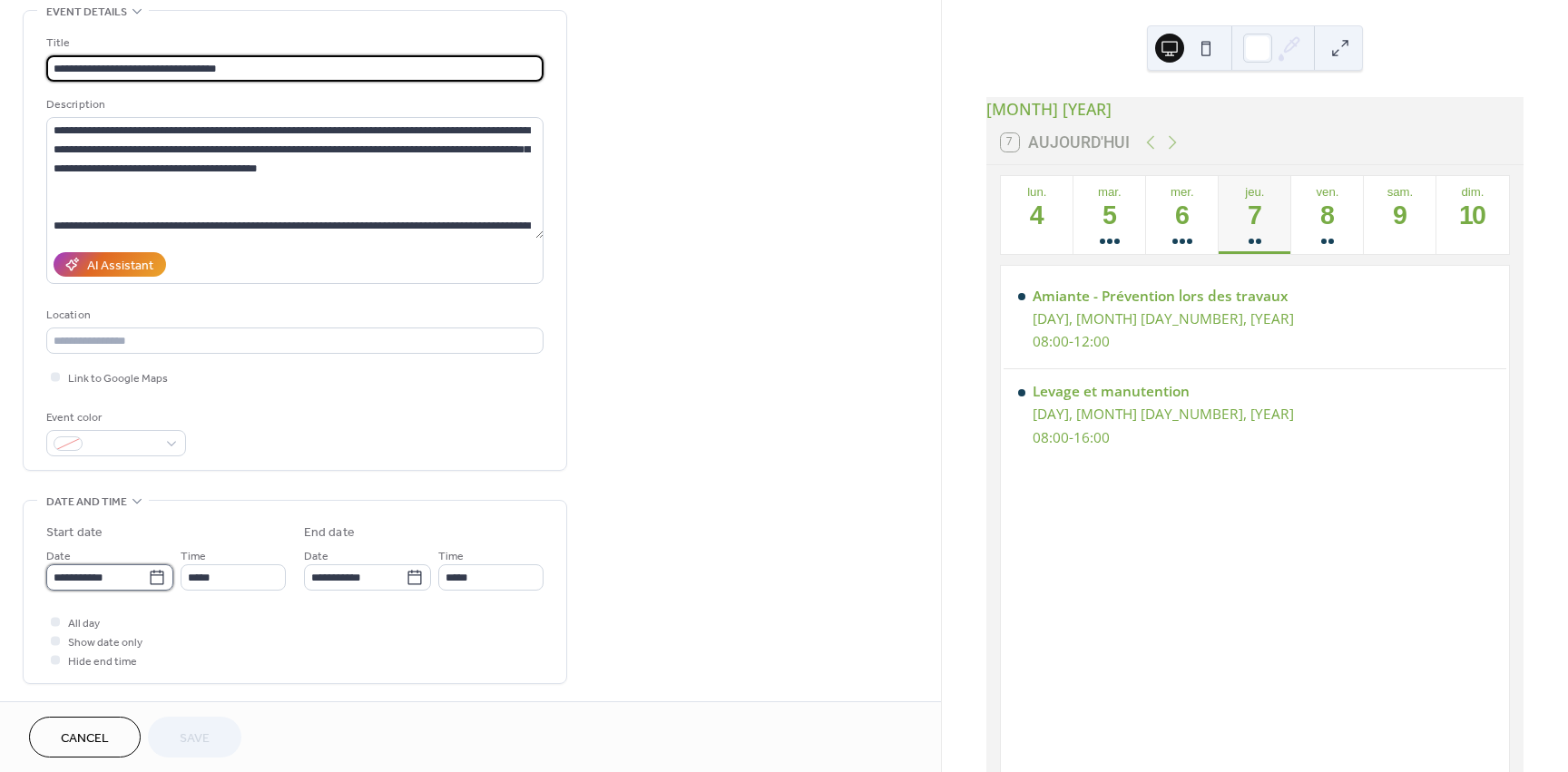 click on "**********" at bounding box center (97, 577) 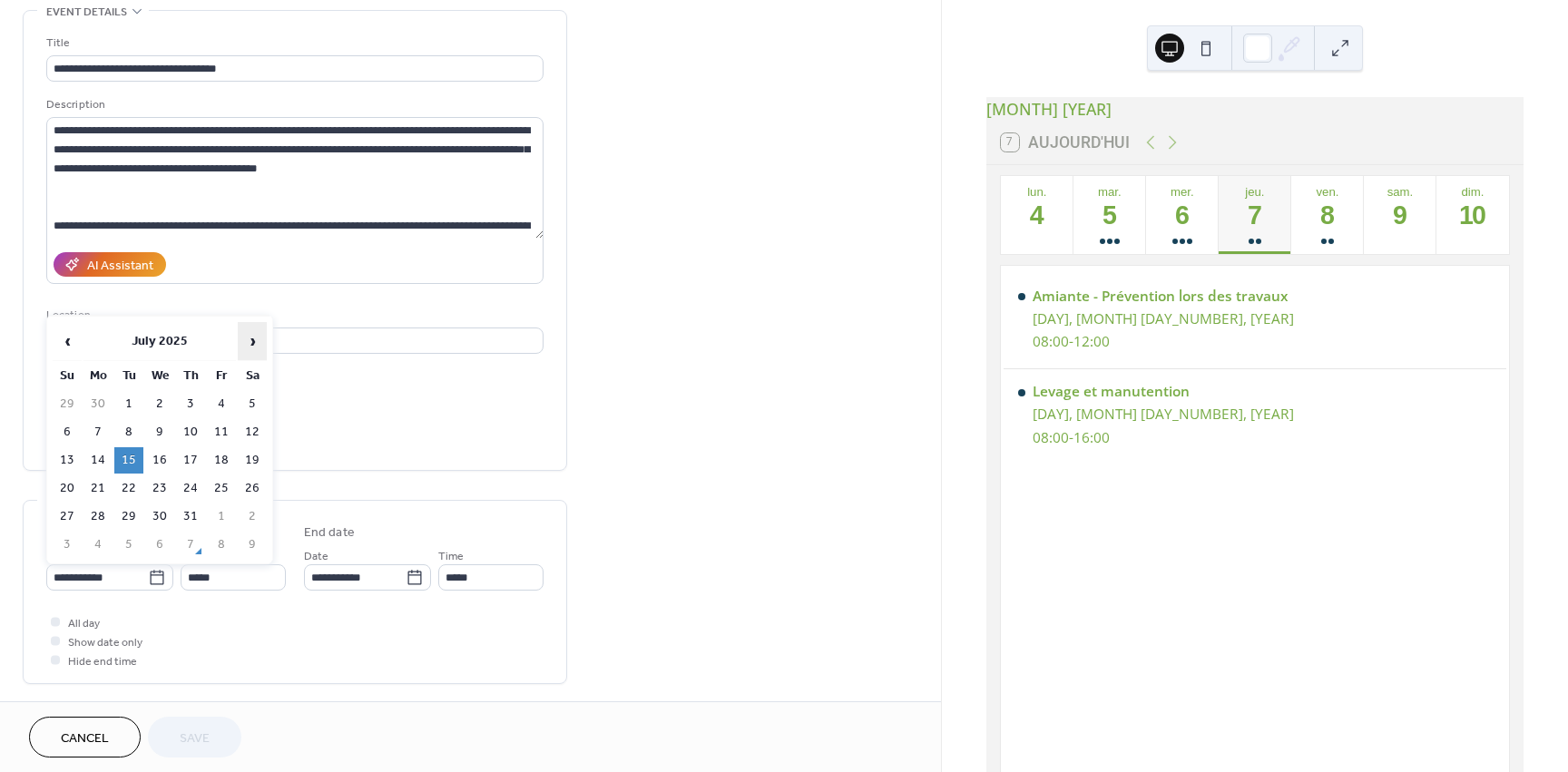 click on "›" at bounding box center (252, 341) 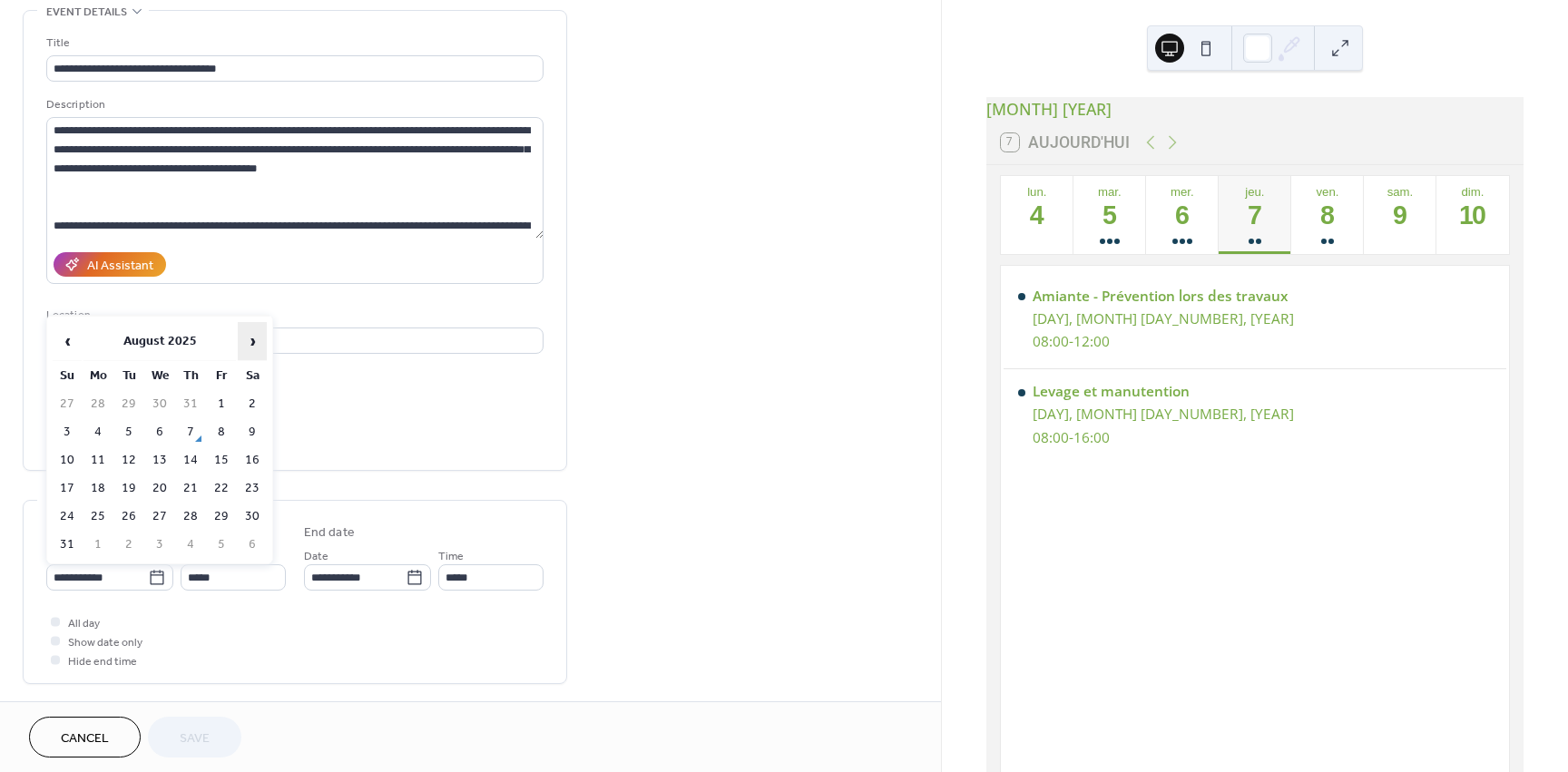 click on "›" at bounding box center [252, 341] 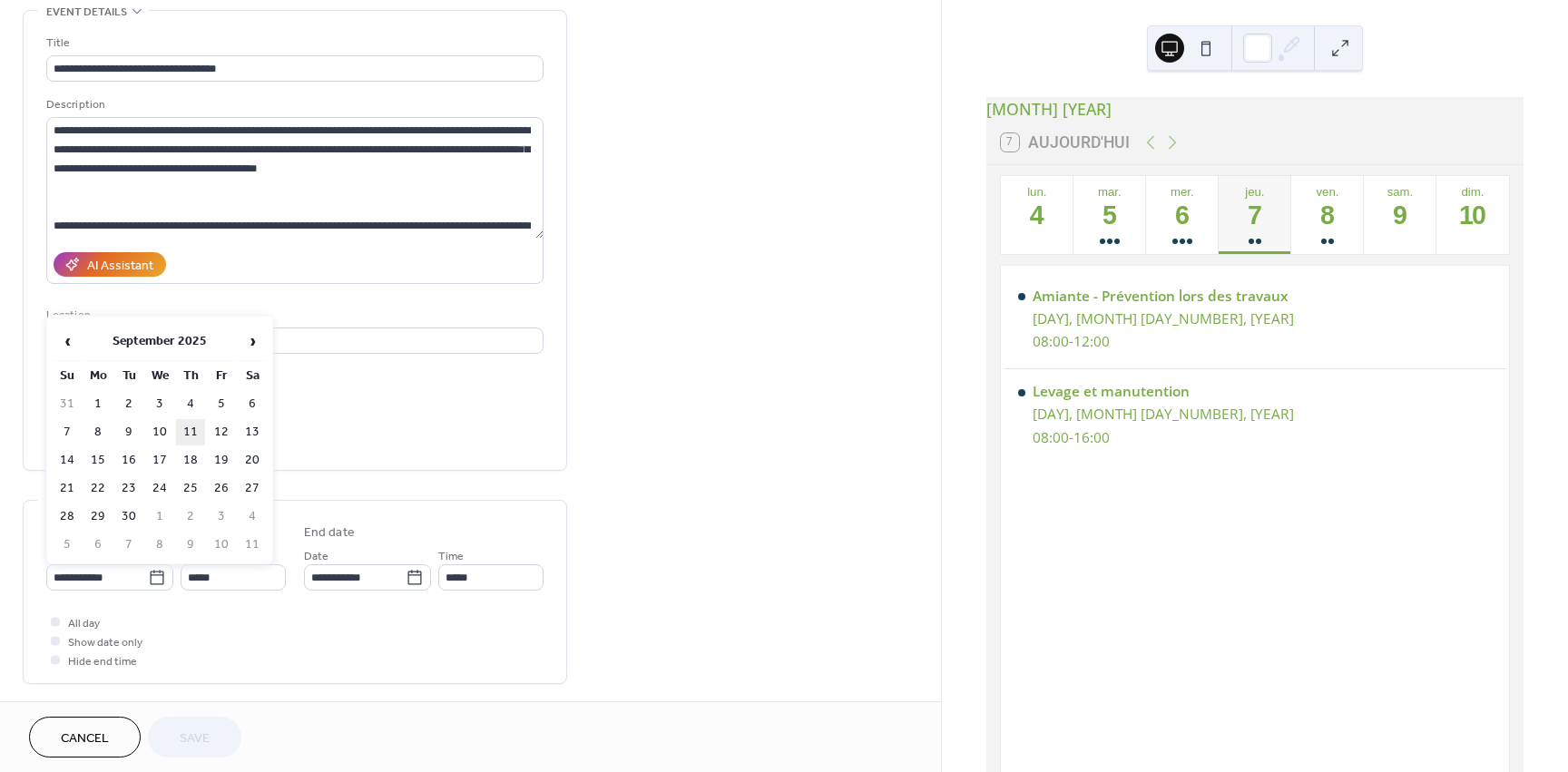 click on "11" at bounding box center (191, 432) 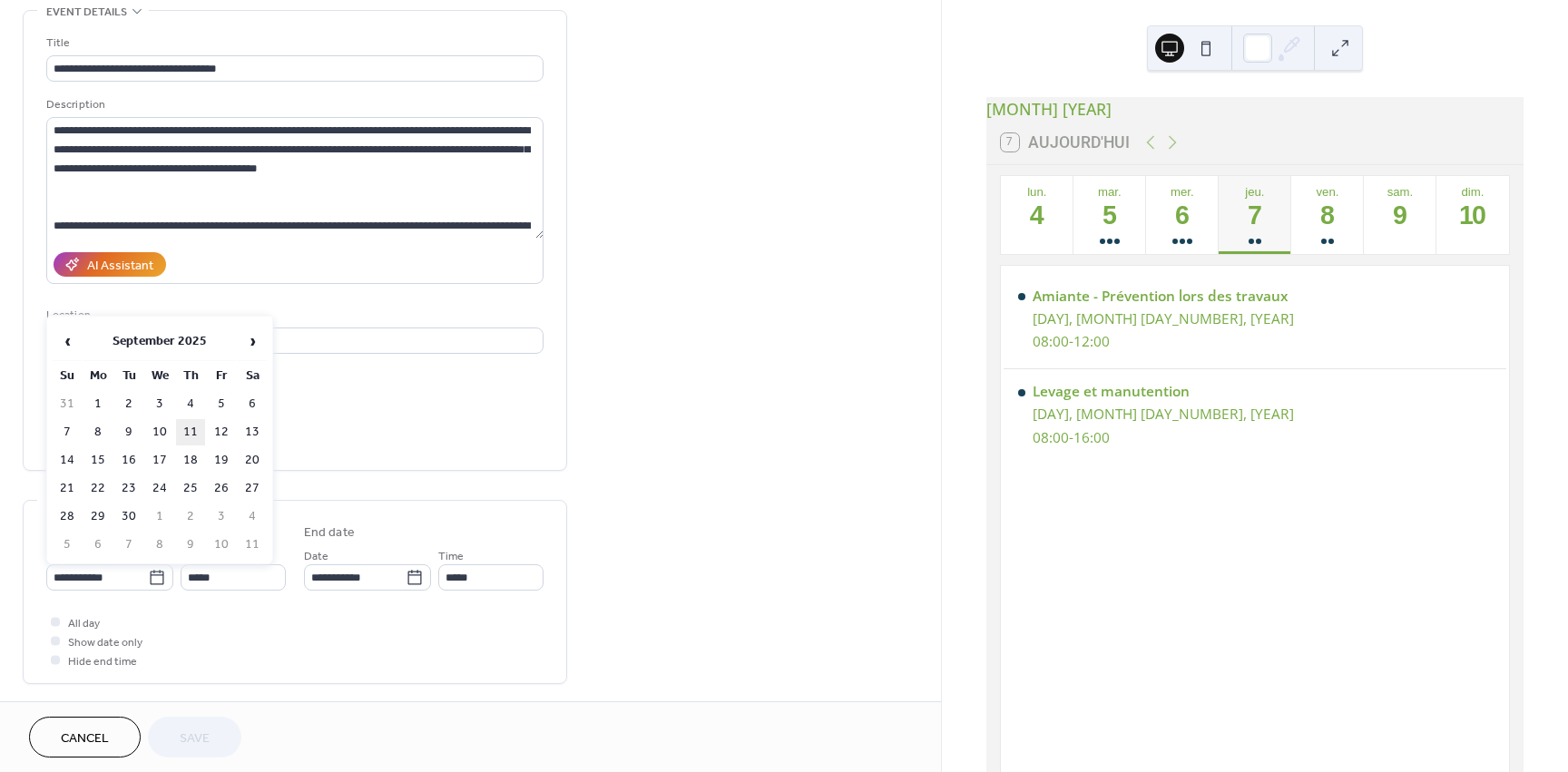 type on "**********" 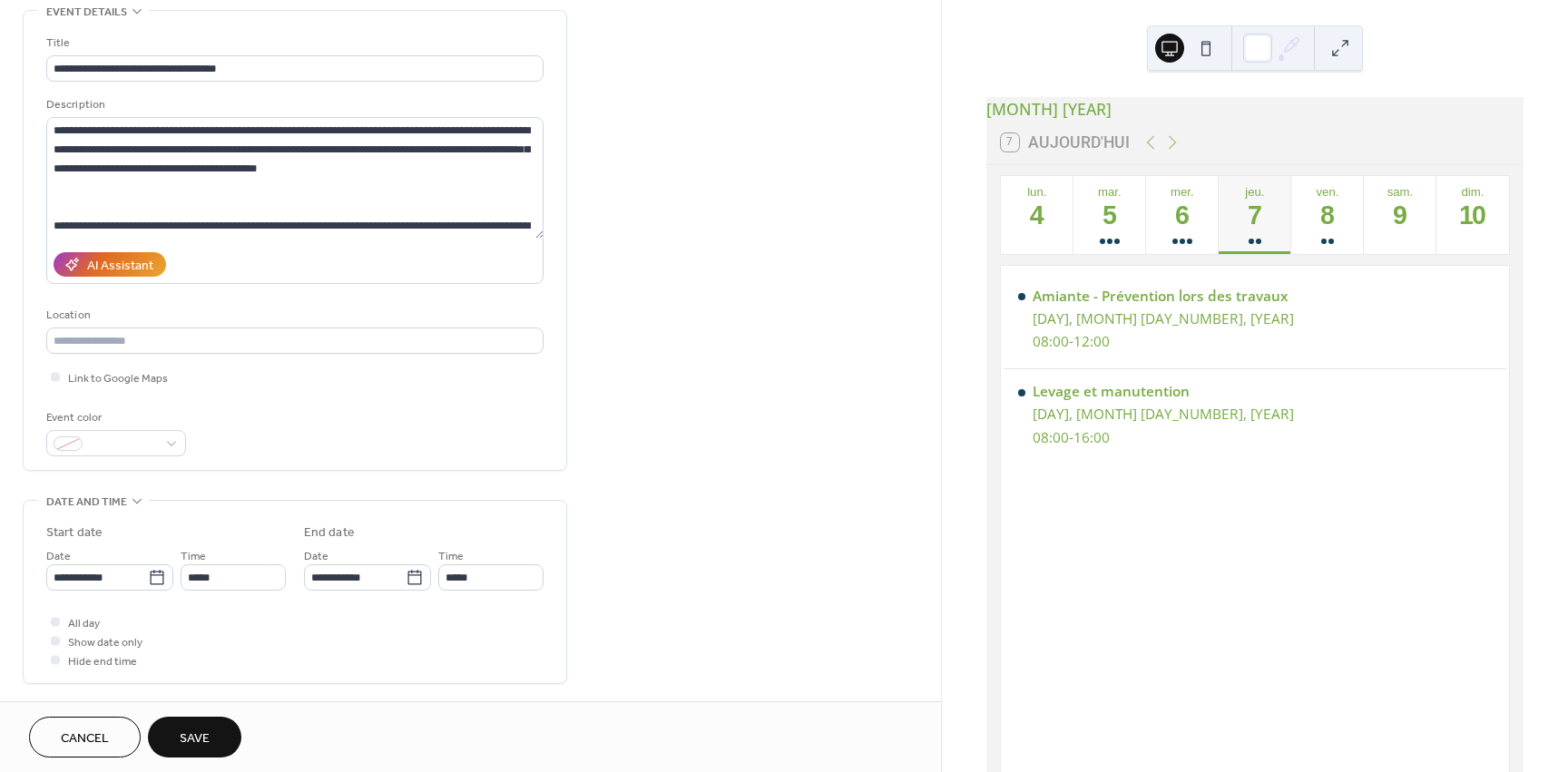 click on "Save" at bounding box center [194, 737] 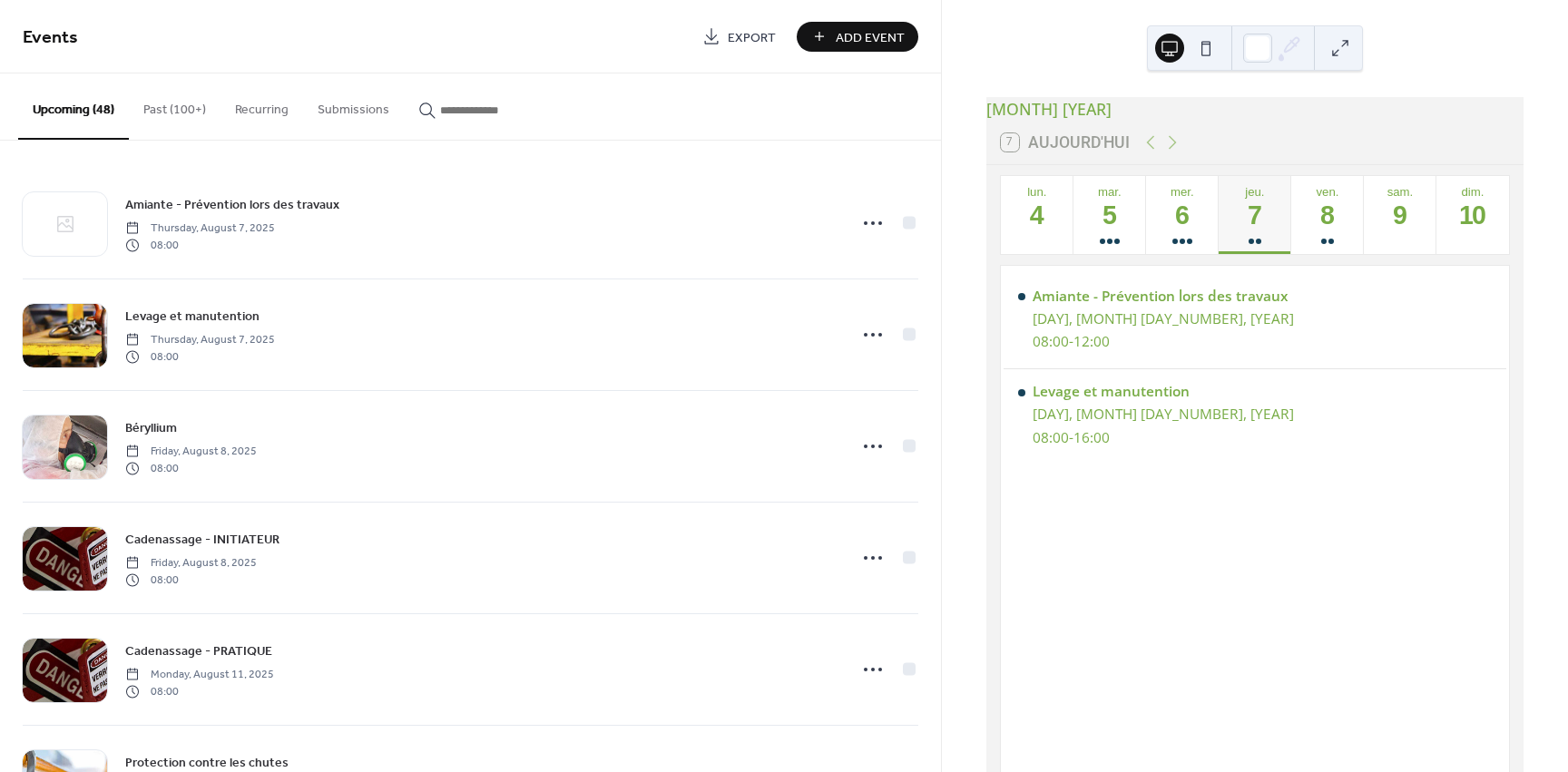 click on "Past (100+)" at bounding box center [174, 105] 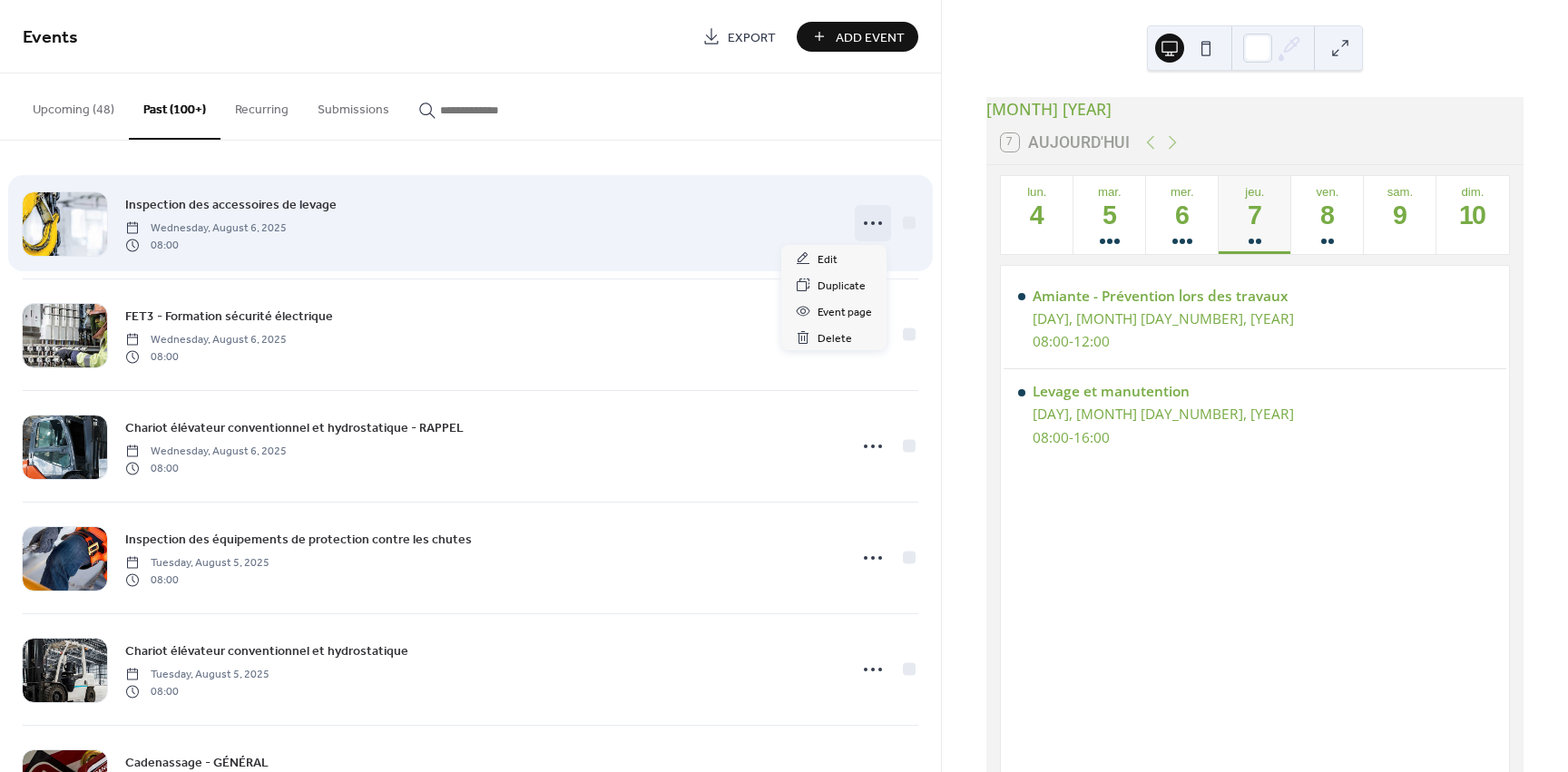 click 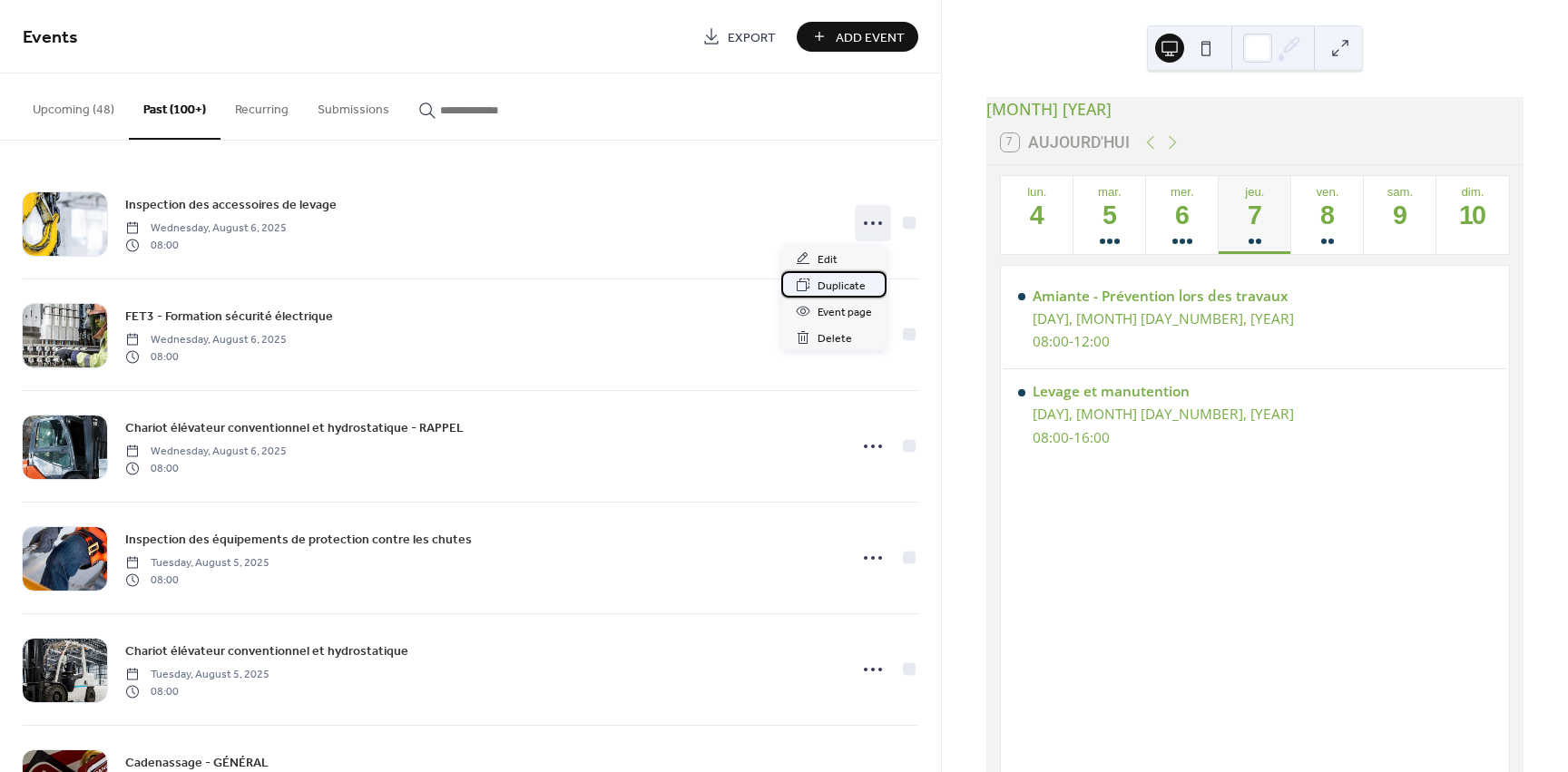 click on "Duplicate" at bounding box center [841, 286] 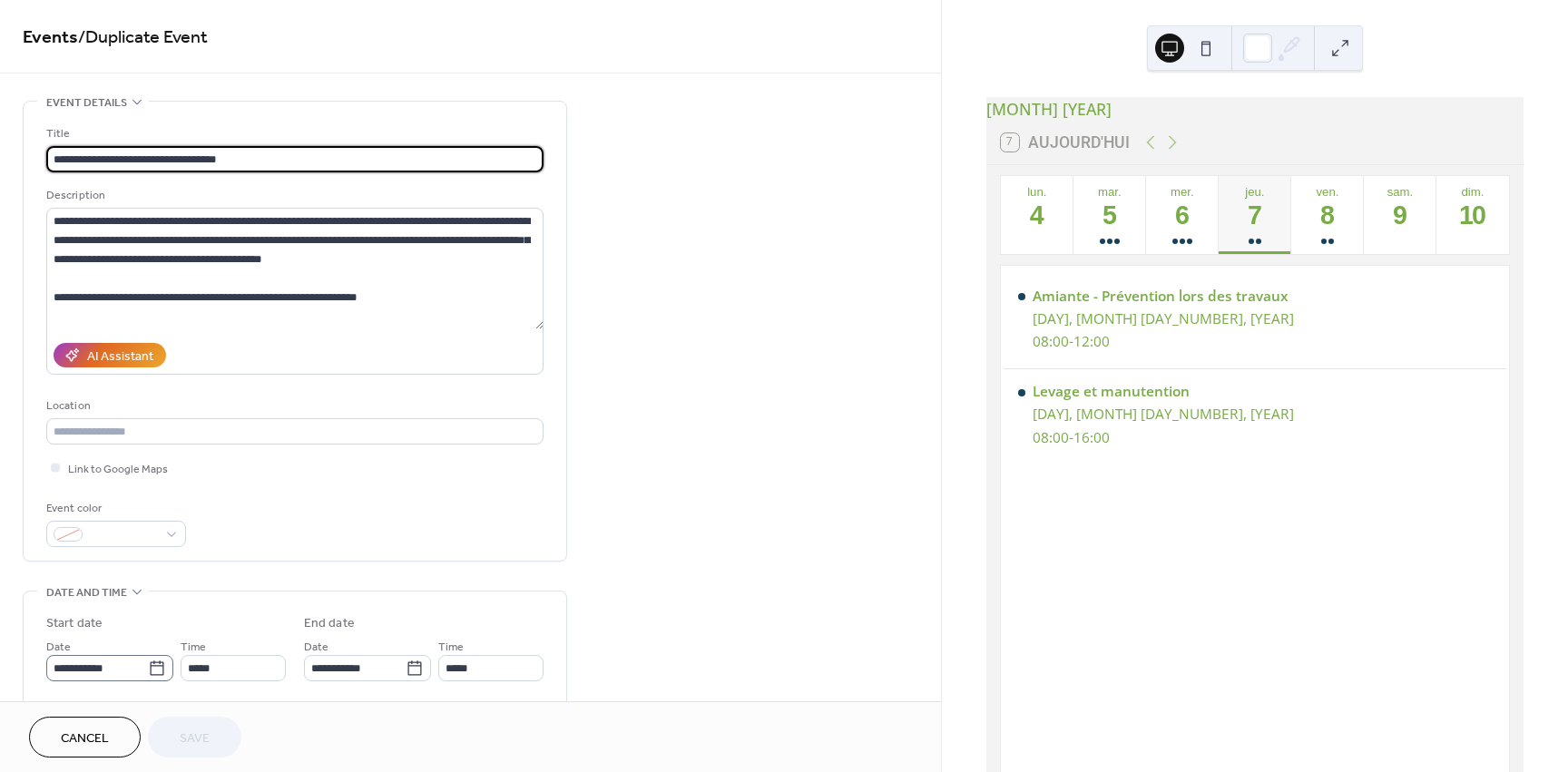 click 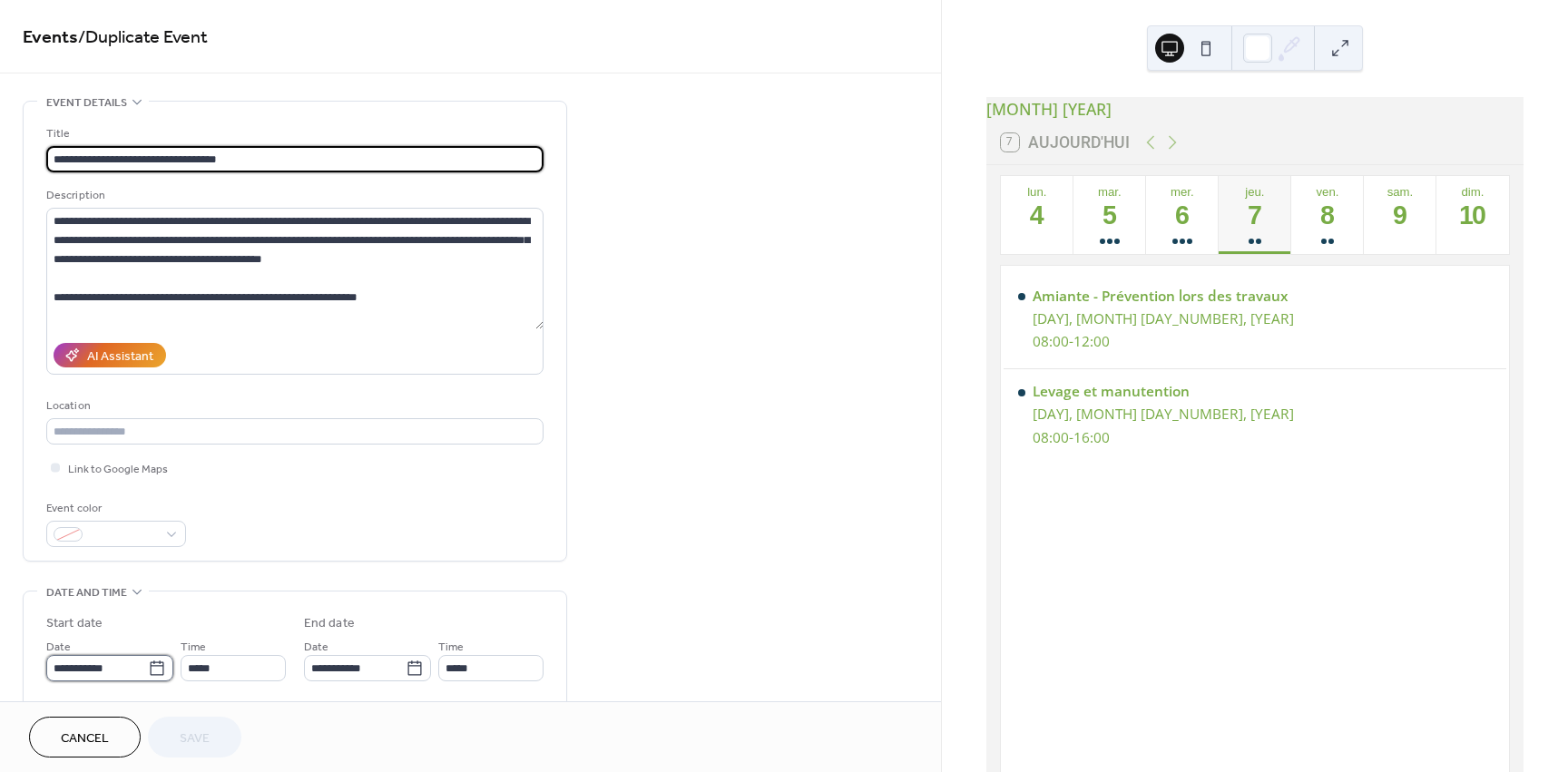 click on "**********" at bounding box center (97, 668) 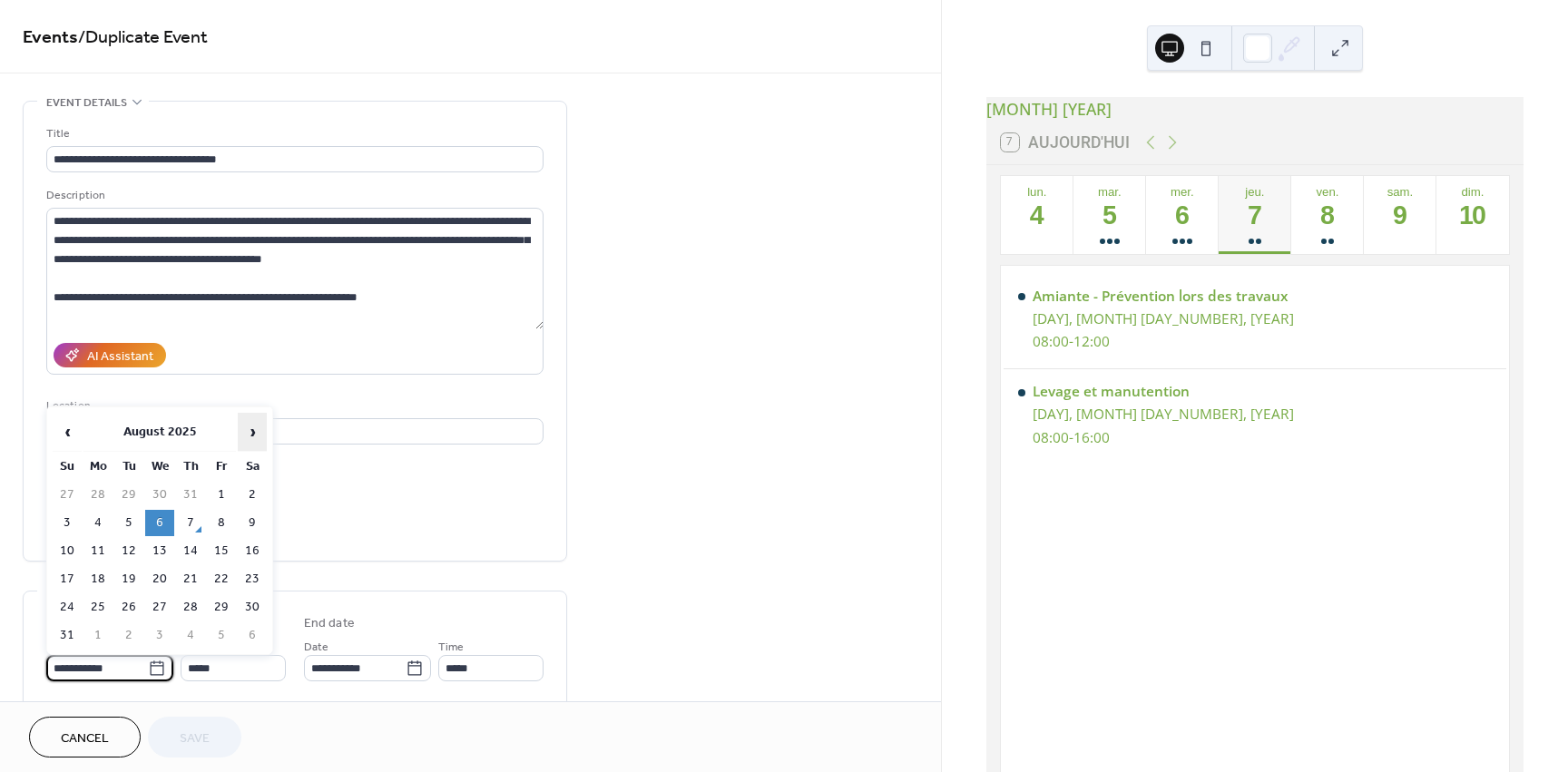 click on "›" at bounding box center (252, 432) 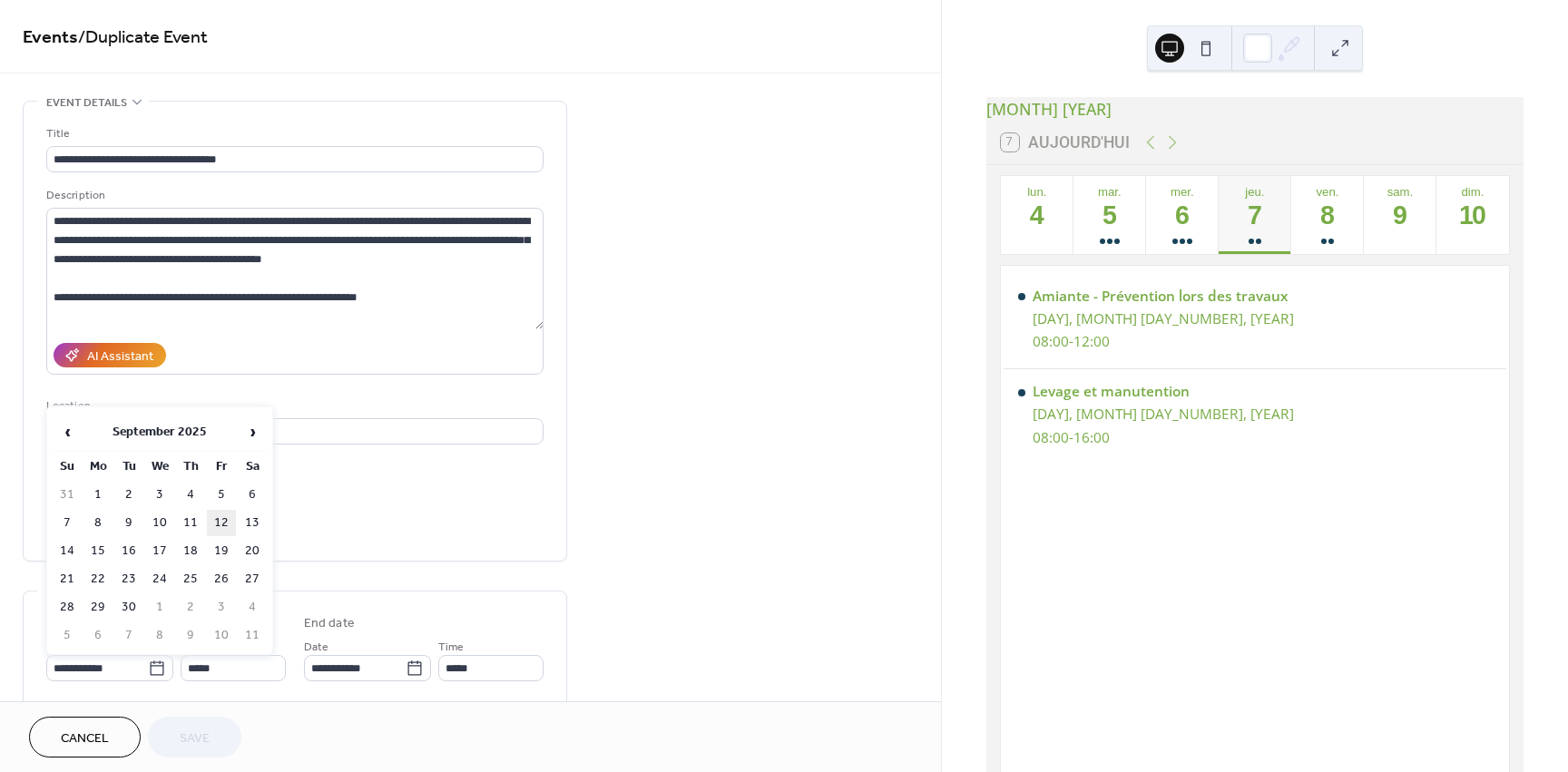 click on "12" at bounding box center [221, 523] 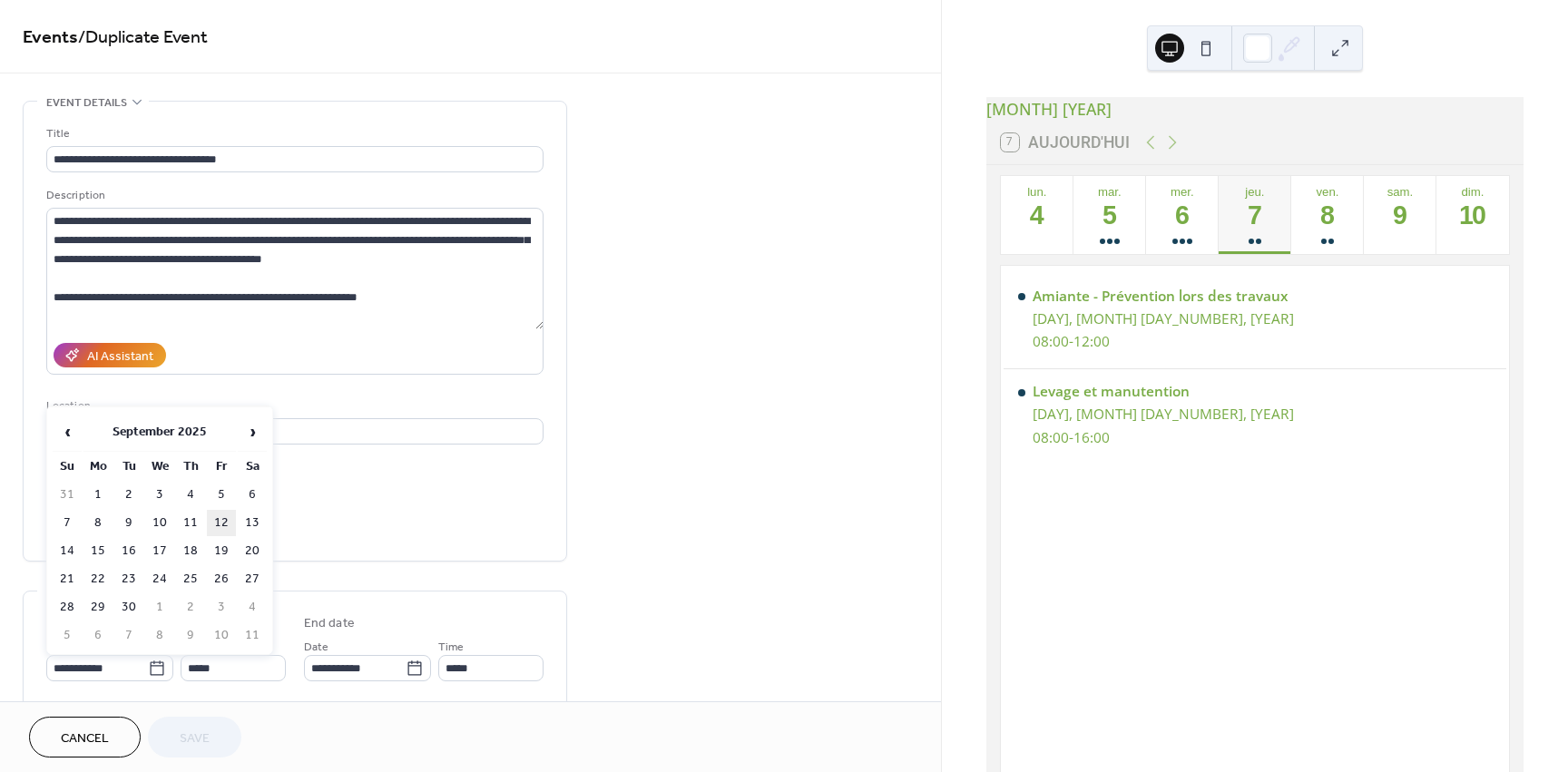 type on "**********" 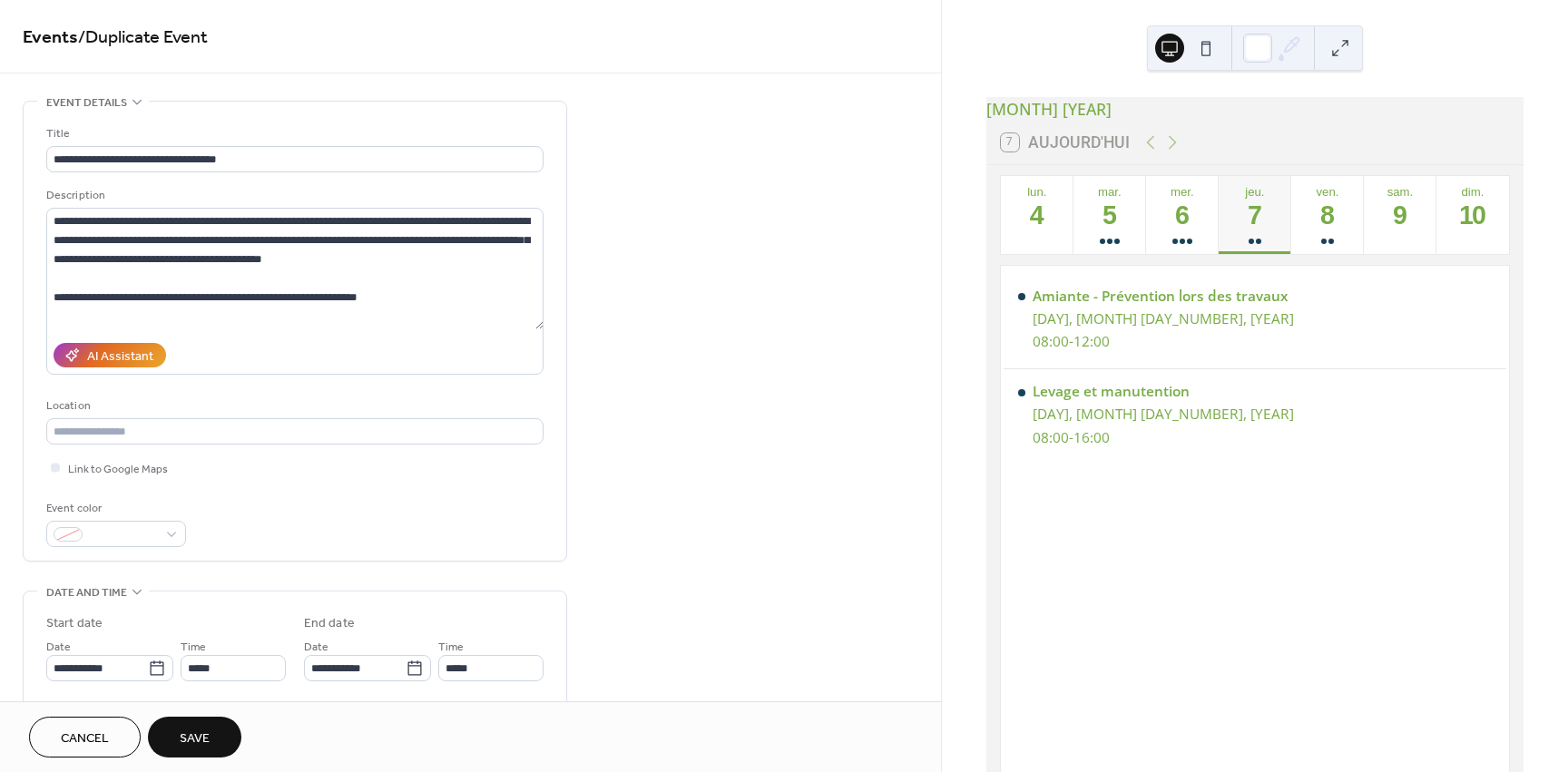 click on "Save" at bounding box center [194, 738] 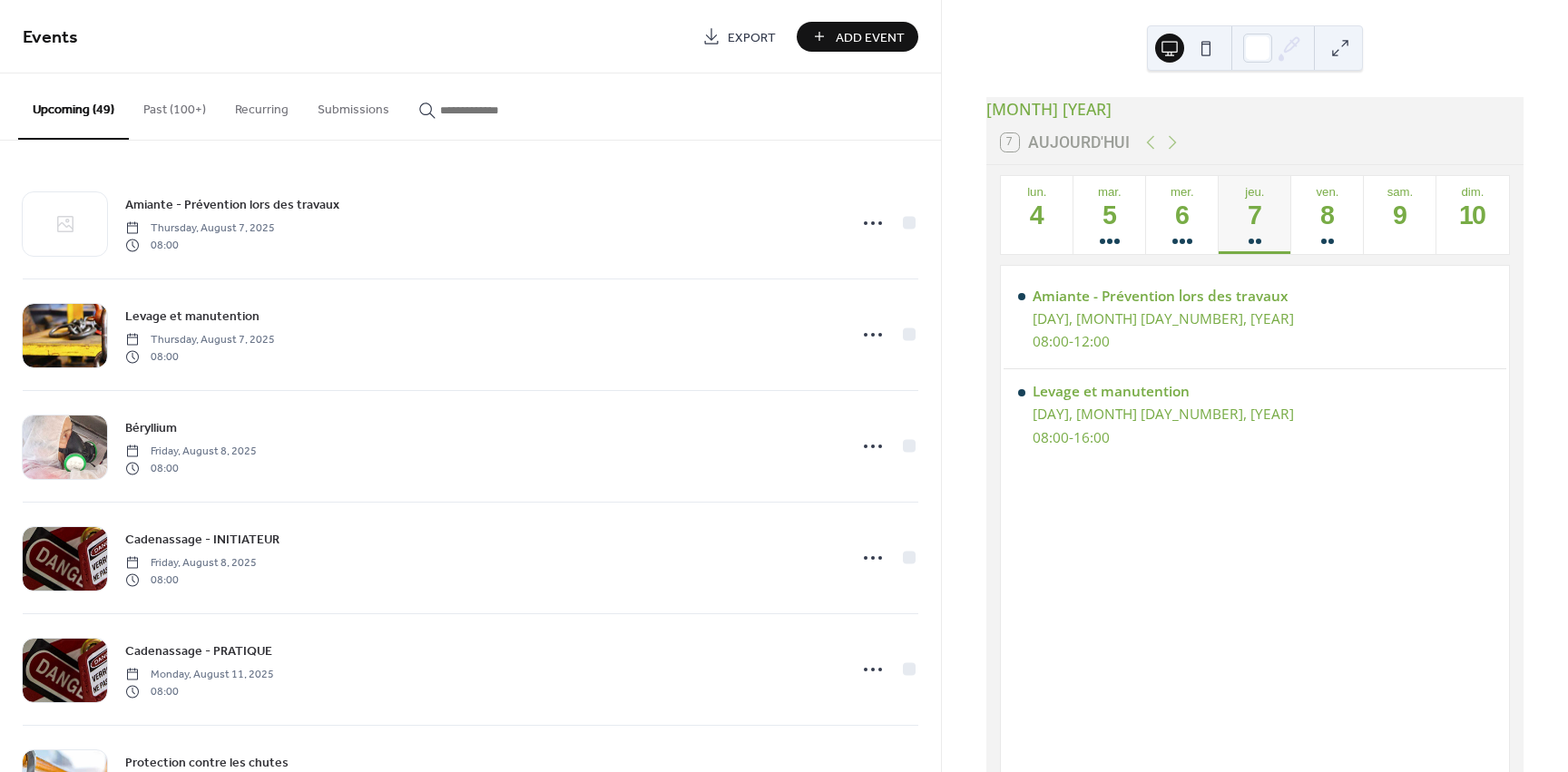 click on "Past (100+)" at bounding box center [174, 105] 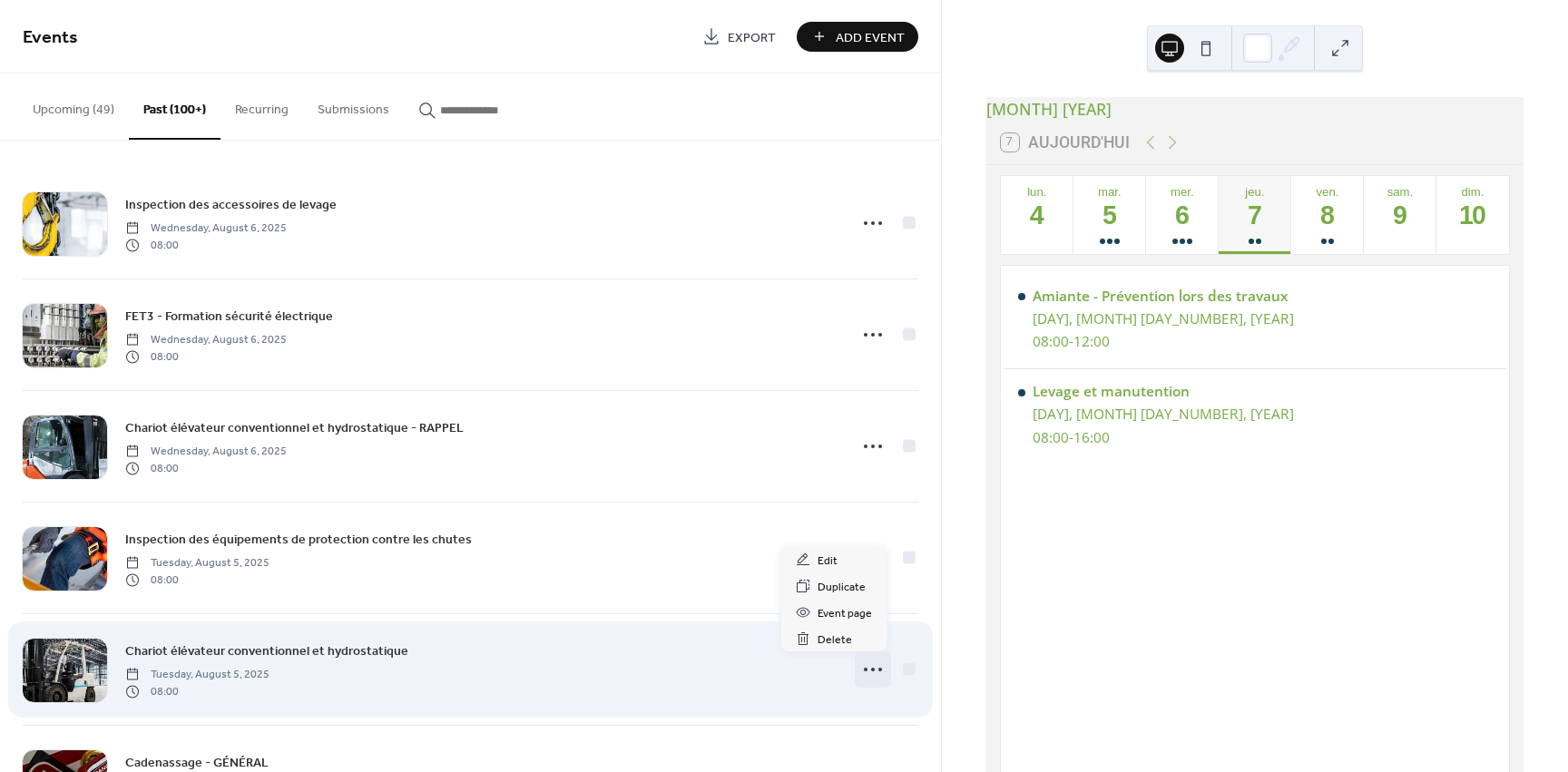 click 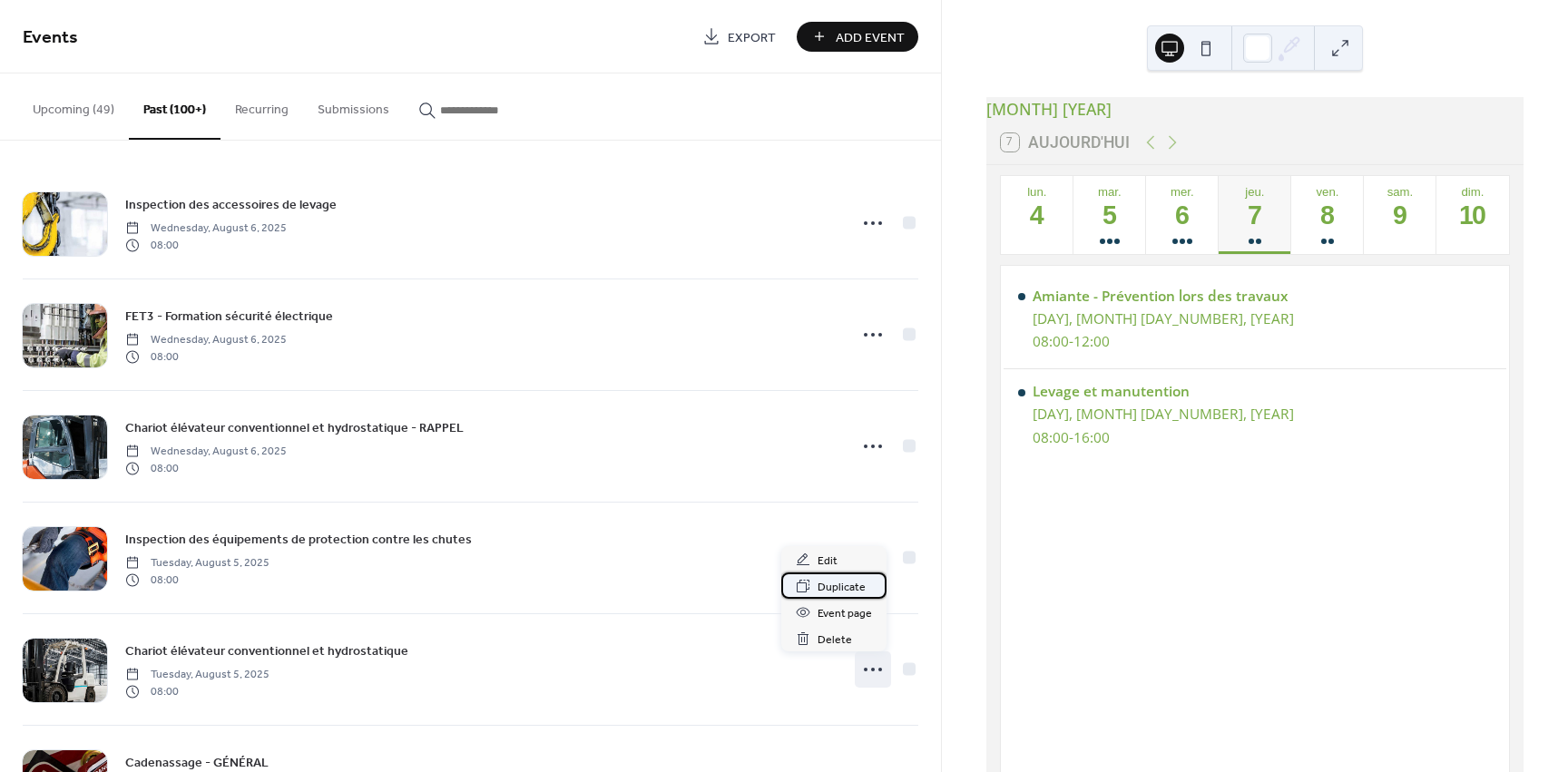 click on "Duplicate" at bounding box center [841, 587] 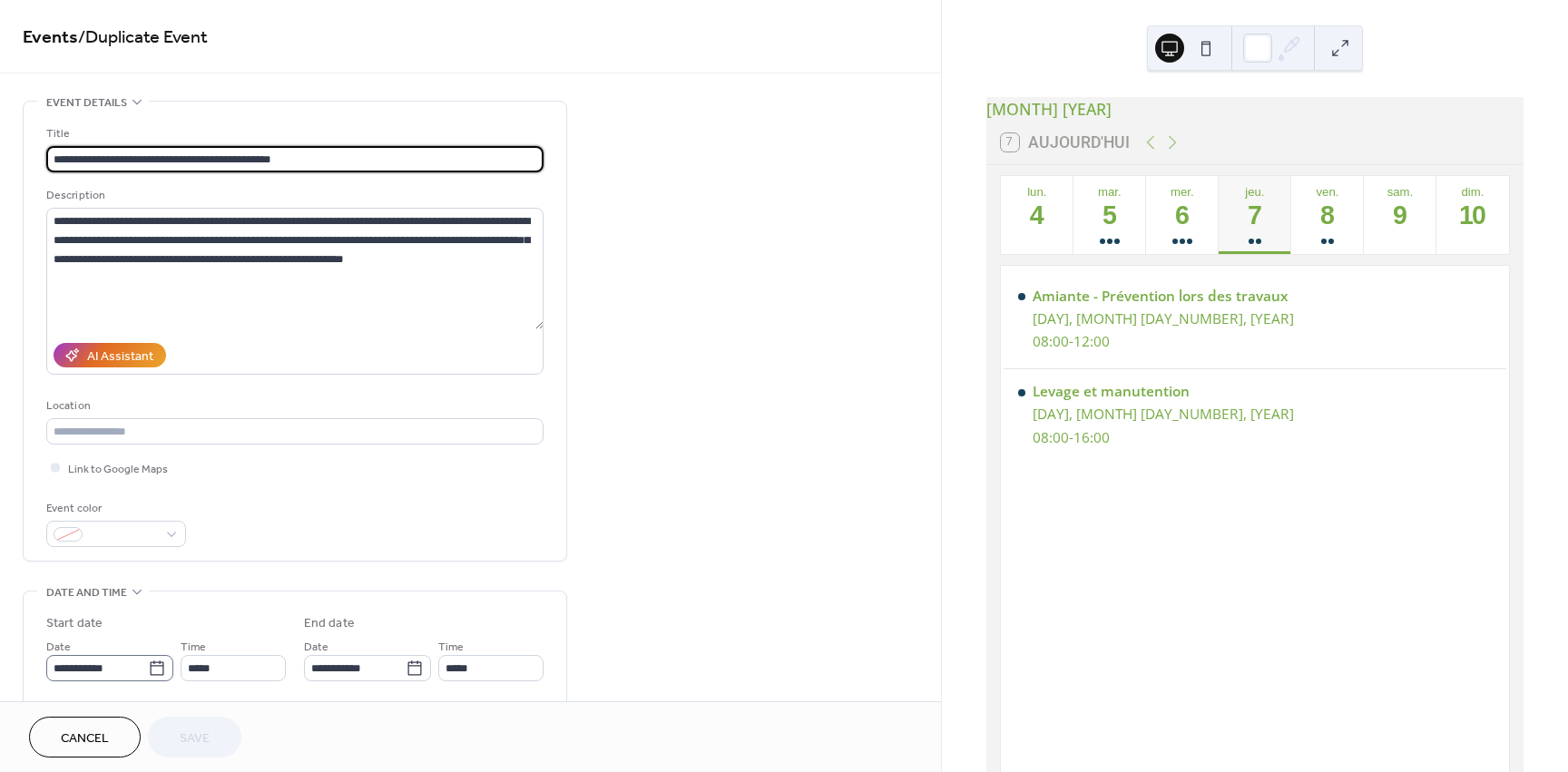 click 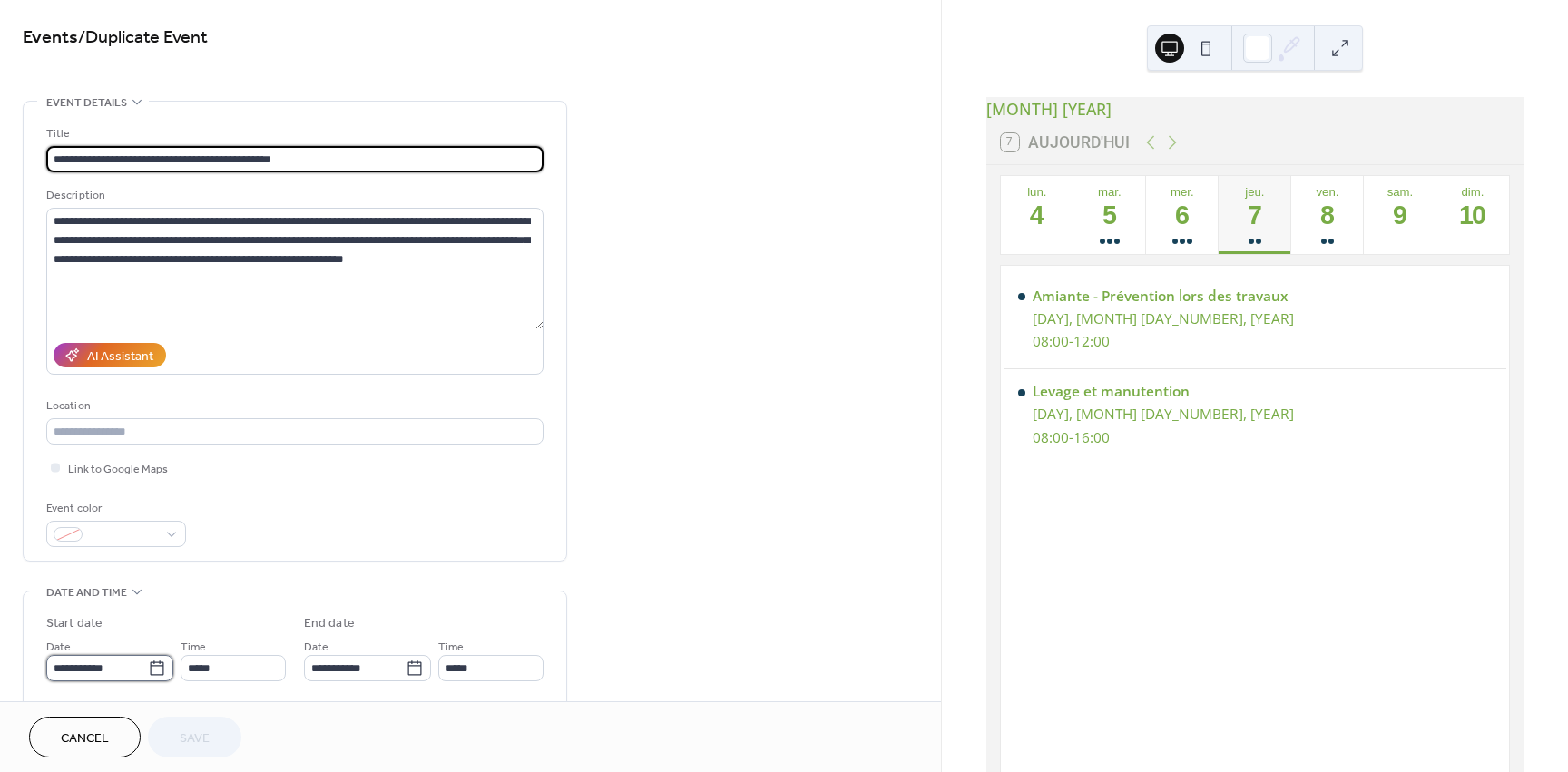 click on "**********" at bounding box center [97, 668] 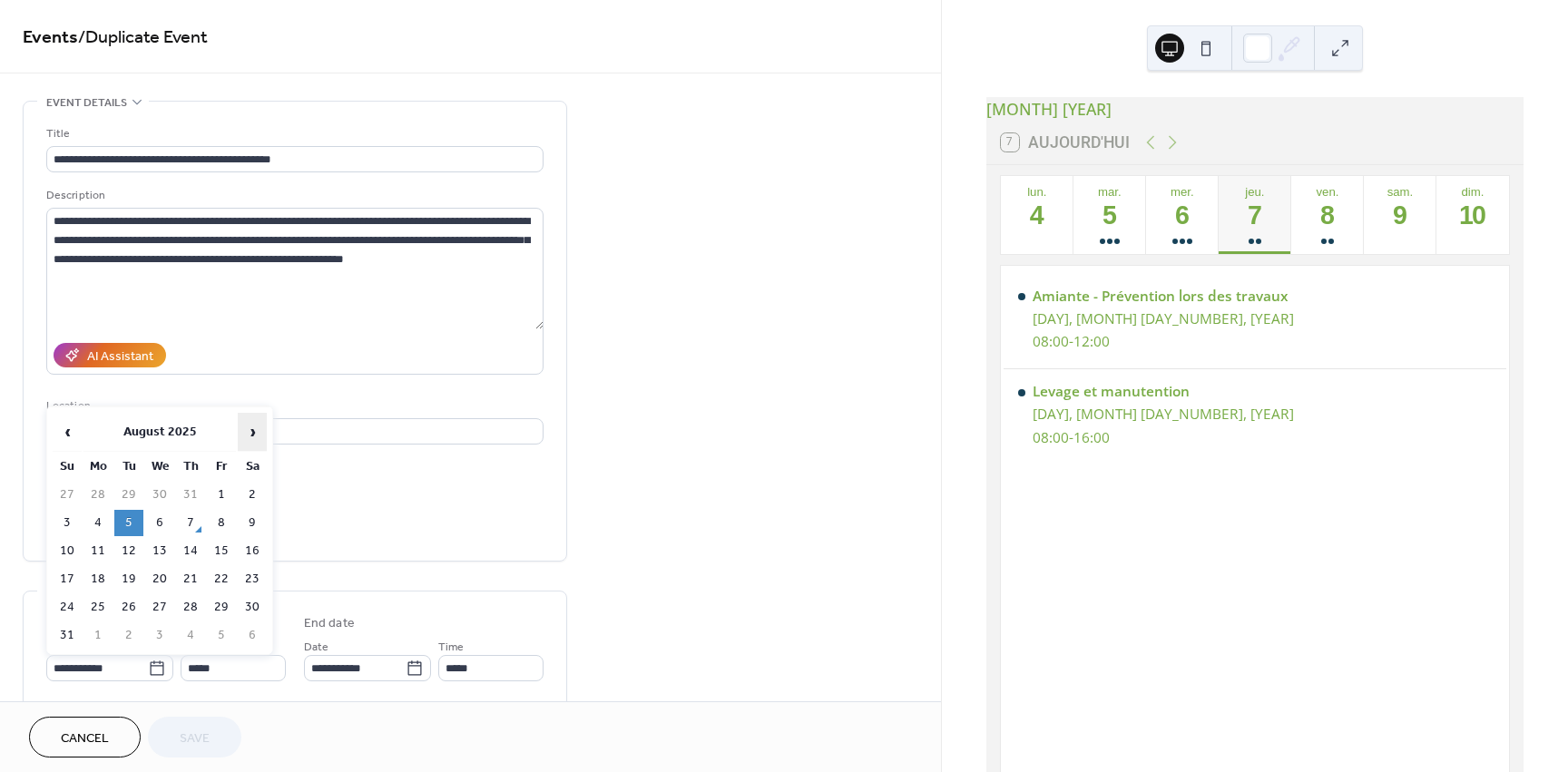 click on "›" at bounding box center [252, 432] 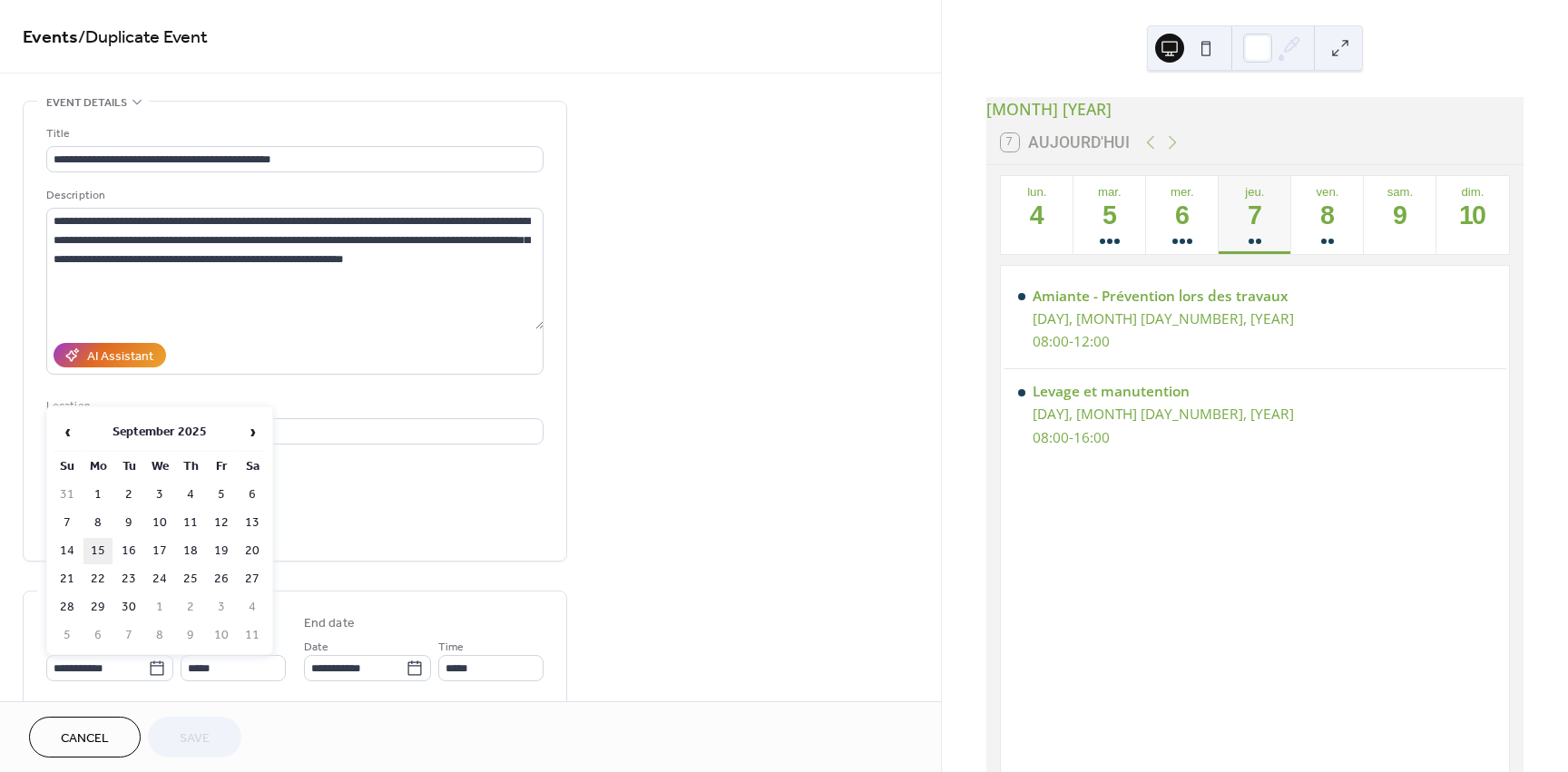 click on "15" at bounding box center [98, 551] 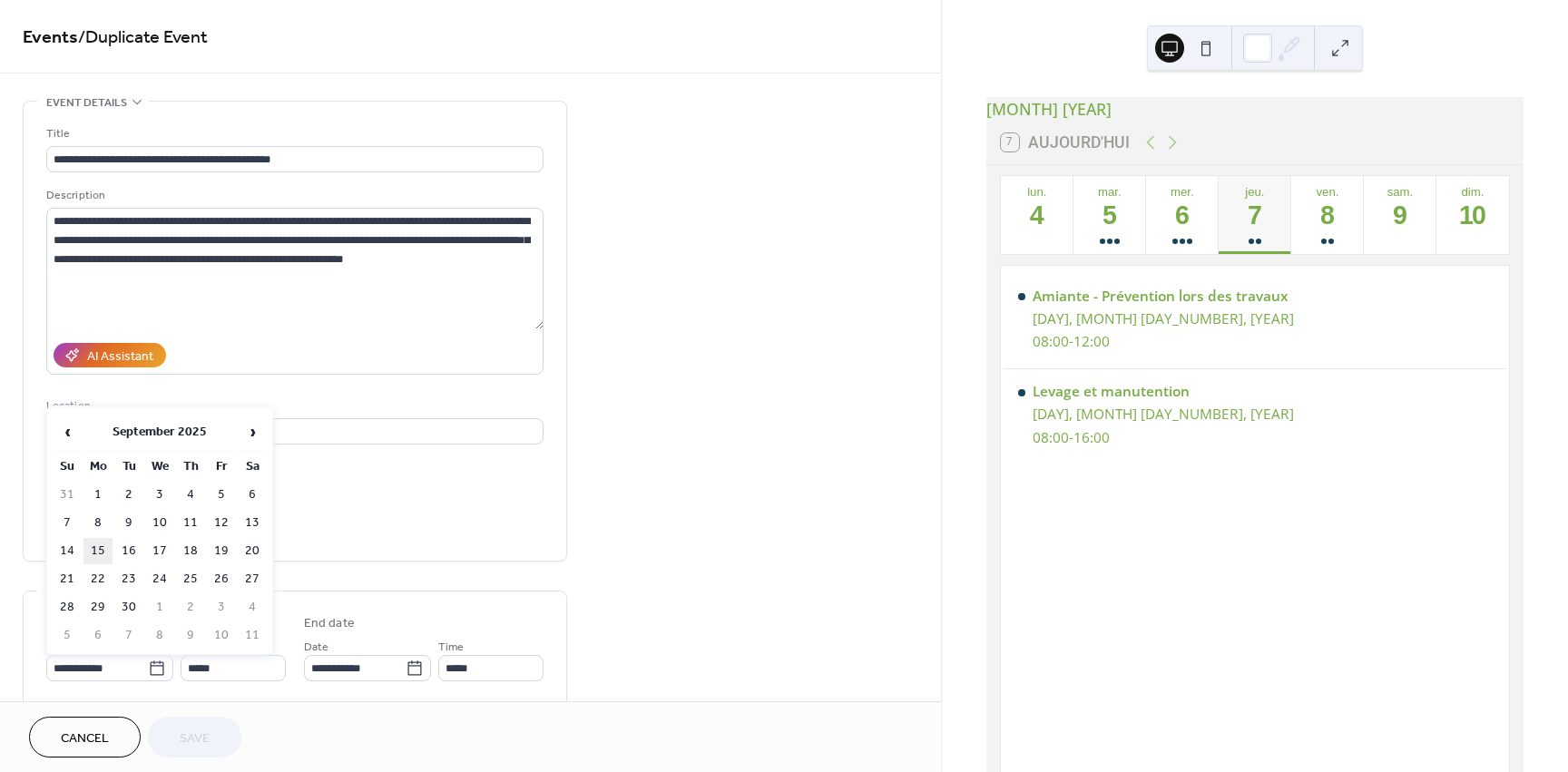 type on "**********" 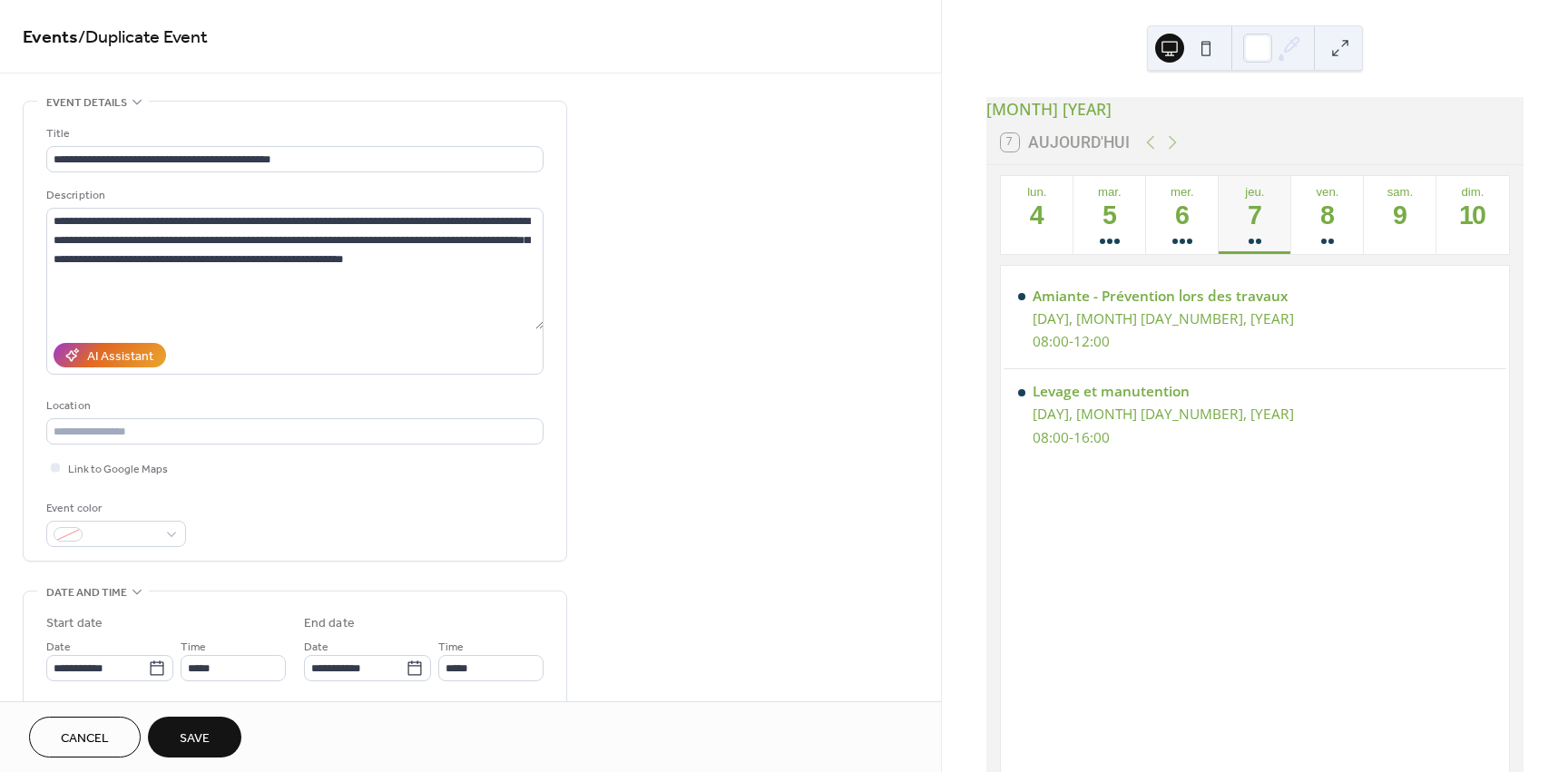 click on "Save" at bounding box center [194, 738] 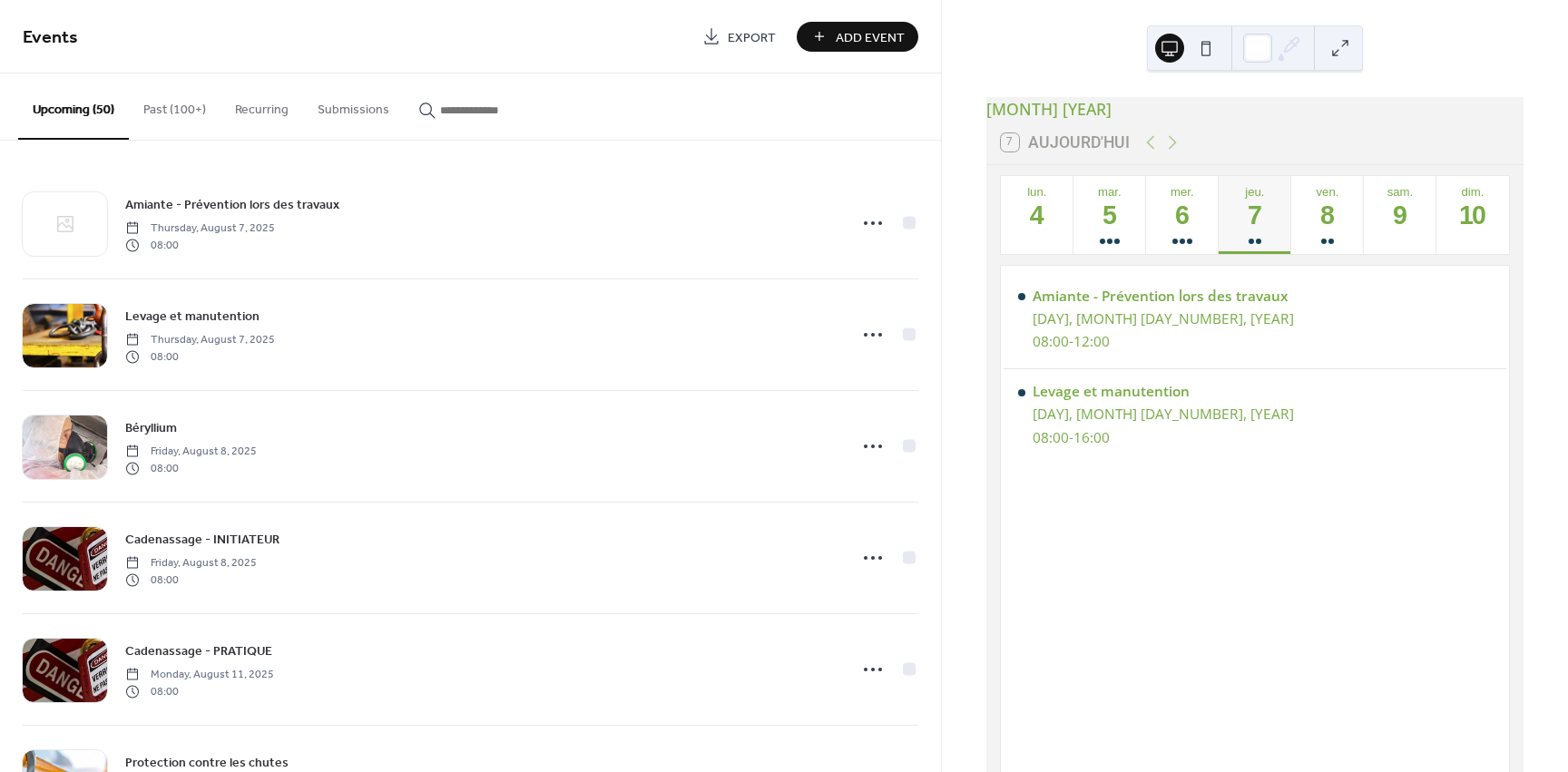 click on "Past (100+)" at bounding box center (174, 105) 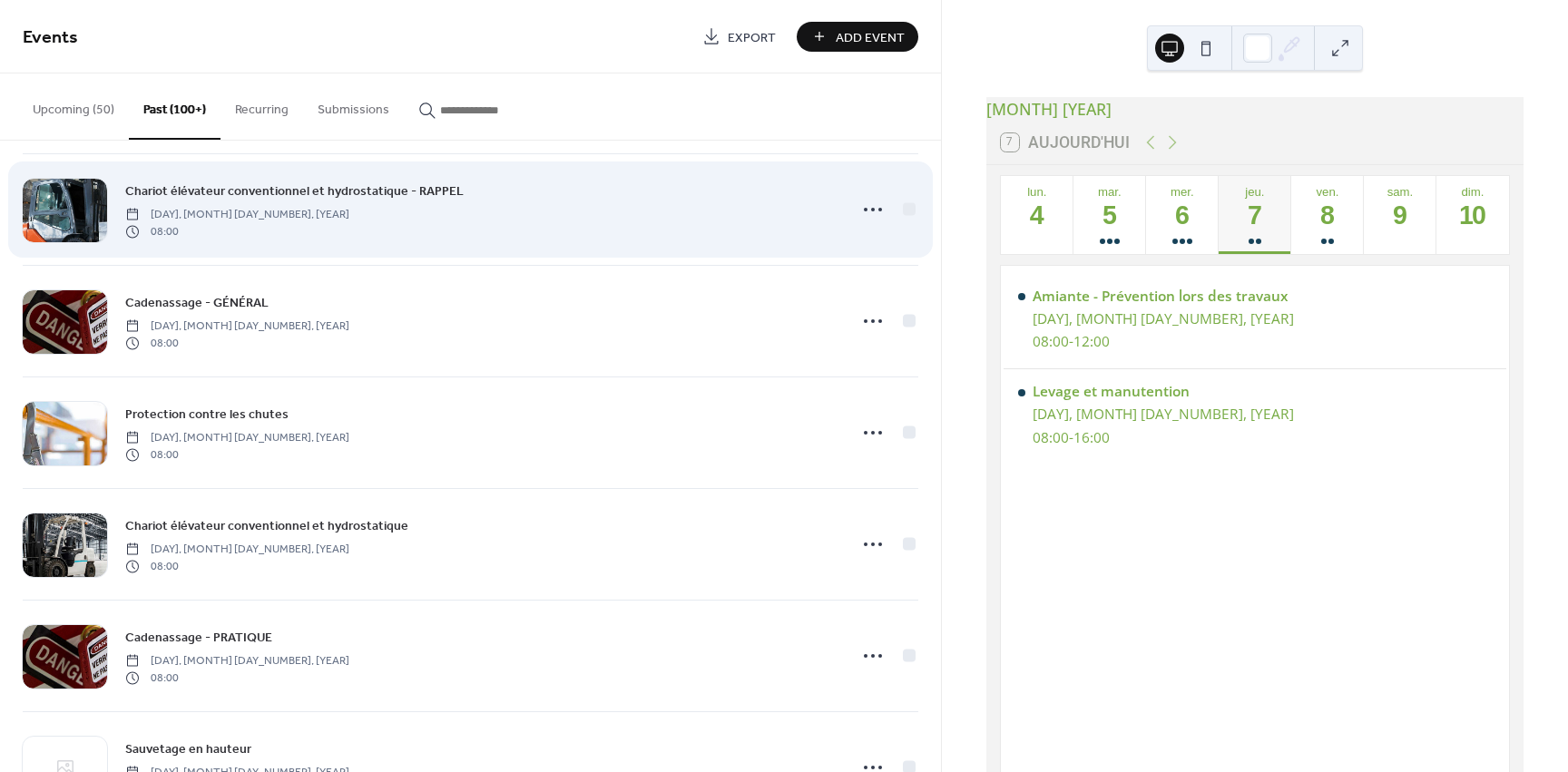 scroll, scrollTop: 4702, scrollLeft: 0, axis: vertical 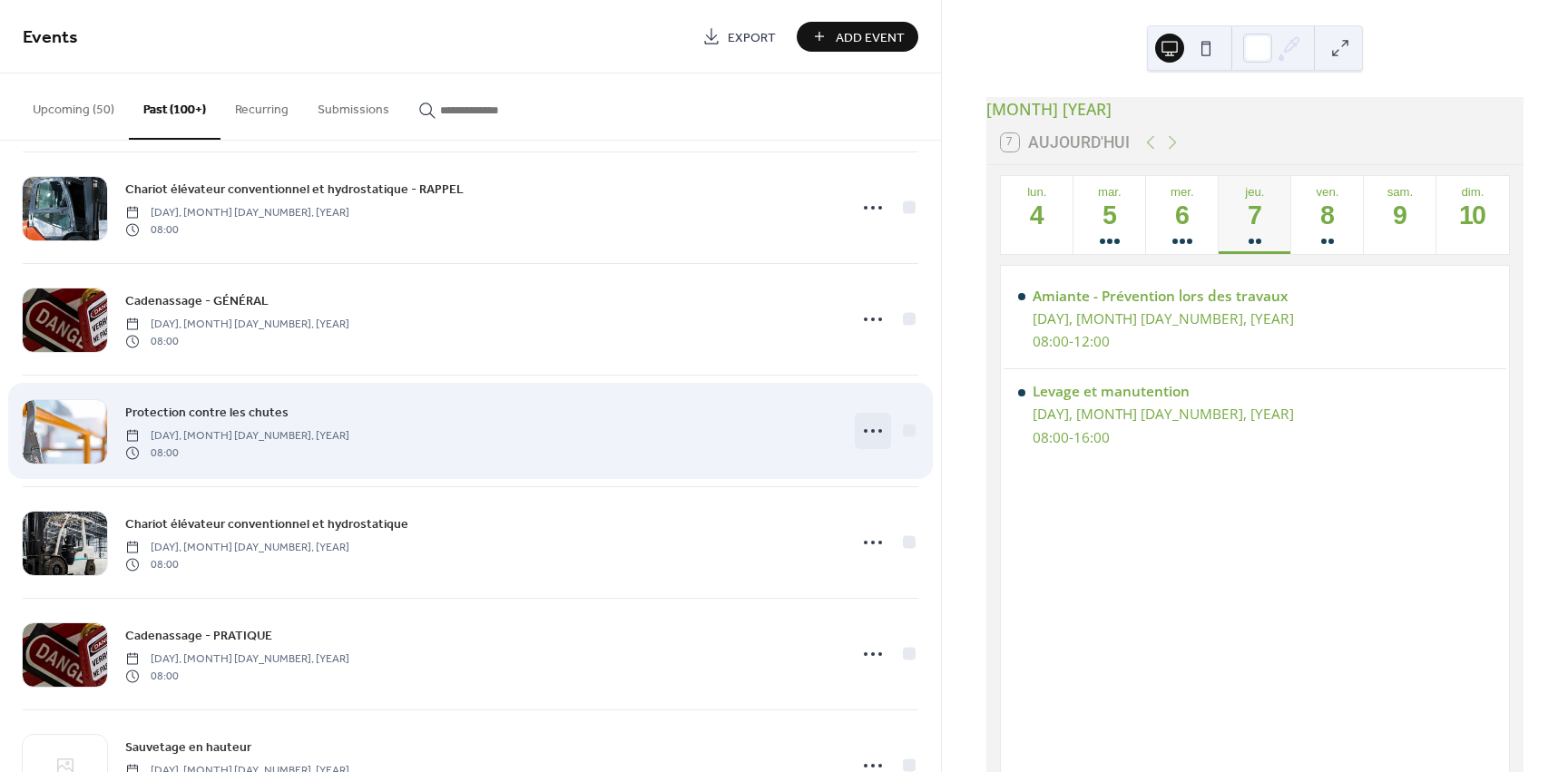 click 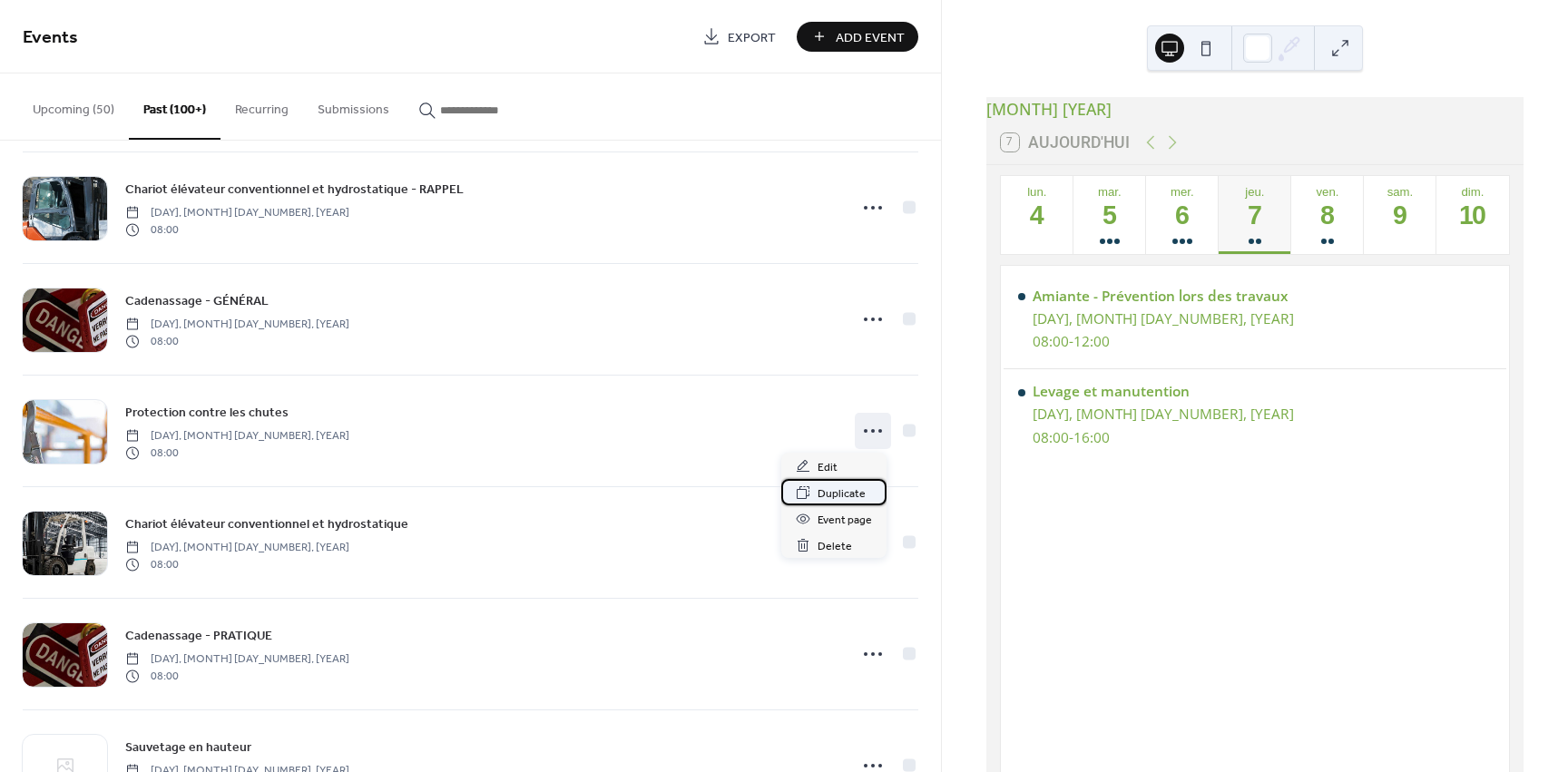 click on "Duplicate" at bounding box center [841, 493] 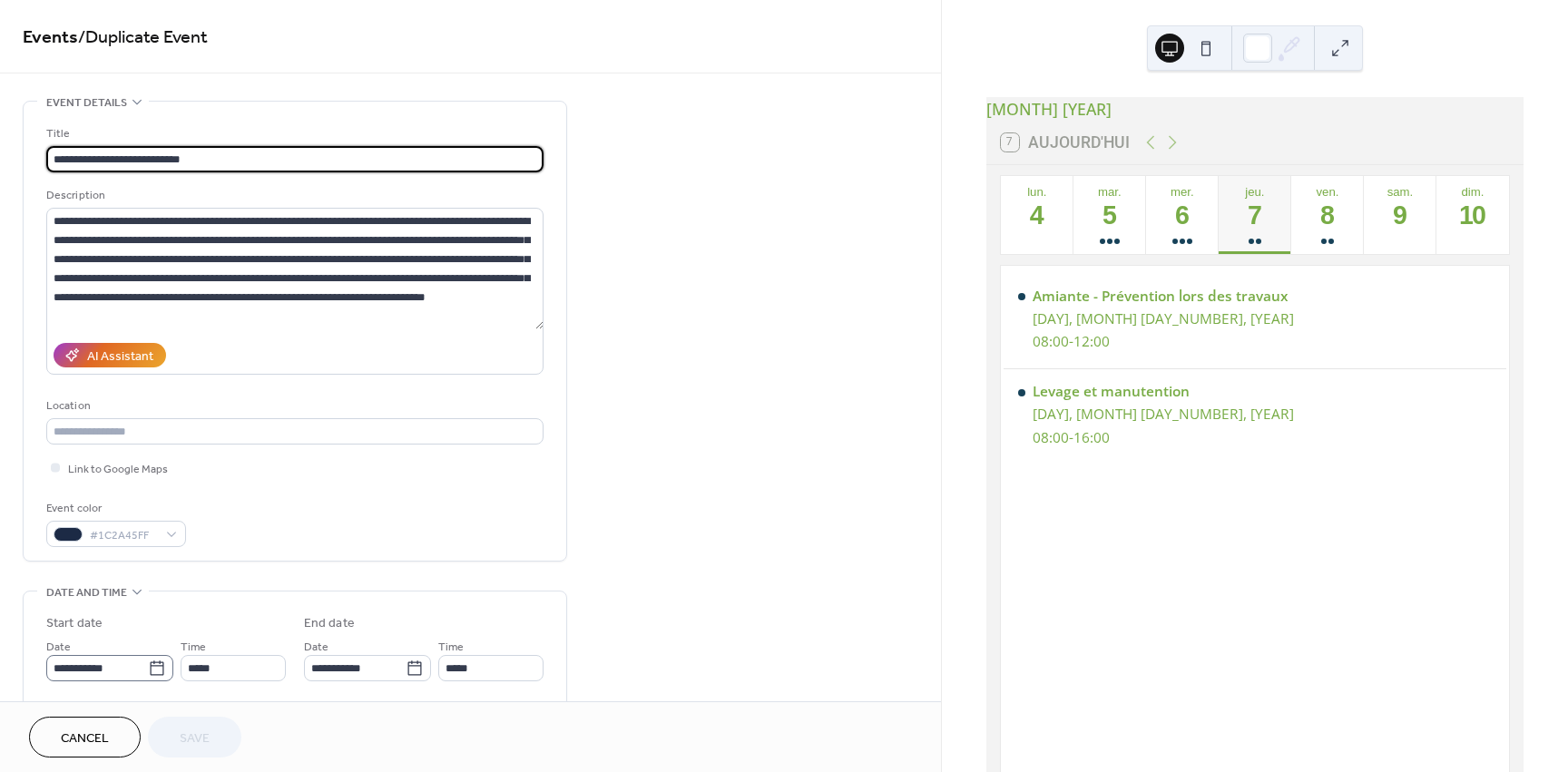 click 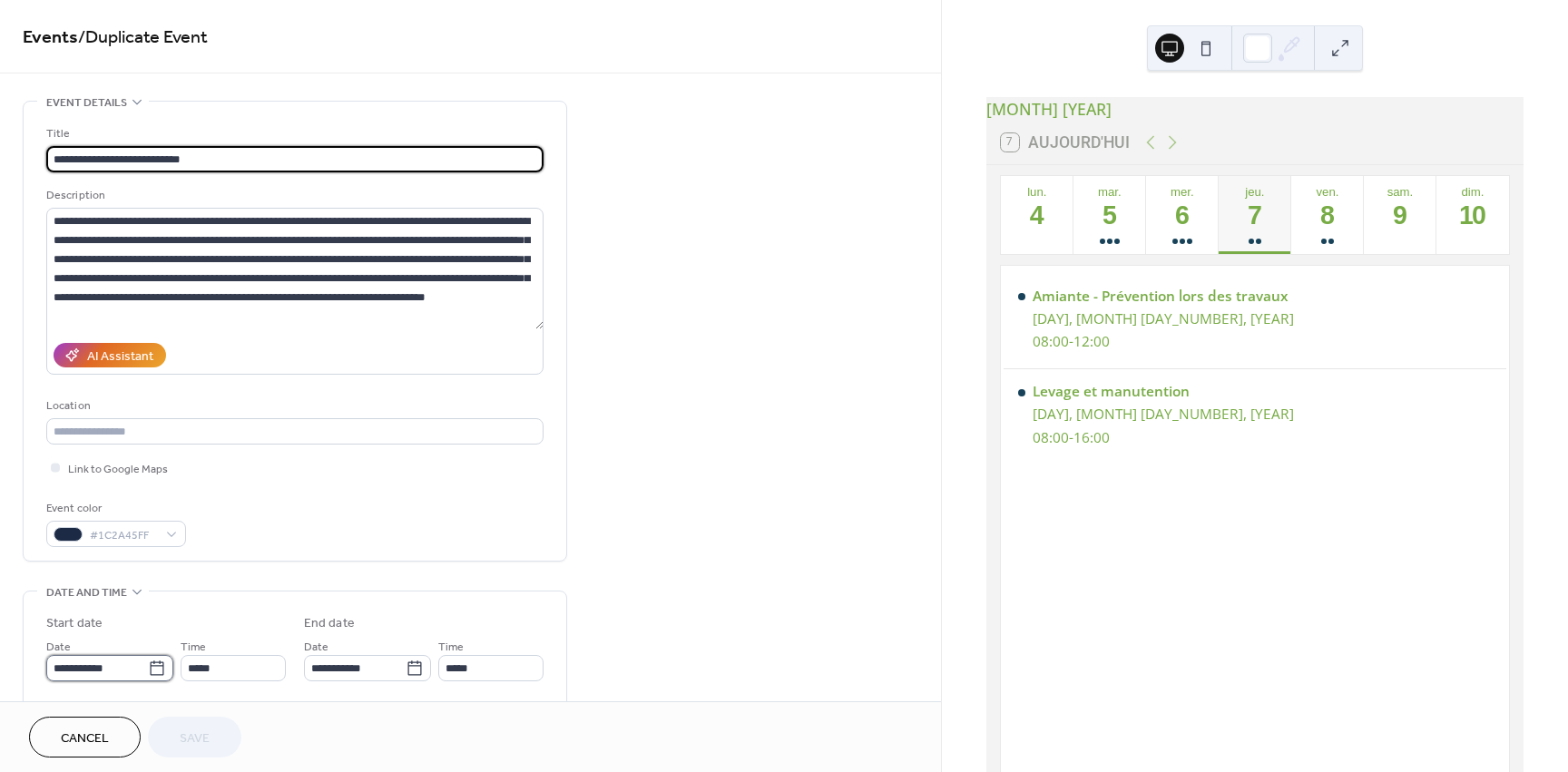 click on "**********" at bounding box center (97, 668) 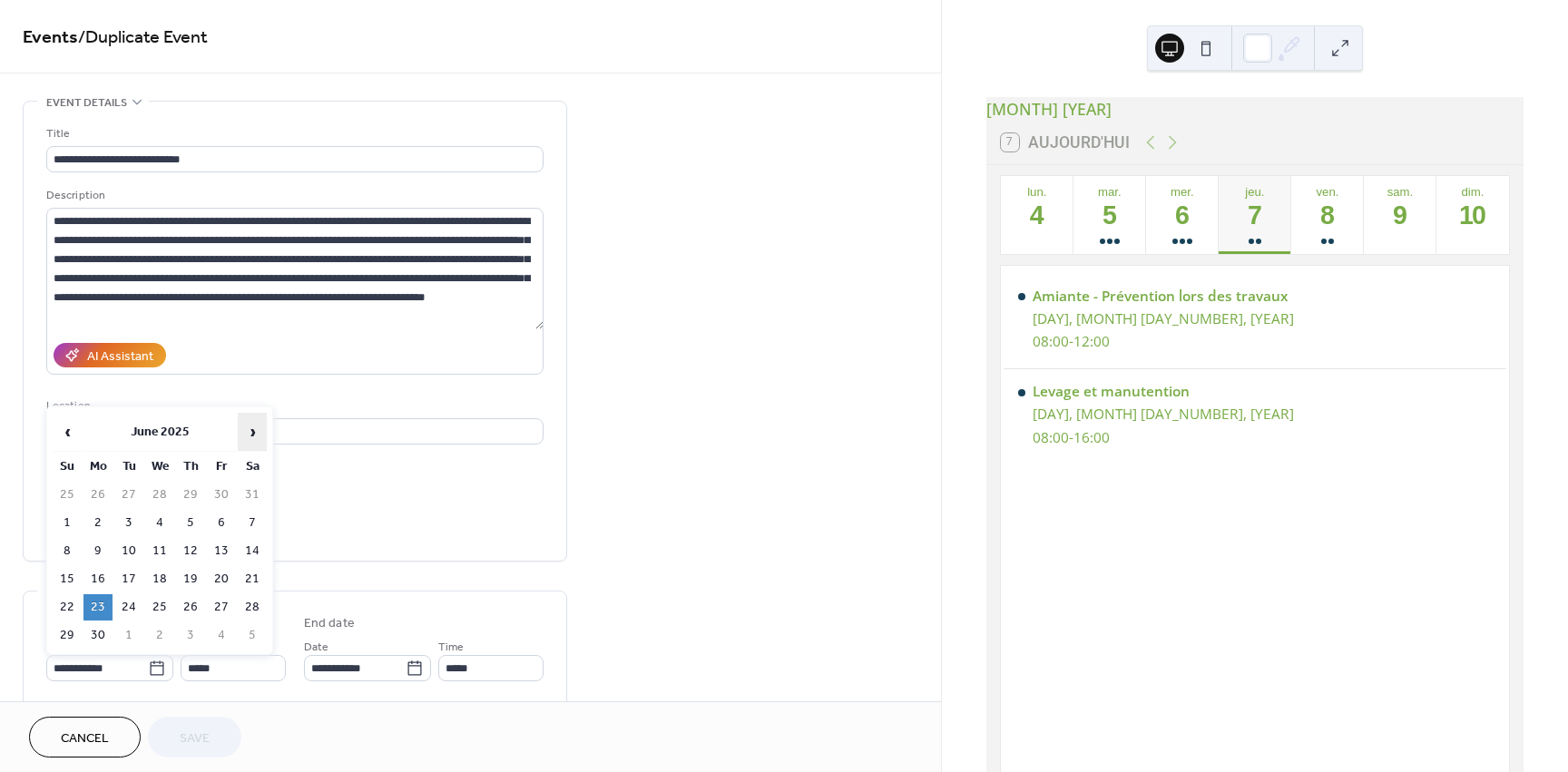 click on "›" at bounding box center [252, 432] 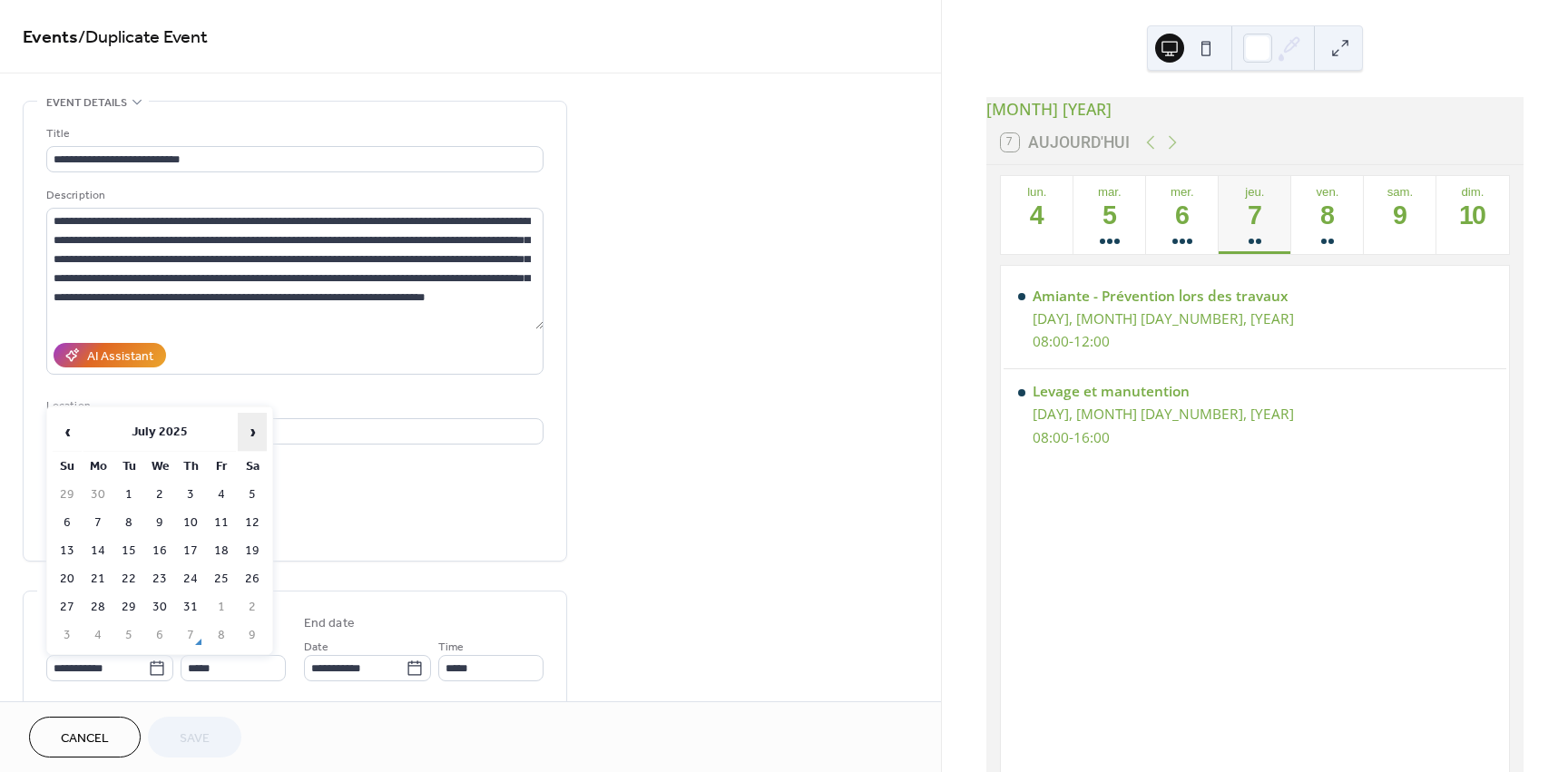 click on "›" at bounding box center [252, 432] 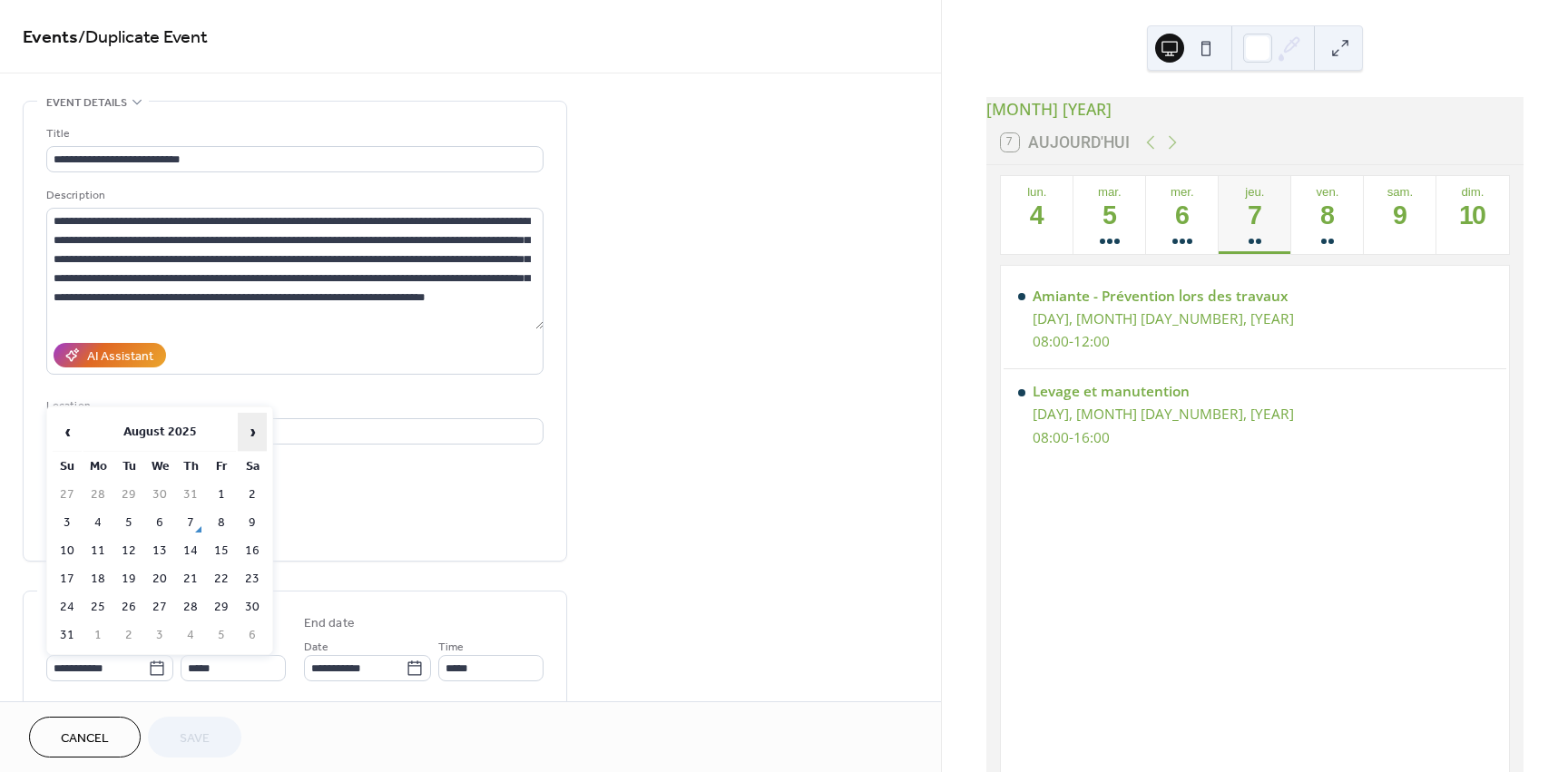 click on "›" at bounding box center [252, 432] 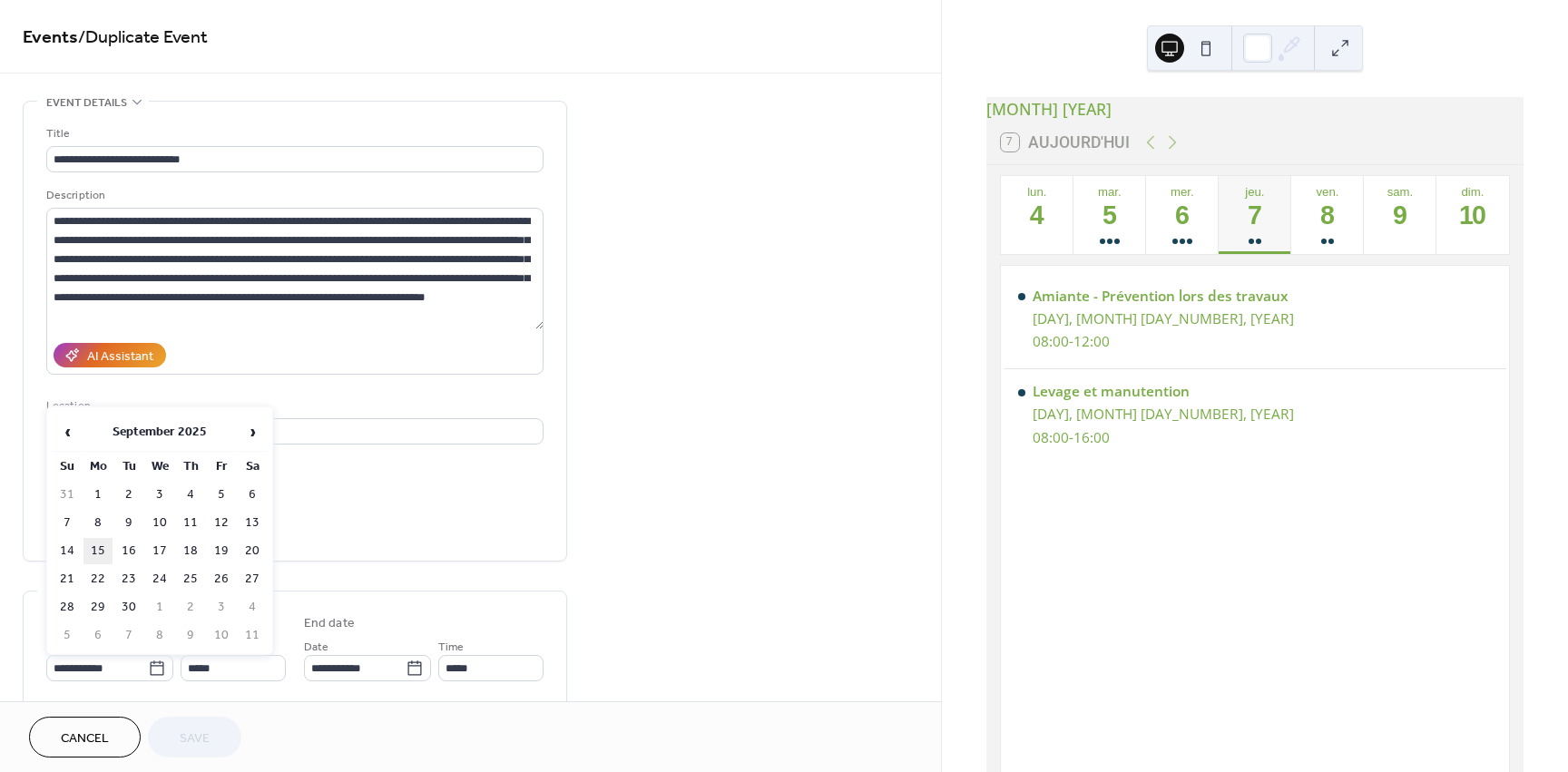 click on "15" at bounding box center [98, 551] 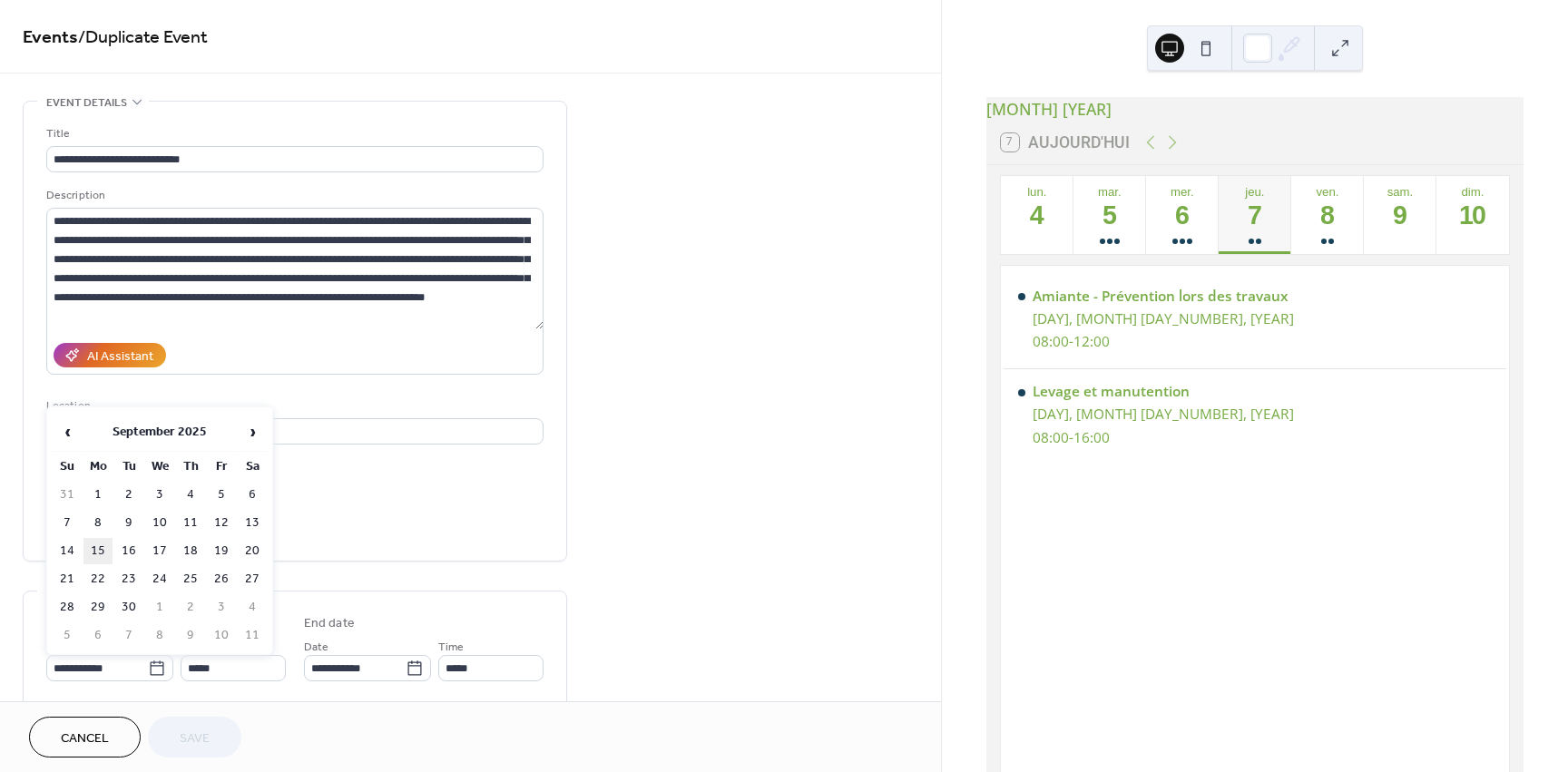 type on "**********" 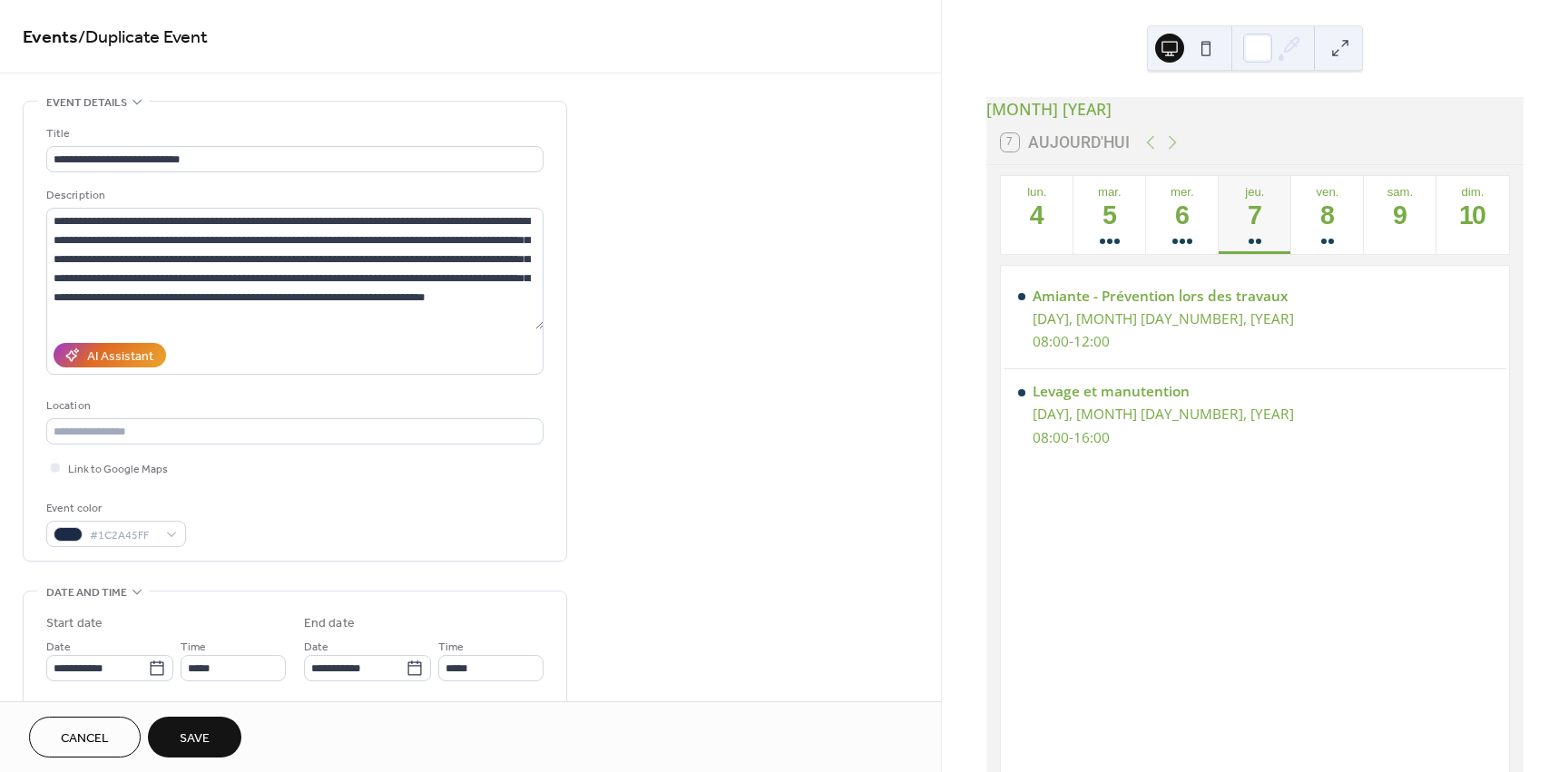 click on "Save" at bounding box center (194, 738) 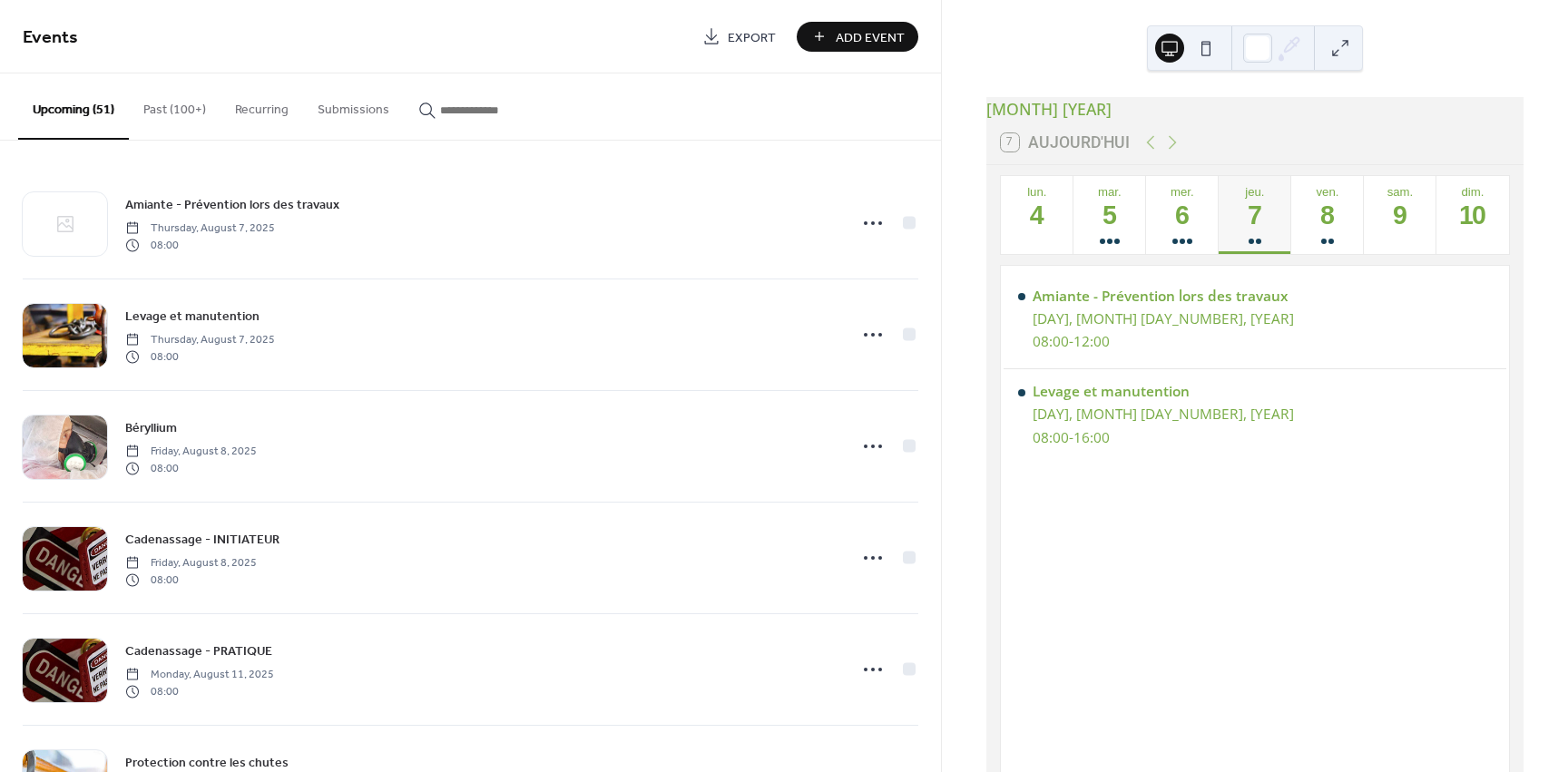 click on "Past (100+)" at bounding box center [174, 105] 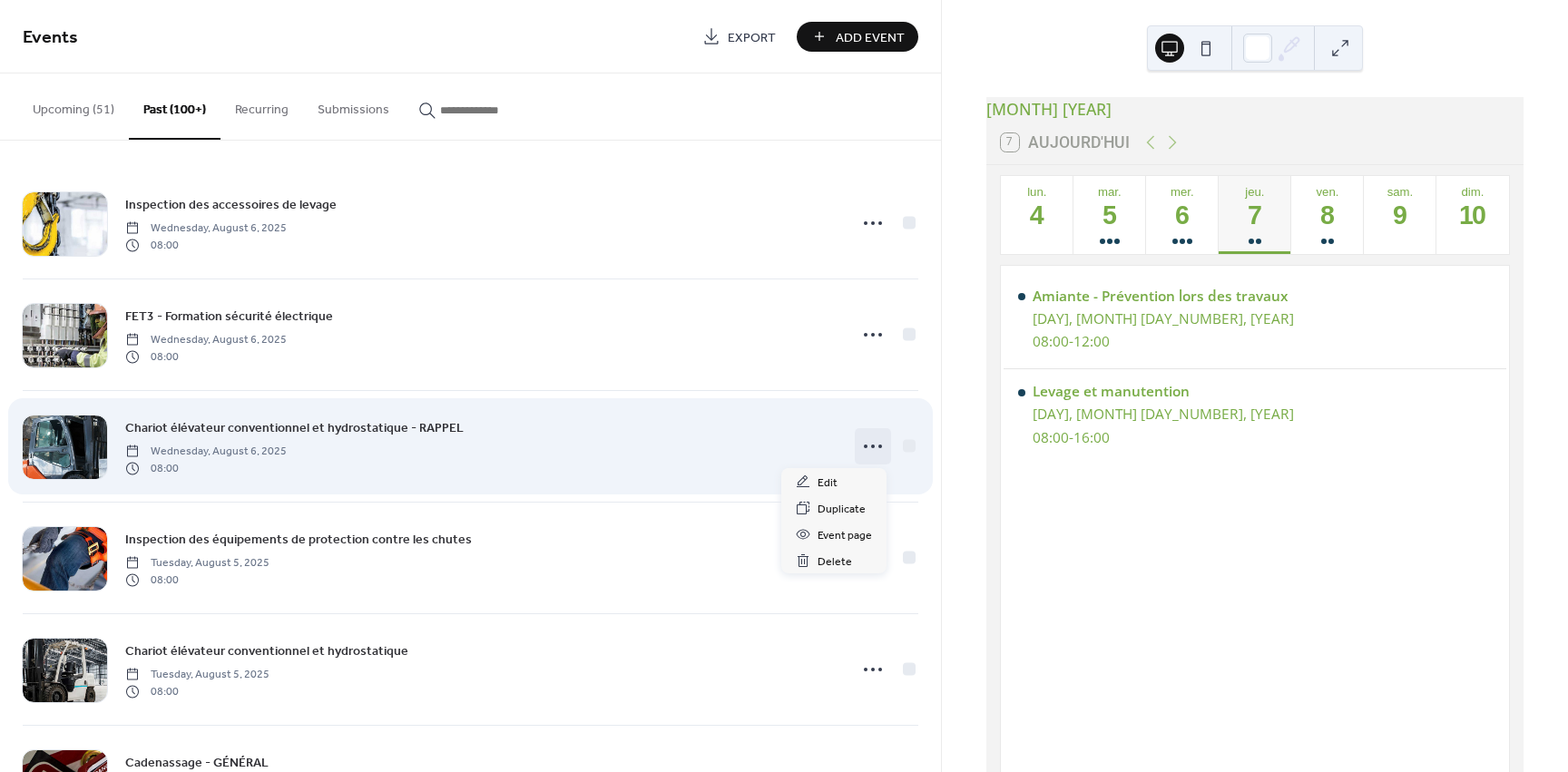 click 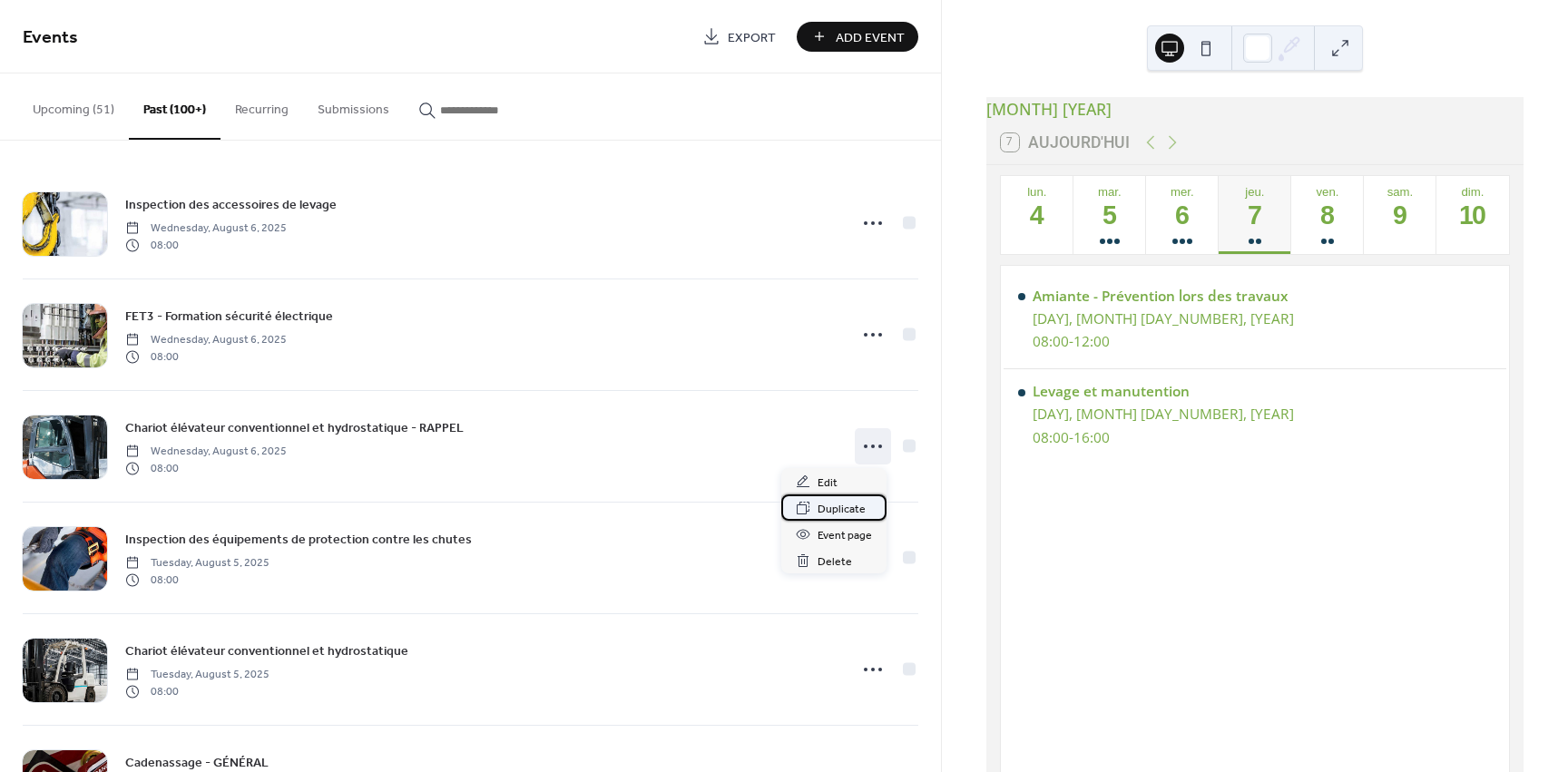 click on "Duplicate" at bounding box center (841, 509) 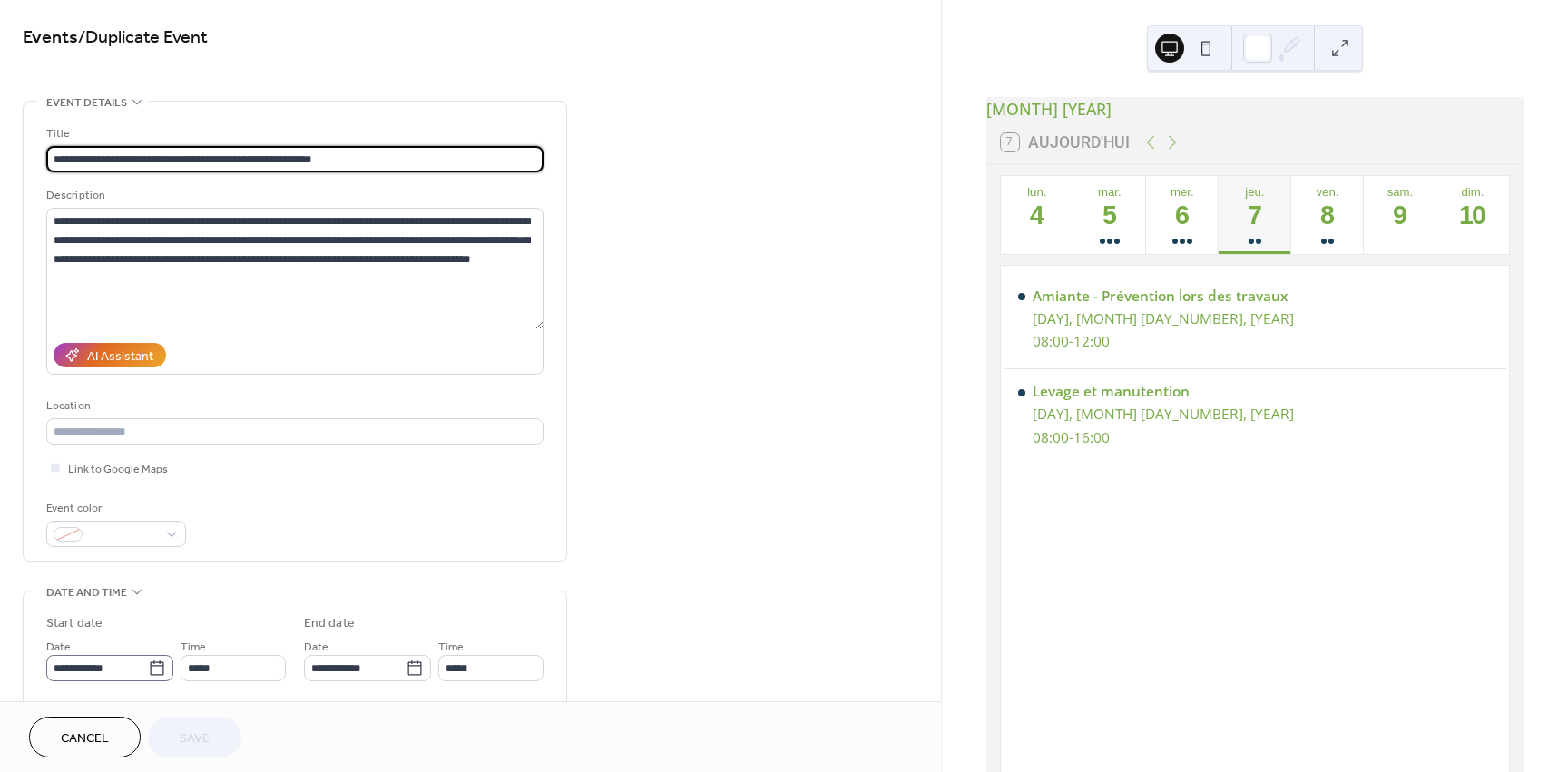 click 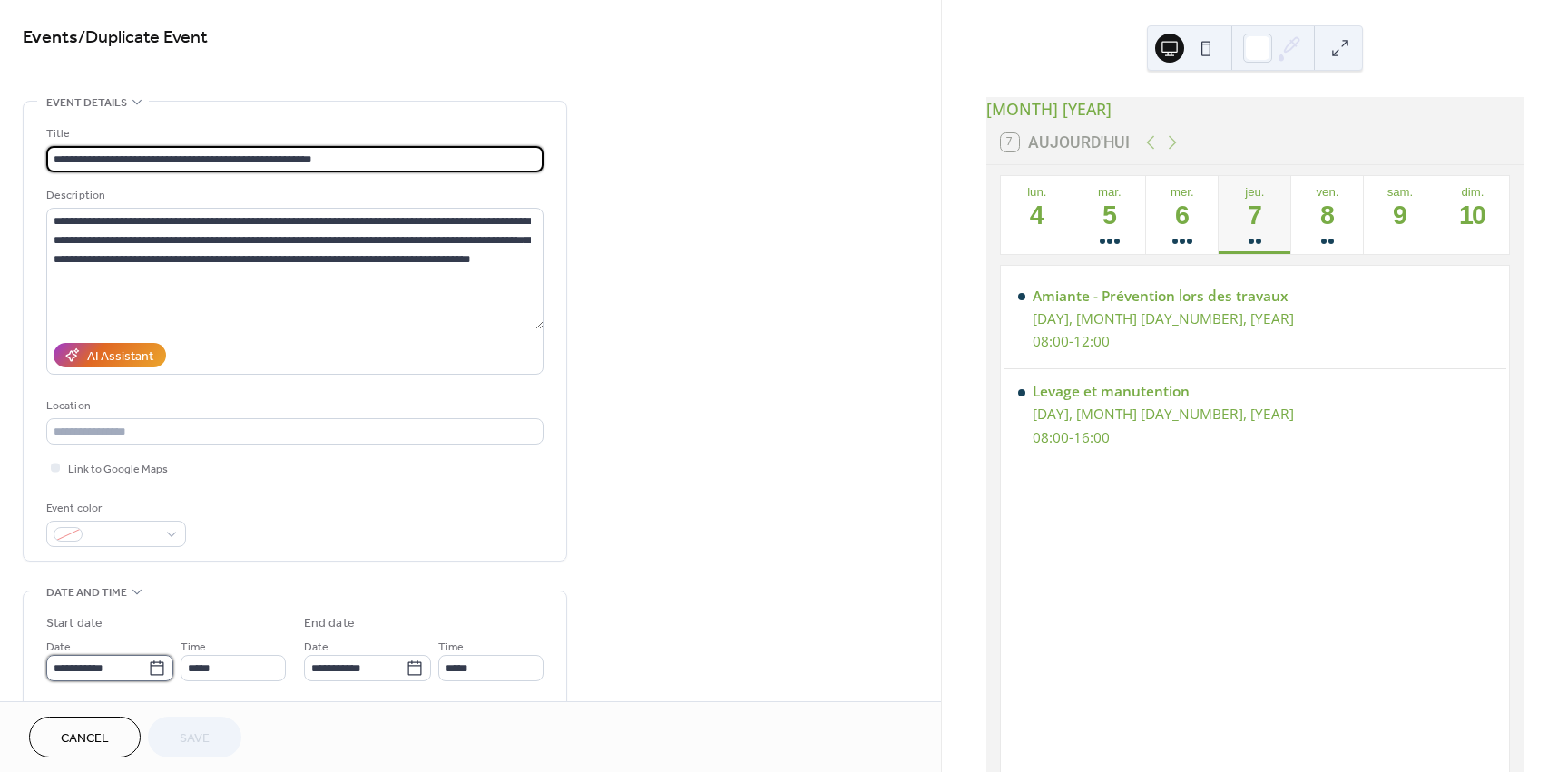 click on "**********" at bounding box center (97, 668) 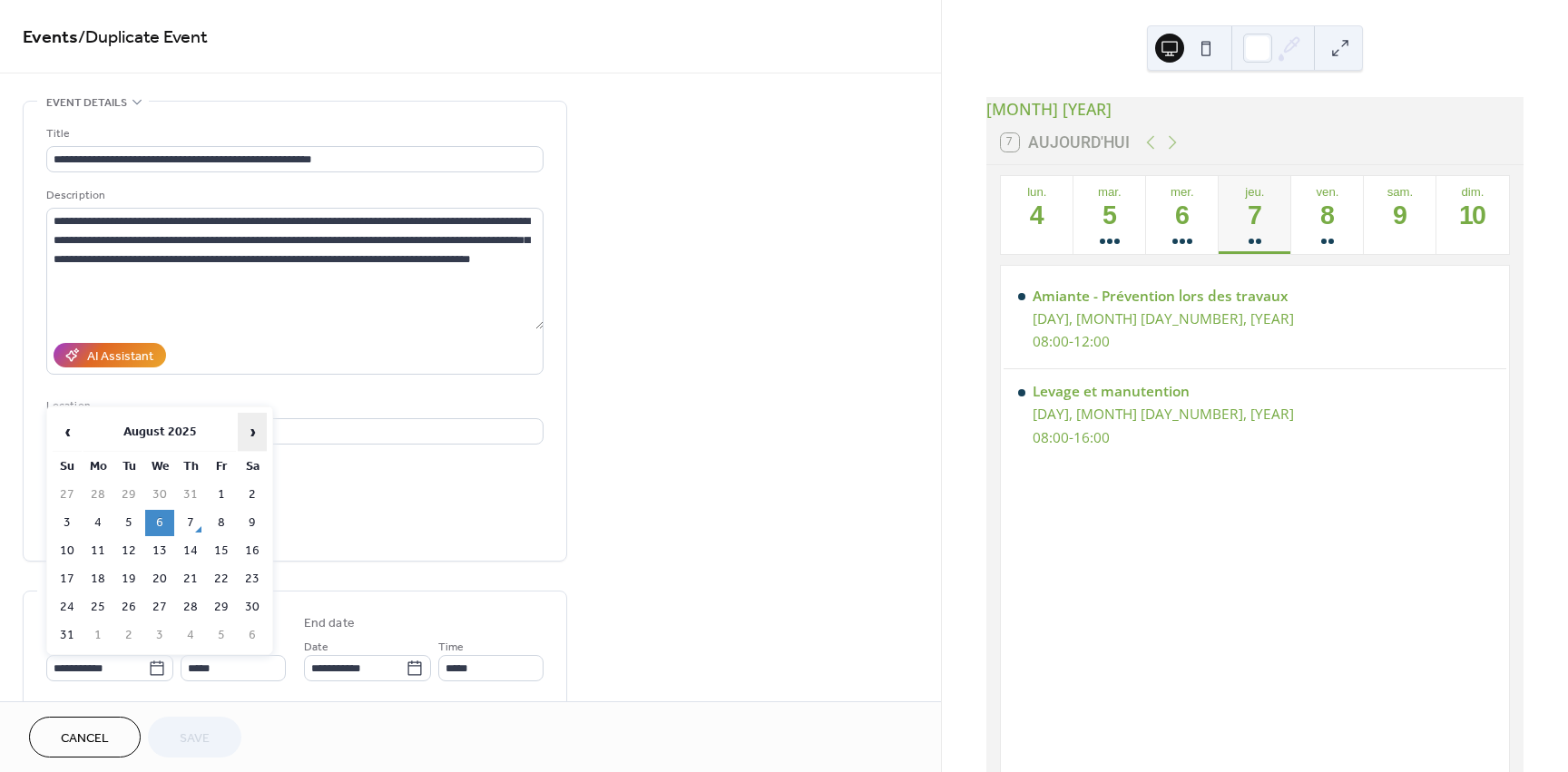 click on "›" at bounding box center [252, 432] 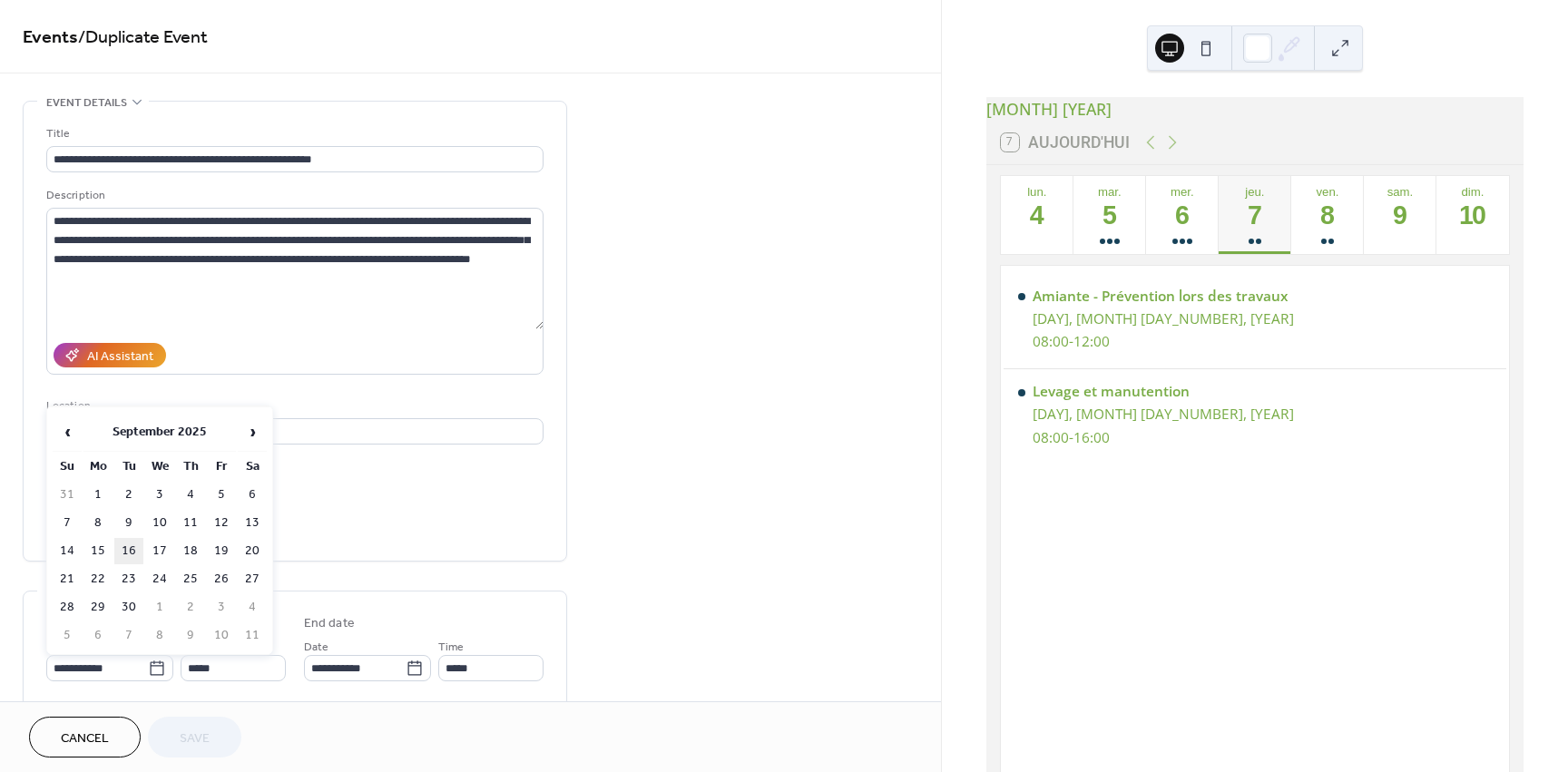 click on "16" at bounding box center (129, 551) 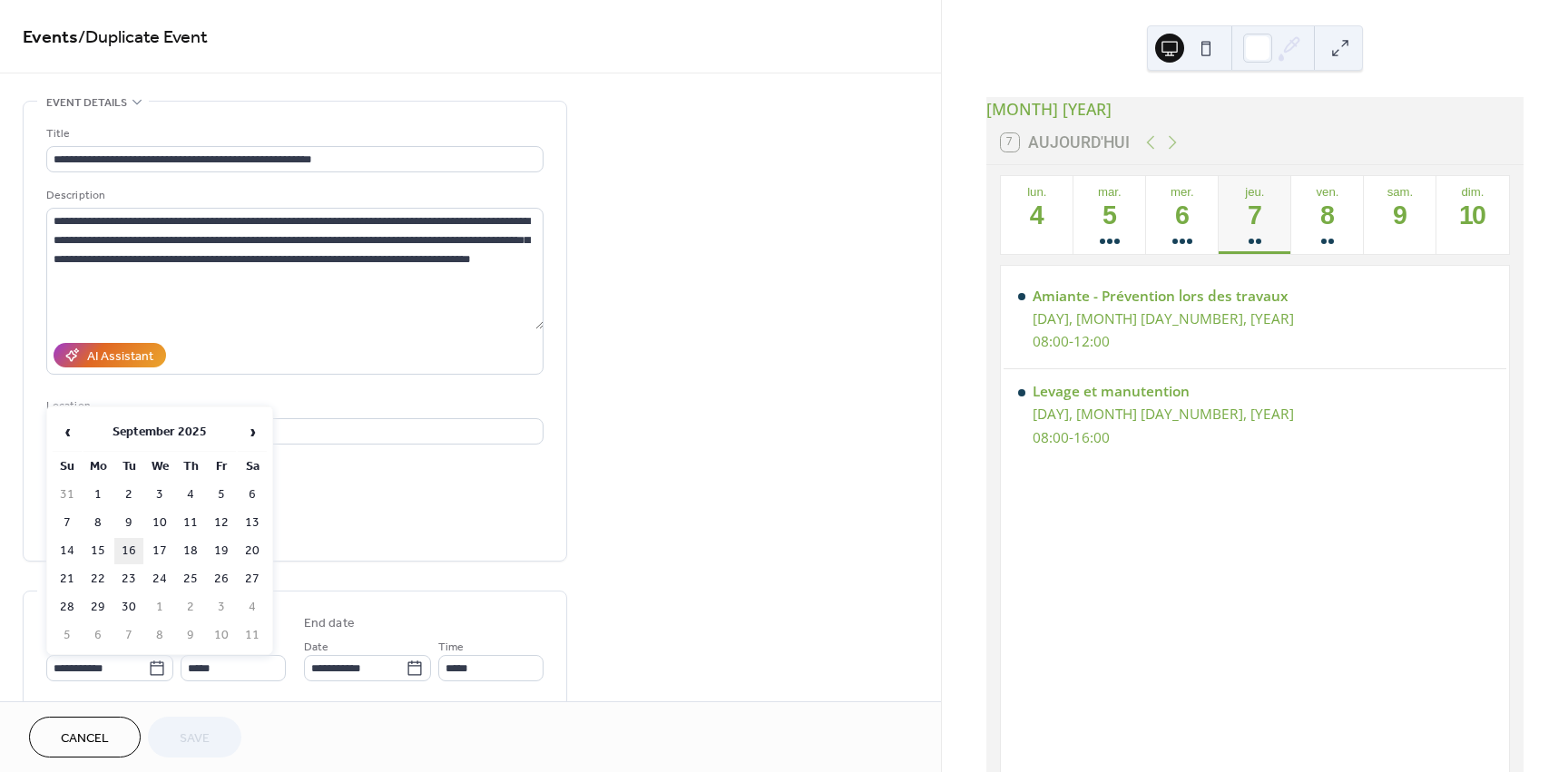 type on "**********" 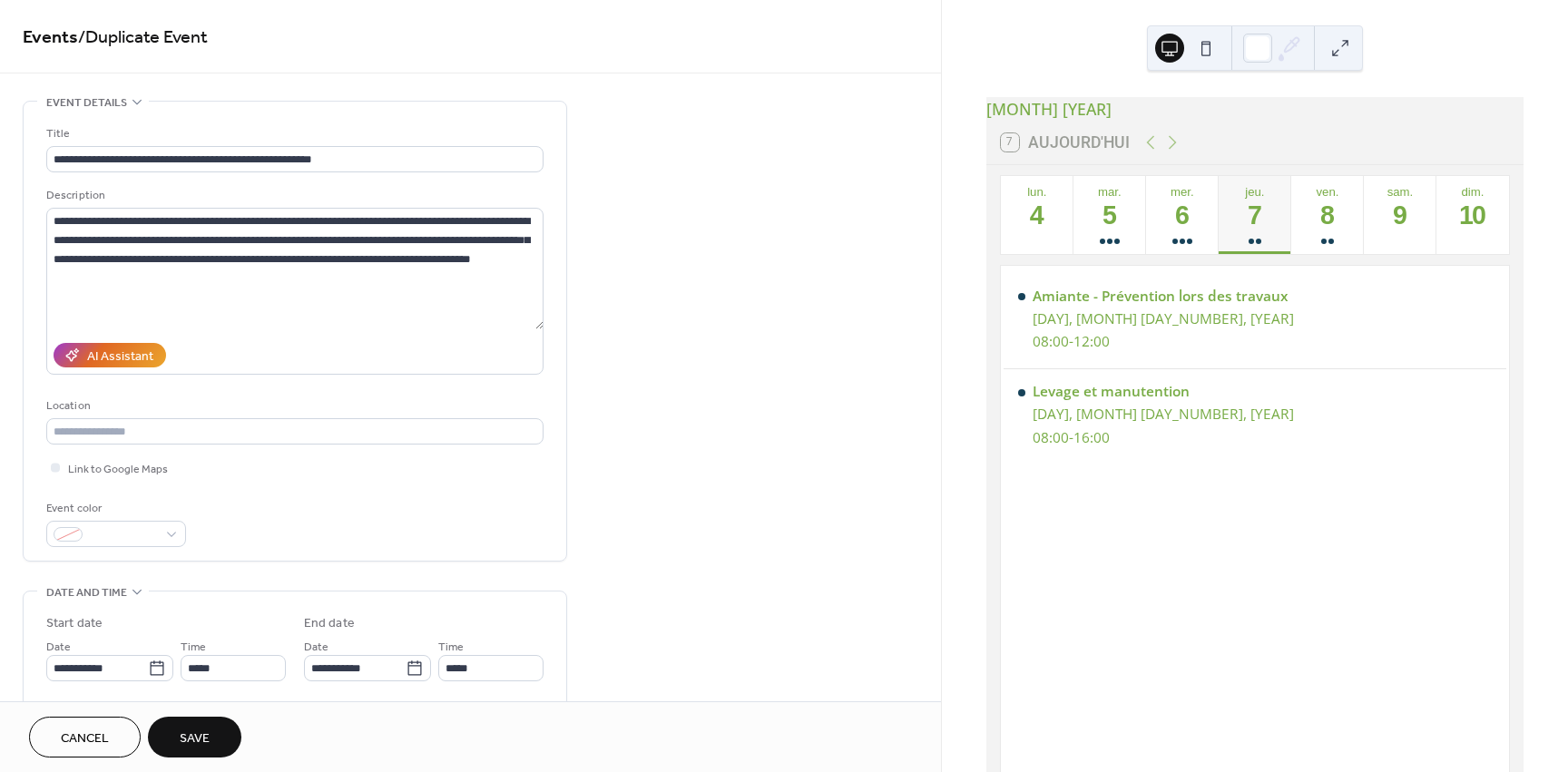 click on "Save" at bounding box center (194, 738) 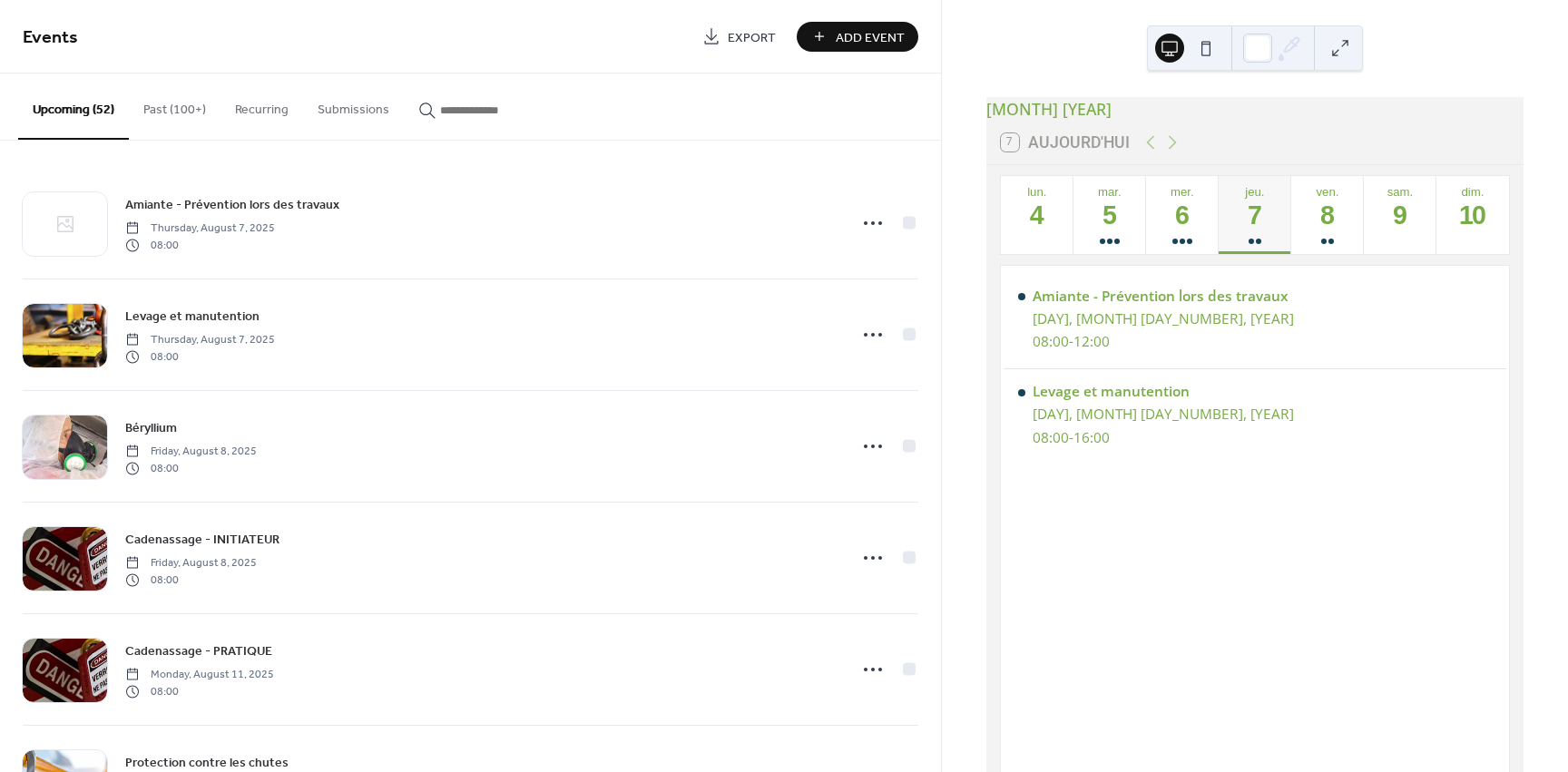 click on "Past (100+)" at bounding box center [174, 105] 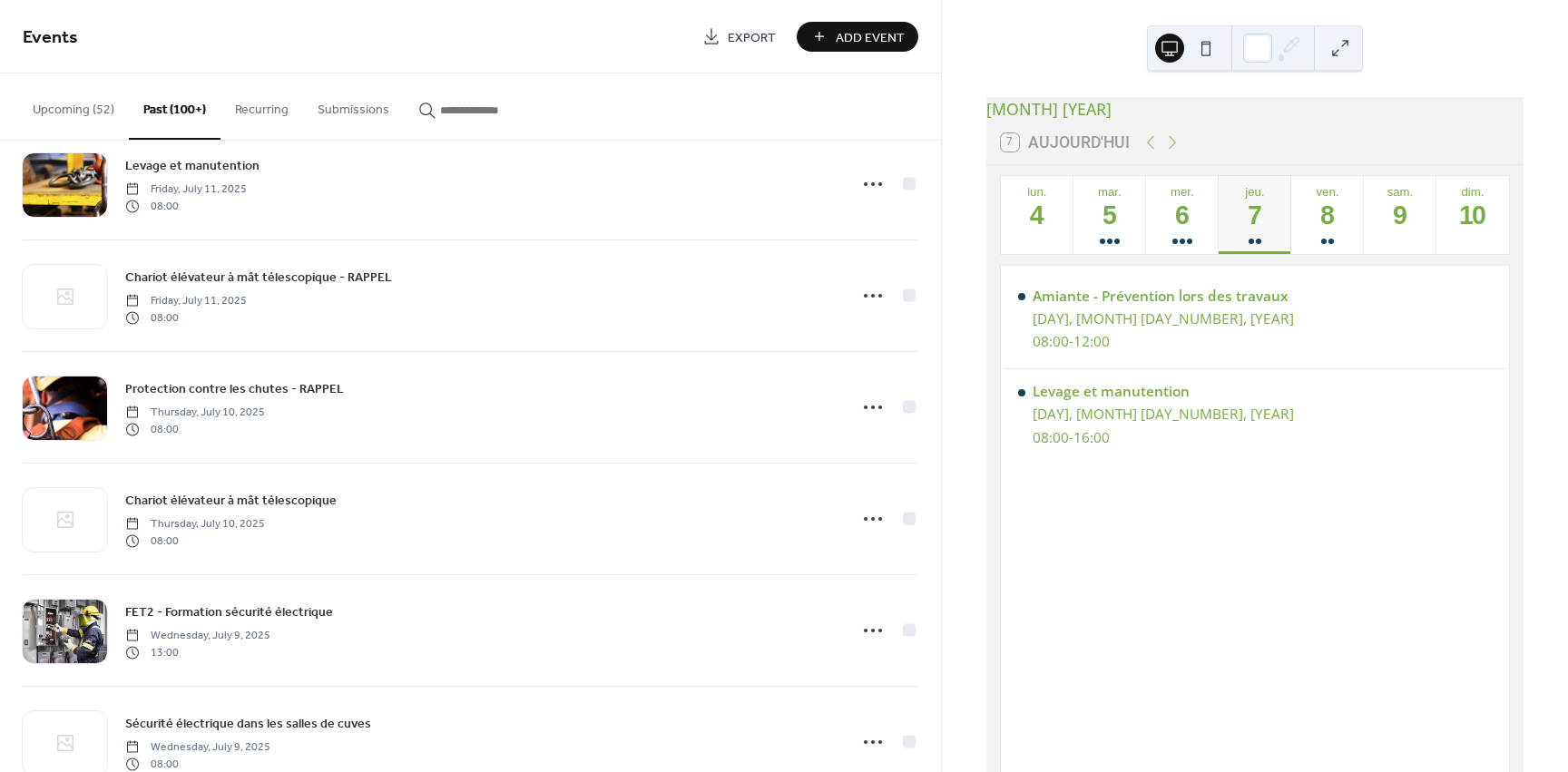 scroll, scrollTop: 1905, scrollLeft: 0, axis: vertical 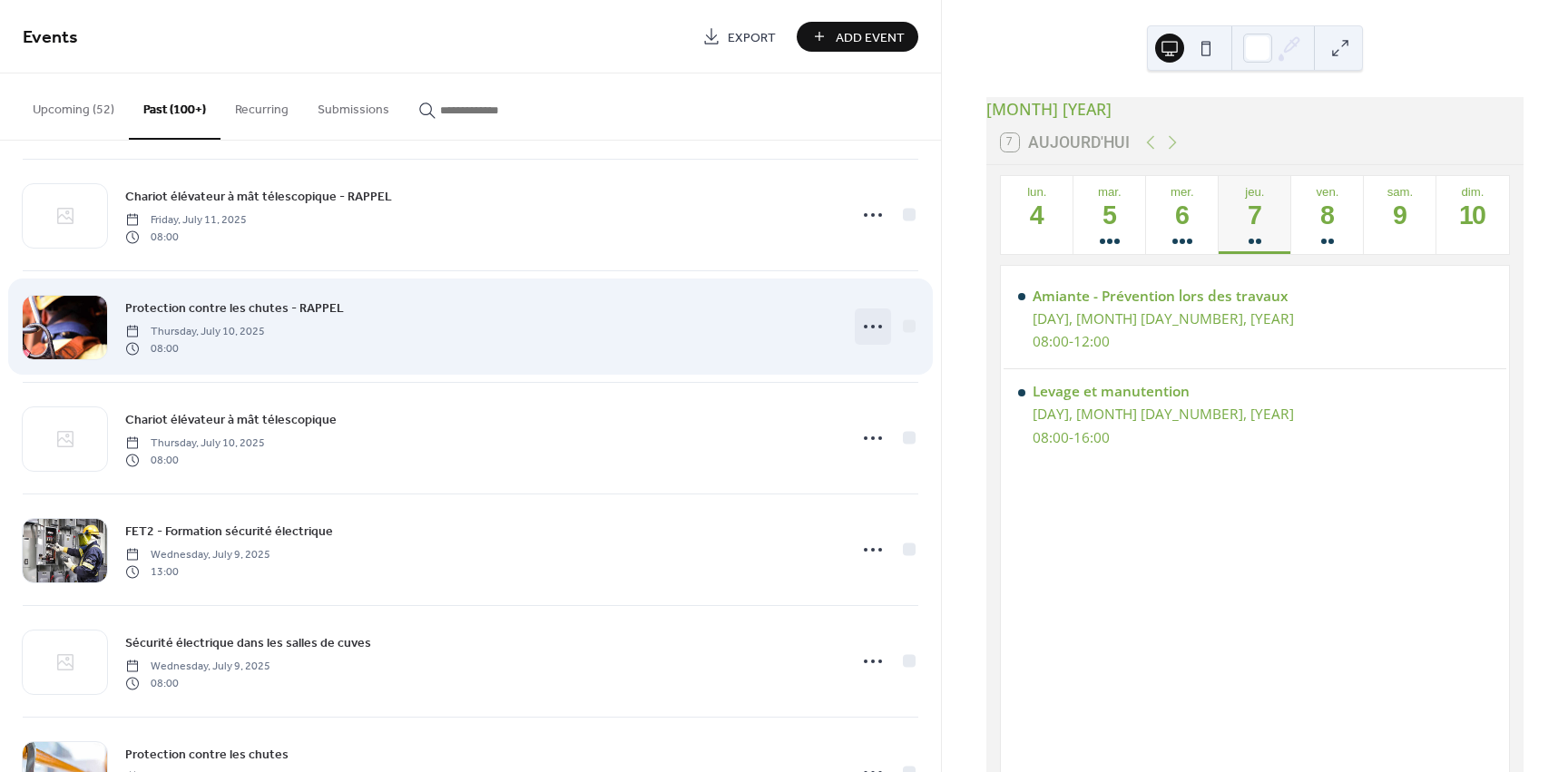 click 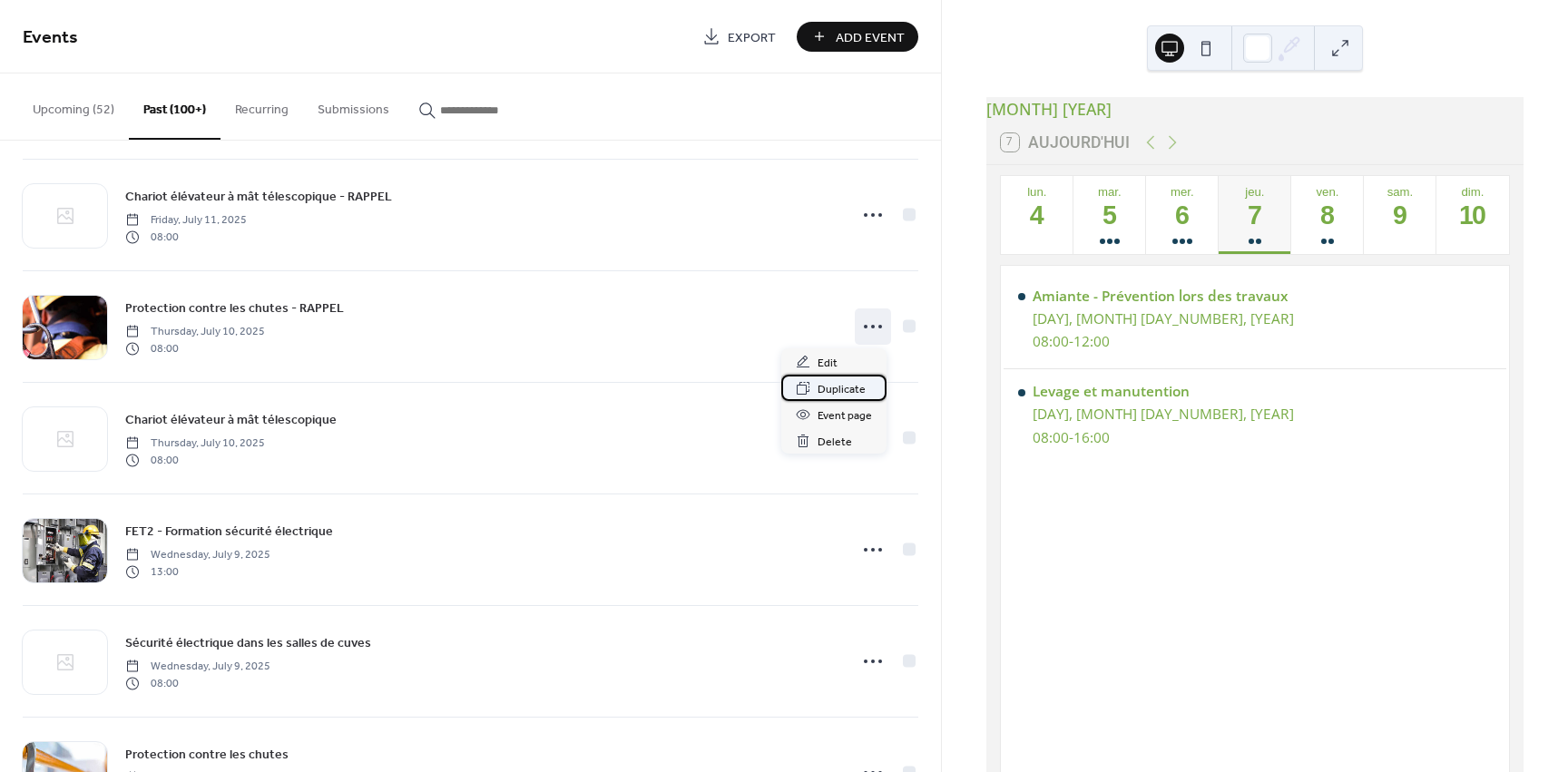 click on "Duplicate" at bounding box center (841, 389) 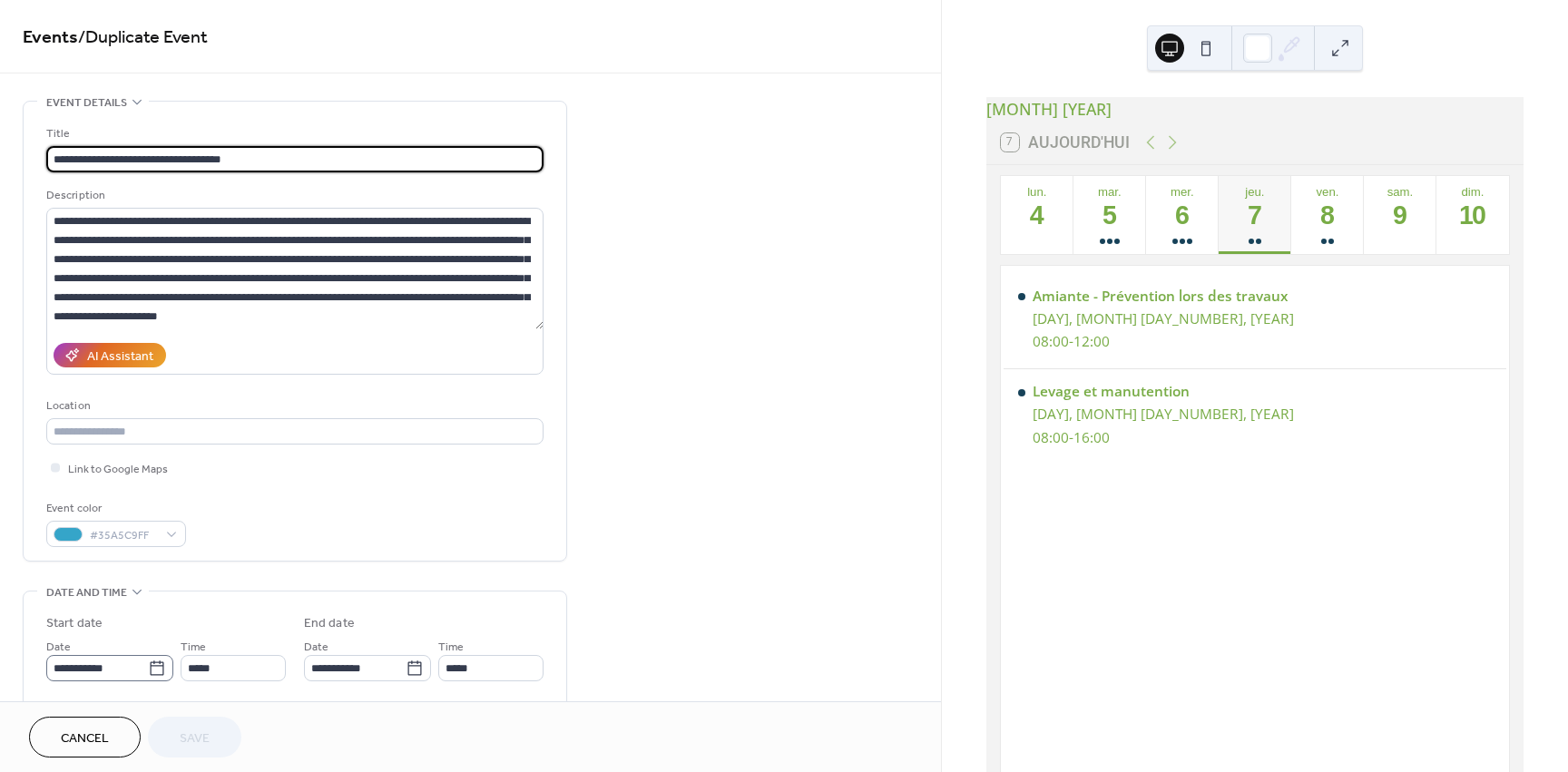 click 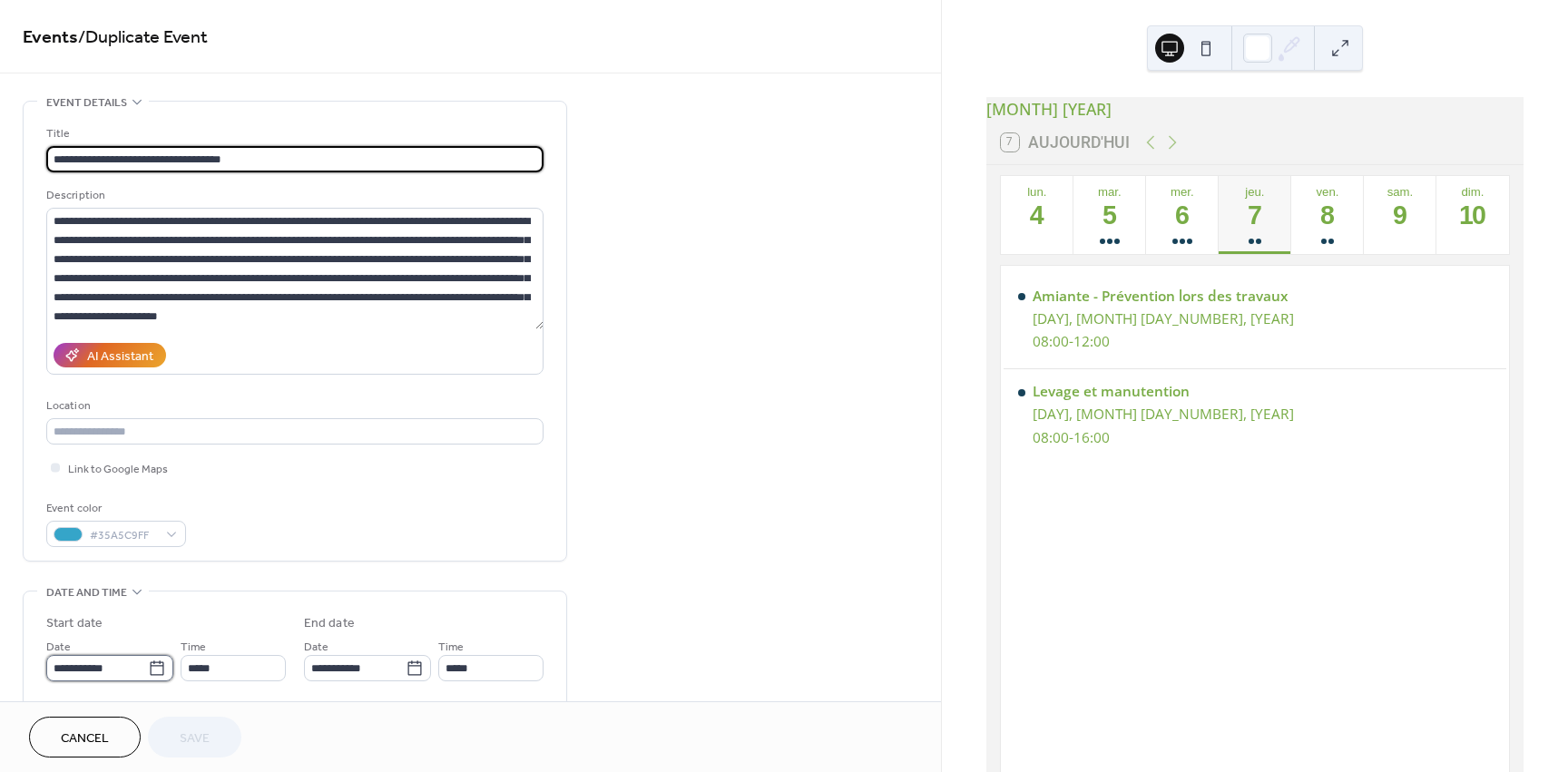 click on "**********" at bounding box center (97, 668) 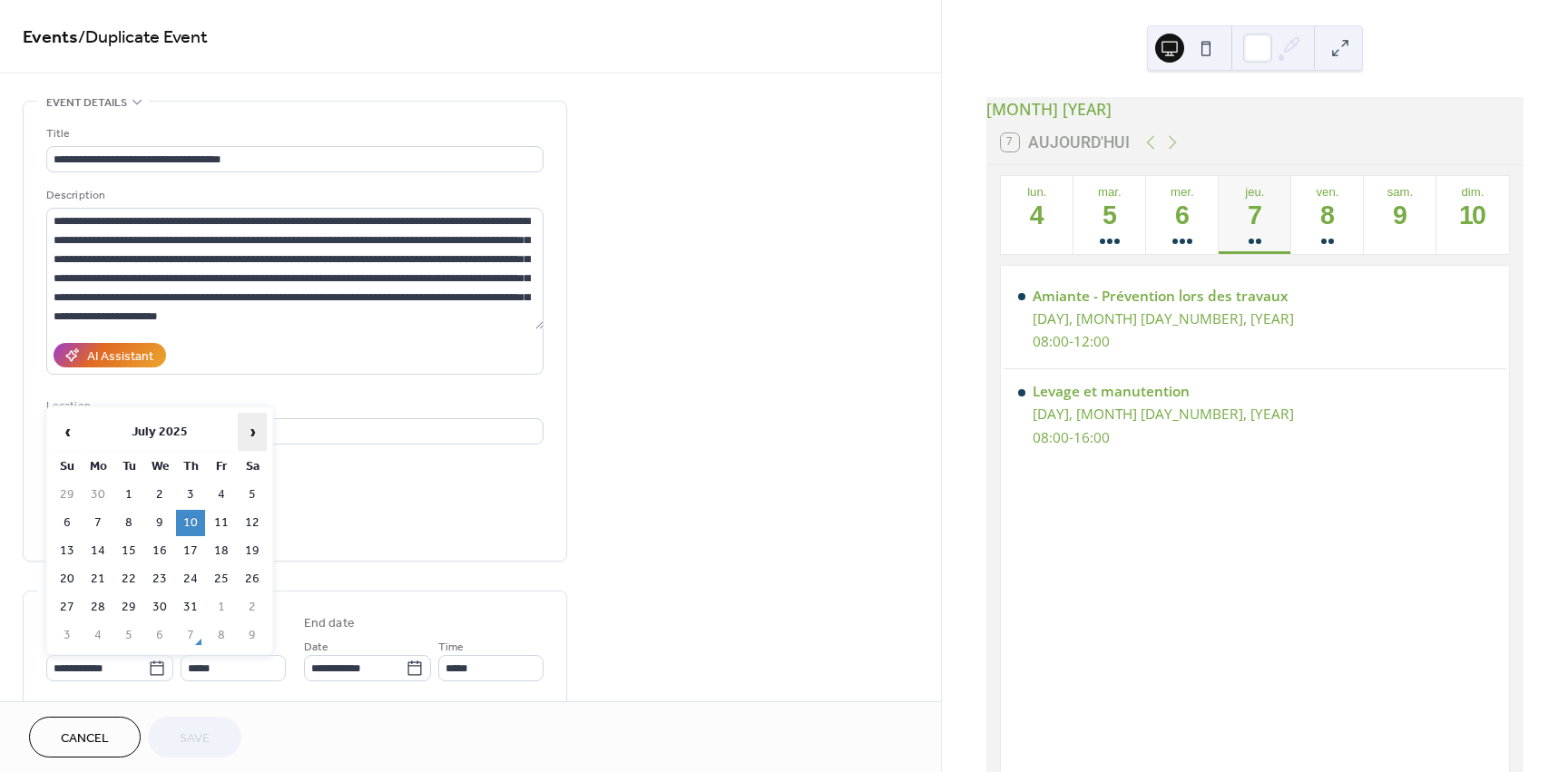 click on "›" at bounding box center (252, 432) 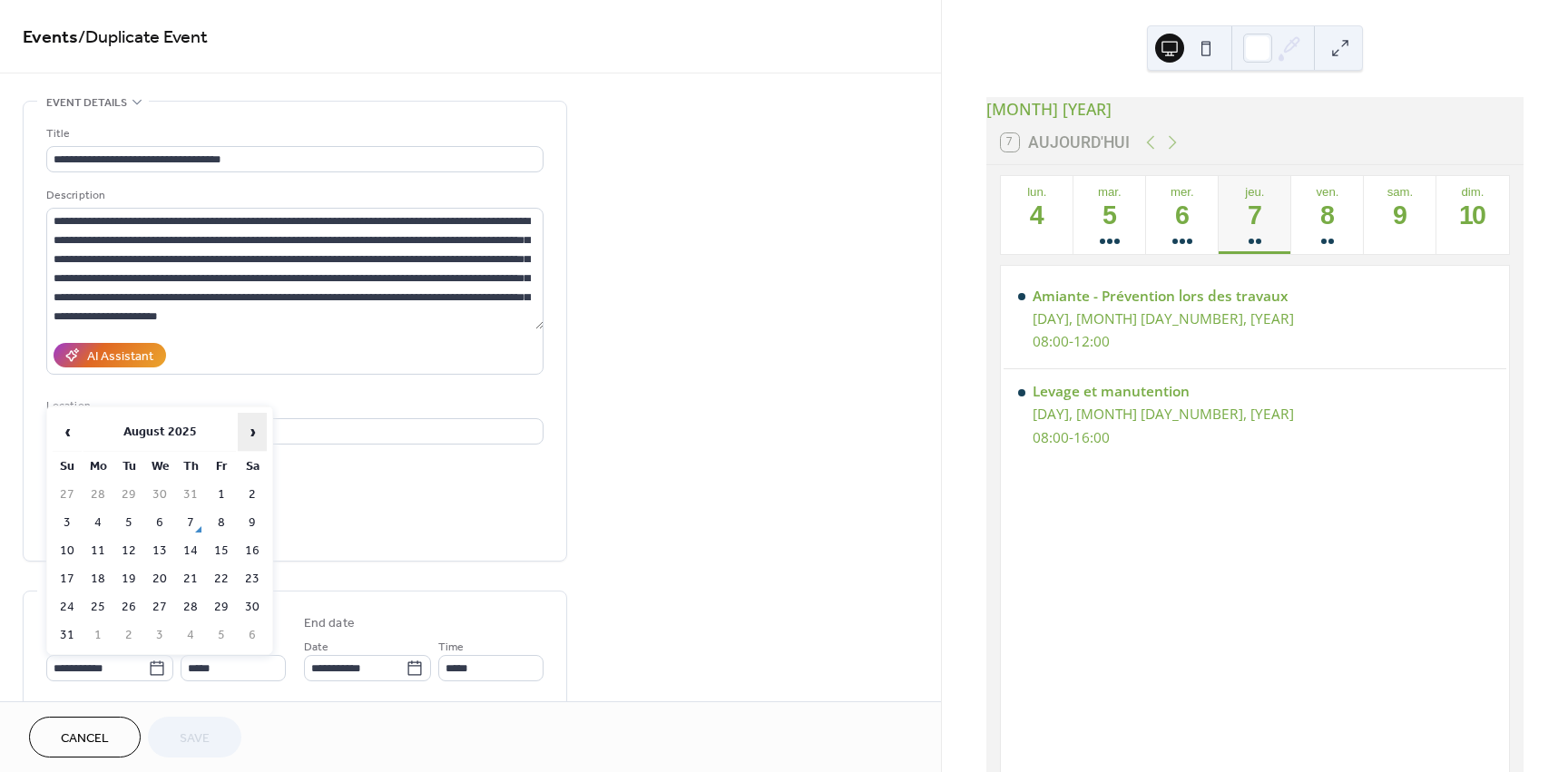click on "›" at bounding box center (252, 432) 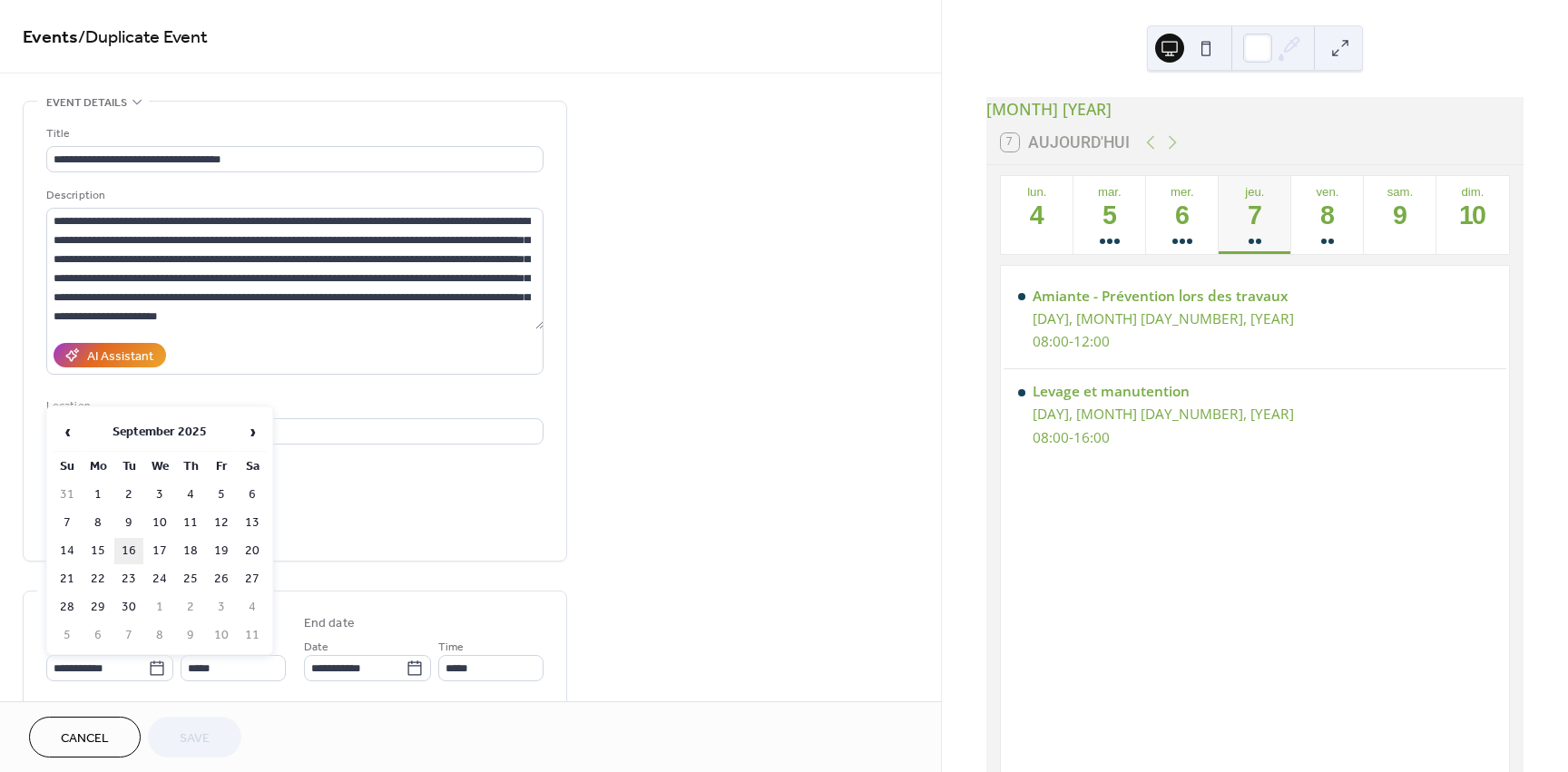 click on "16" at bounding box center (129, 551) 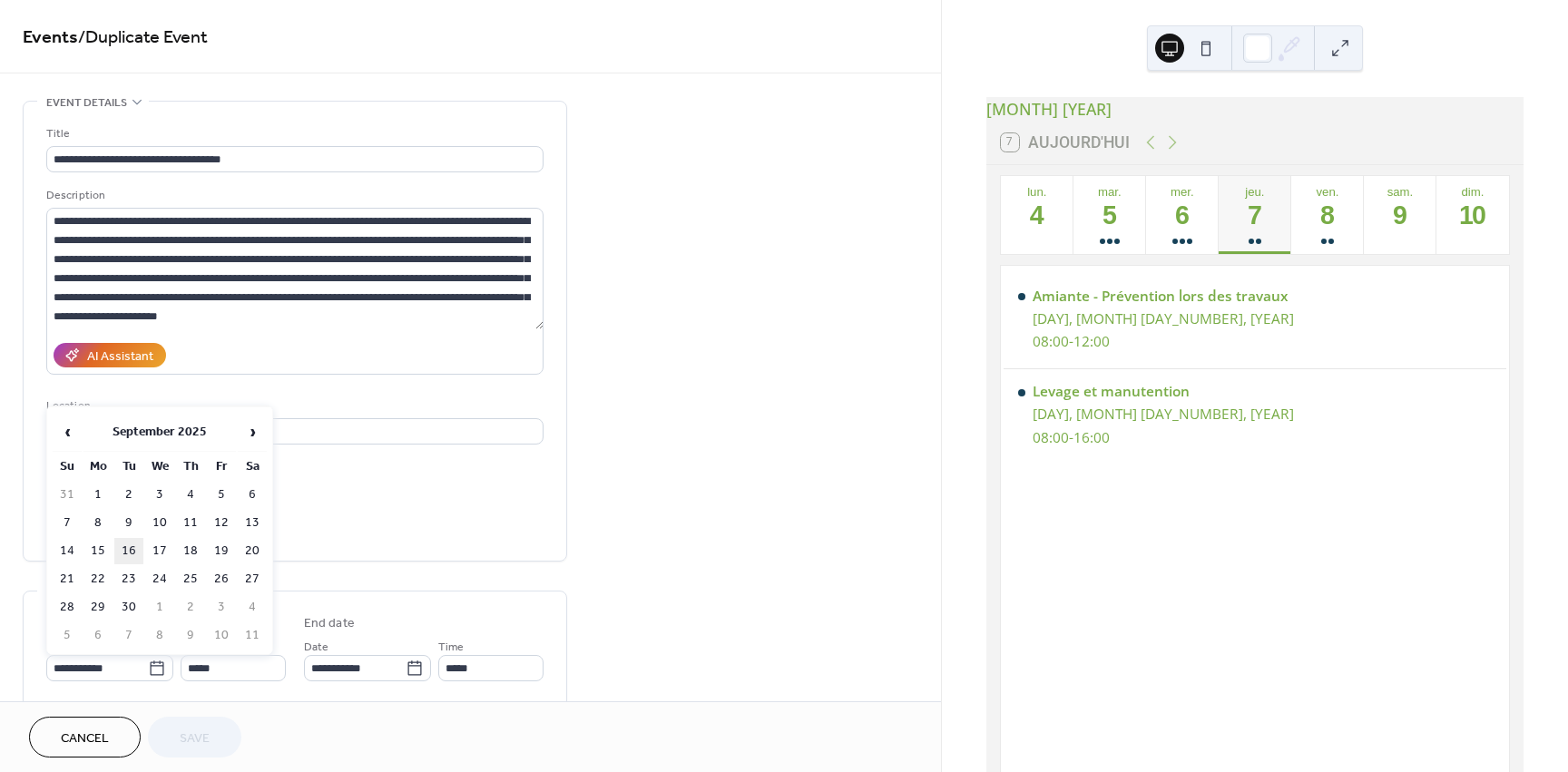 type on "**********" 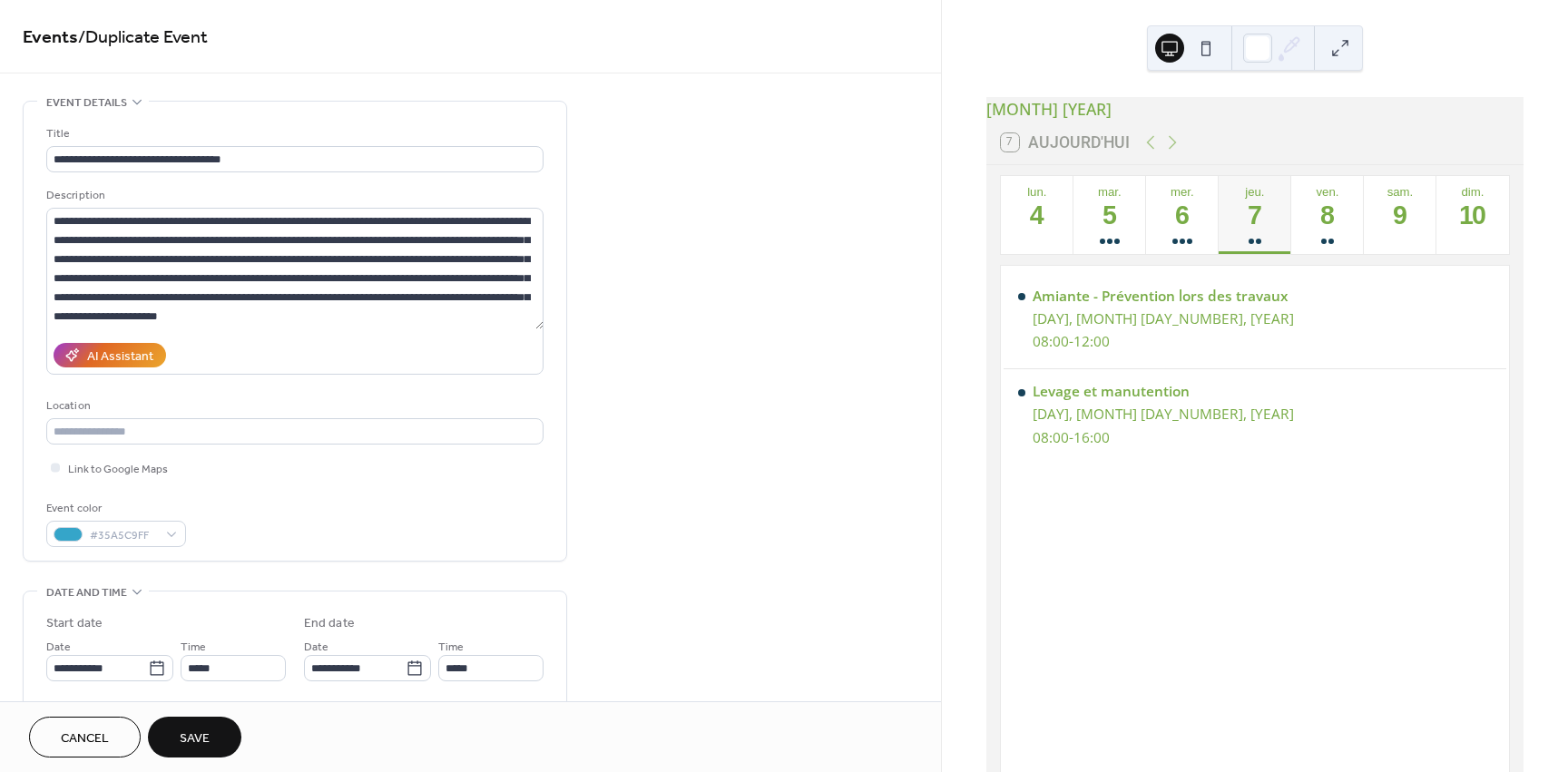 click on "Save" at bounding box center (194, 738) 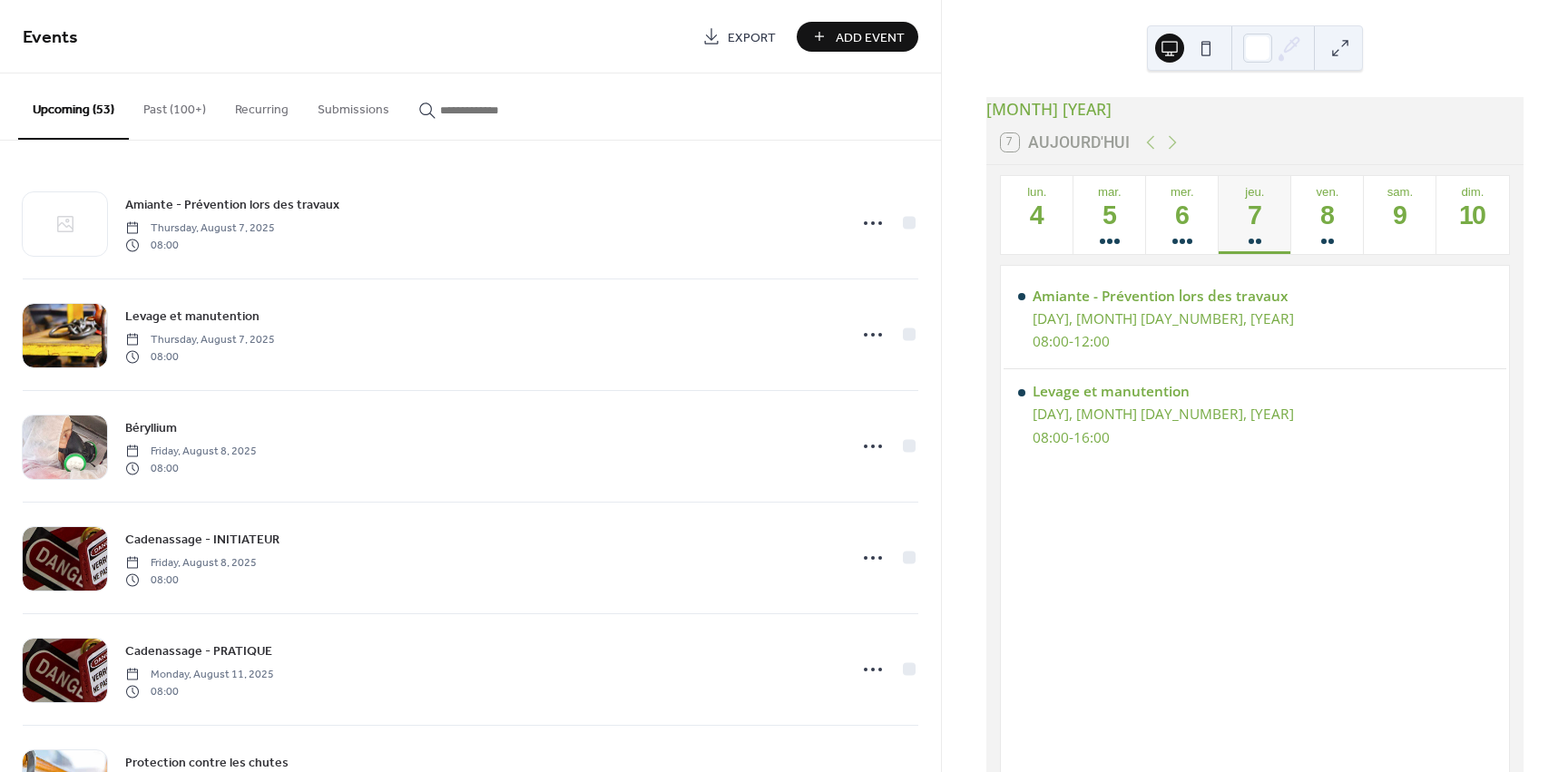 click on "Past (100+)" at bounding box center [174, 105] 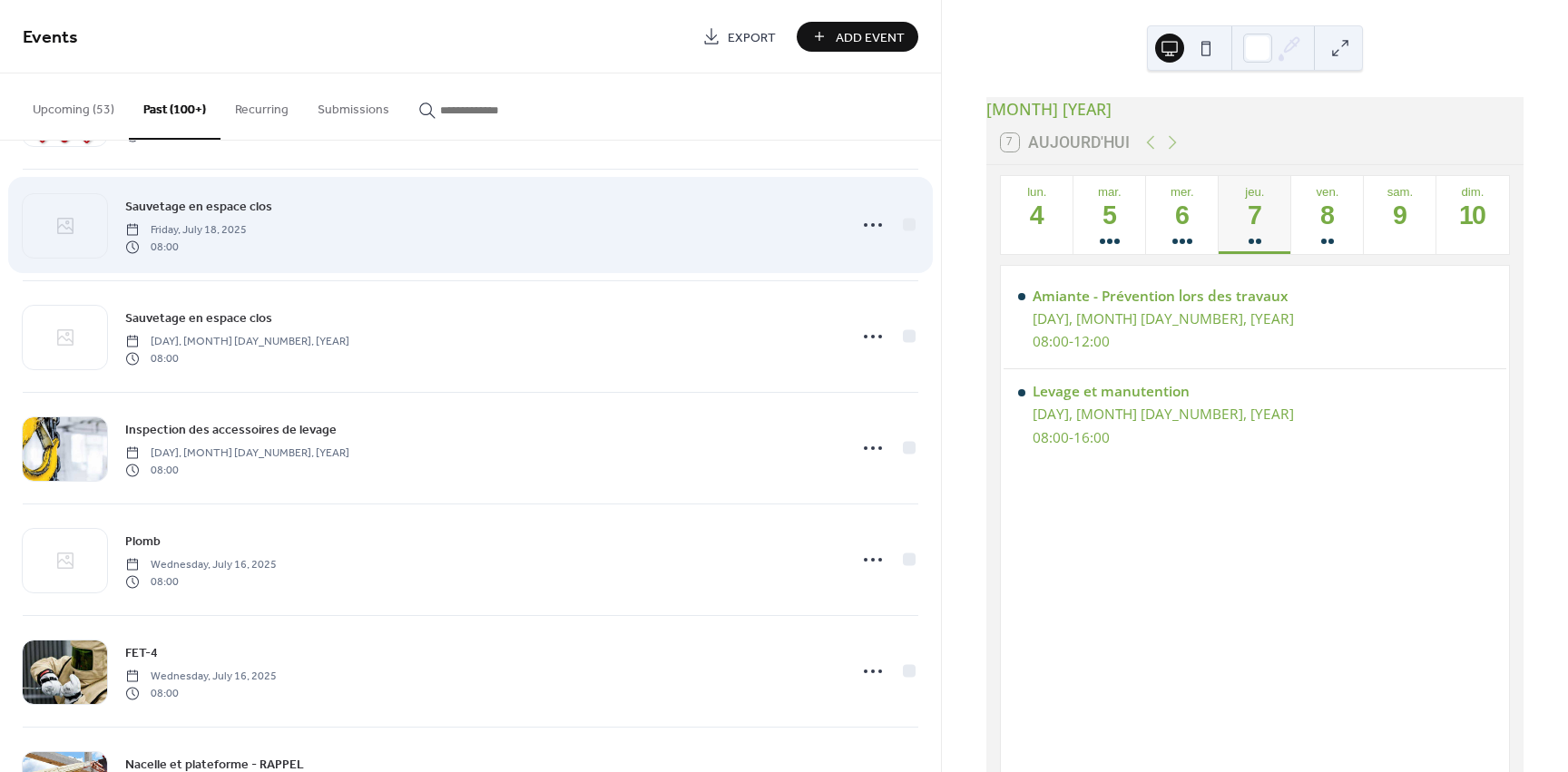 scroll, scrollTop: 998, scrollLeft: 0, axis: vertical 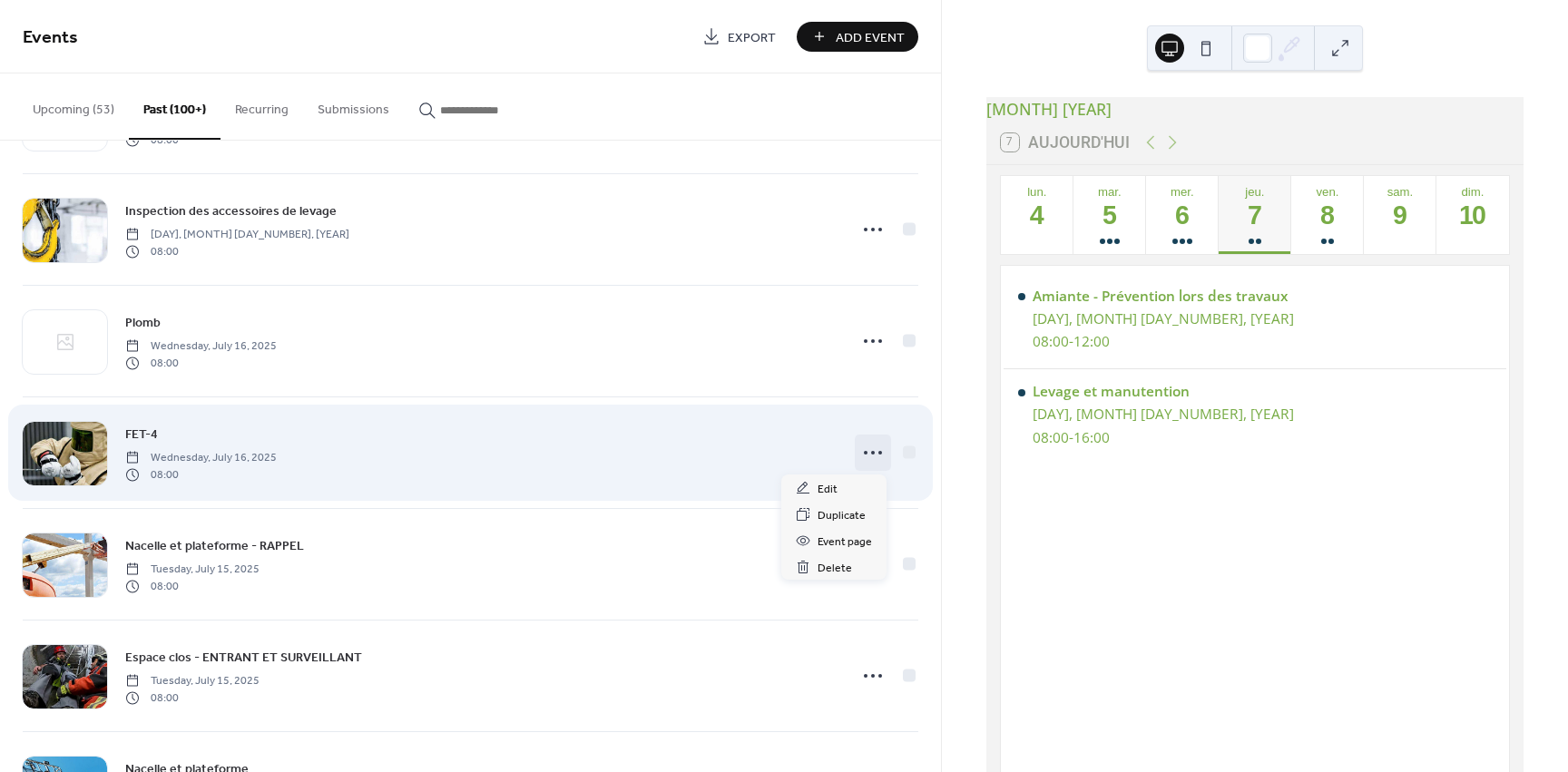 click 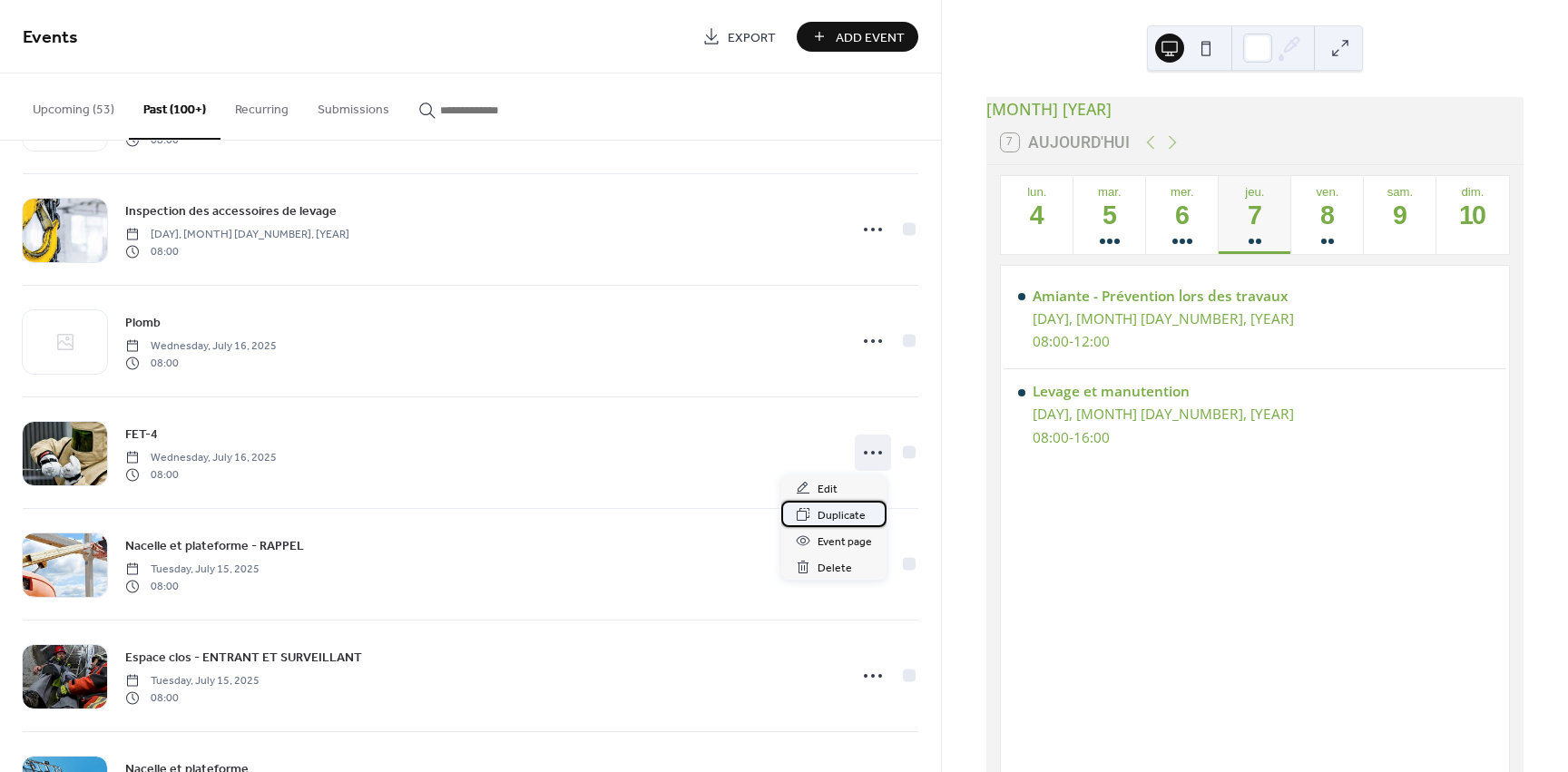 click on "Duplicate" at bounding box center (841, 515) 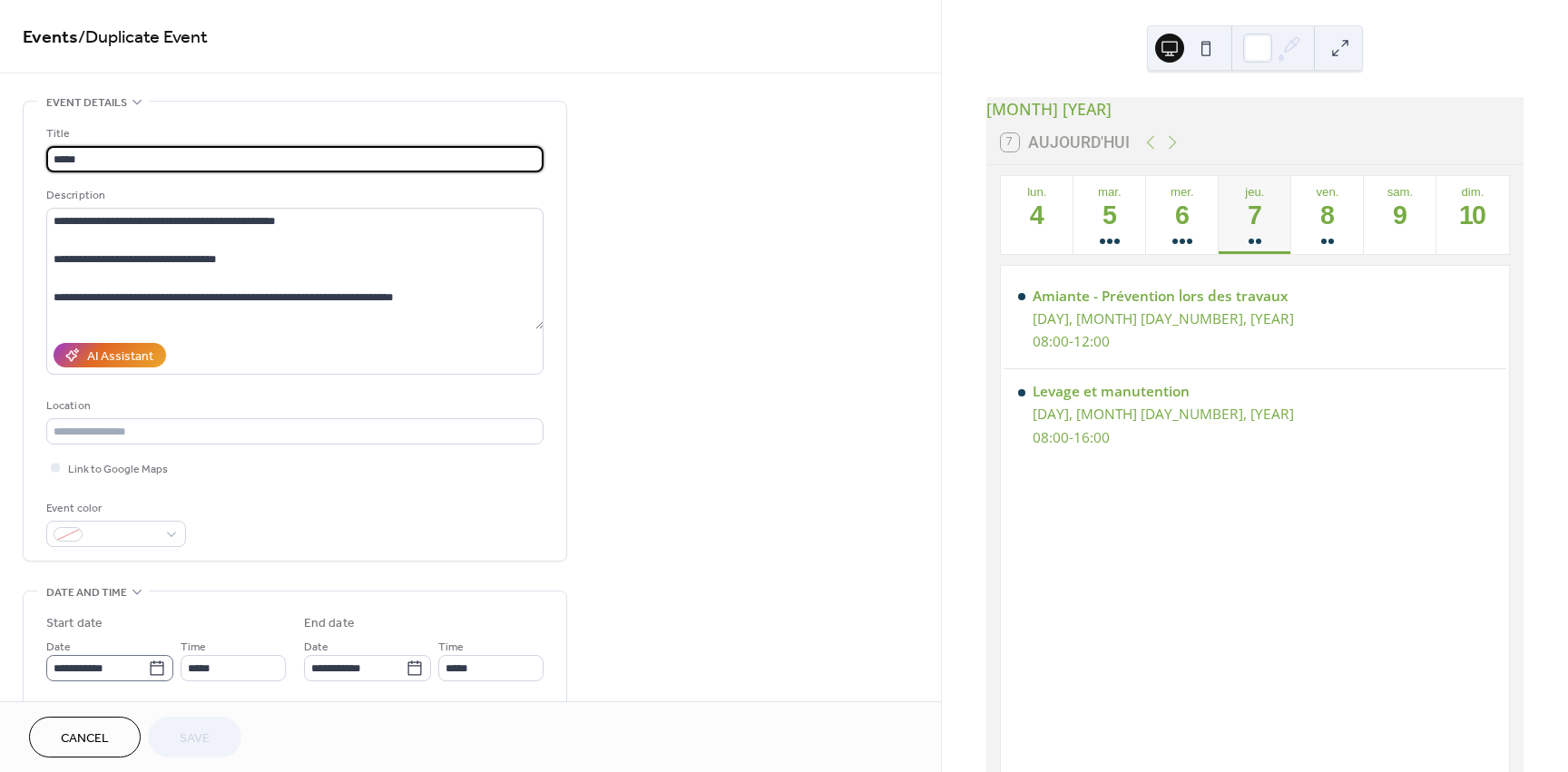 click 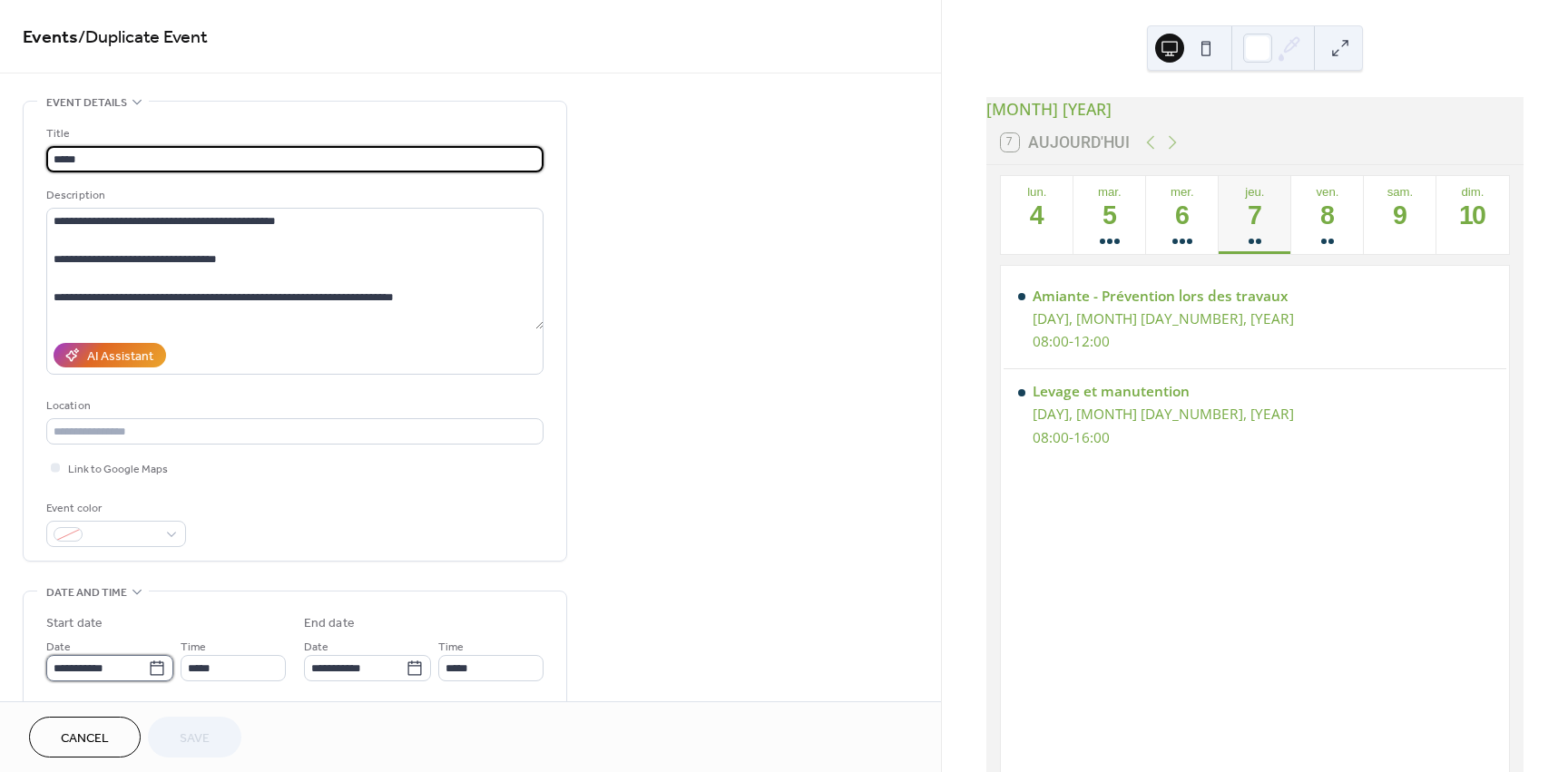 click on "**********" at bounding box center (97, 668) 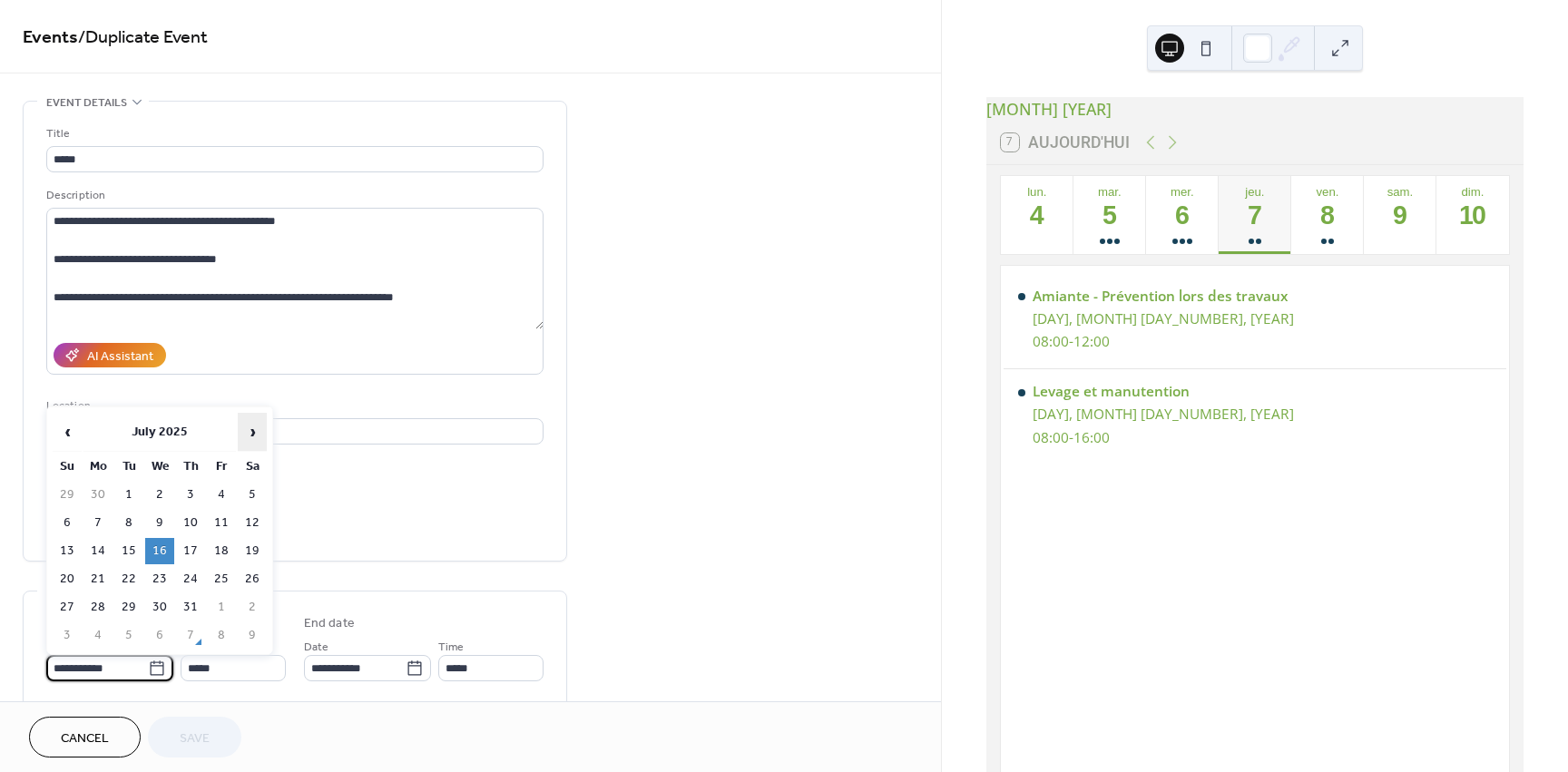 click on "›" at bounding box center [252, 432] 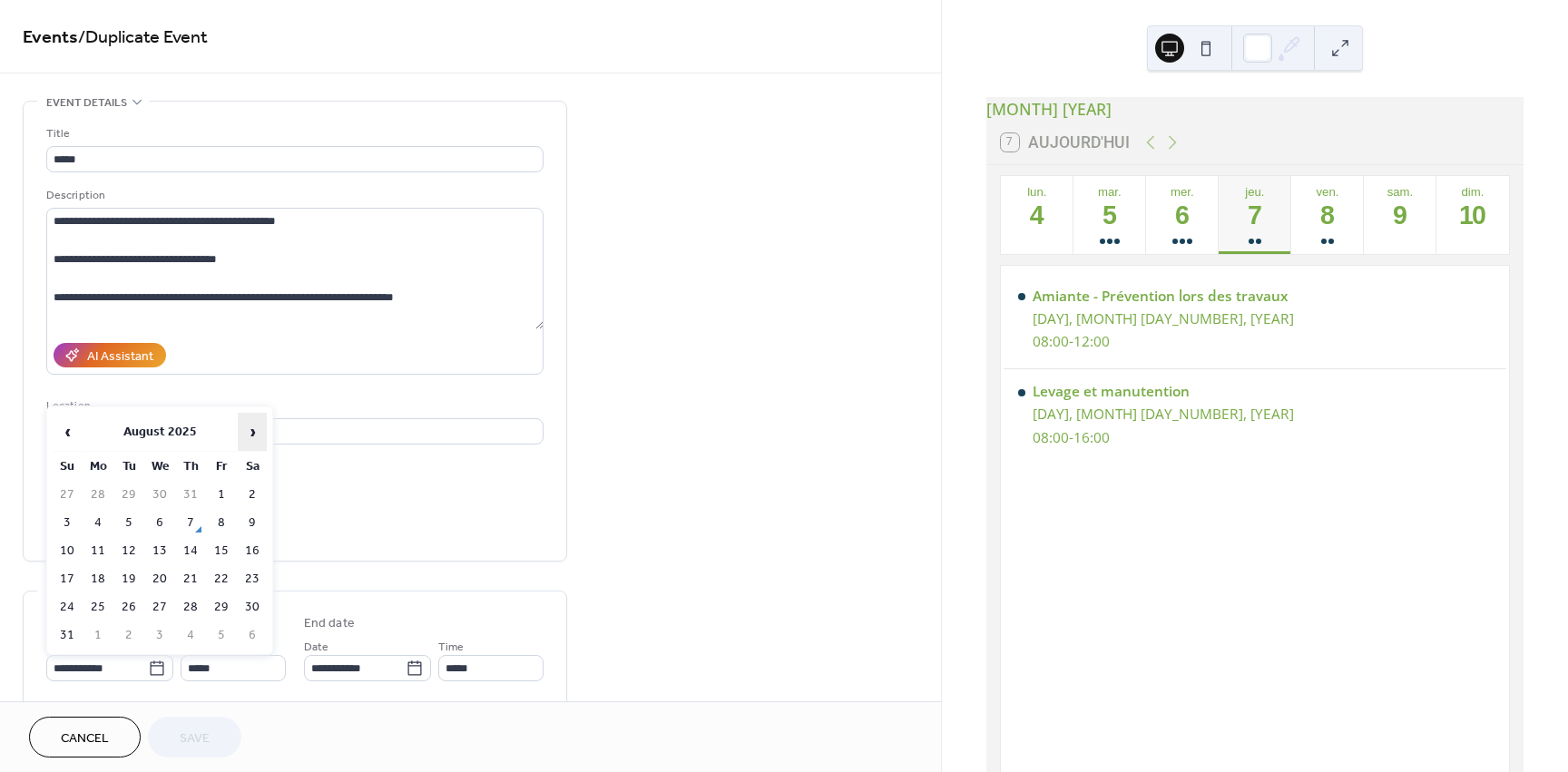click on "›" at bounding box center [252, 432] 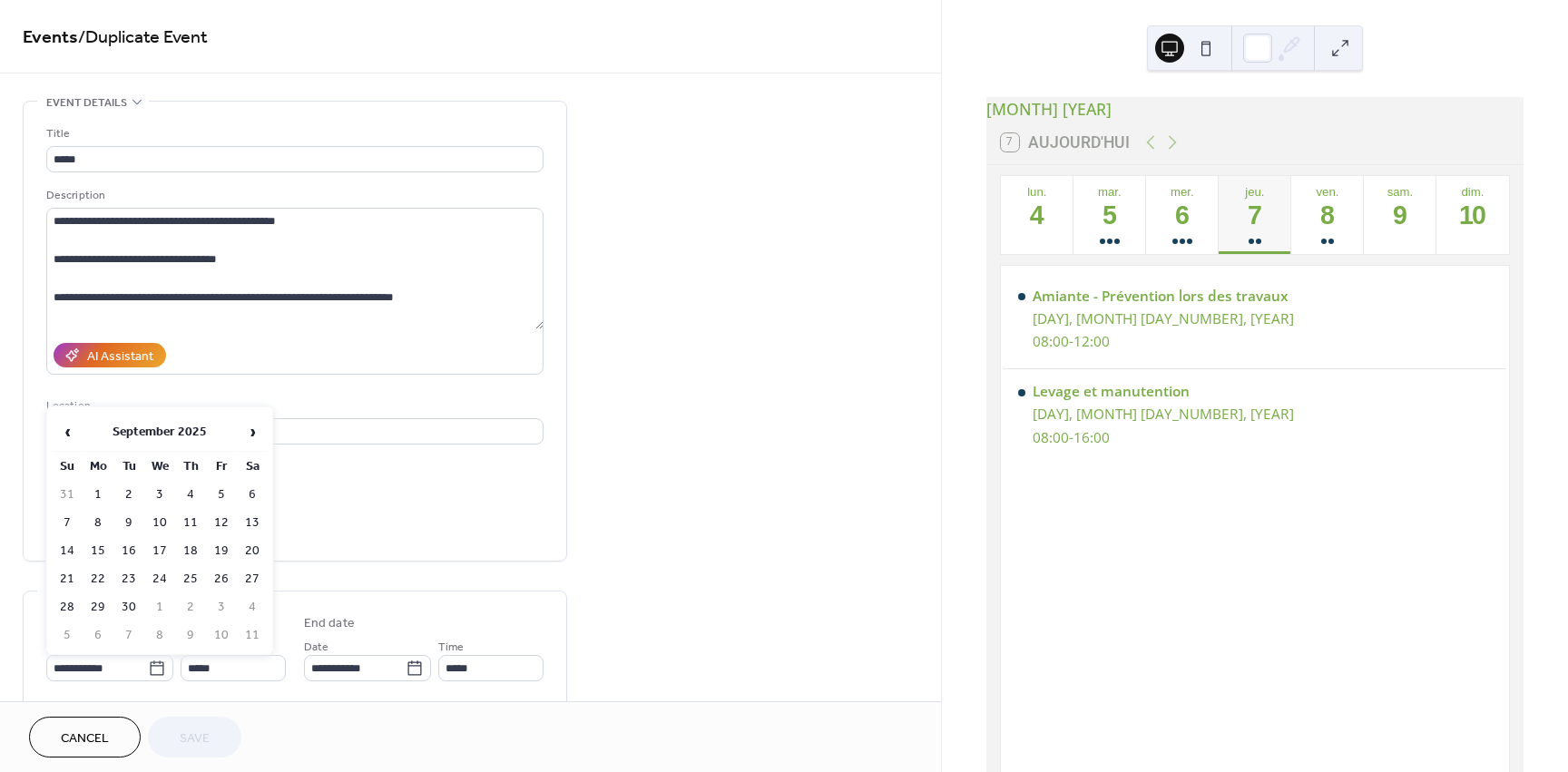 click on "16" at bounding box center (129, 551) 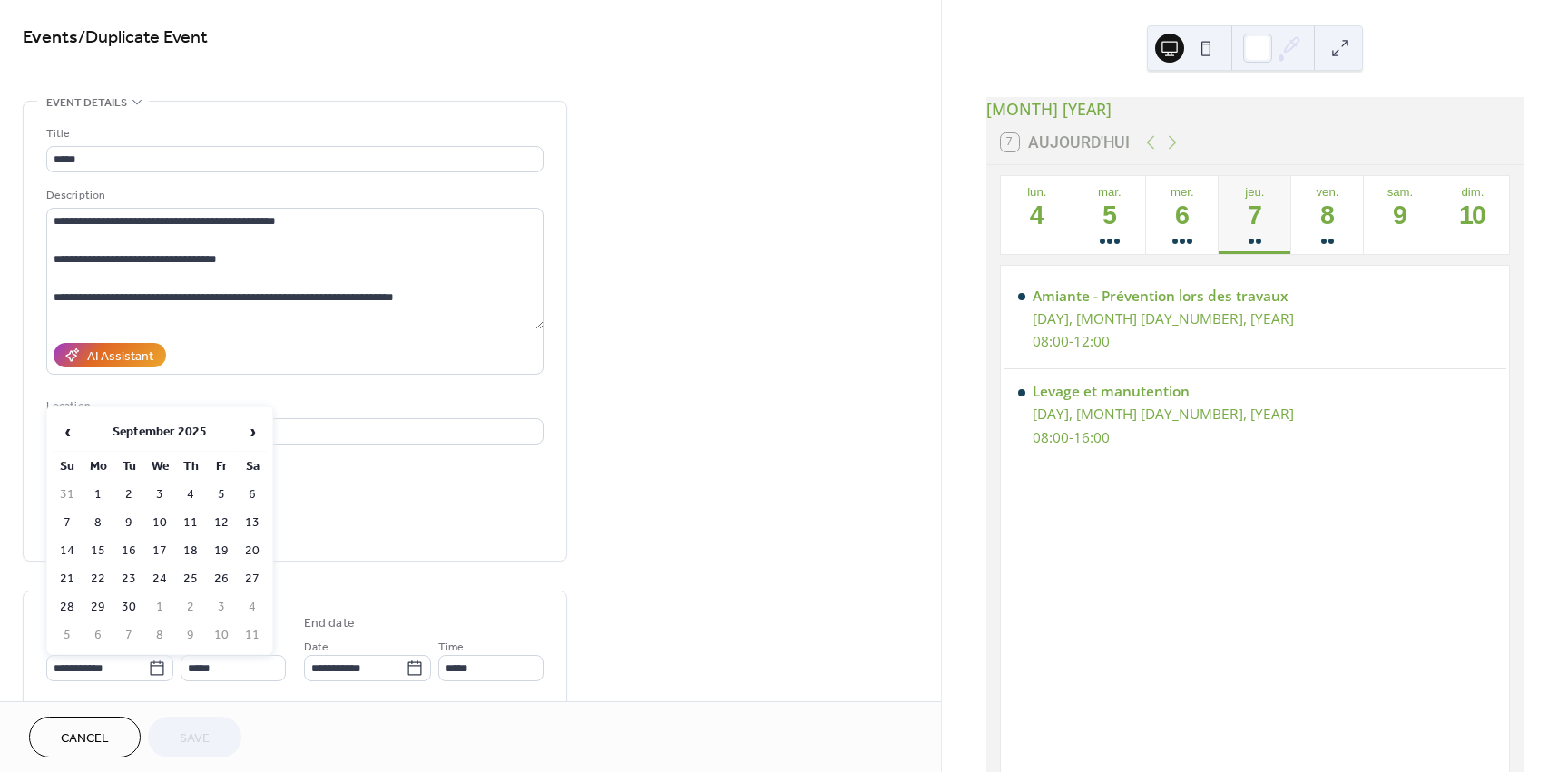 type on "**********" 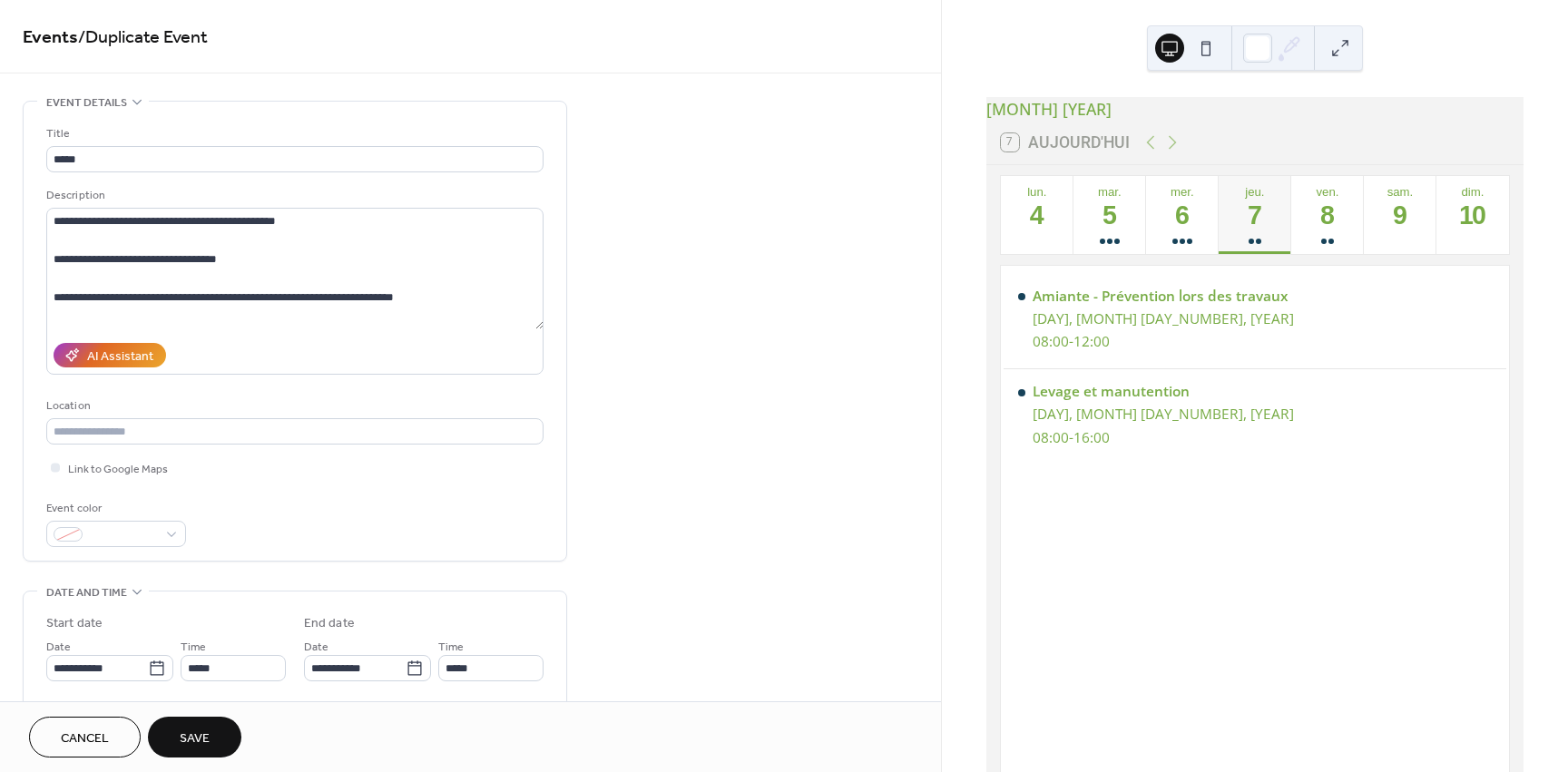 click on "Save" at bounding box center [194, 738] 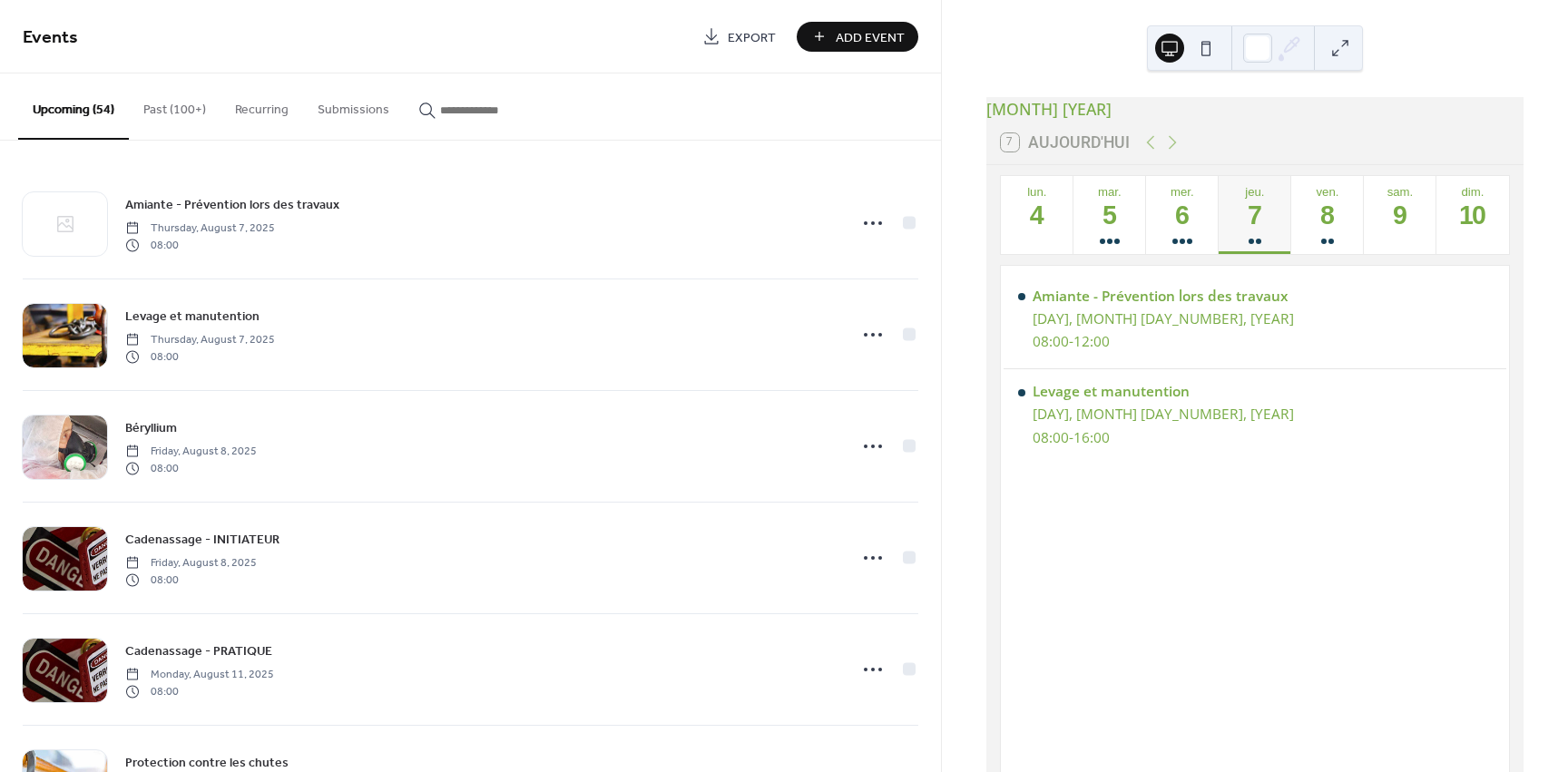 click on "Past (100+)" at bounding box center [174, 105] 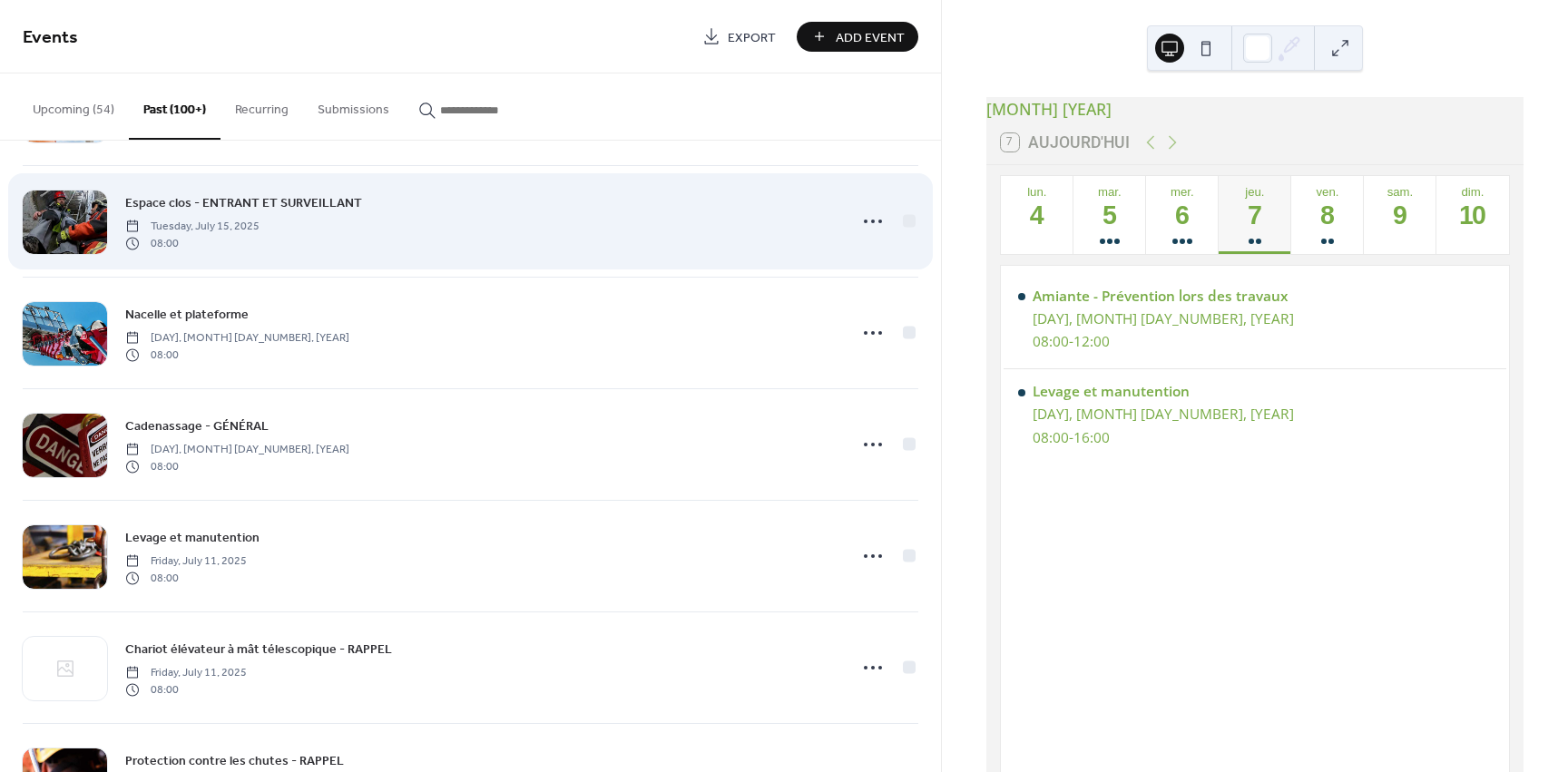 scroll, scrollTop: 1451, scrollLeft: 0, axis: vertical 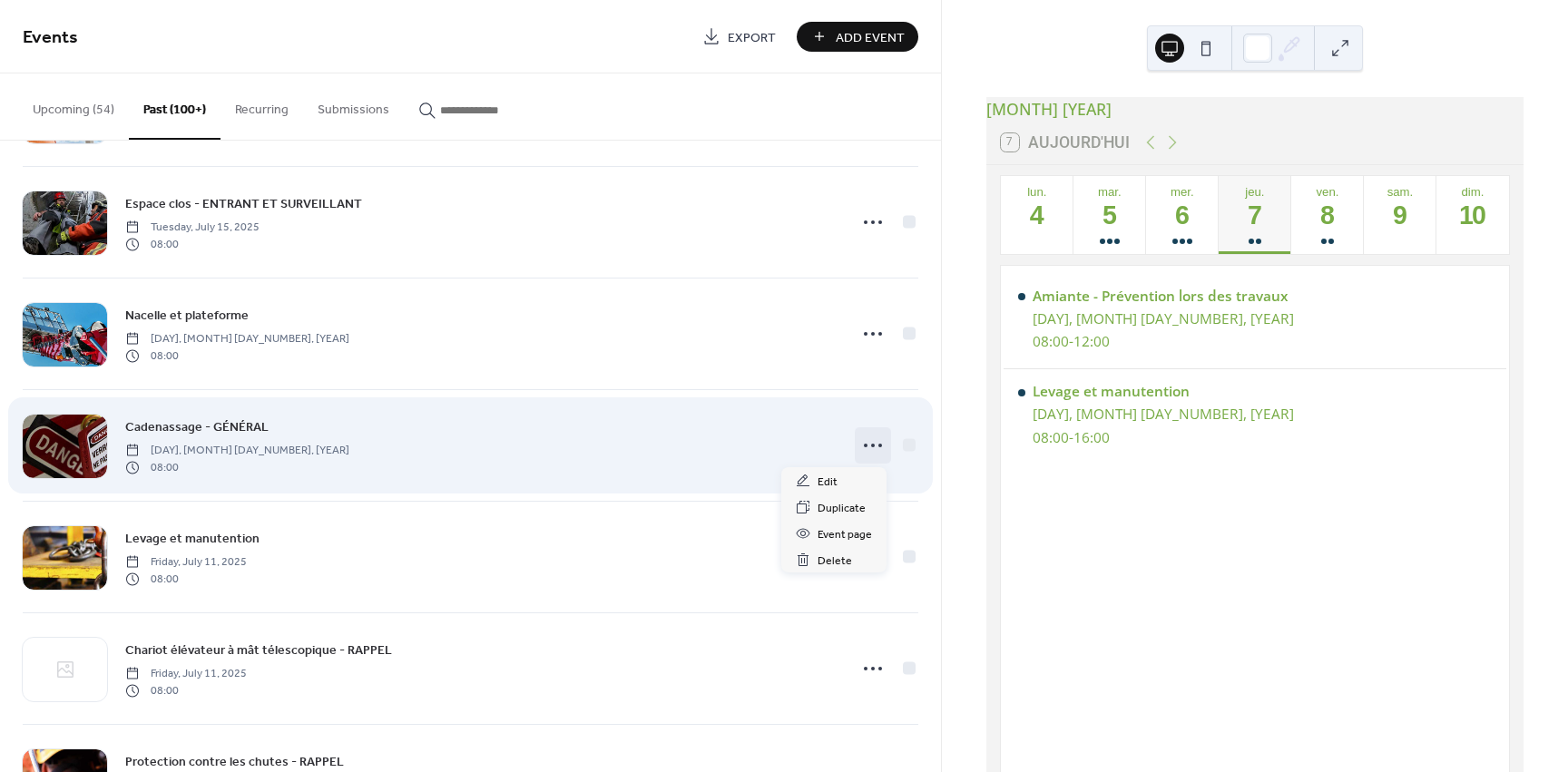 click 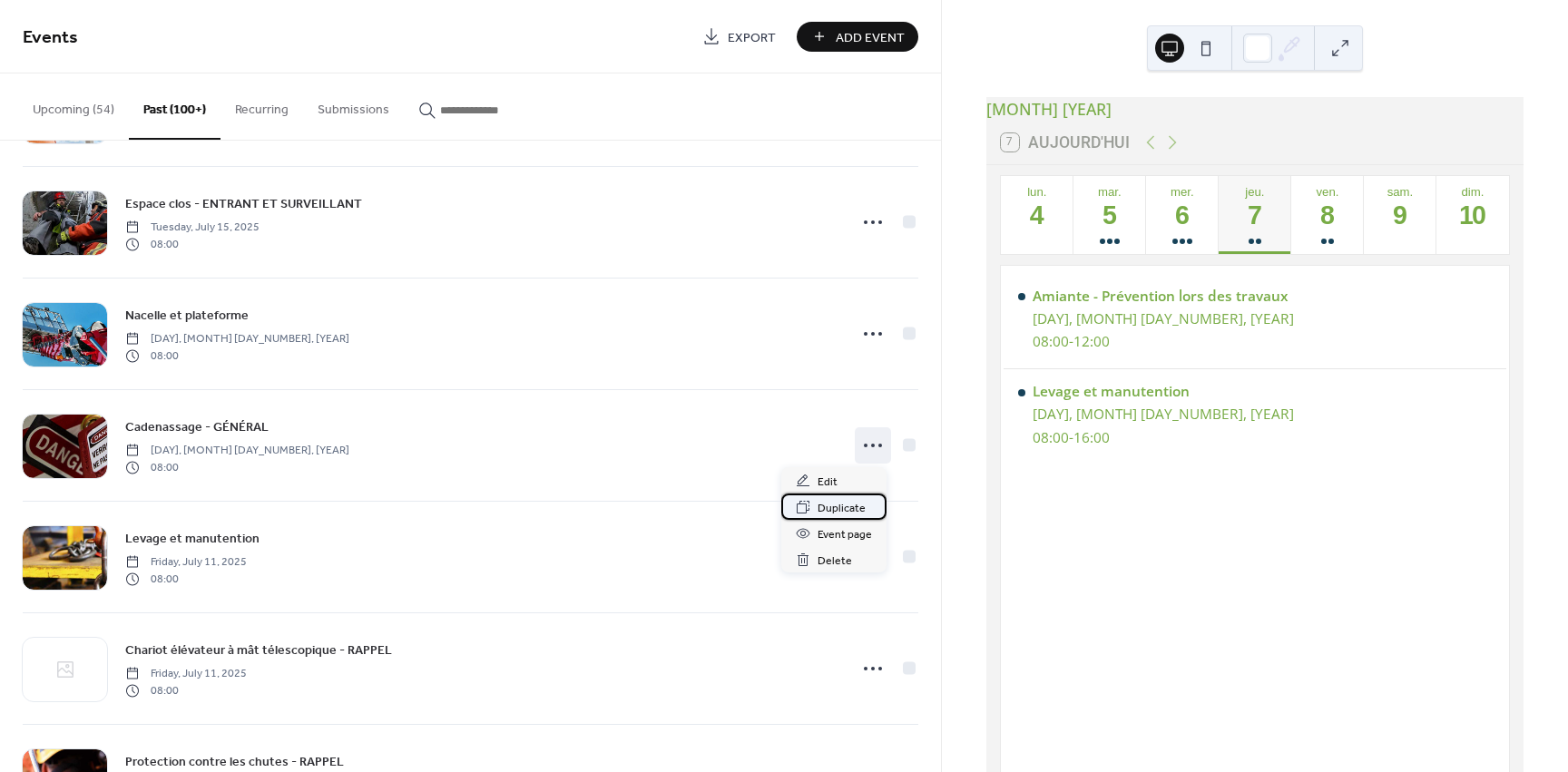 click on "Duplicate" at bounding box center (841, 508) 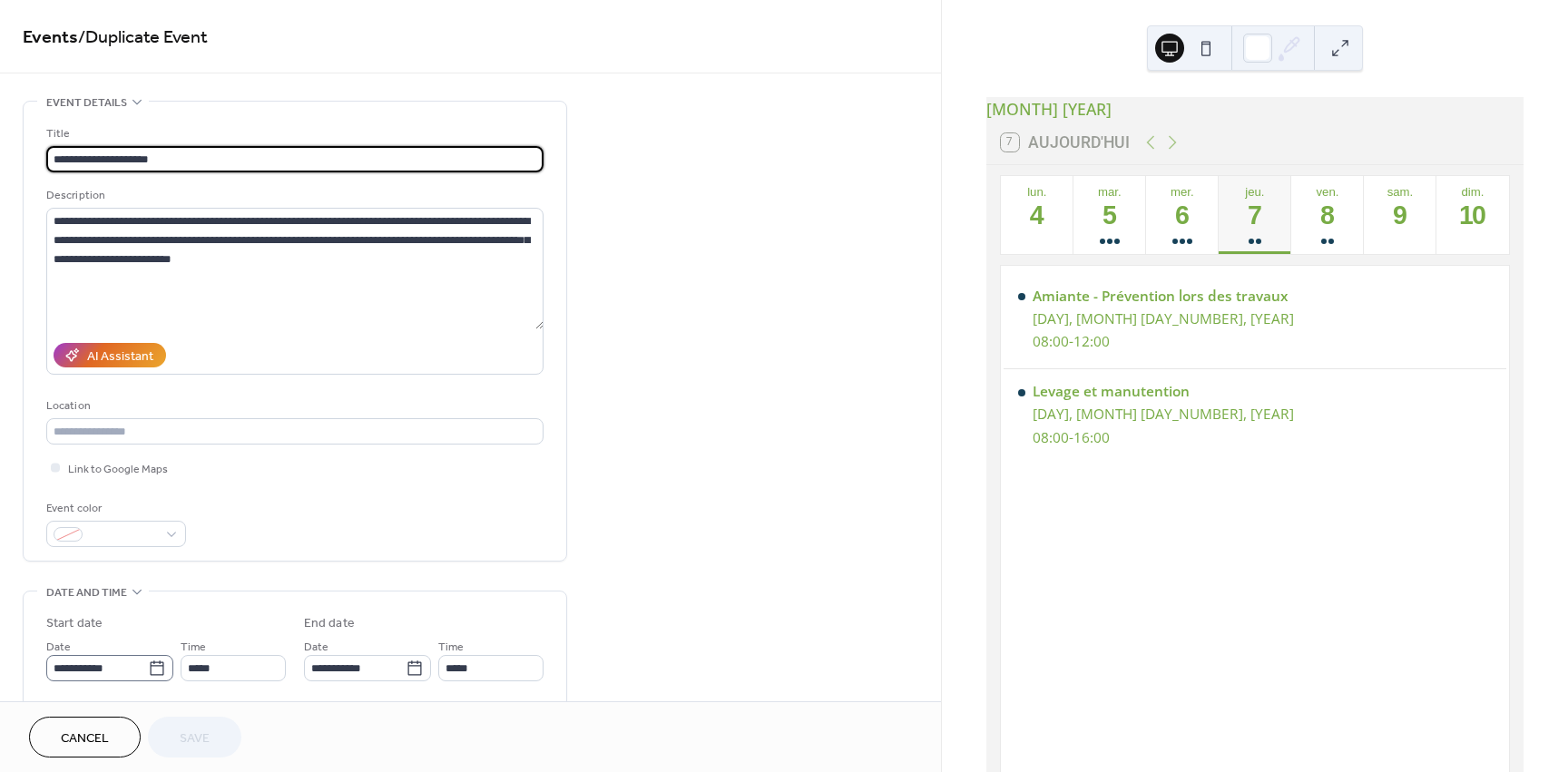 click 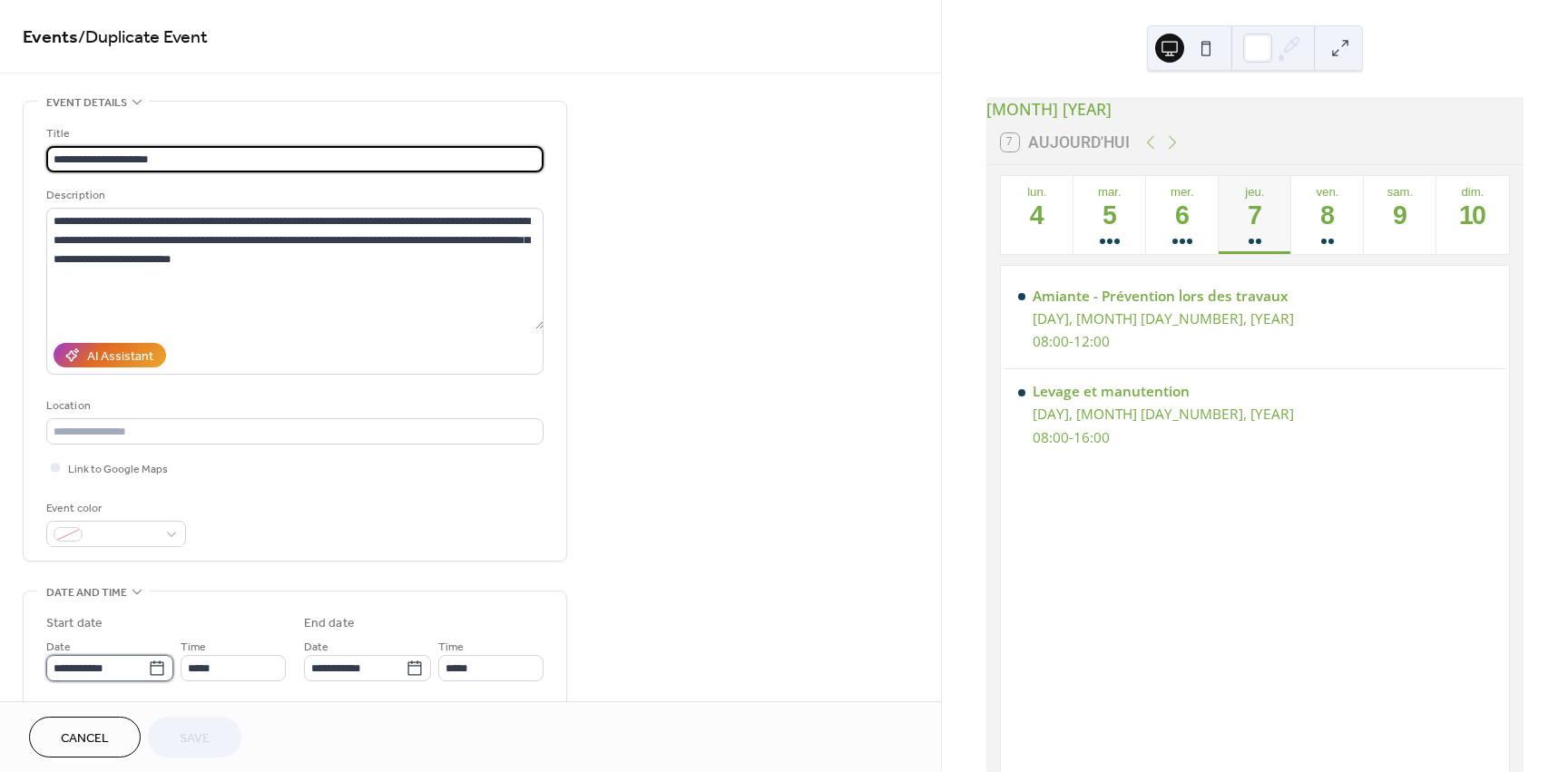 click on "**********" at bounding box center [97, 668] 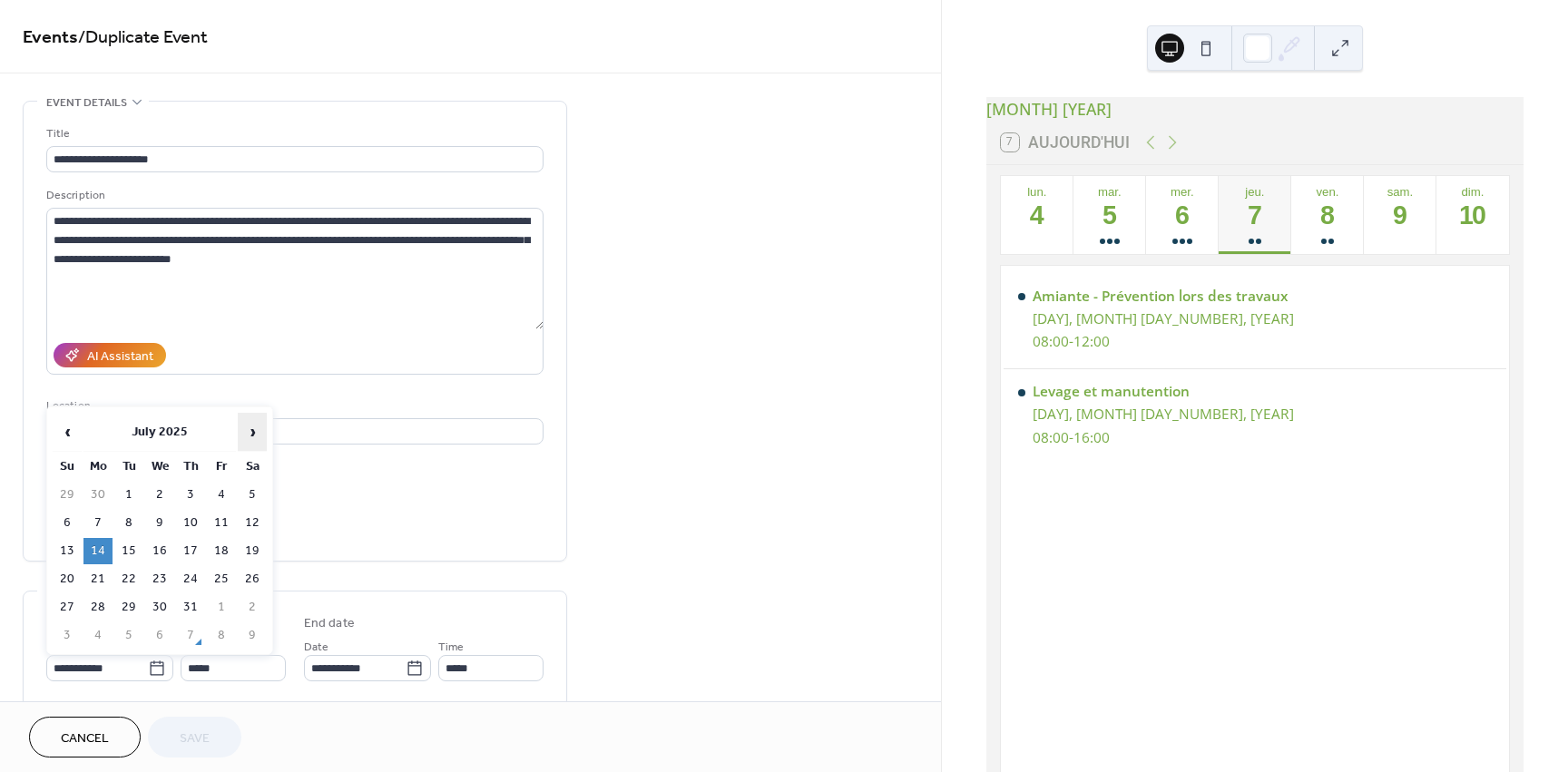 click on "›" at bounding box center [252, 432] 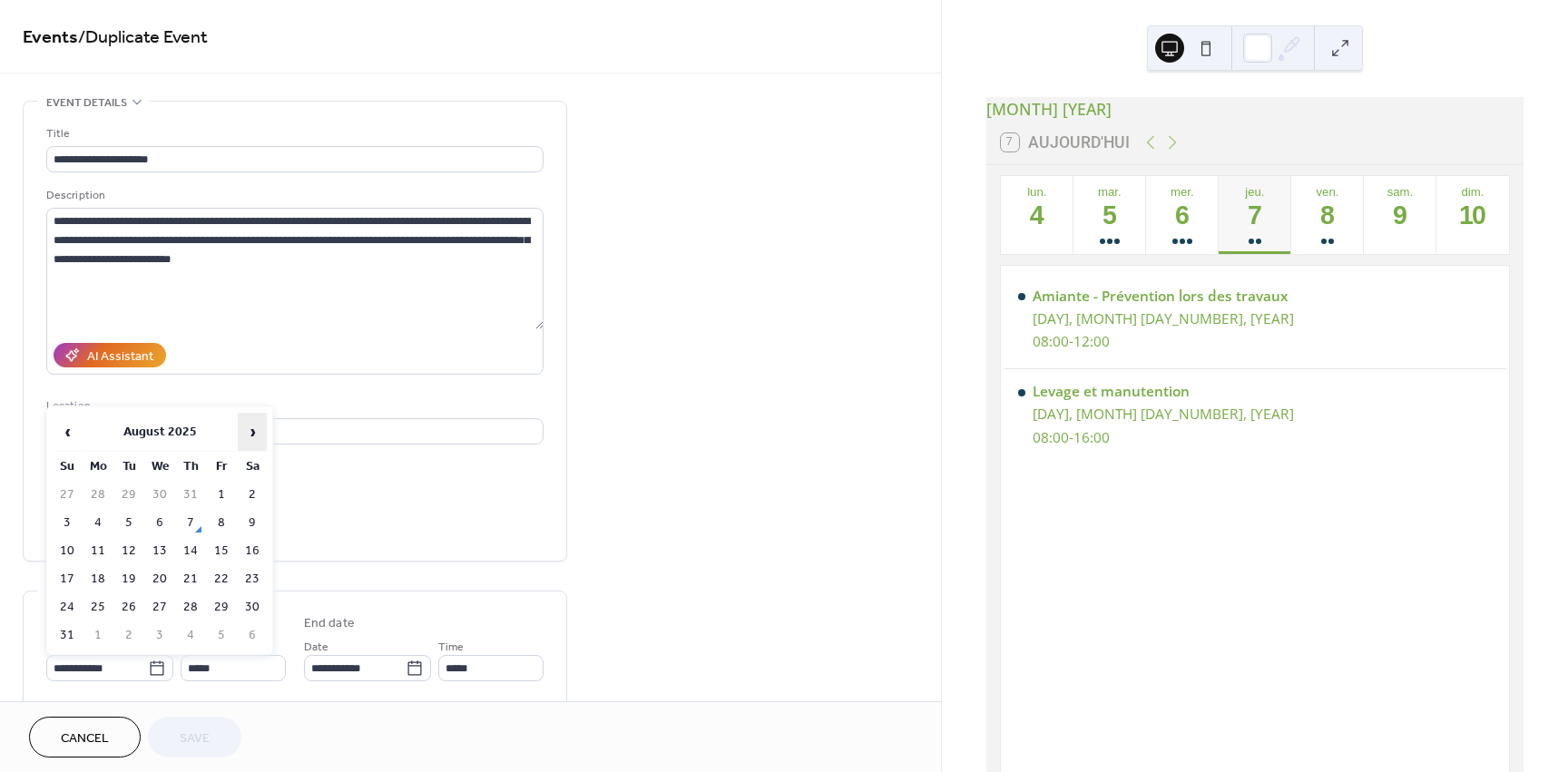 click on "›" at bounding box center (252, 432) 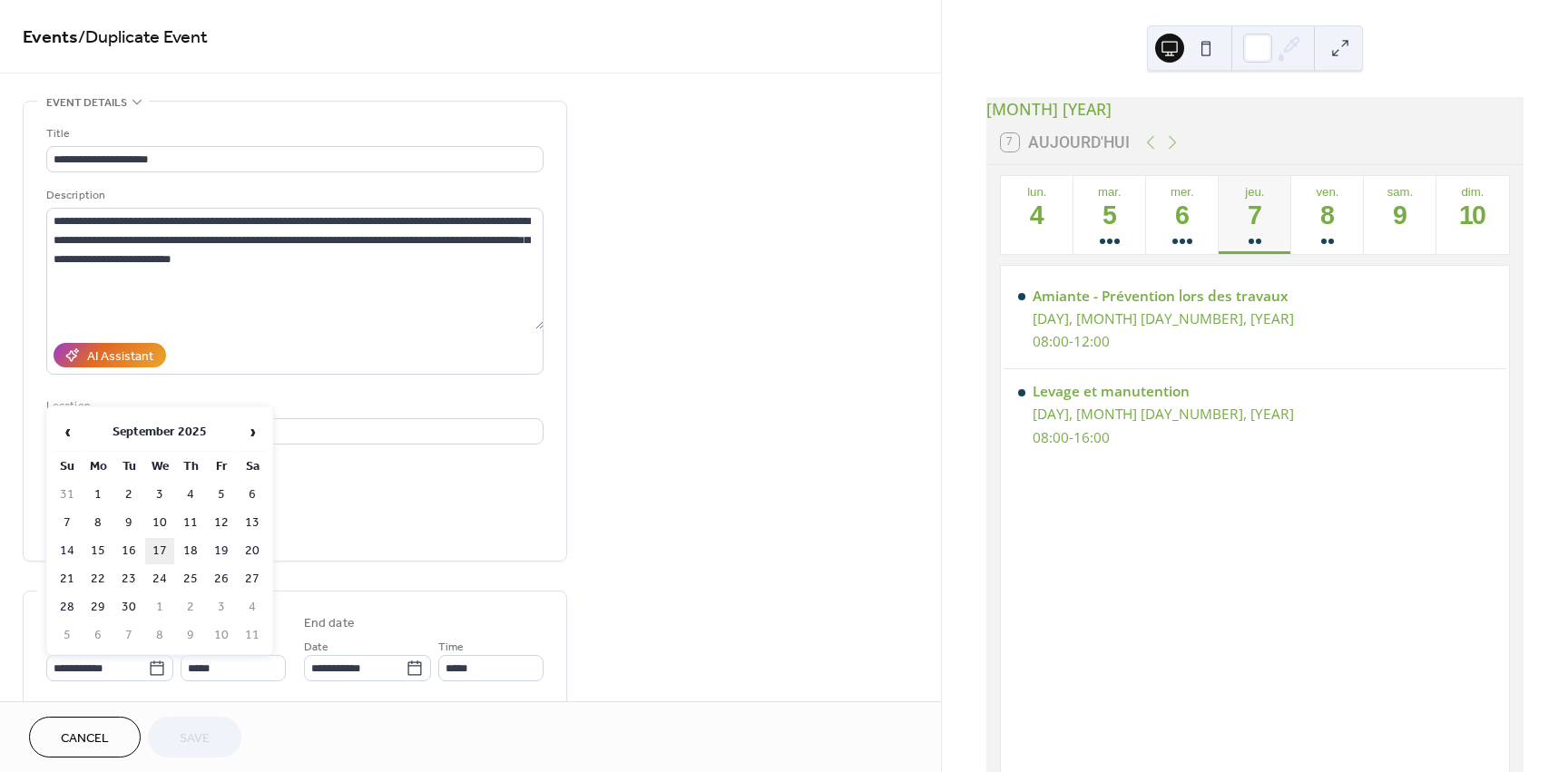 click on "17" at bounding box center [160, 551] 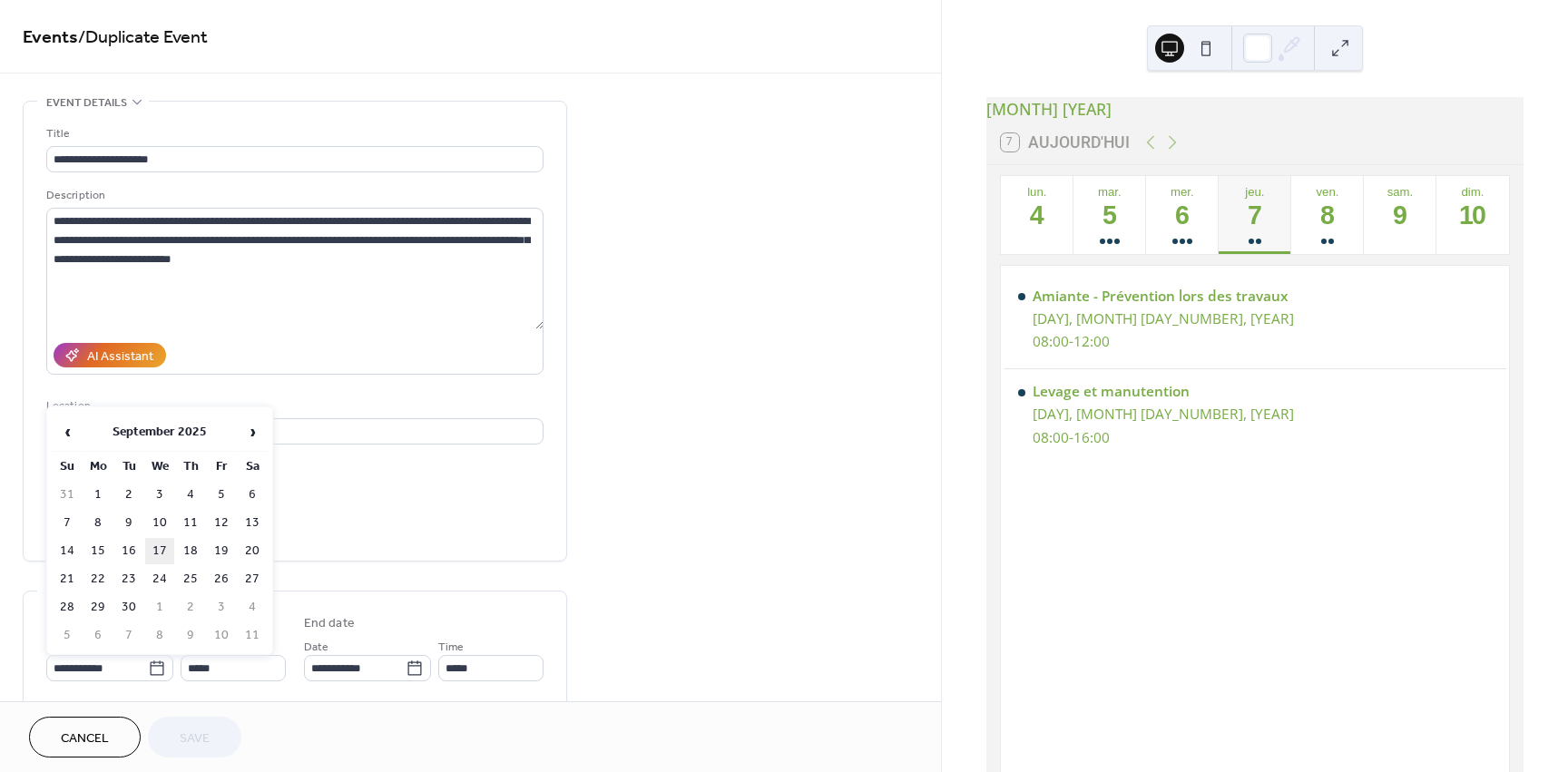 type on "**********" 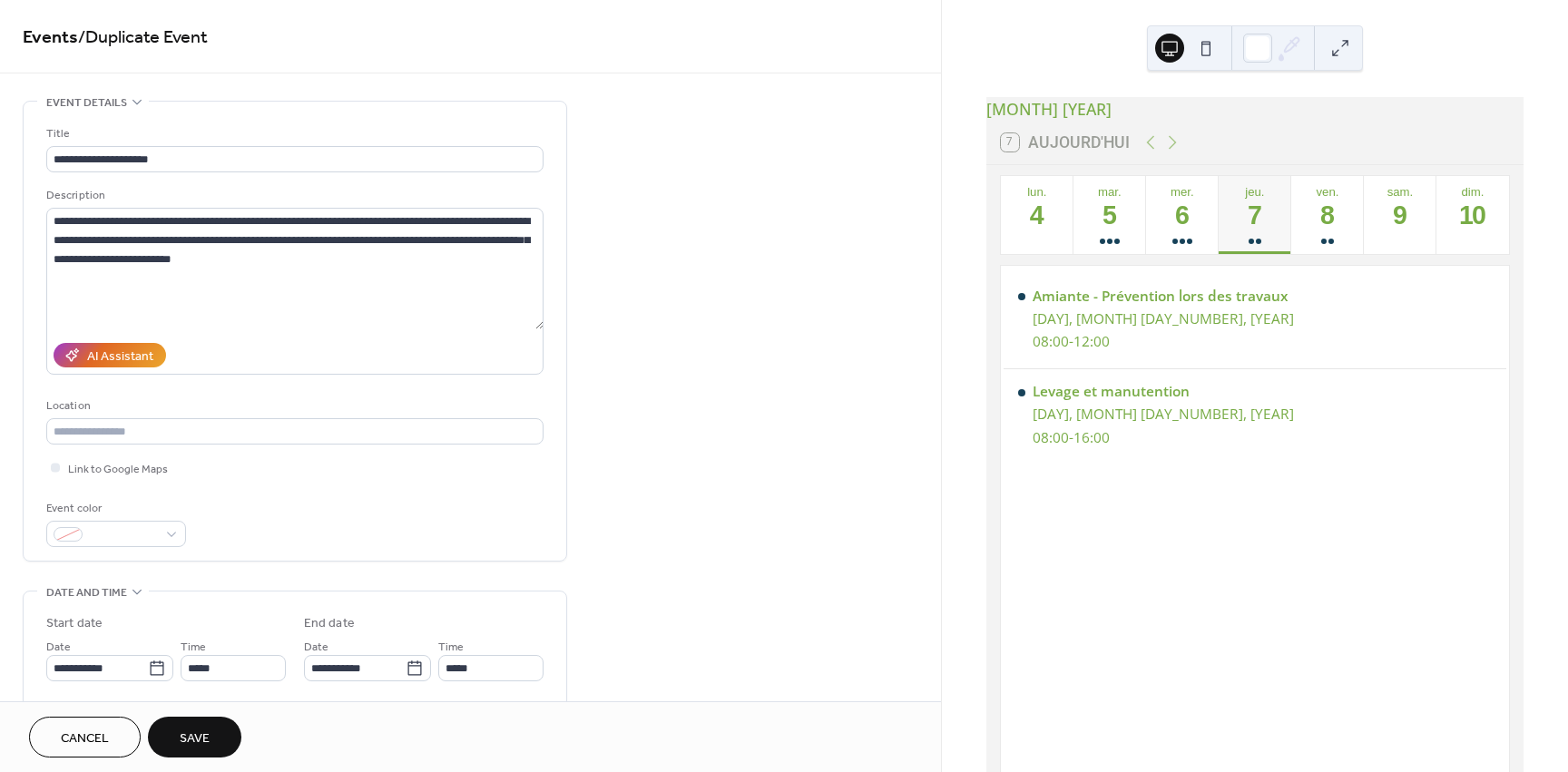 click on "Save" at bounding box center (194, 738) 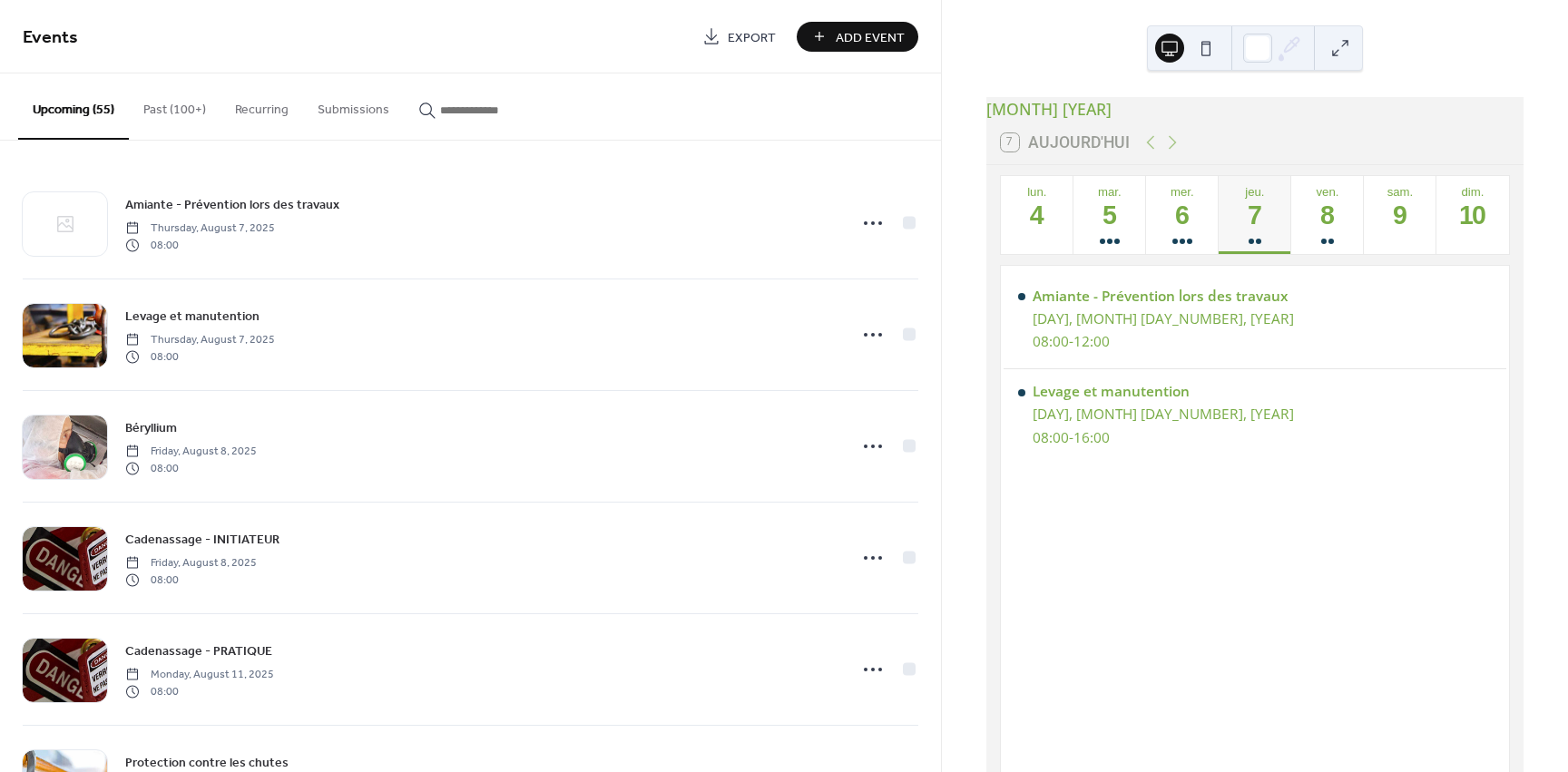 click on "Past (100+)" at bounding box center [174, 105] 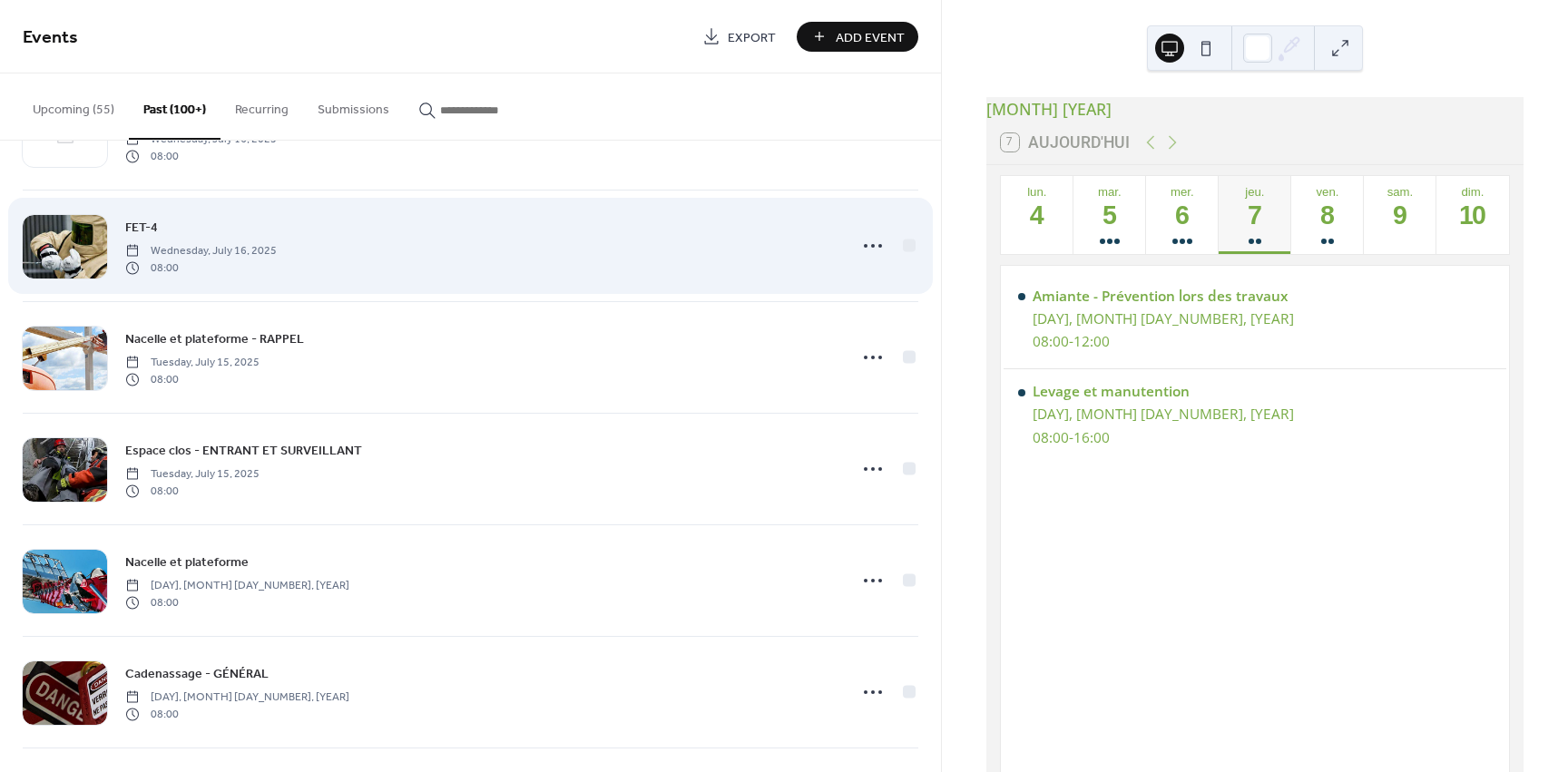 scroll, scrollTop: 1361, scrollLeft: 0, axis: vertical 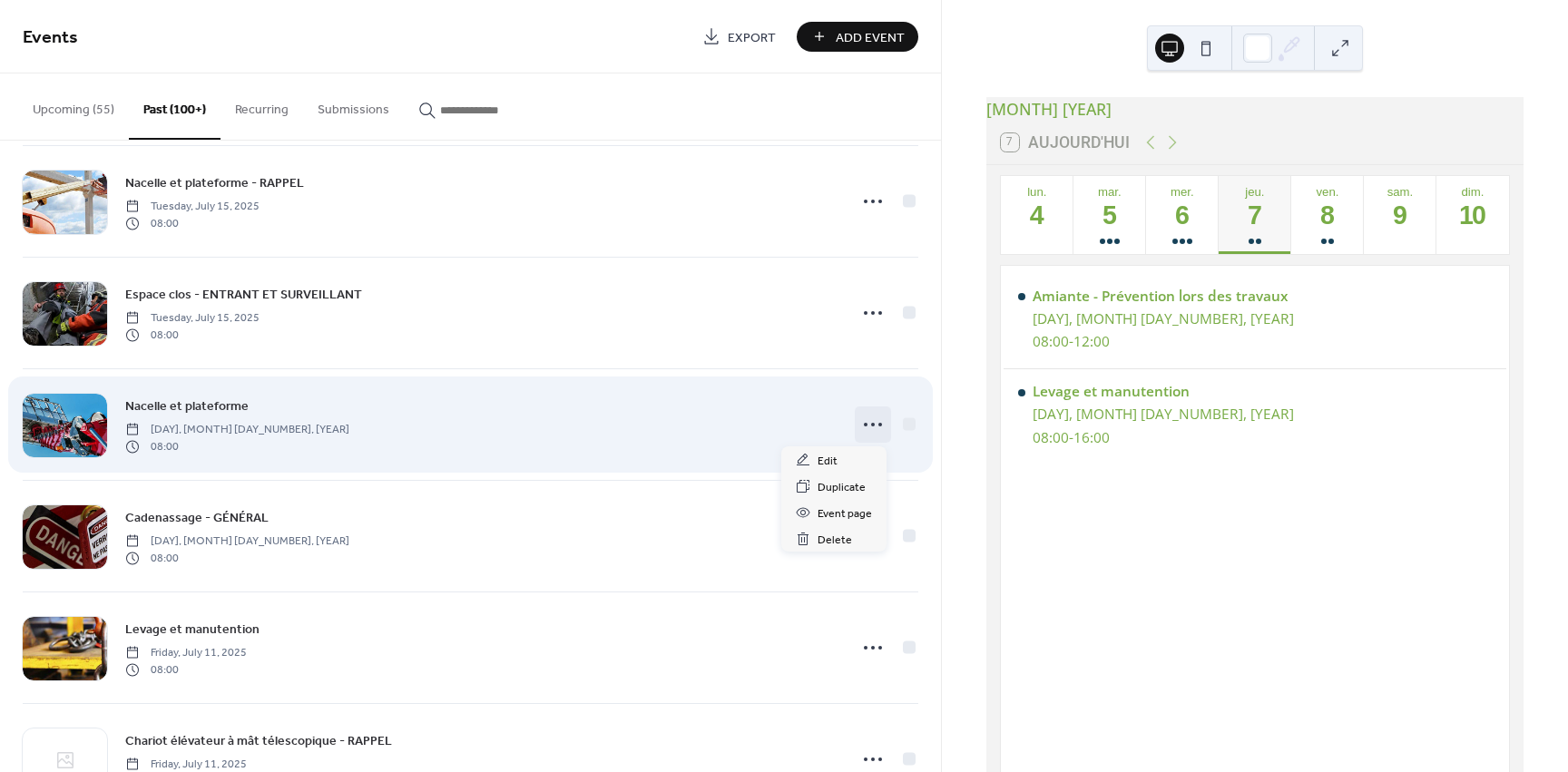 click 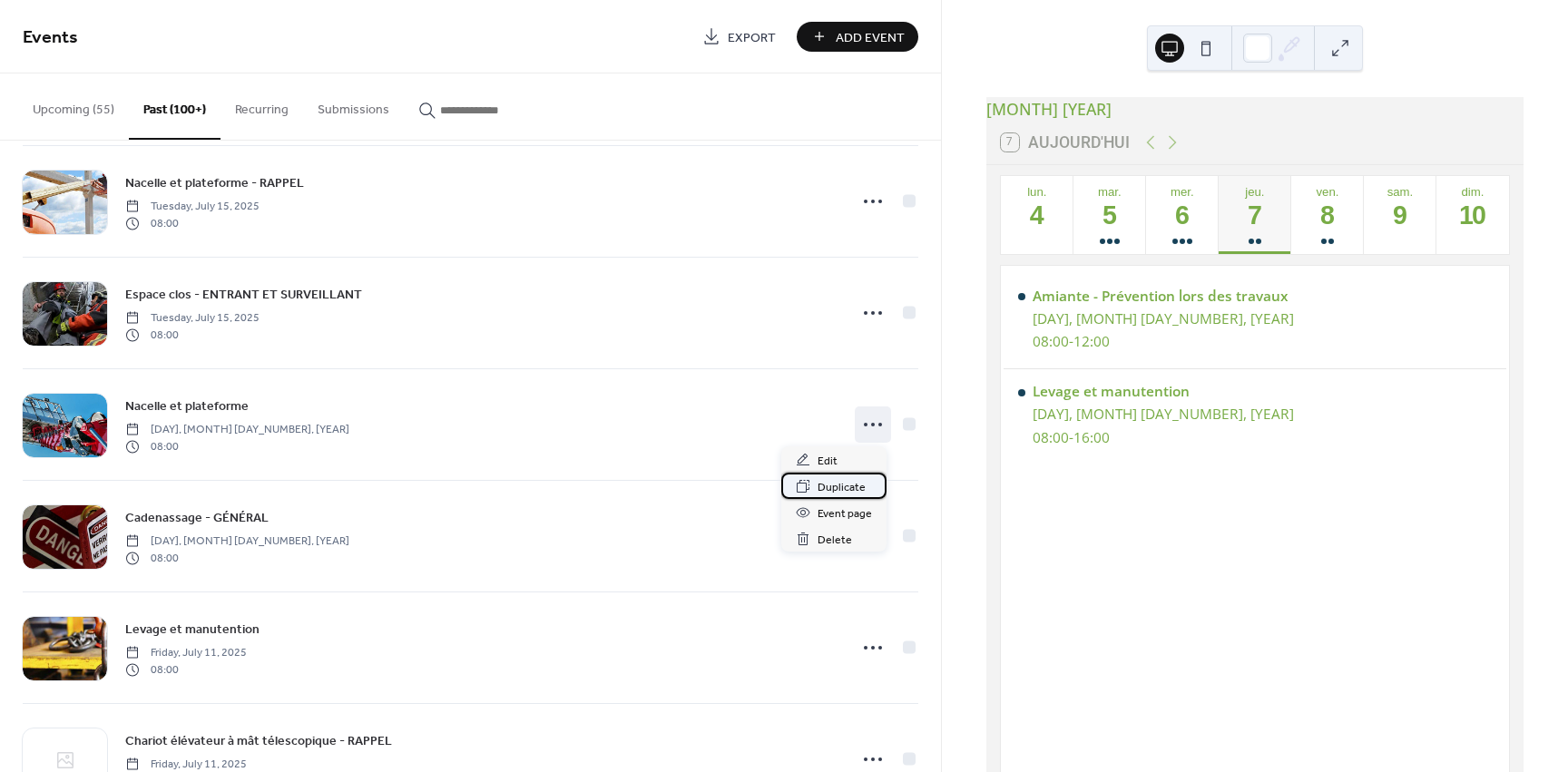 click on "Duplicate" at bounding box center (841, 487) 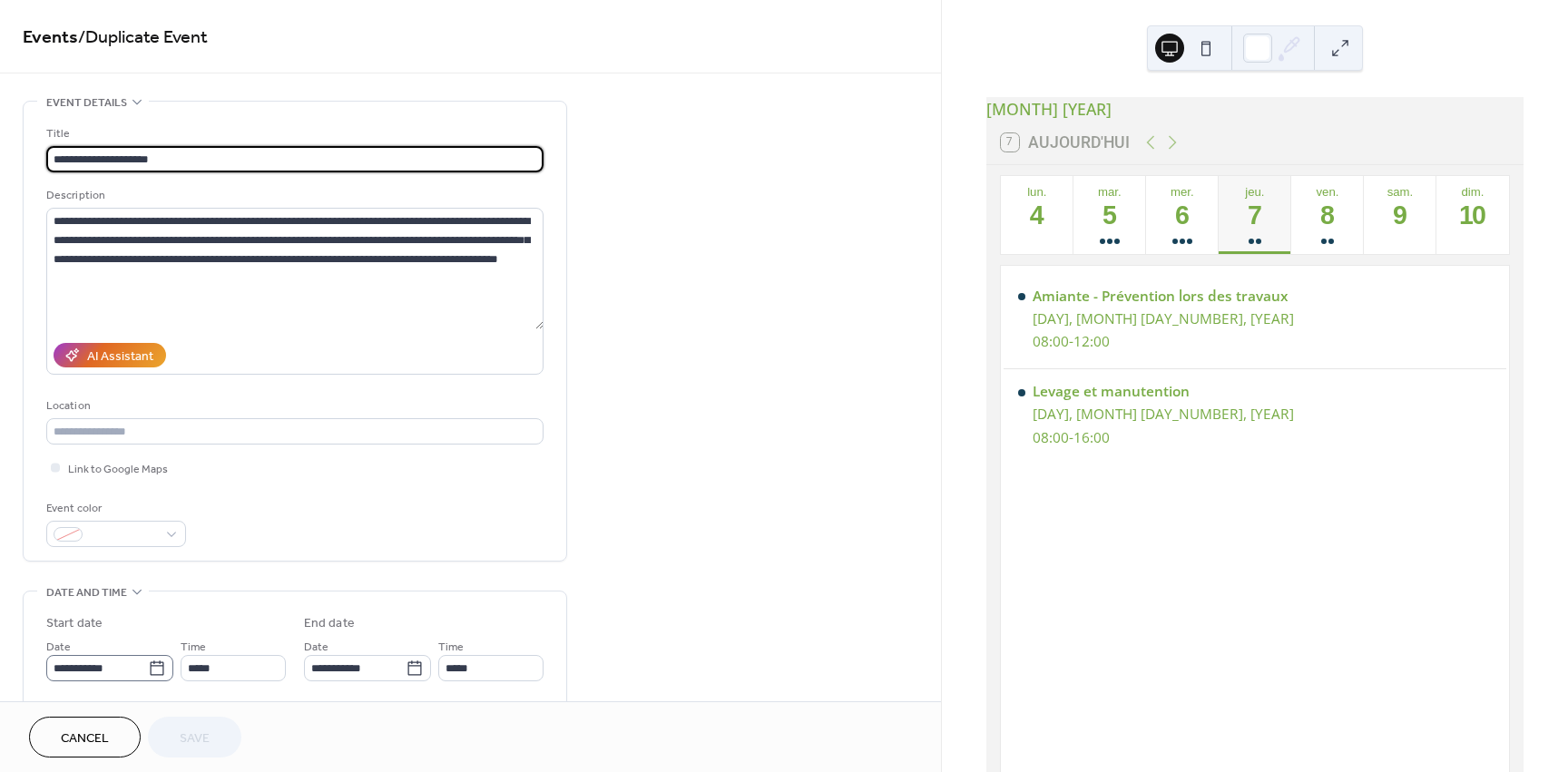 click 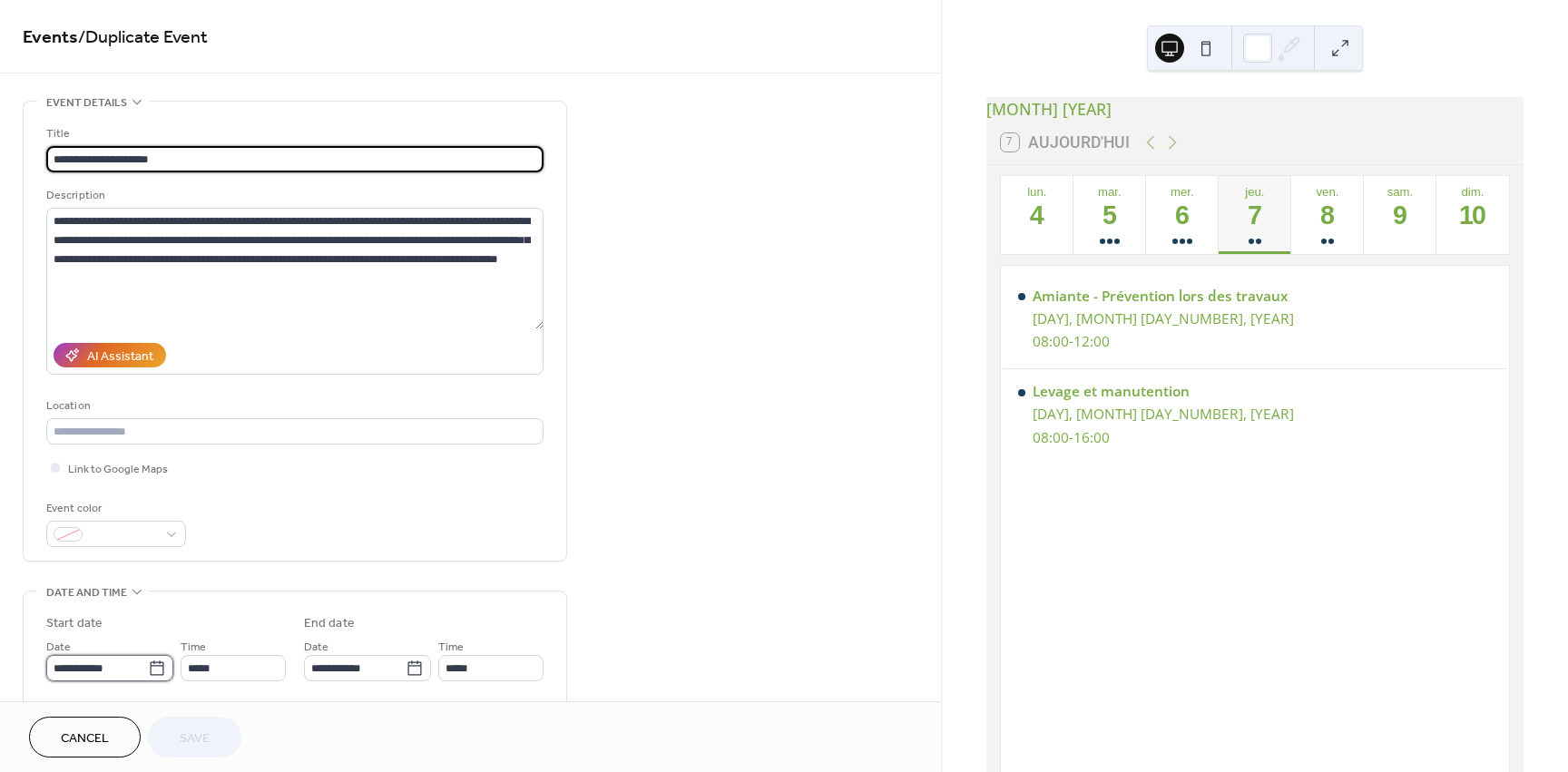 click on "**********" at bounding box center (97, 668) 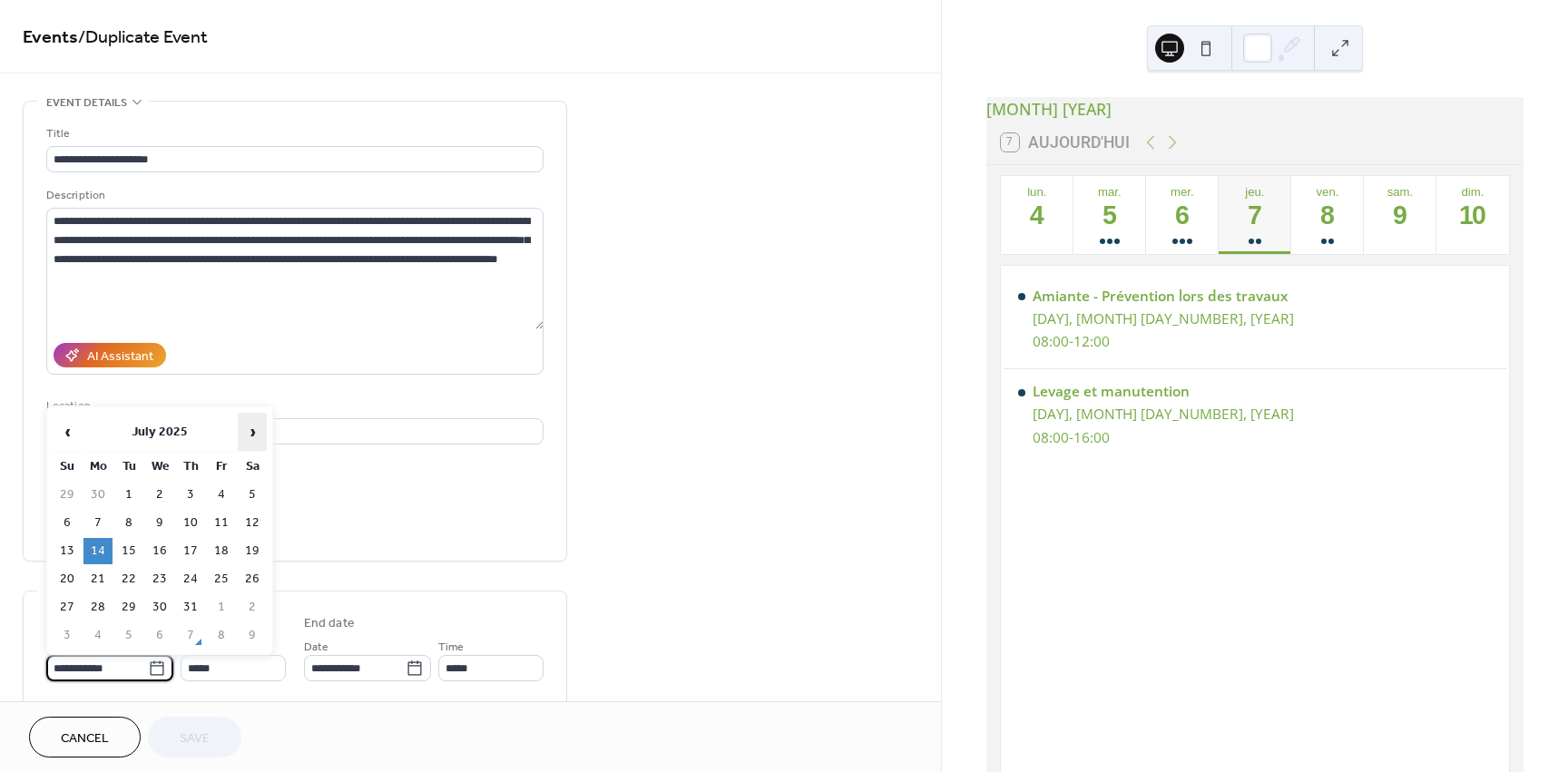 click on "›" at bounding box center (252, 432) 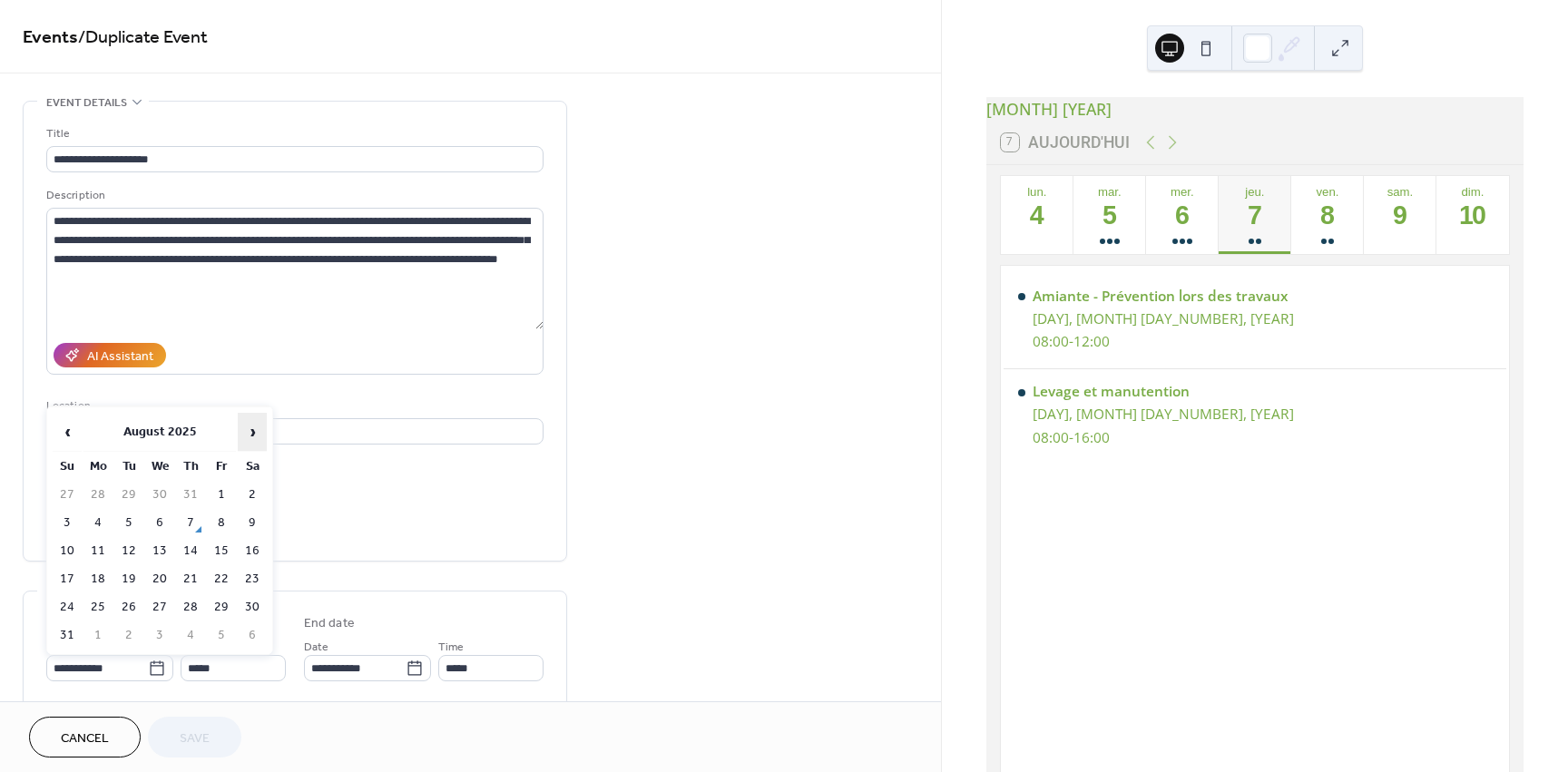 click on "›" at bounding box center (252, 432) 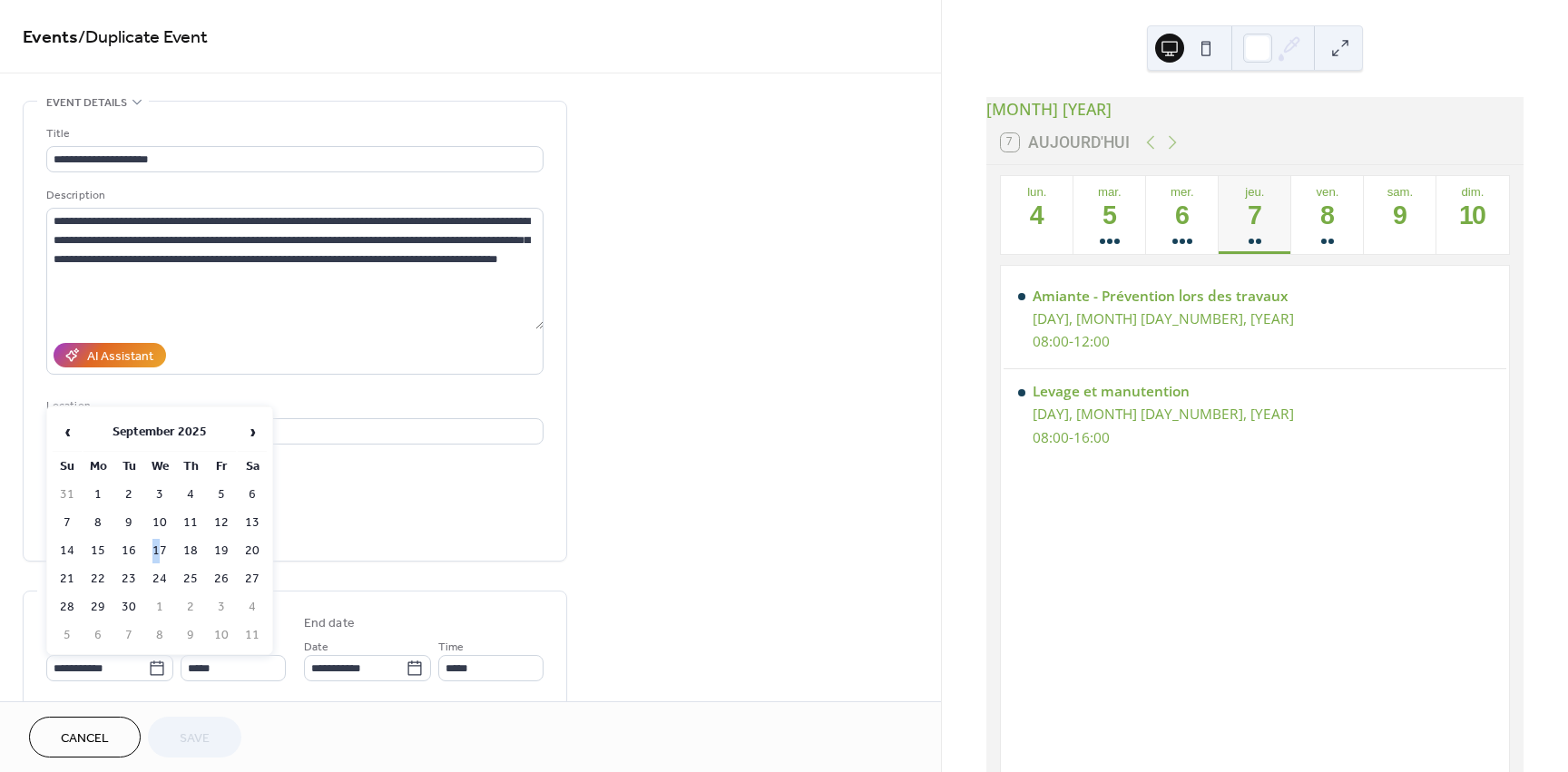 click on "17" at bounding box center [160, 551] 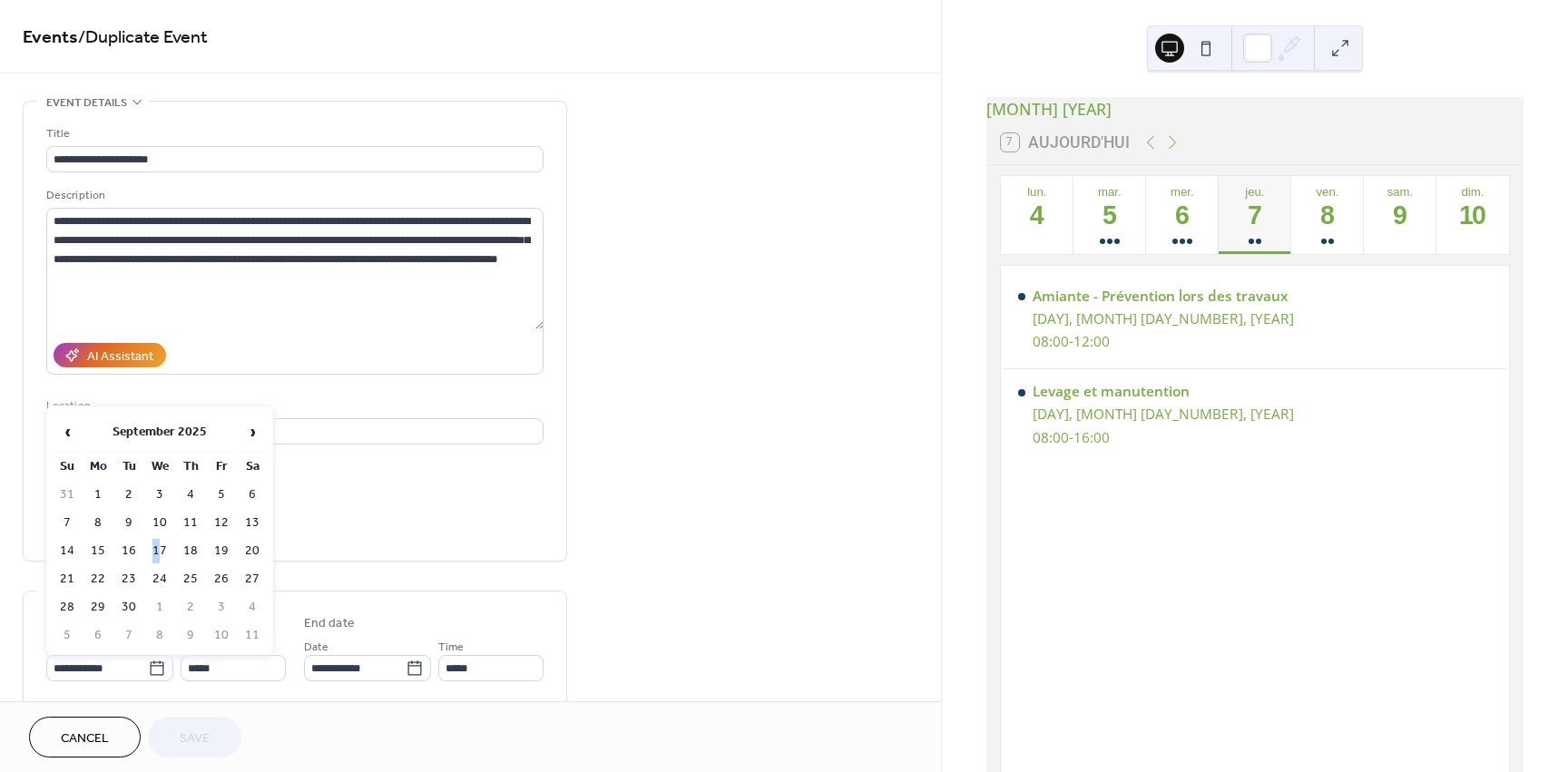 type on "**********" 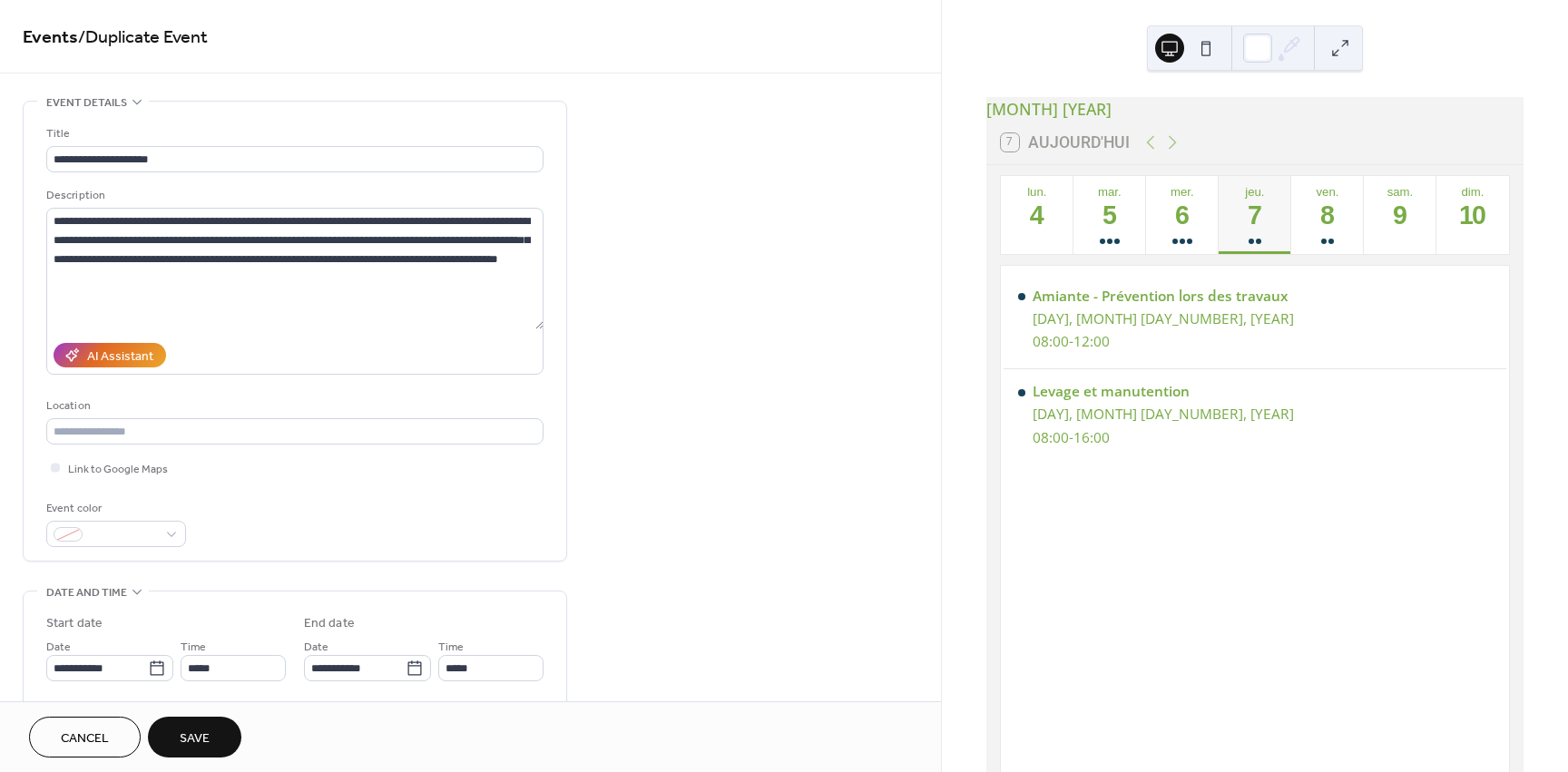 click on "Save" at bounding box center [194, 738] 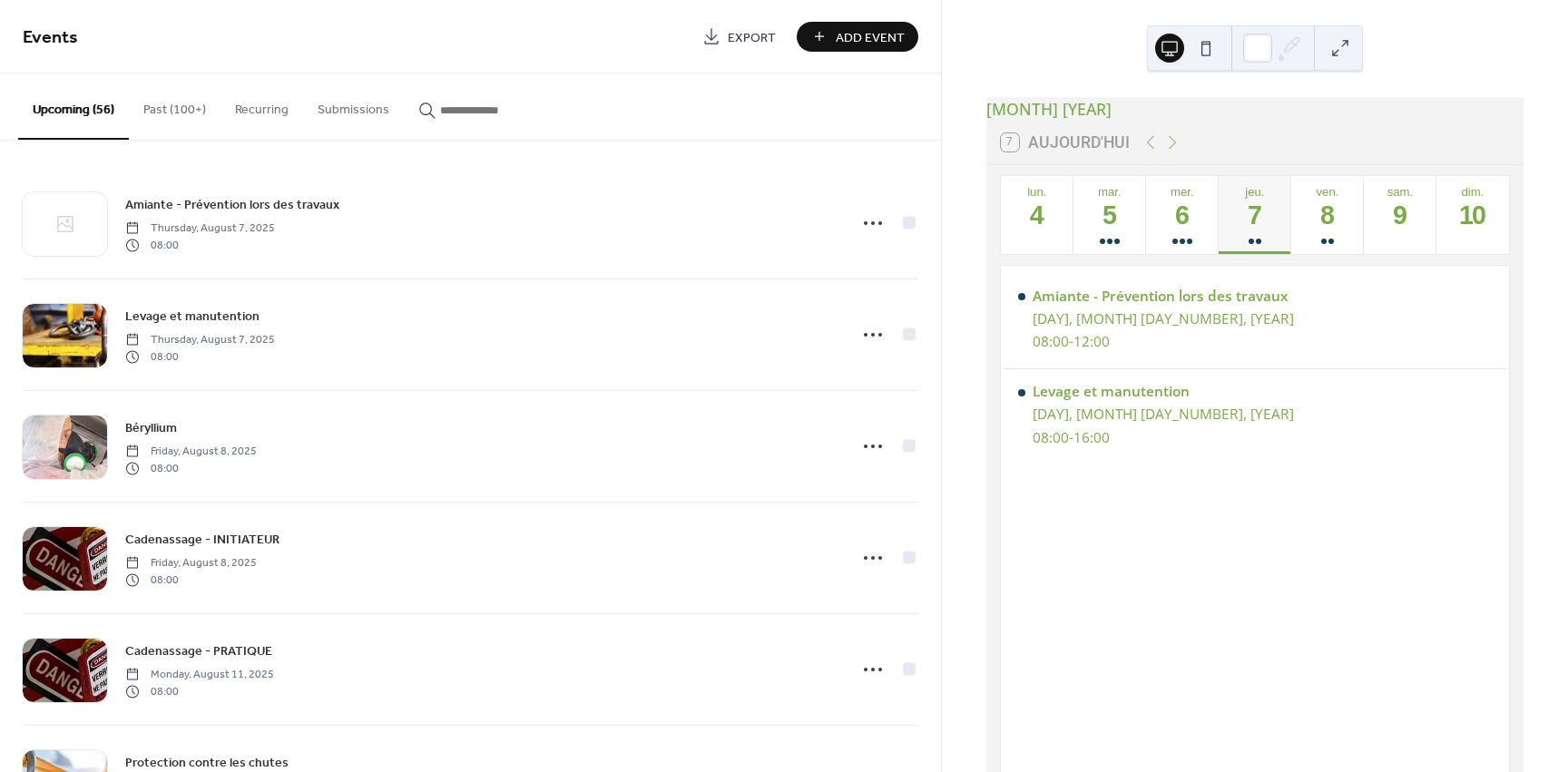 click on "Past (100+)" at bounding box center [174, 105] 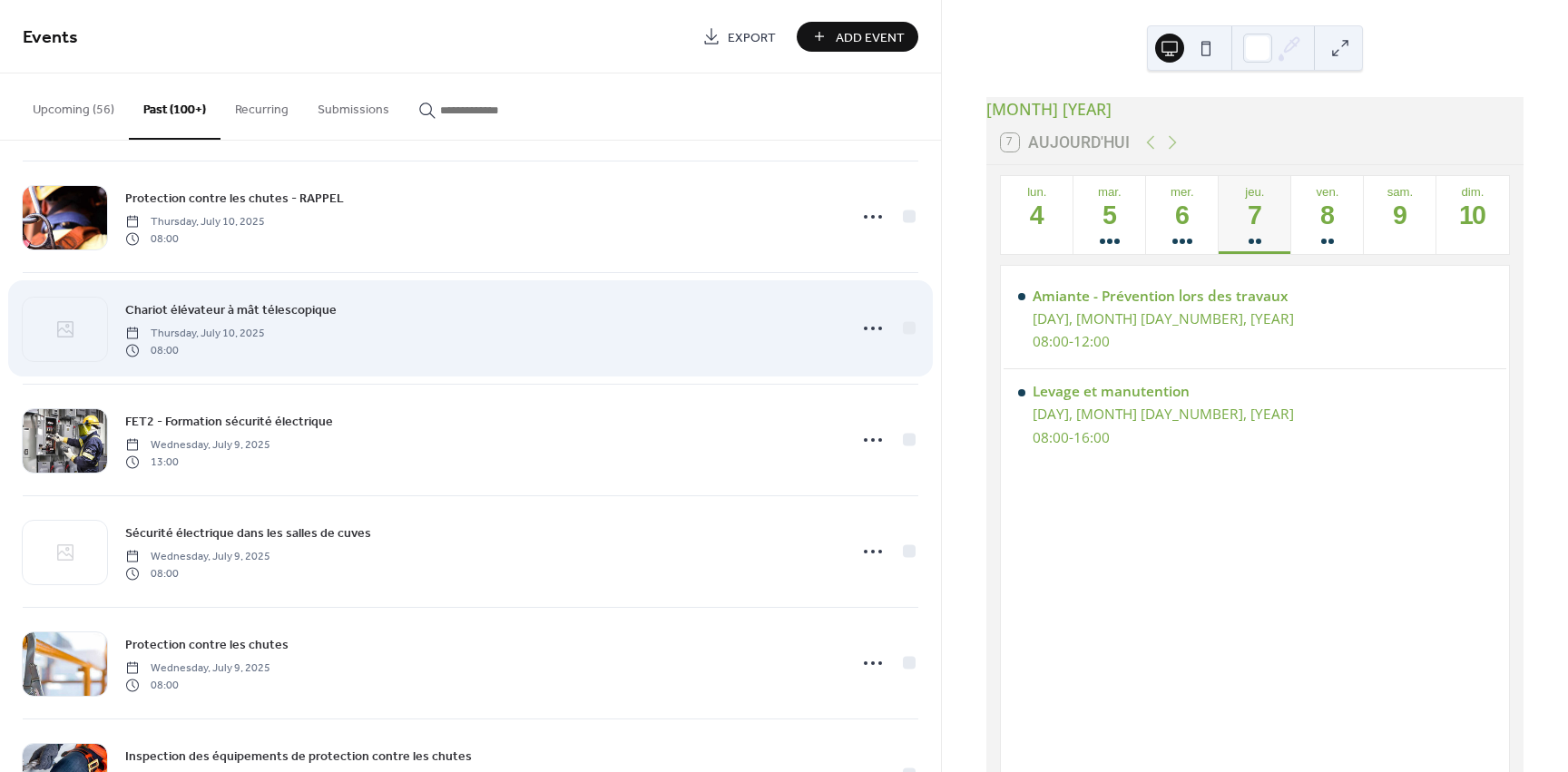 scroll, scrollTop: 2086, scrollLeft: 0, axis: vertical 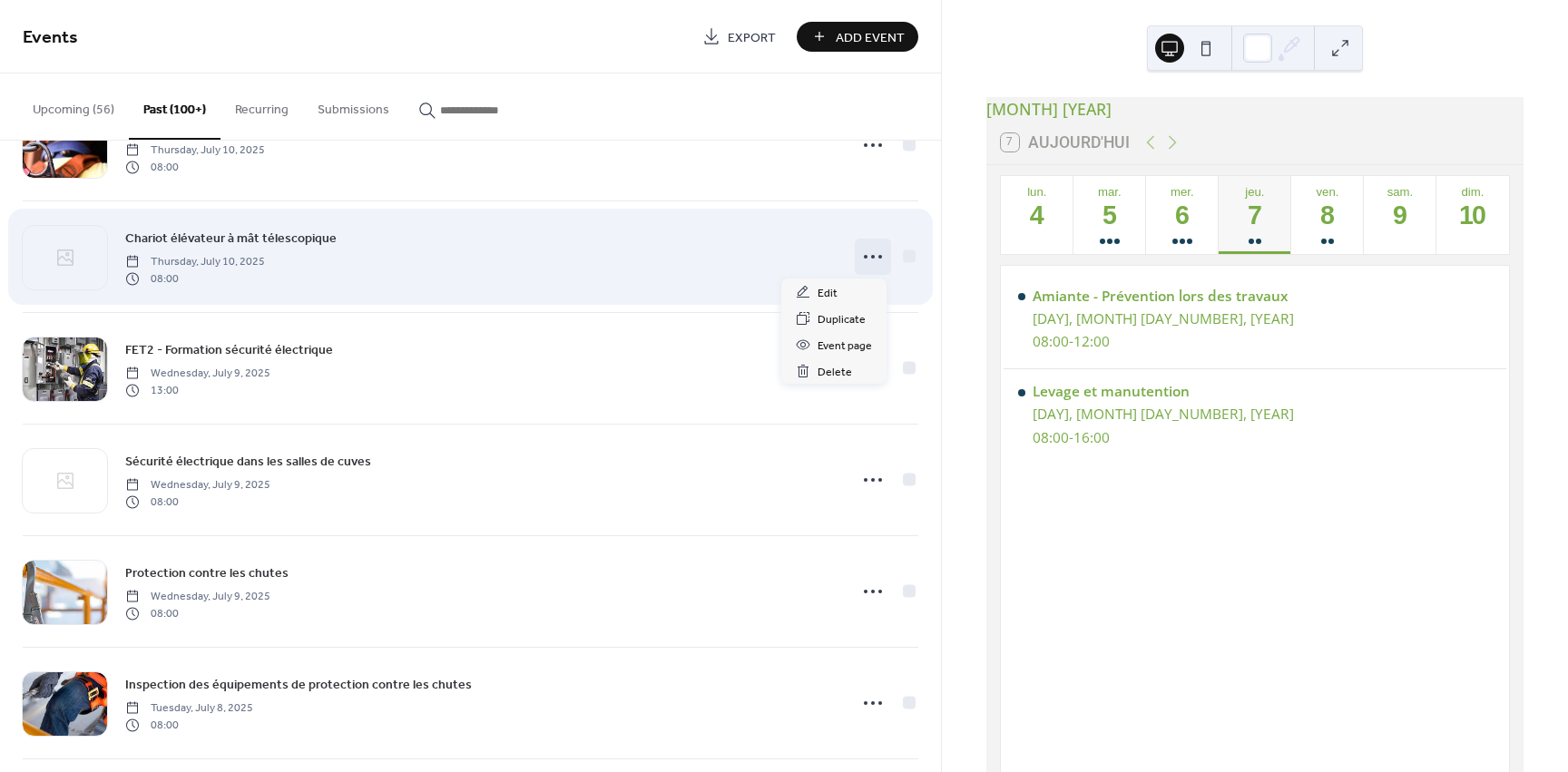 click 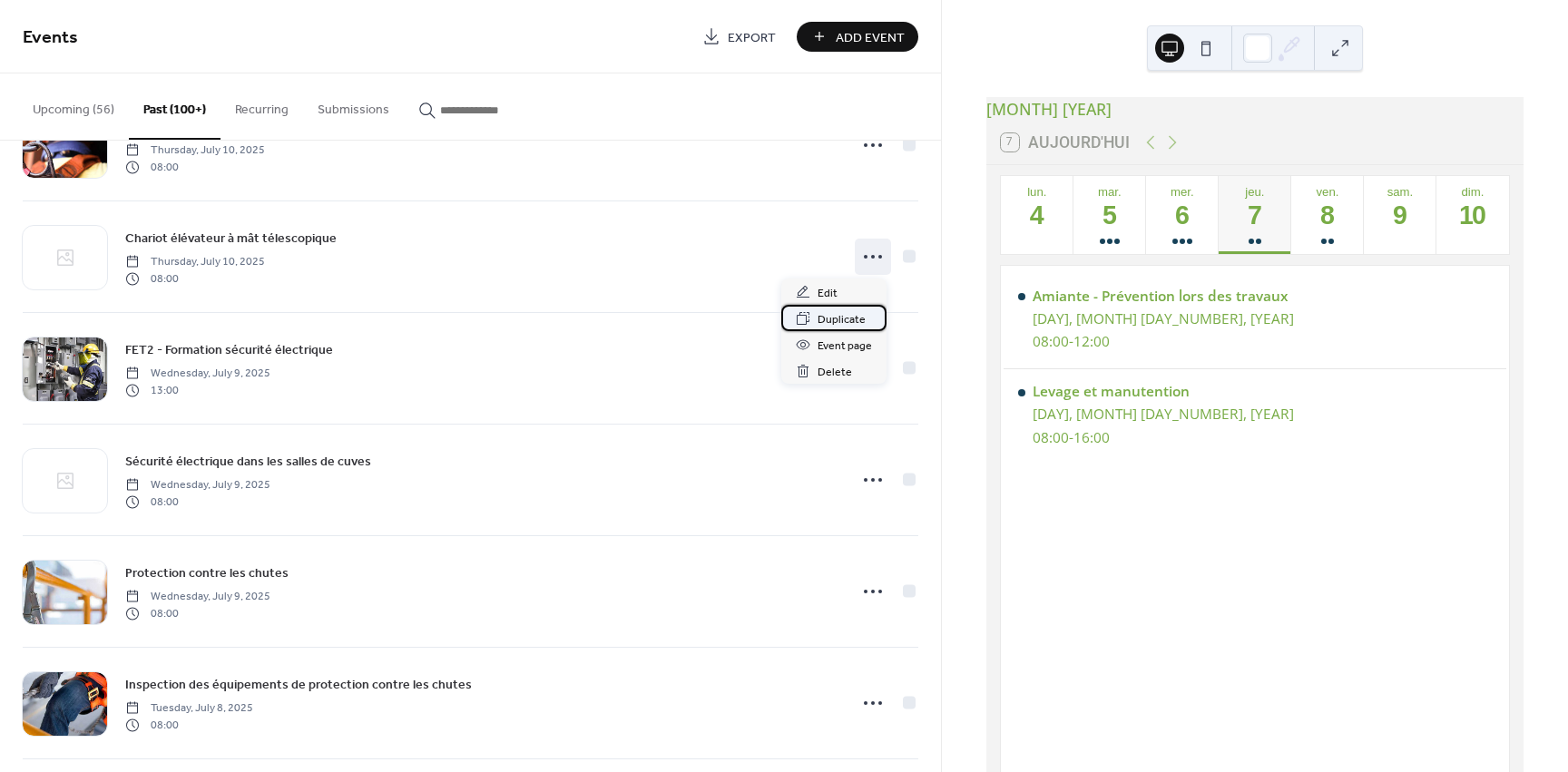 click on "Duplicate" at bounding box center [841, 319] 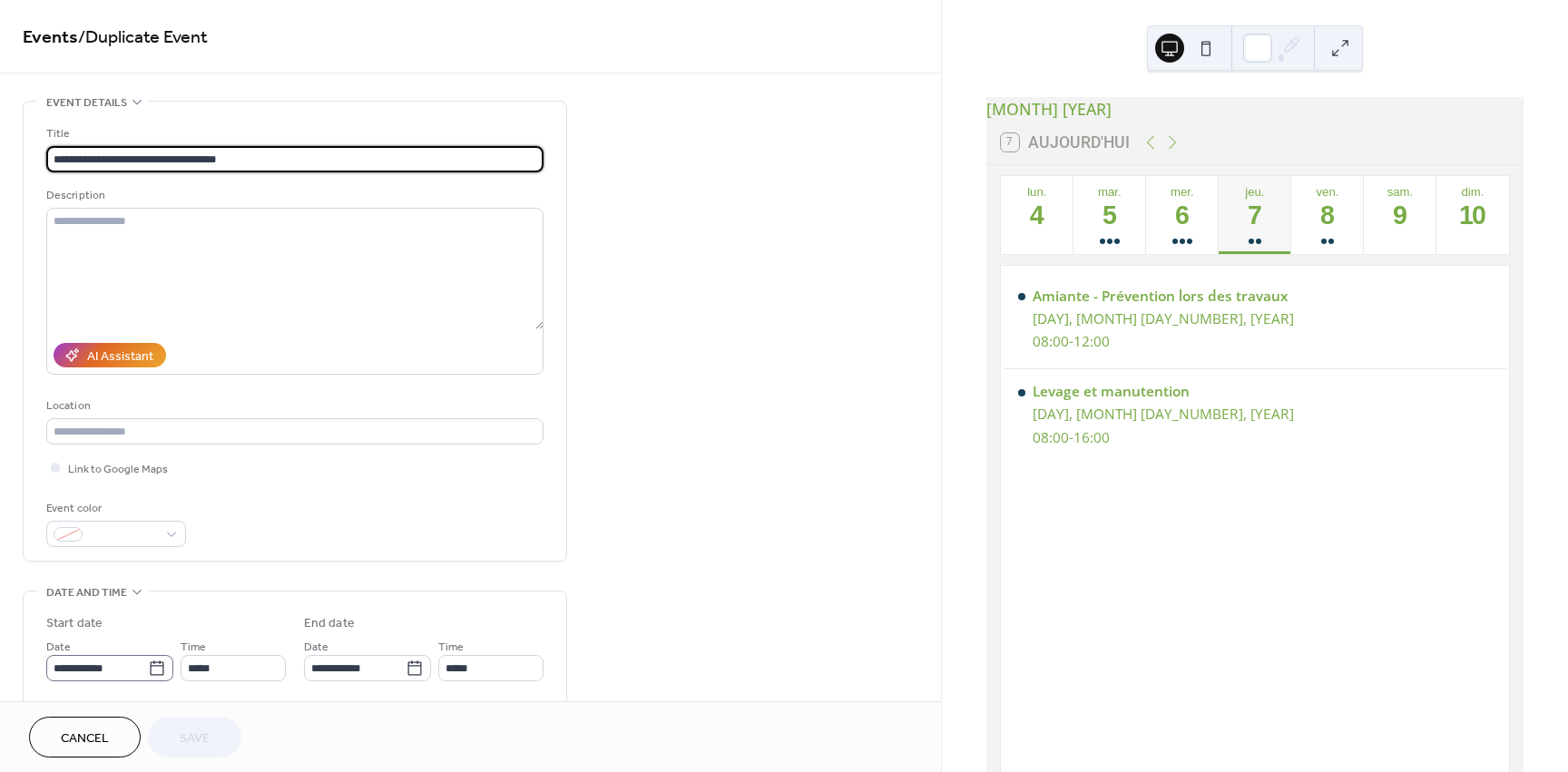 click 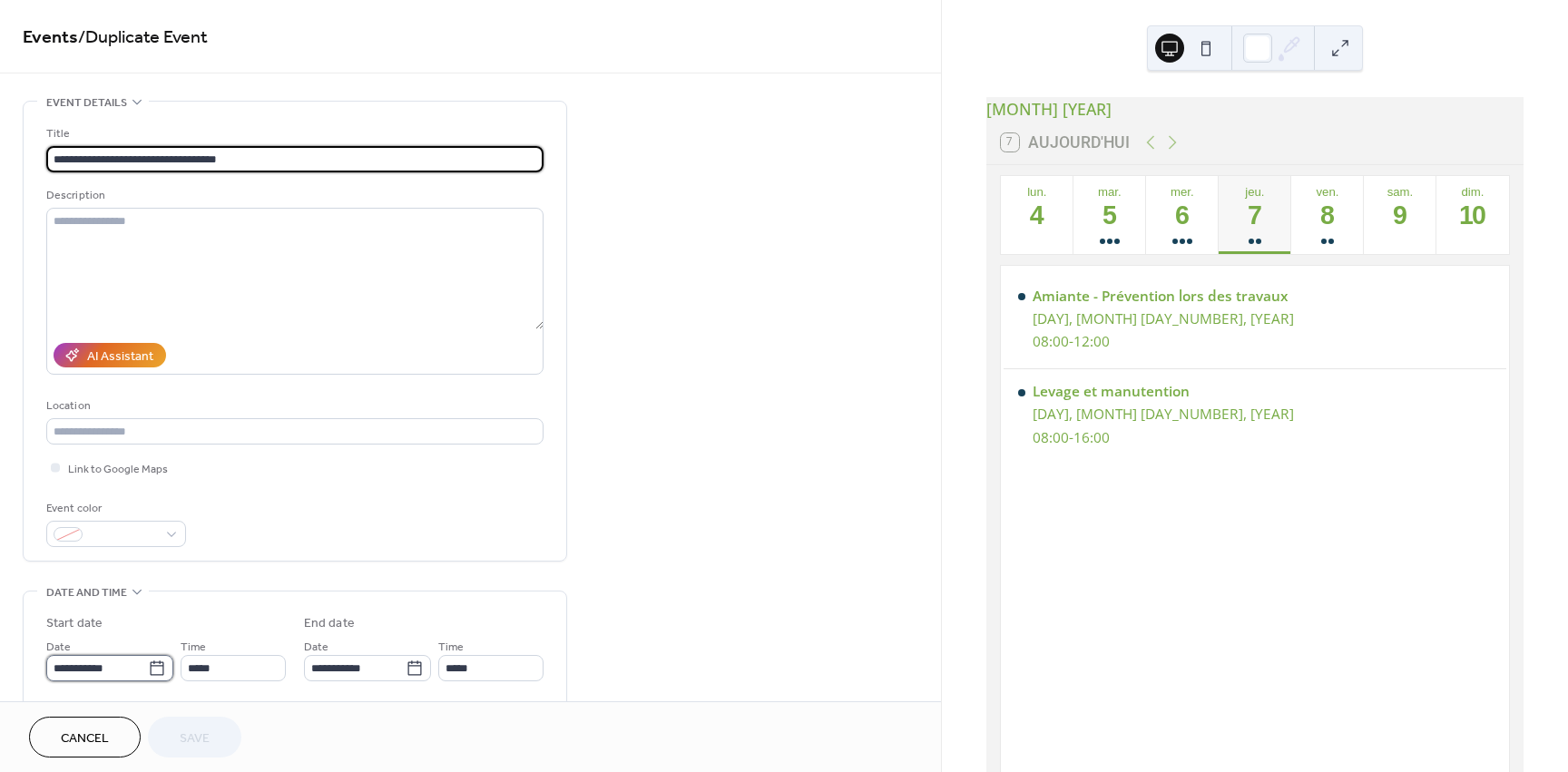 click on "**********" at bounding box center (97, 668) 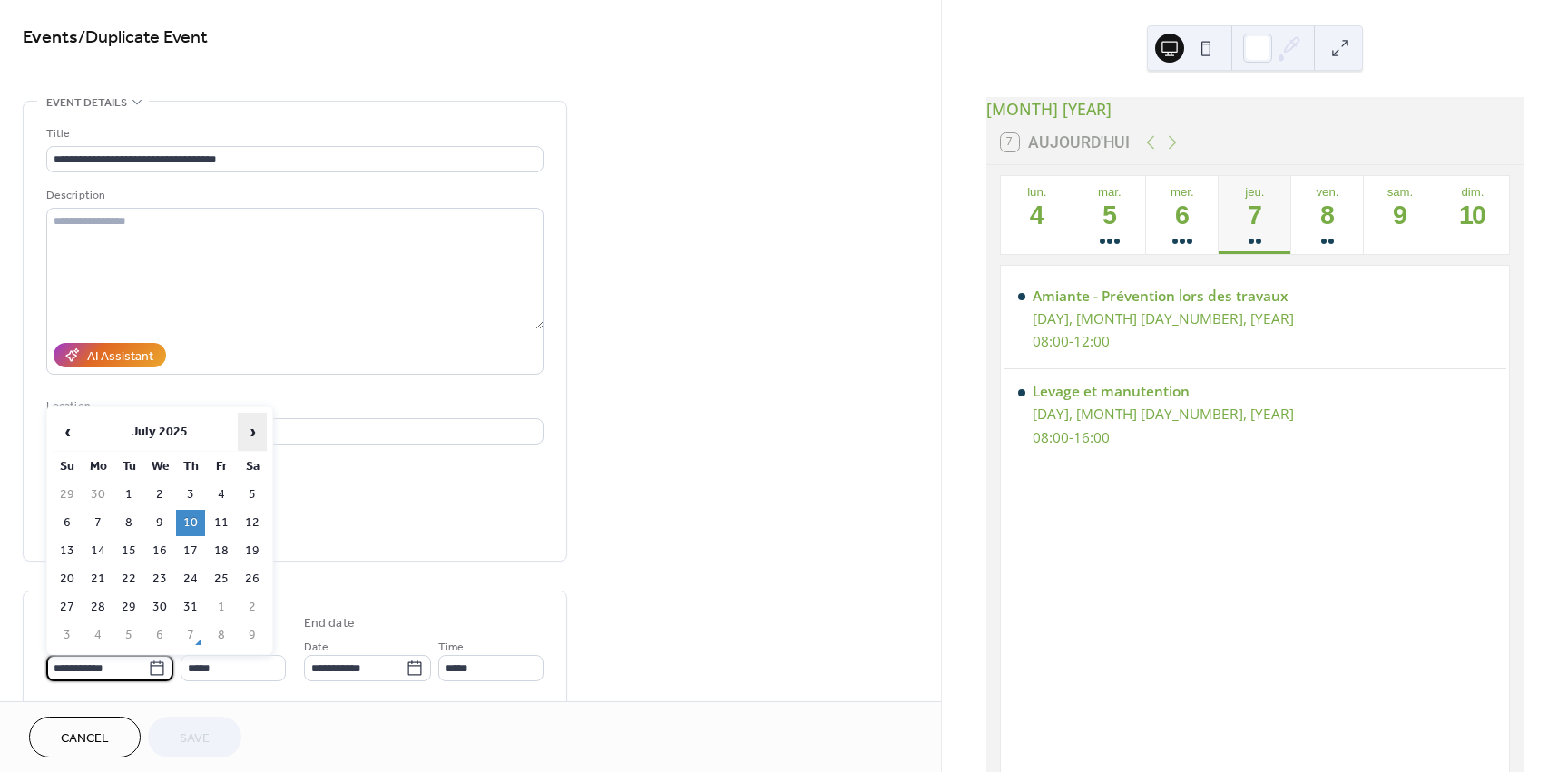 click on "›" at bounding box center (252, 432) 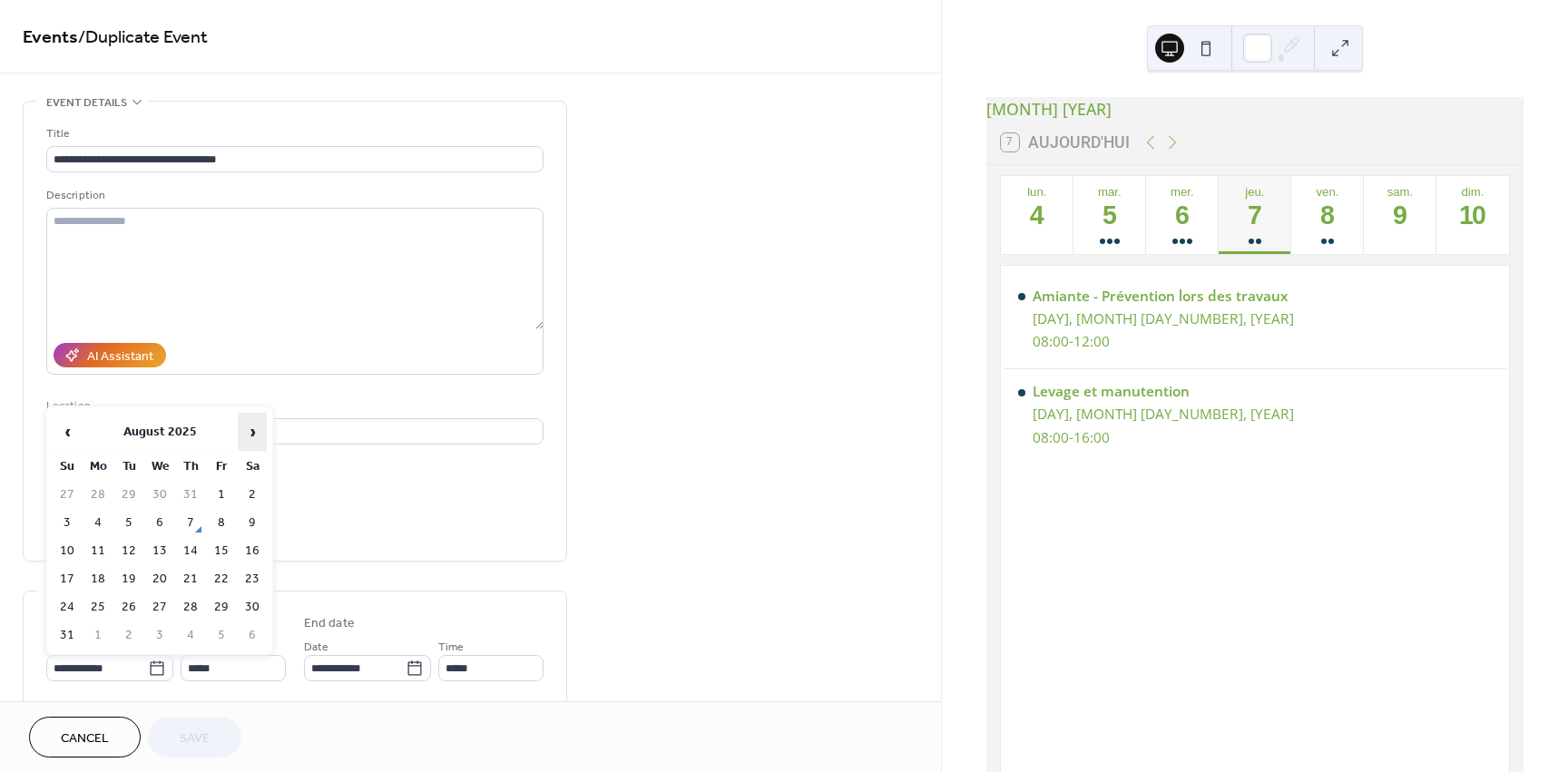 click on "›" at bounding box center (252, 432) 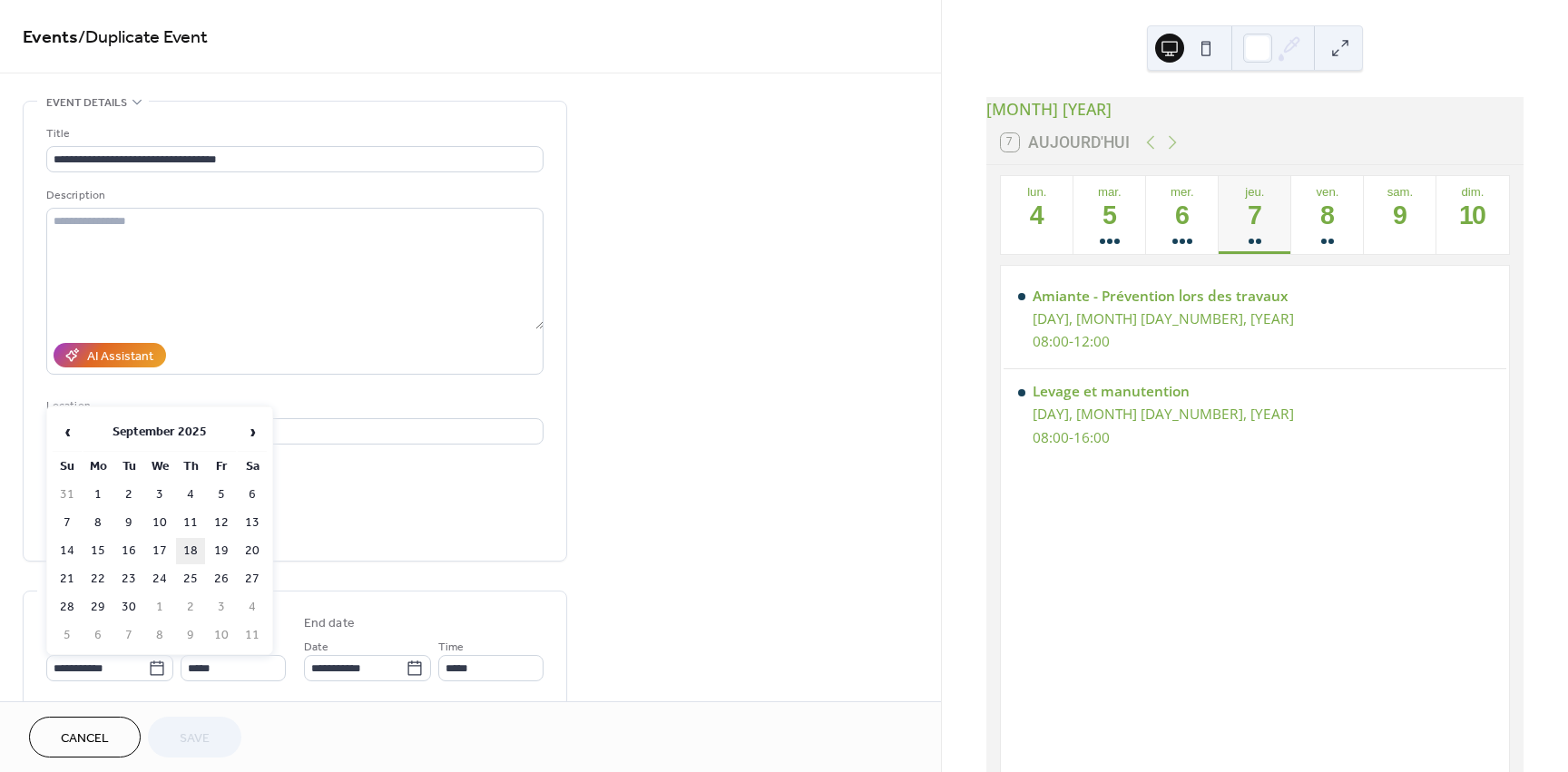 click on "18" at bounding box center (191, 551) 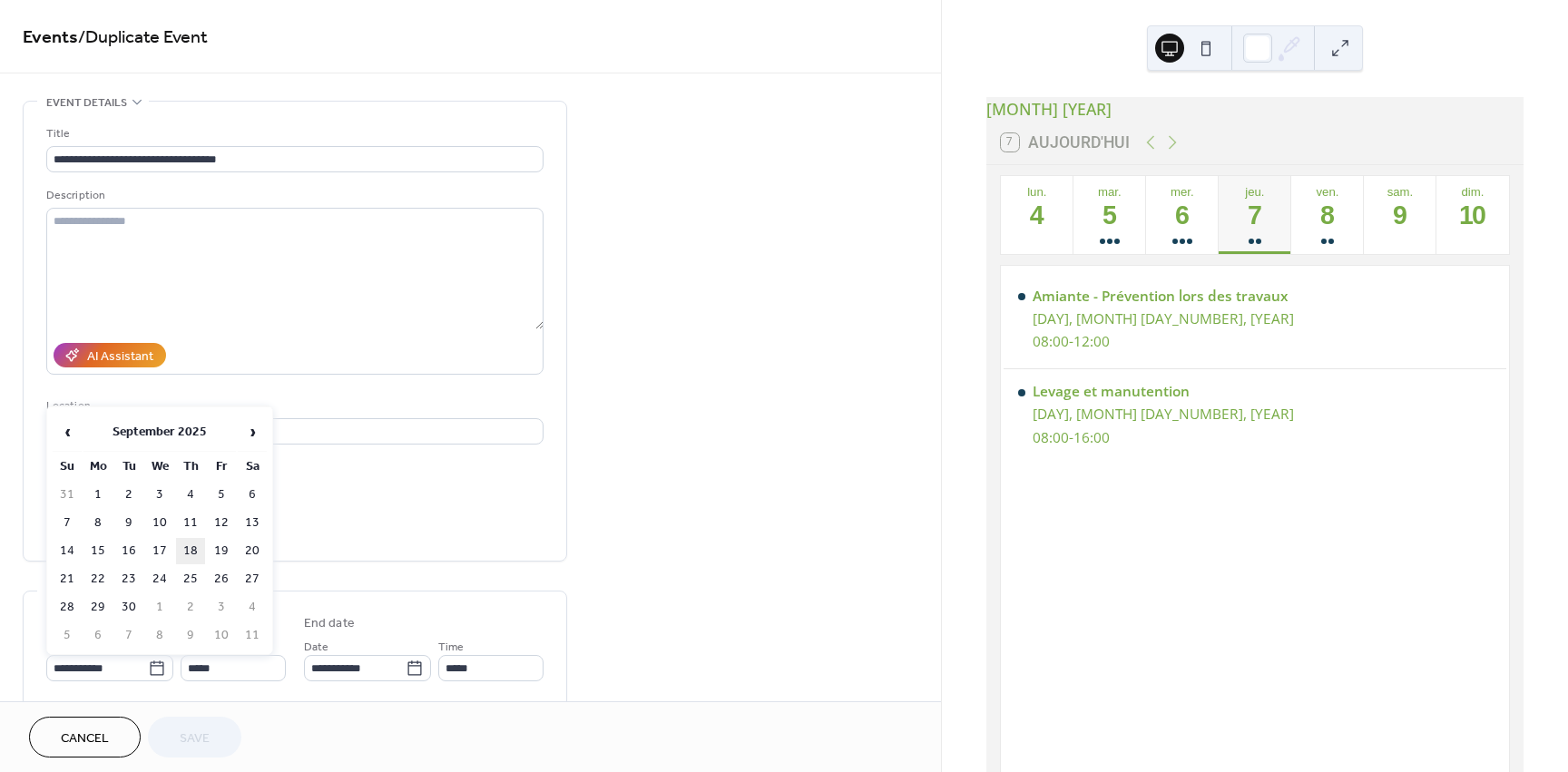 type on "**********" 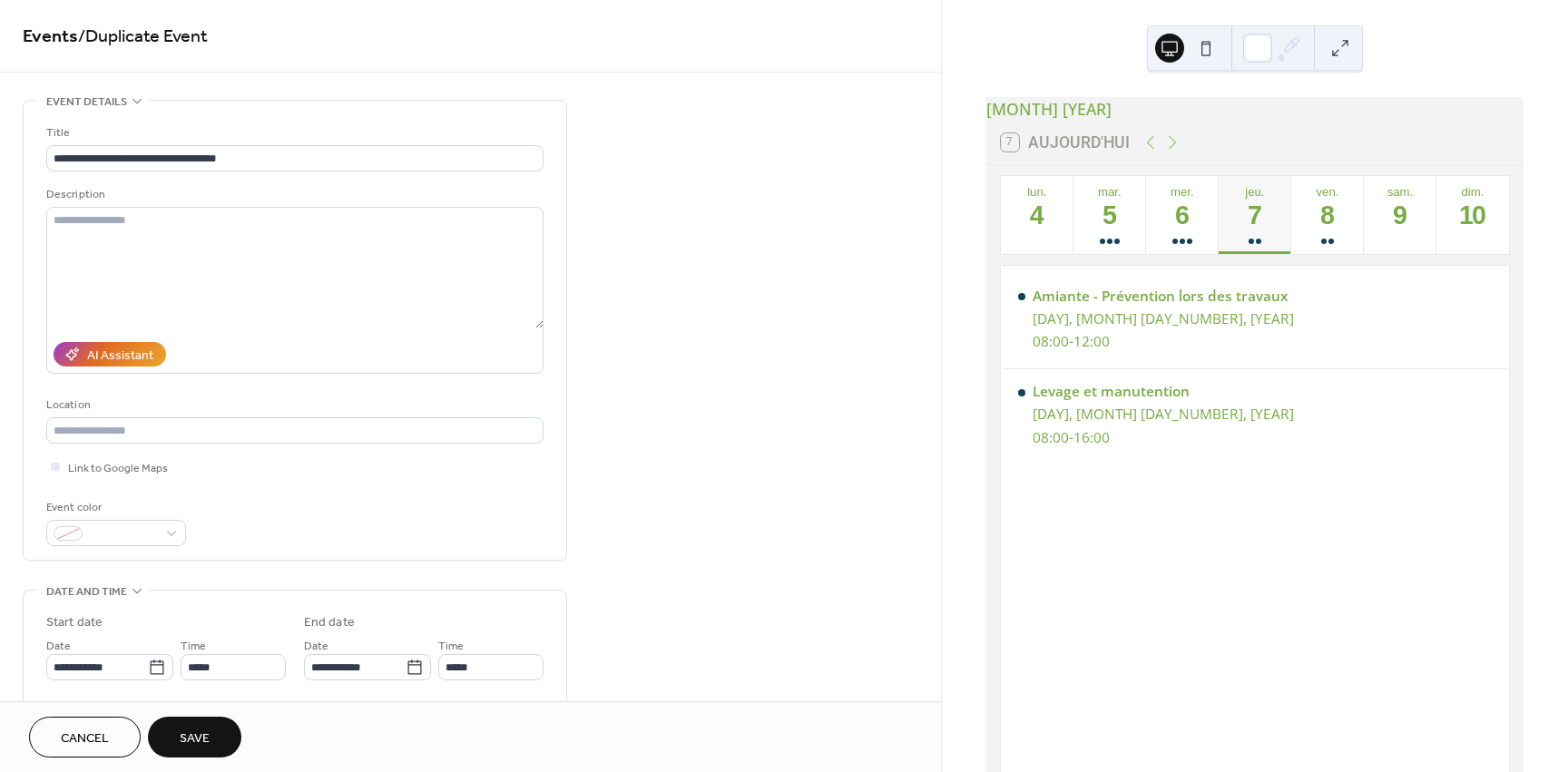 scroll, scrollTop: 0, scrollLeft: 0, axis: both 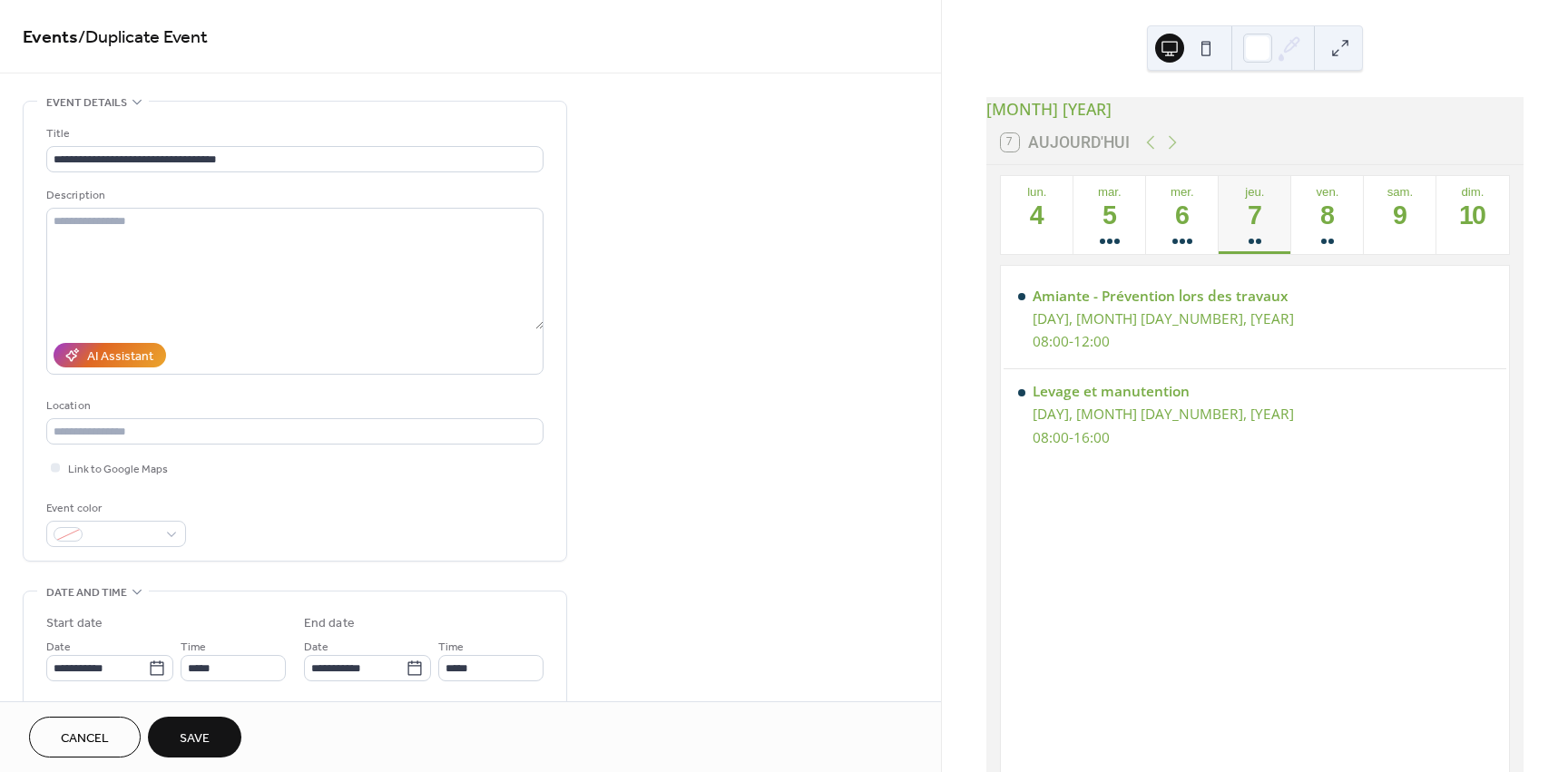 drag, startPoint x: 195, startPoint y: 740, endPoint x: 260, endPoint y: 760, distance: 68.007353 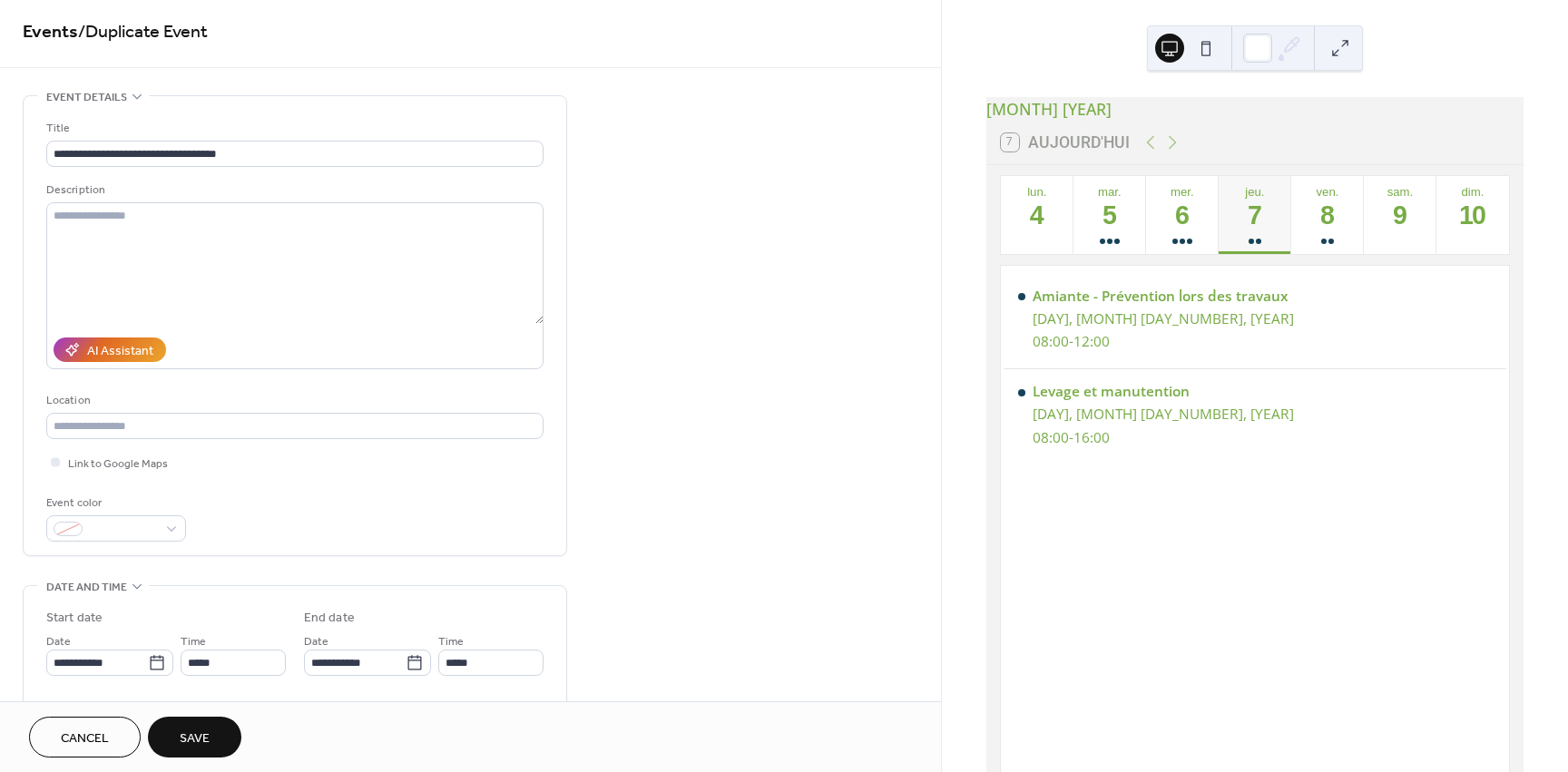 scroll, scrollTop: 0, scrollLeft: 0, axis: both 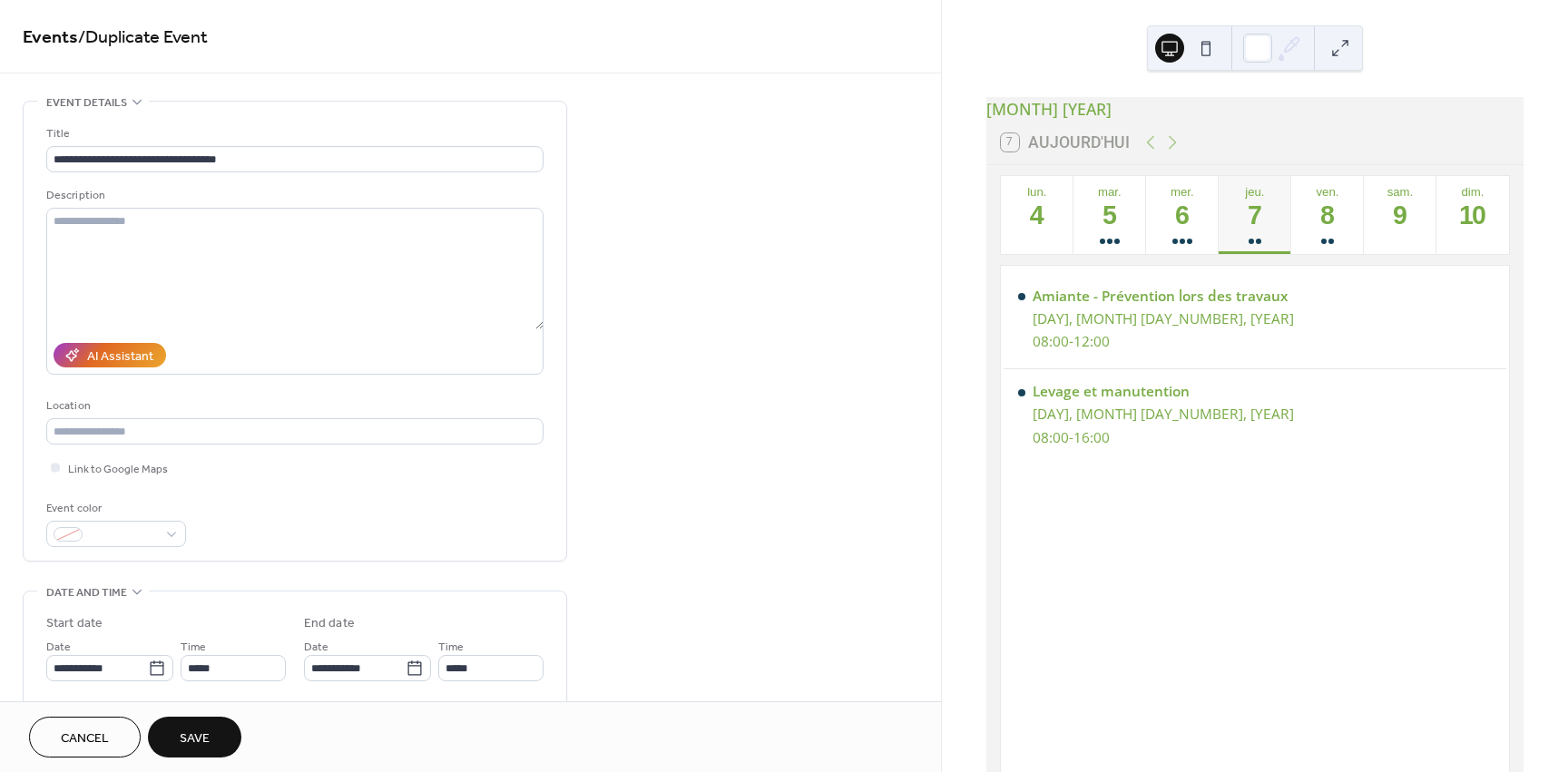click on "Save" at bounding box center [194, 738] 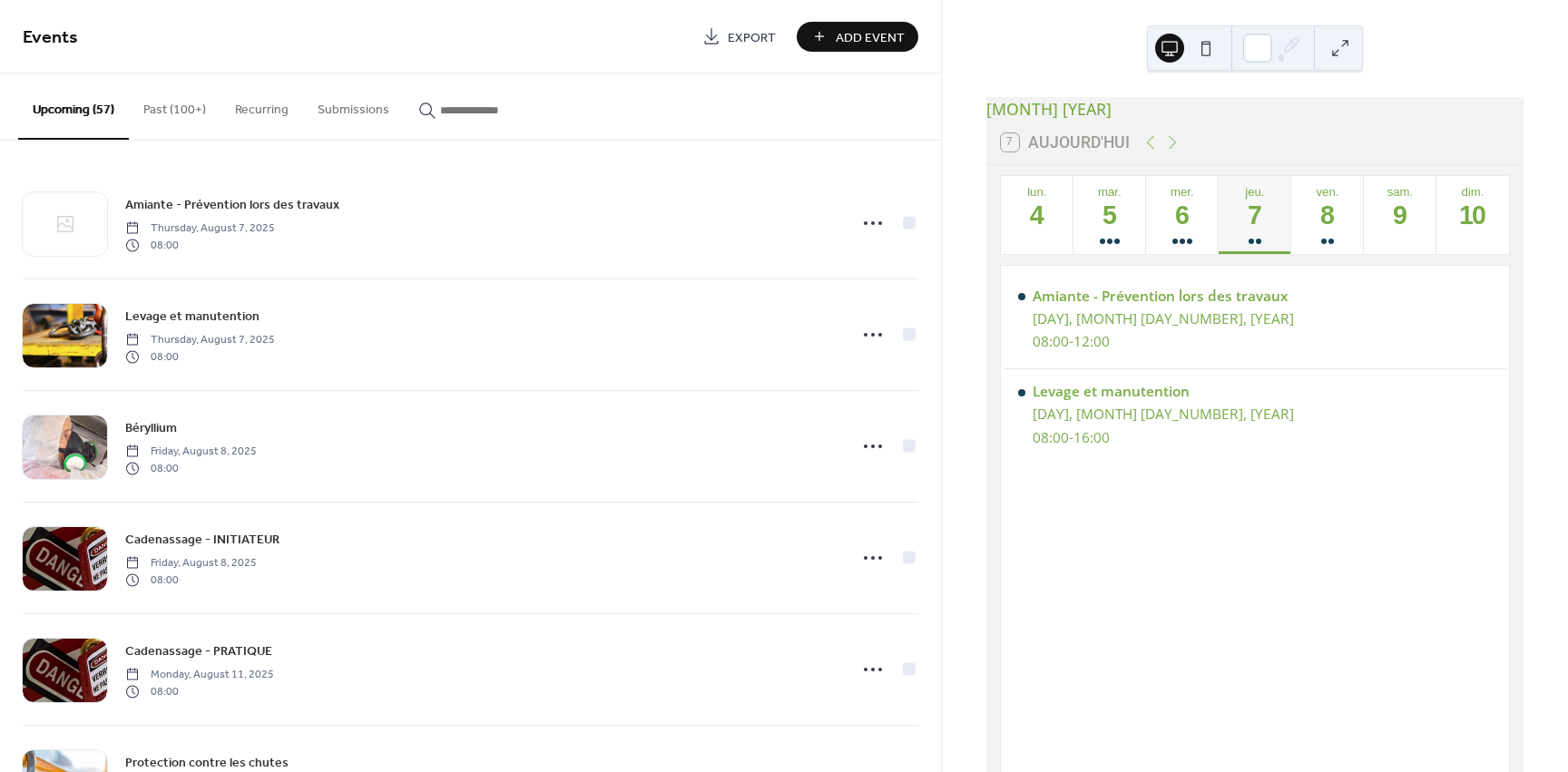 click on "Past (100+)" at bounding box center [174, 105] 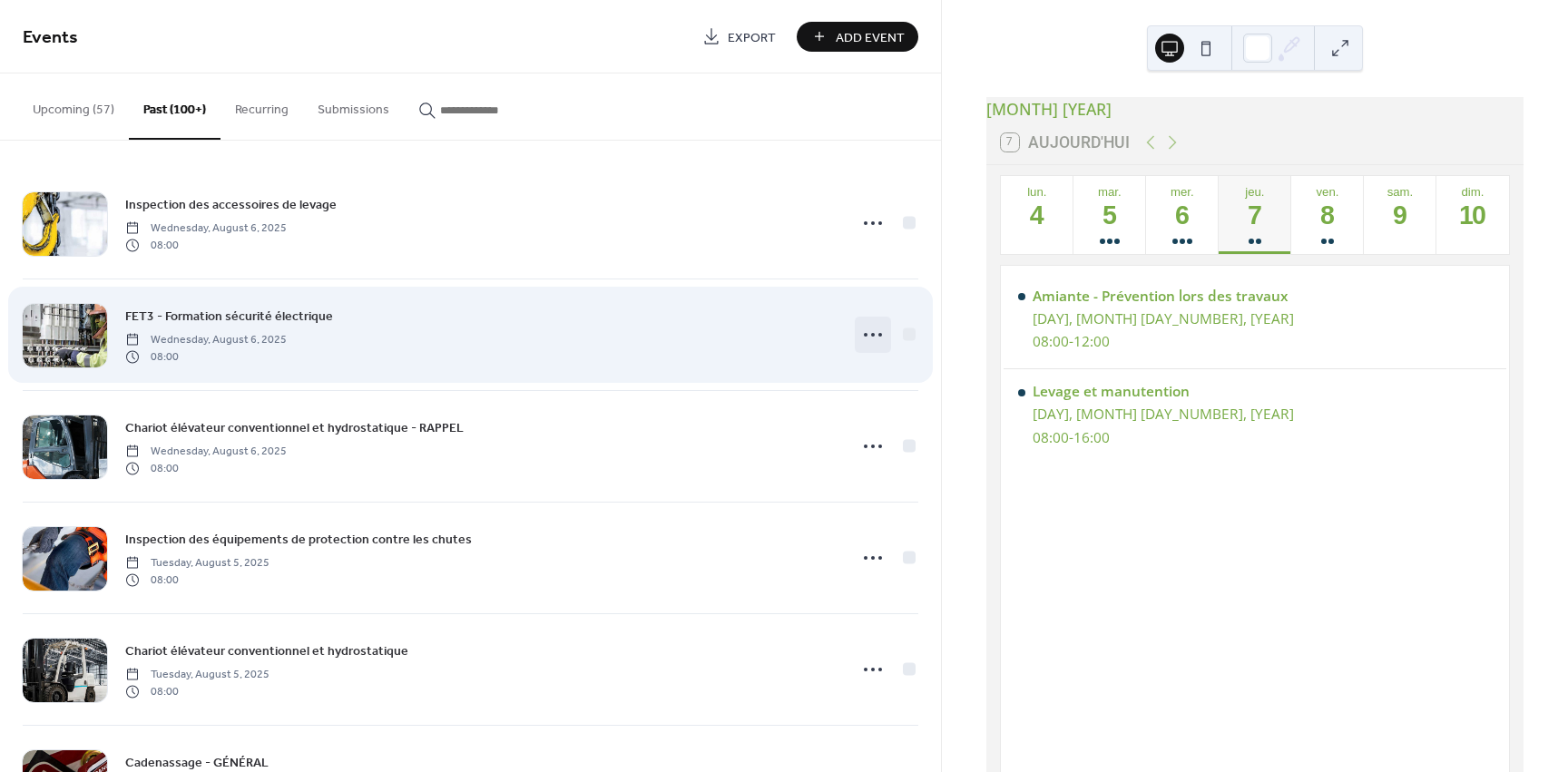click 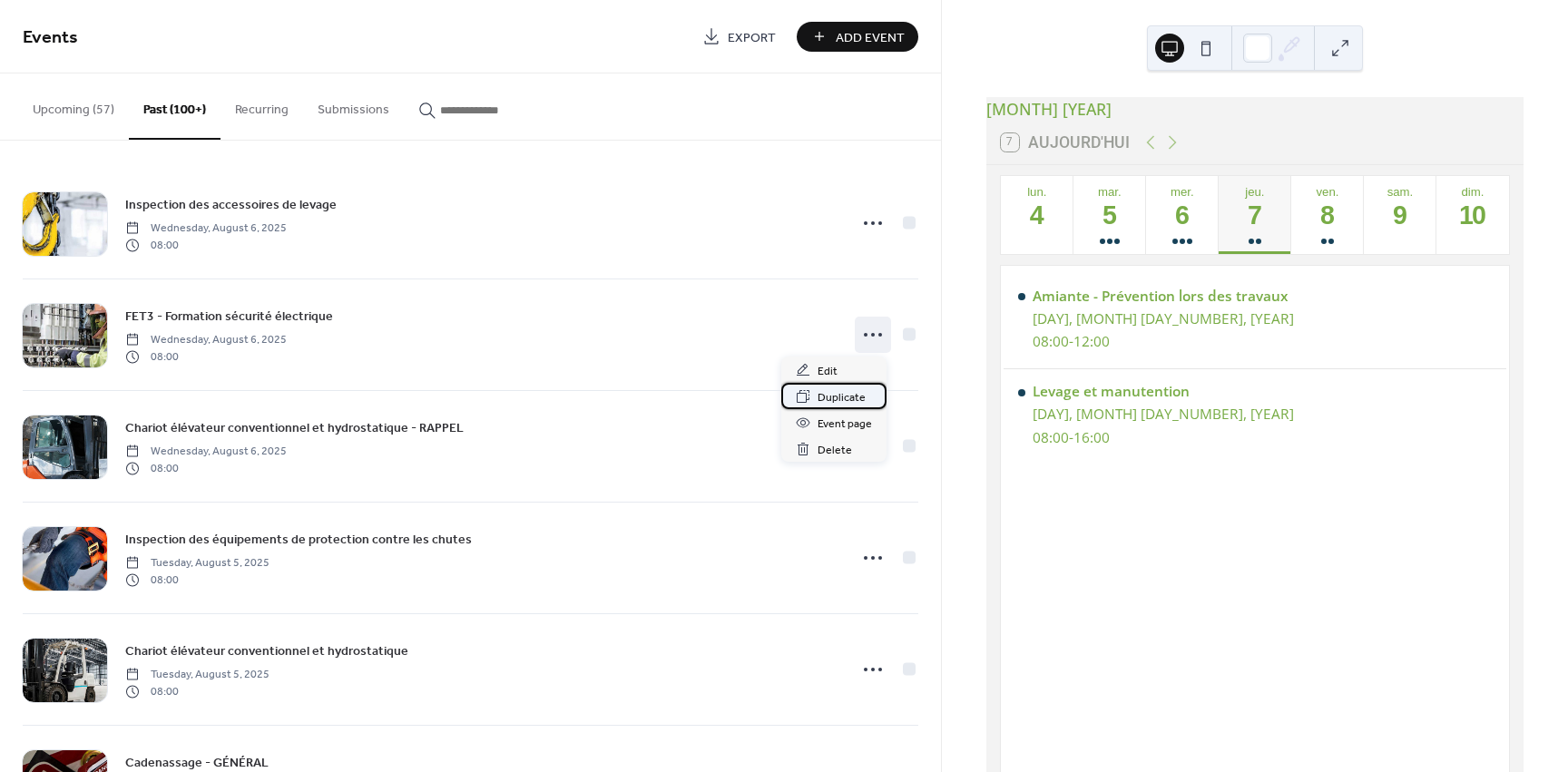 click on "Duplicate" at bounding box center [841, 397] 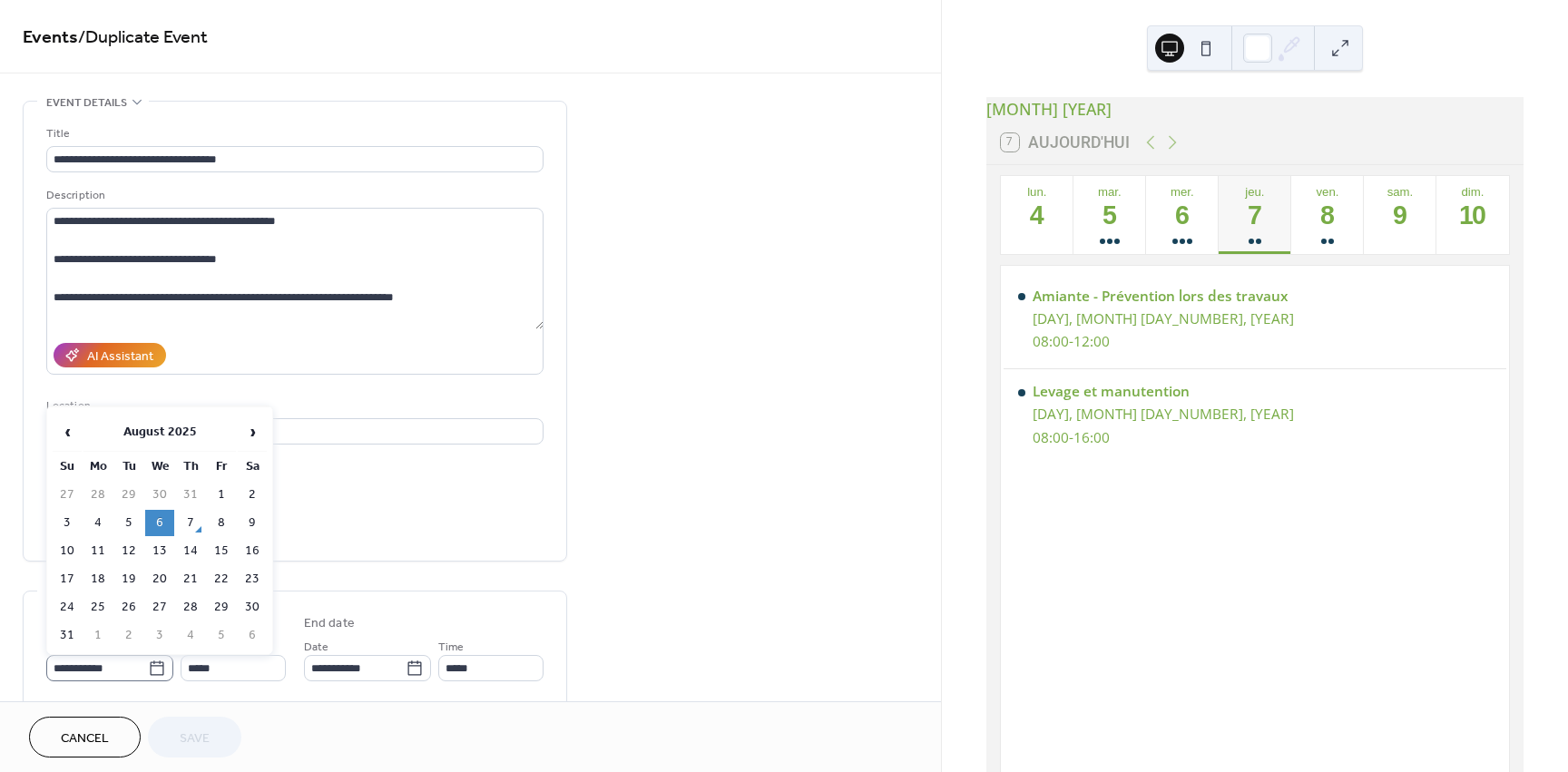 click 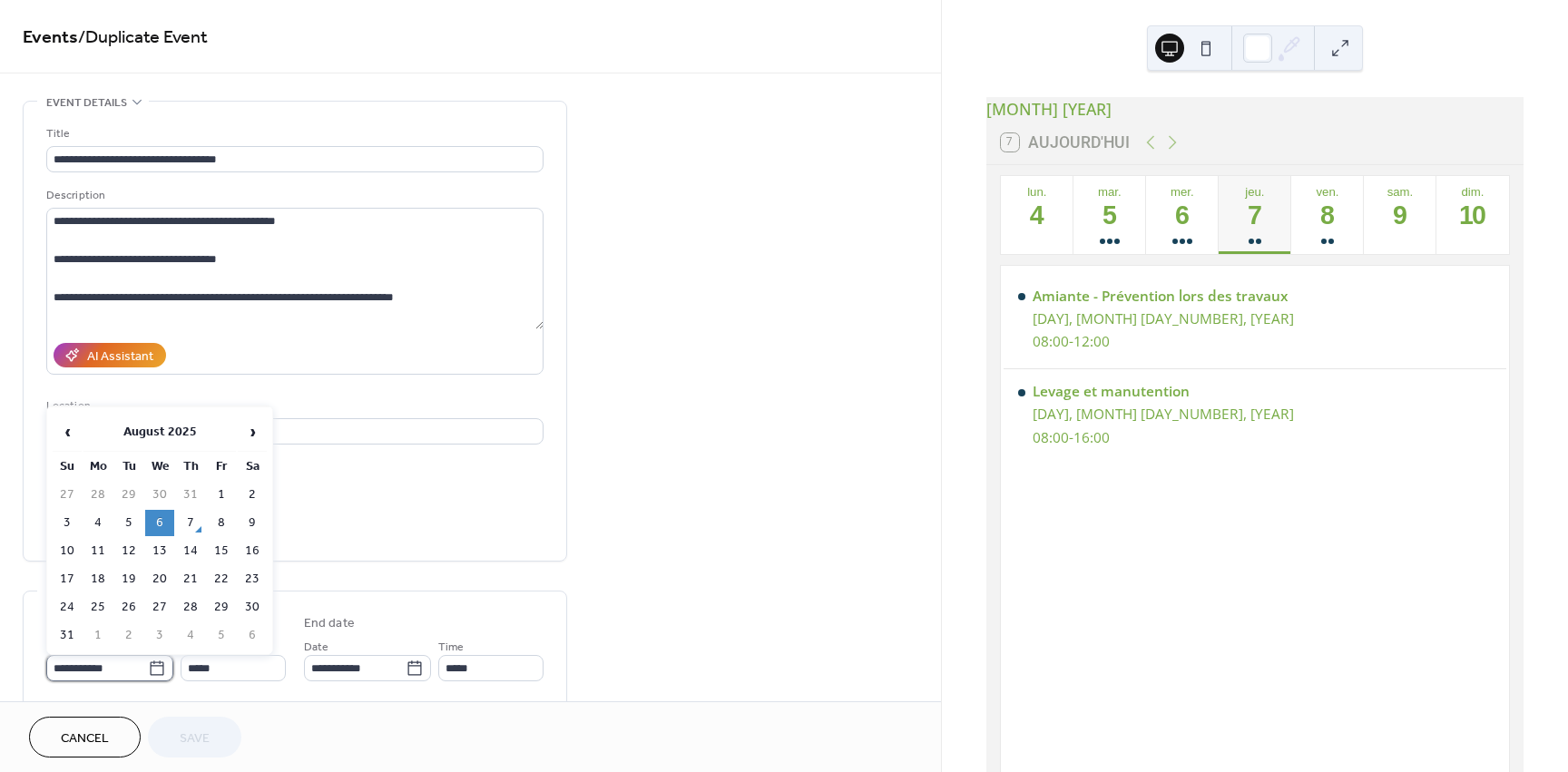 click on "**********" at bounding box center (97, 668) 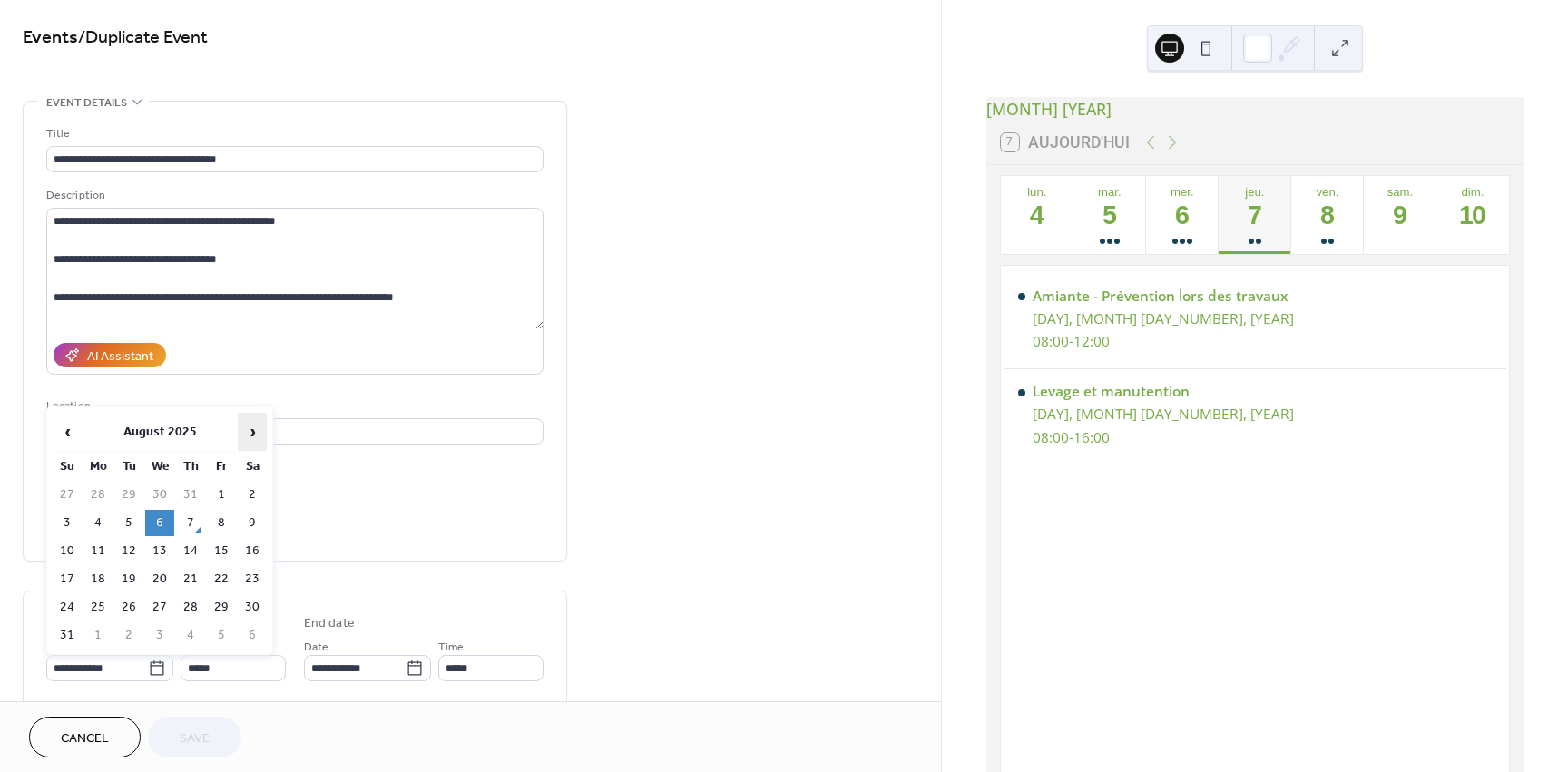 click on "›" at bounding box center [252, 432] 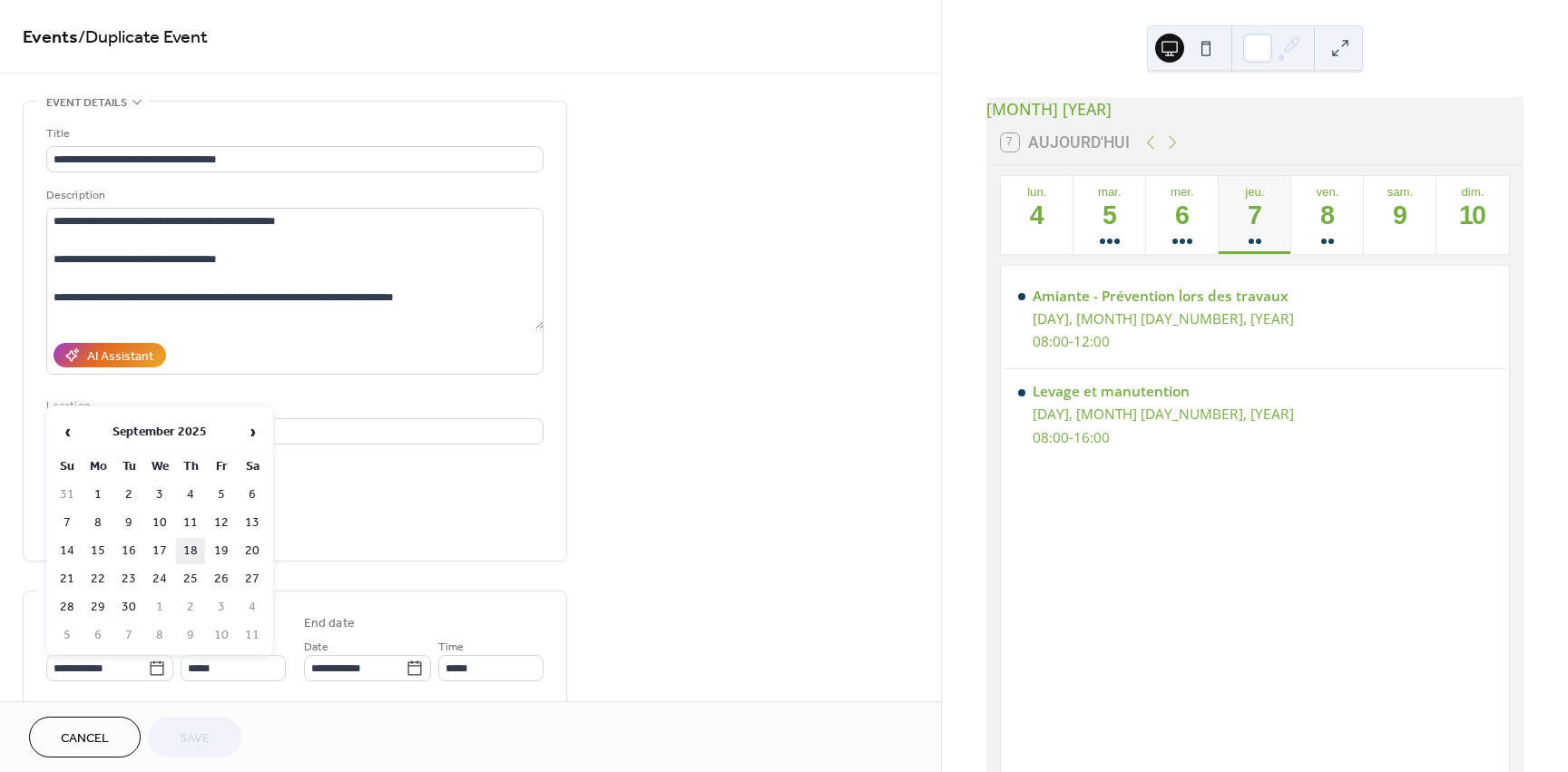 click on "18" at bounding box center (191, 551) 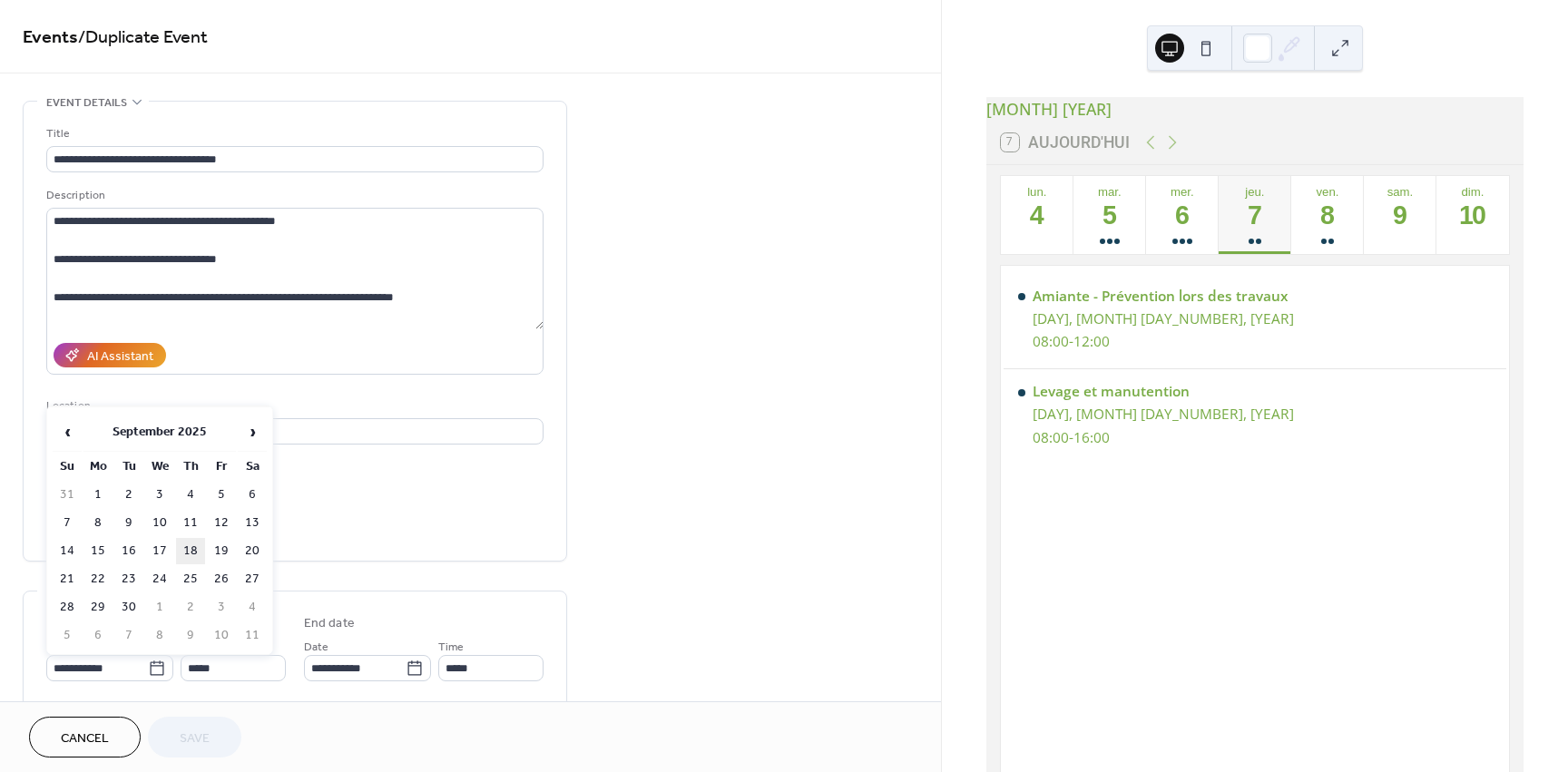 type on "**********" 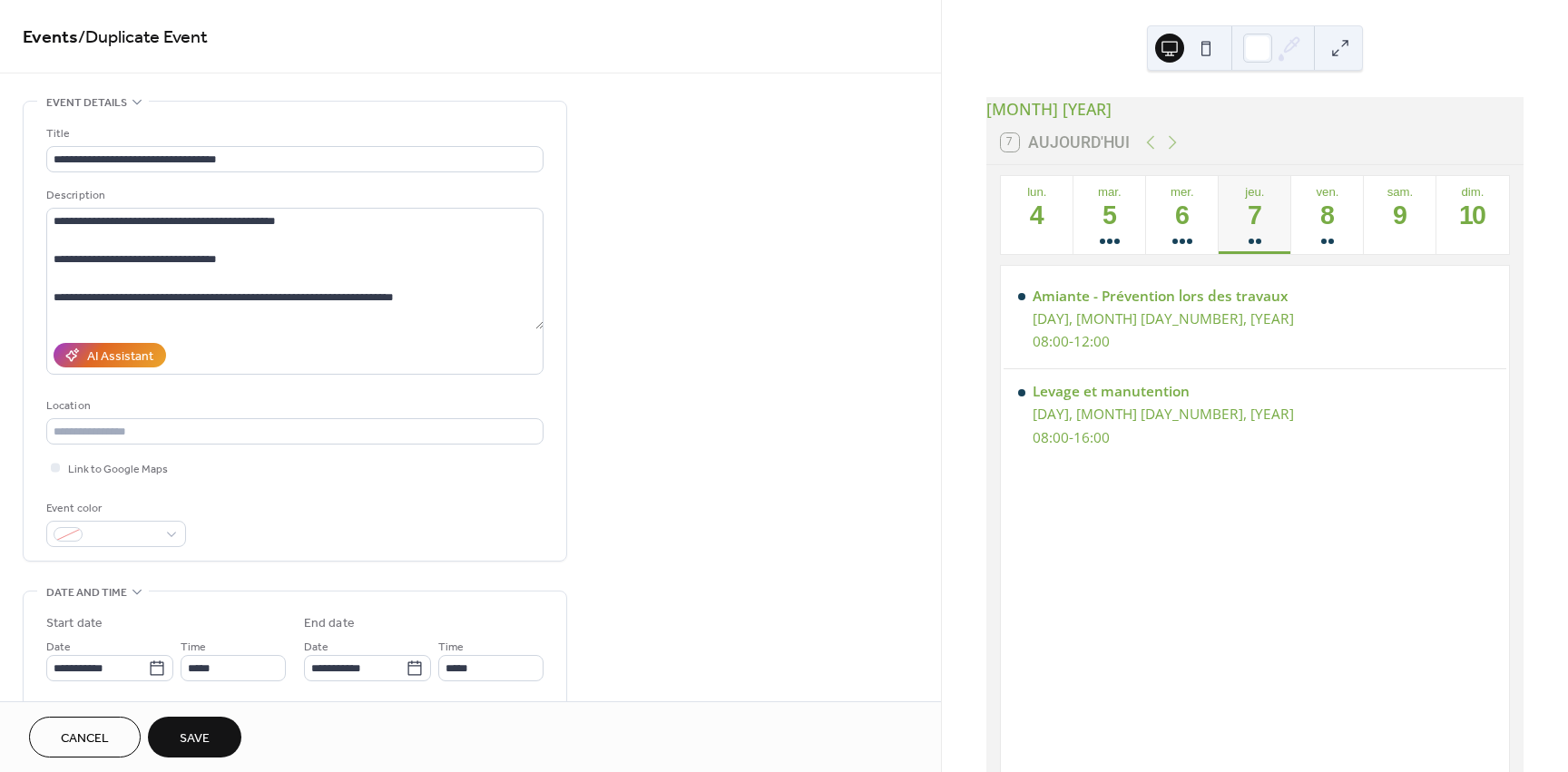 click on "Save" at bounding box center (194, 738) 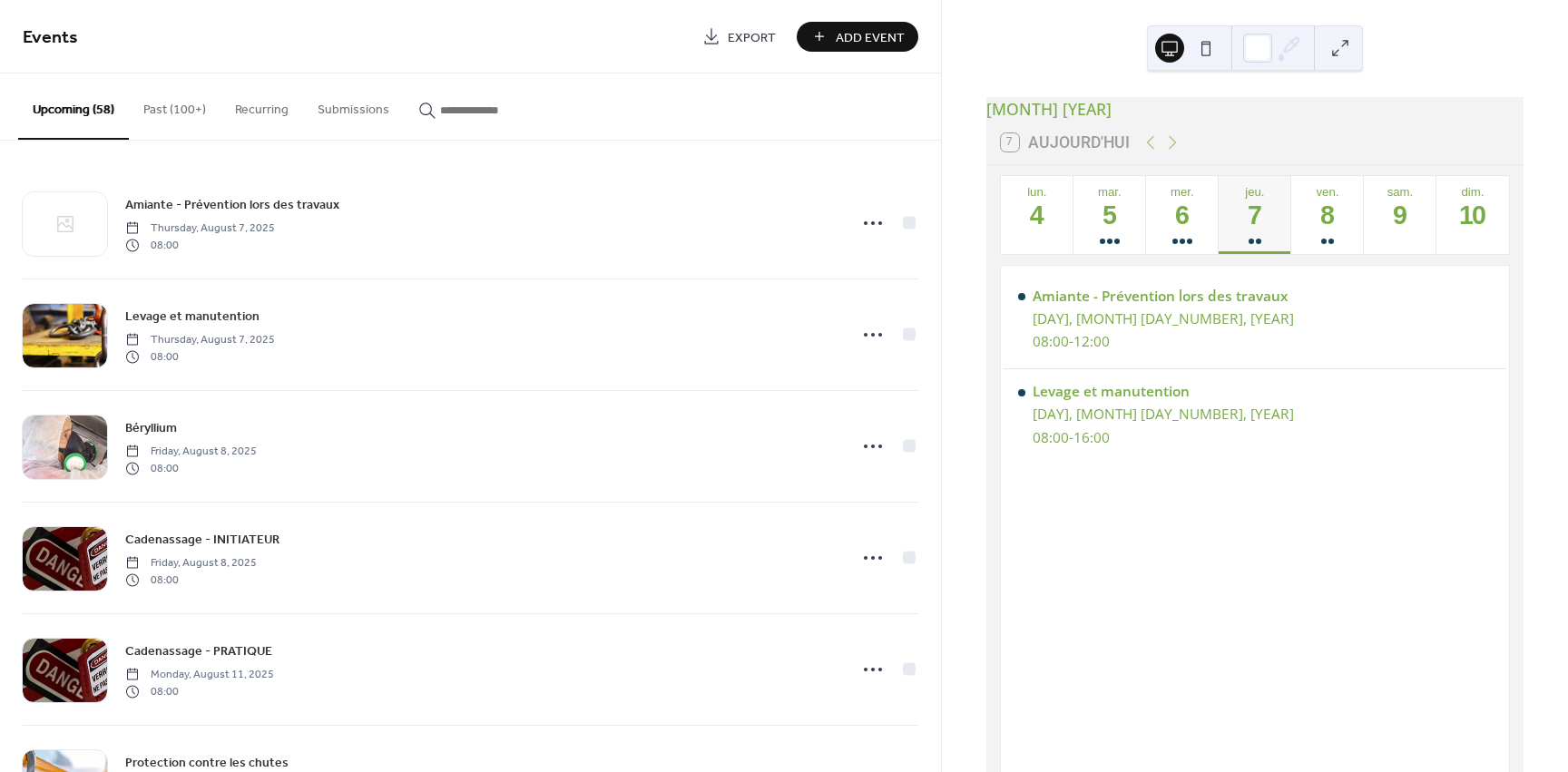 click on "Past (100+)" at bounding box center (174, 105) 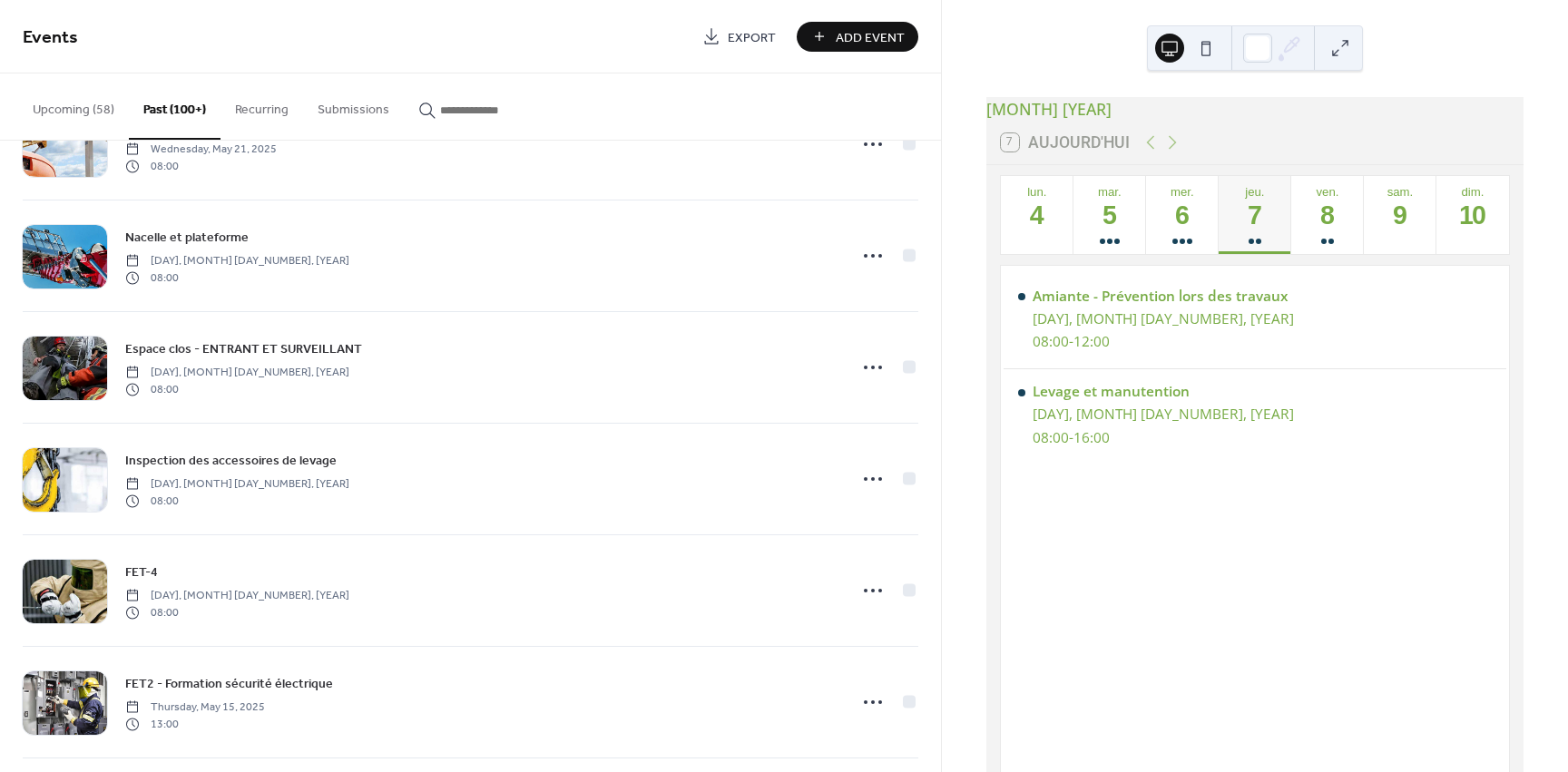 scroll, scrollTop: 9301, scrollLeft: 0, axis: vertical 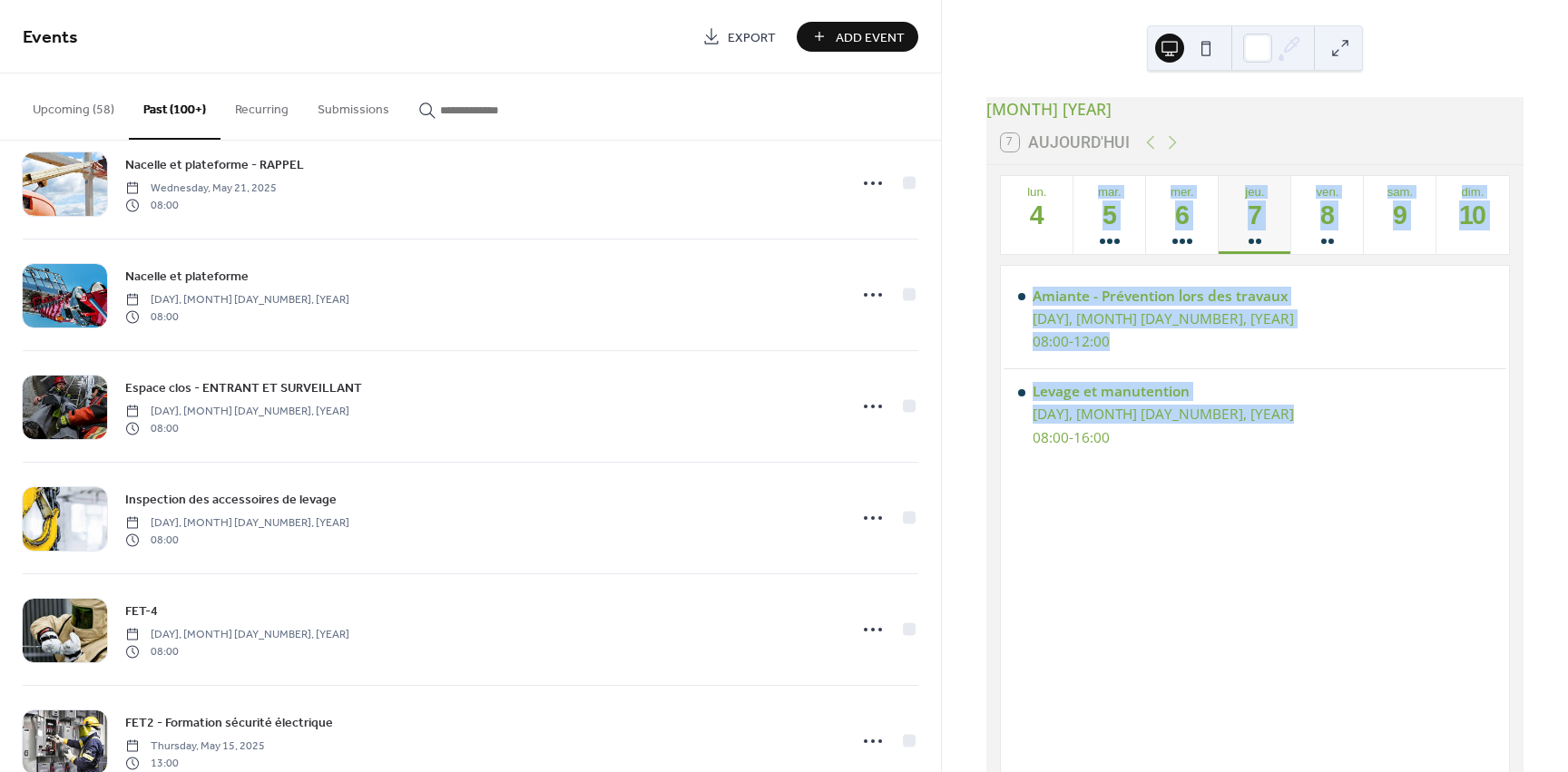 drag, startPoint x: 942, startPoint y: 526, endPoint x: 961, endPoint y: 270, distance: 256.70411 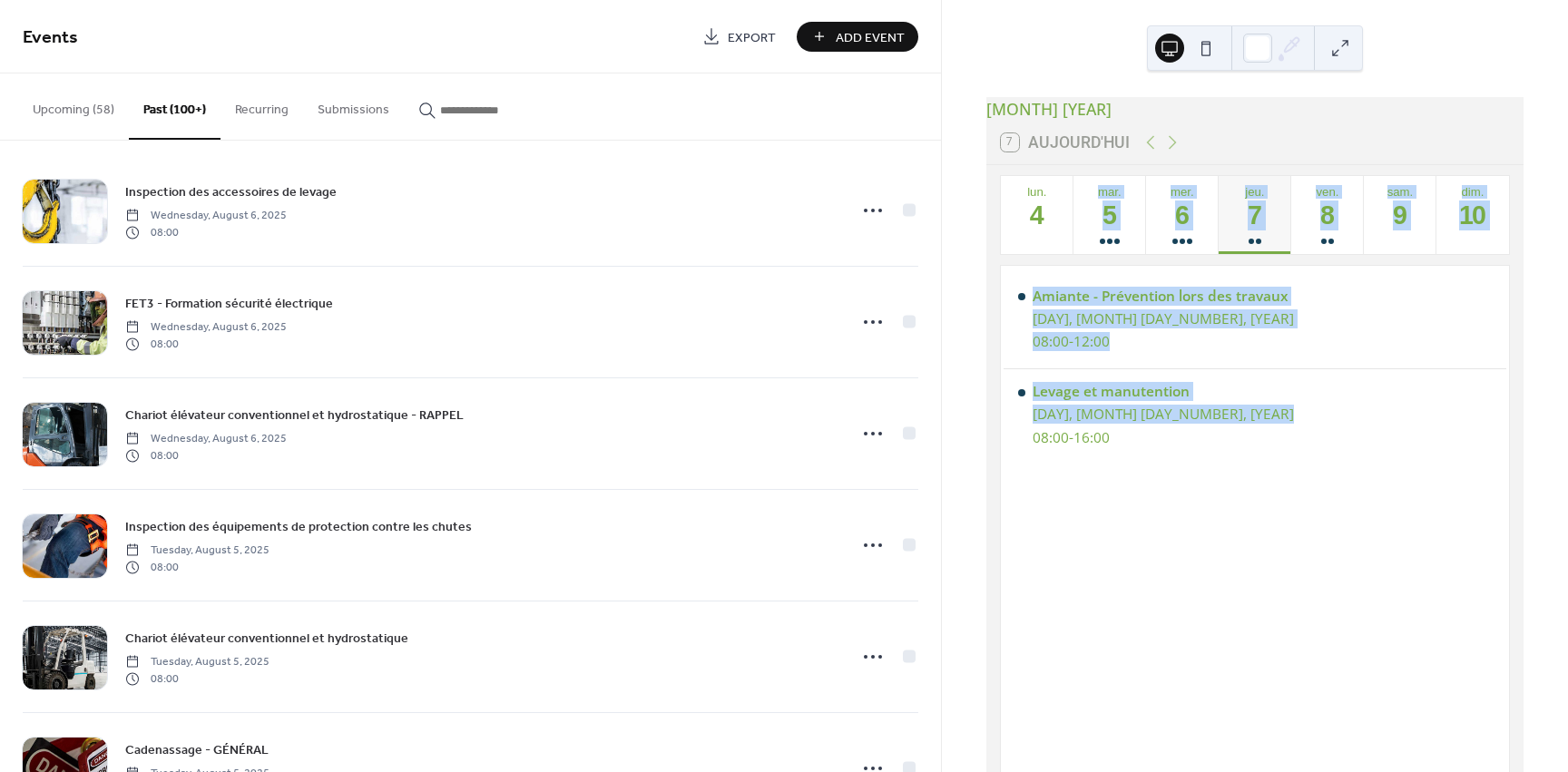 scroll, scrollTop: 0, scrollLeft: 0, axis: both 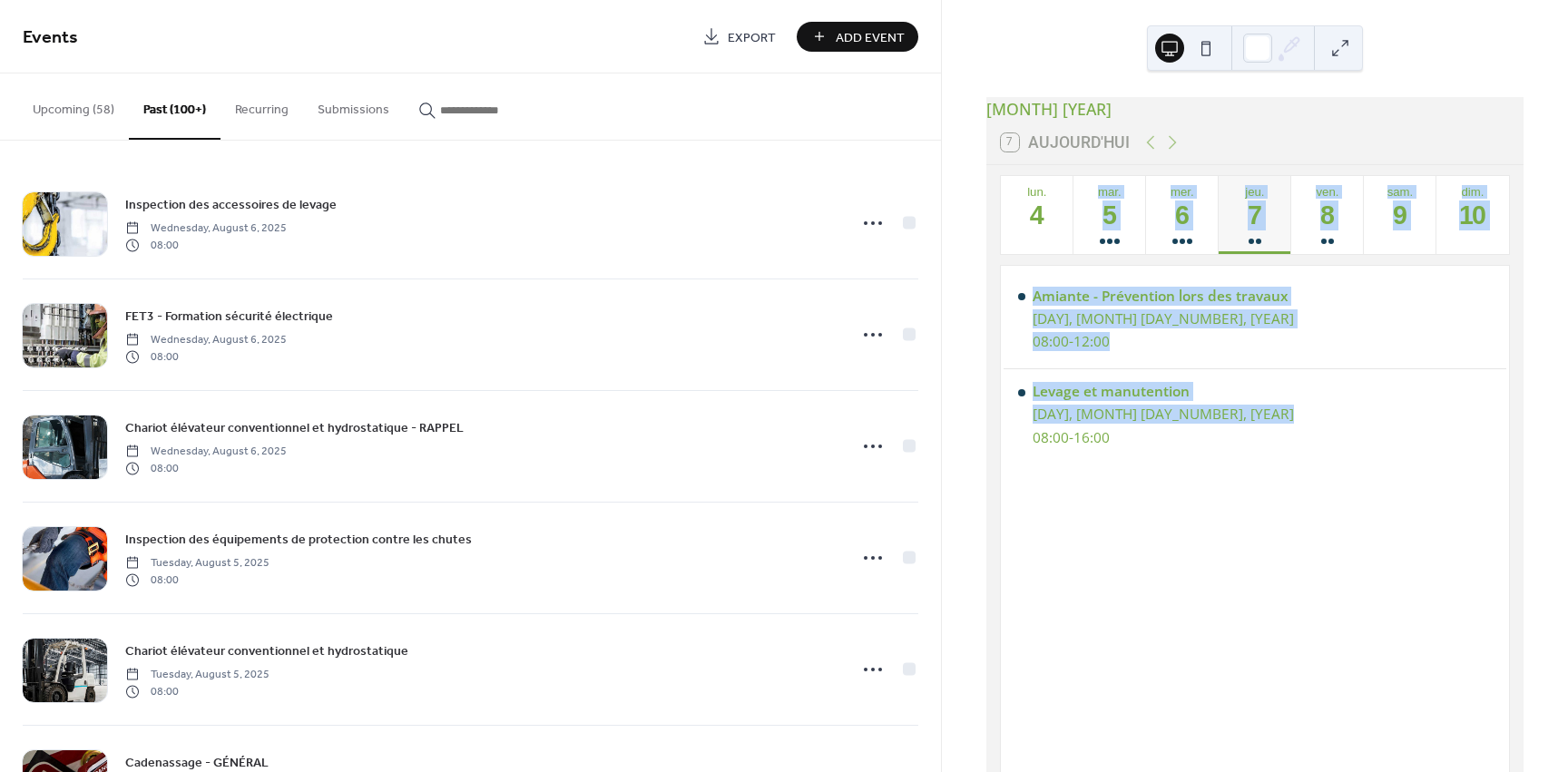 click on "Past (100+)" at bounding box center (174, 106) 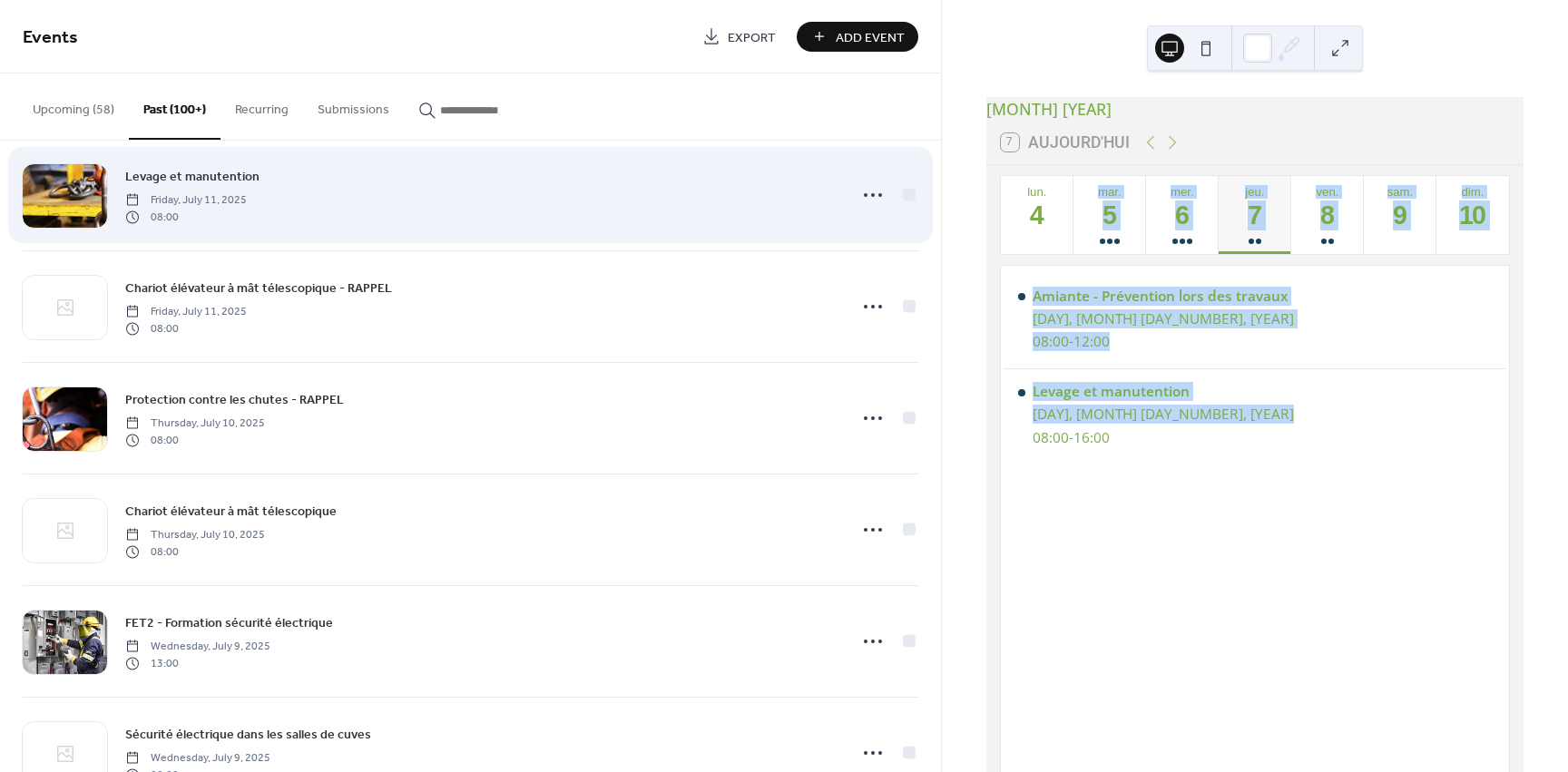 scroll, scrollTop: 1814, scrollLeft: 0, axis: vertical 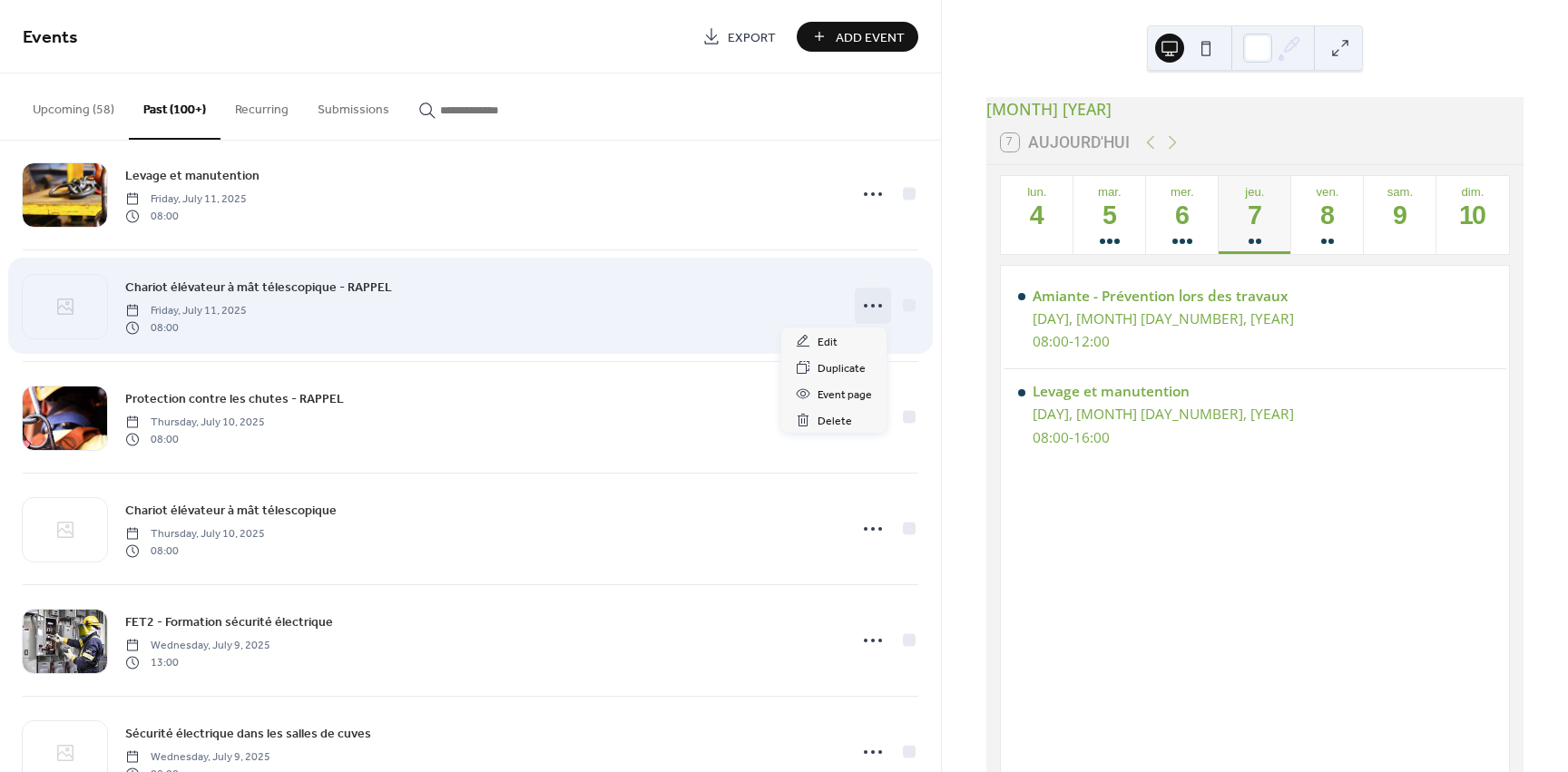 click 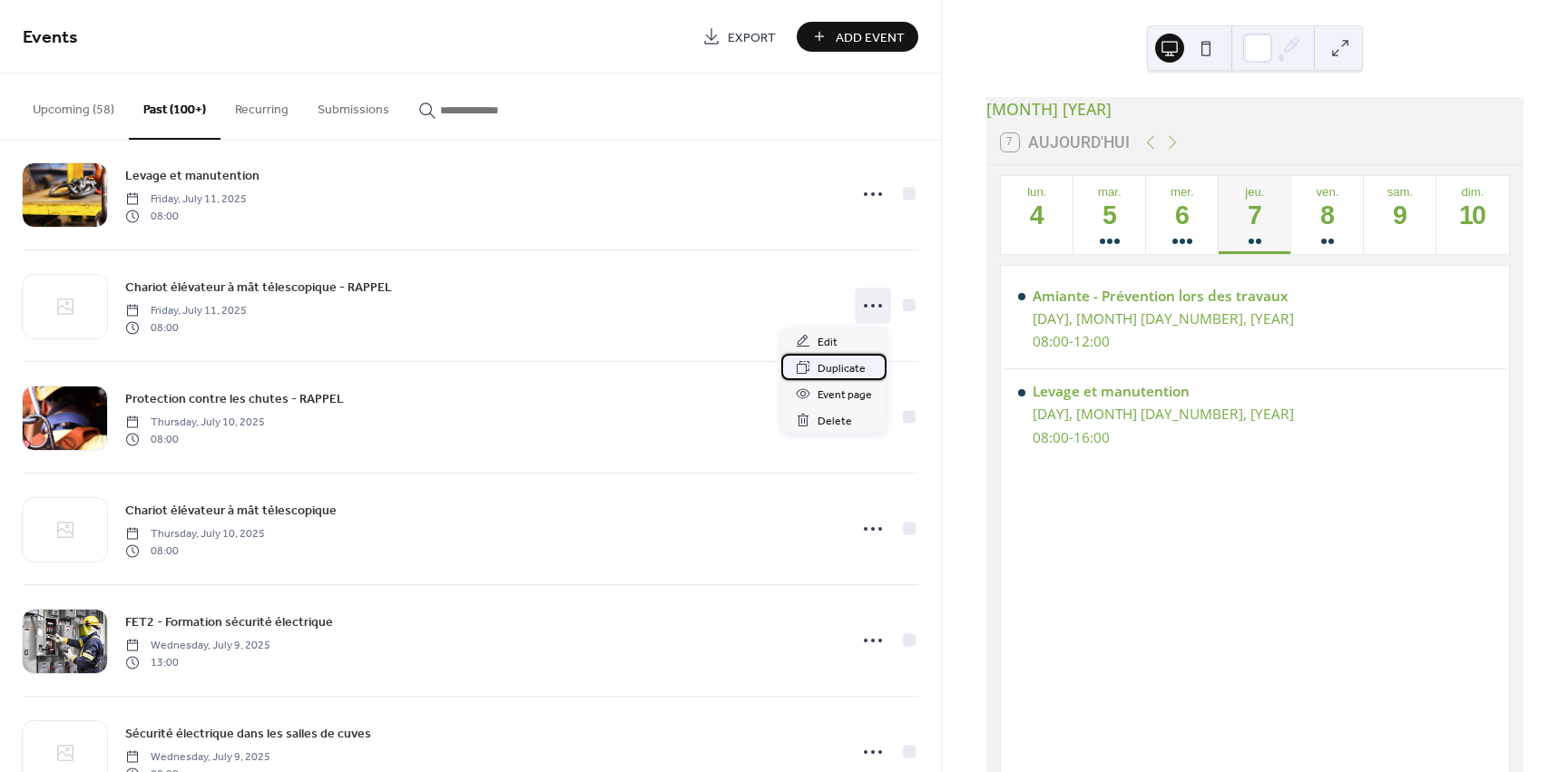 click on "Duplicate" at bounding box center (841, 368) 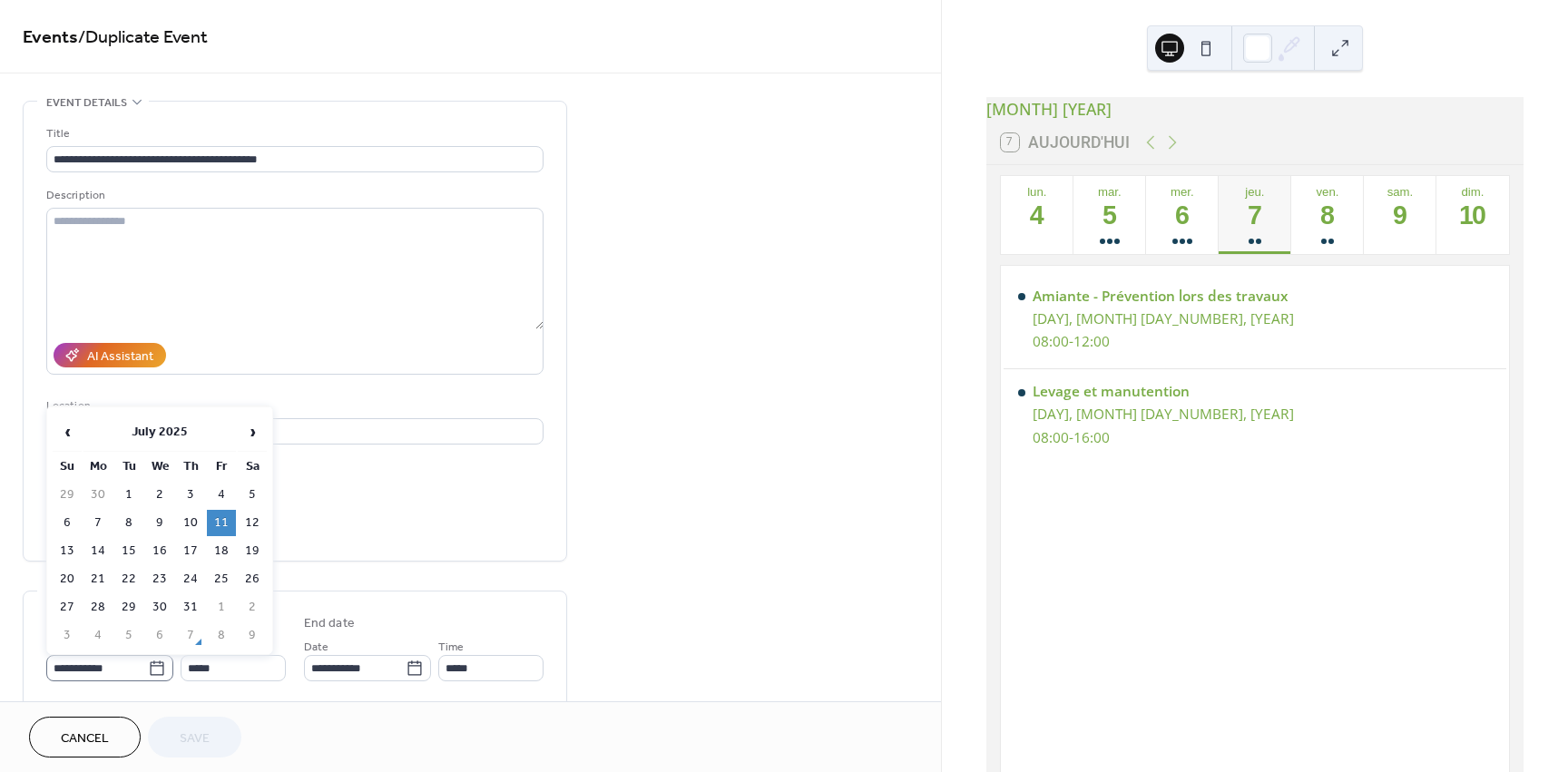 click 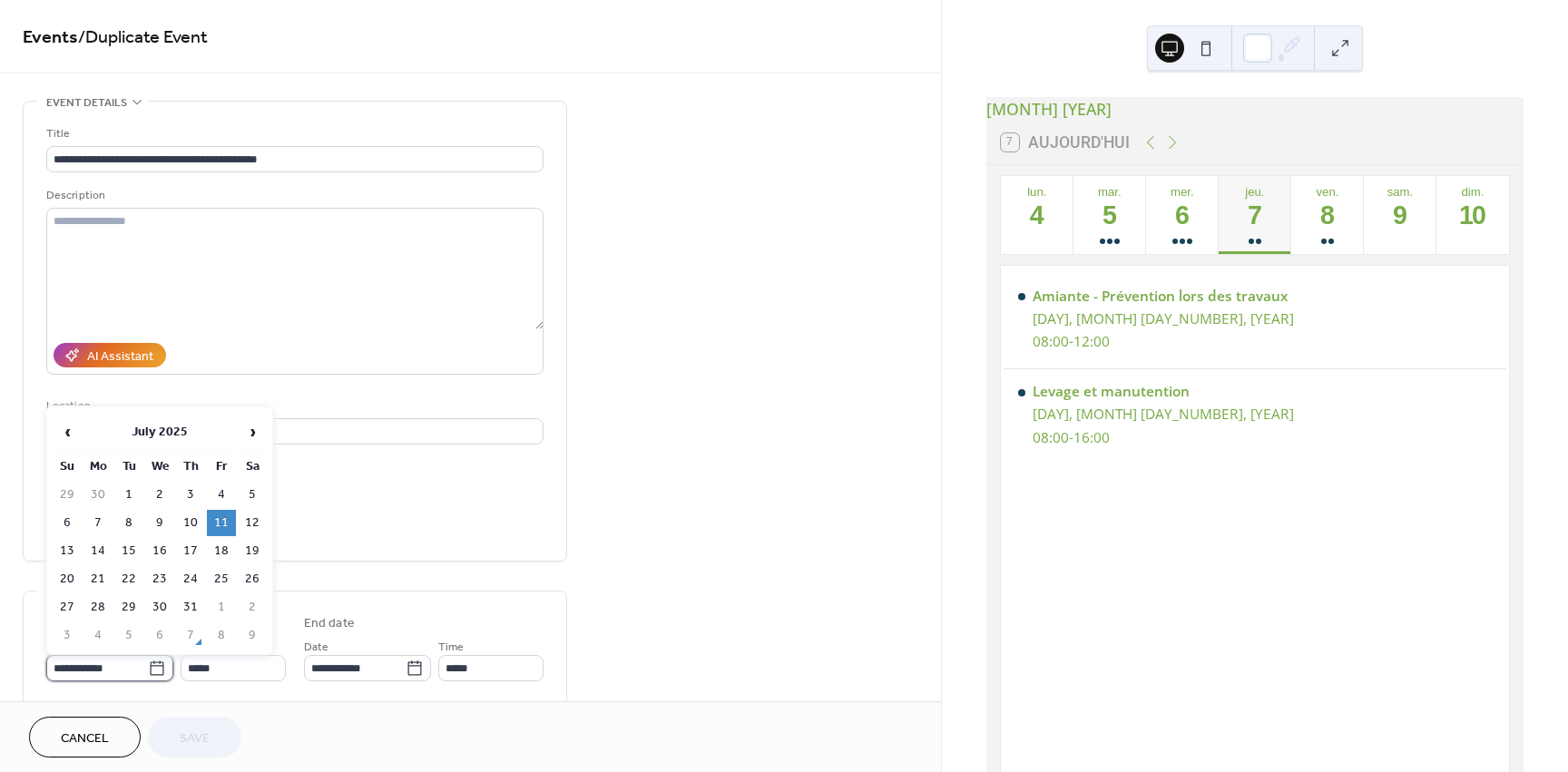 click on "**********" at bounding box center [97, 668] 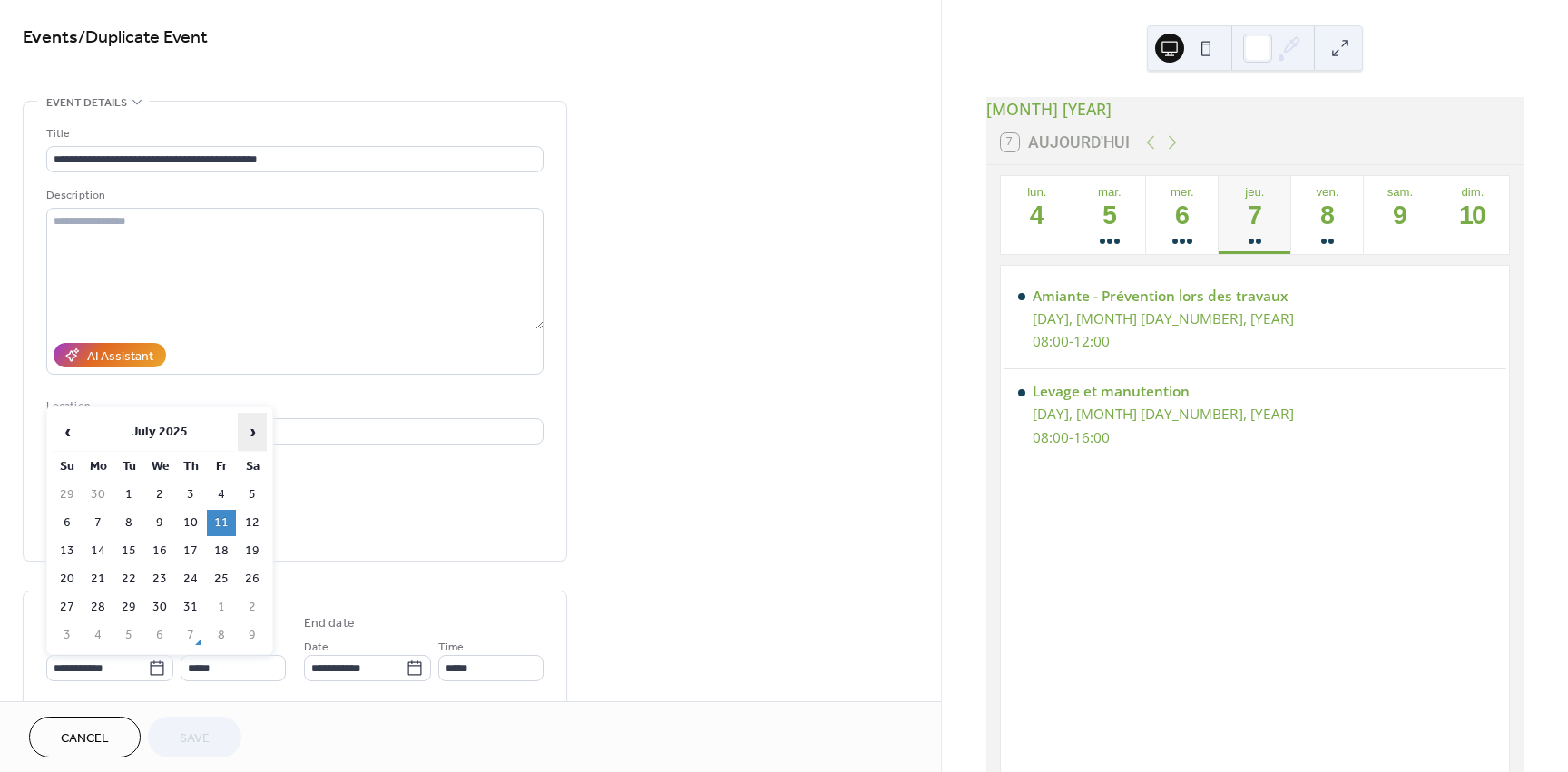 click on "›" at bounding box center (252, 432) 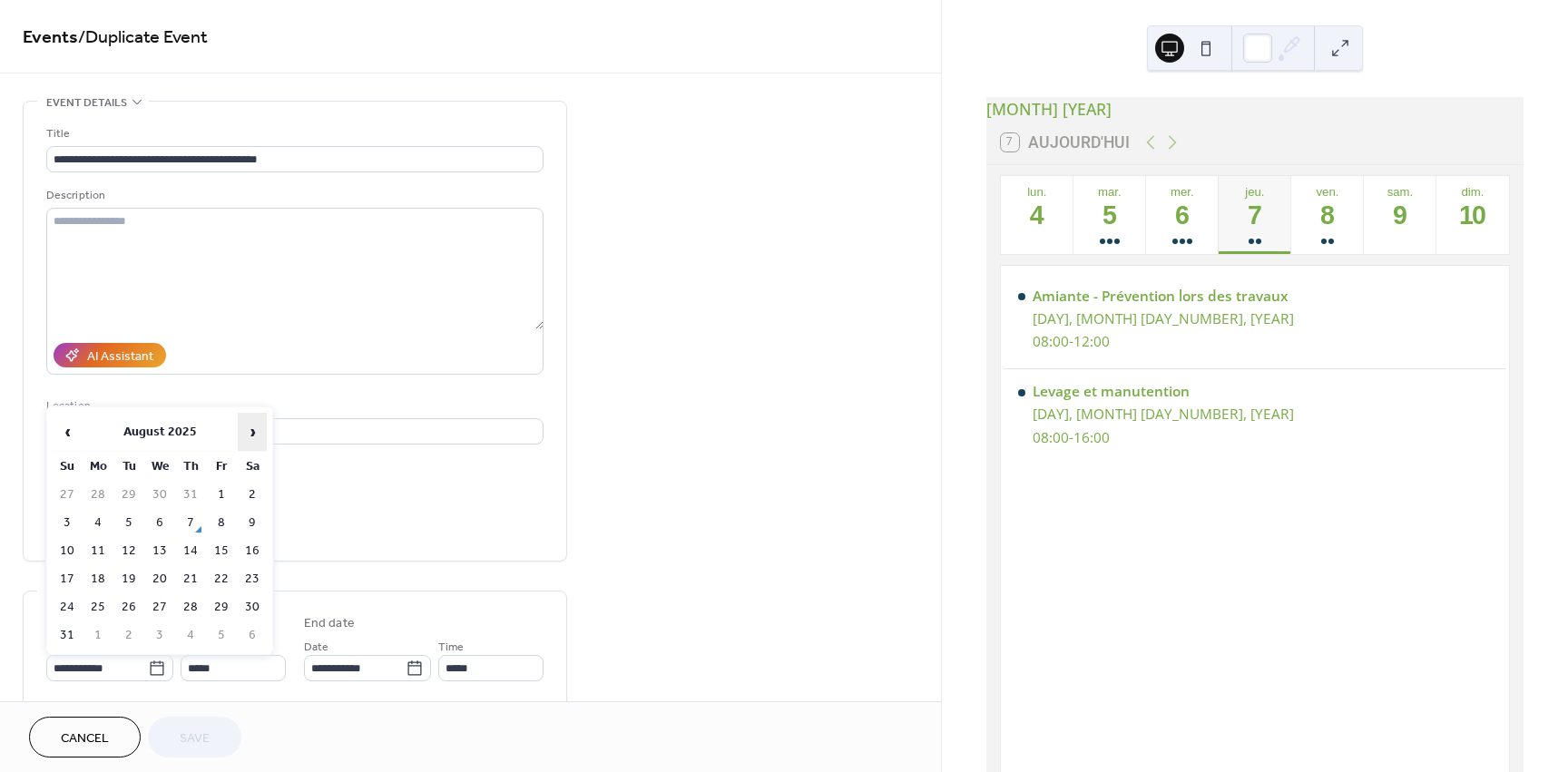 click on "›" at bounding box center (252, 432) 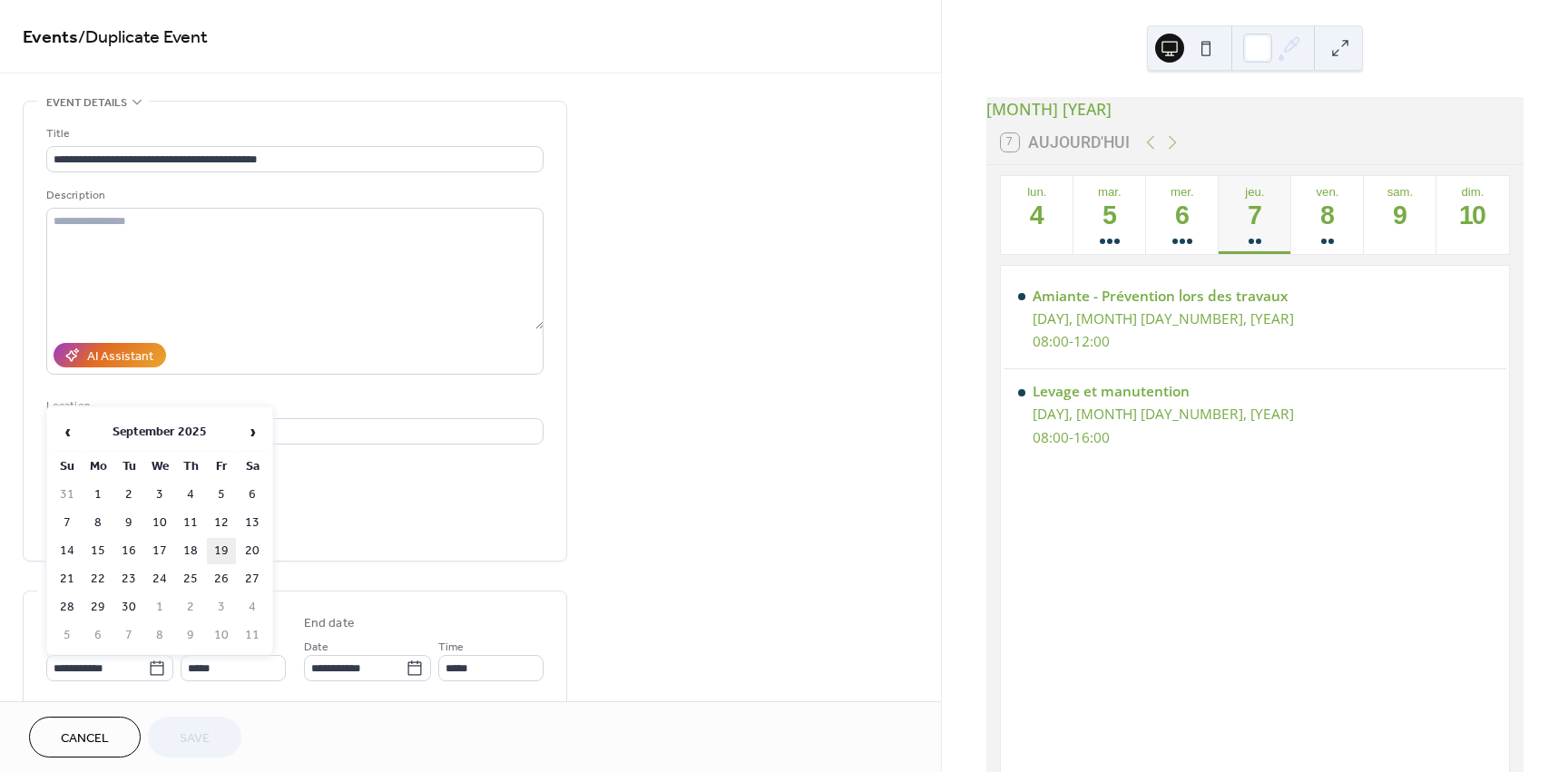 click on "19" at bounding box center (221, 551) 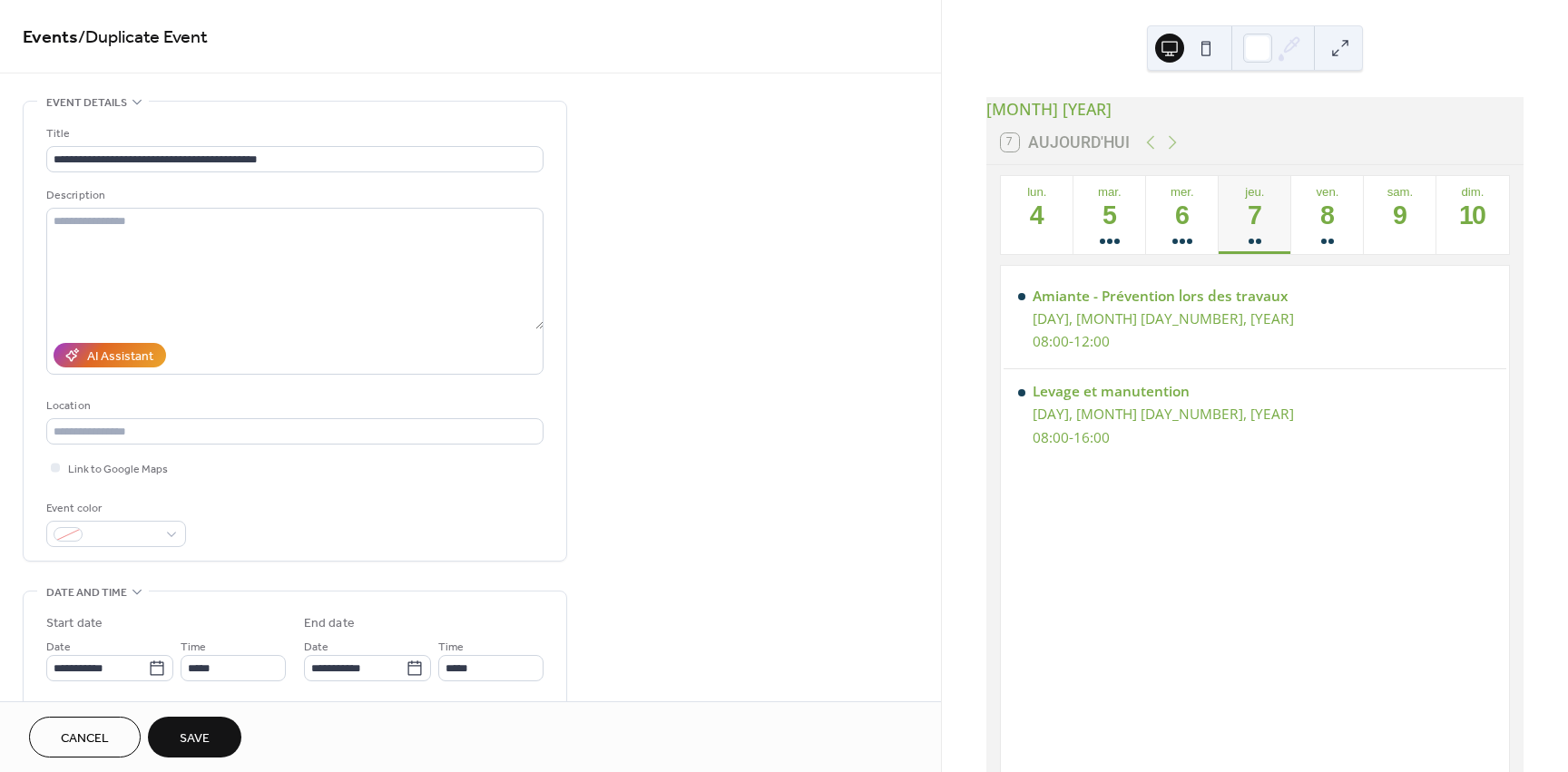 click on "Save" at bounding box center (194, 738) 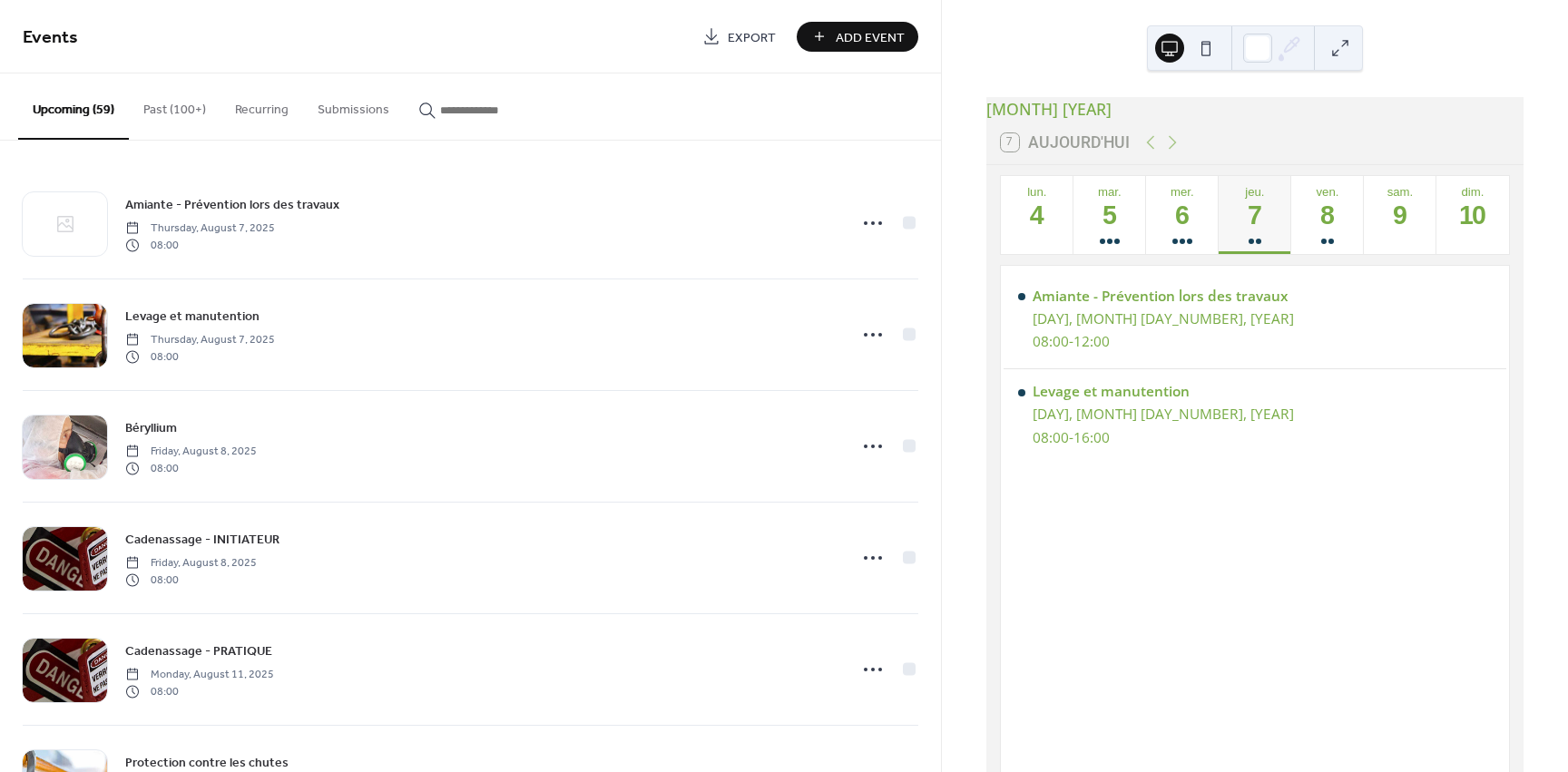 click on "Past (100+)" at bounding box center (174, 105) 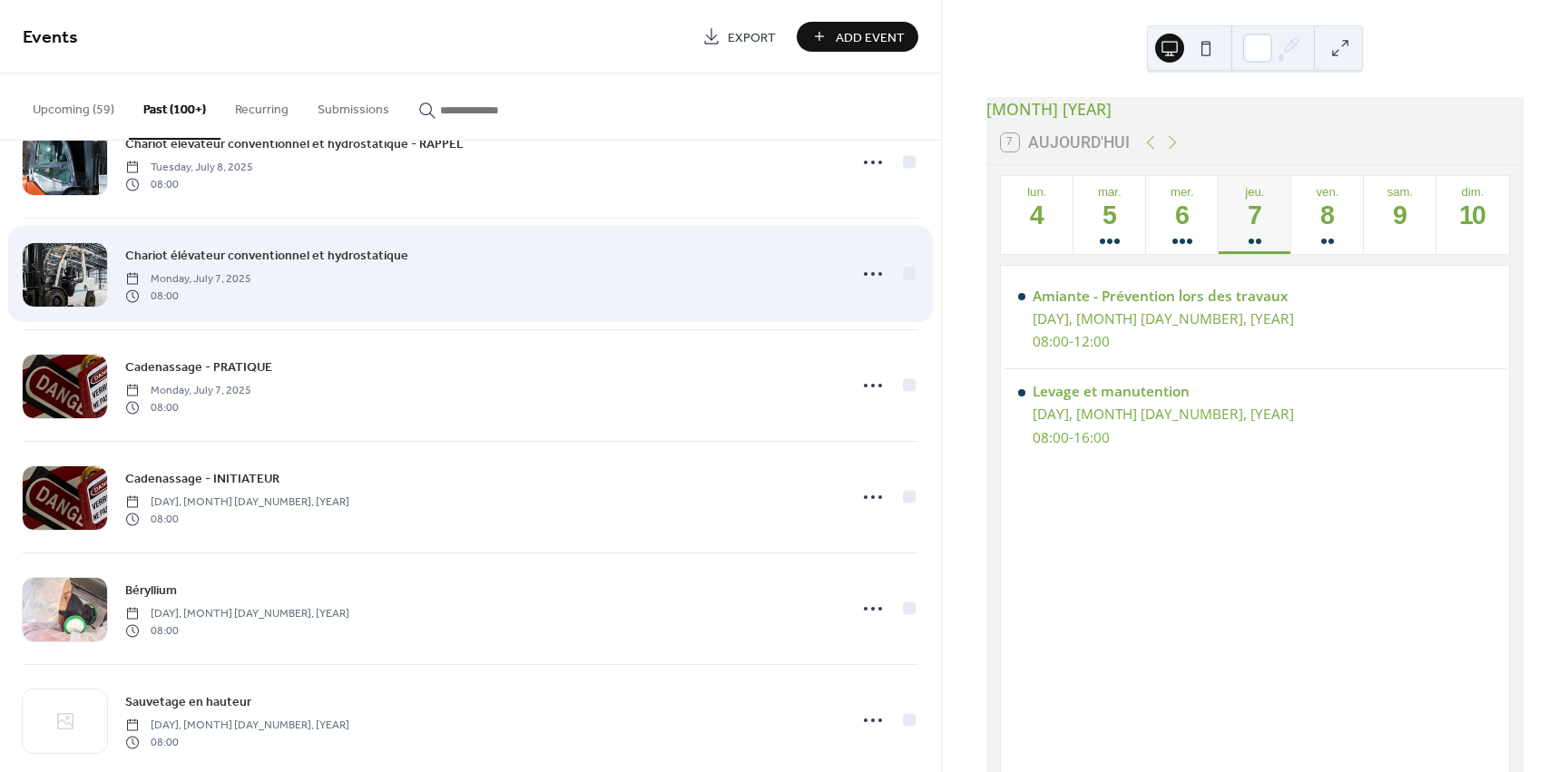 scroll, scrollTop: 2770, scrollLeft: 0, axis: vertical 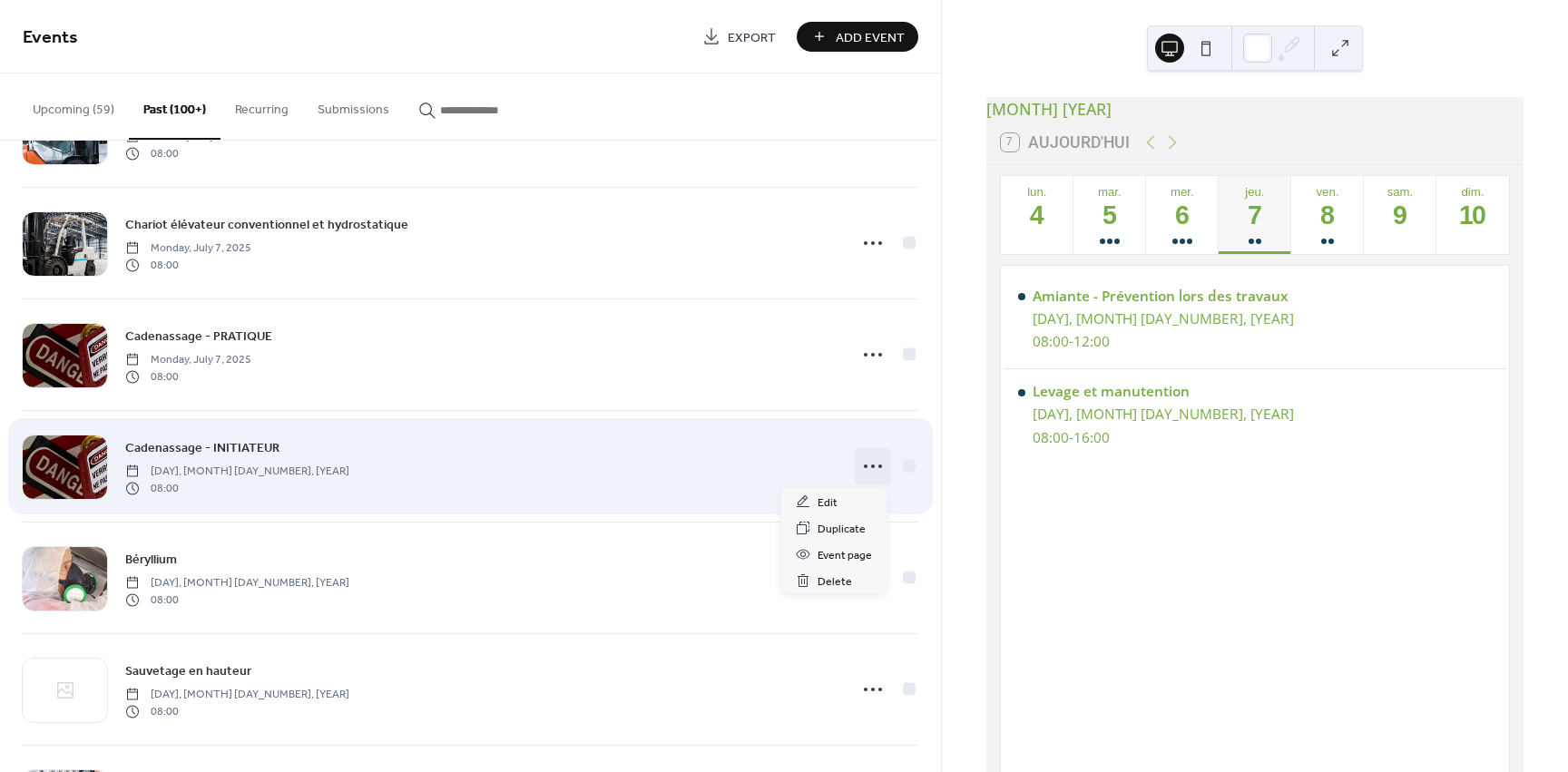 click 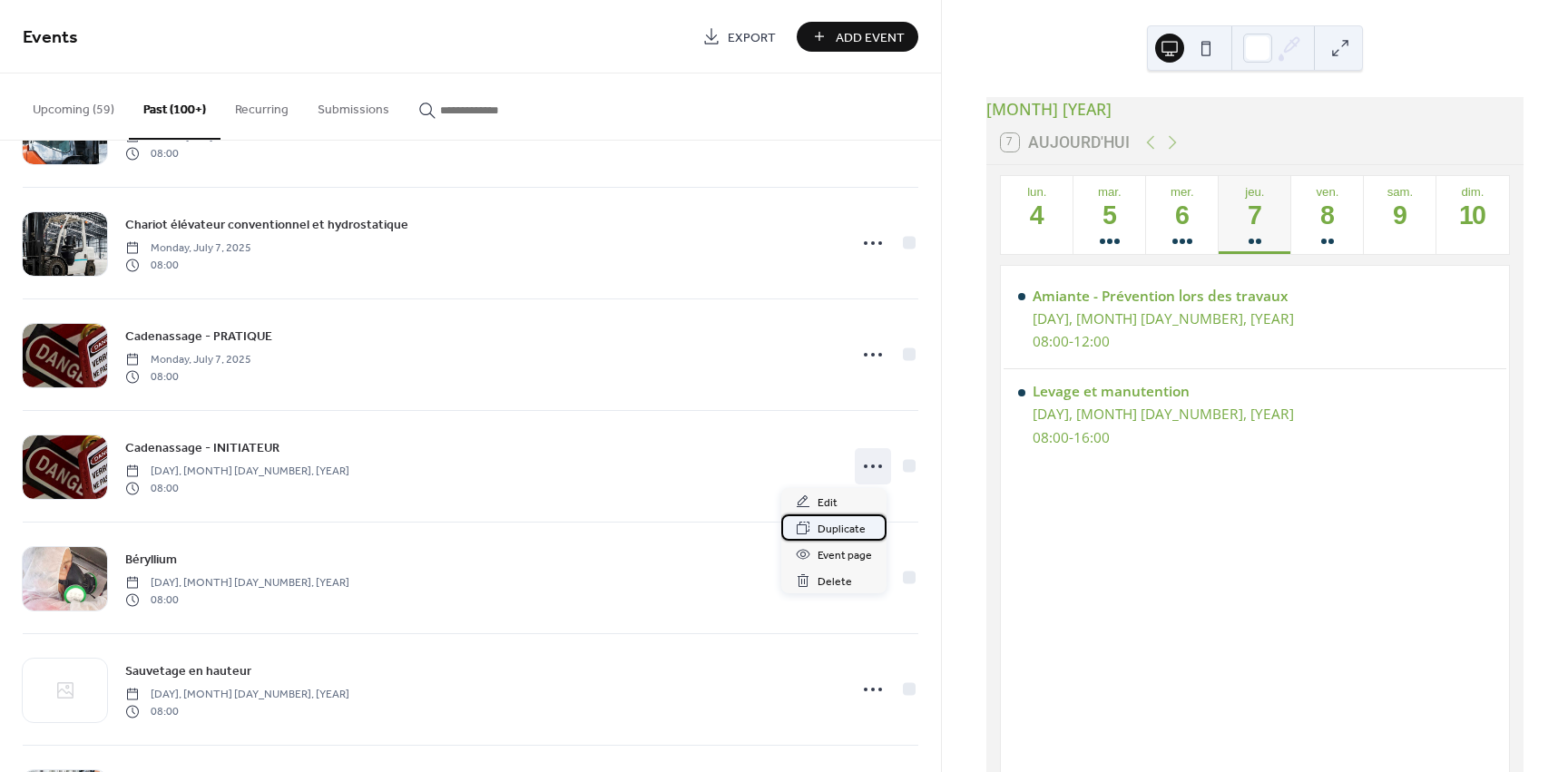 click on "Duplicate" at bounding box center (841, 529) 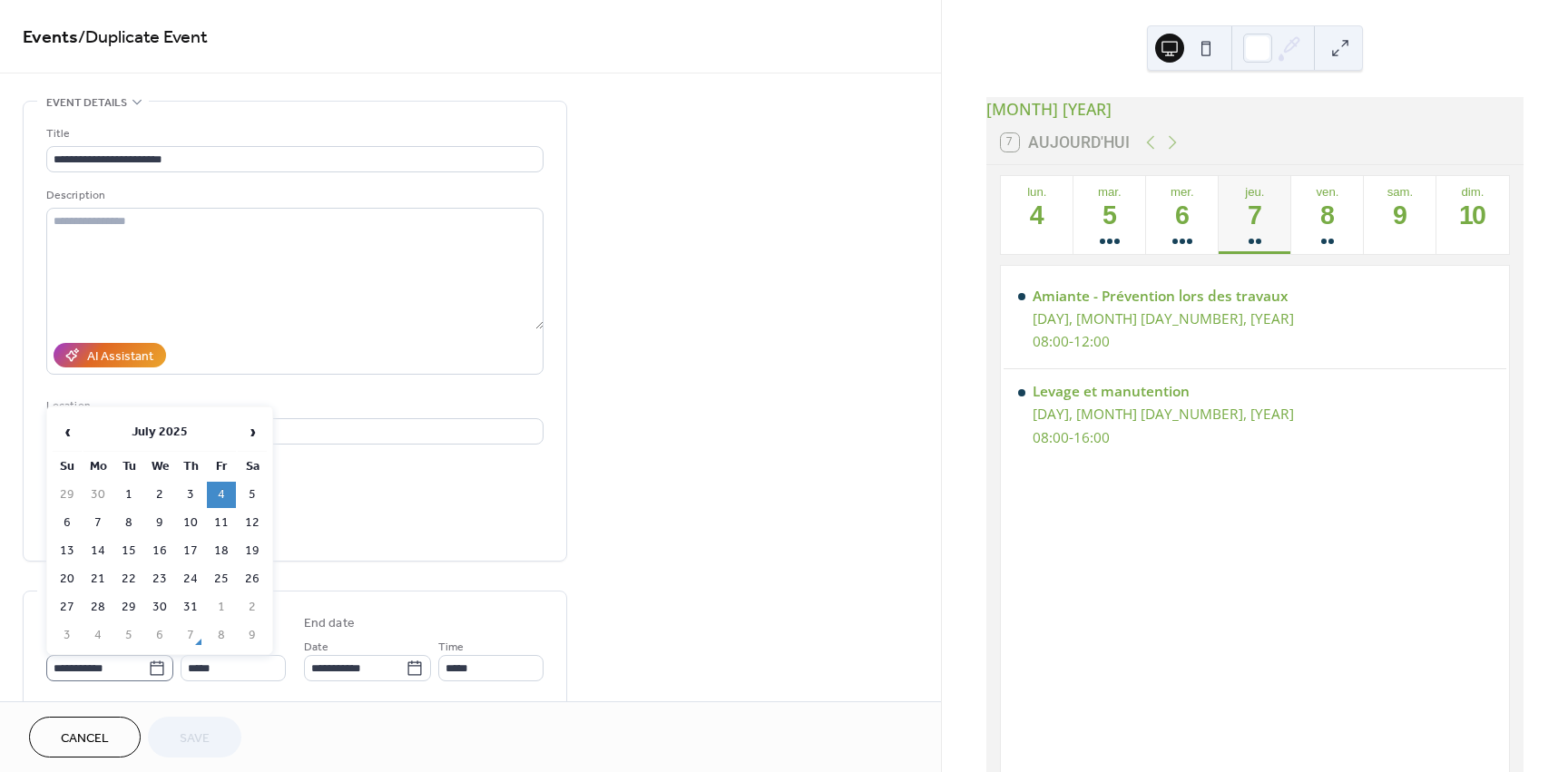 click 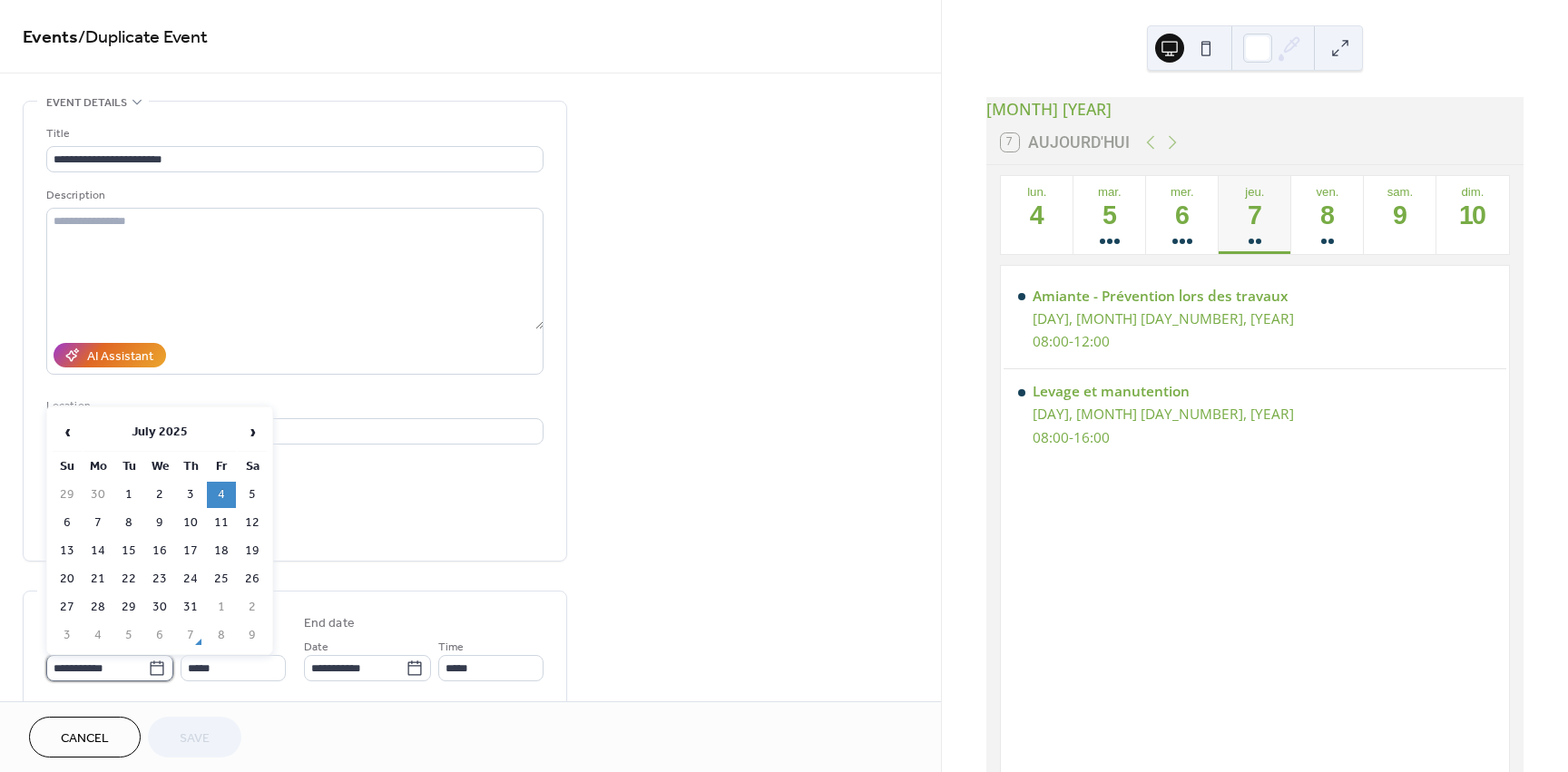 click on "**********" at bounding box center (97, 668) 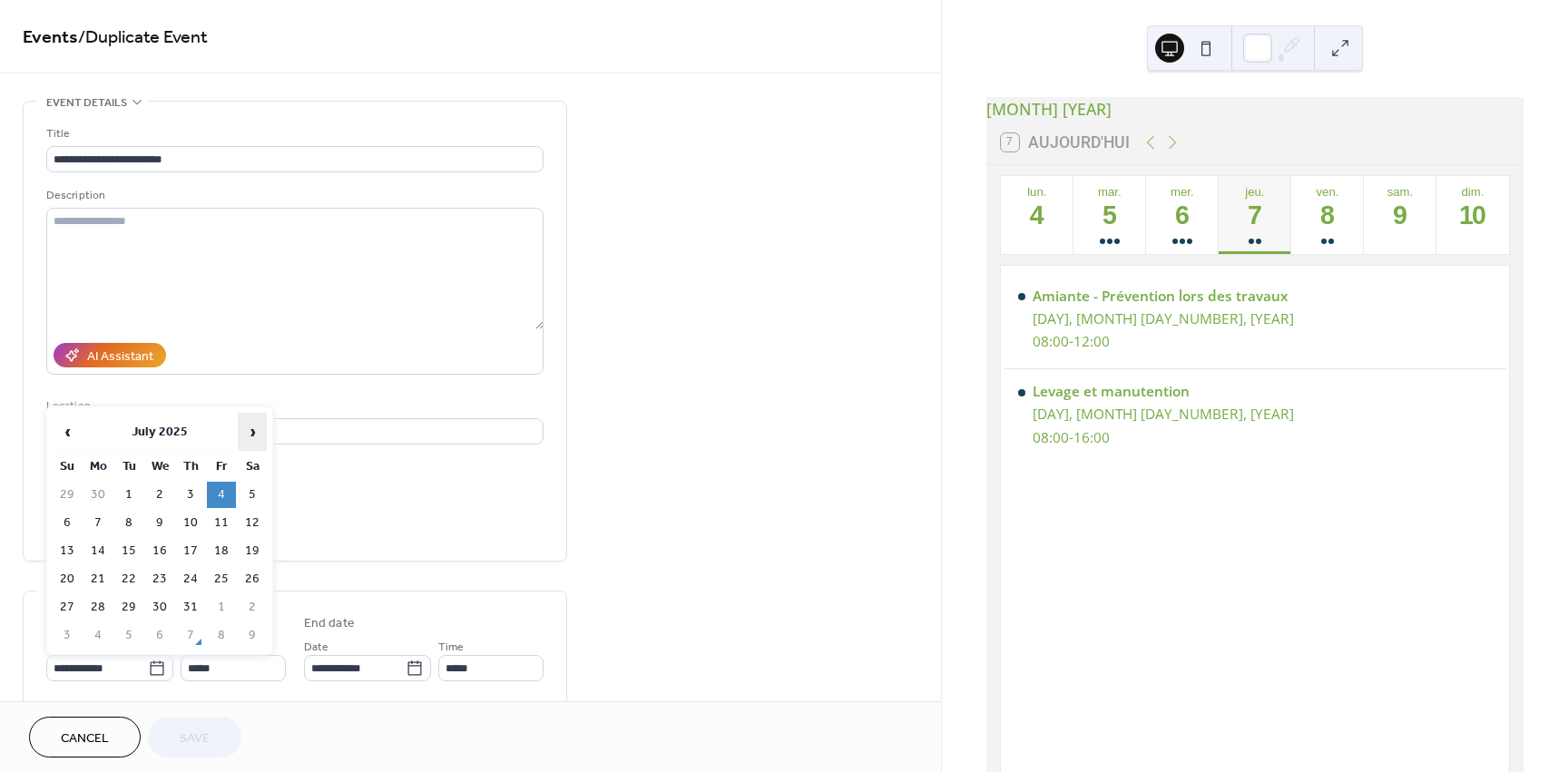 click on "›" at bounding box center [252, 432] 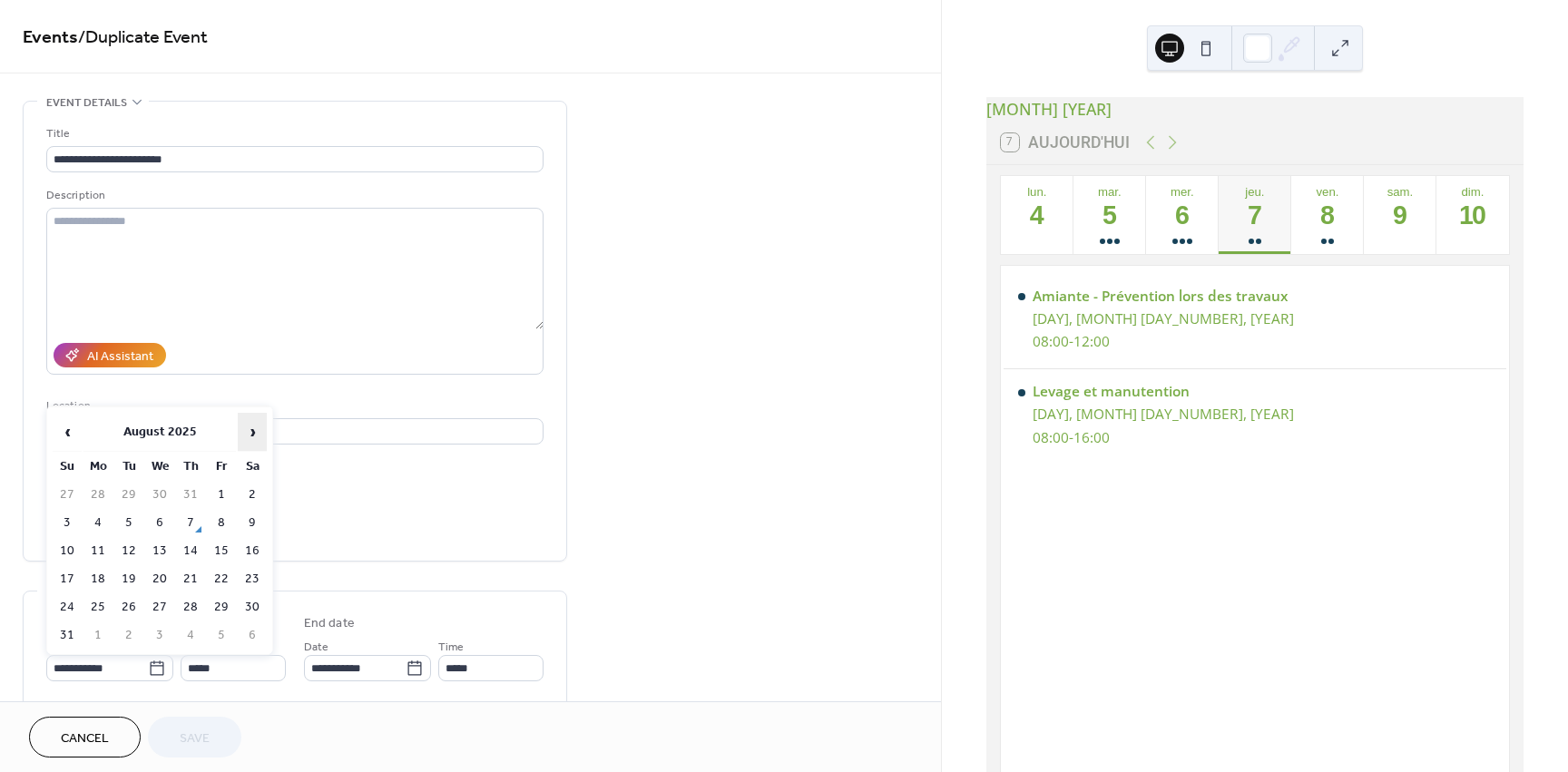 click on "›" at bounding box center (252, 432) 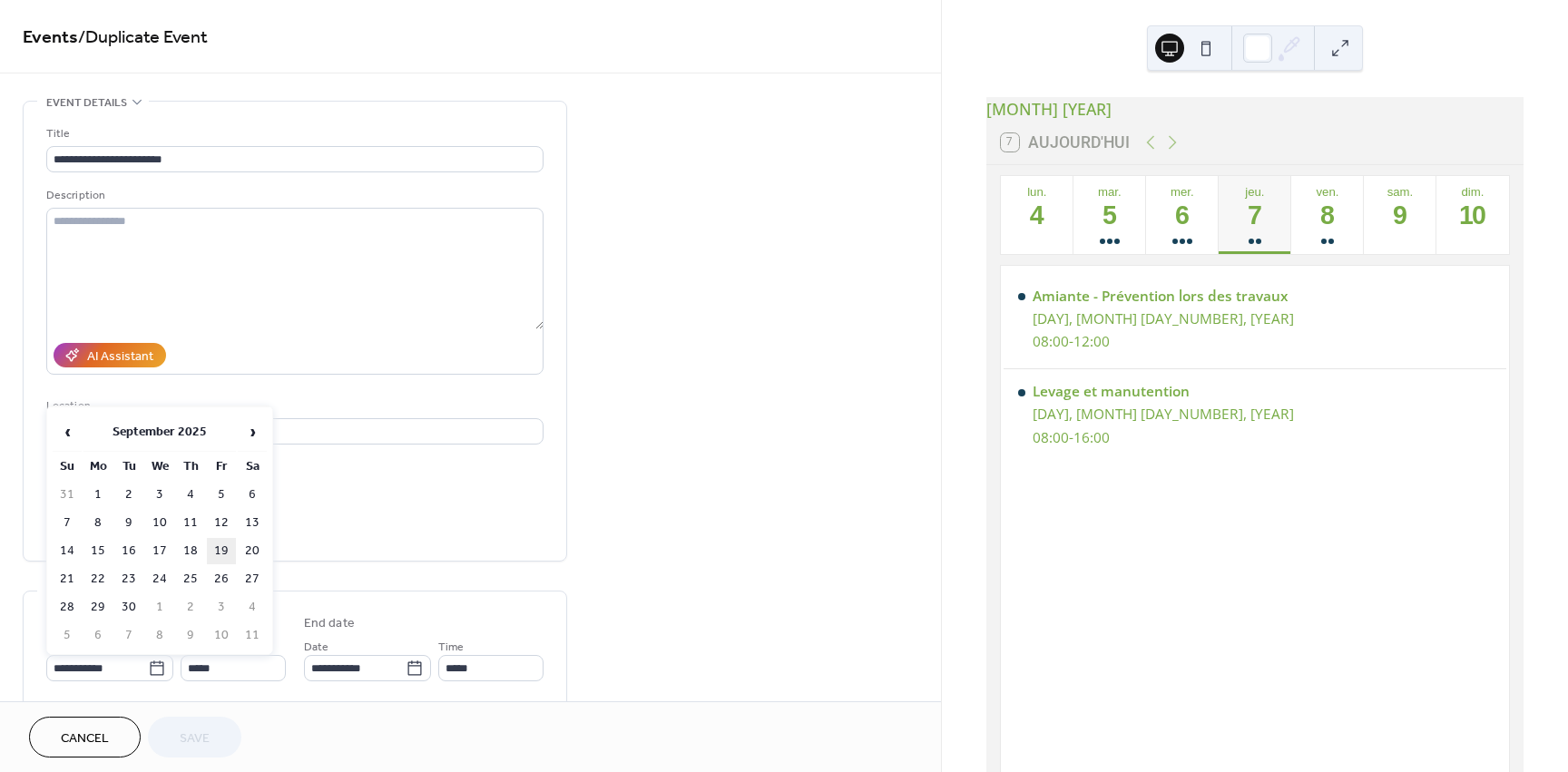 click on "19" at bounding box center (221, 551) 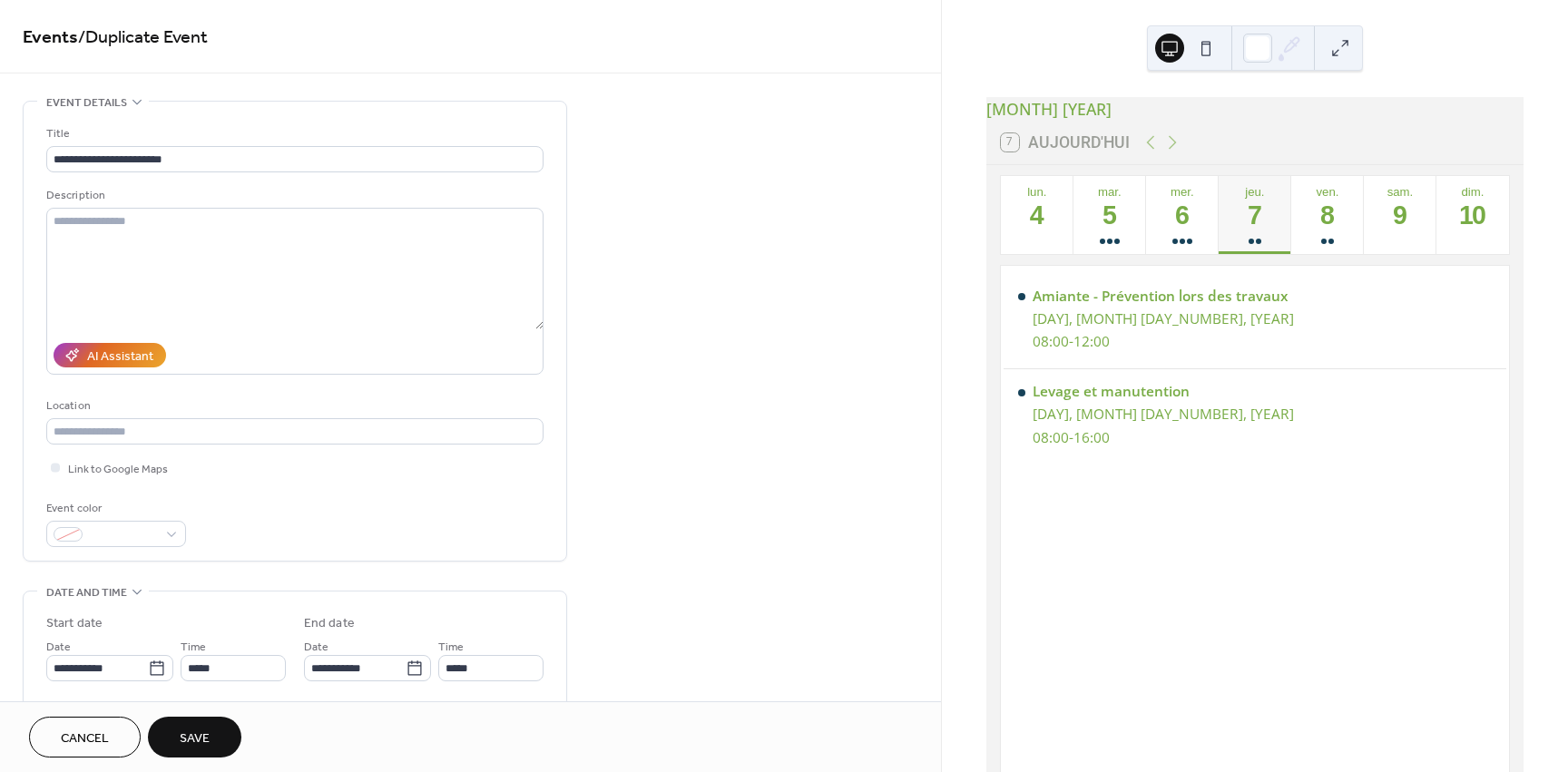 click on "Save" at bounding box center [194, 738] 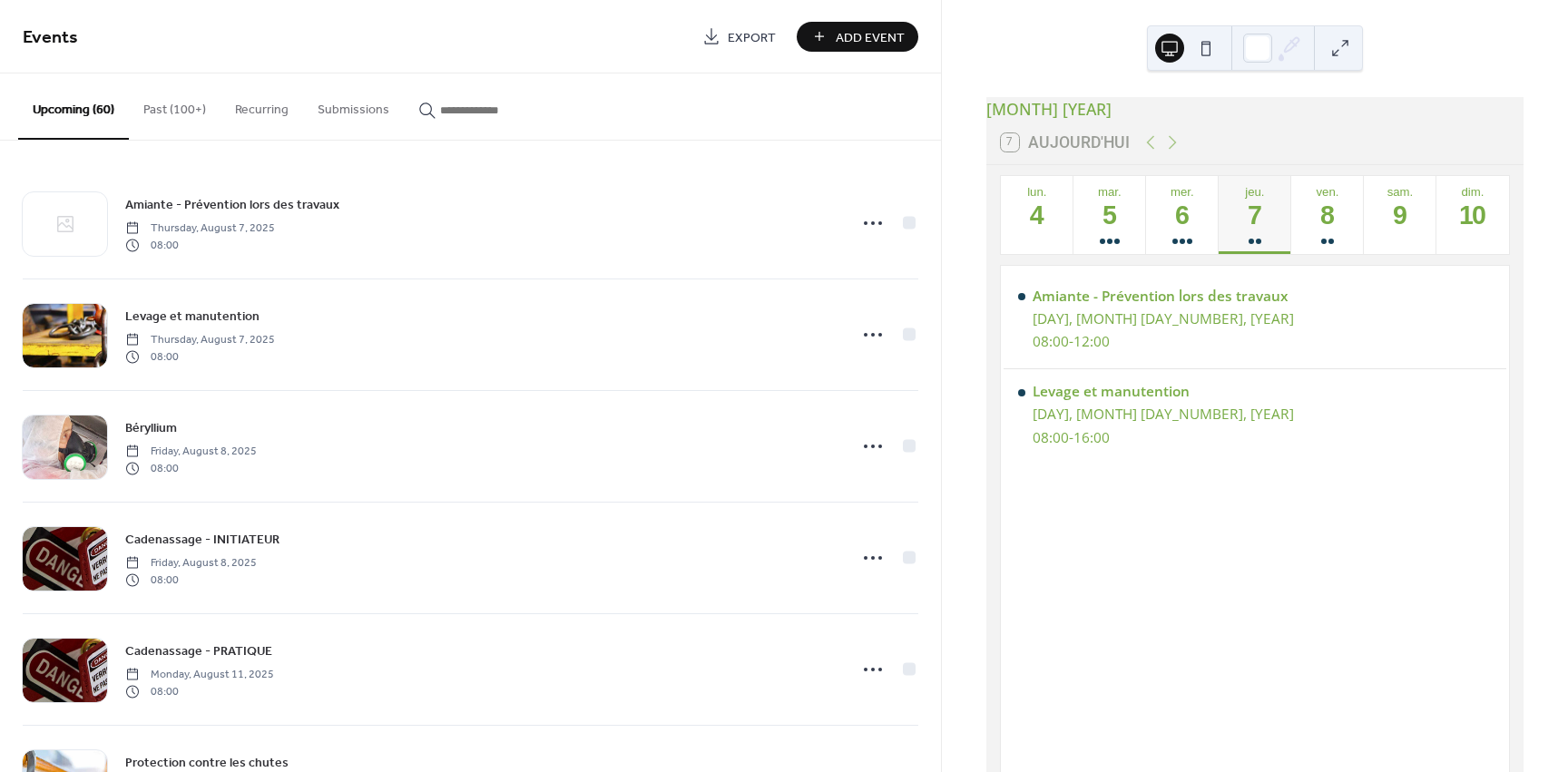 click on "Past (100+)" at bounding box center [174, 105] 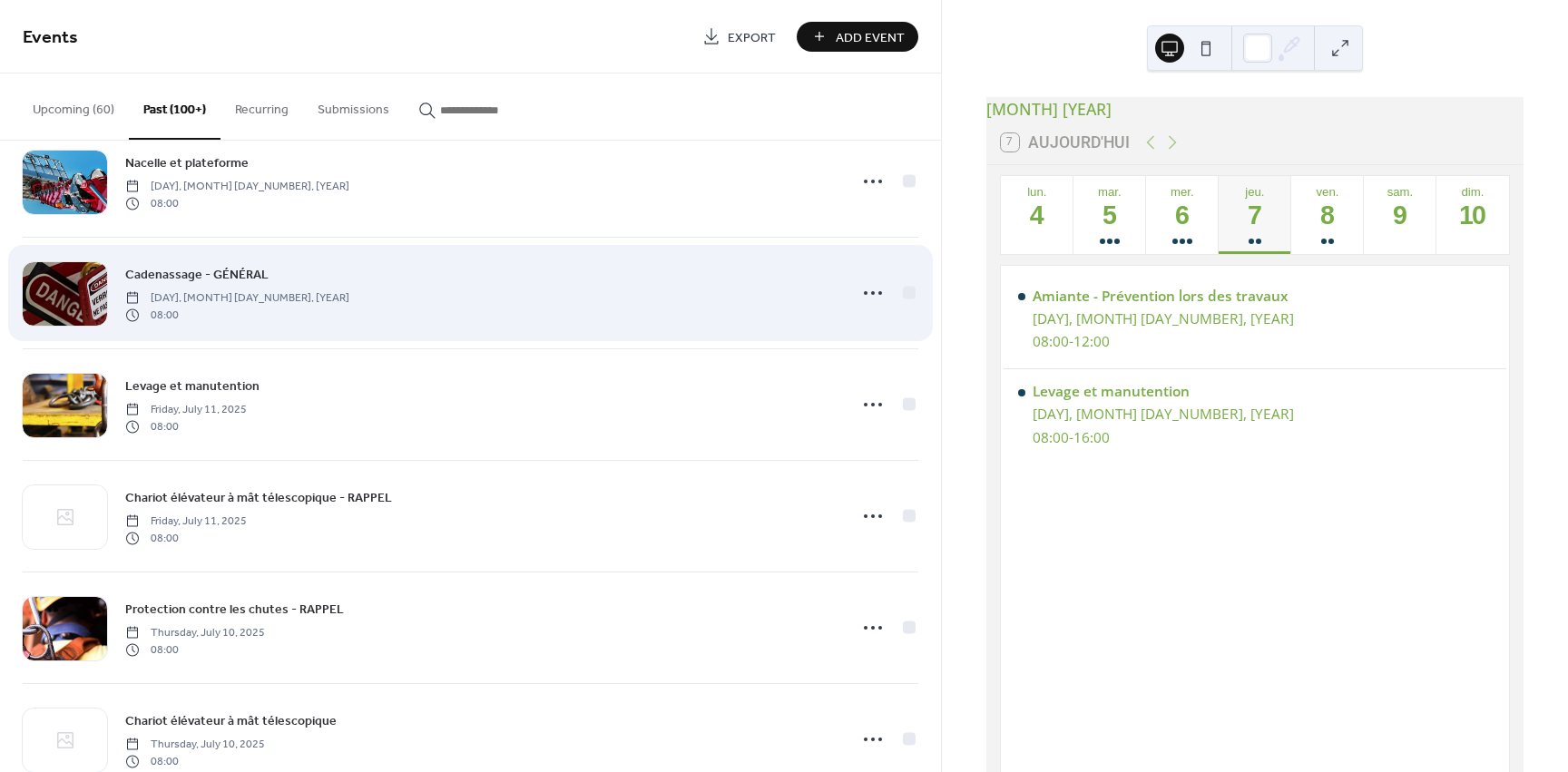 scroll, scrollTop: 1814, scrollLeft: 0, axis: vertical 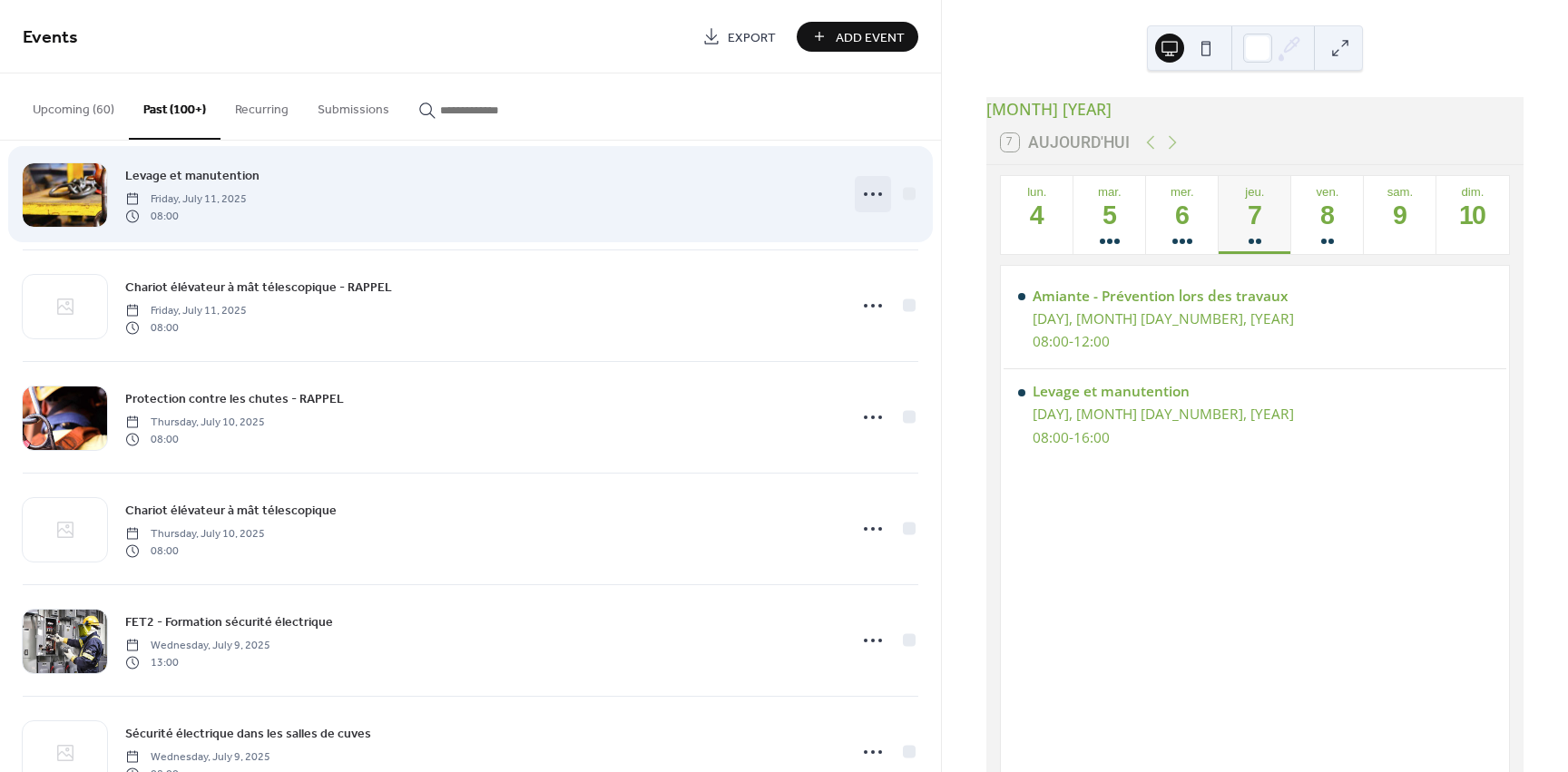 click 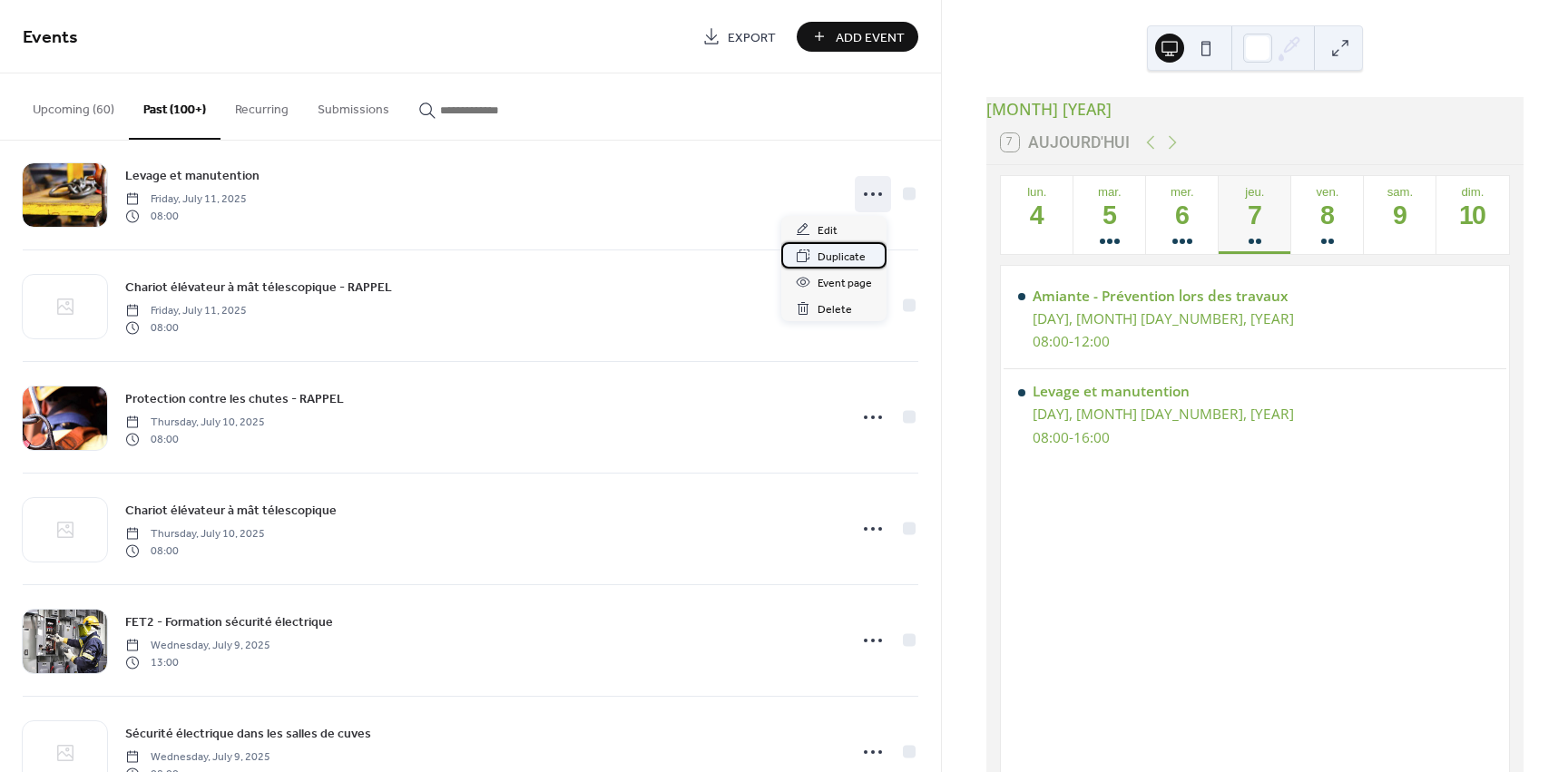 click on "Duplicate" at bounding box center [841, 257] 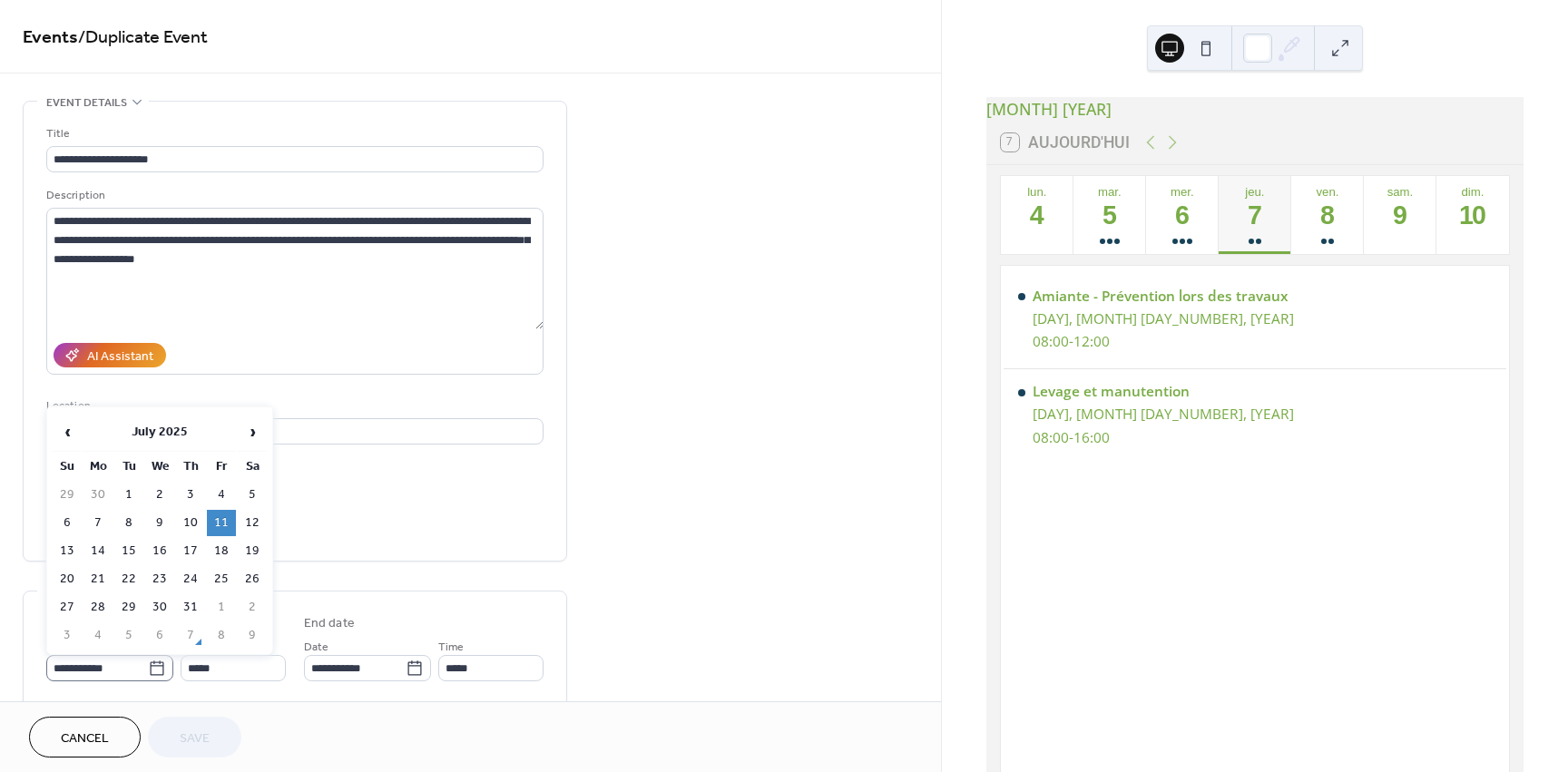 click 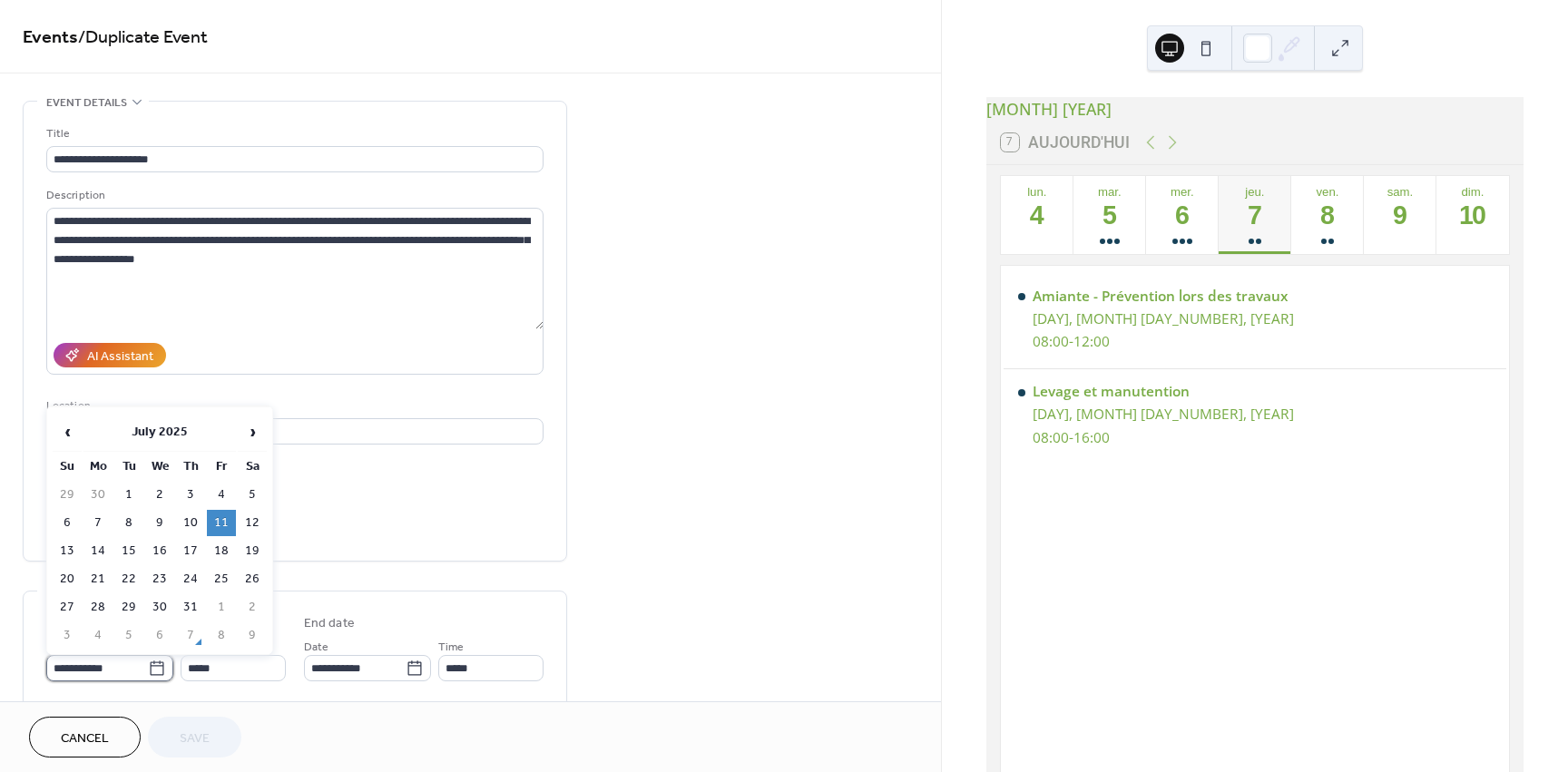 click on "**********" at bounding box center [97, 668] 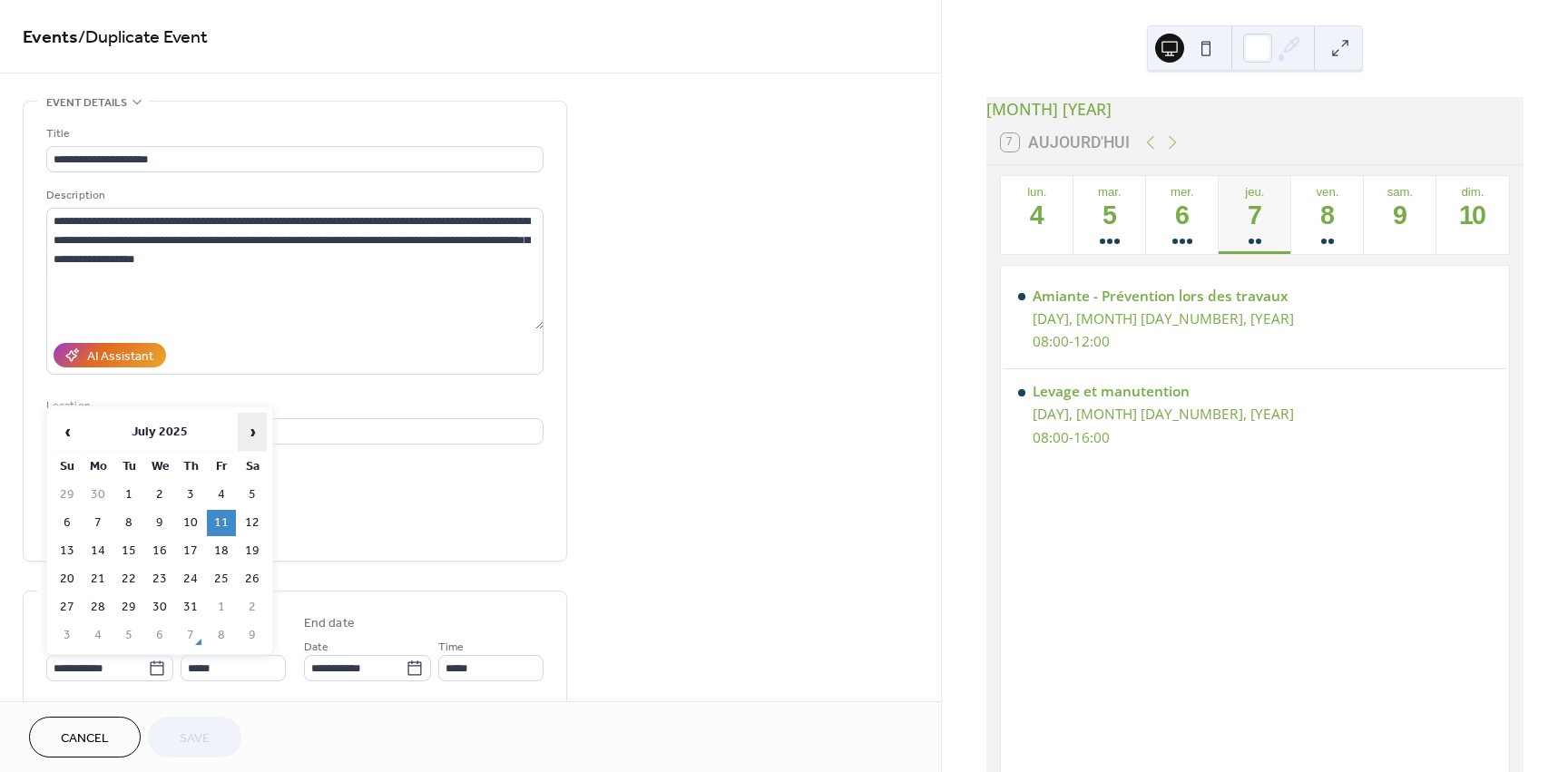 click on "›" at bounding box center (252, 432) 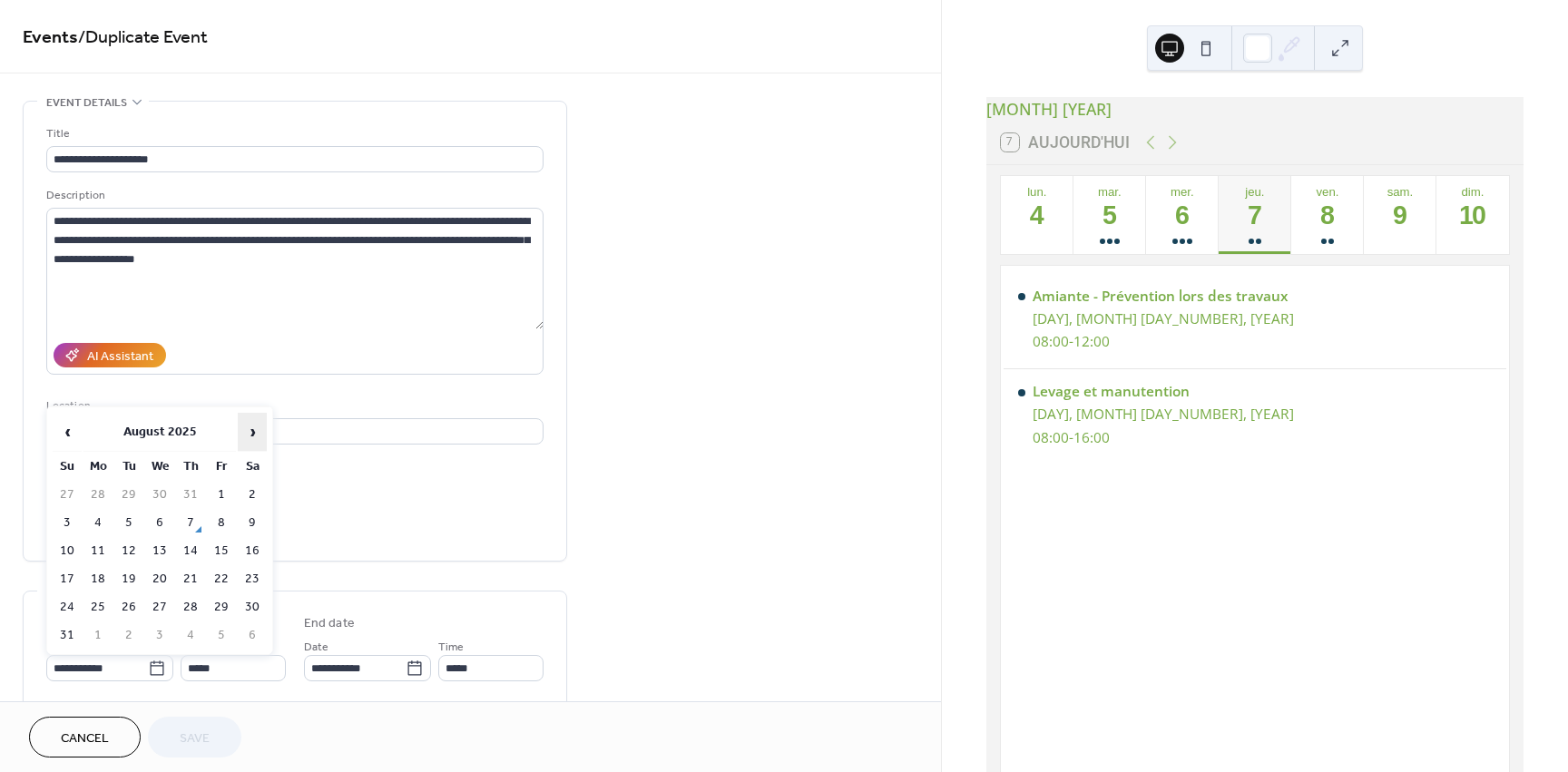 click on "›" at bounding box center (252, 432) 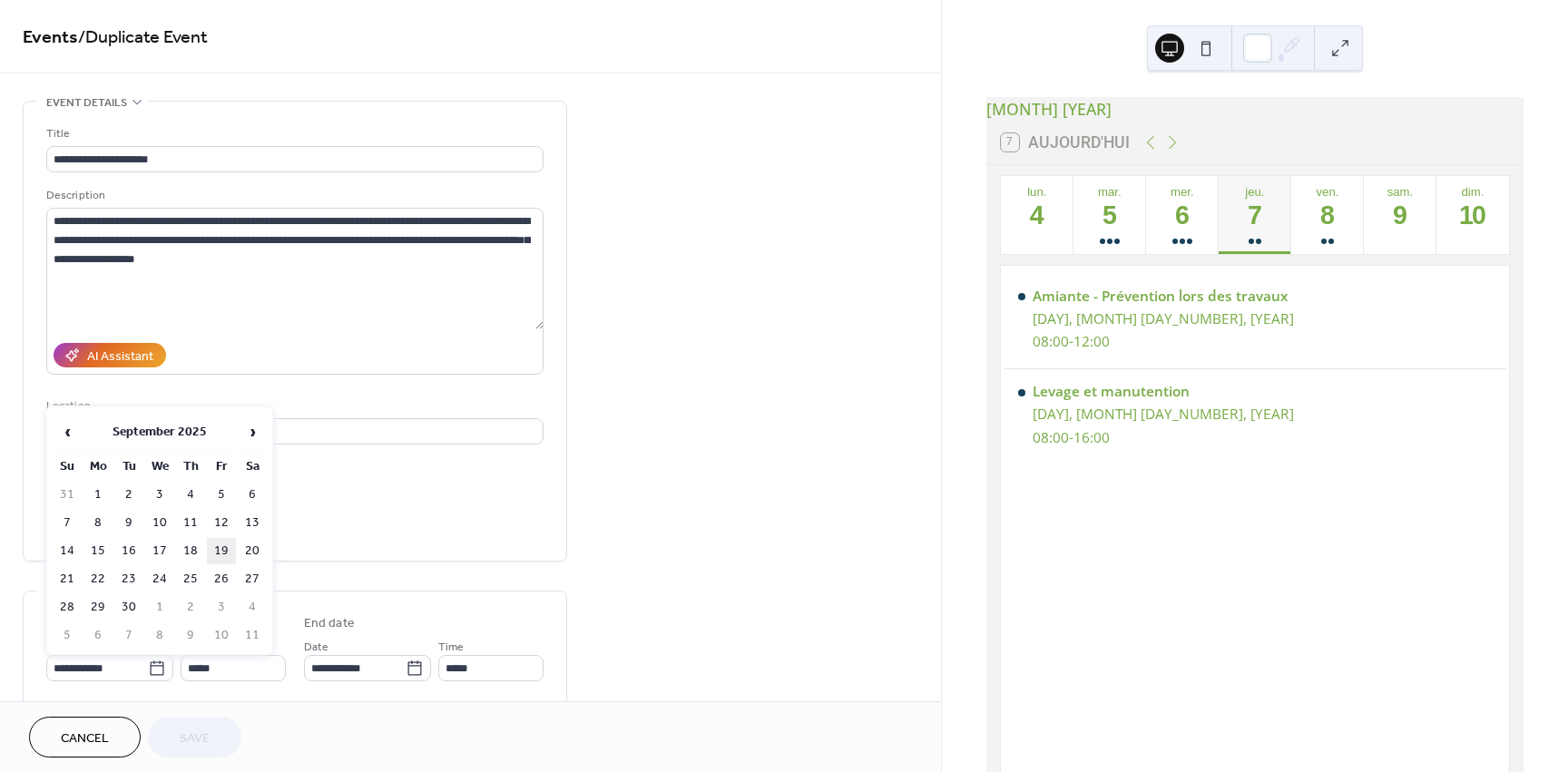 click on "19" at bounding box center (221, 551) 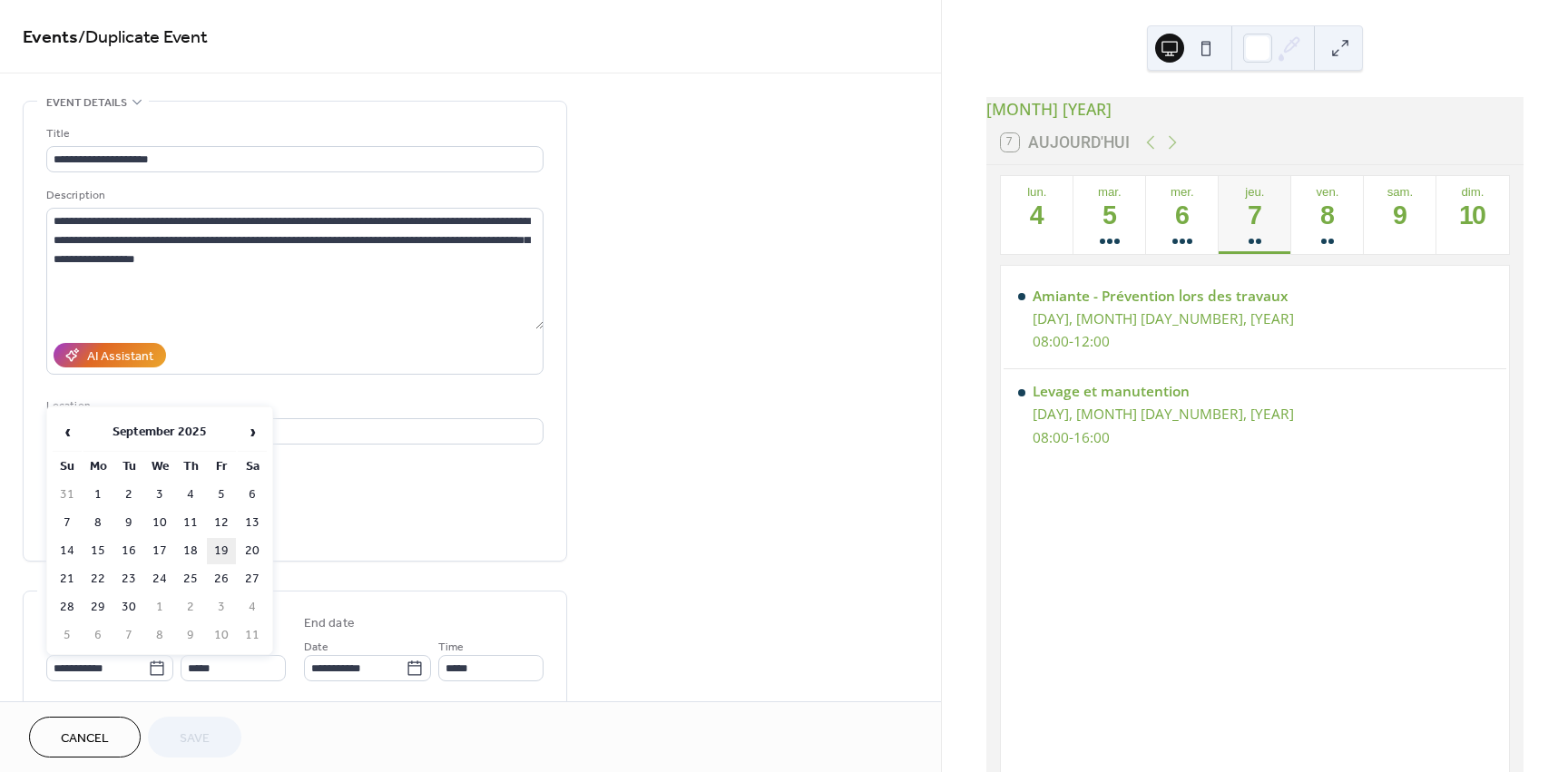 type on "**********" 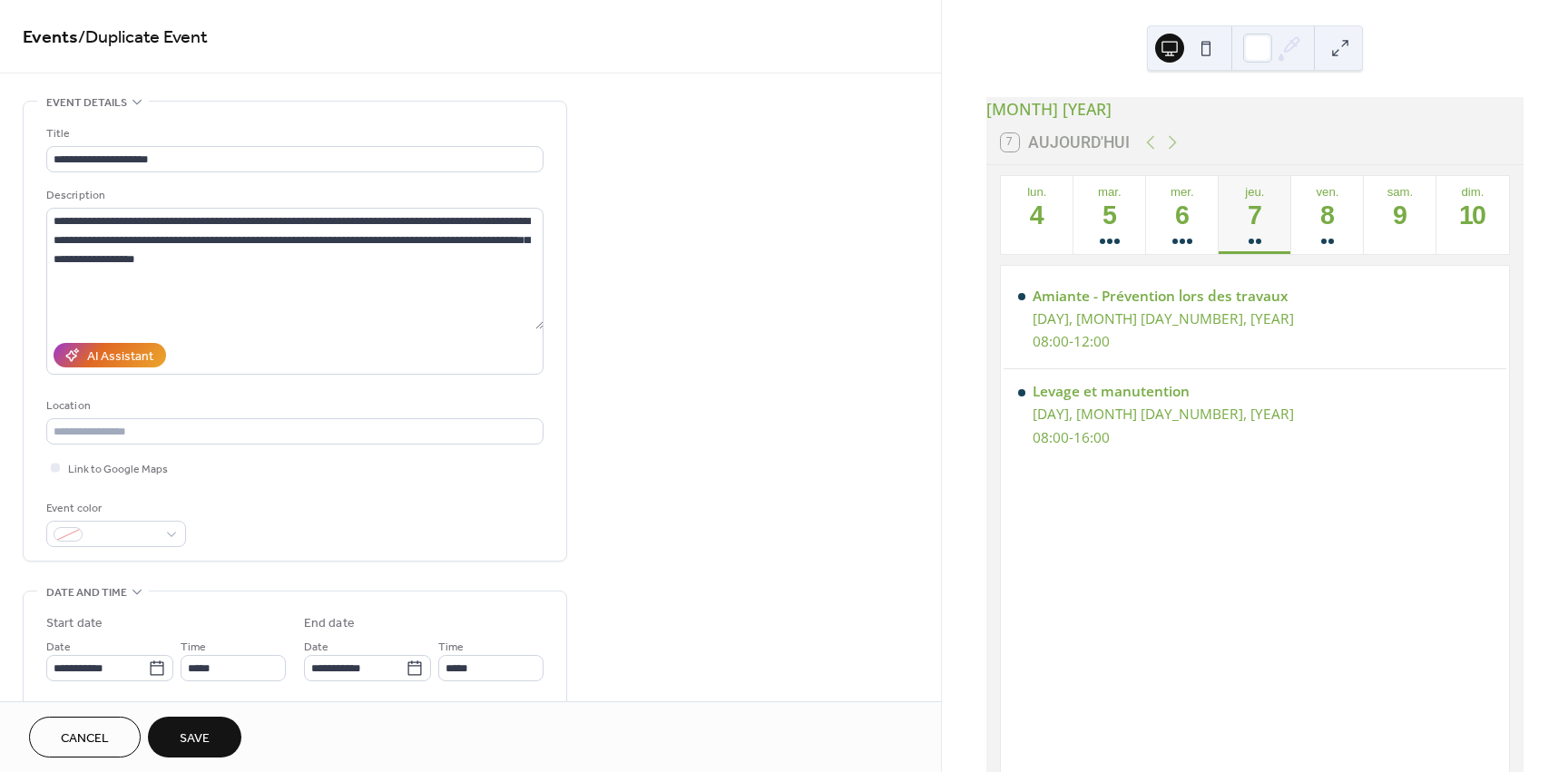 click on "Save" at bounding box center [194, 738] 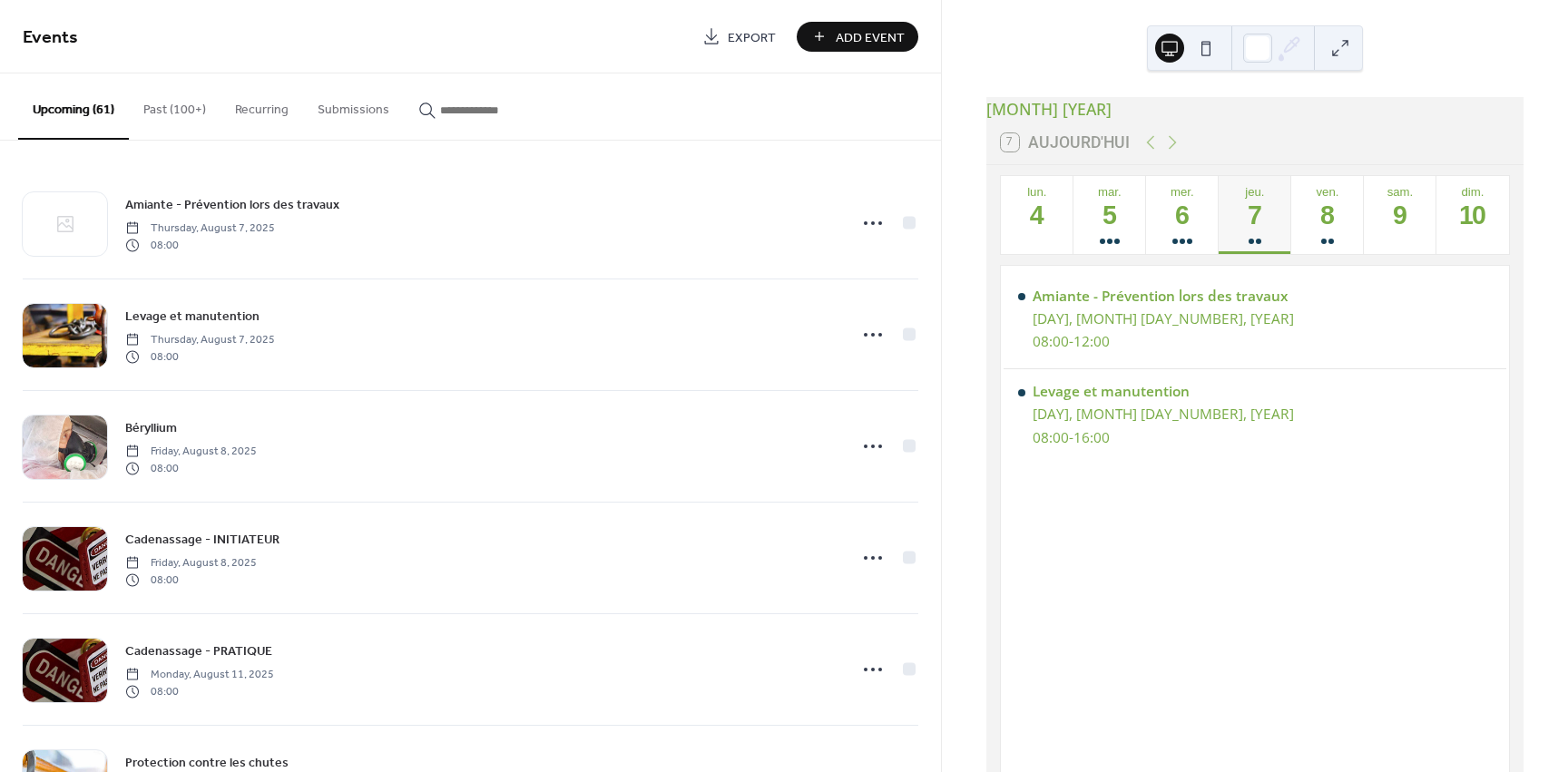 click on "Past (100+)" at bounding box center [174, 105] 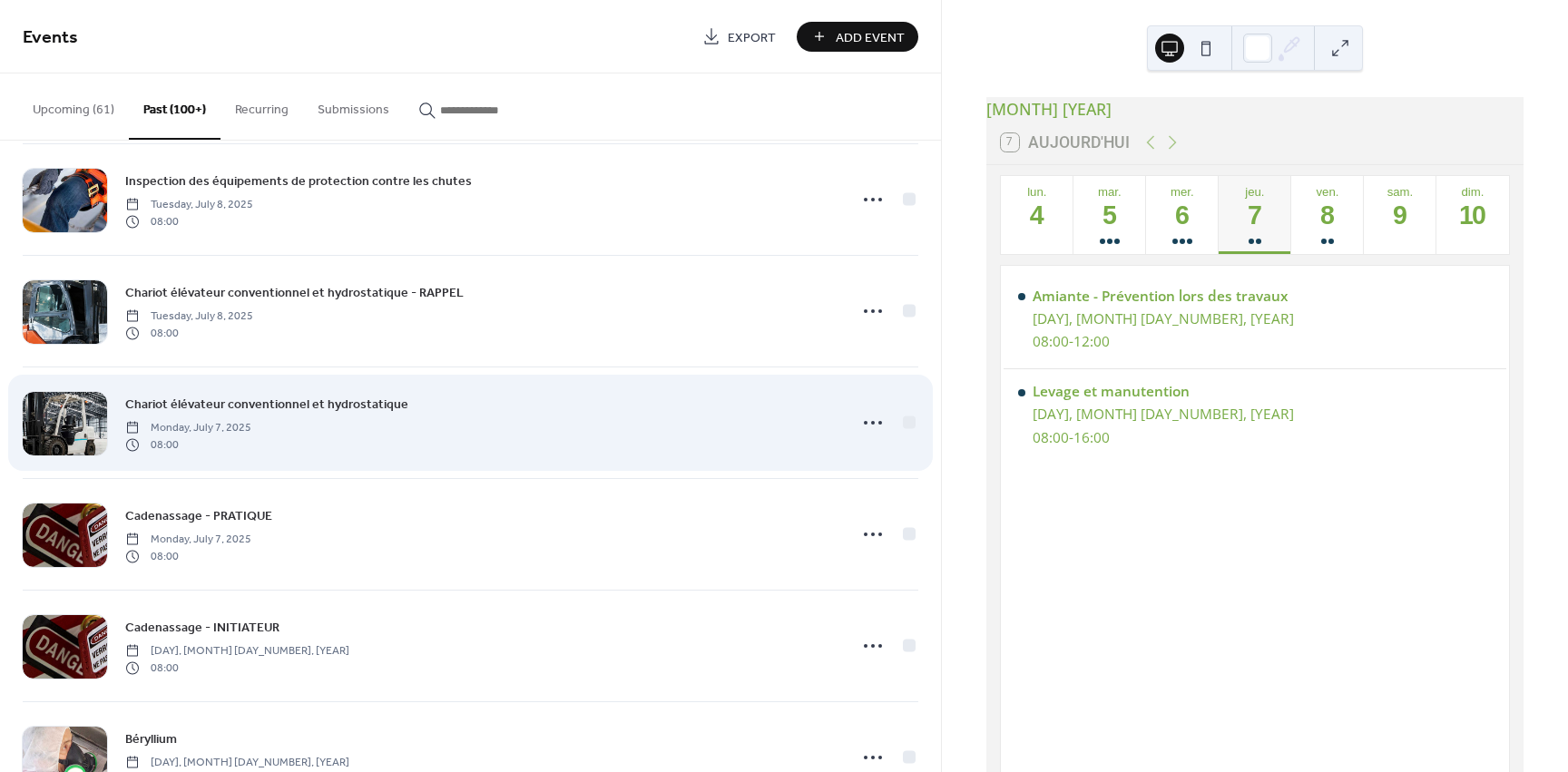 scroll, scrollTop: 2722, scrollLeft: 0, axis: vertical 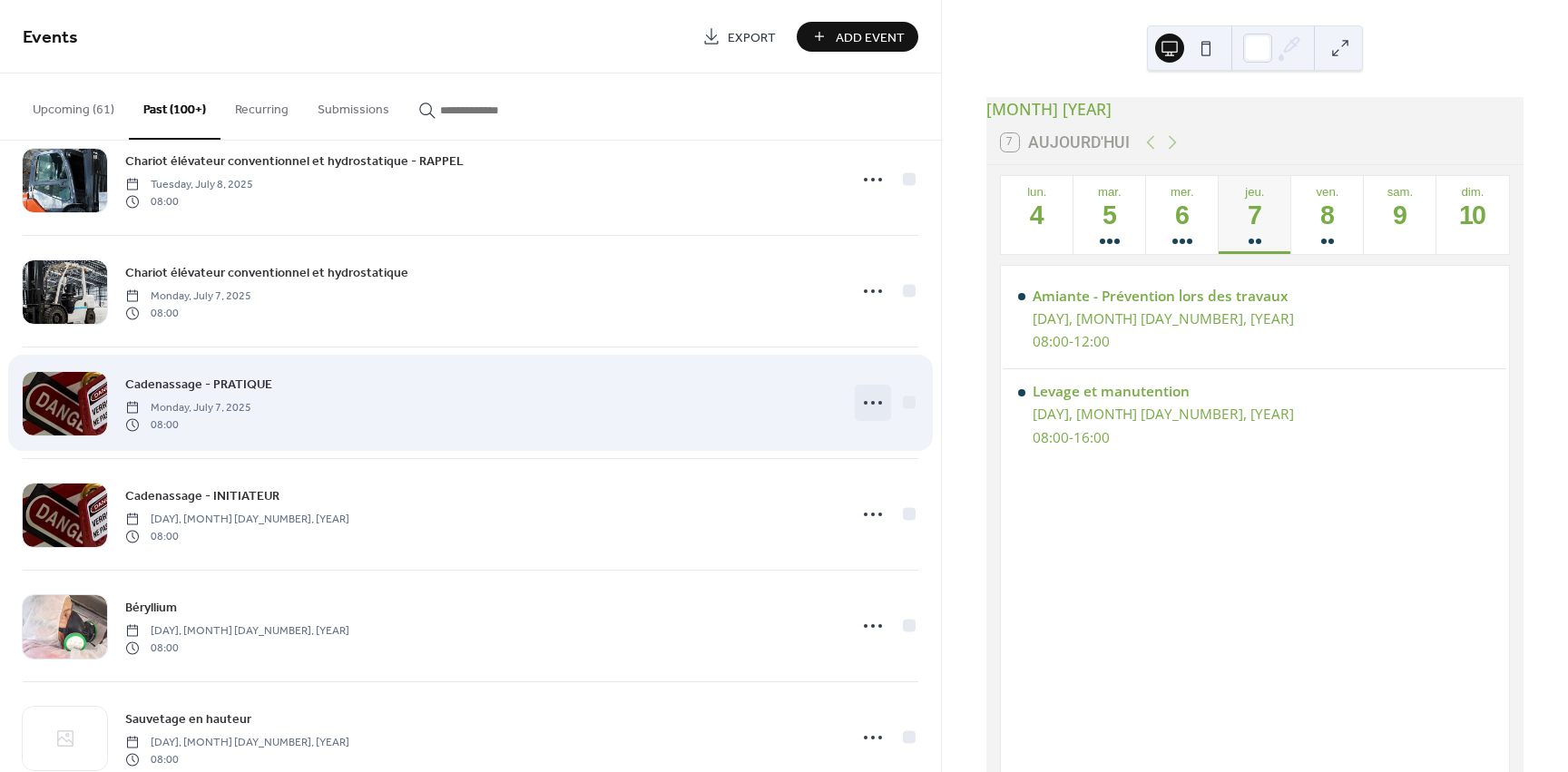 click 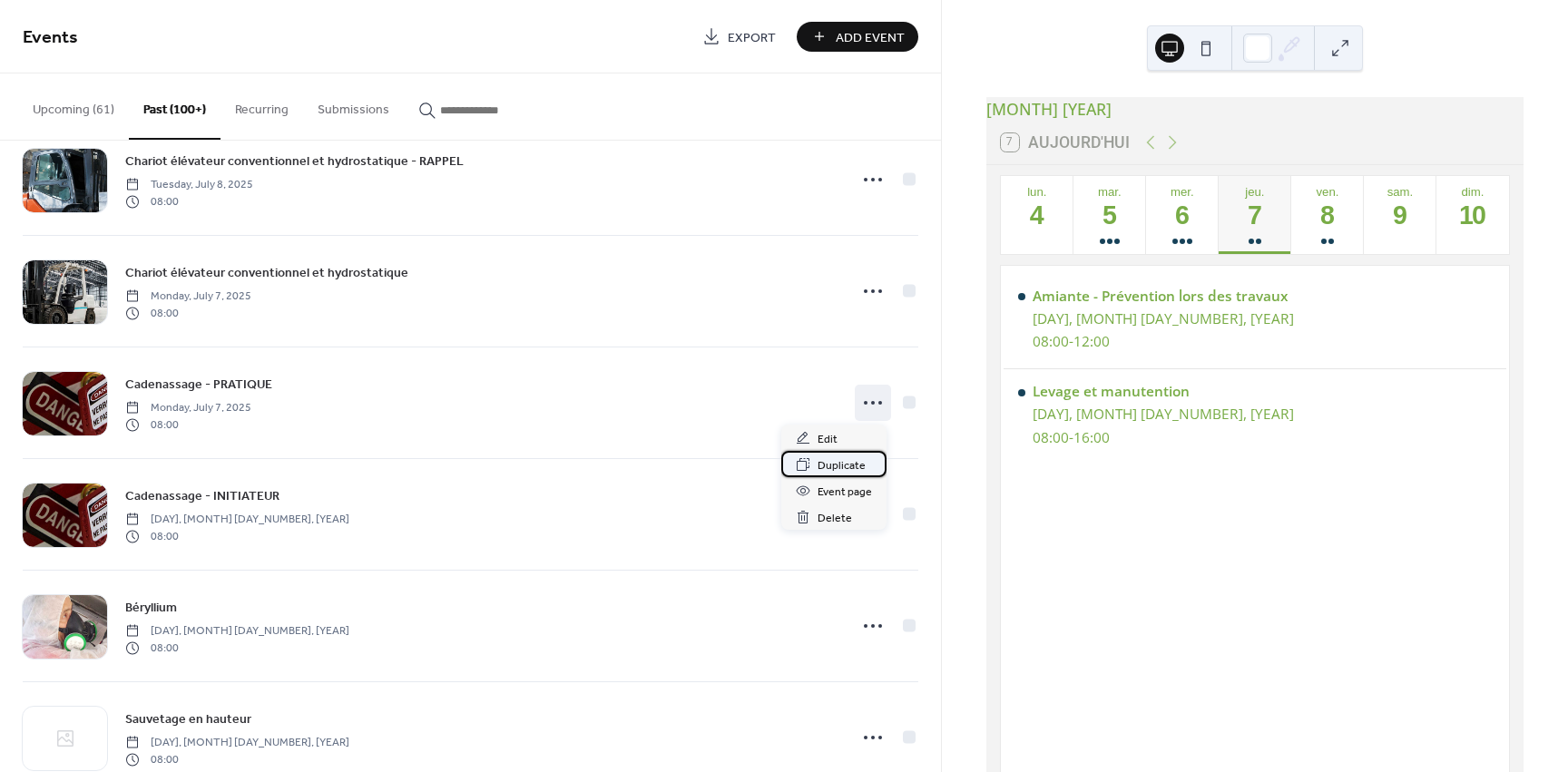 click on "Duplicate" at bounding box center (841, 465) 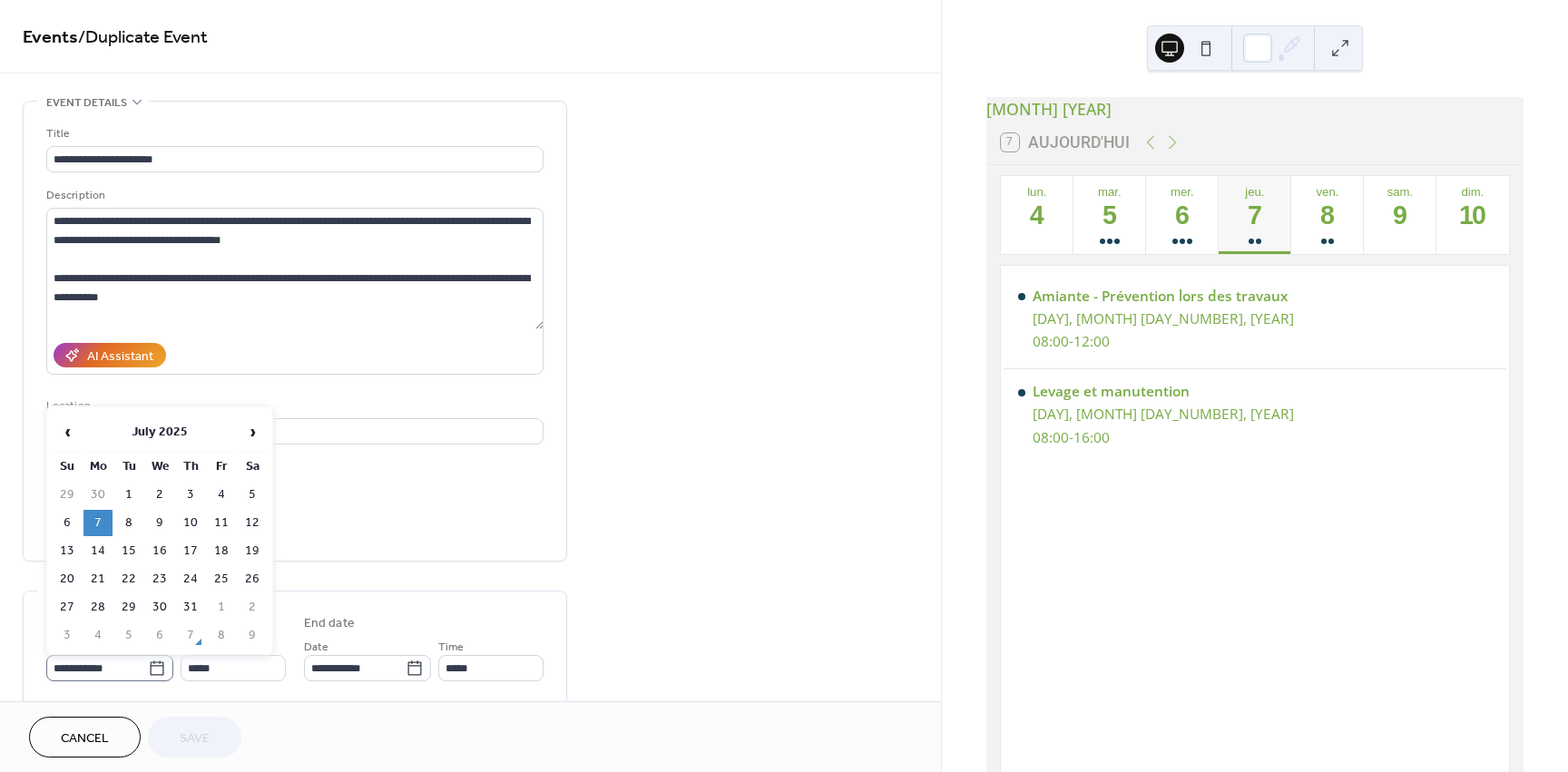 click 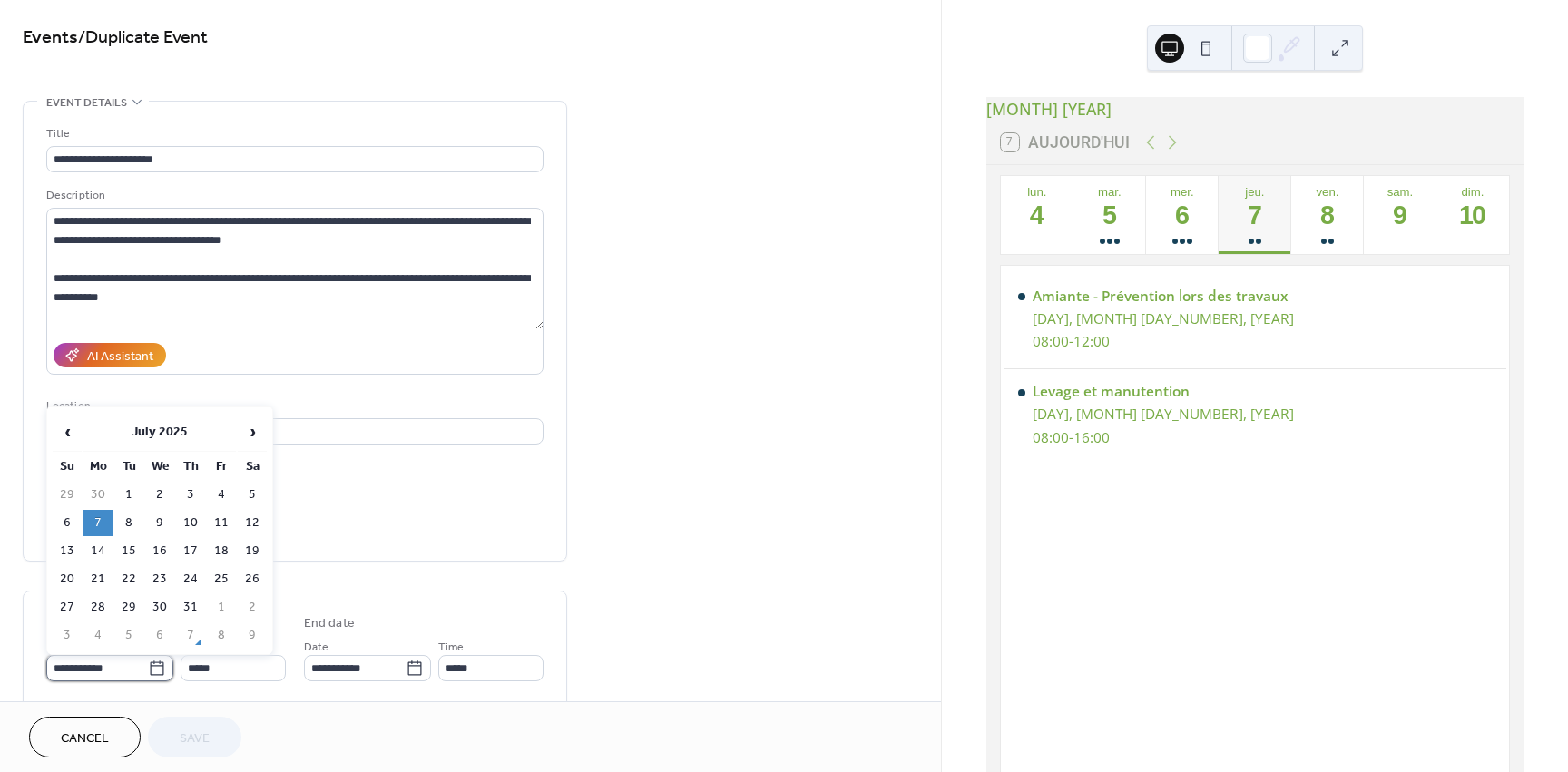 click on "**********" at bounding box center [97, 668] 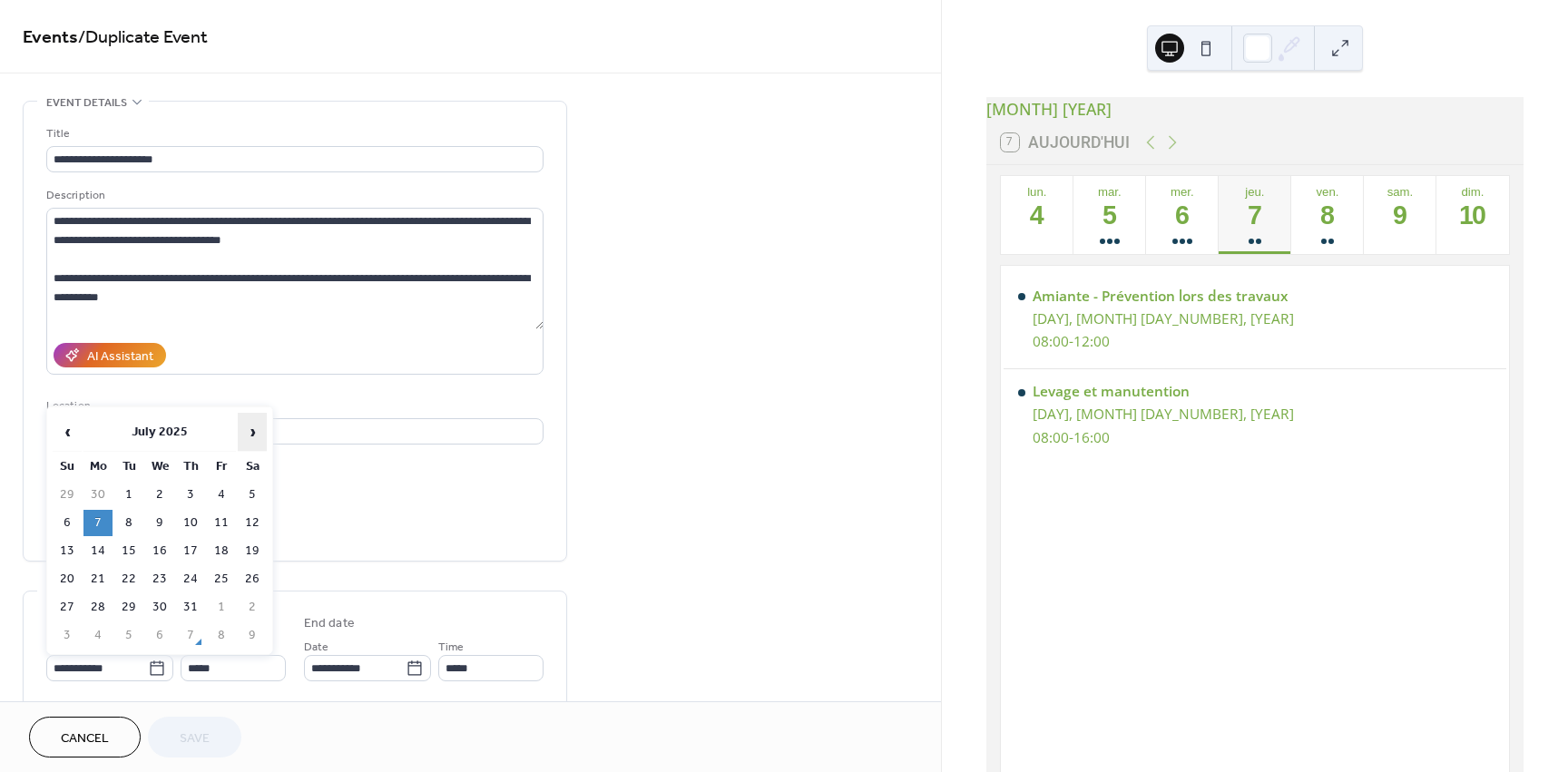 click on "›" at bounding box center (252, 432) 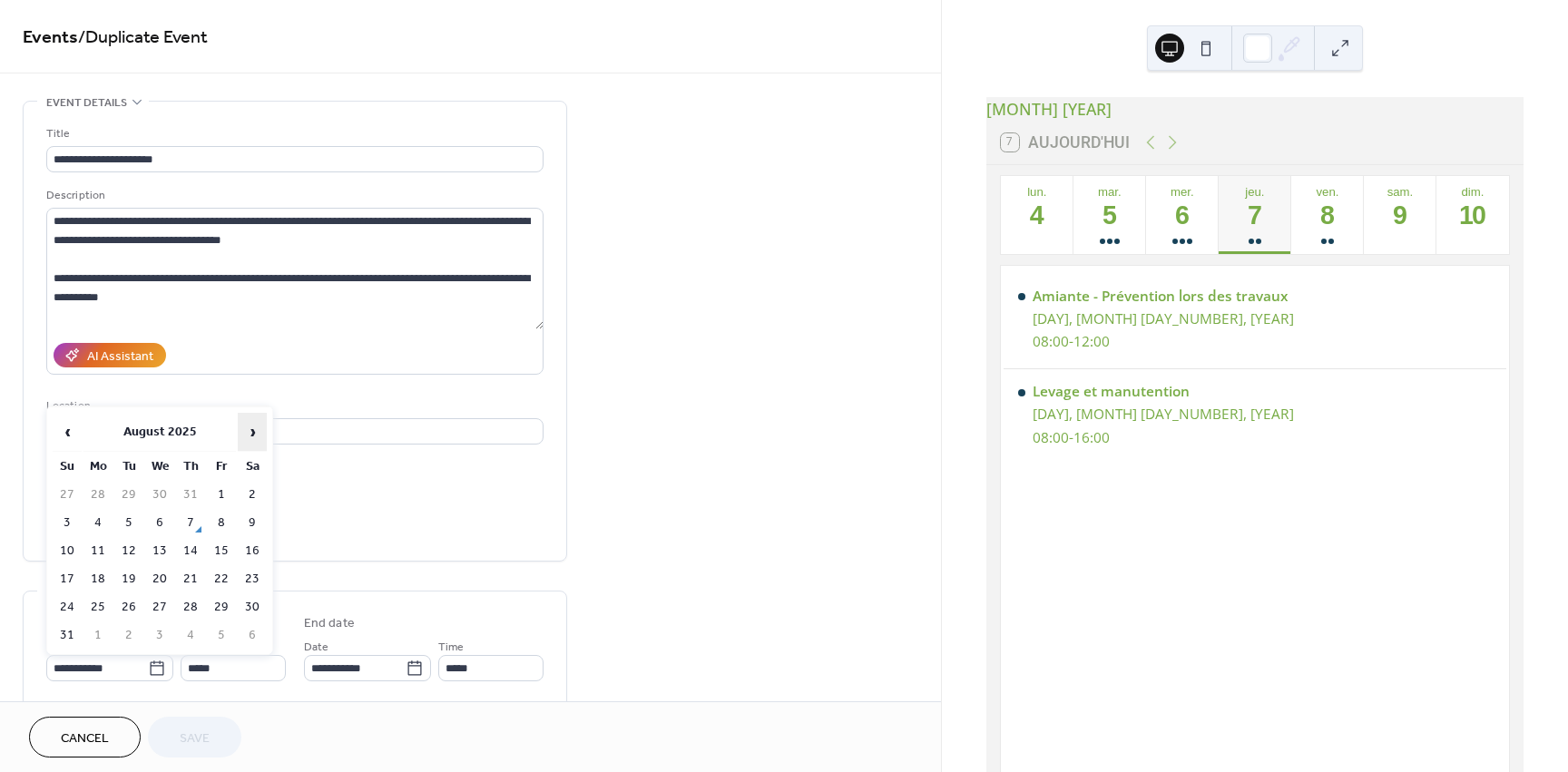 click on "›" at bounding box center [252, 432] 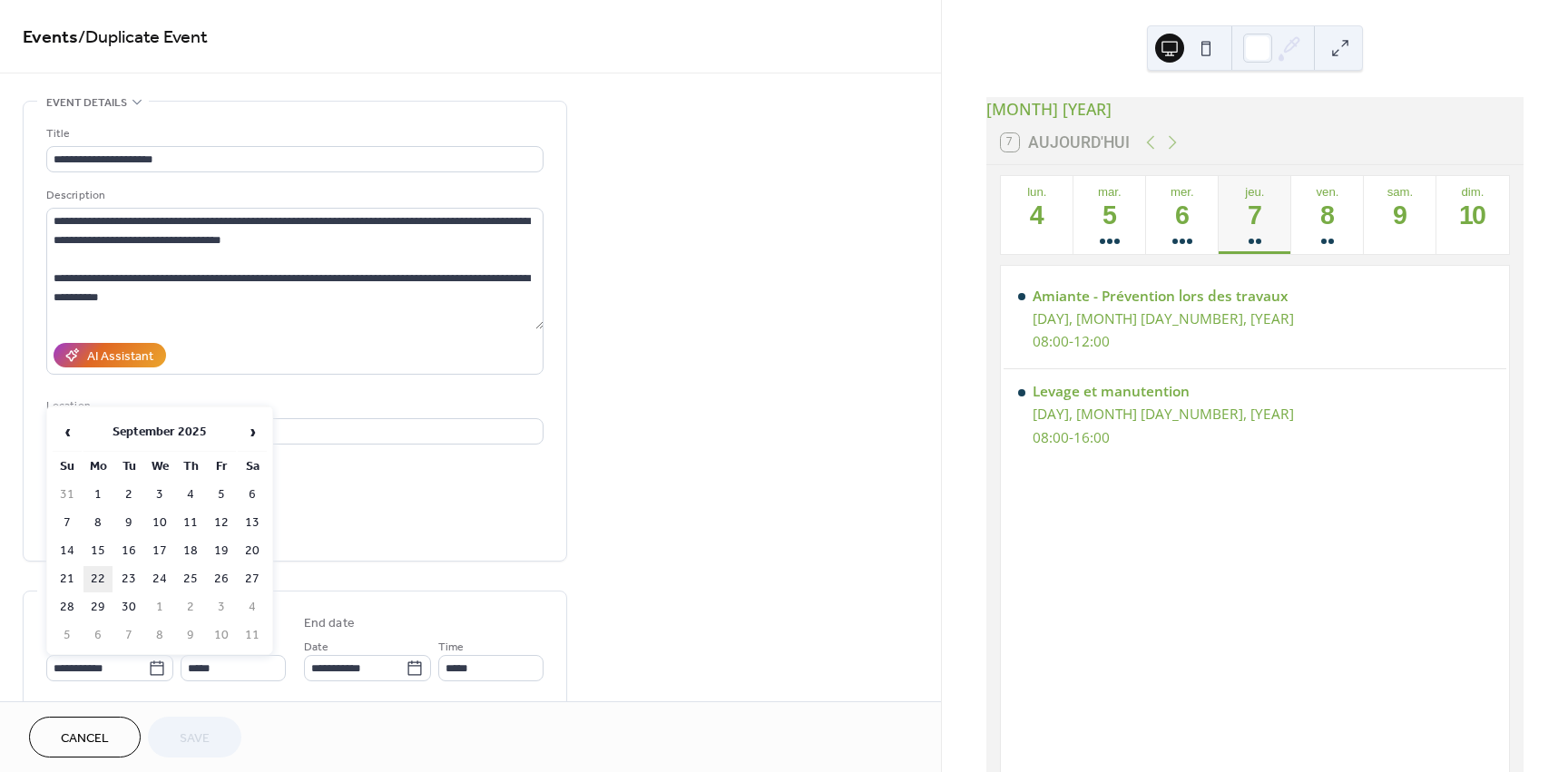 click on "22" at bounding box center [98, 579] 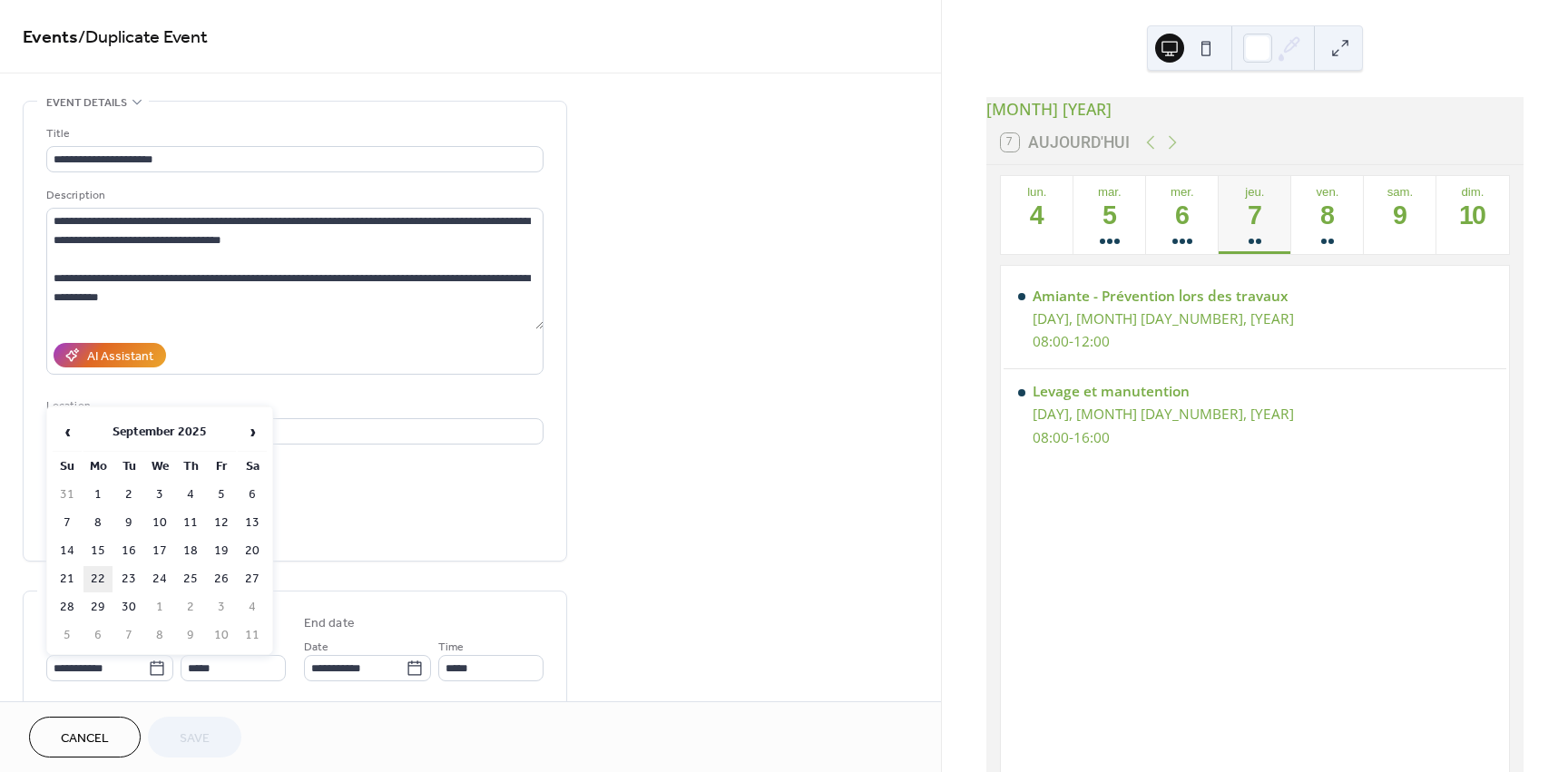 type on "**********" 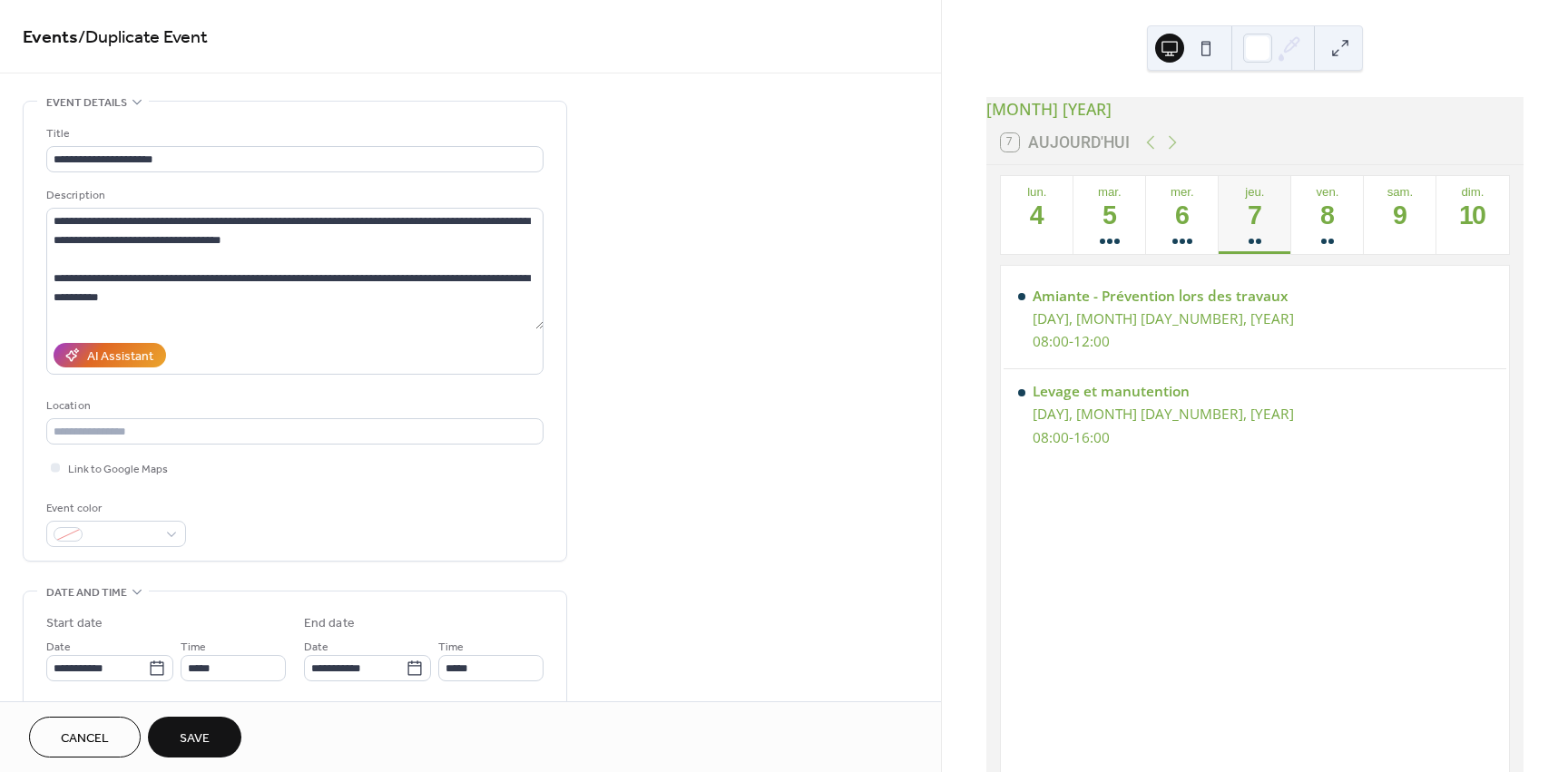 click on "Save" at bounding box center (194, 738) 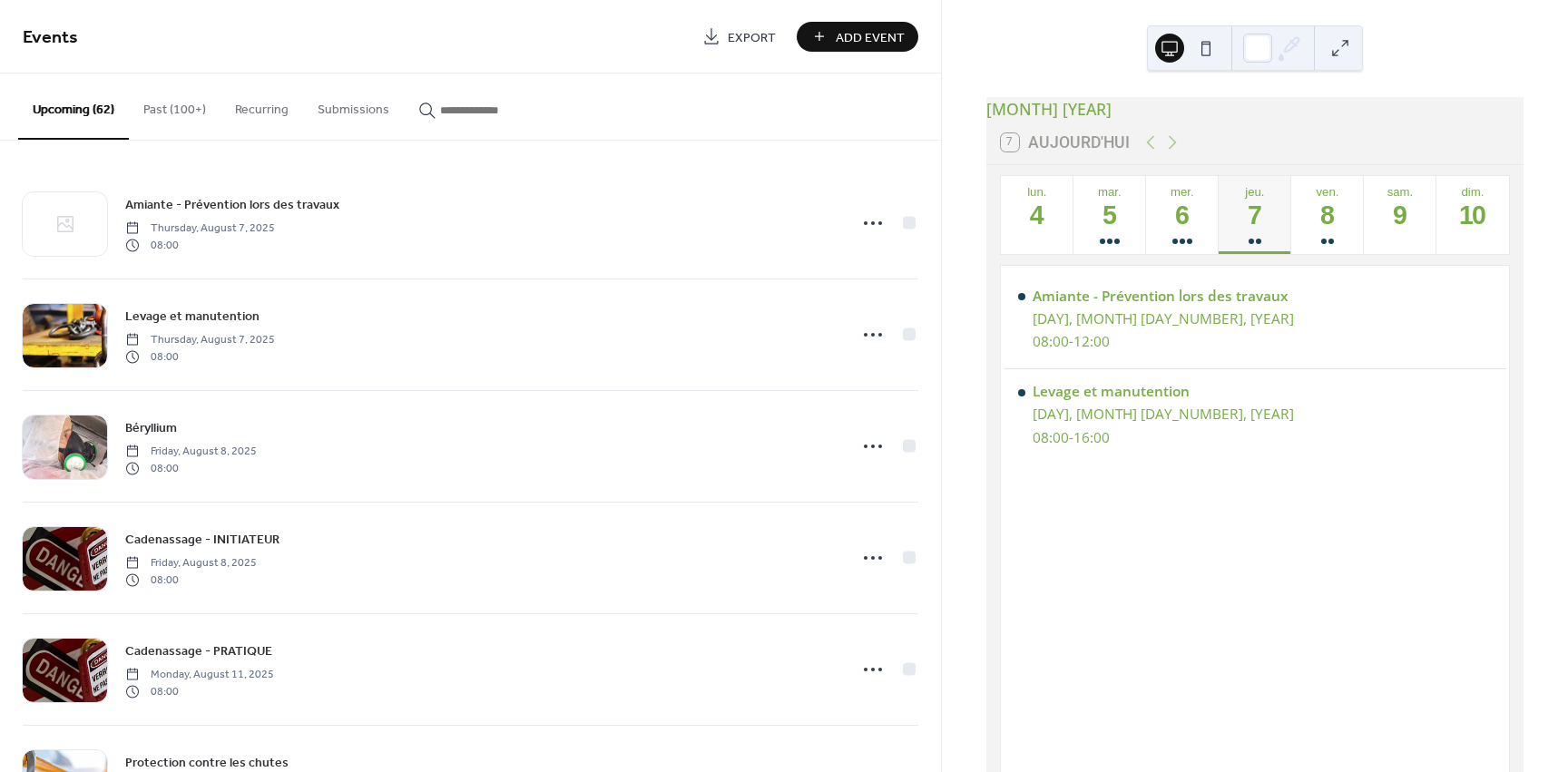 click on "Past (100+)" at bounding box center (174, 105) 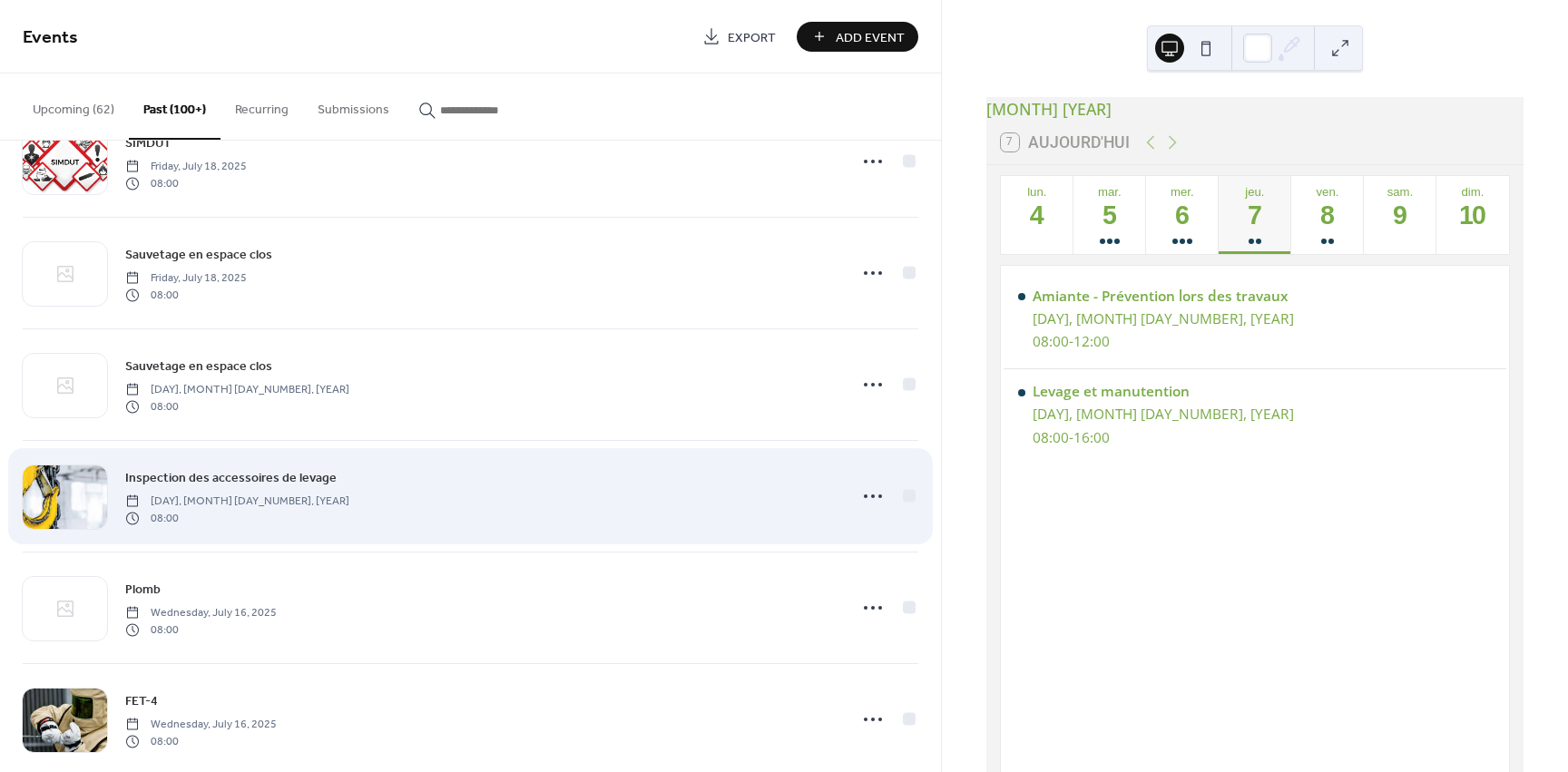 scroll, scrollTop: 726, scrollLeft: 0, axis: vertical 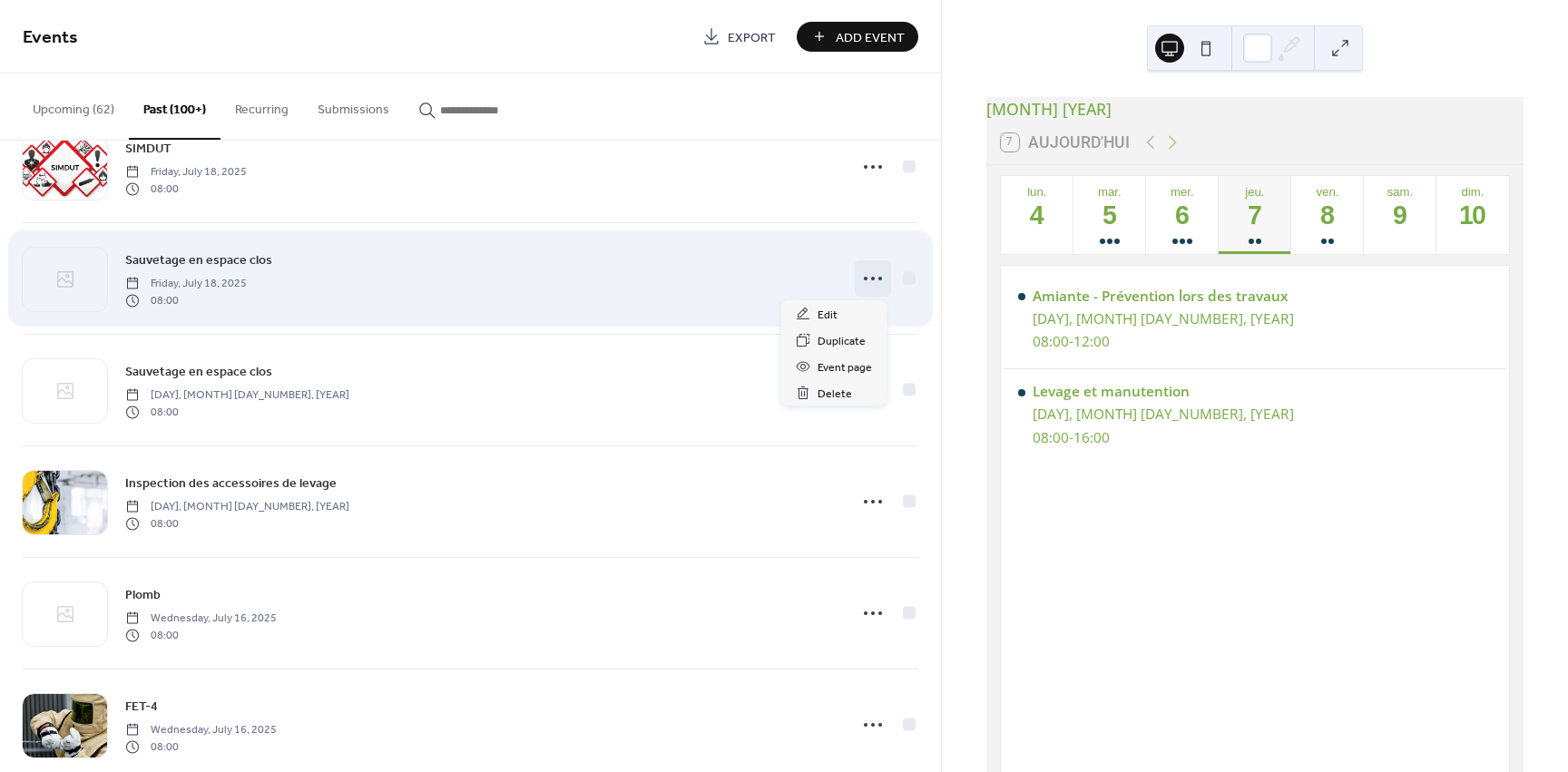 click 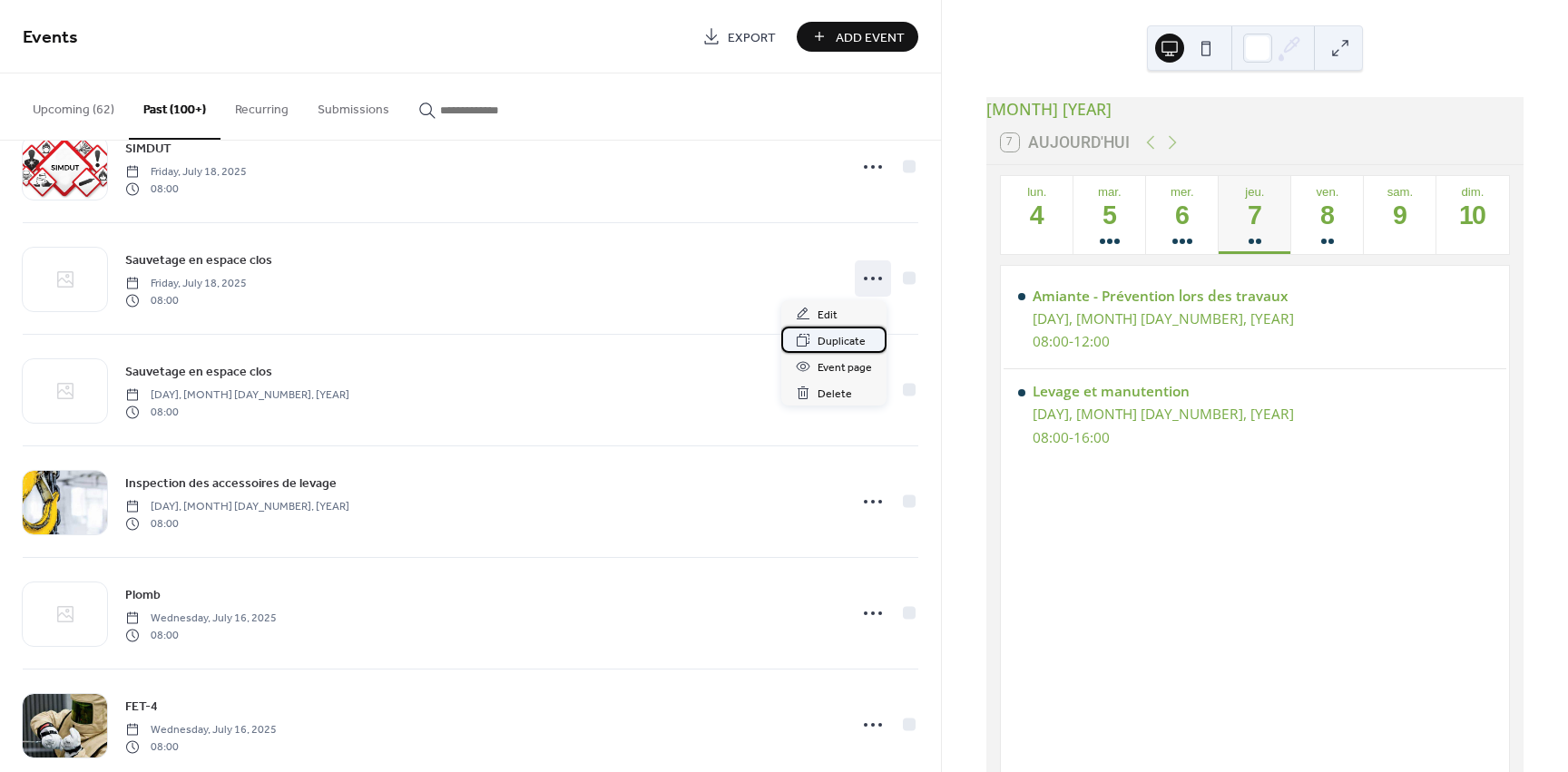 click on "Duplicate" at bounding box center (841, 341) 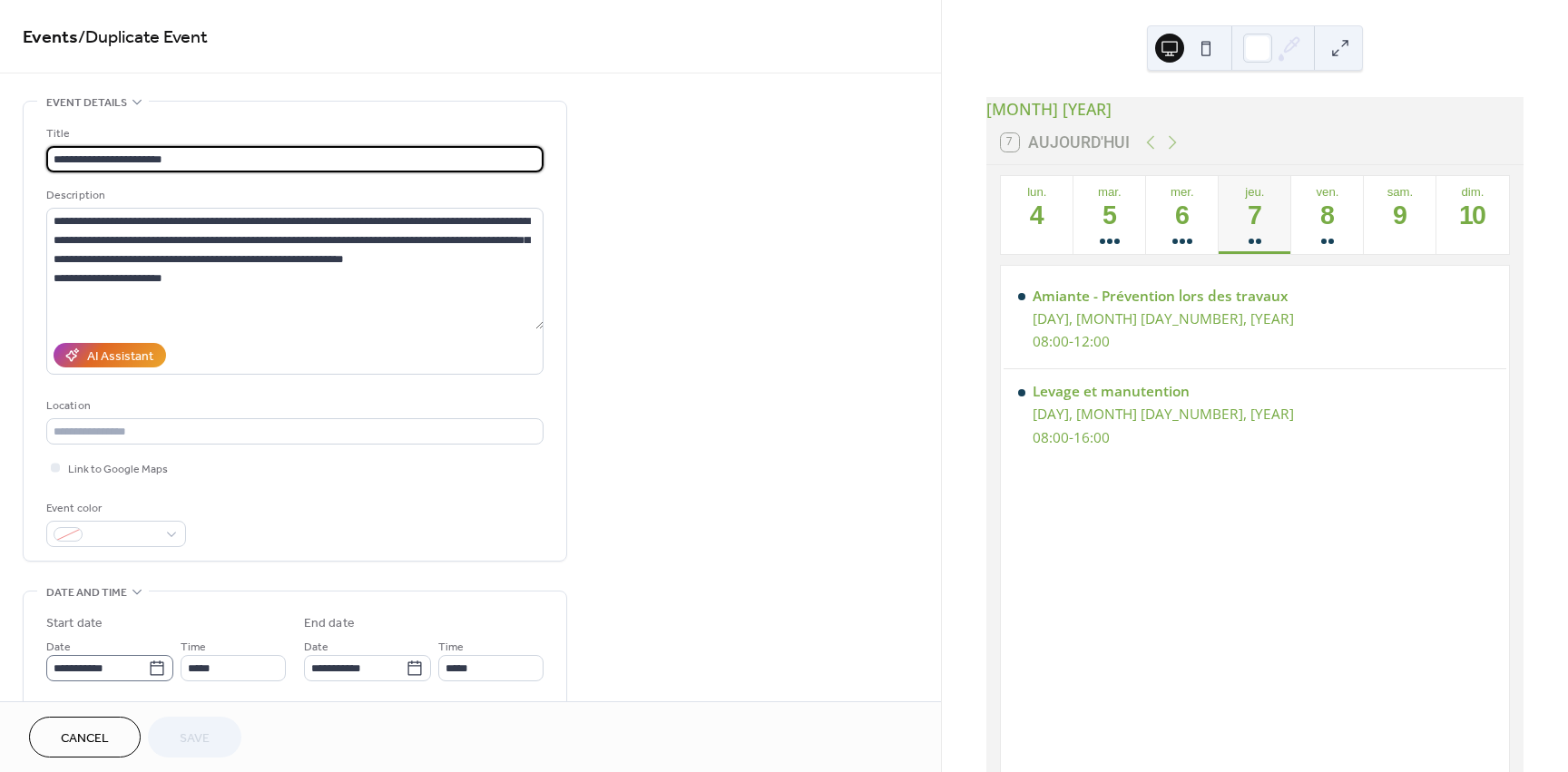 click 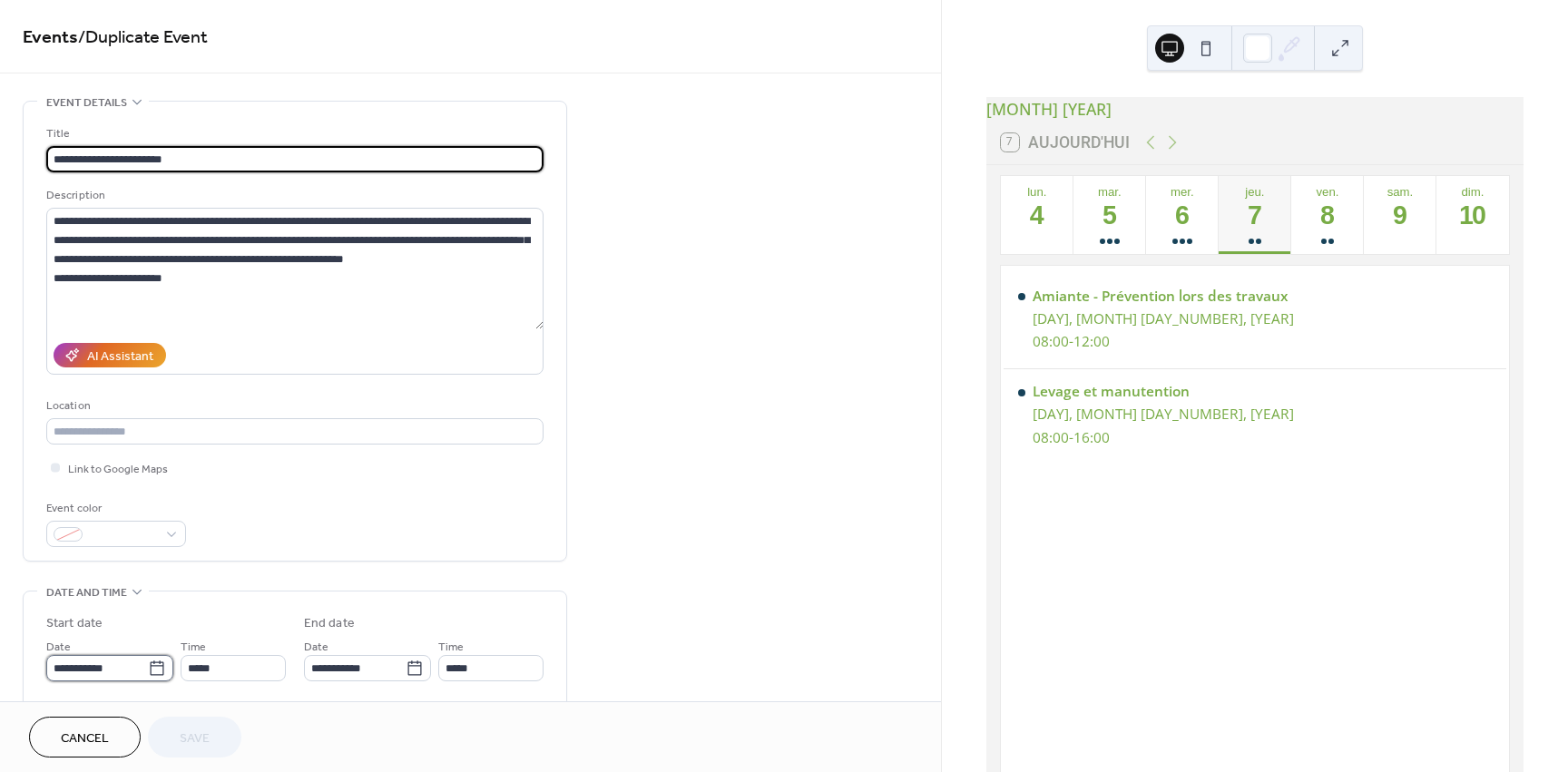 click on "**********" at bounding box center (97, 668) 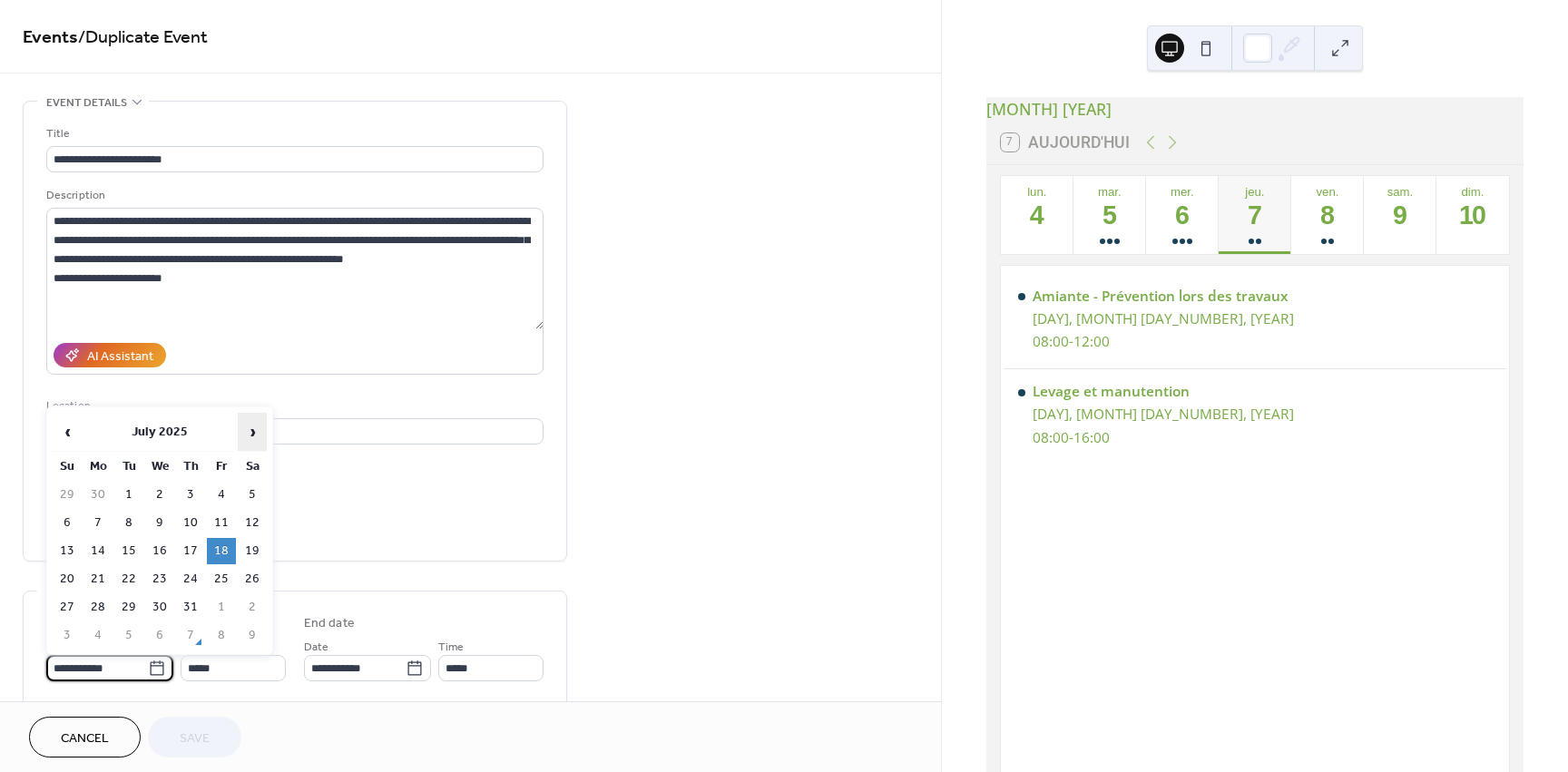 click on "›" at bounding box center [252, 432] 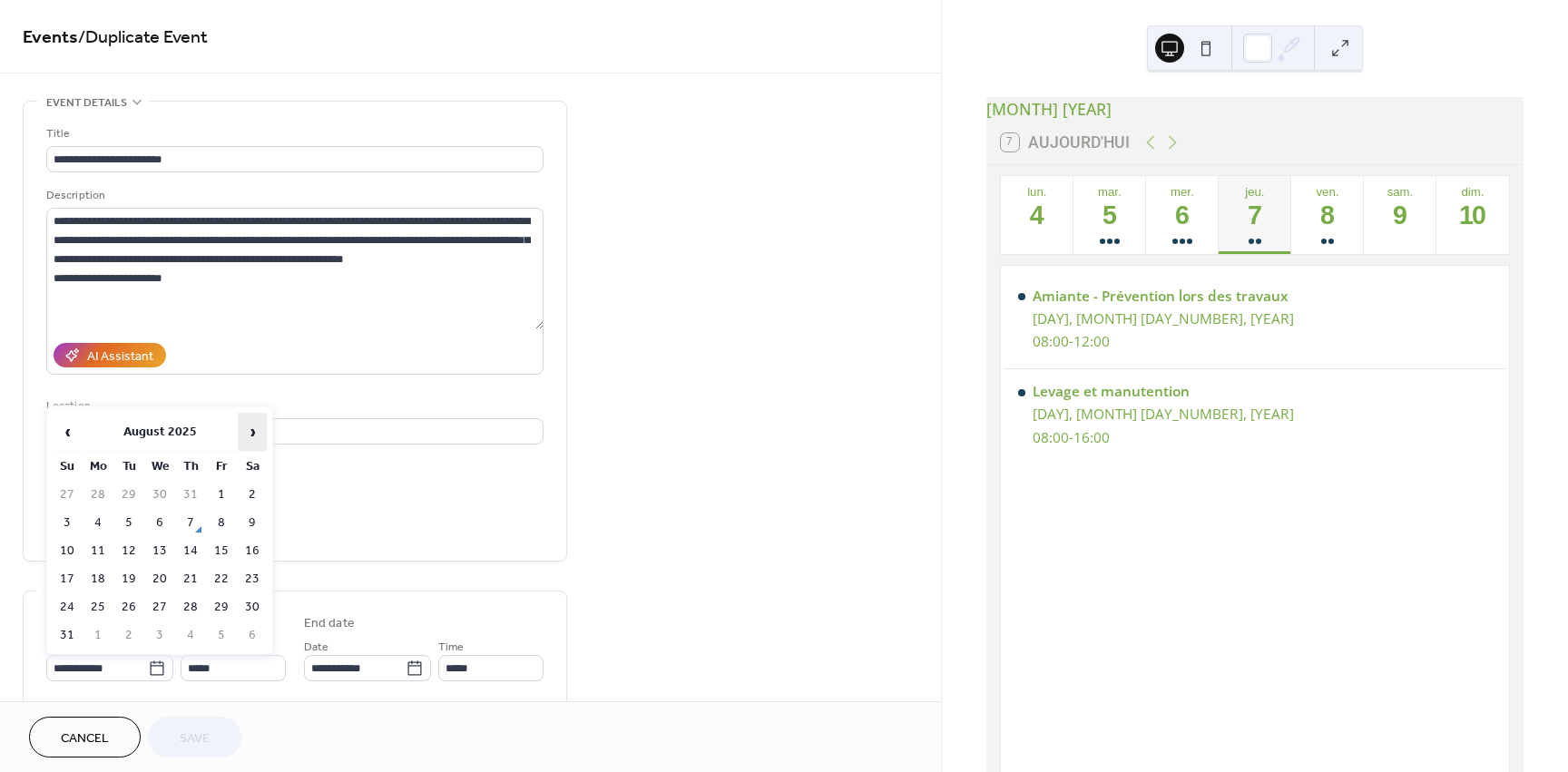 click on "›" at bounding box center [252, 432] 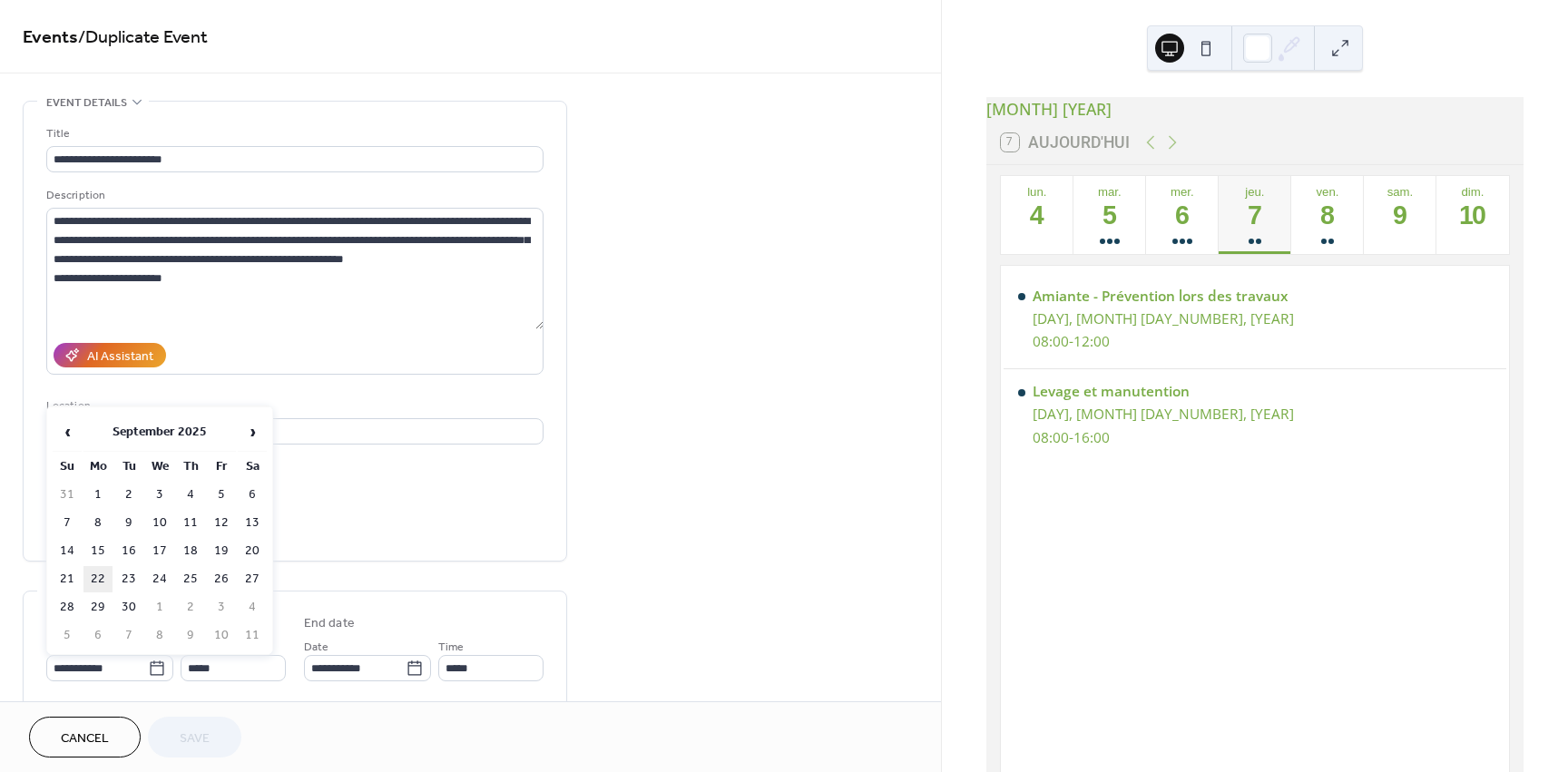 click on "22" at bounding box center (98, 579) 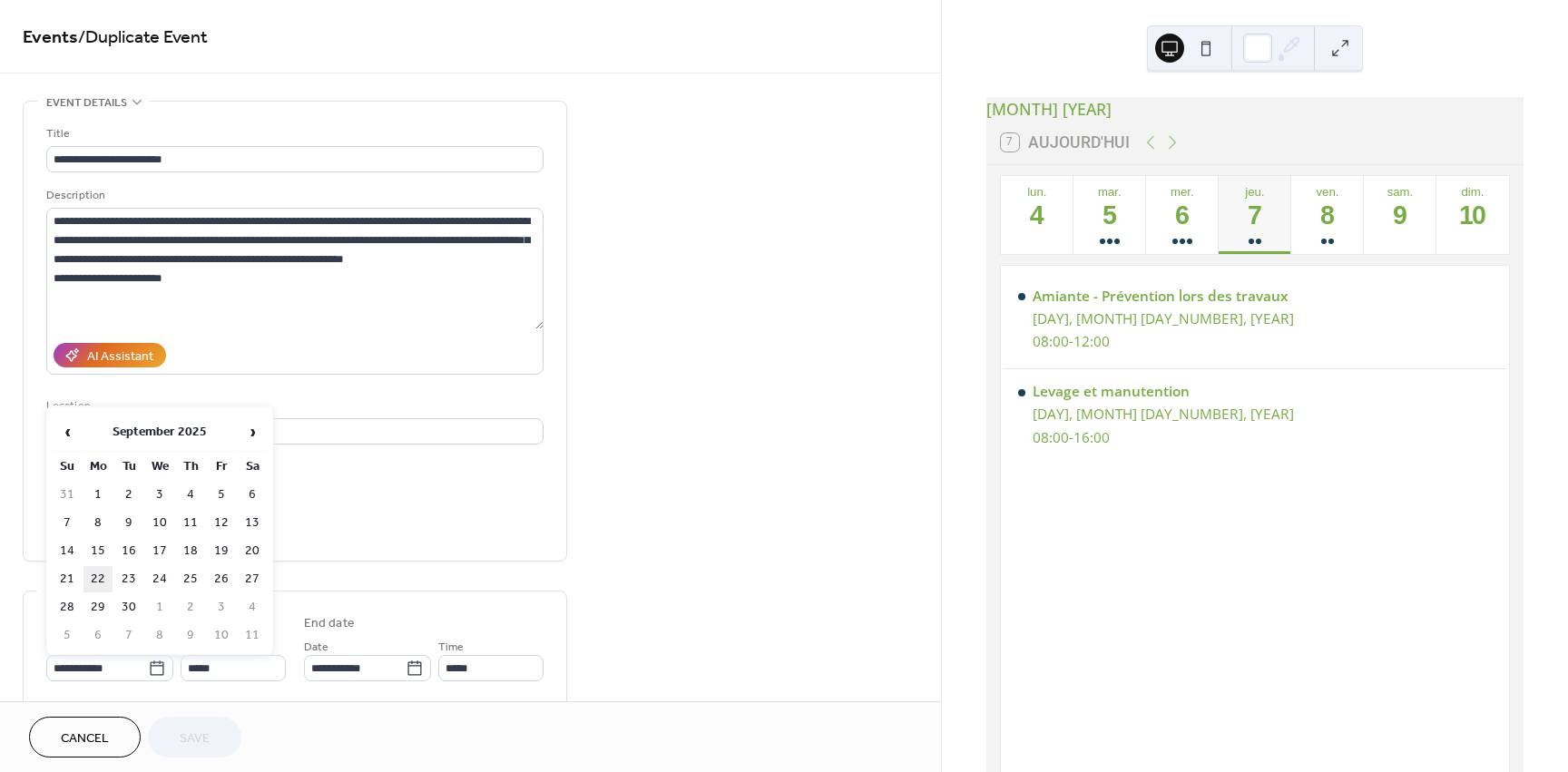 type on "**********" 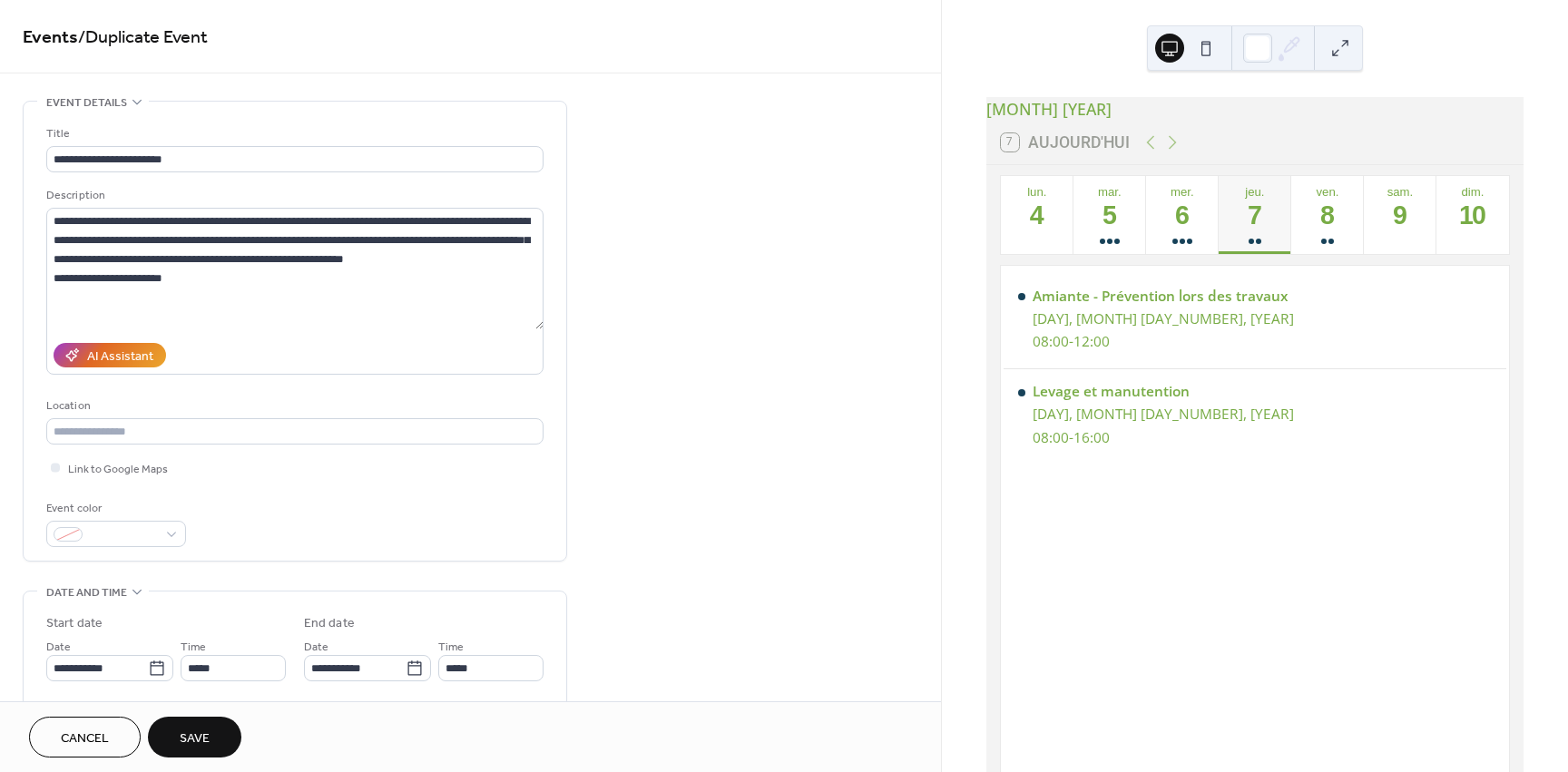 click on "Save" at bounding box center (194, 738) 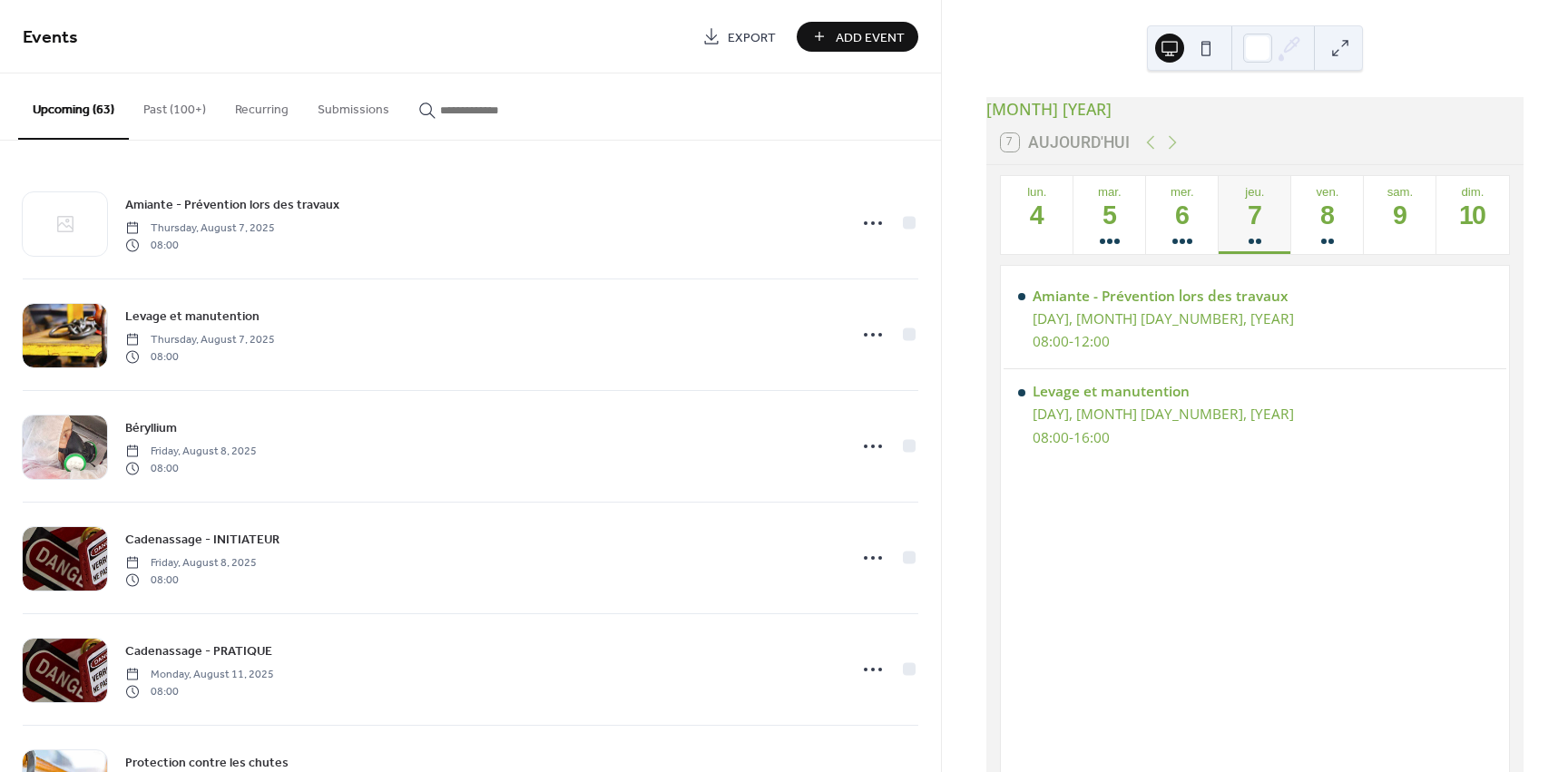 click on "Past (100+)" at bounding box center (174, 105) 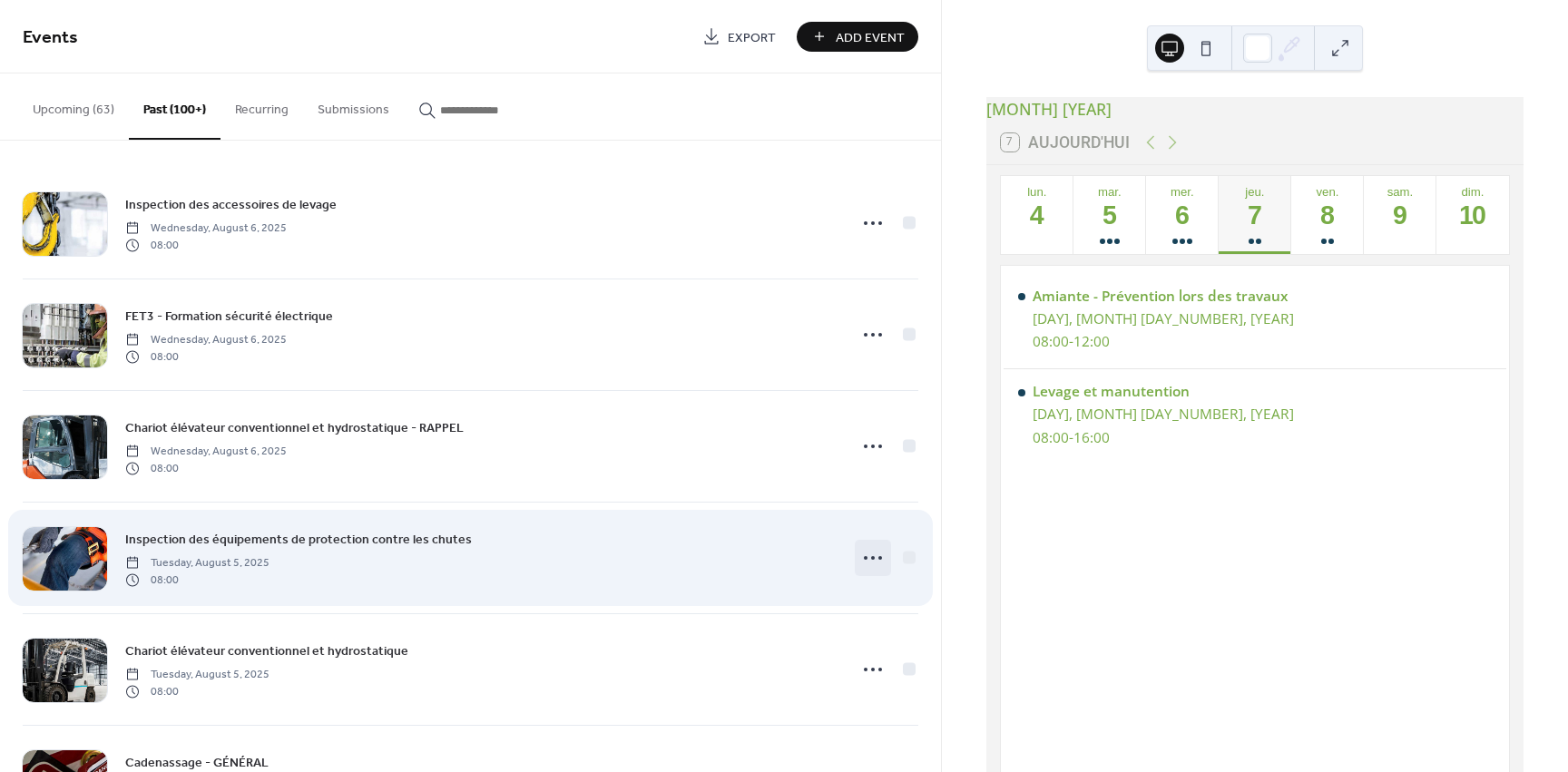 click 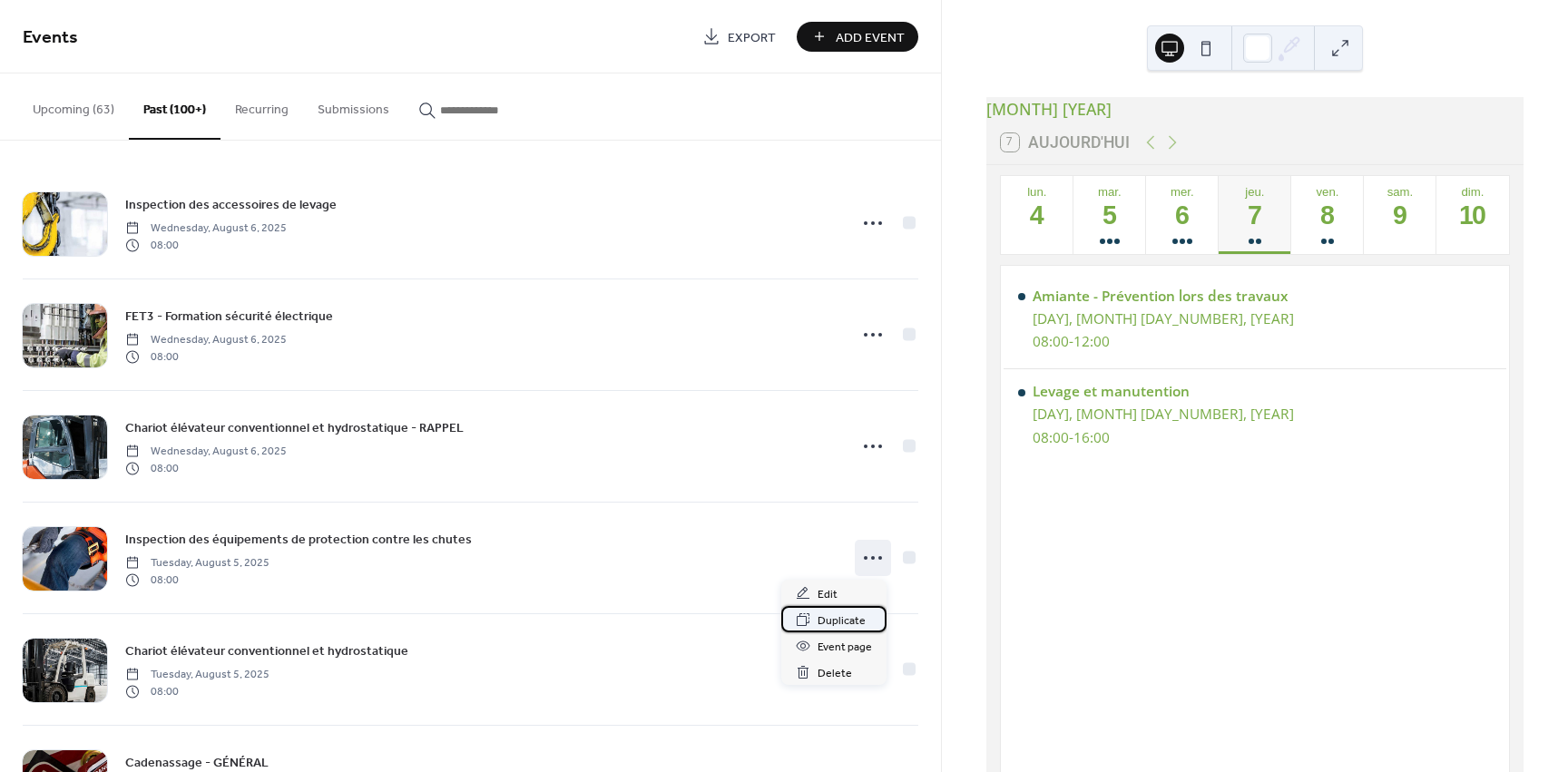 click on "Duplicate" at bounding box center (841, 621) 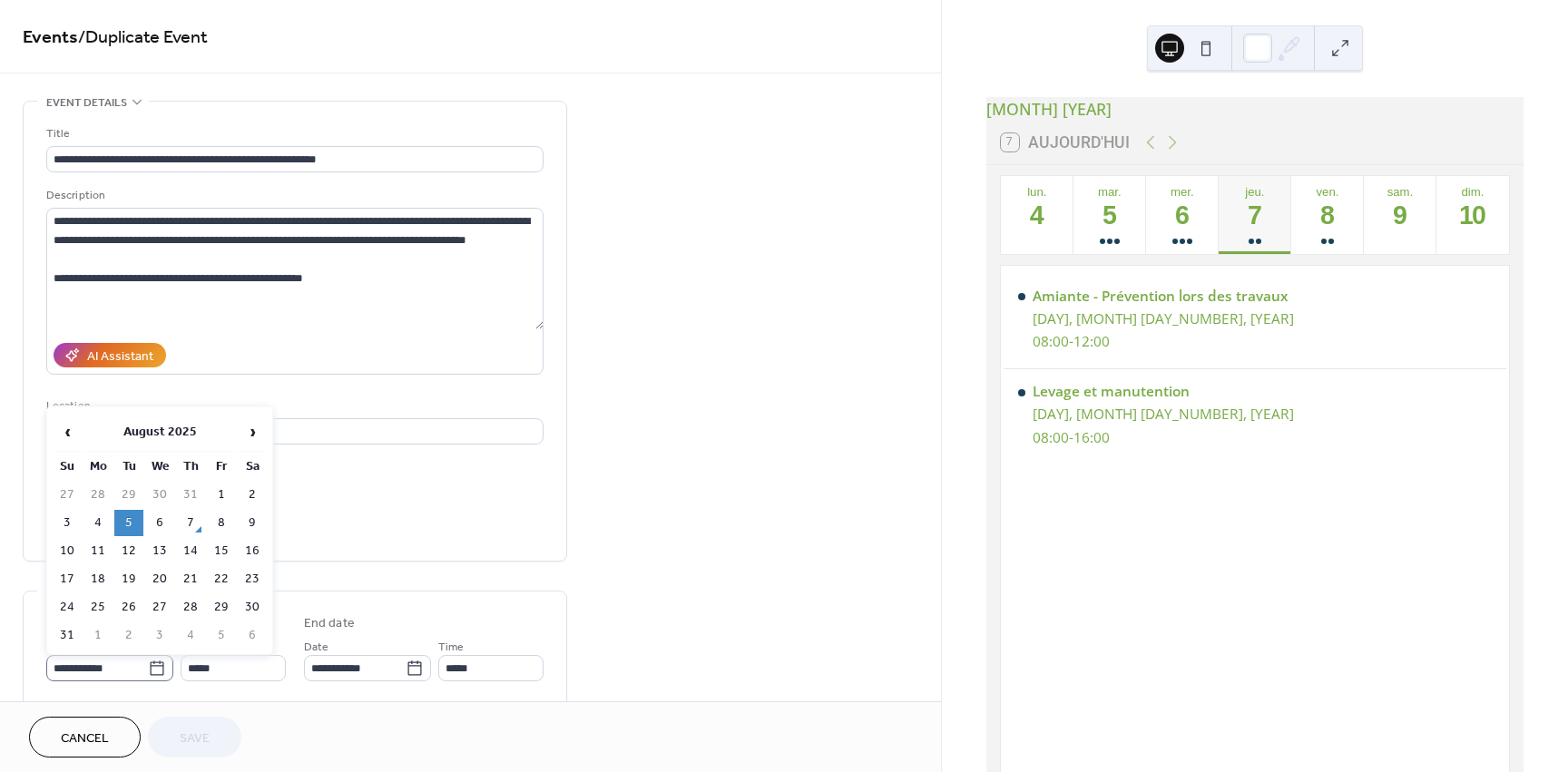 click 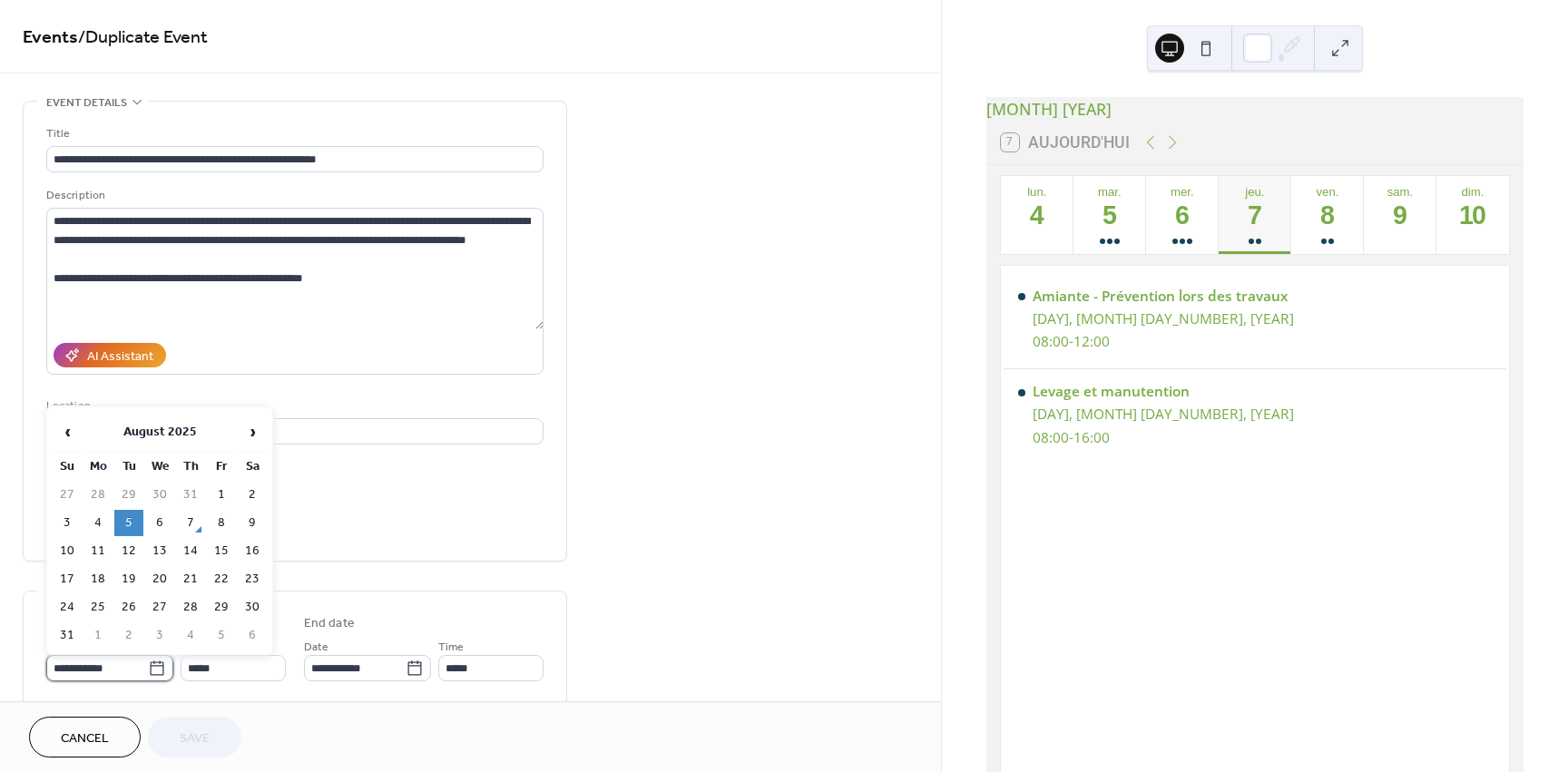 click on "**********" at bounding box center [97, 668] 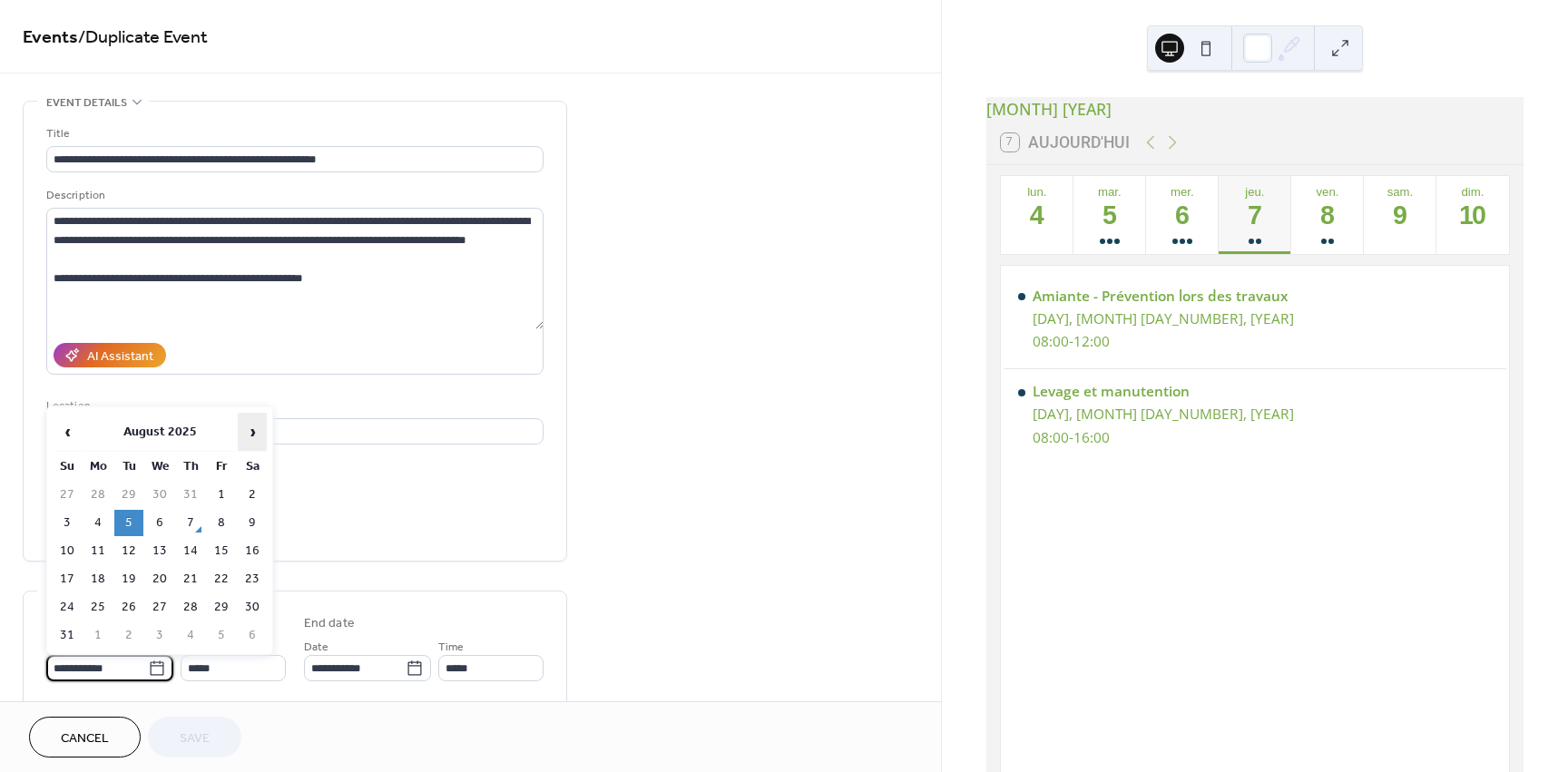click on "›" at bounding box center (252, 432) 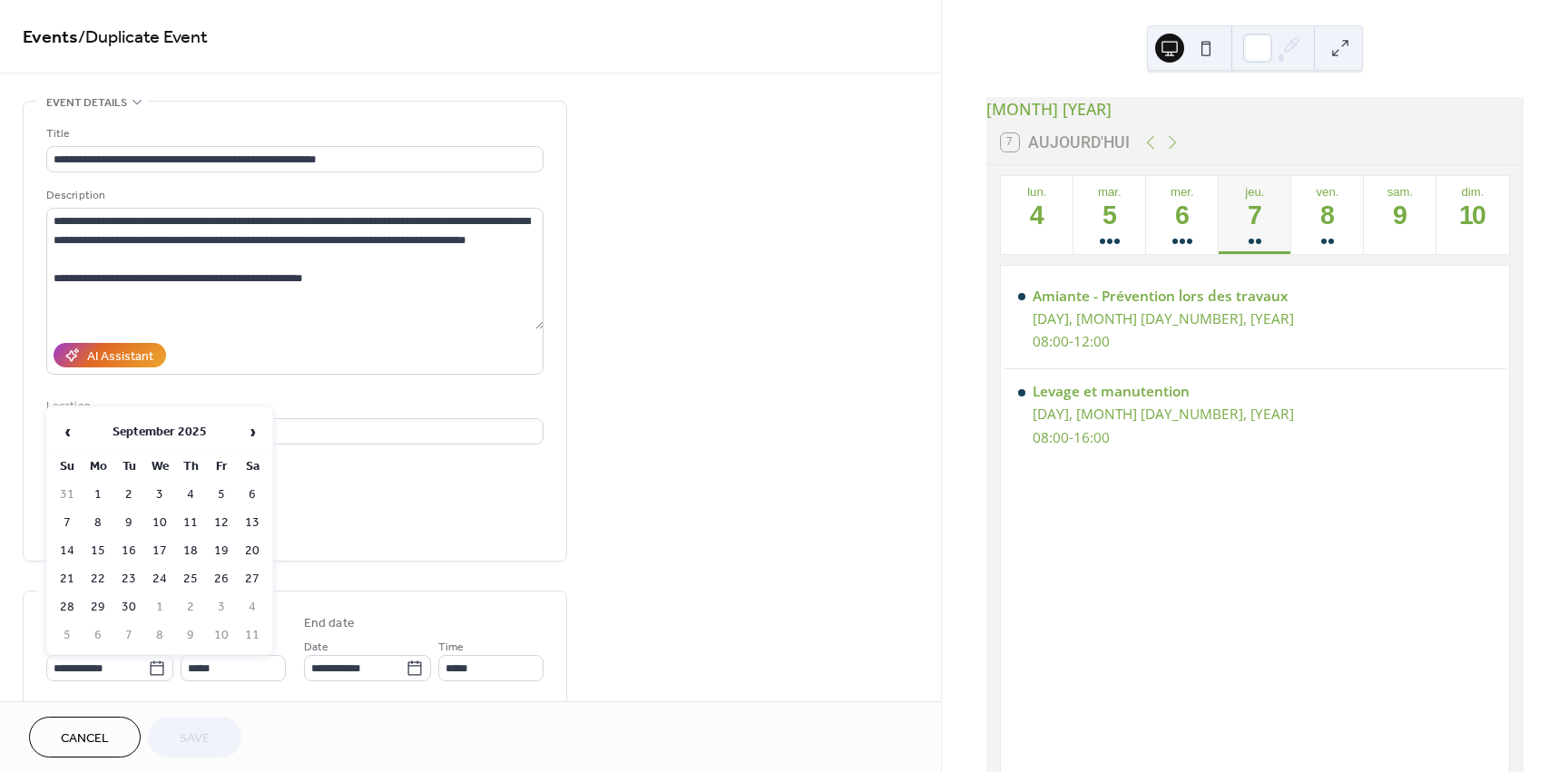 click on "23" at bounding box center (129, 579) 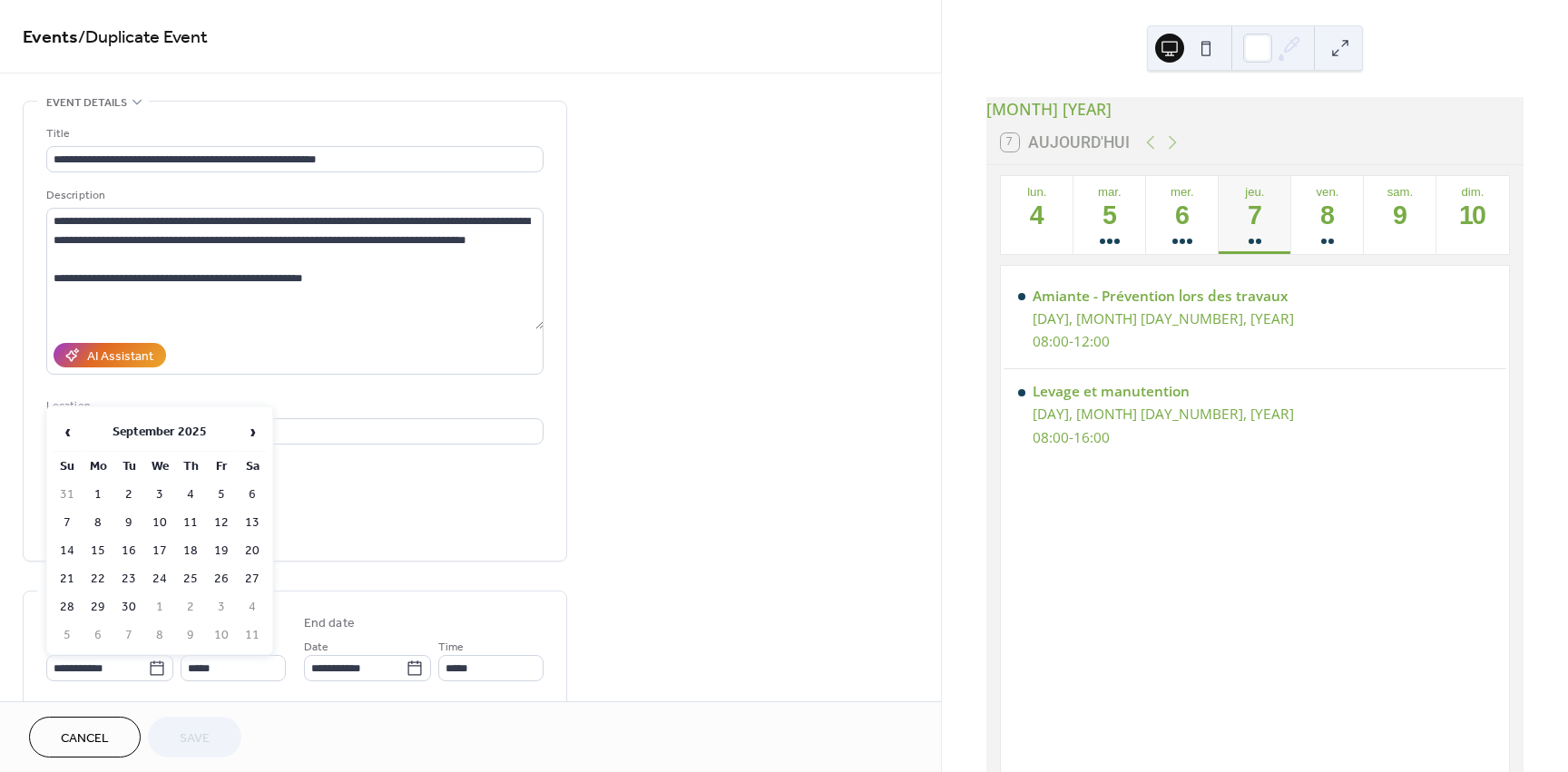 type on "**********" 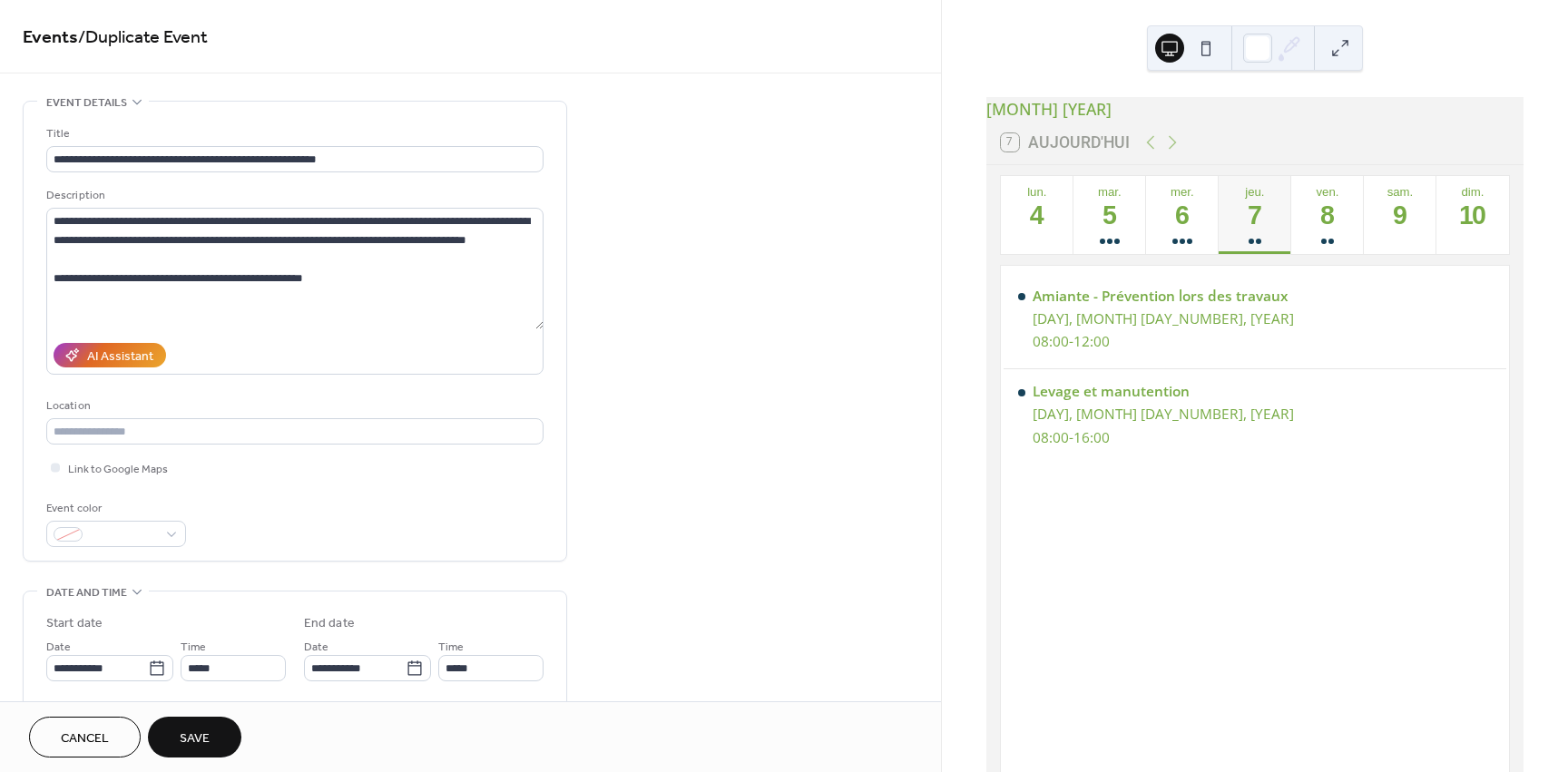 click on "Save" at bounding box center (194, 738) 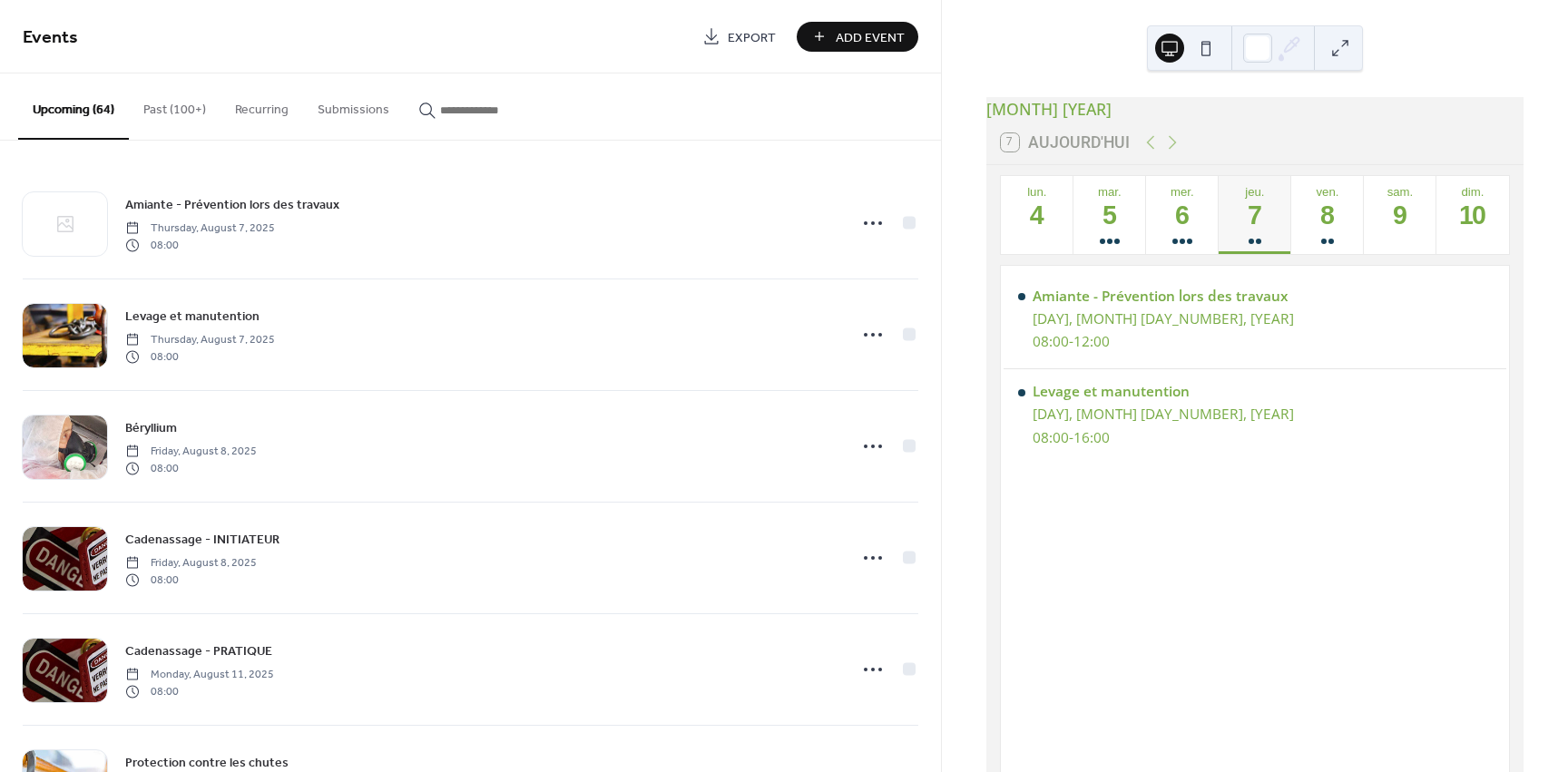 click on "Past (100+)" at bounding box center (174, 105) 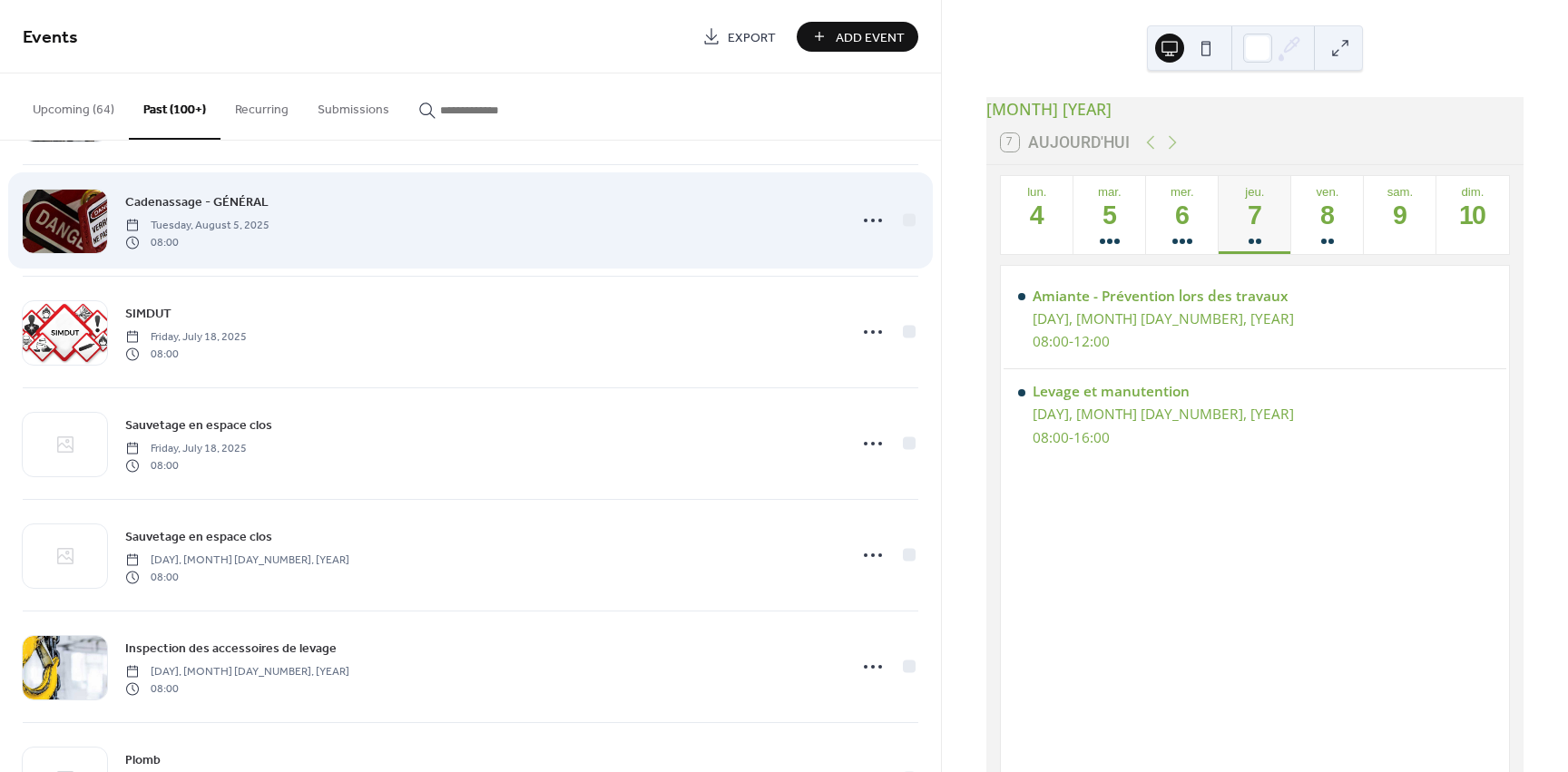 scroll, scrollTop: 635, scrollLeft: 0, axis: vertical 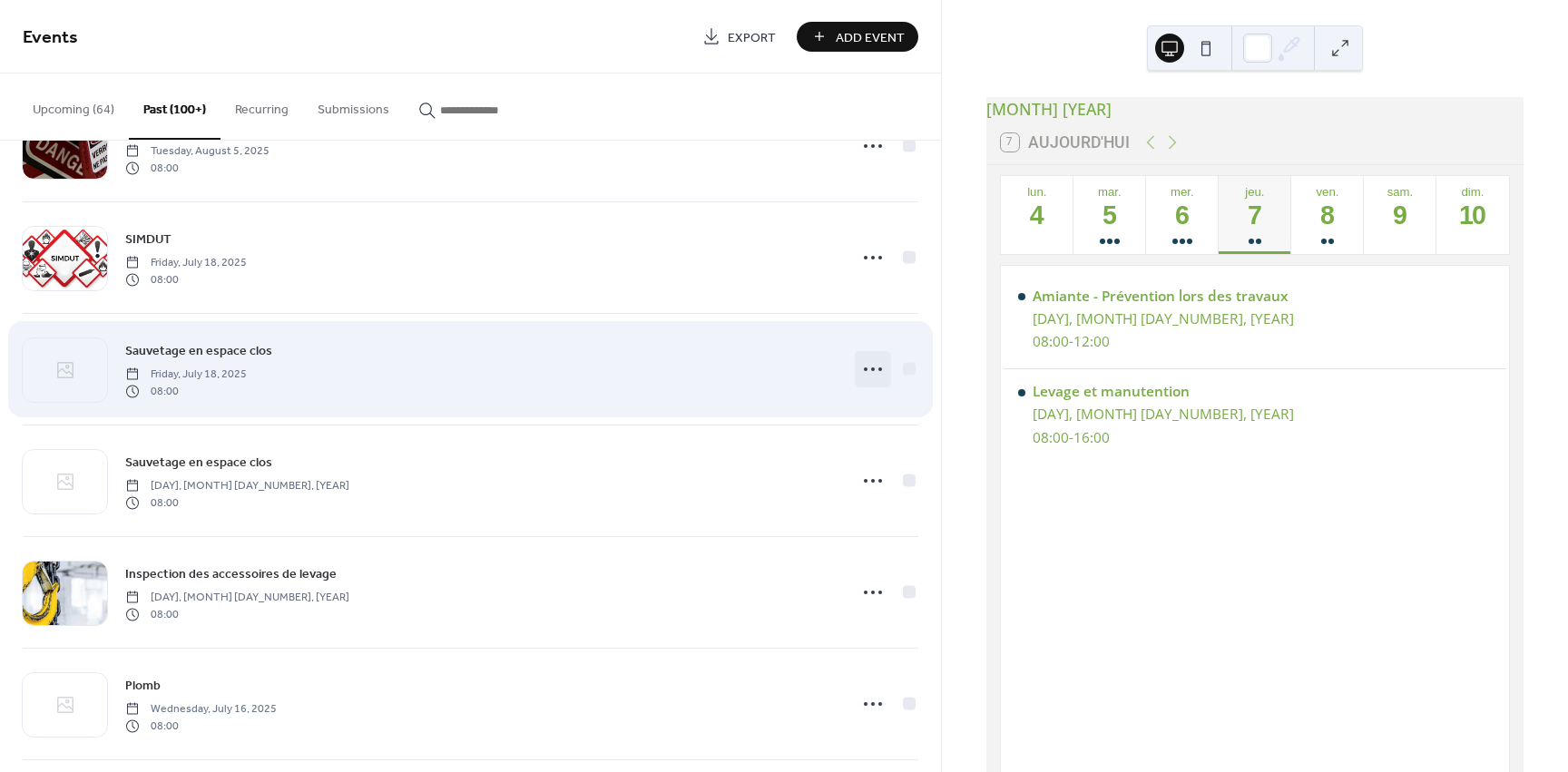 click 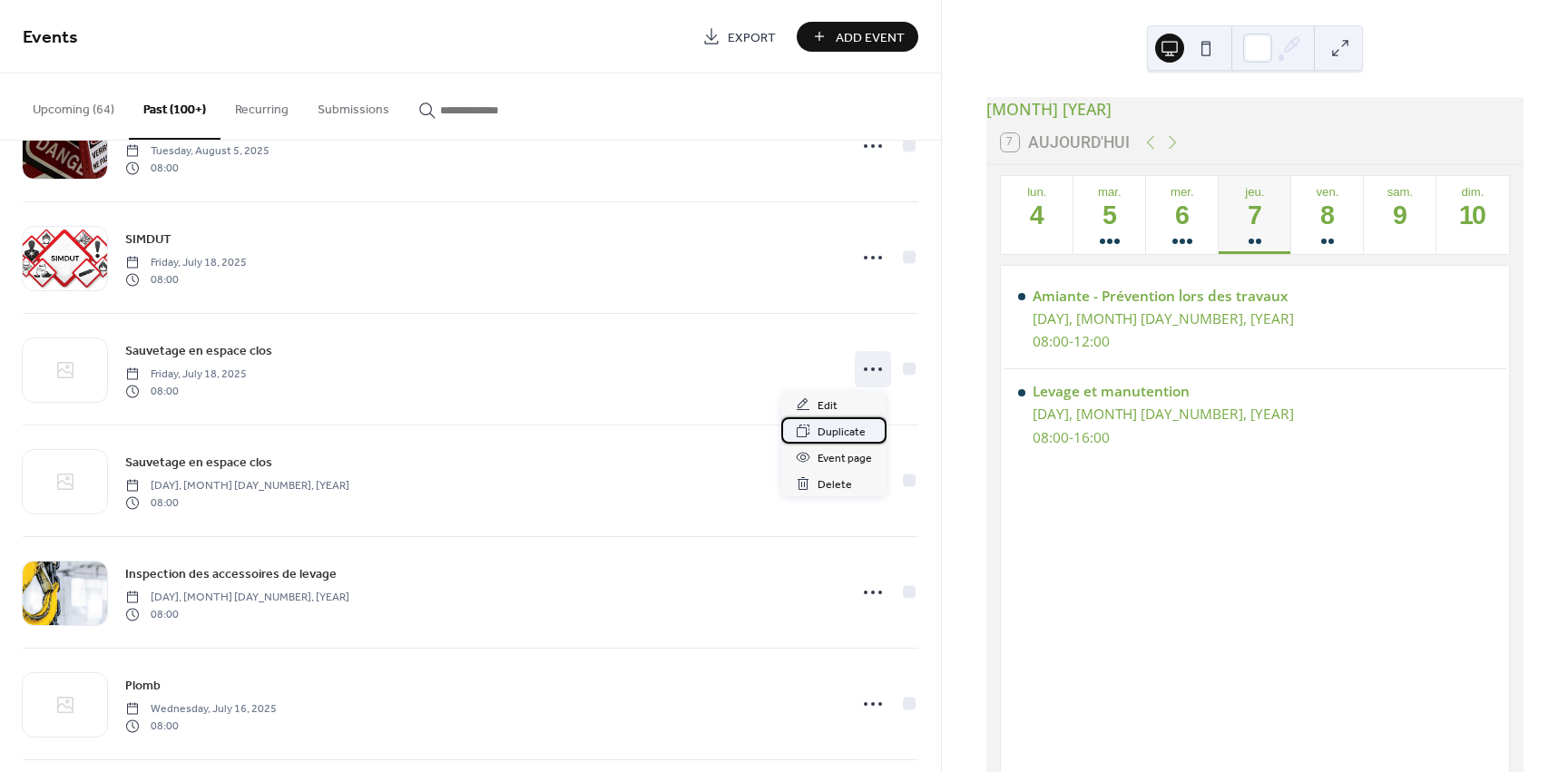 click on "Duplicate" at bounding box center (834, 430) 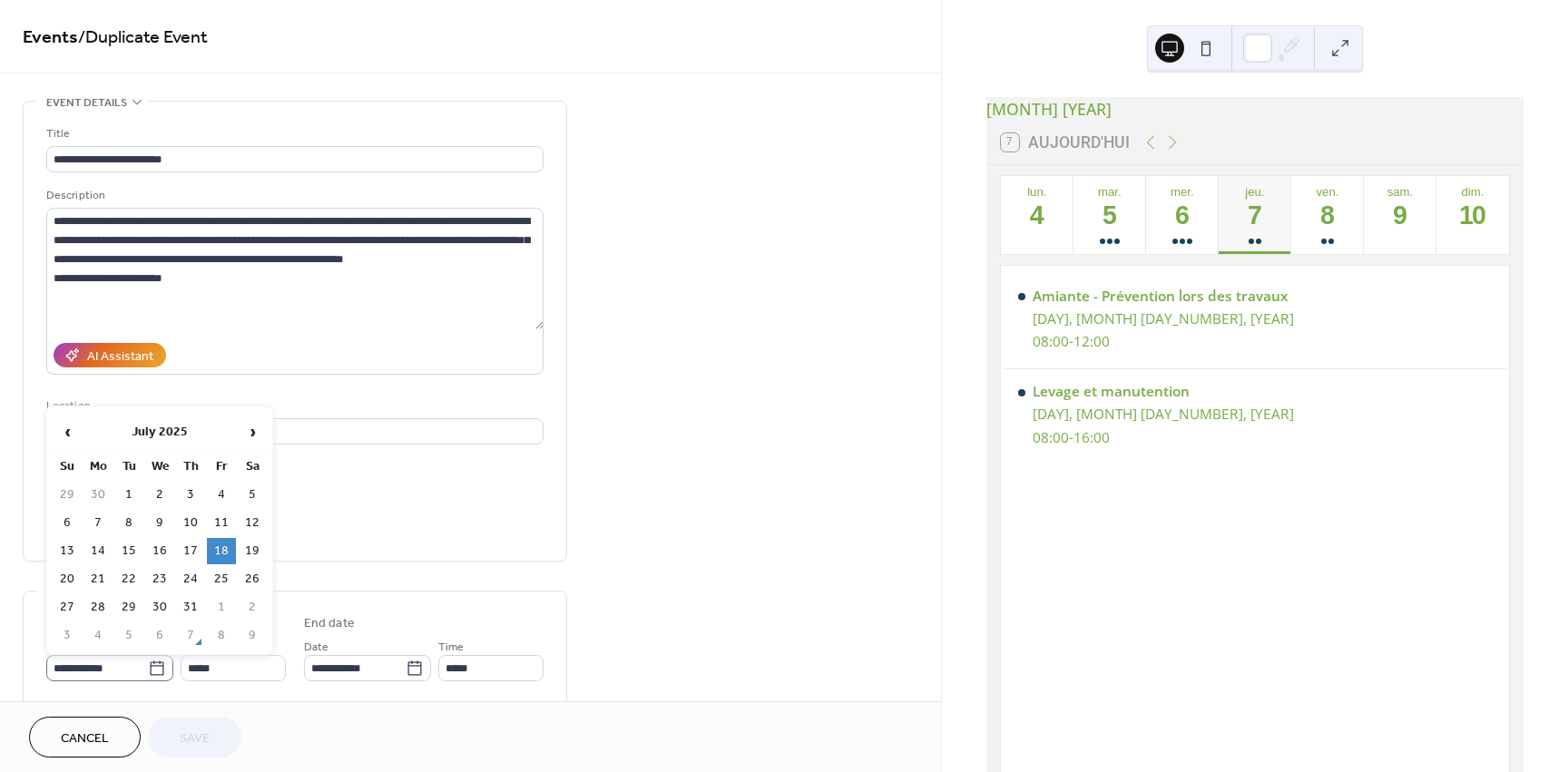 click 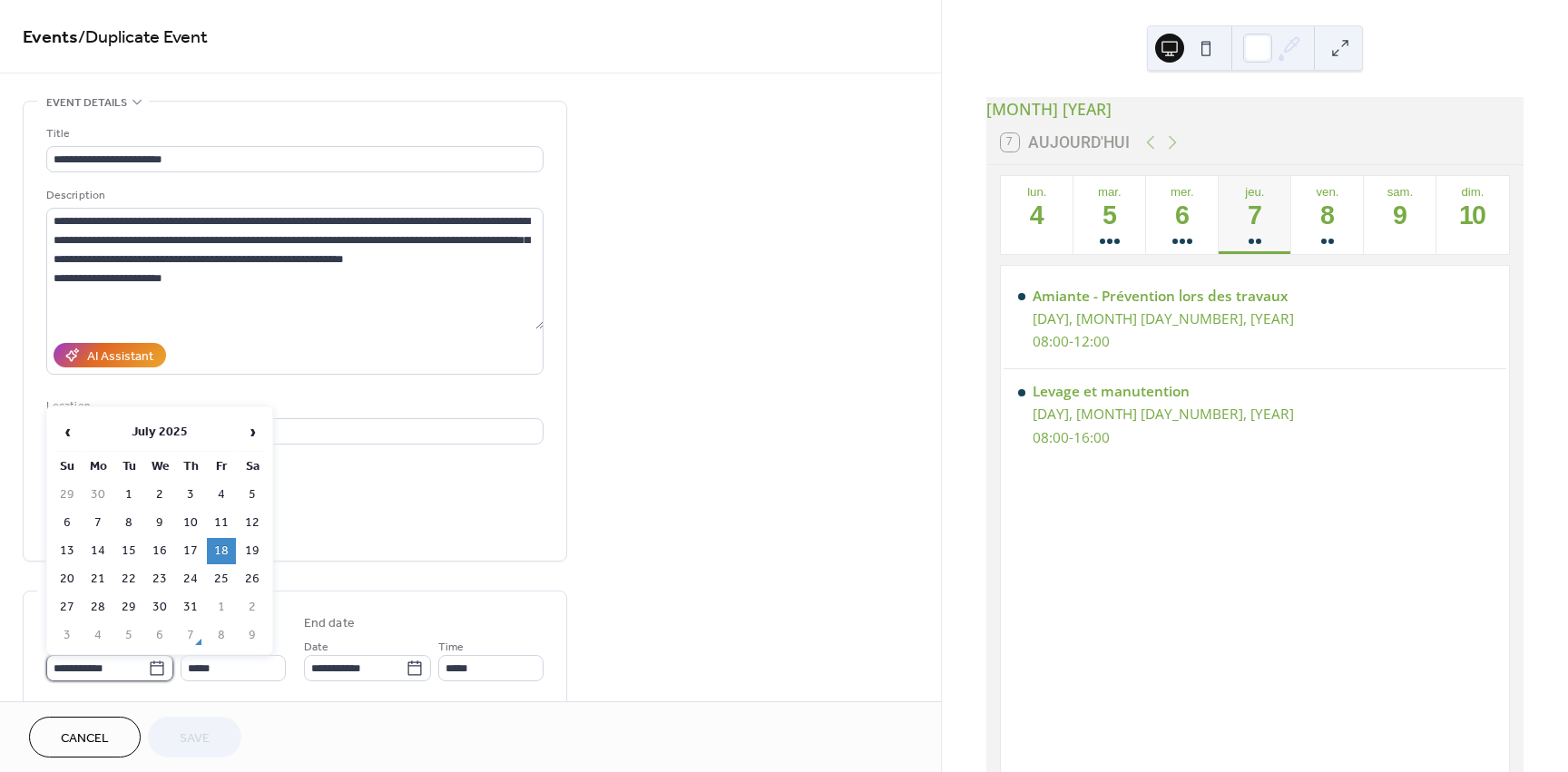 click on "**********" at bounding box center [97, 668] 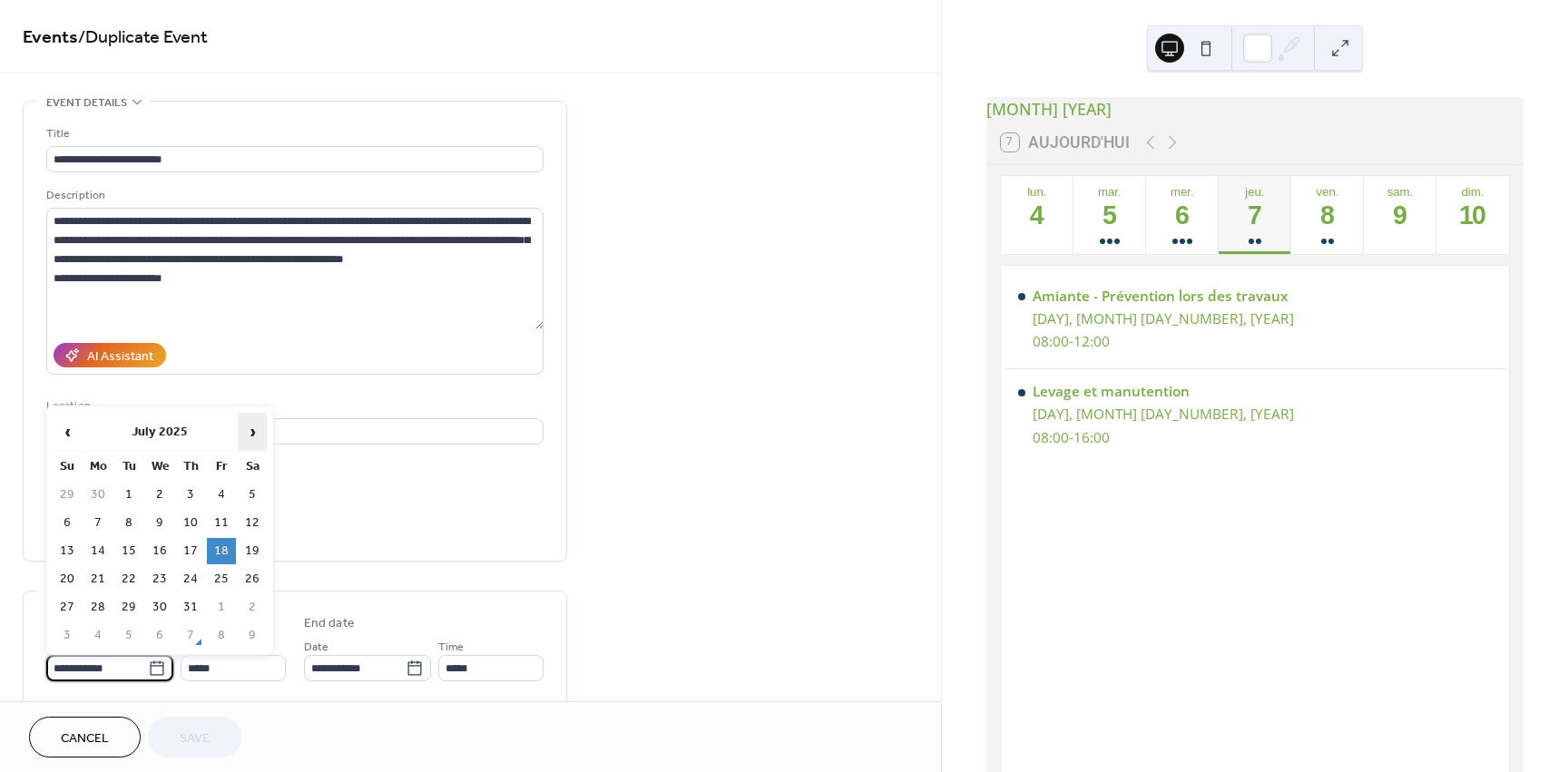 click on "›" at bounding box center (252, 432) 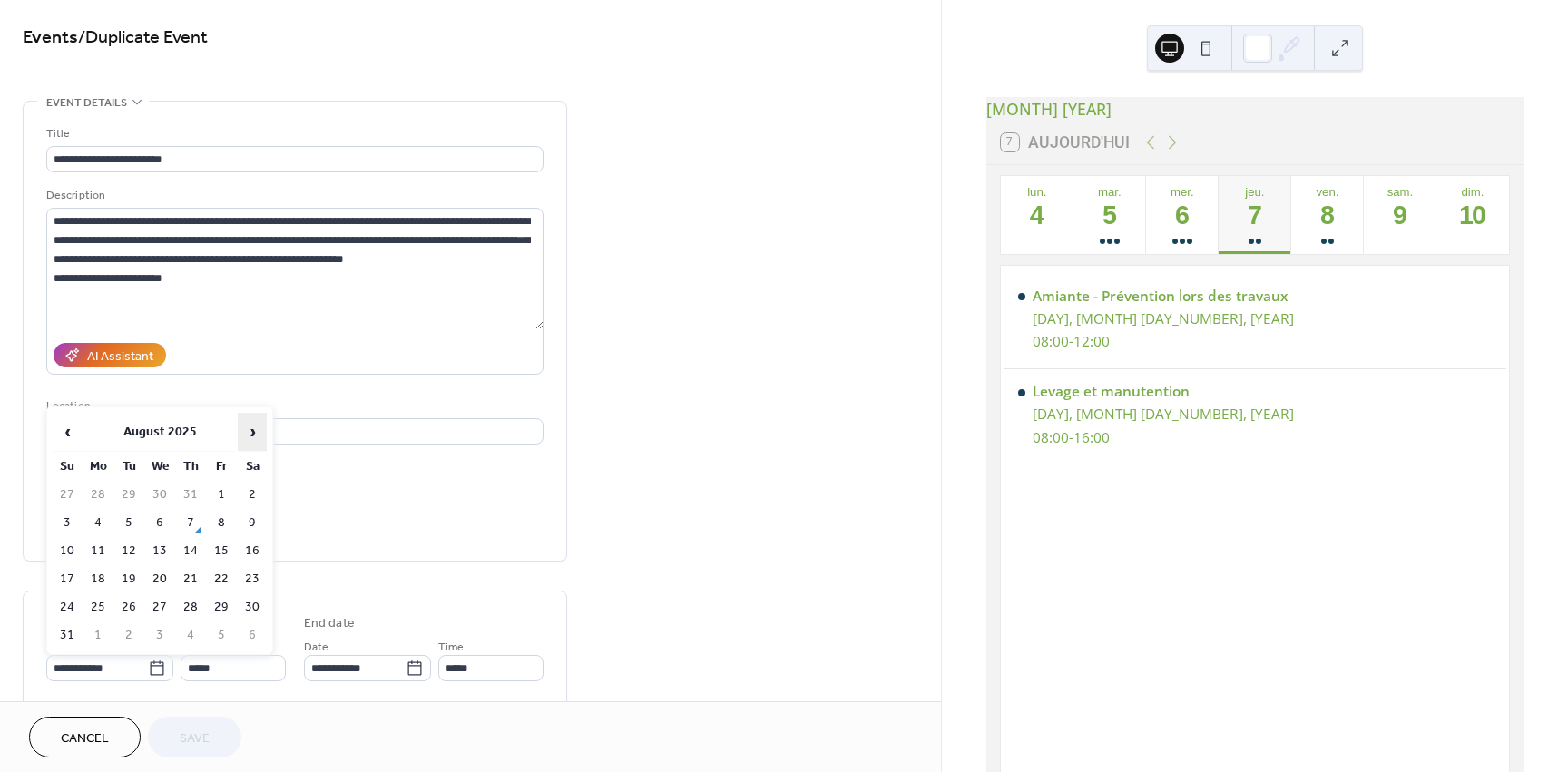click on "›" at bounding box center [252, 432] 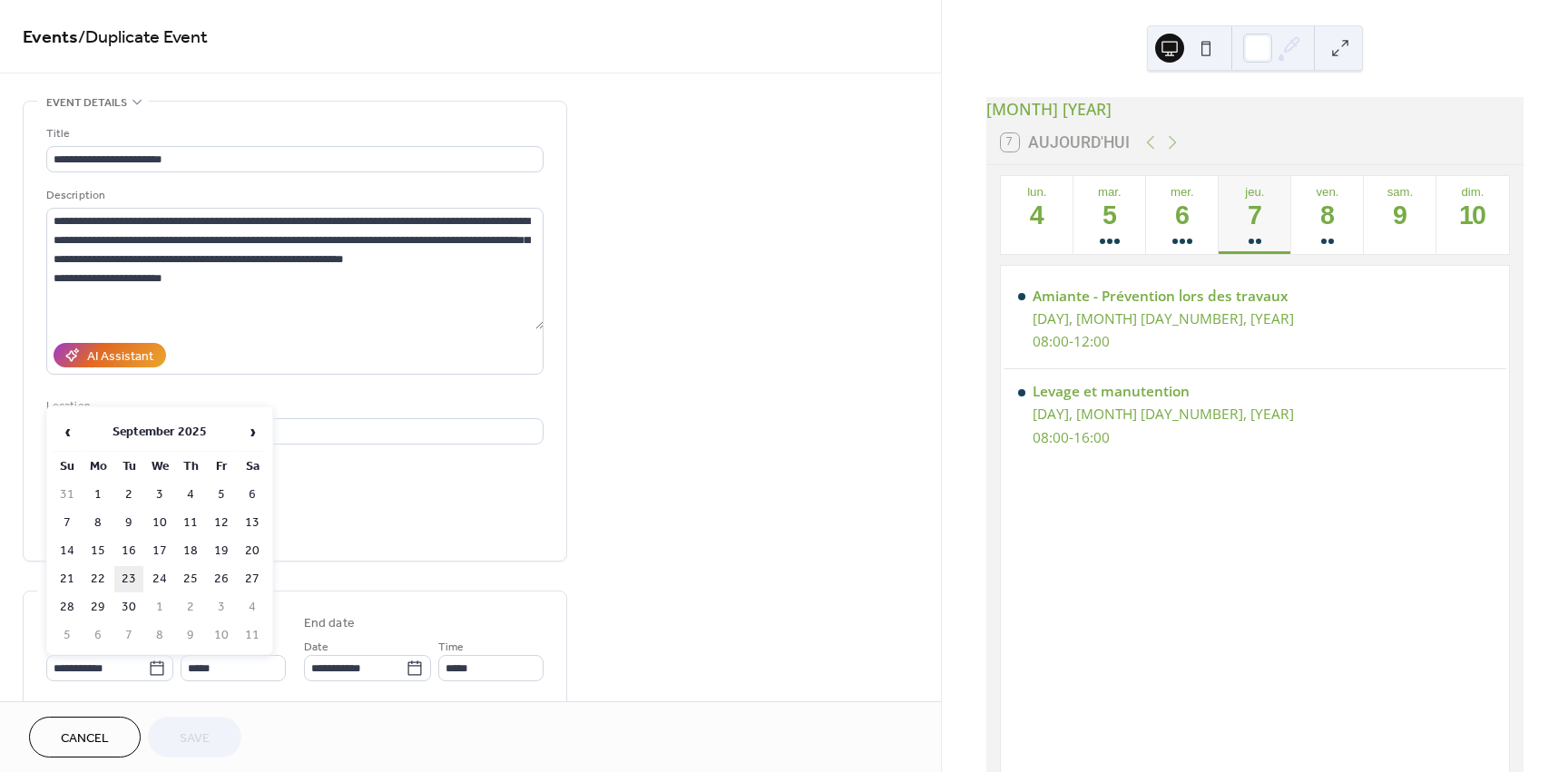 click on "23" at bounding box center (129, 579) 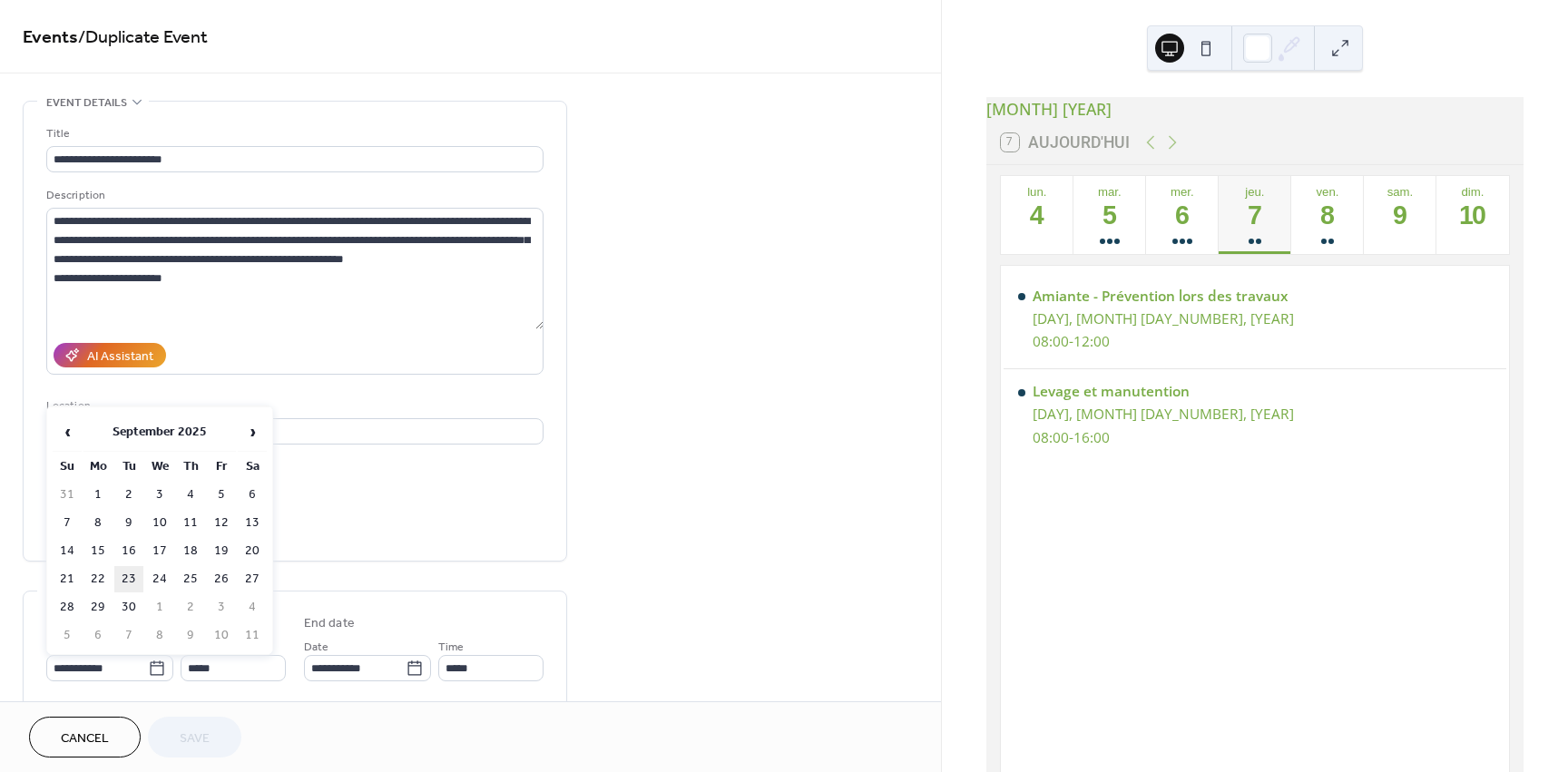 type on "**********" 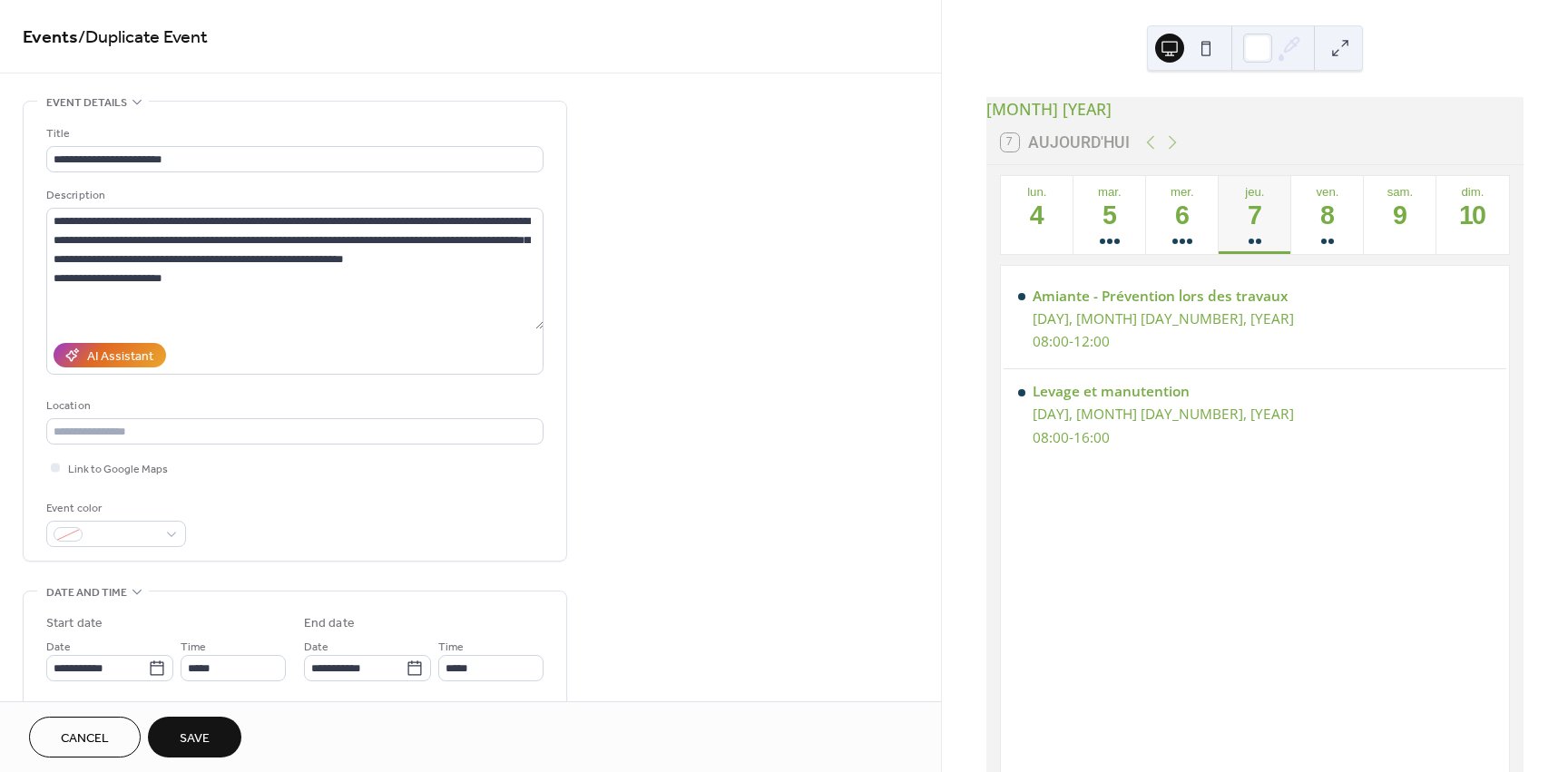 click on "Save" at bounding box center [194, 738] 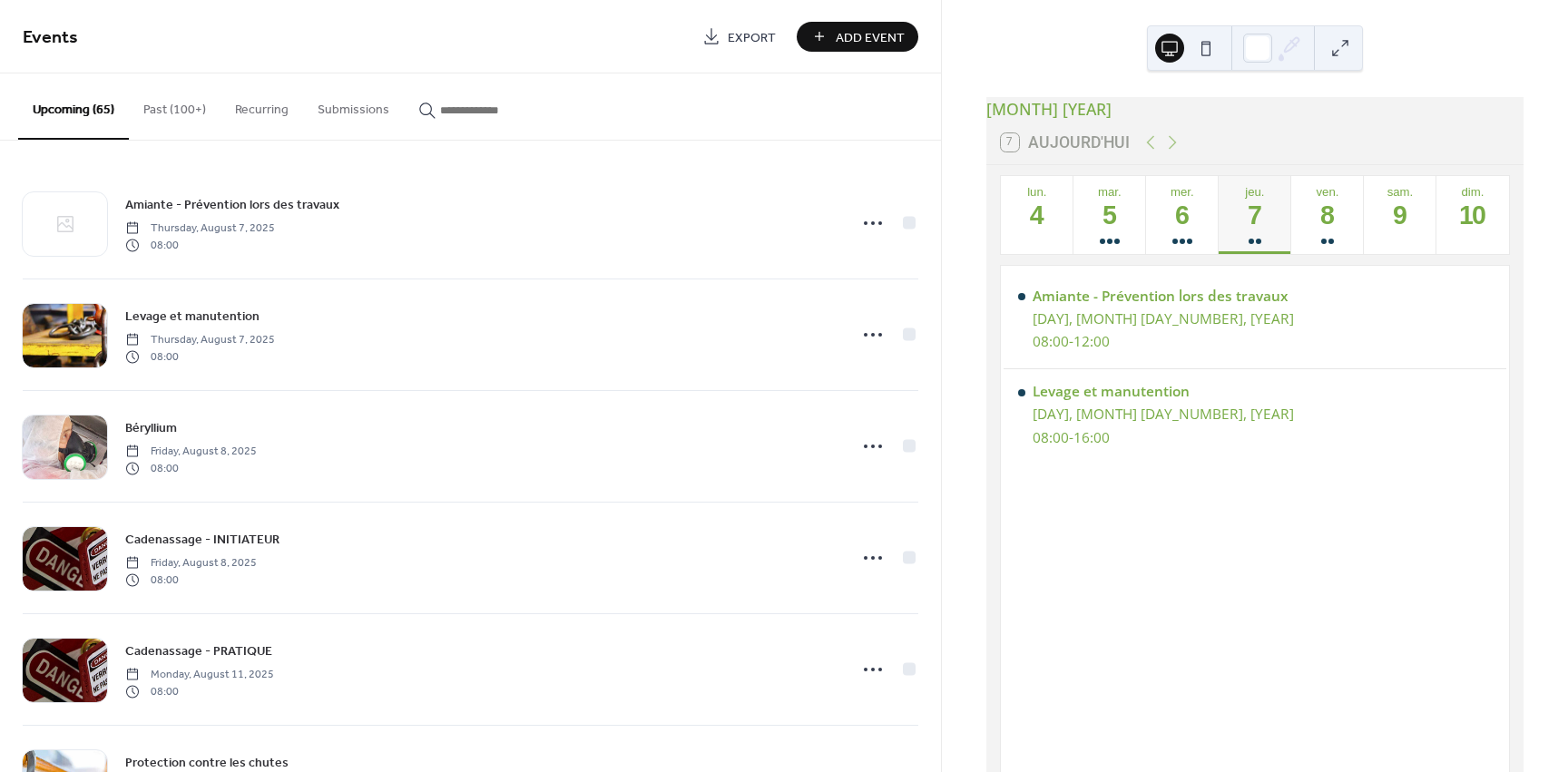 click on "Past (100+)" at bounding box center (174, 105) 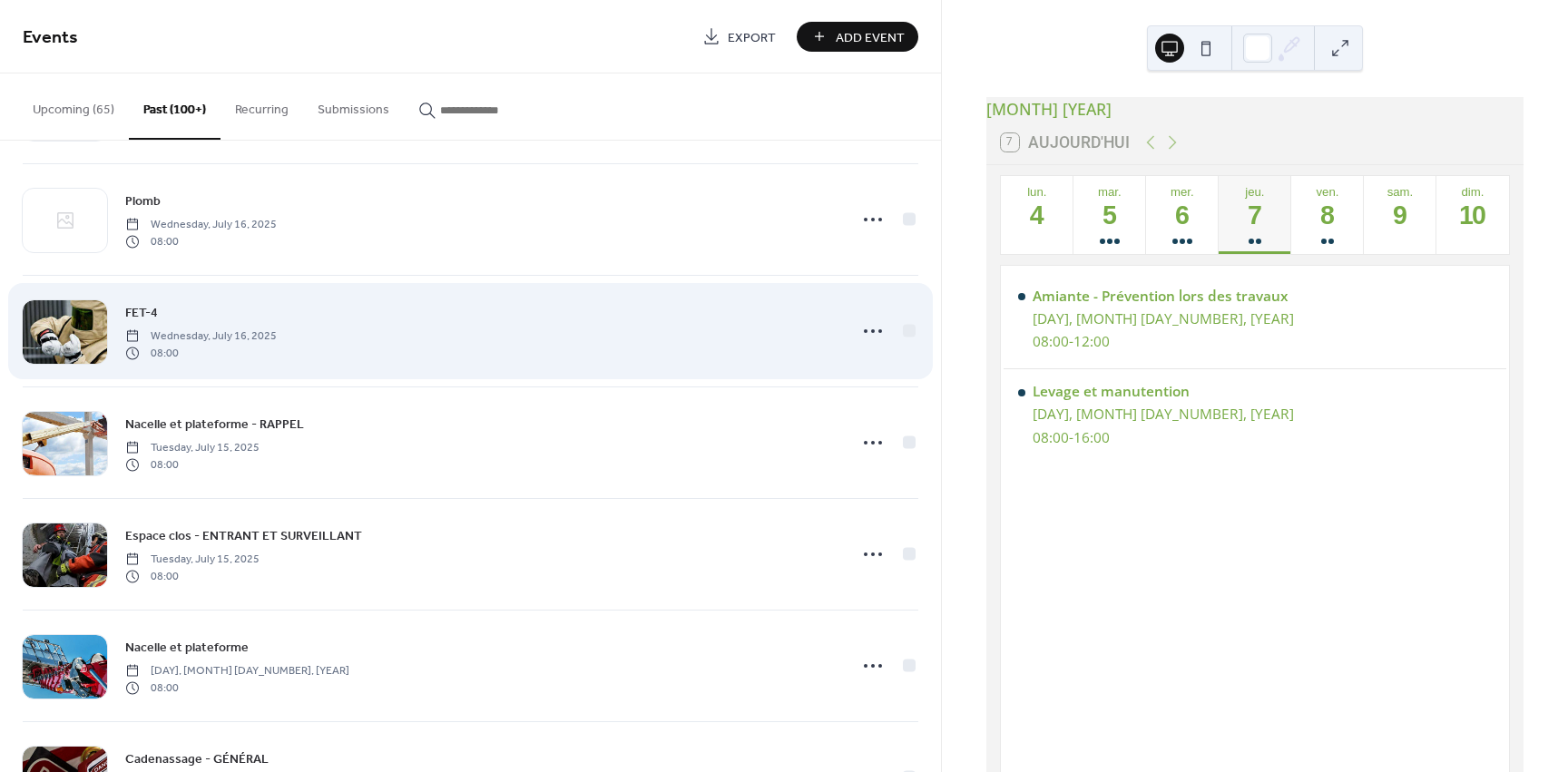 scroll, scrollTop: 1179, scrollLeft: 0, axis: vertical 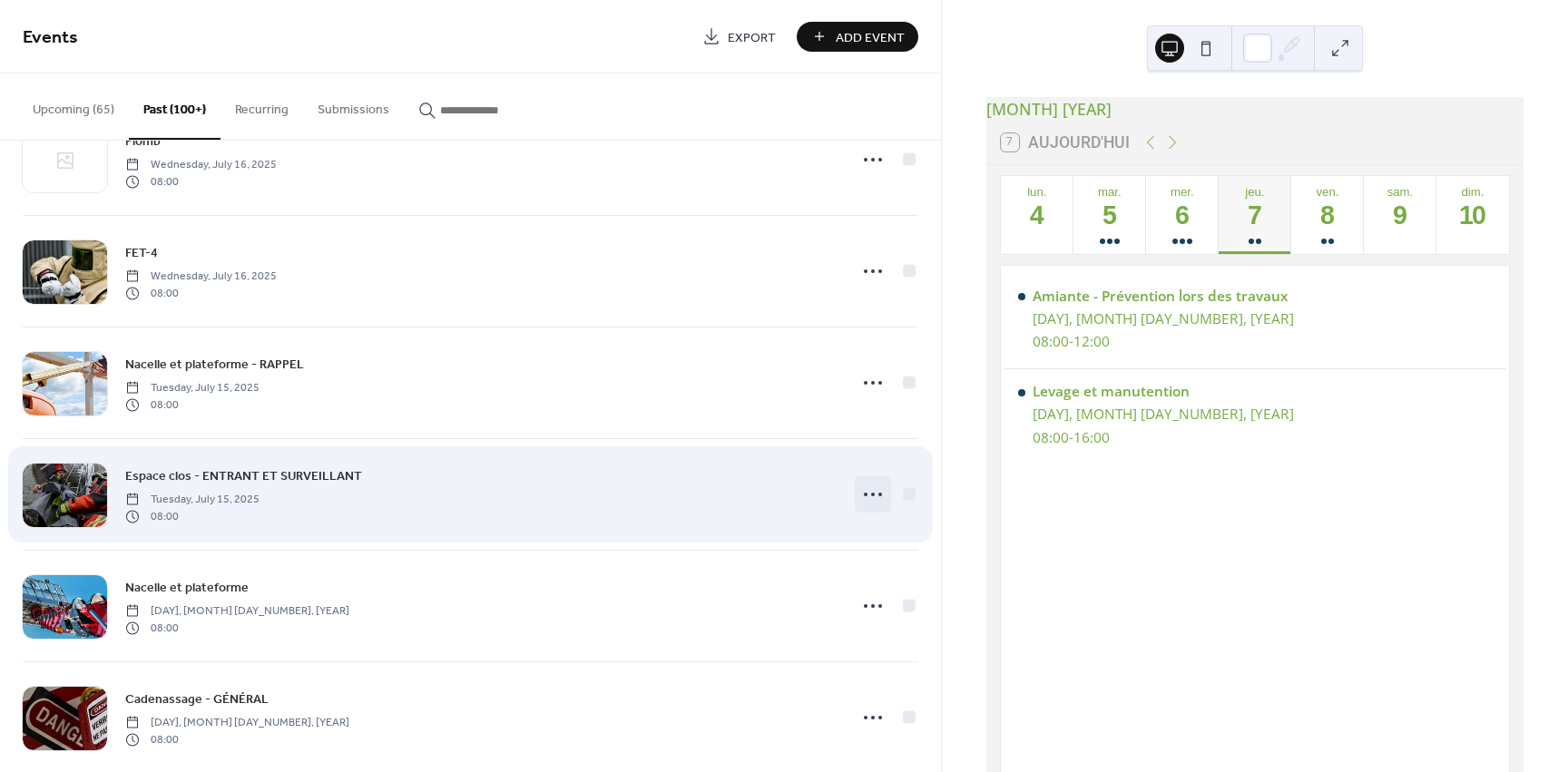 click 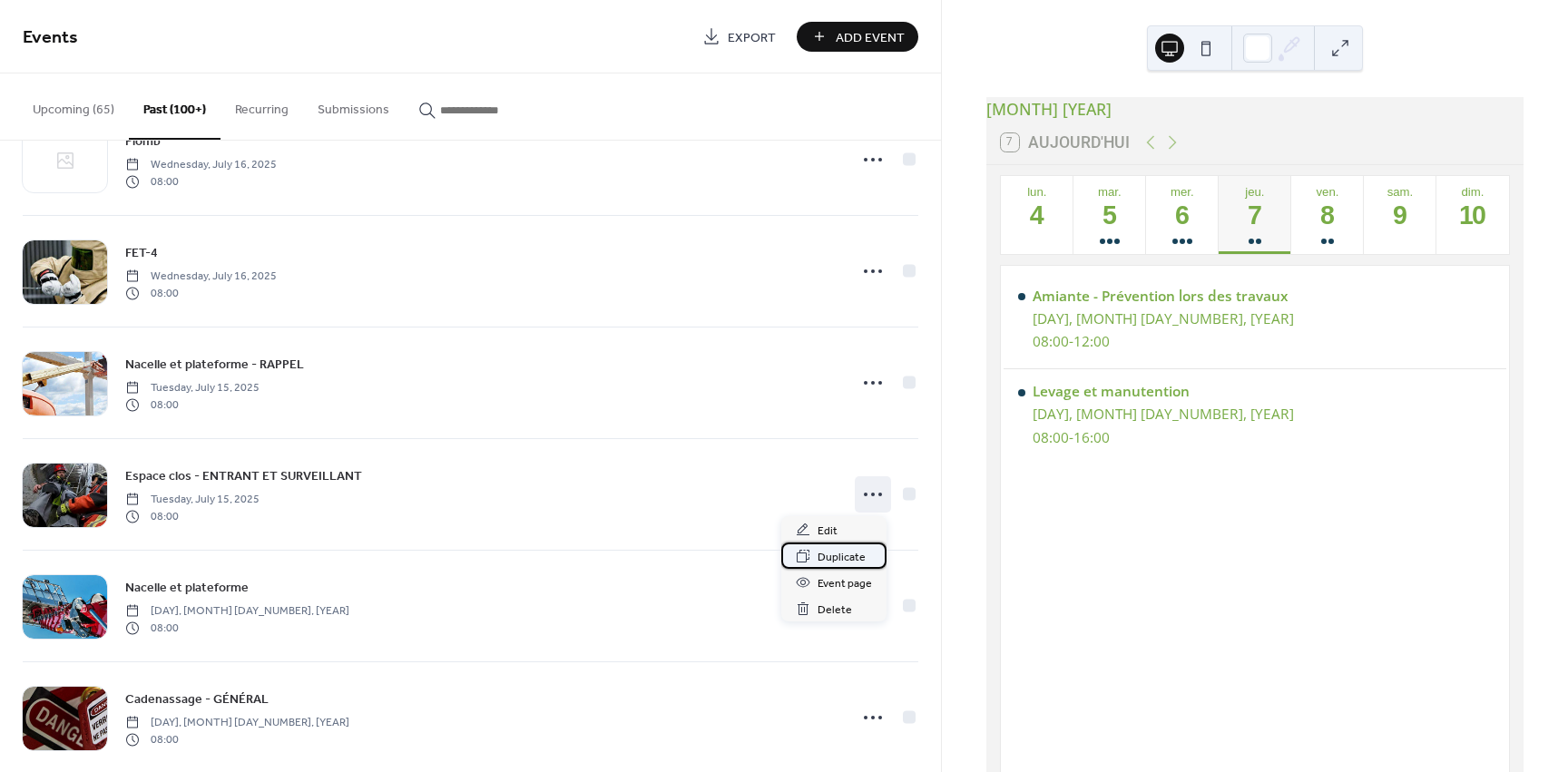 click on "Duplicate" at bounding box center [841, 557] 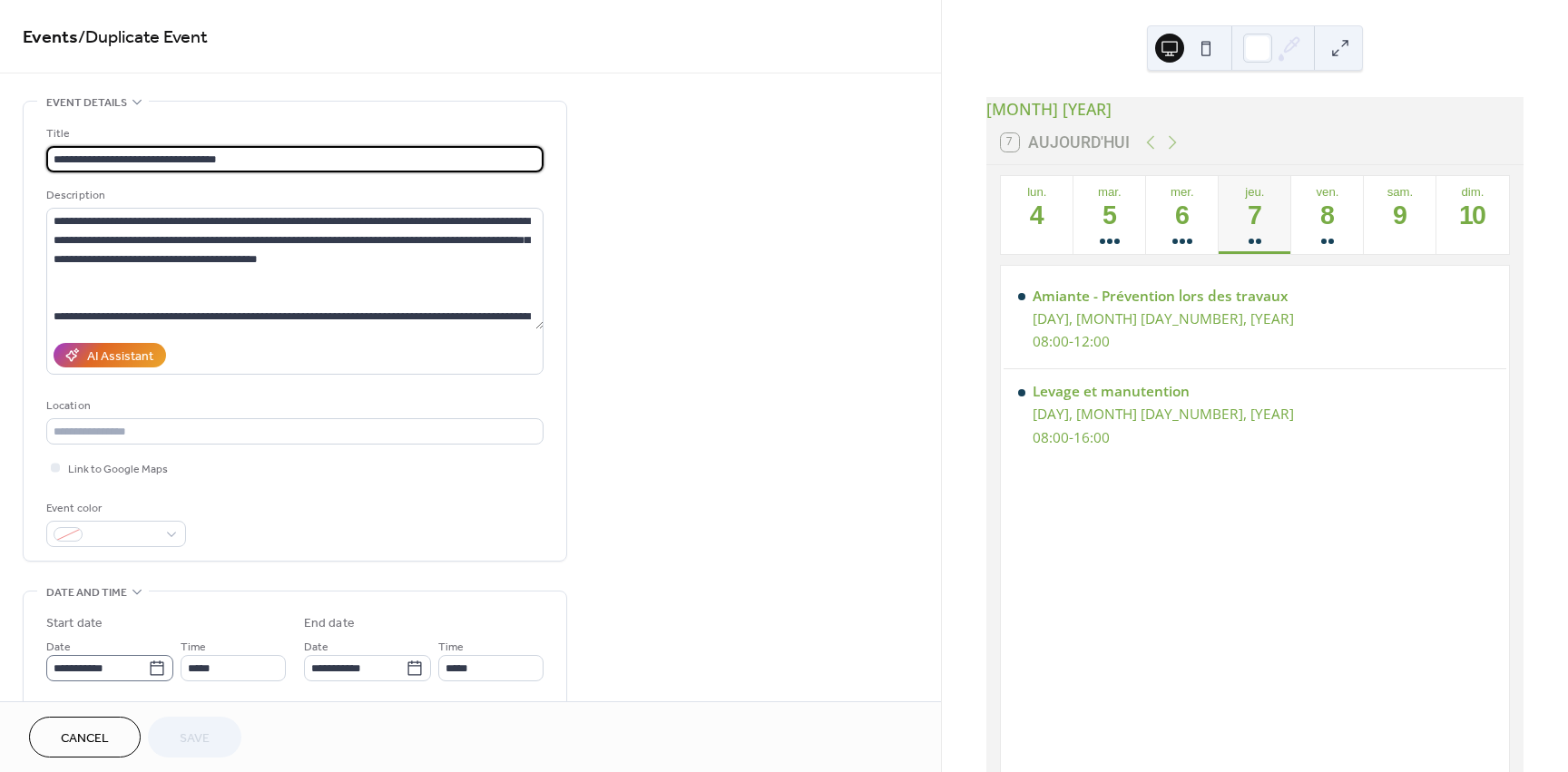 click 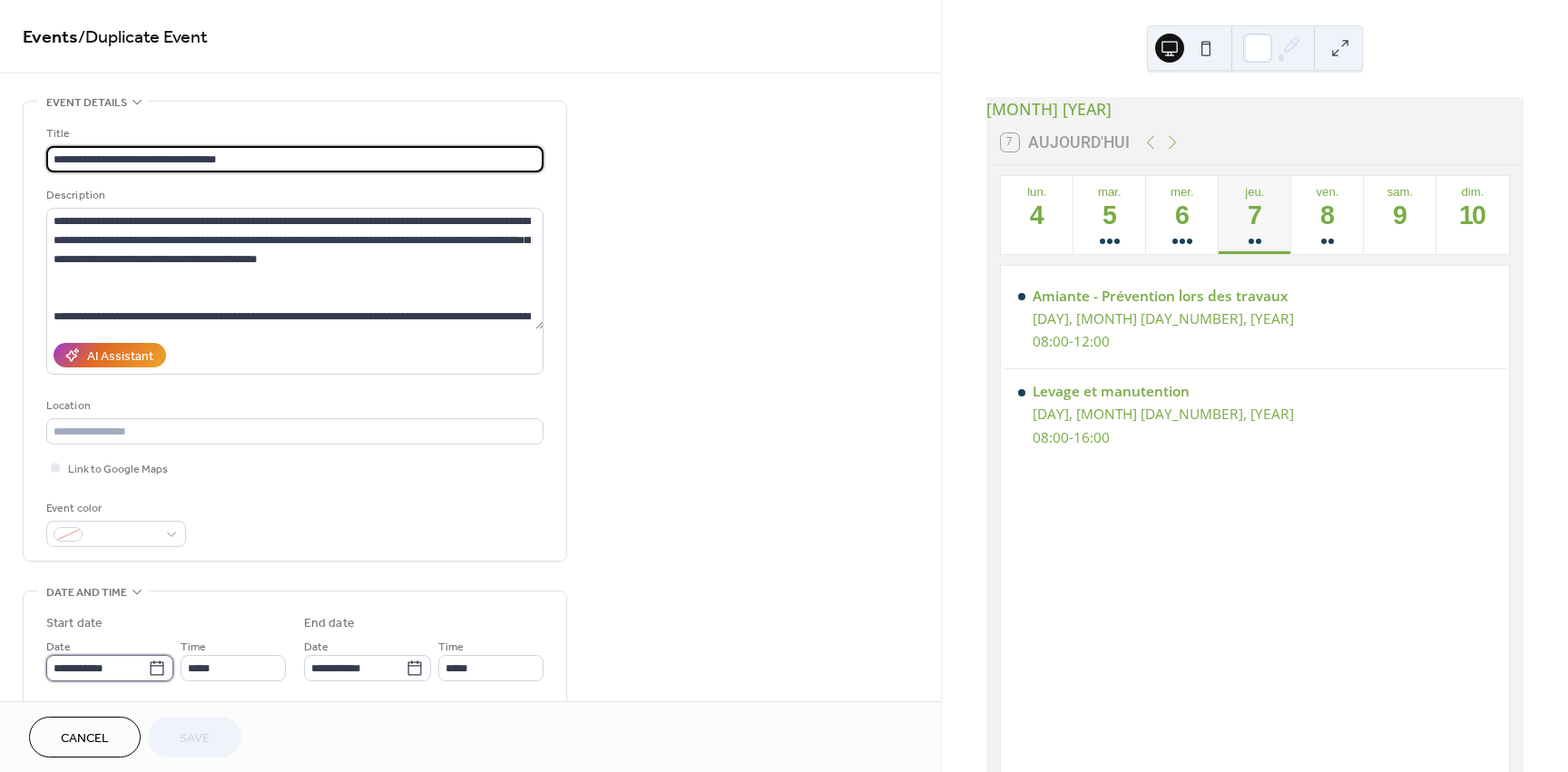 click on "**********" at bounding box center [97, 668] 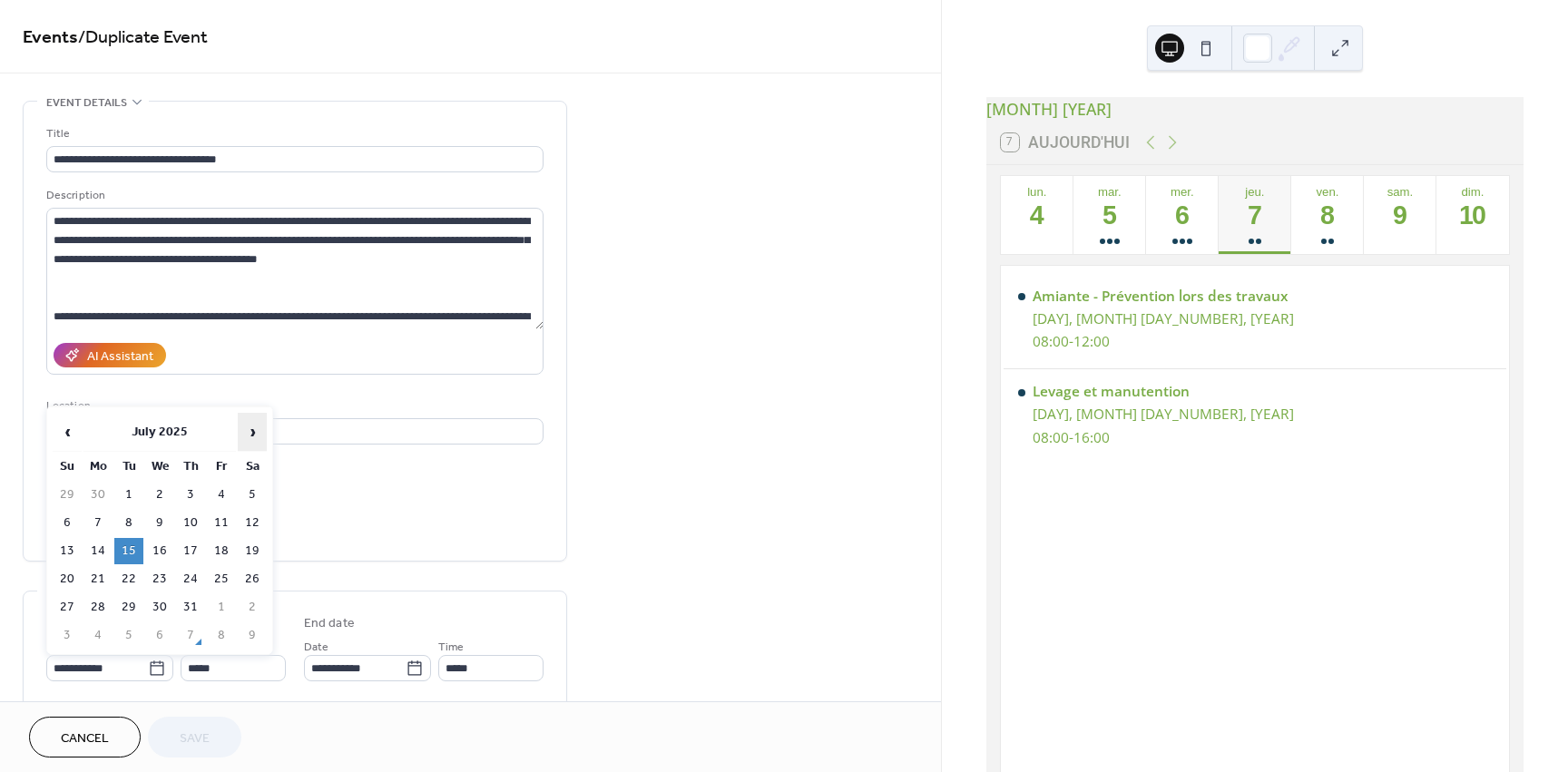click on "›" at bounding box center [252, 432] 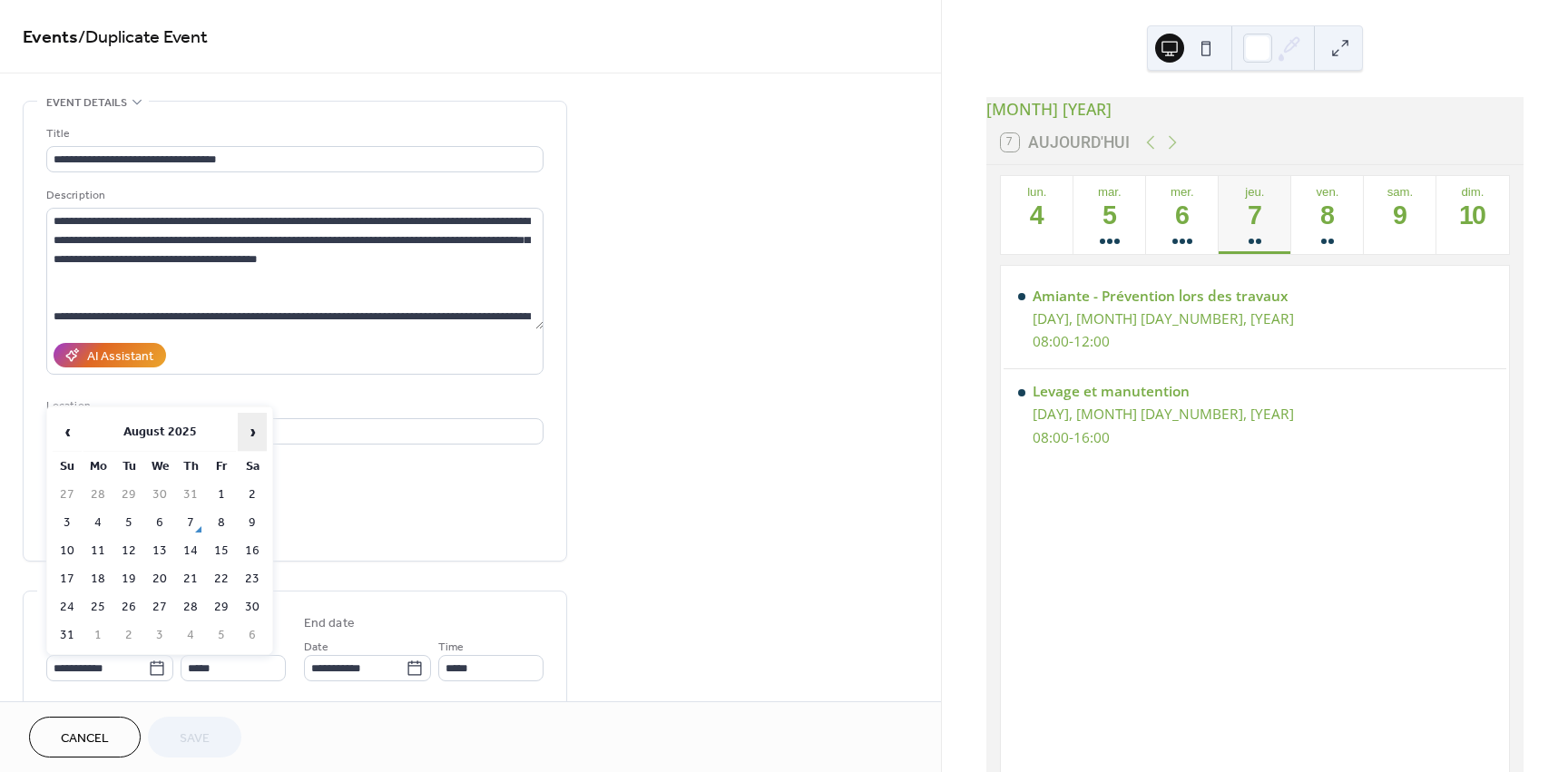 click on "›" at bounding box center (252, 432) 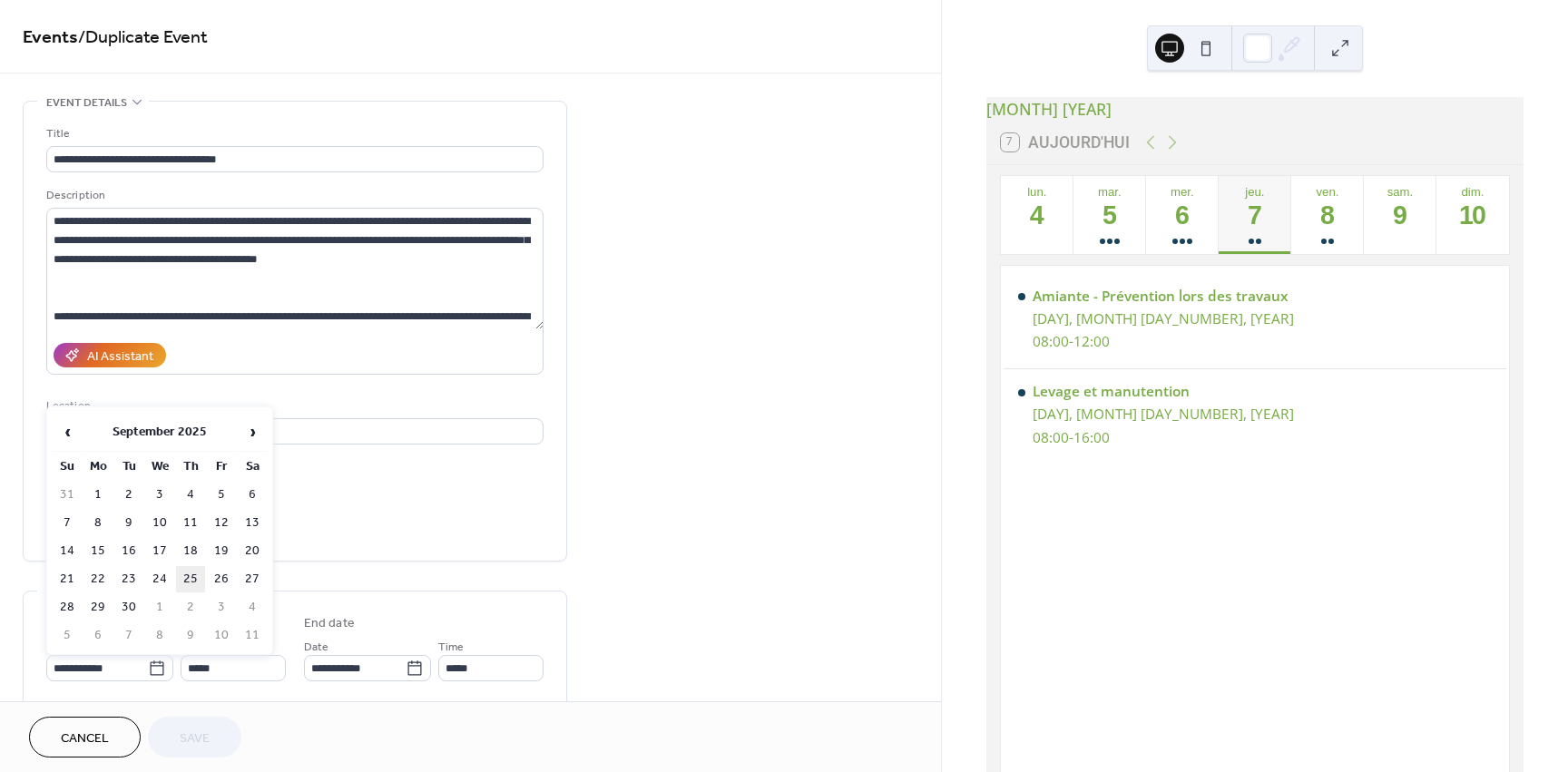 click on "25" at bounding box center [191, 579] 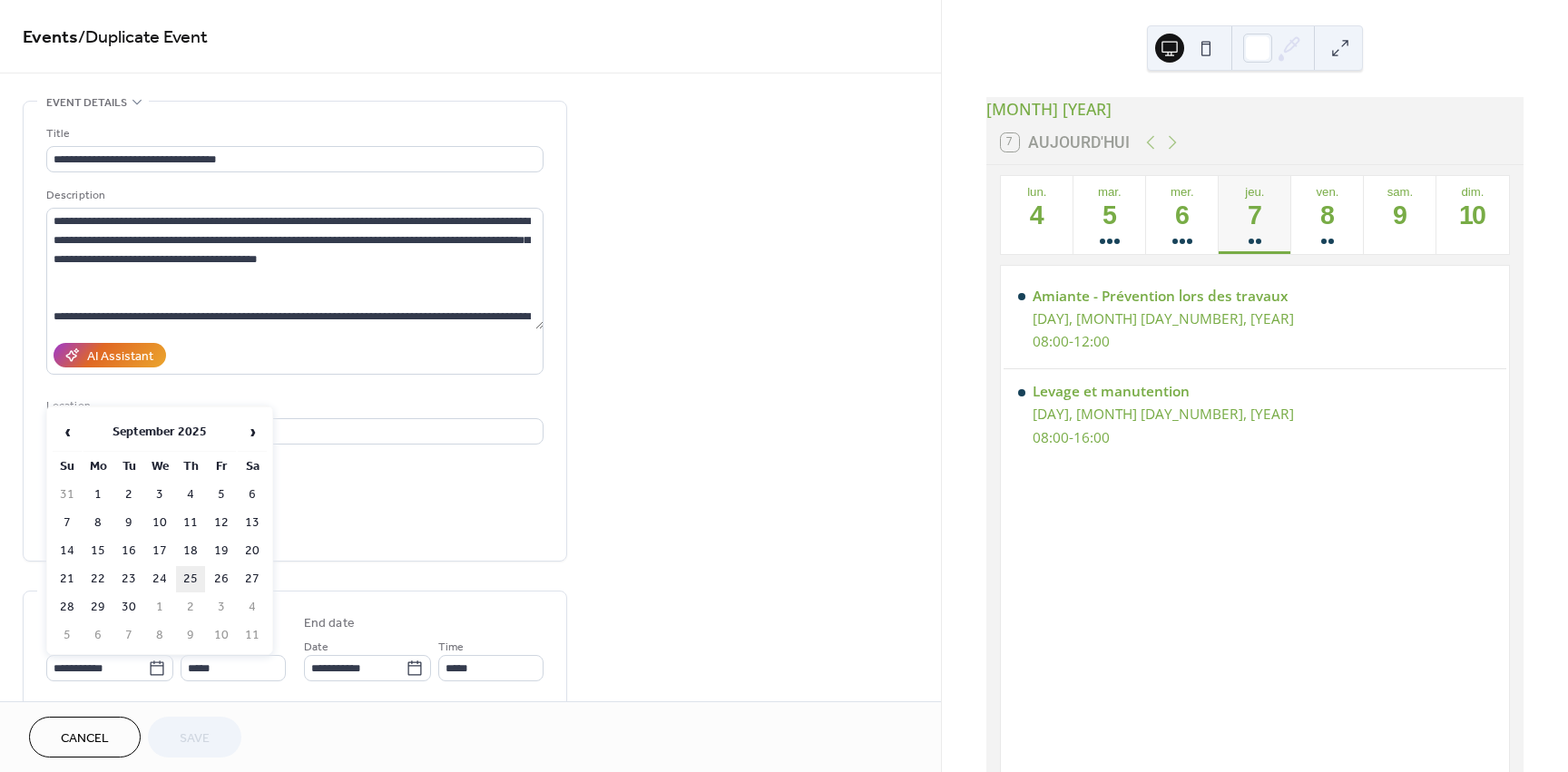 type on "**********" 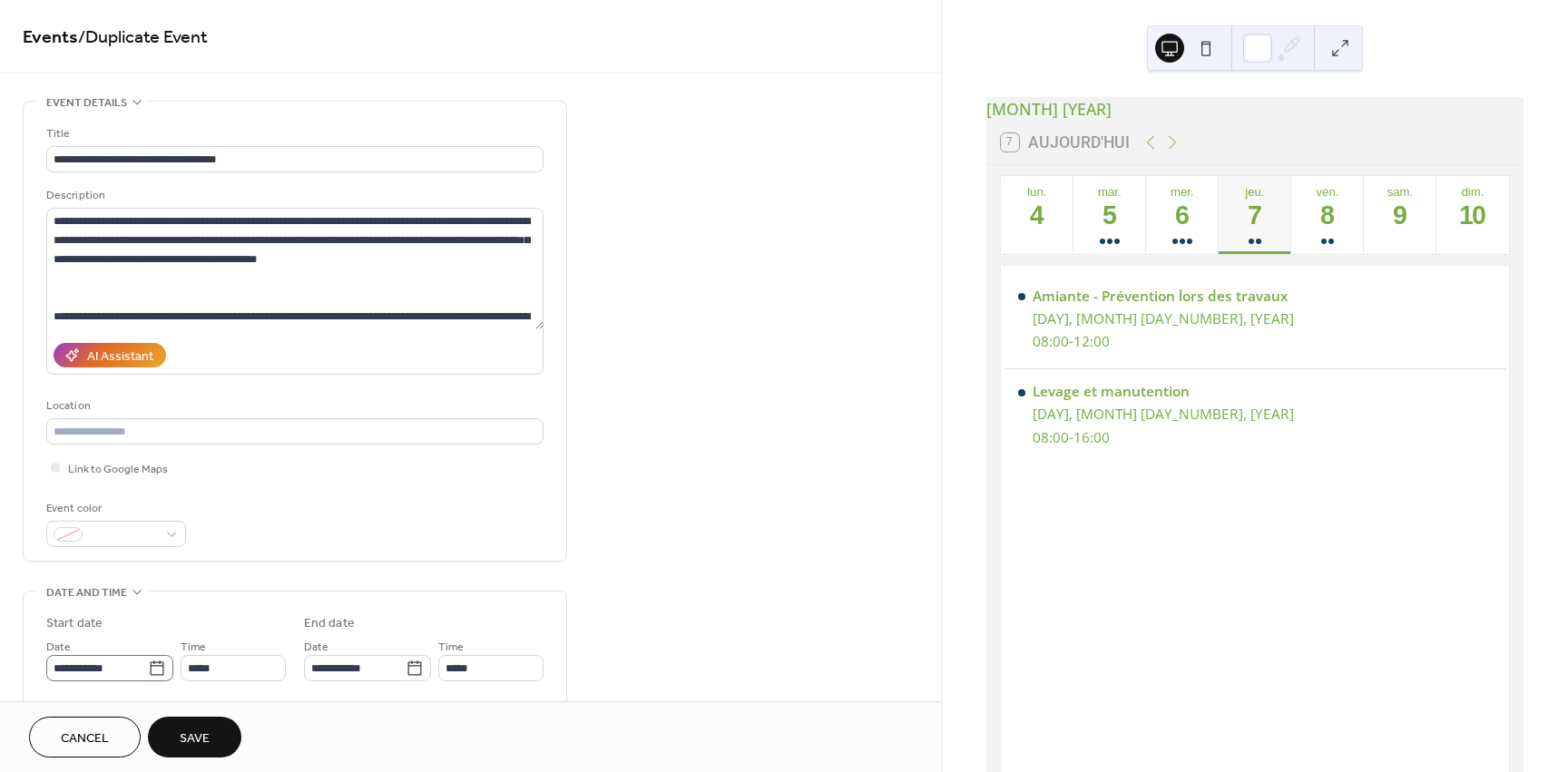 click 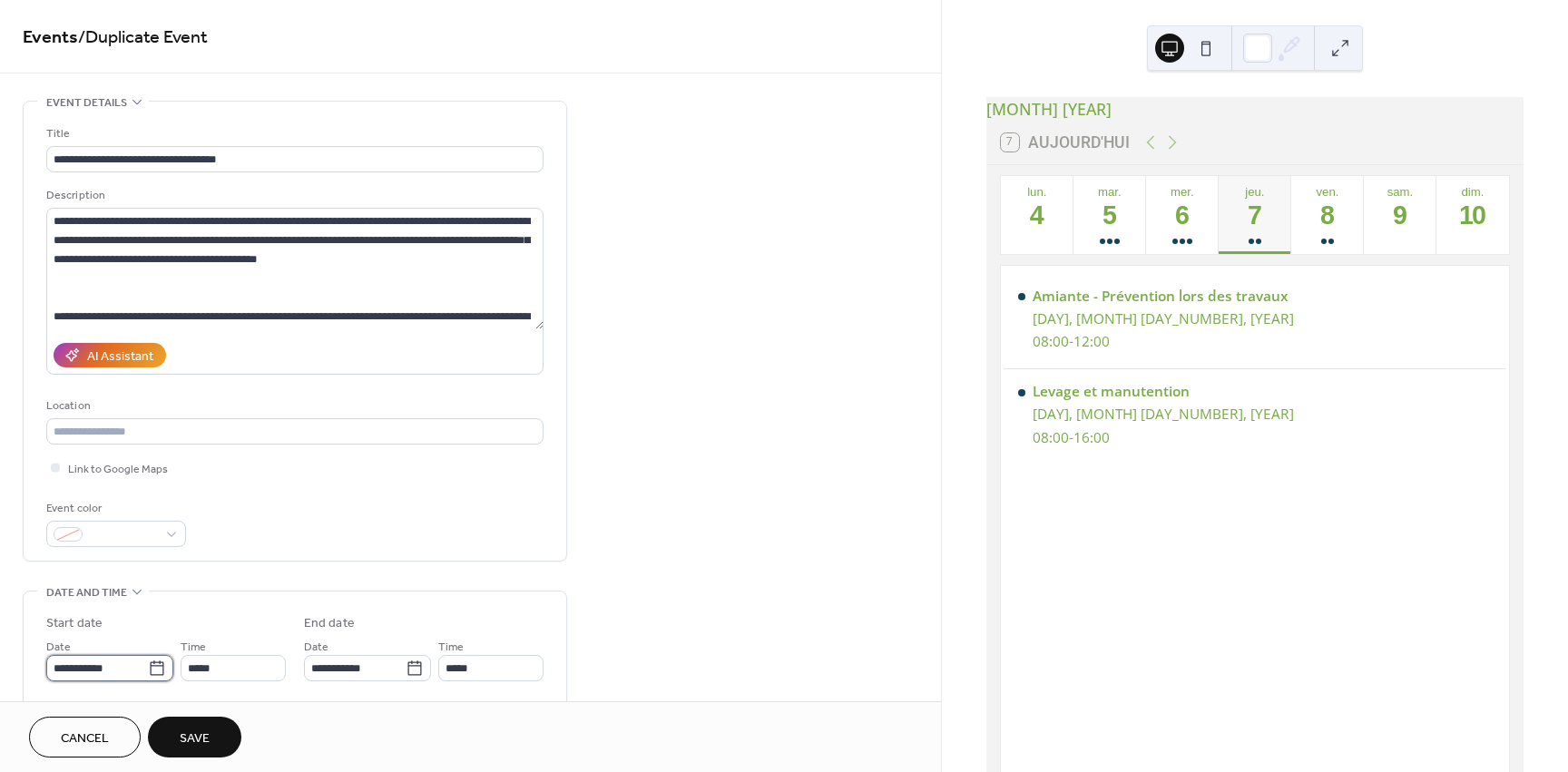 click on "**********" at bounding box center (97, 668) 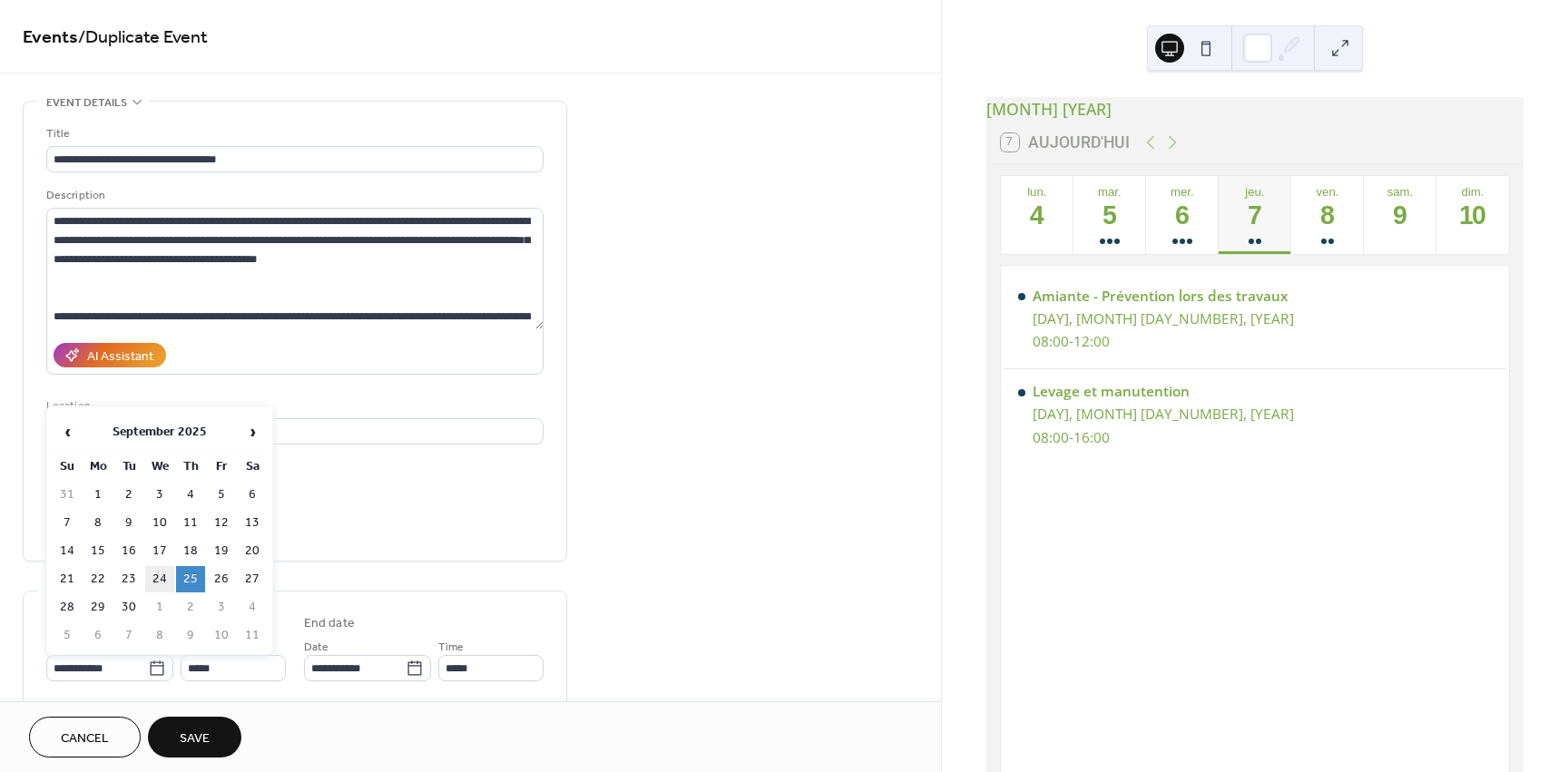 click on "24" at bounding box center [160, 579] 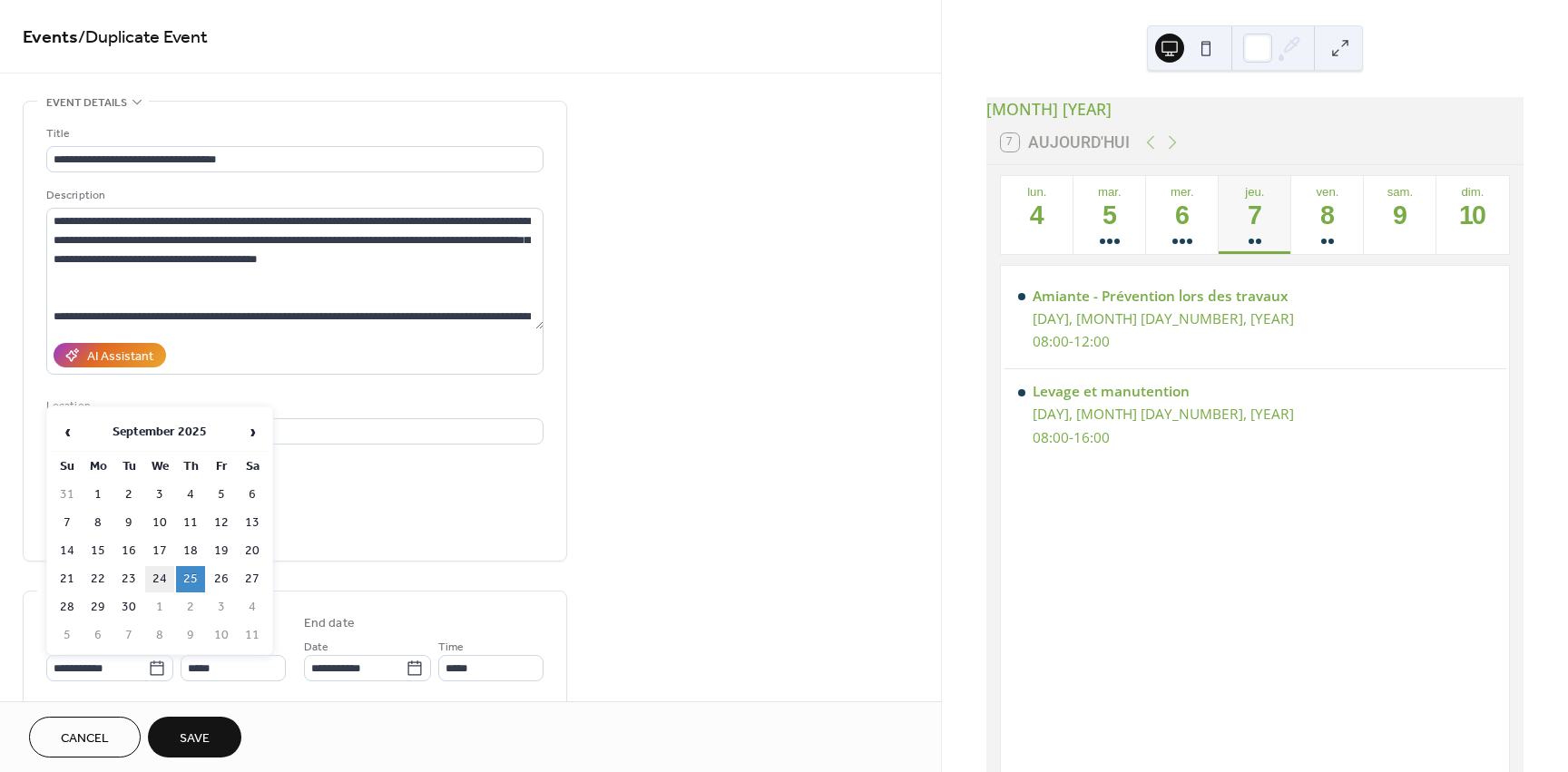 type on "**********" 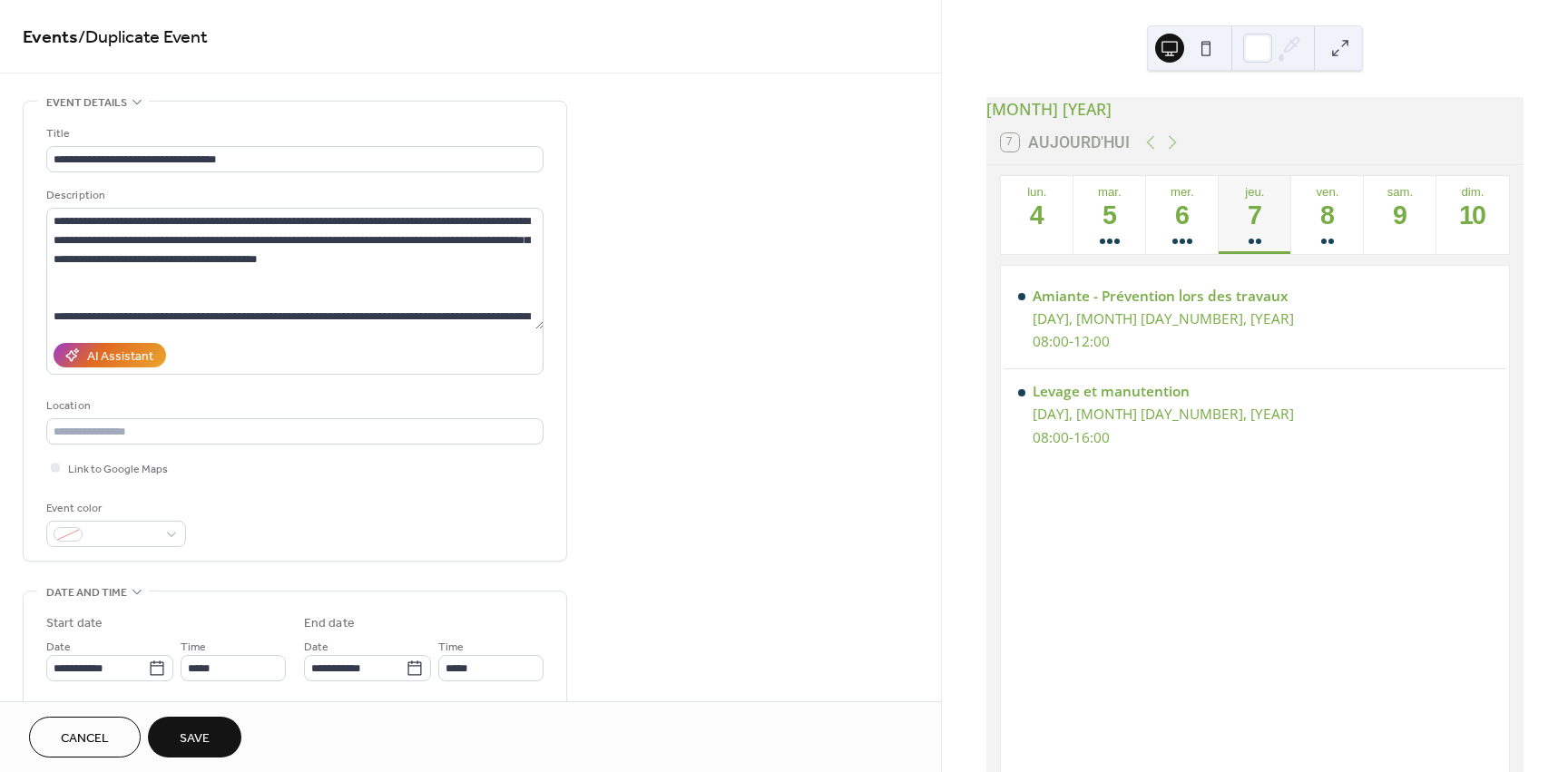 click on "Save" at bounding box center [194, 738] 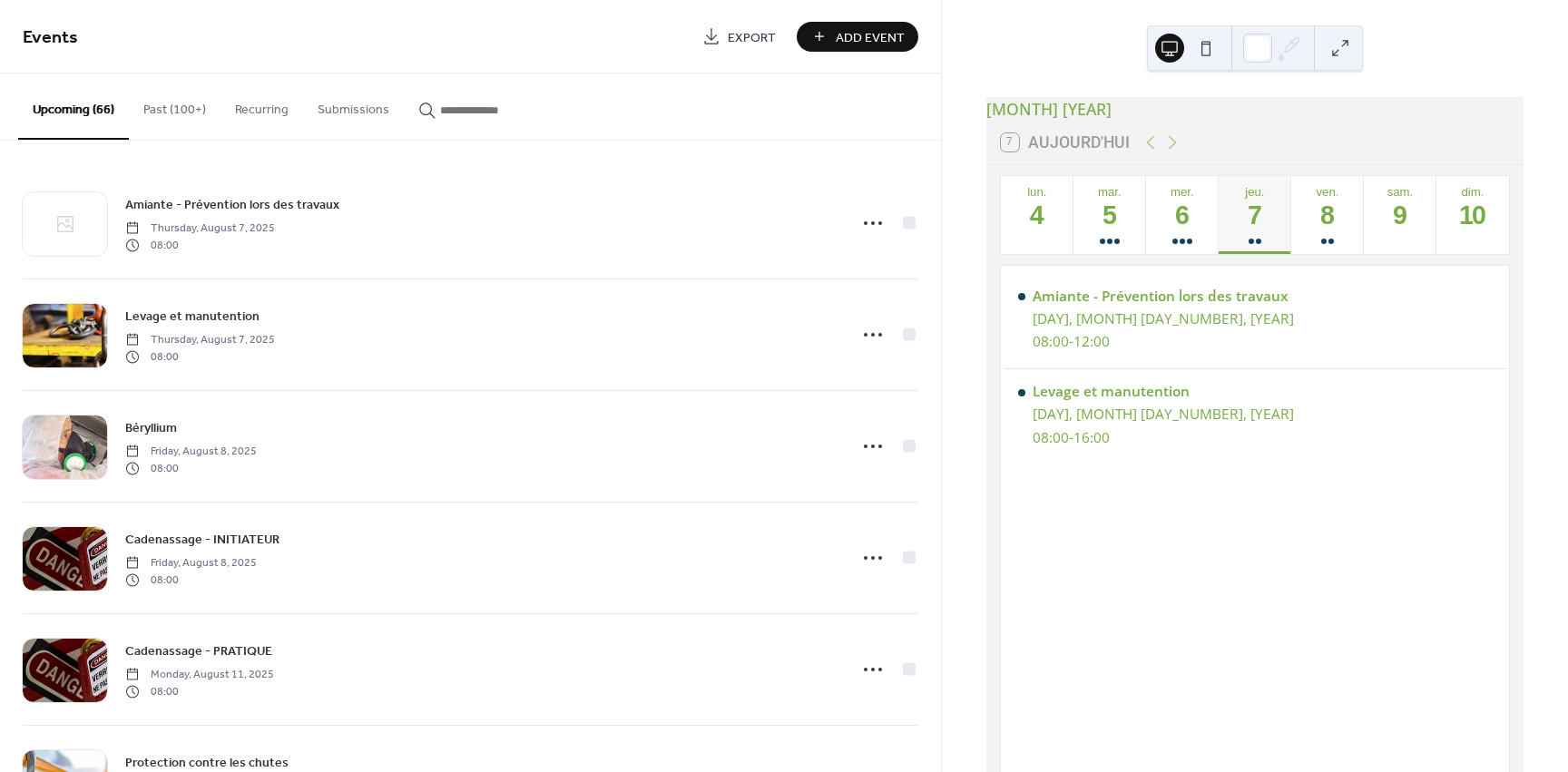 click on "Past (100+)" at bounding box center (174, 105) 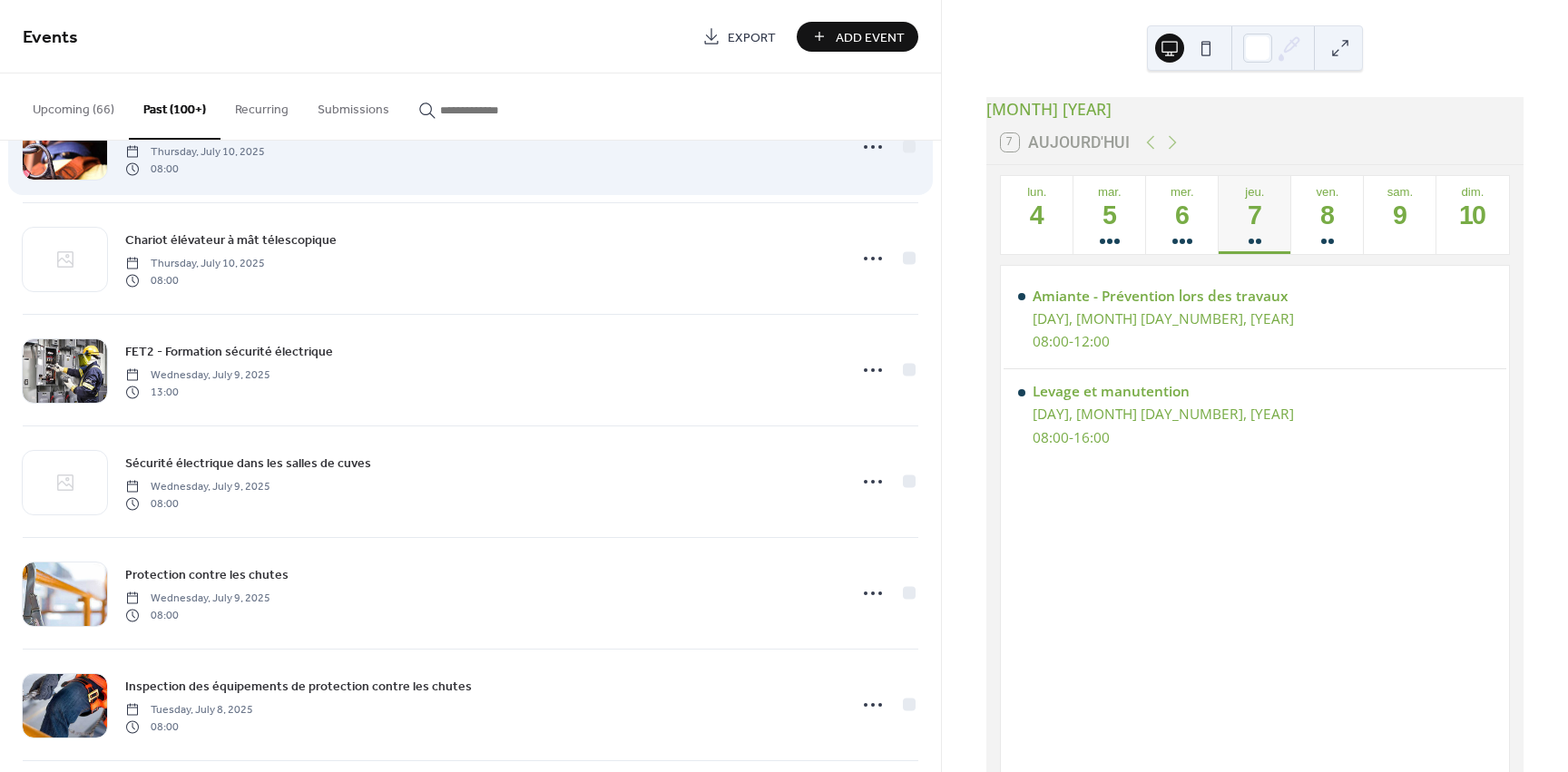 scroll, scrollTop: 2086, scrollLeft: 0, axis: vertical 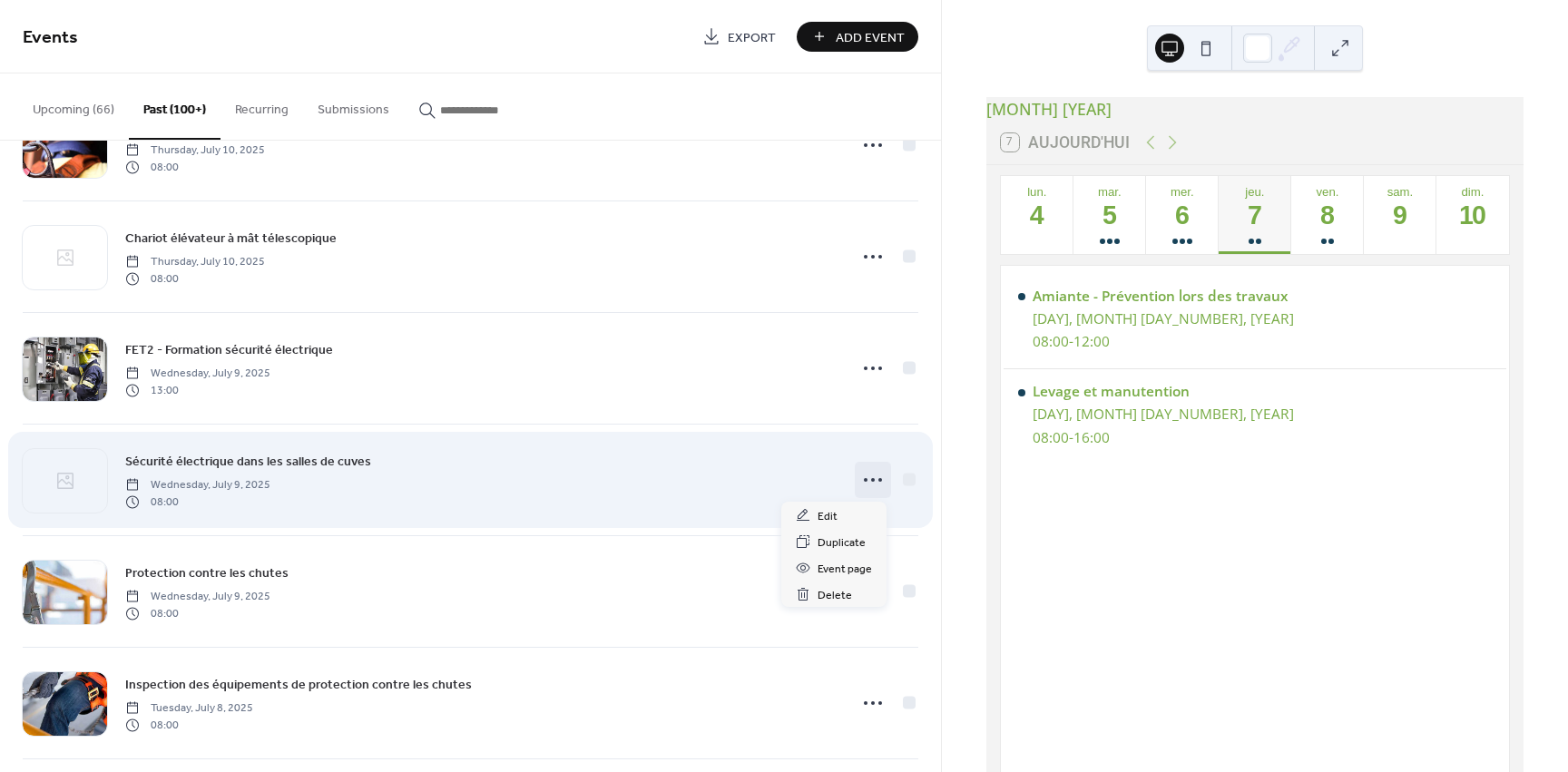 click 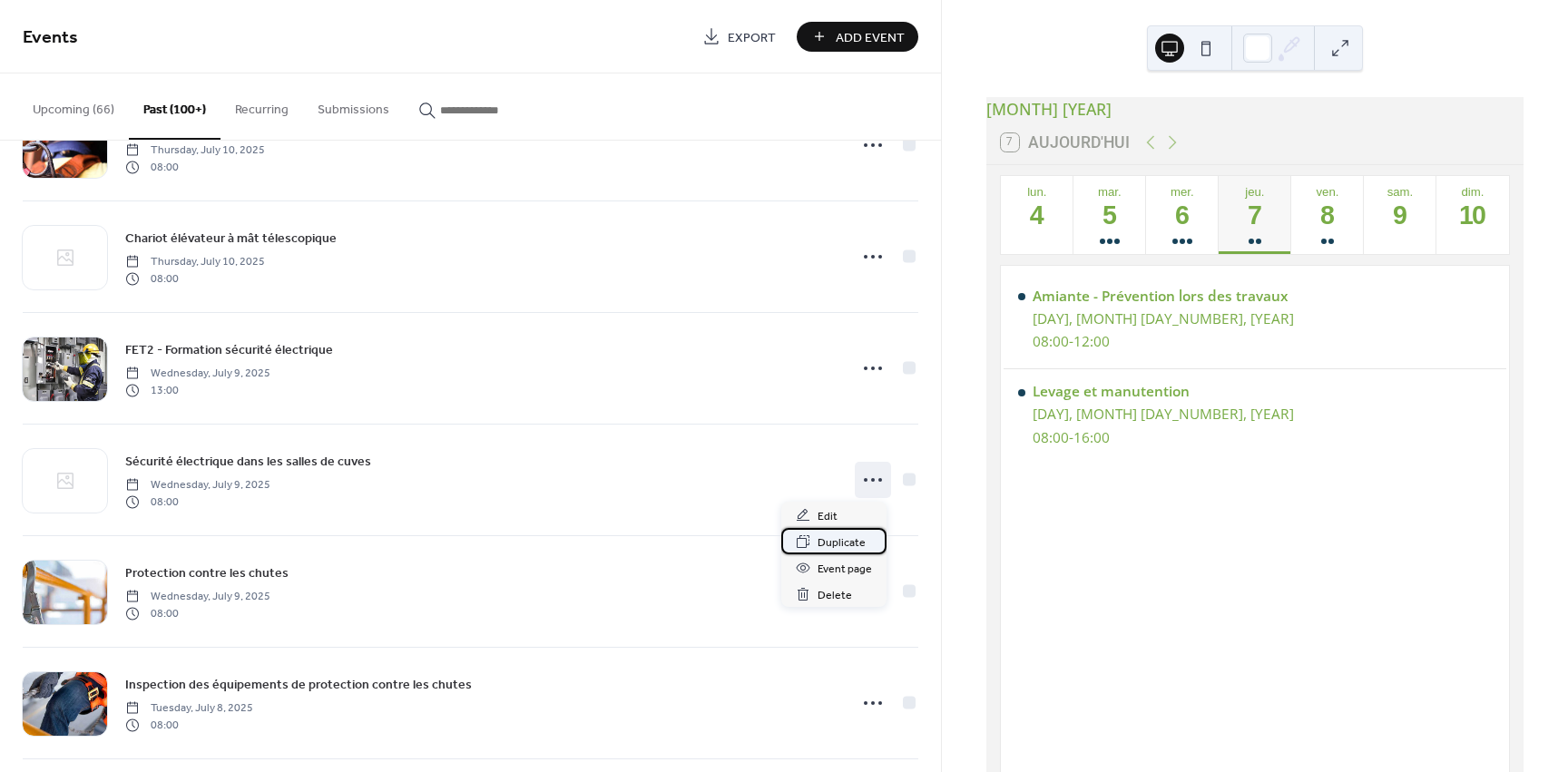 click on "Duplicate" at bounding box center (841, 542) 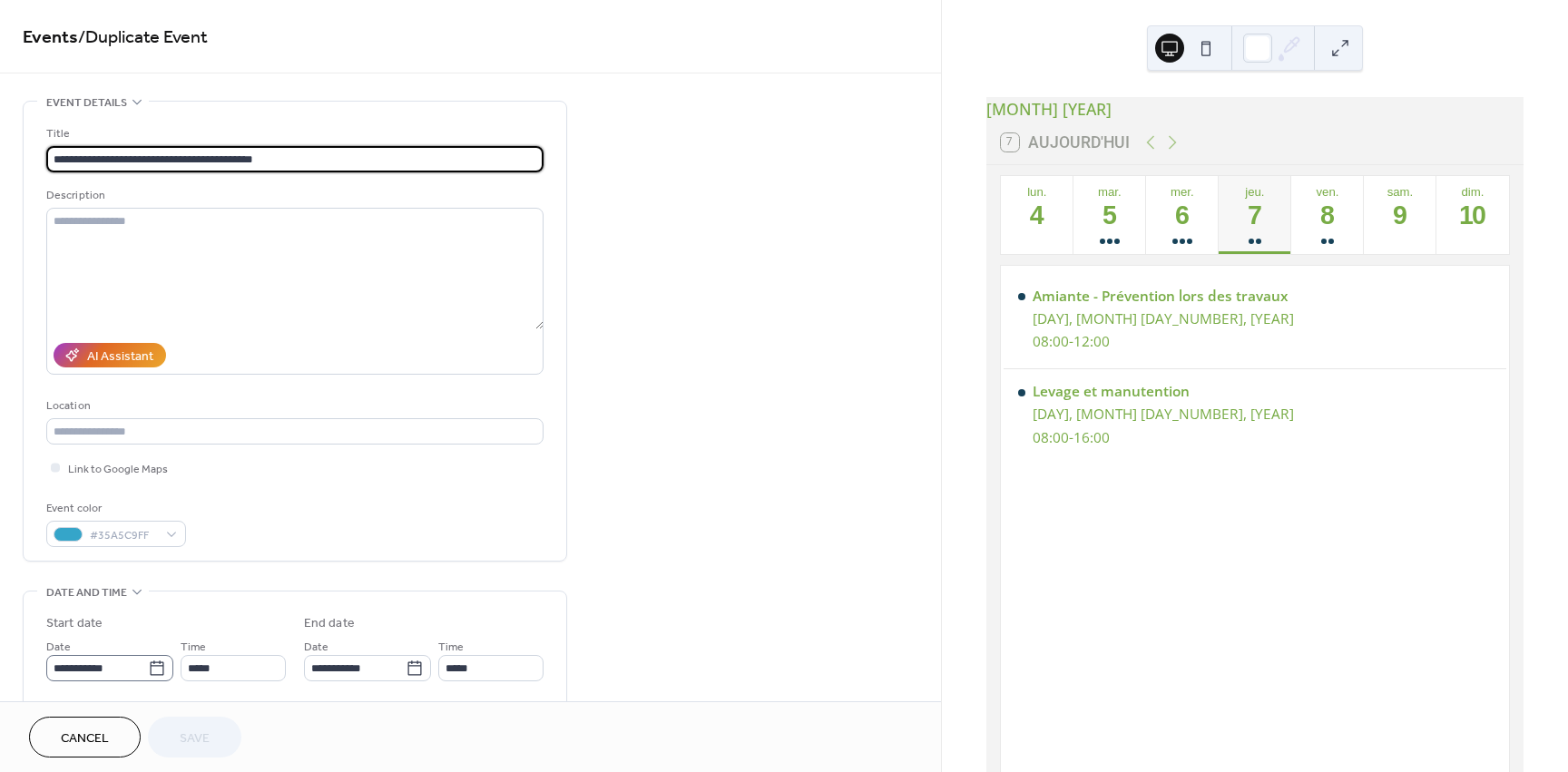 click on "**********" at bounding box center (110, 668) 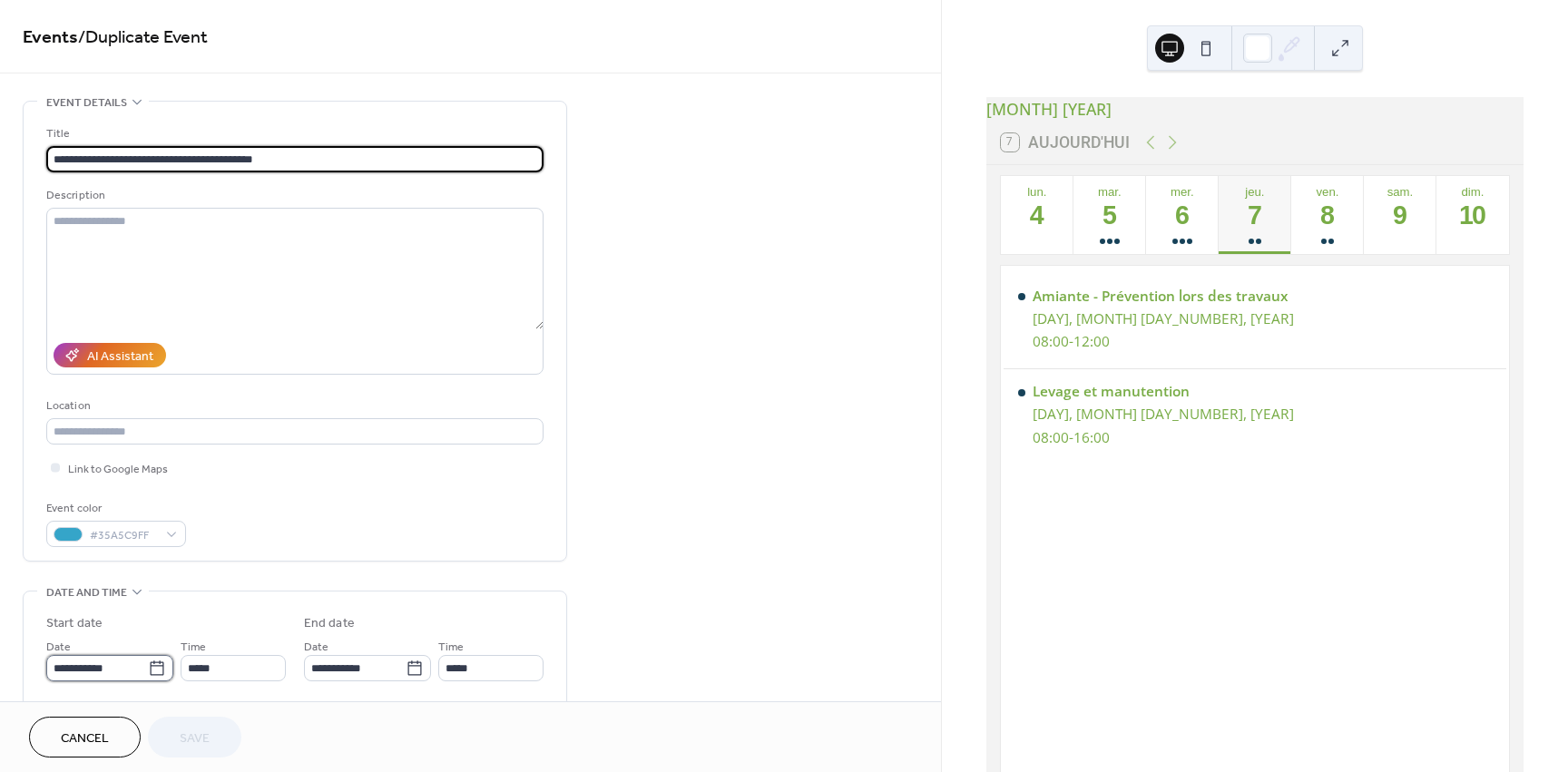 click on "**********" at bounding box center (97, 668) 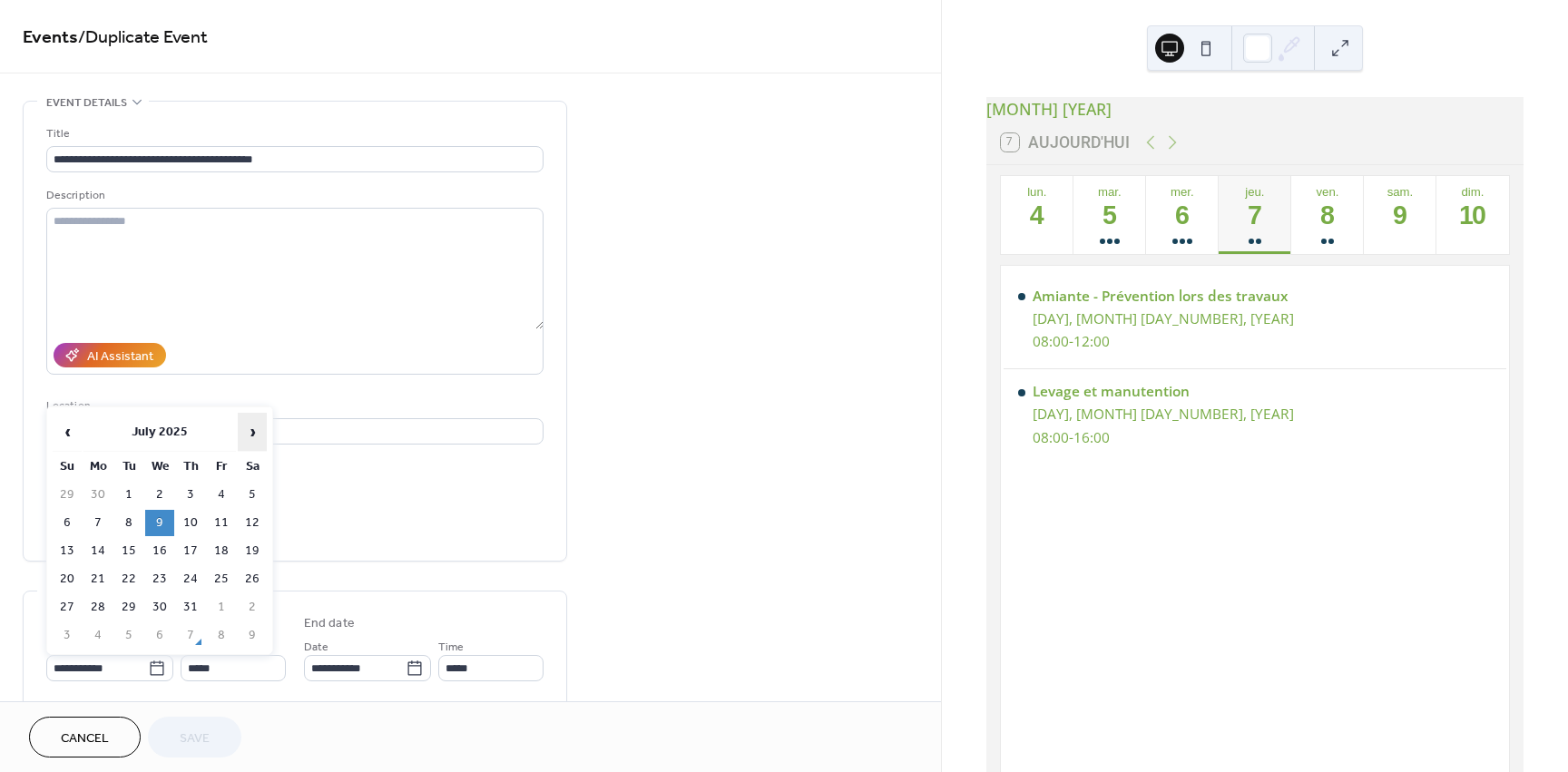 click on "›" at bounding box center (252, 432) 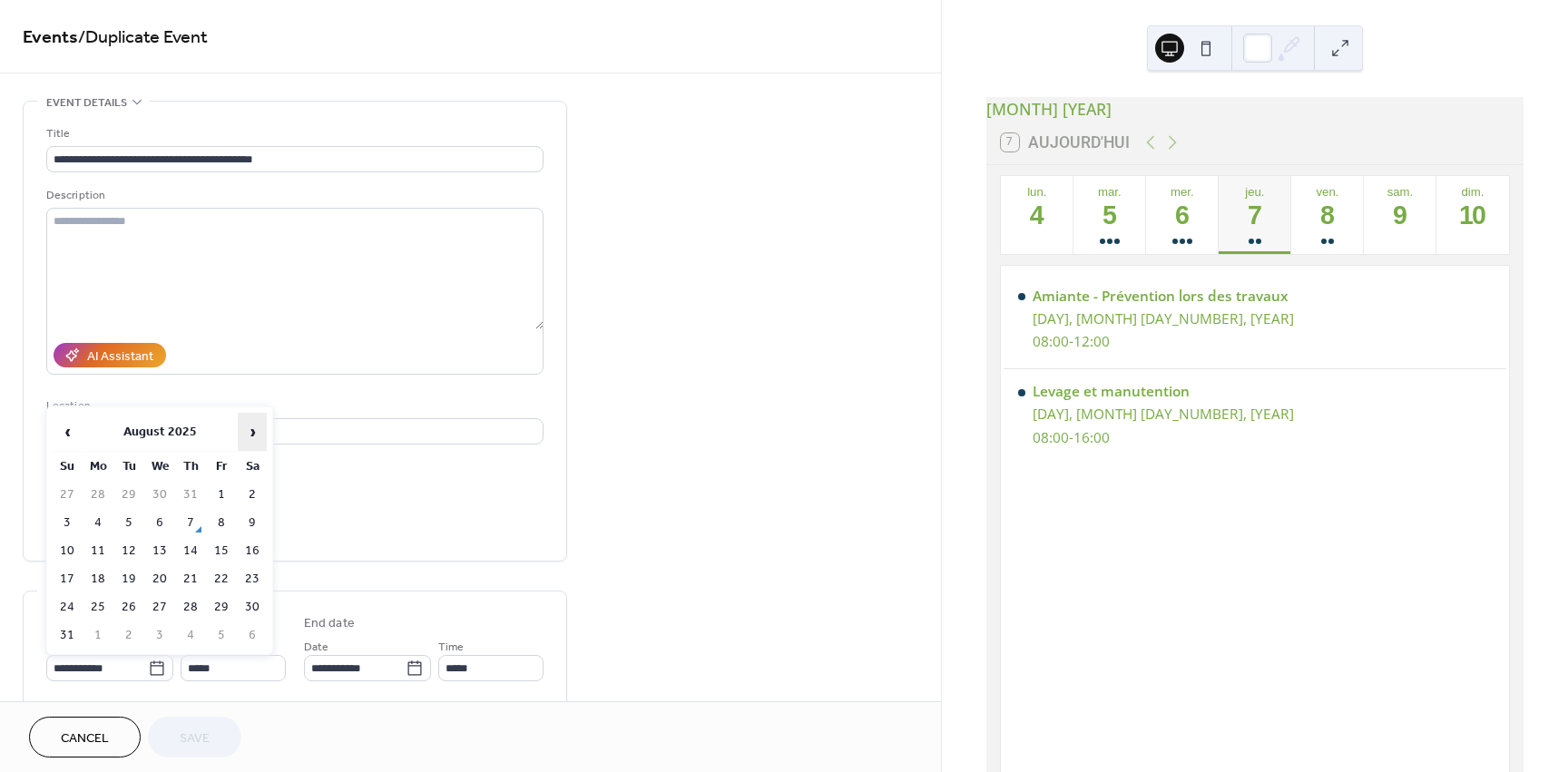 click on "›" at bounding box center [252, 432] 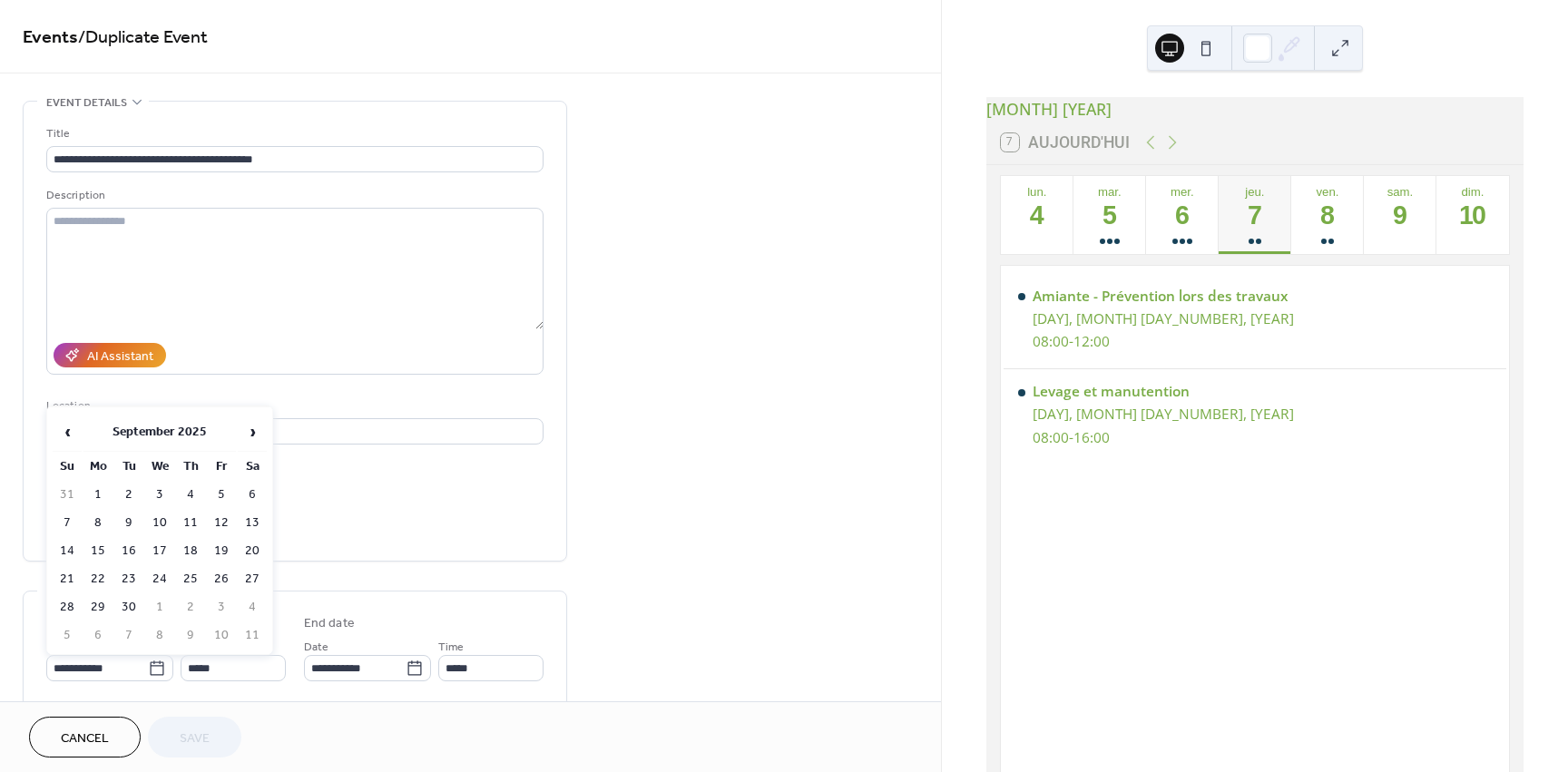 click on "25" at bounding box center [191, 579] 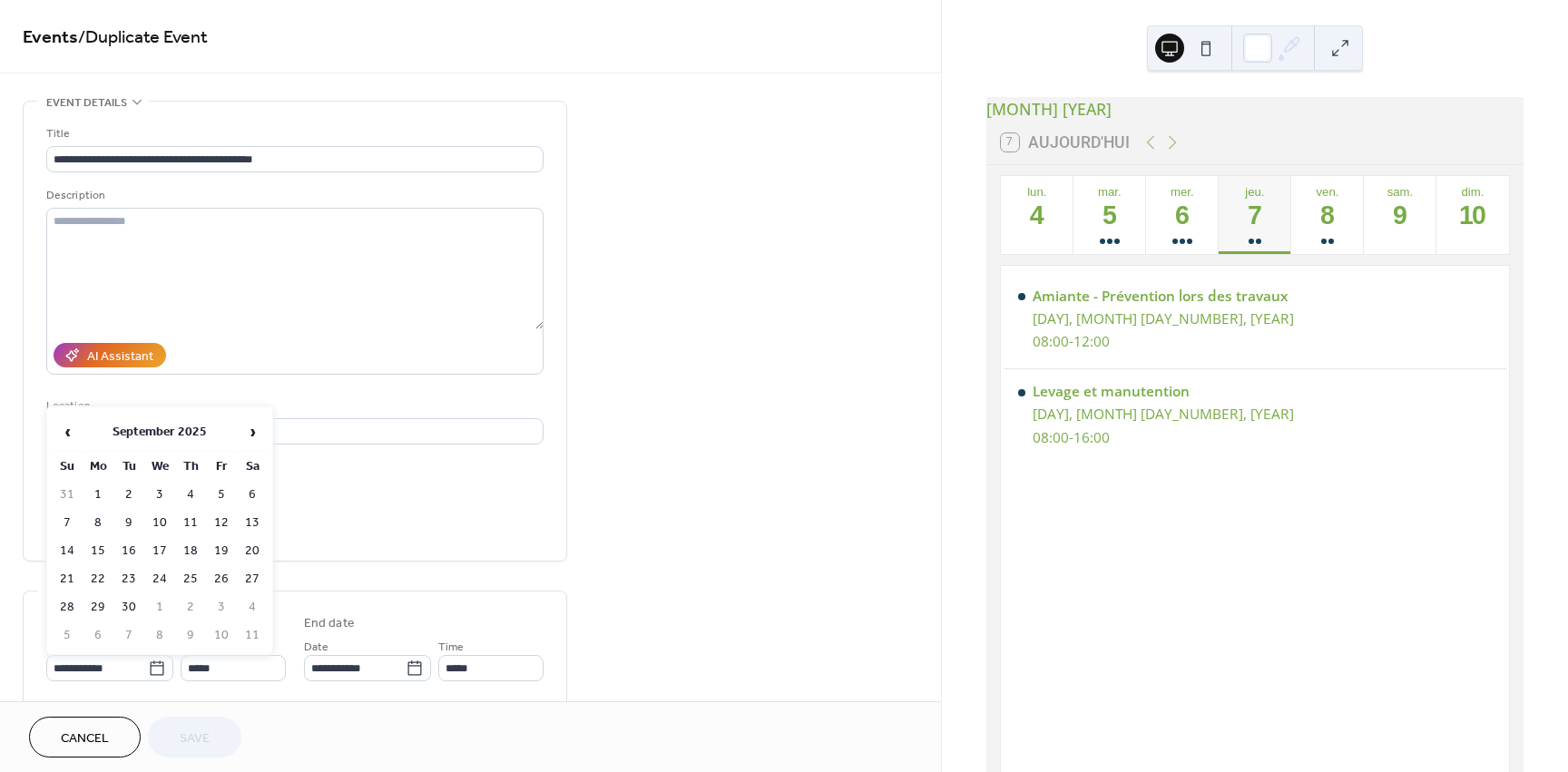 type on "**********" 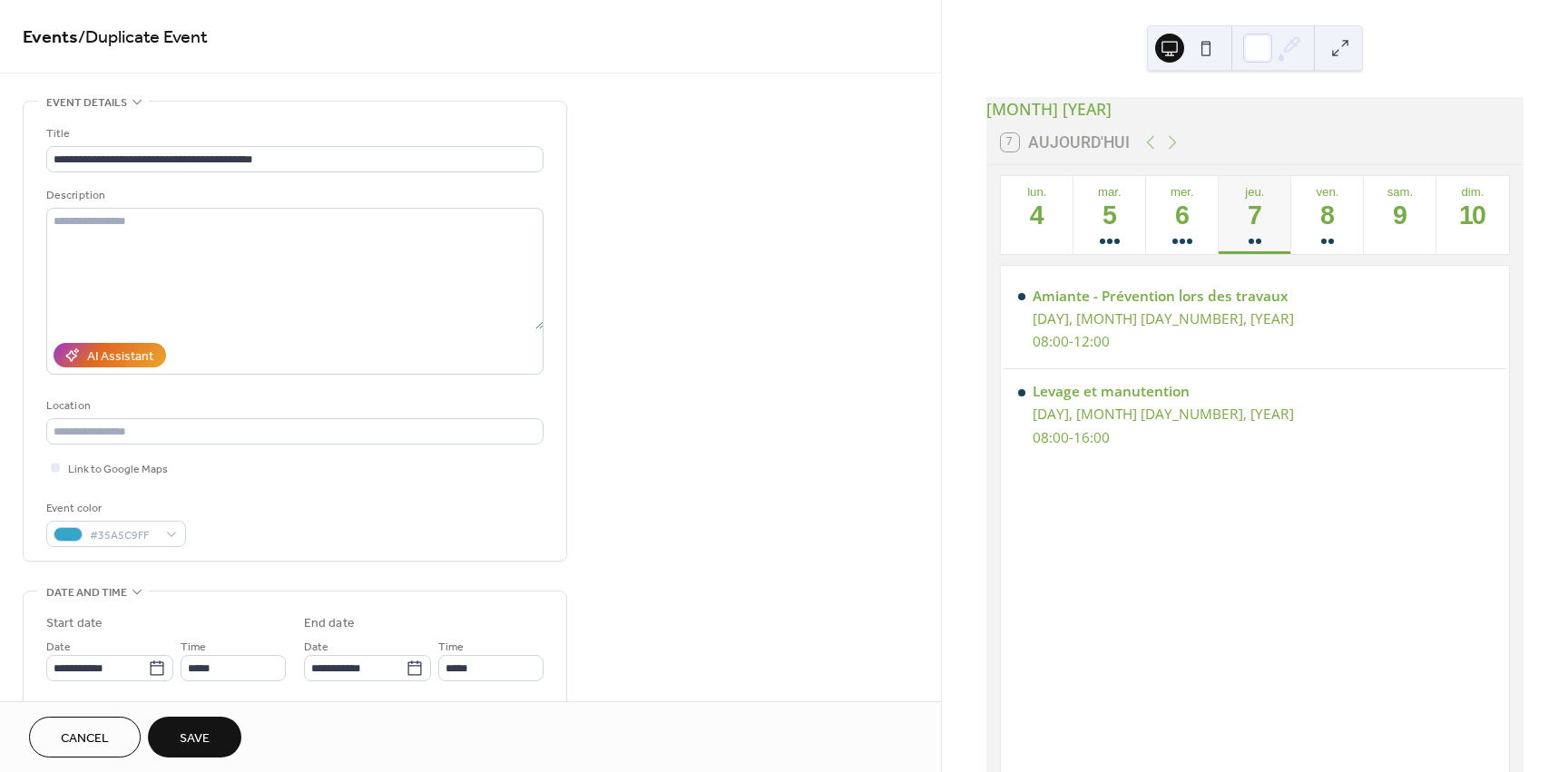 click on "Save" at bounding box center (194, 738) 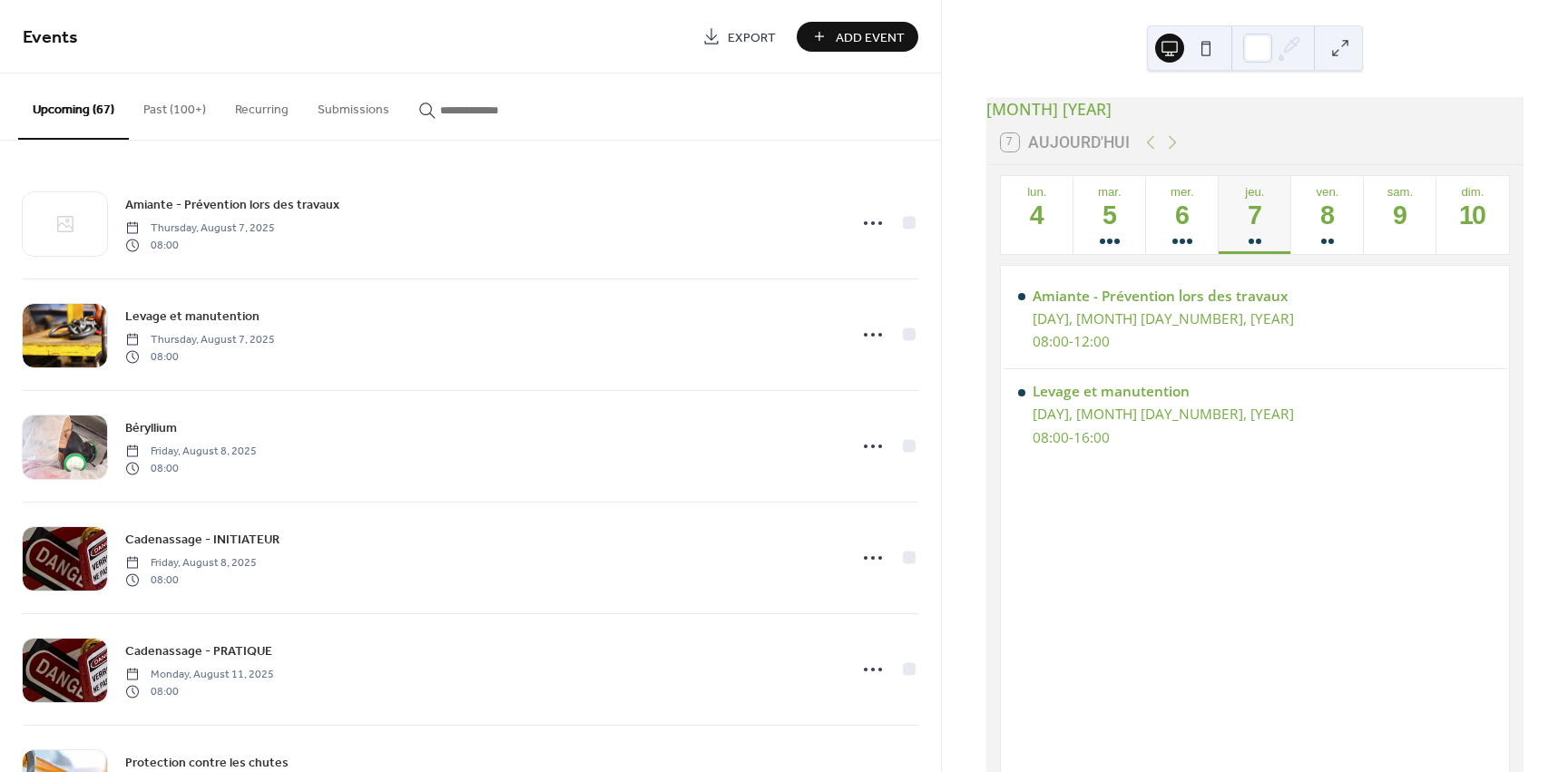 click on "Past (100+)" at bounding box center (174, 105) 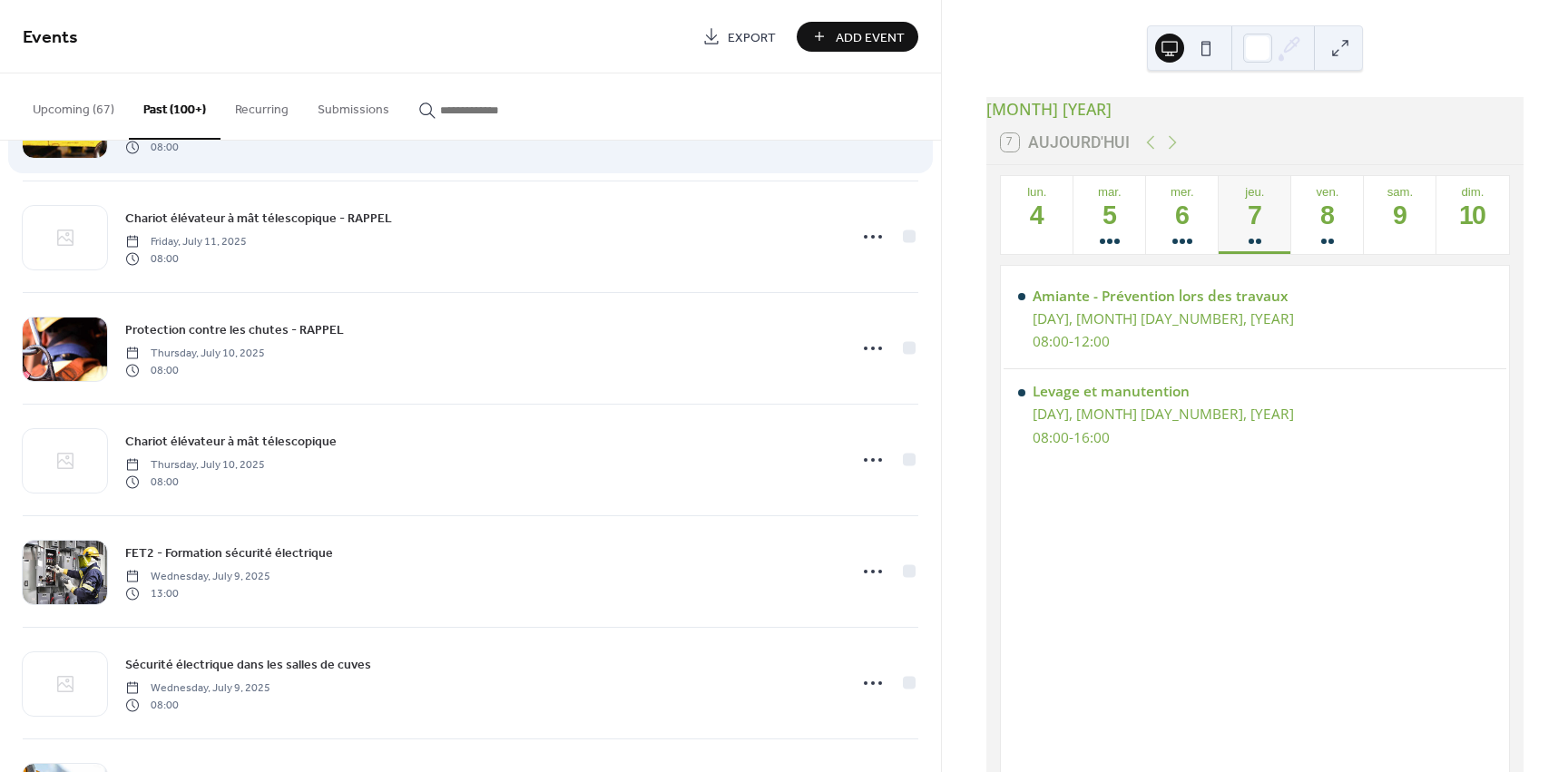 scroll, scrollTop: 1996, scrollLeft: 0, axis: vertical 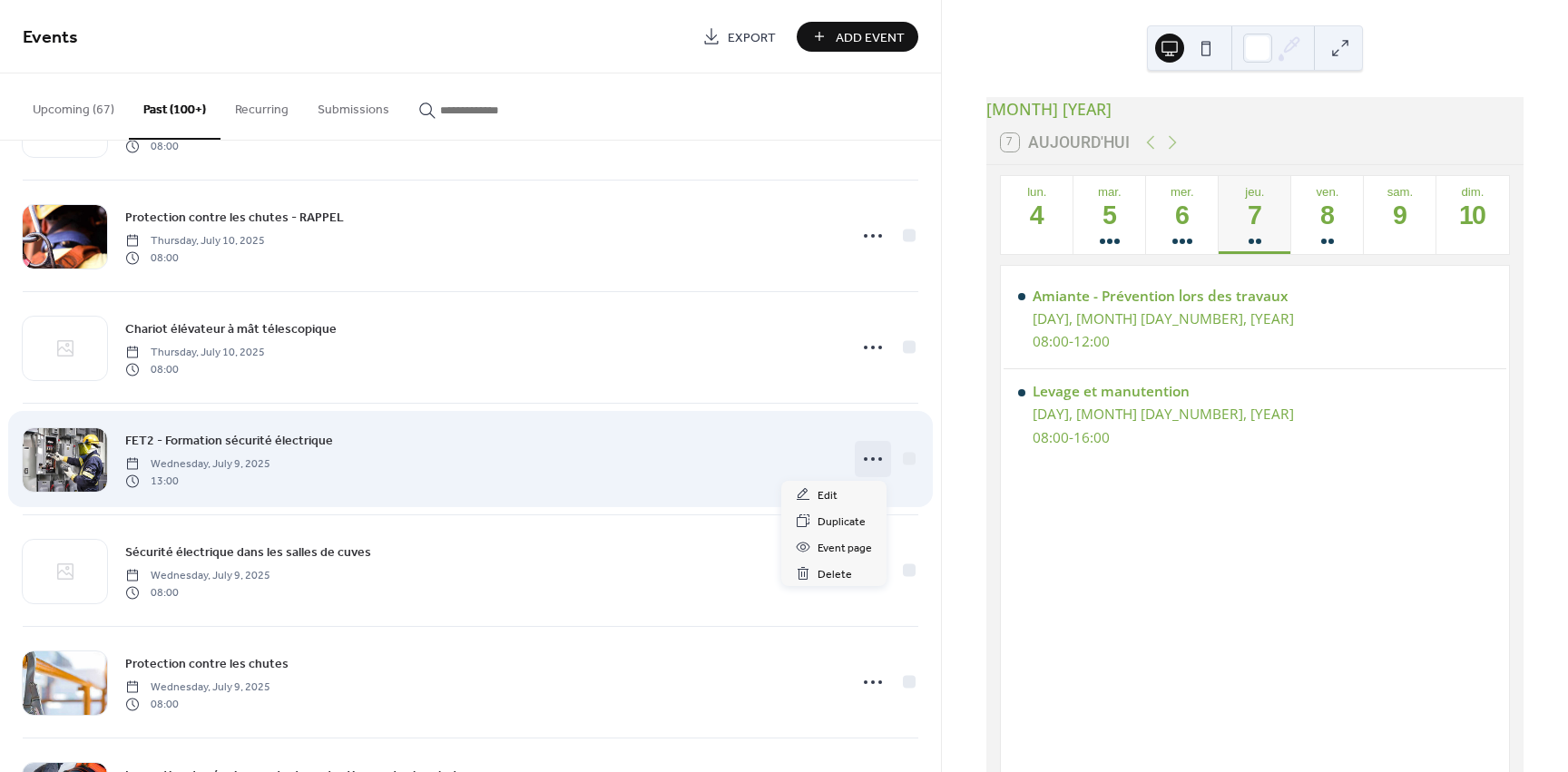 click 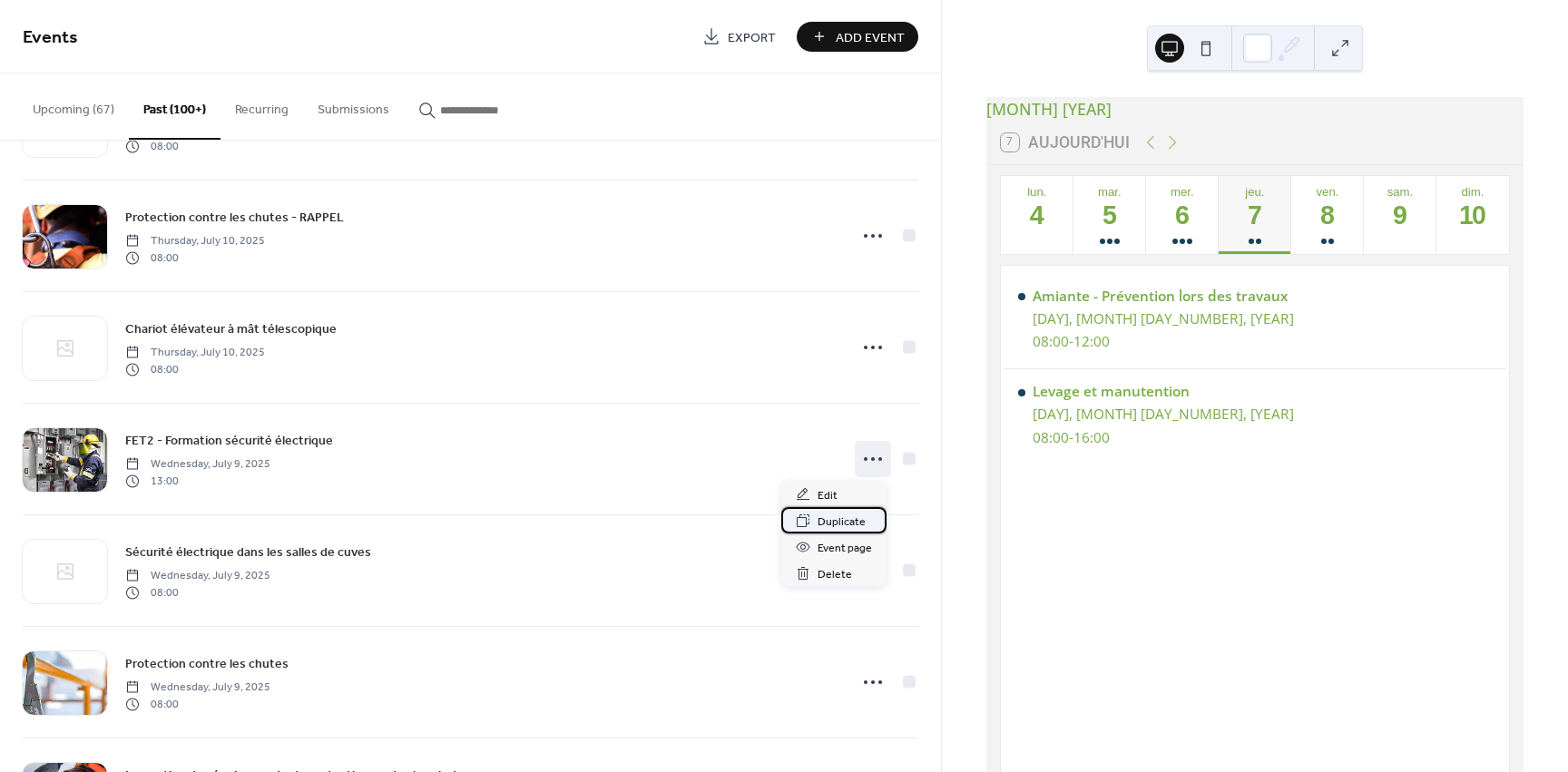 click on "Duplicate" at bounding box center (841, 522) 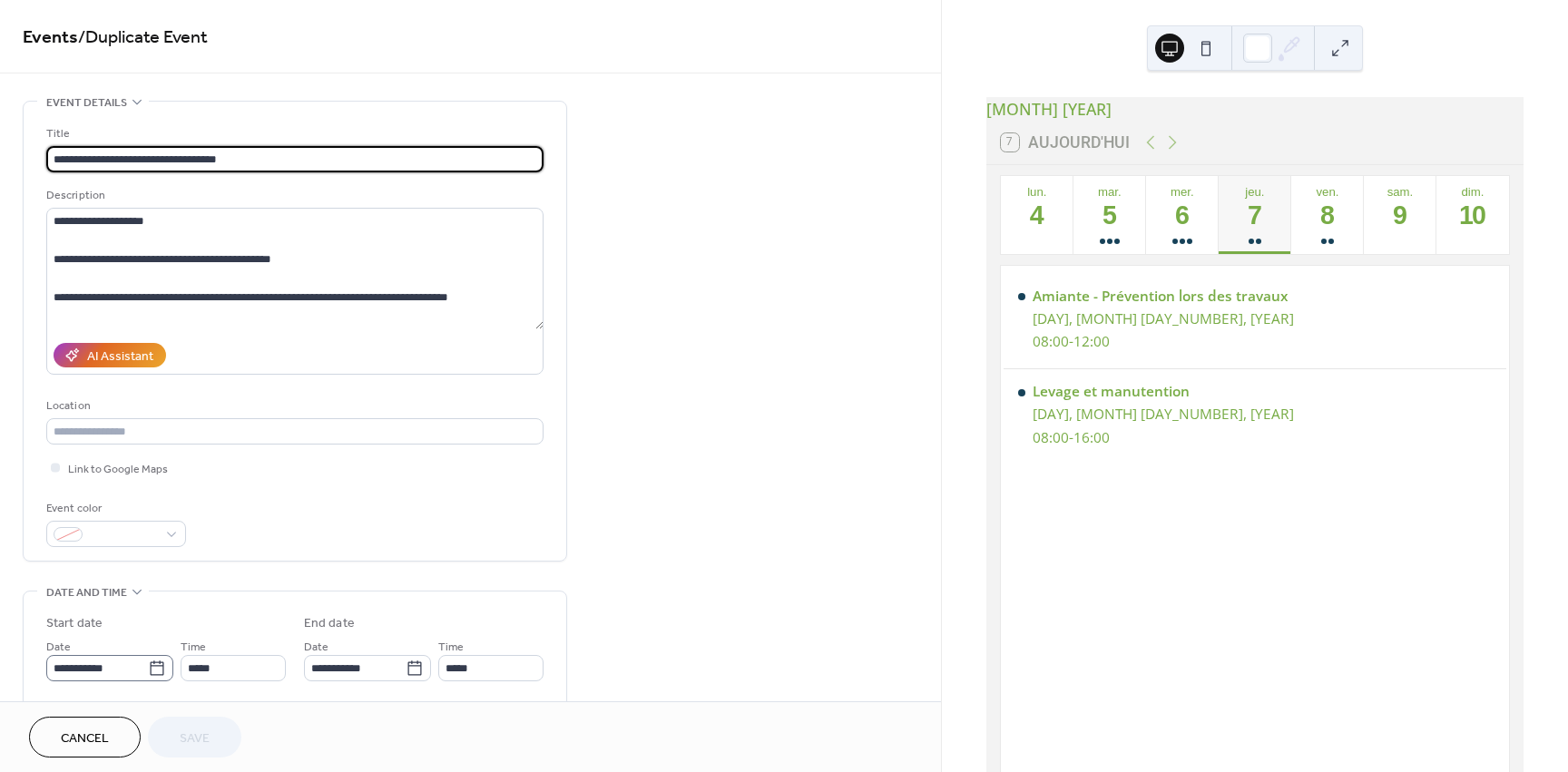 click 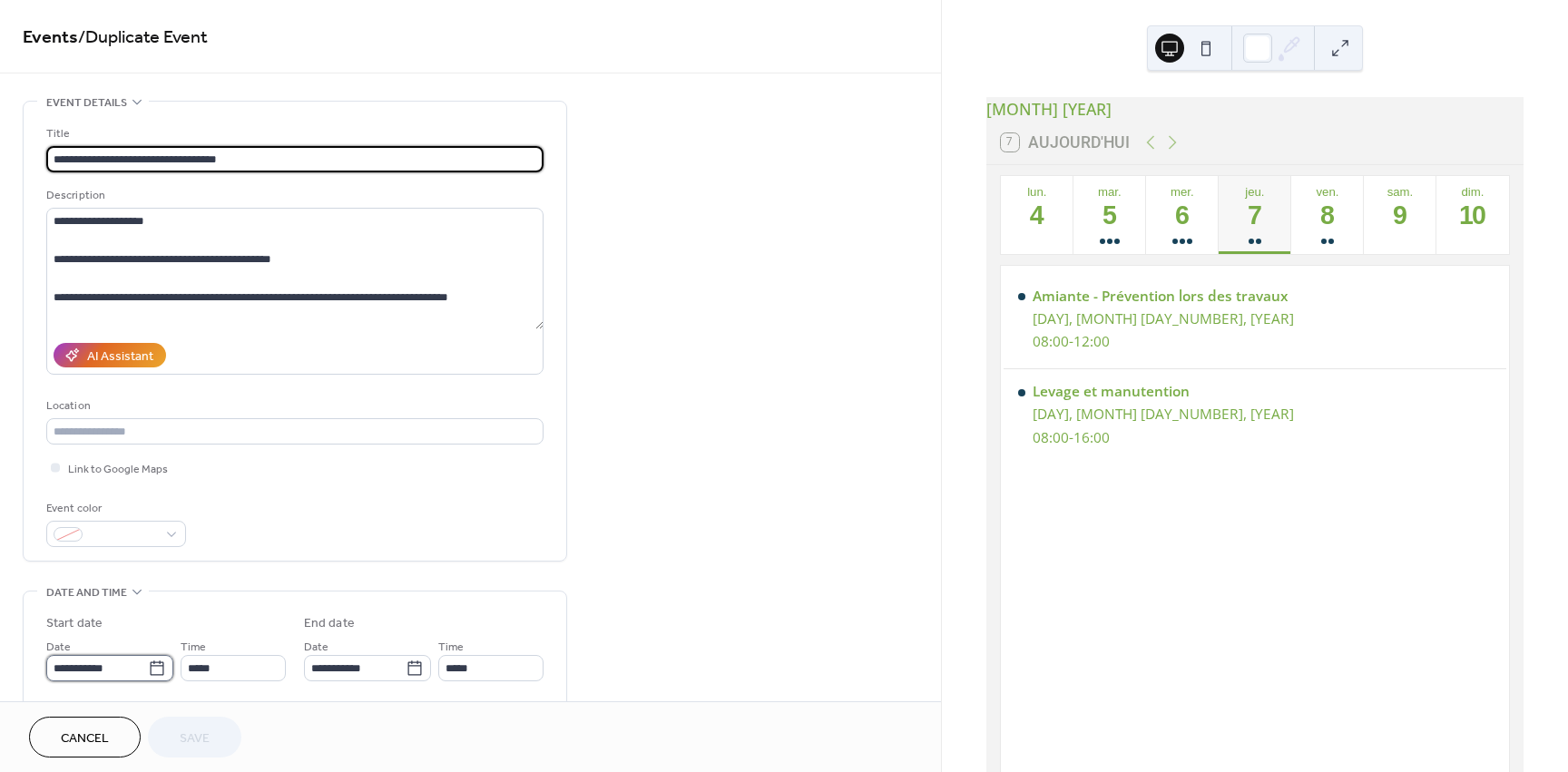 click on "**********" at bounding box center (97, 668) 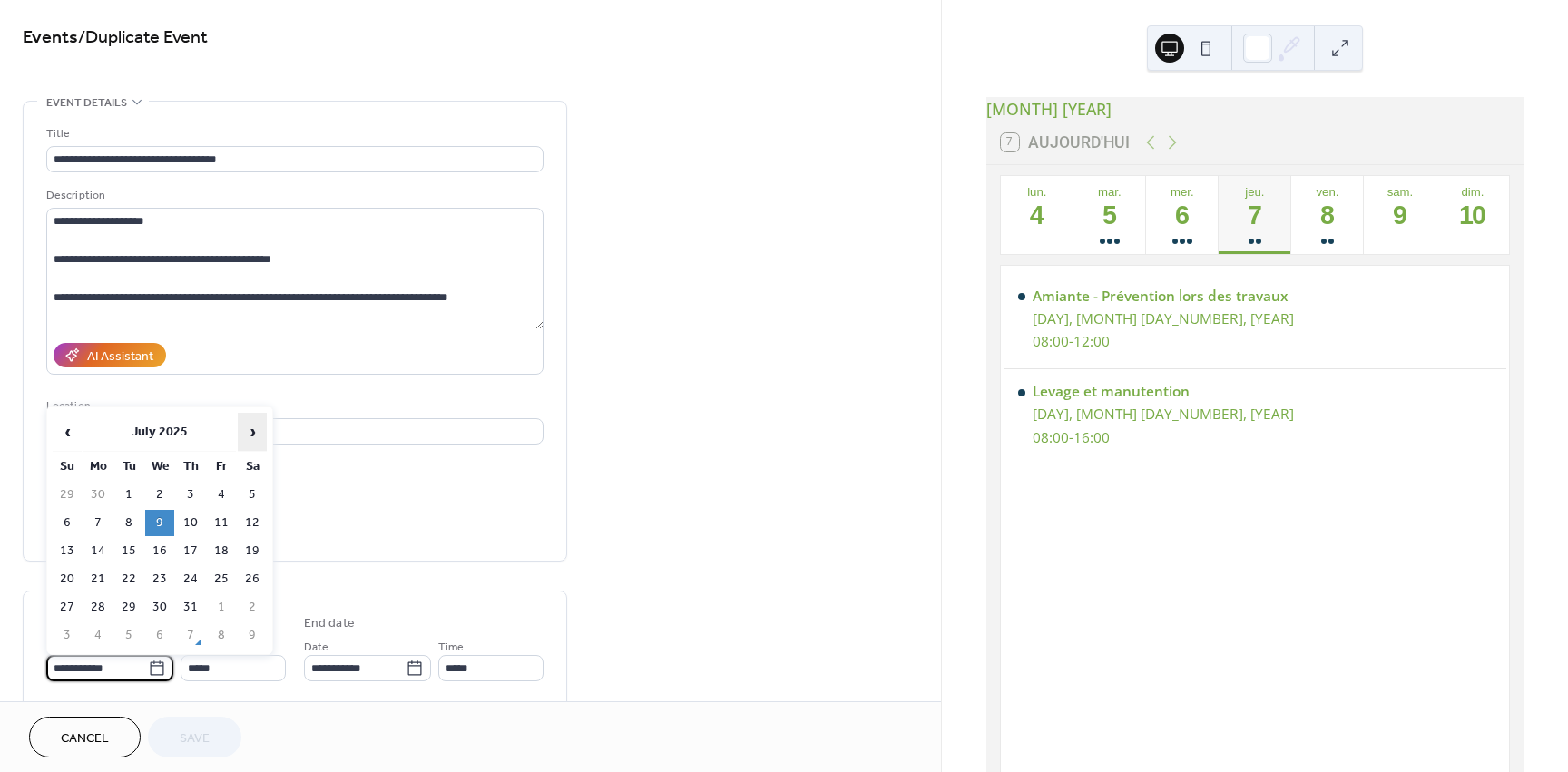 click on "›" at bounding box center (252, 432) 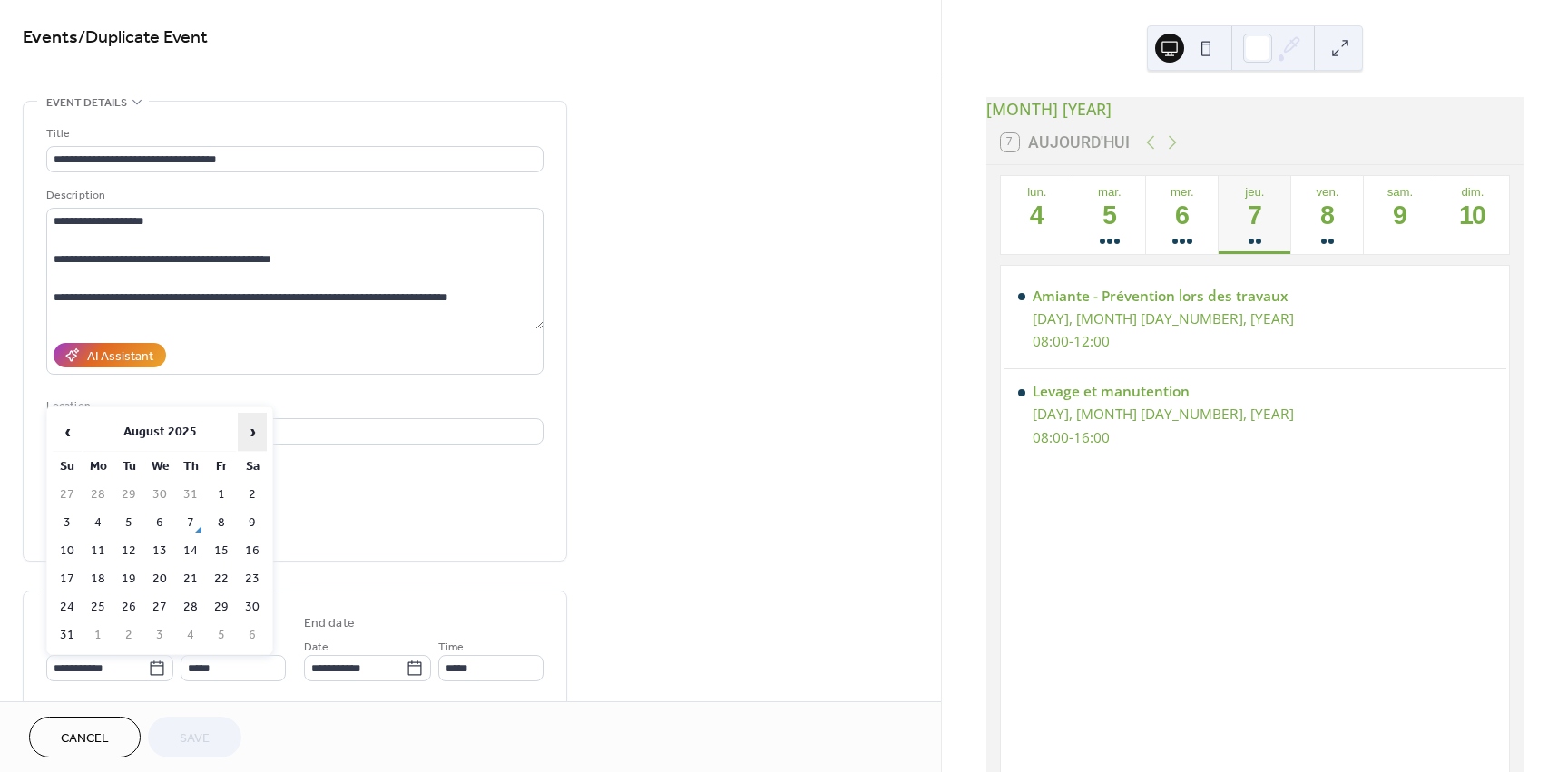 click on "›" at bounding box center [252, 432] 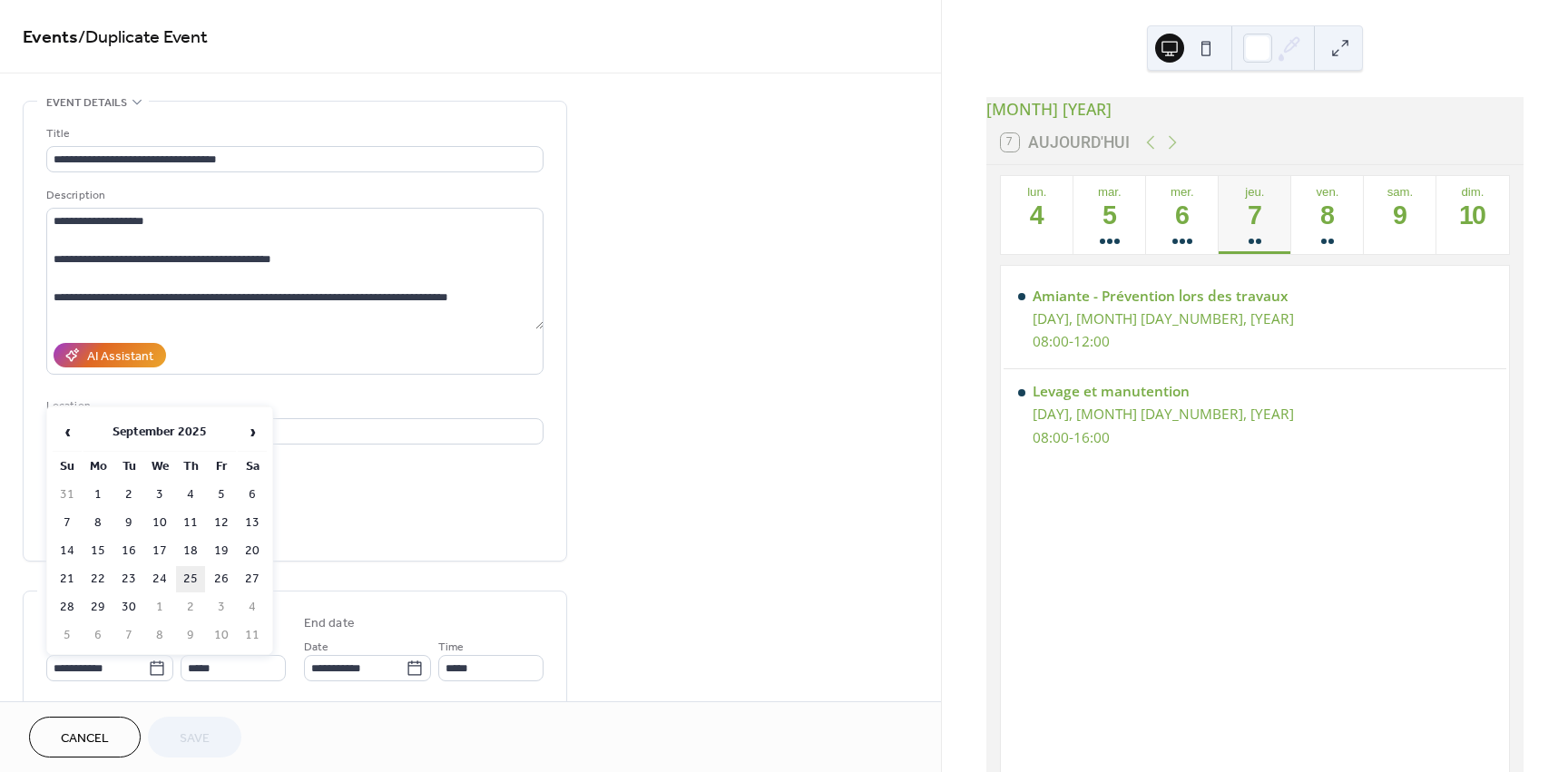 click on "25" at bounding box center [191, 579] 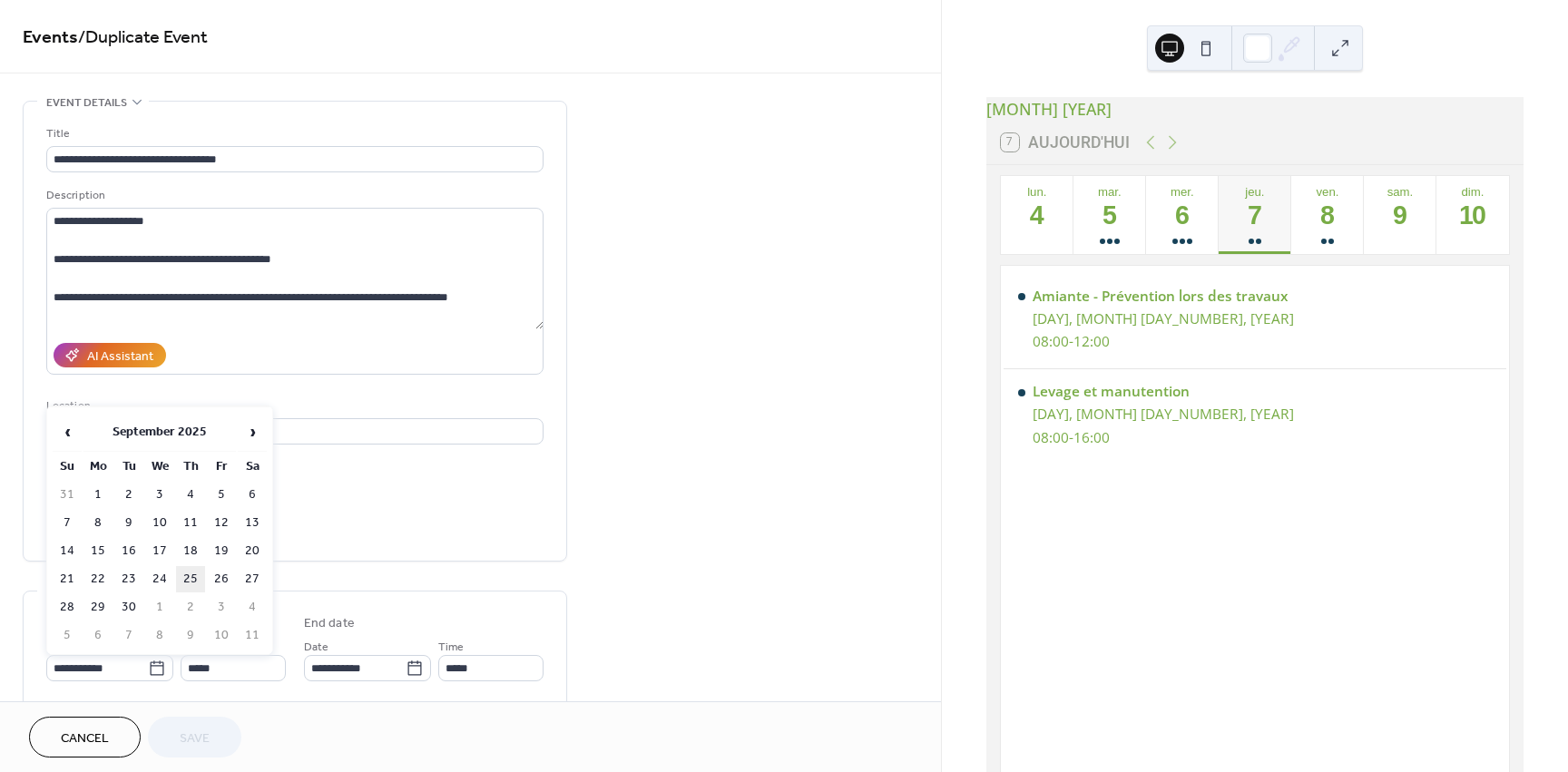 type on "**********" 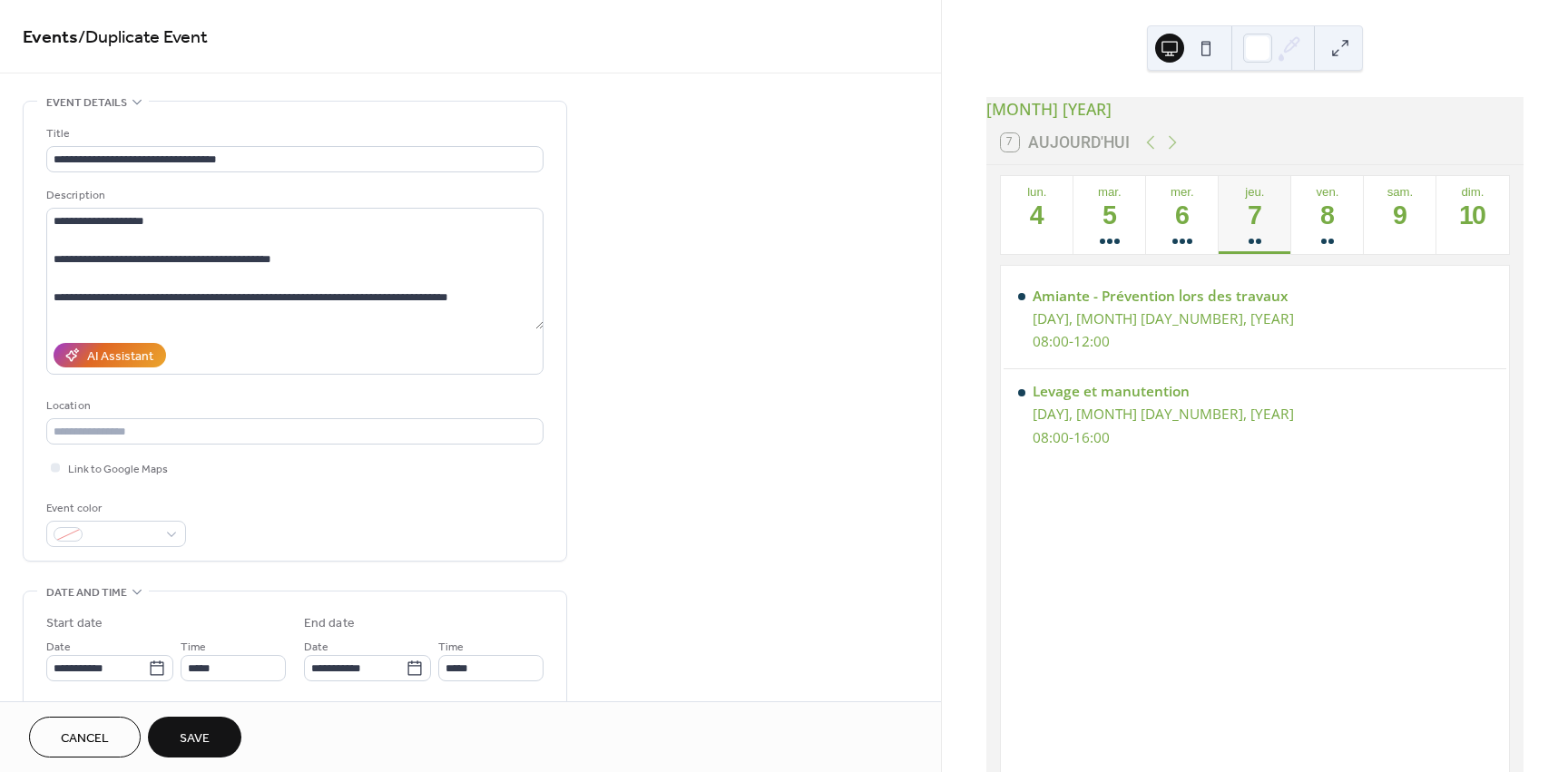 click on "Save" at bounding box center [194, 738] 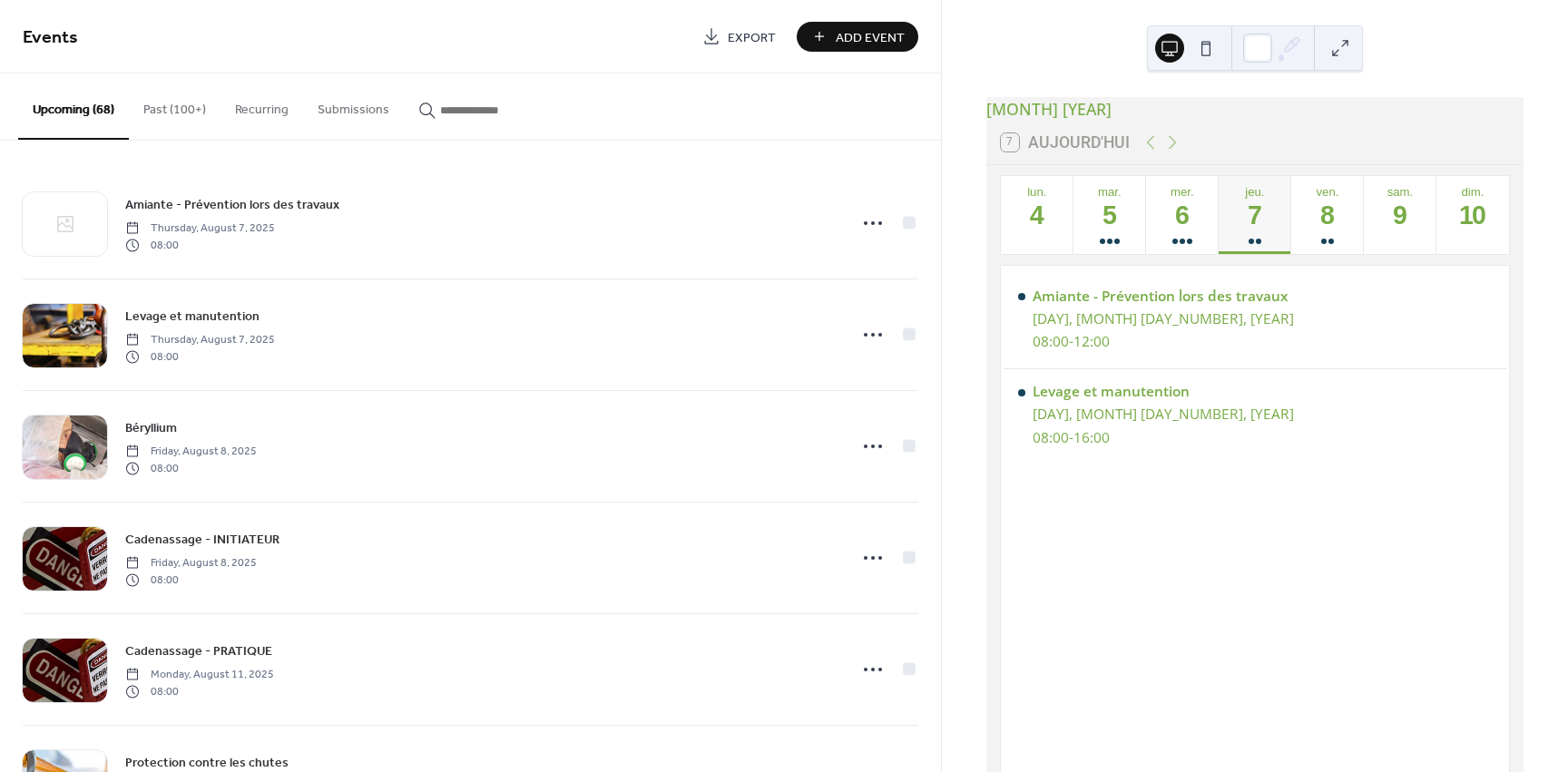 click on "Past (100+)" at bounding box center (174, 105) 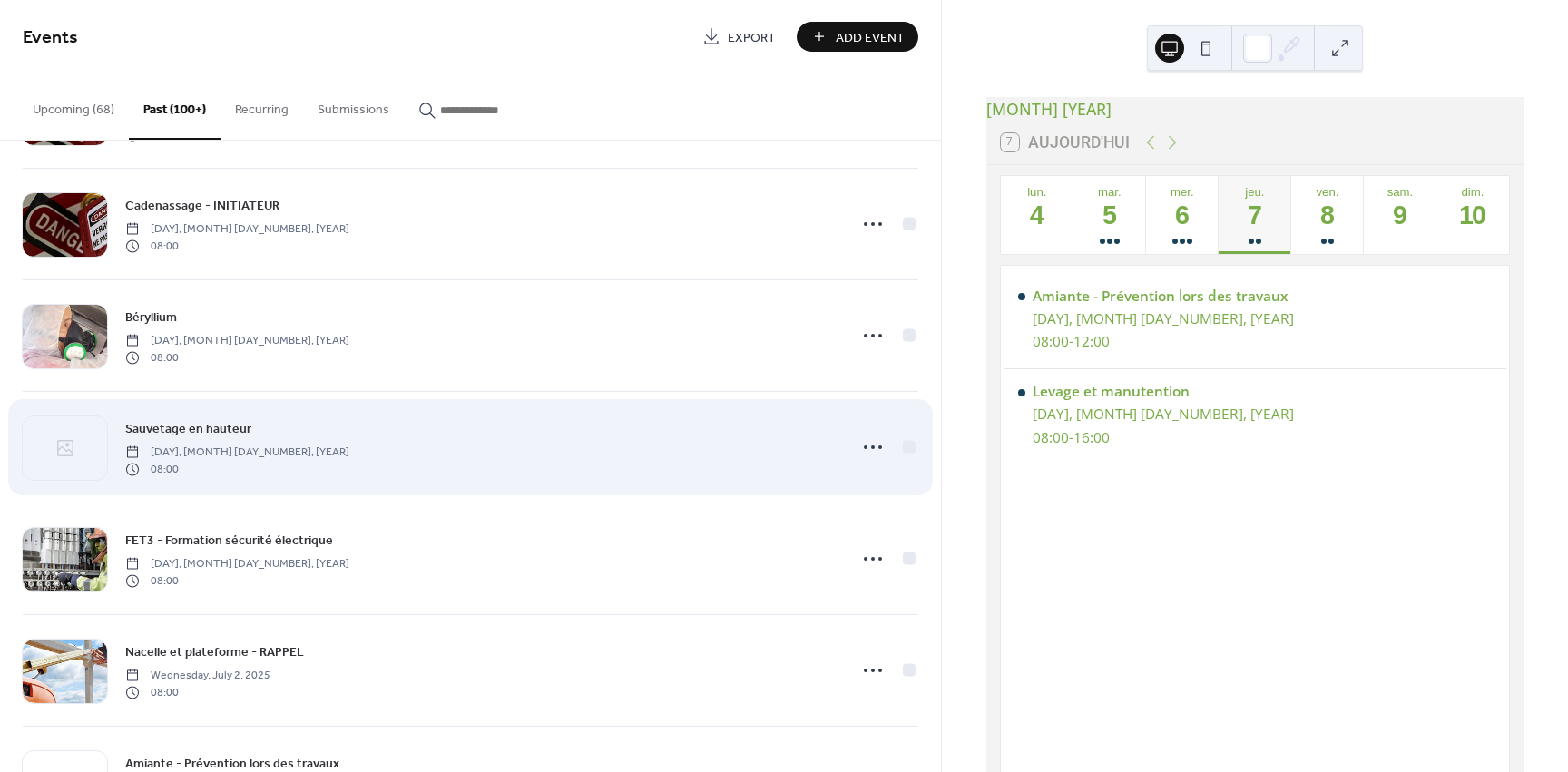 scroll, scrollTop: 3042, scrollLeft: 0, axis: vertical 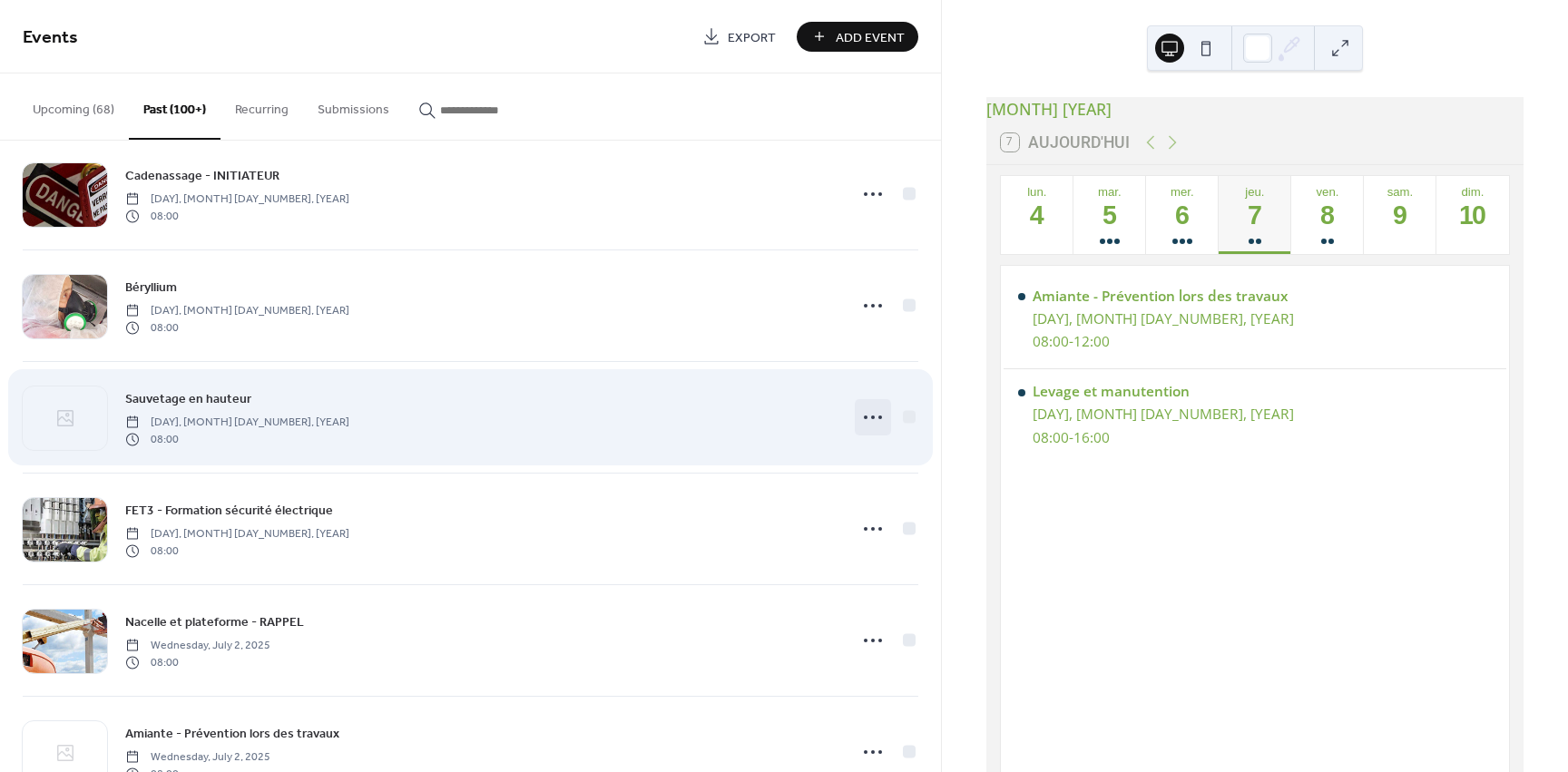 click 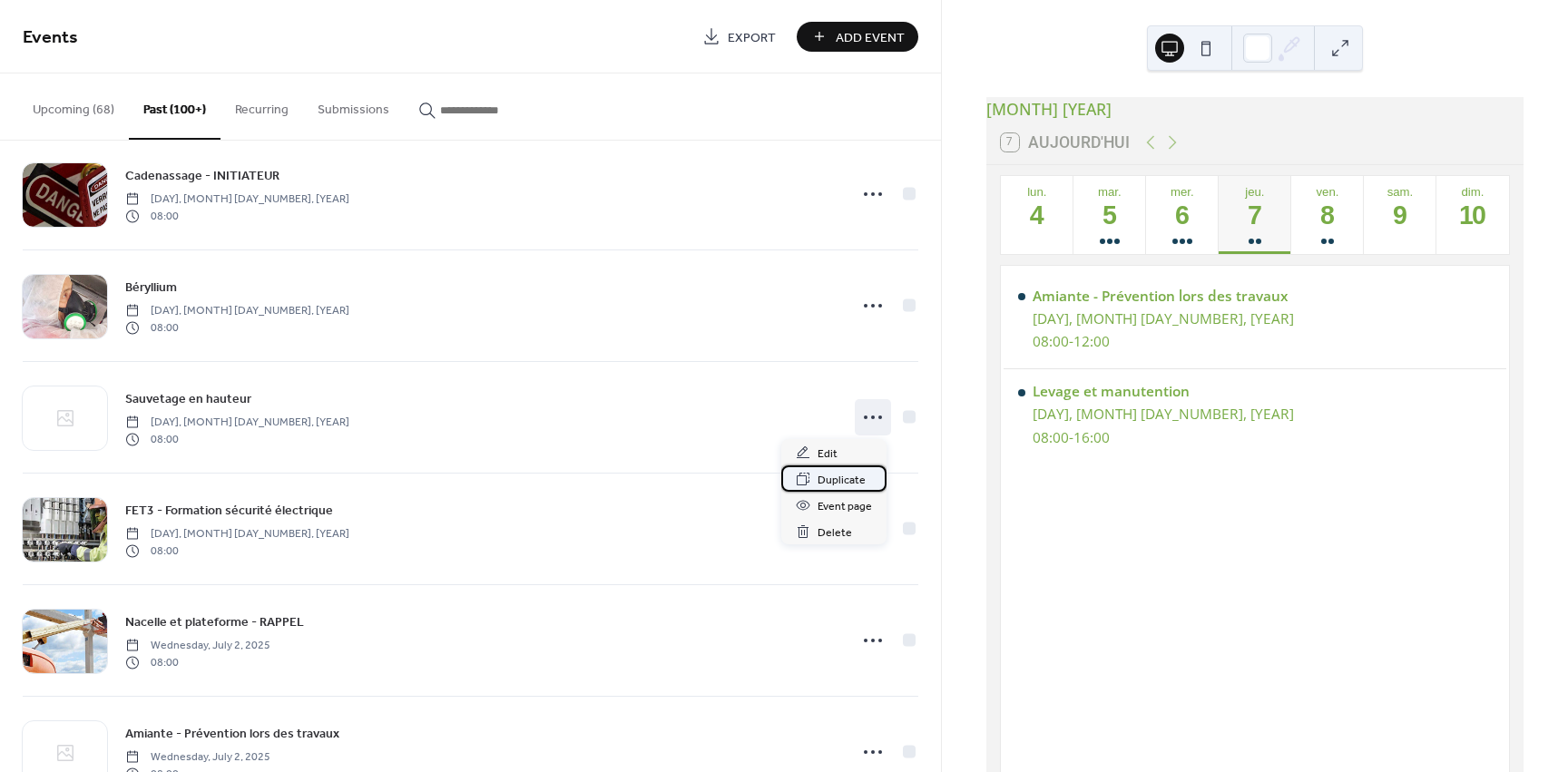 click on "Duplicate" at bounding box center (841, 480) 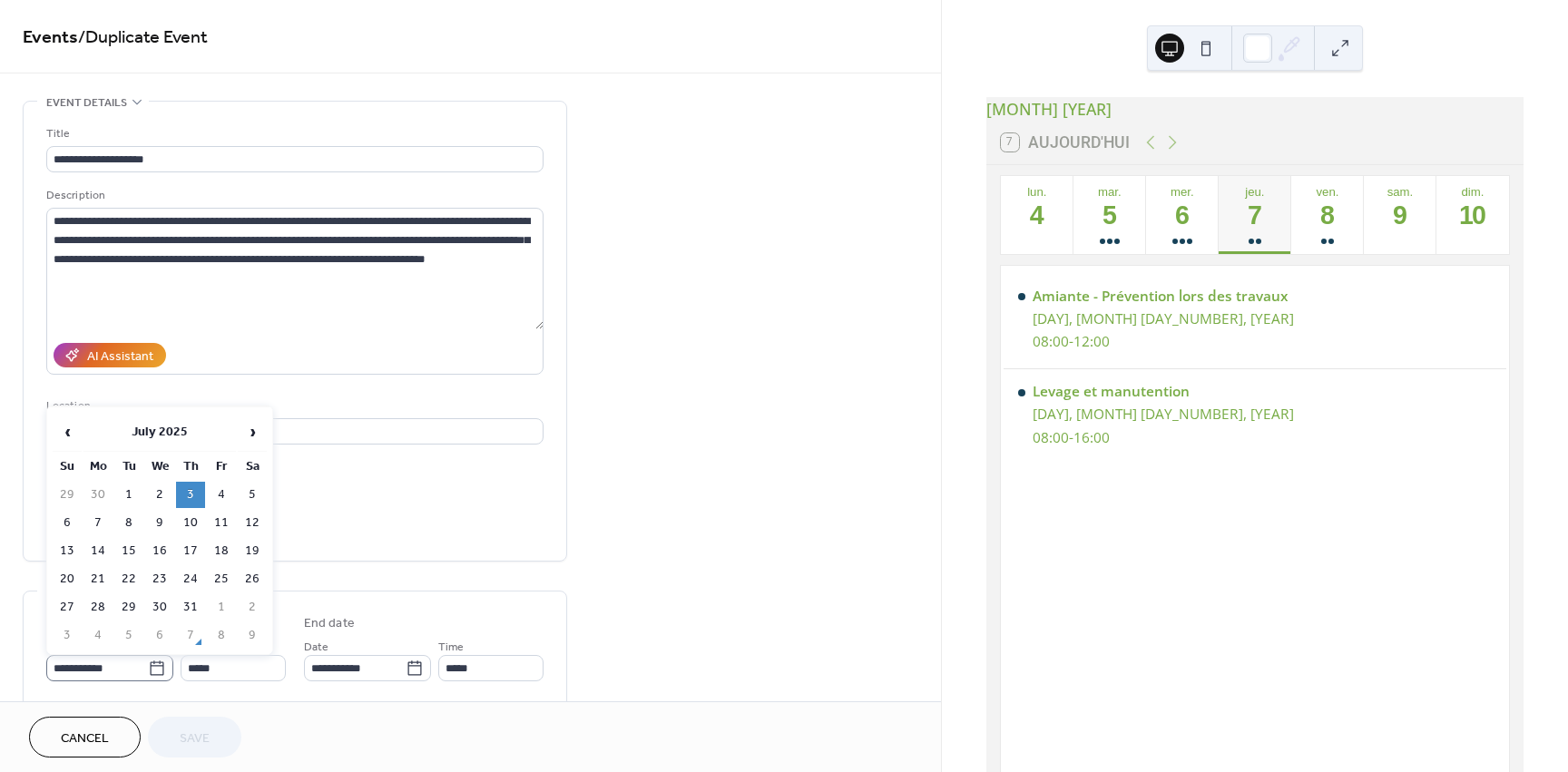 click 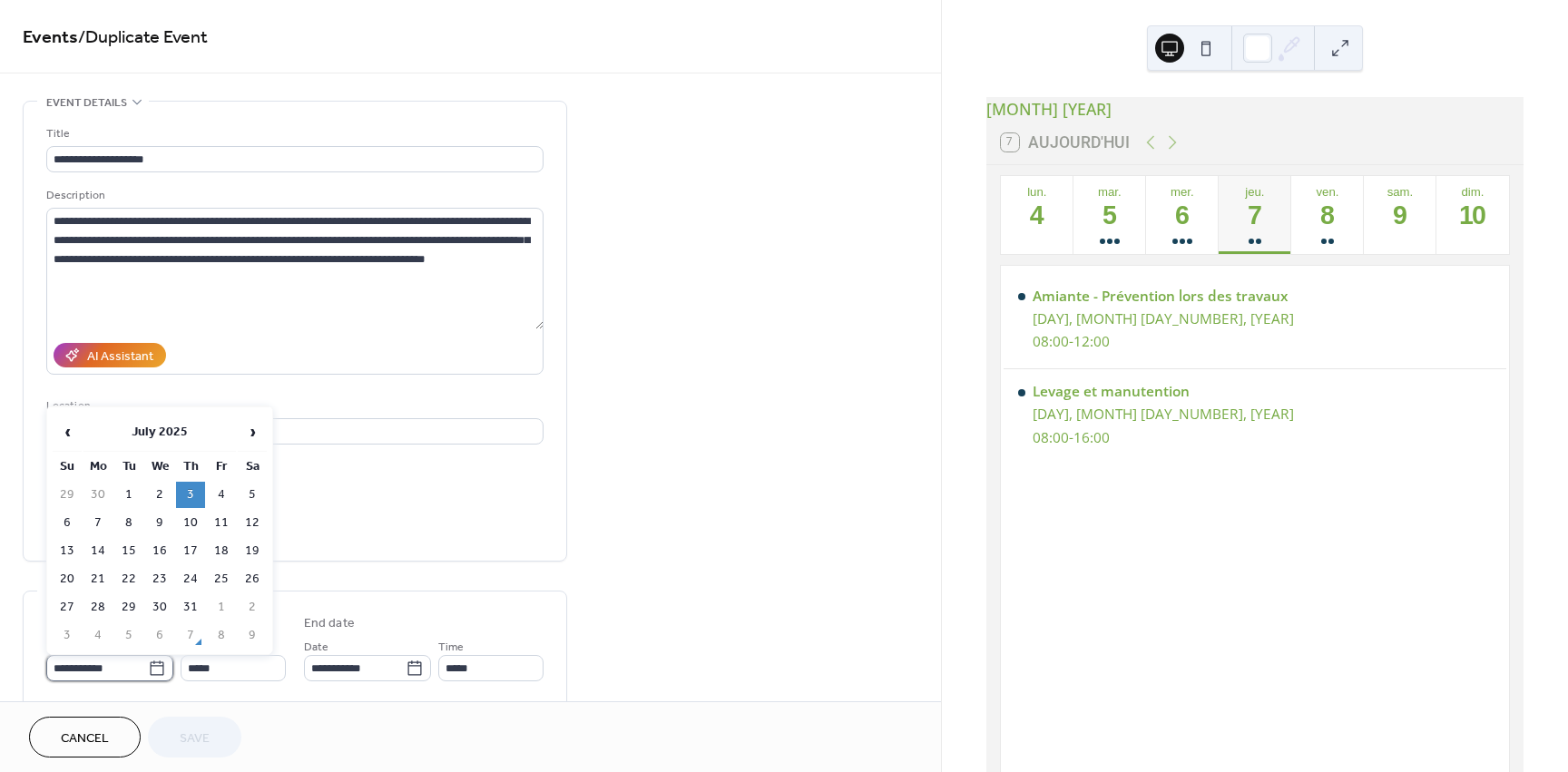 click on "**********" at bounding box center (97, 668) 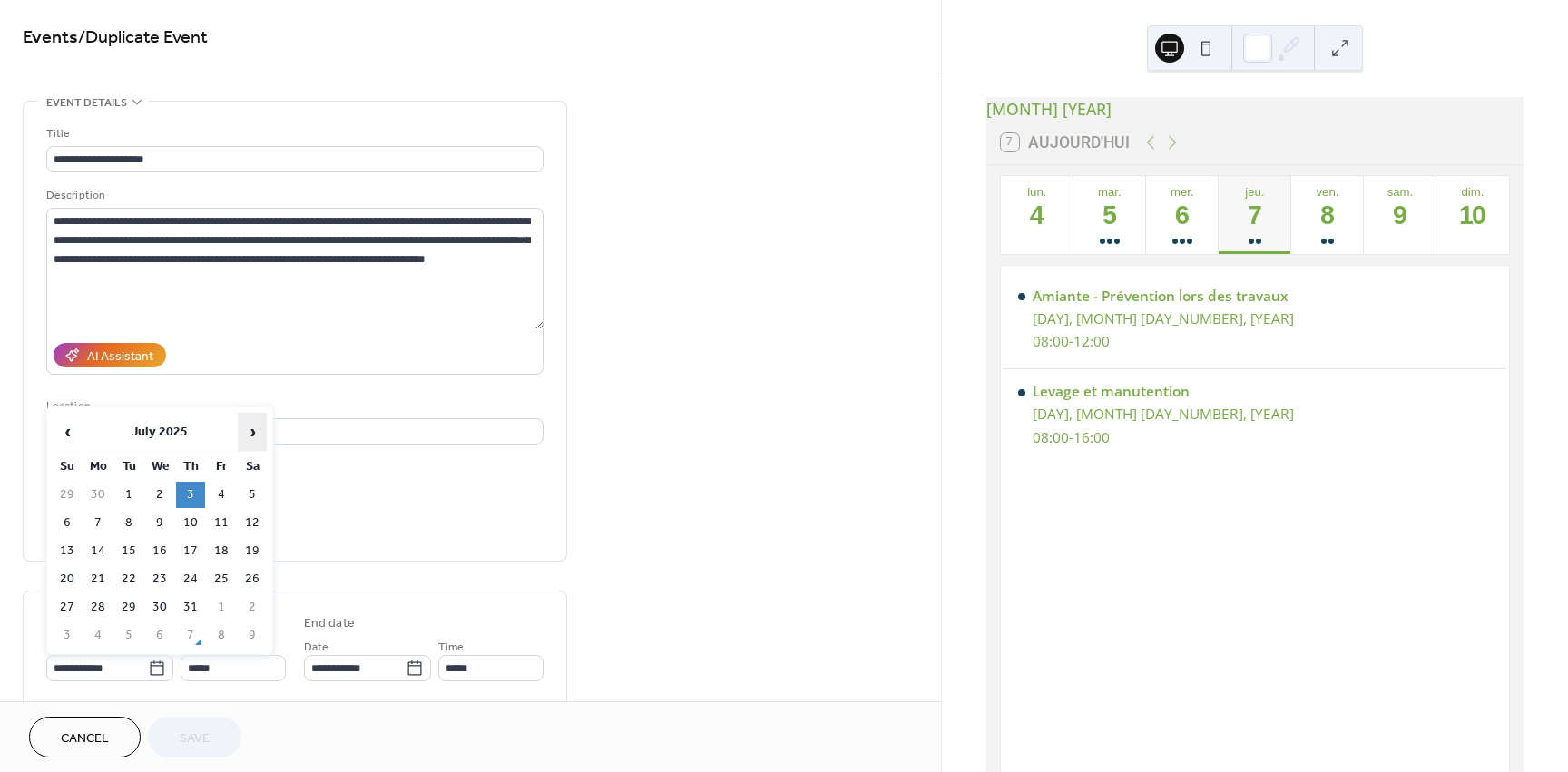 click on "›" at bounding box center [252, 432] 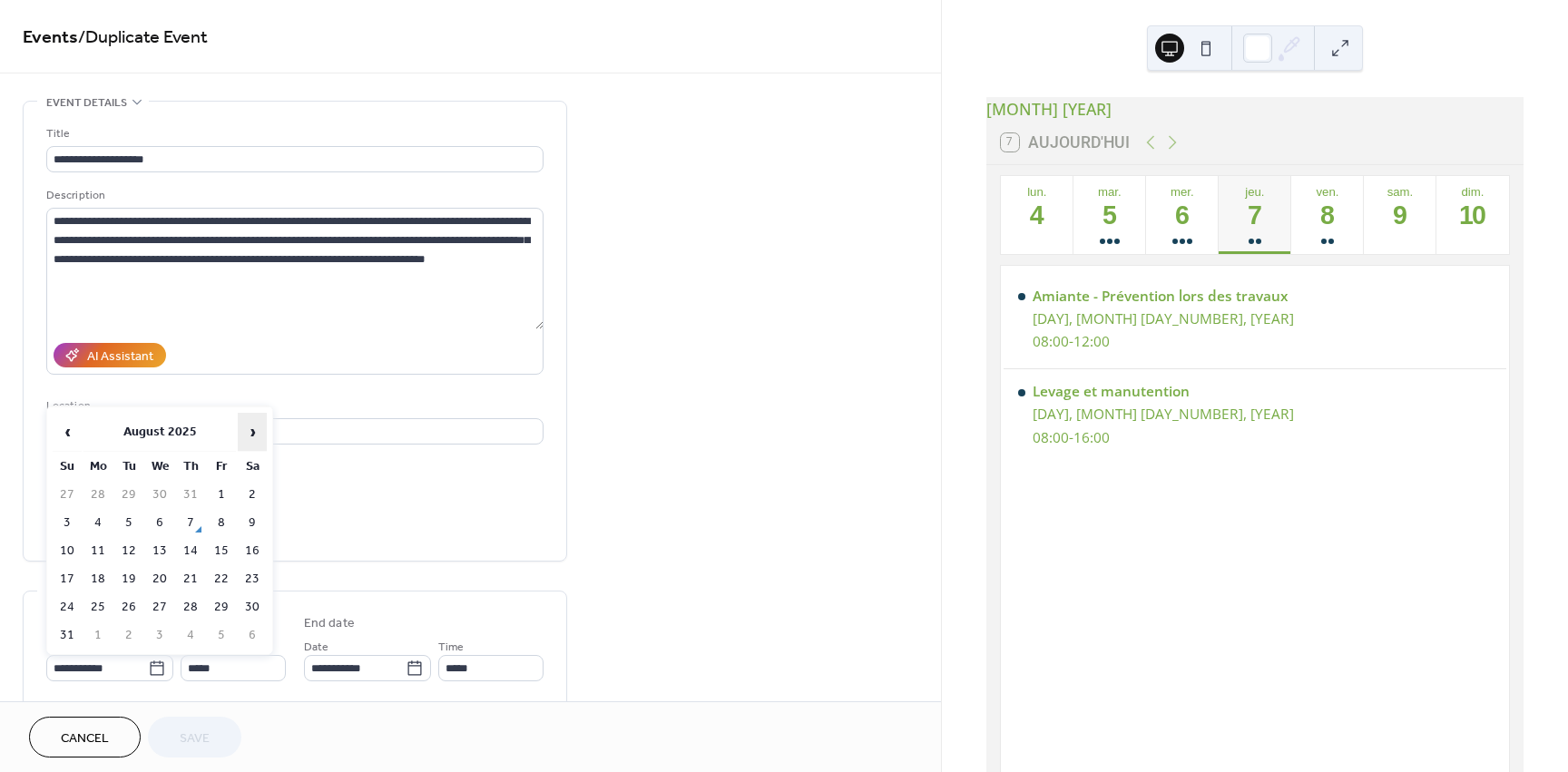 click on "›" at bounding box center (252, 432) 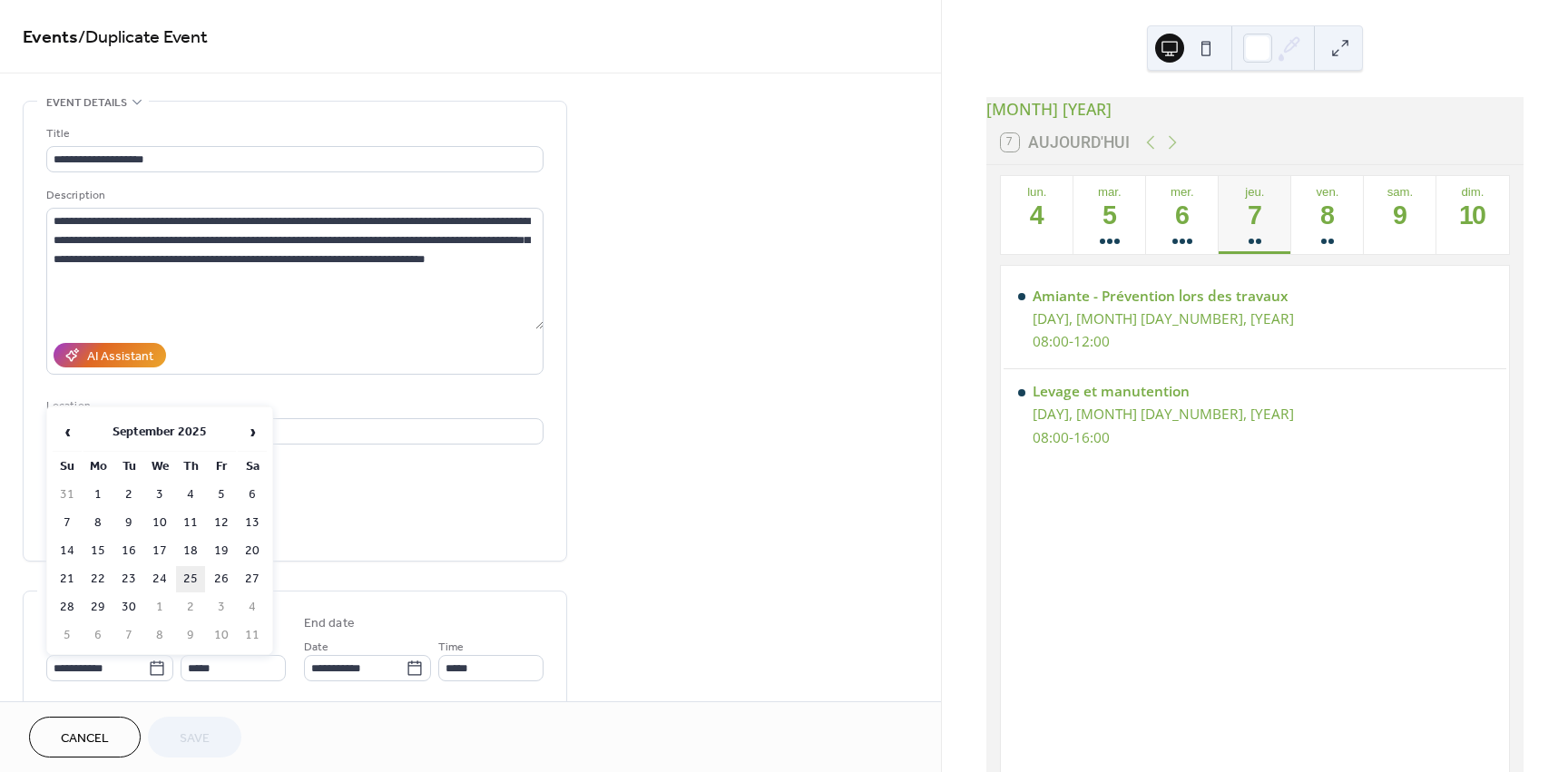click on "25" at bounding box center [191, 579] 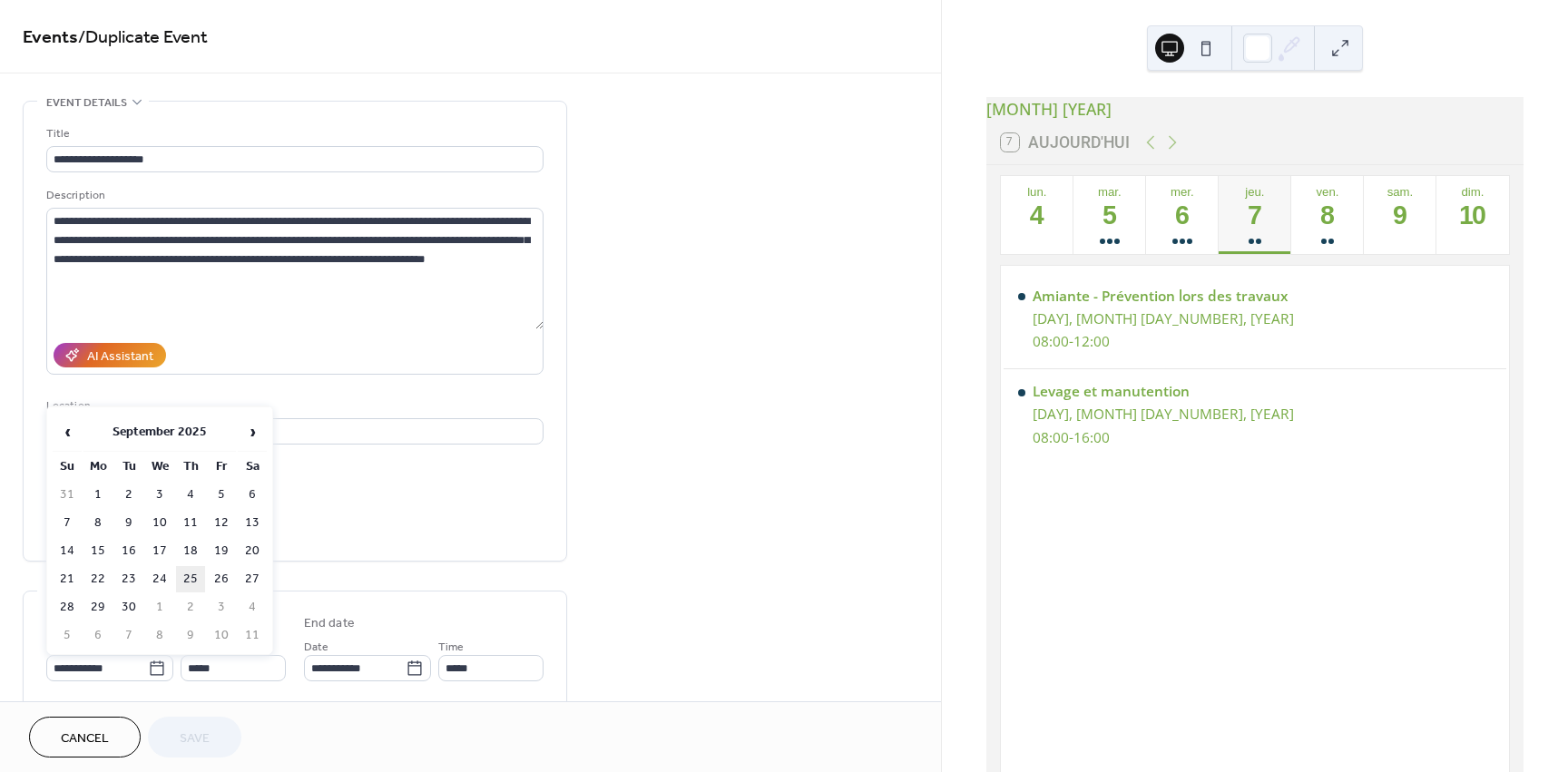 type on "**********" 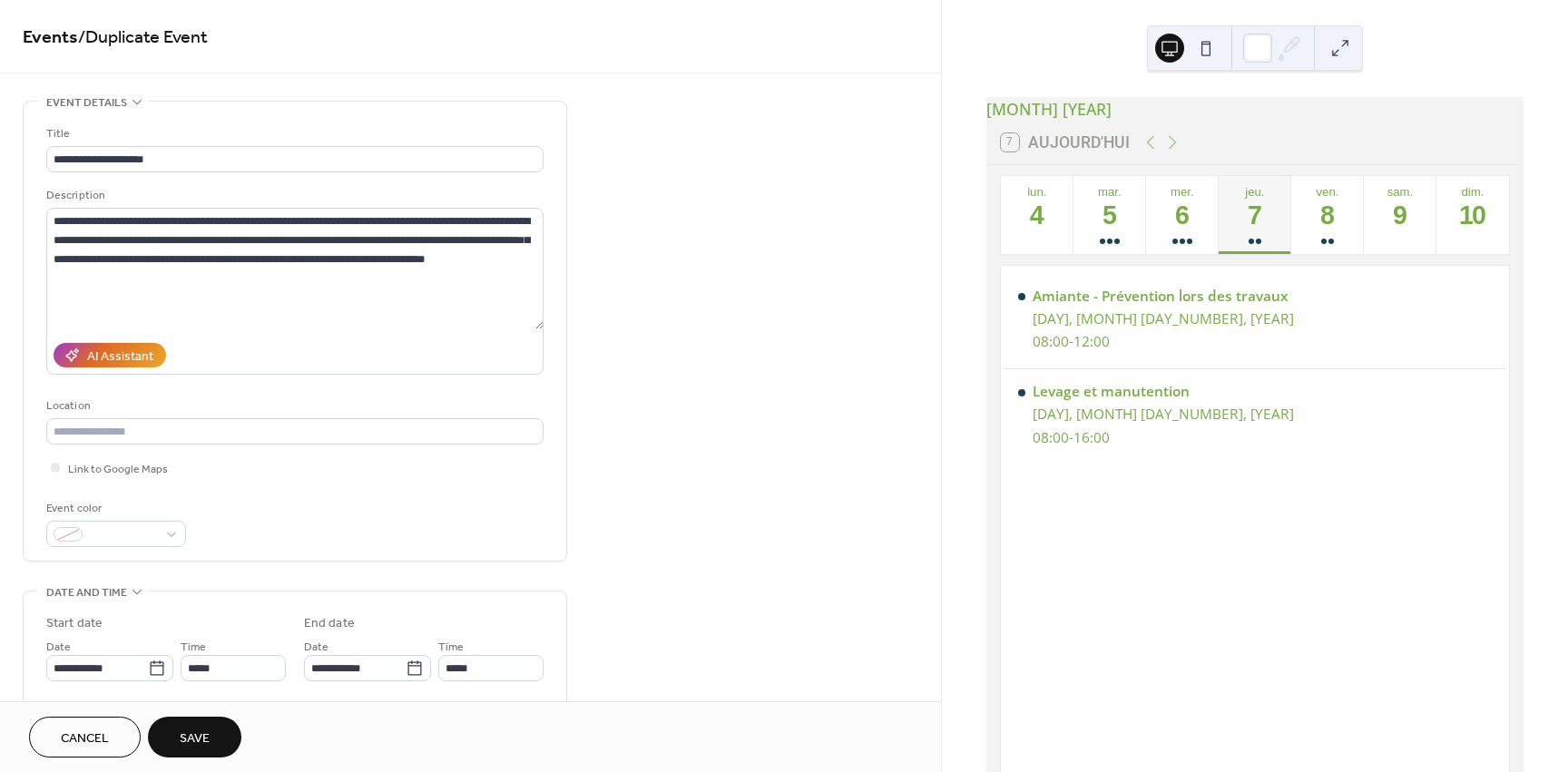 click on "Save" at bounding box center [194, 738] 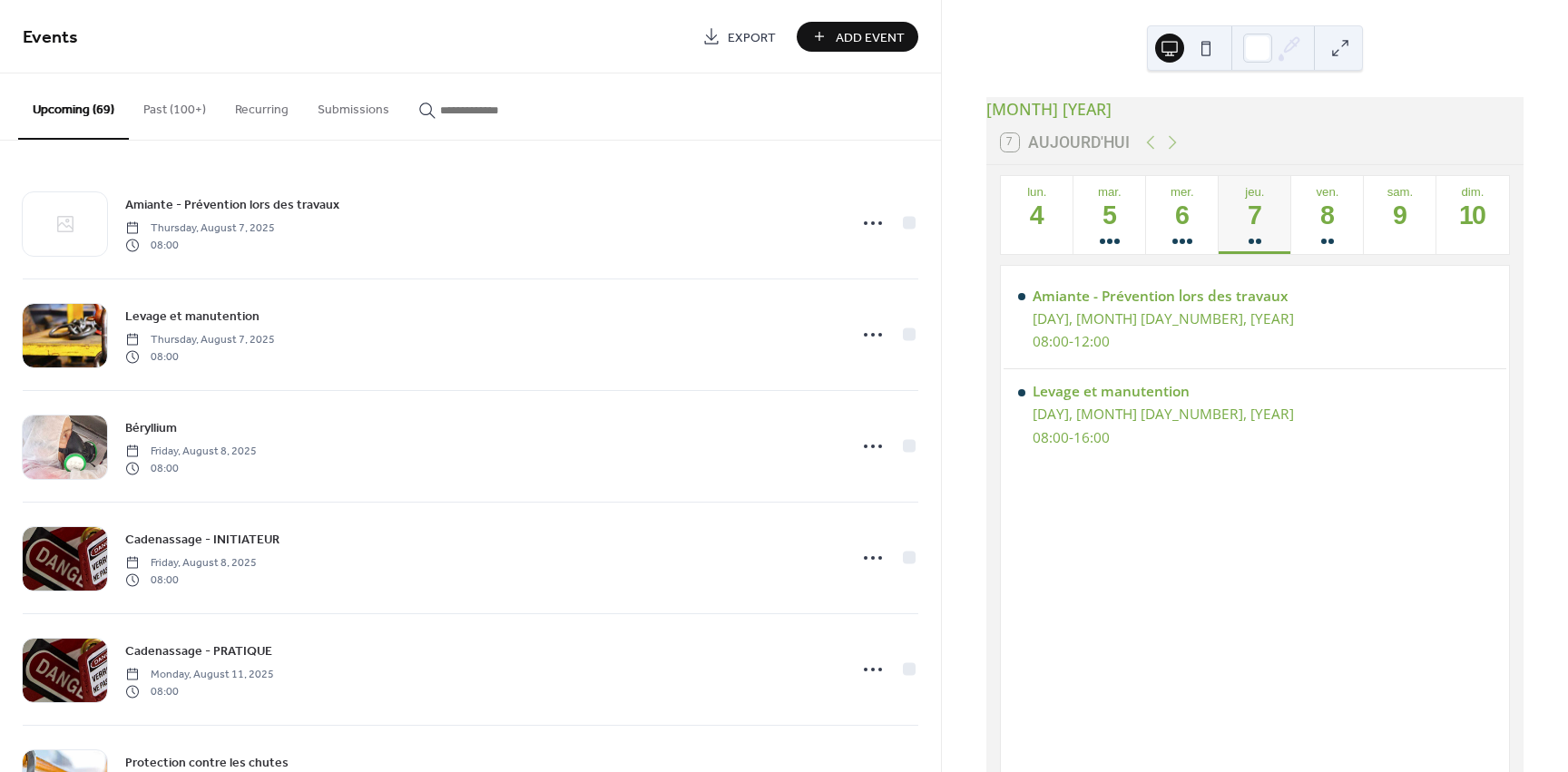 click on "Past (100+)" at bounding box center (174, 105) 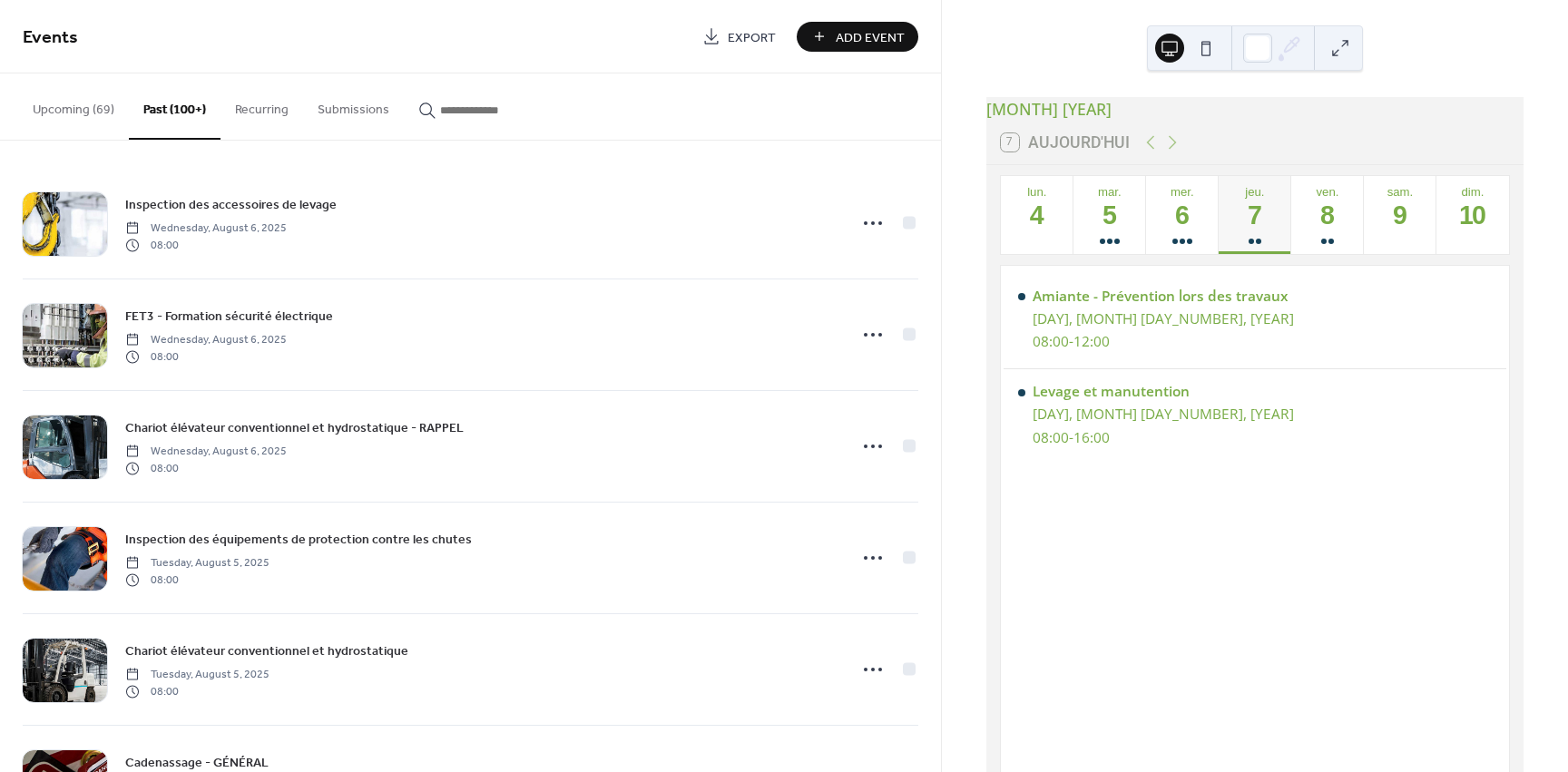 click on "Past (100+)" at bounding box center [174, 106] 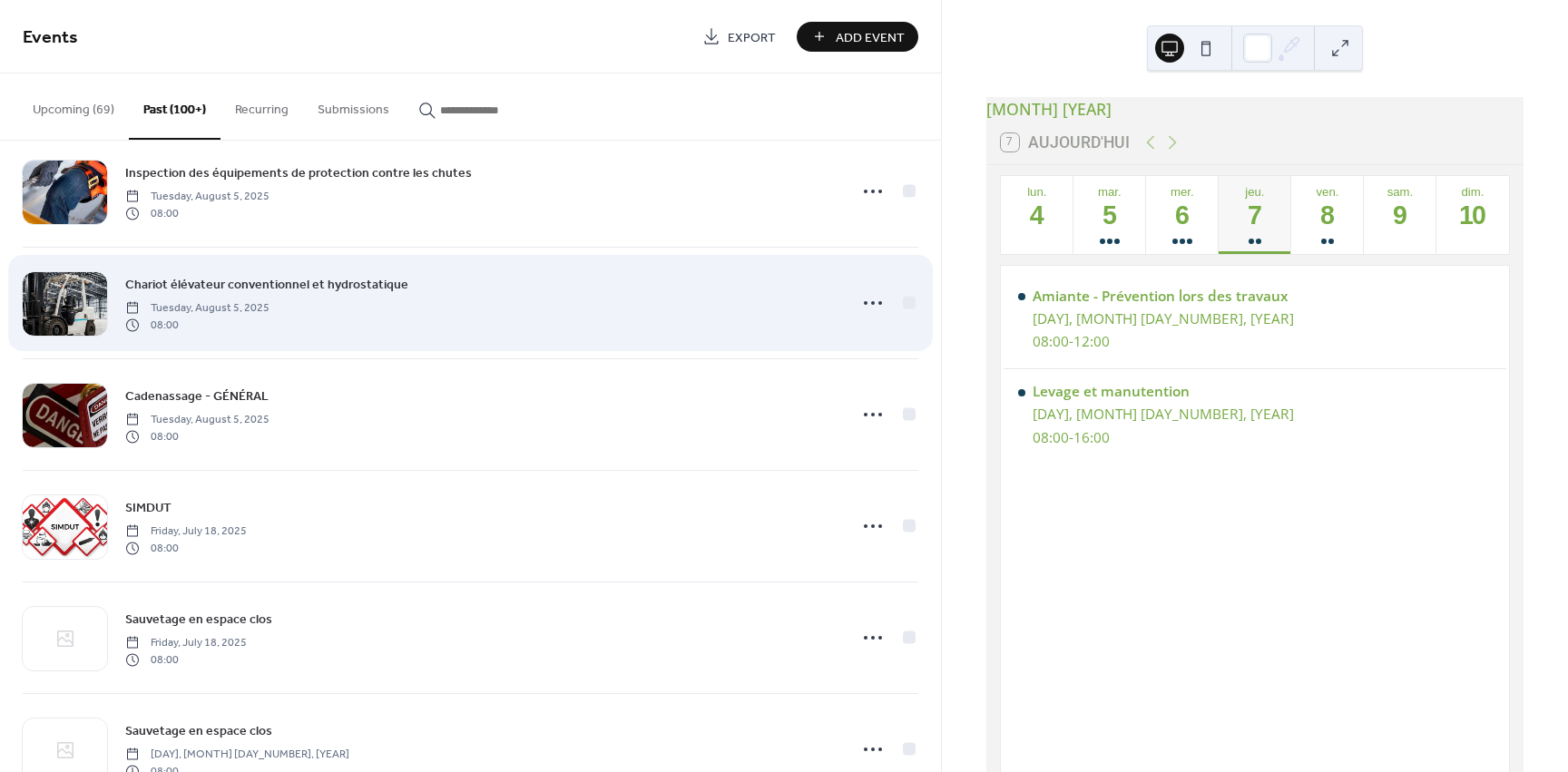 scroll, scrollTop: 454, scrollLeft: 0, axis: vertical 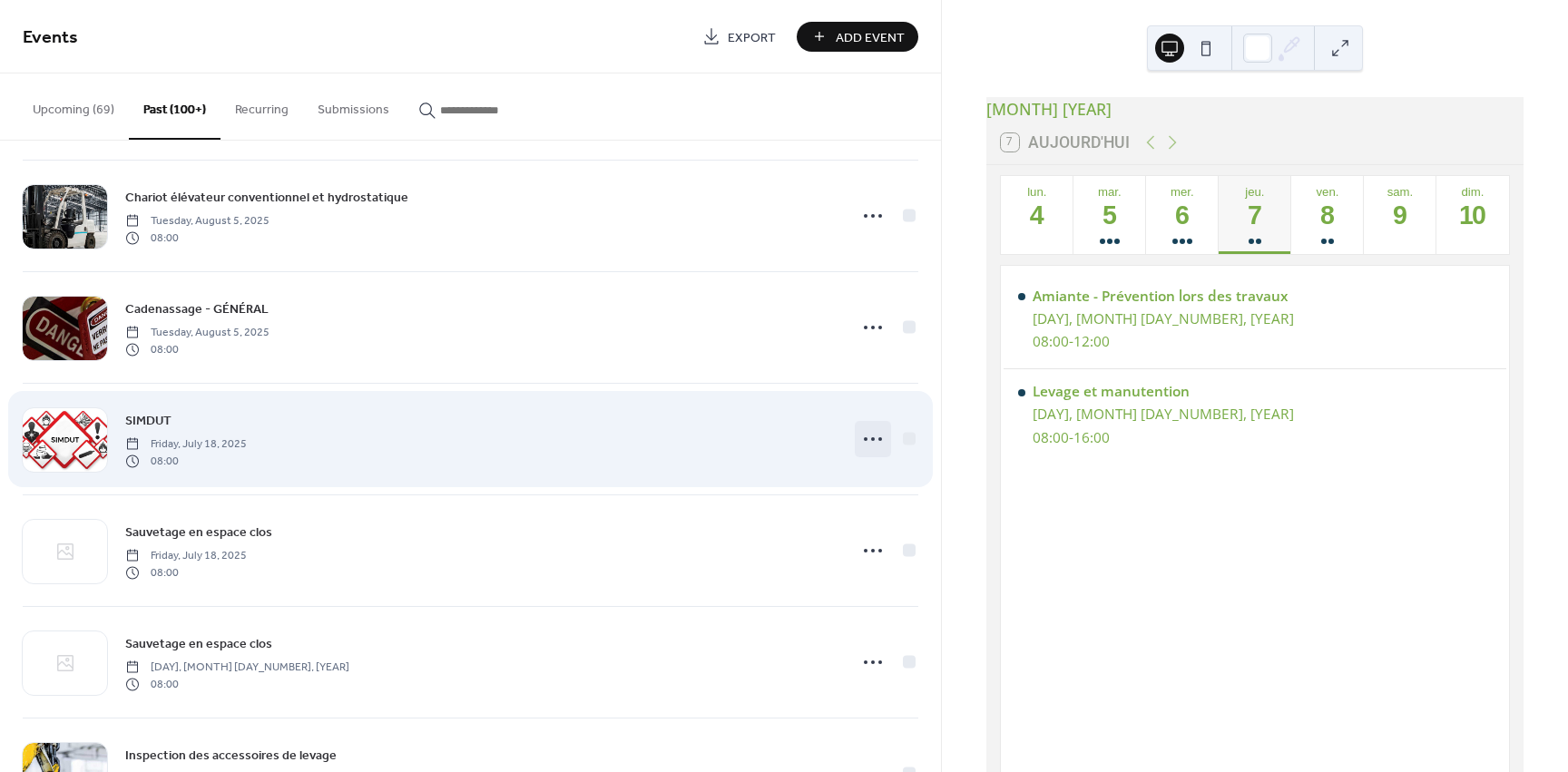 click 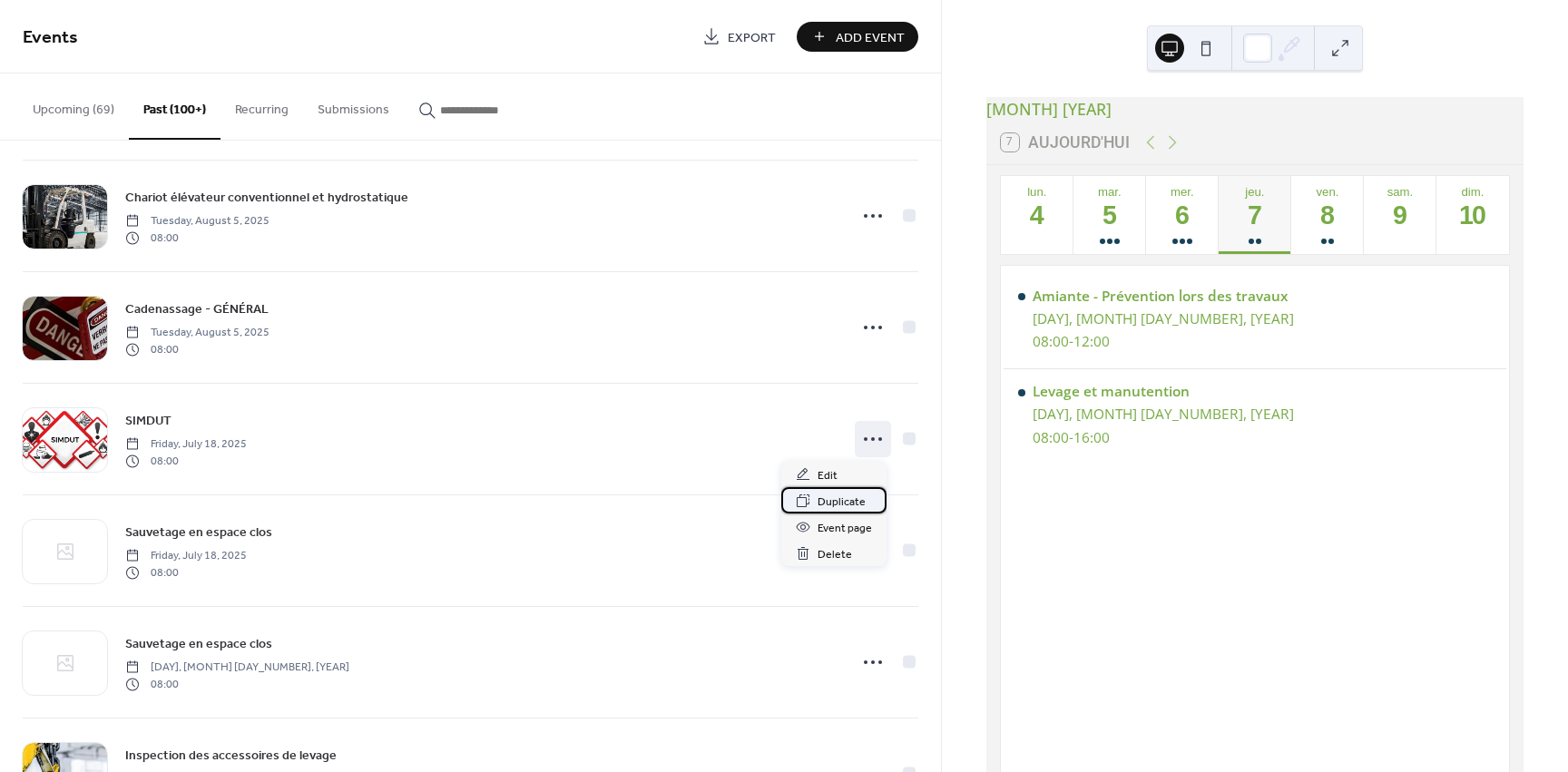 click on "Duplicate" at bounding box center (841, 502) 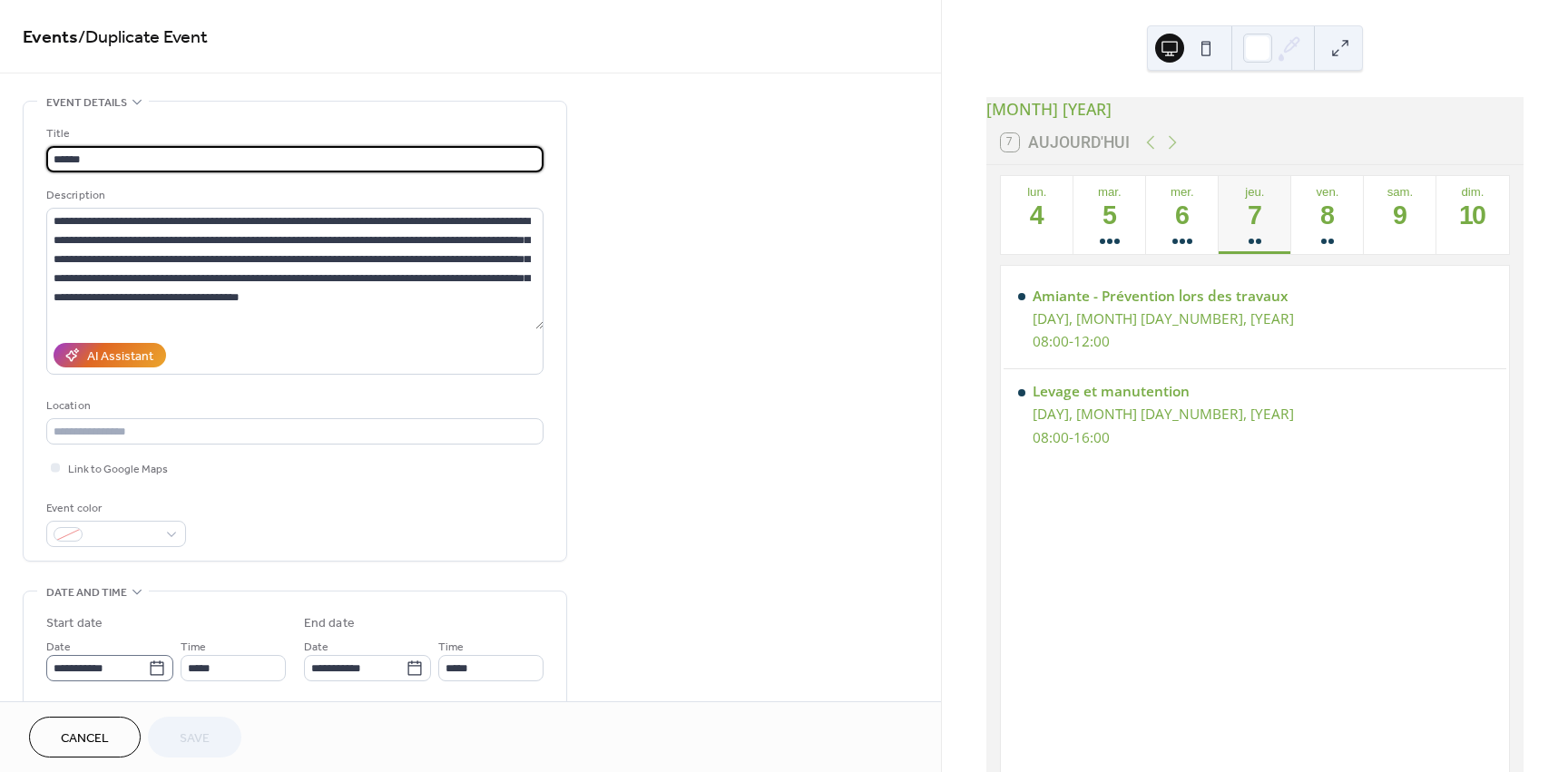 click 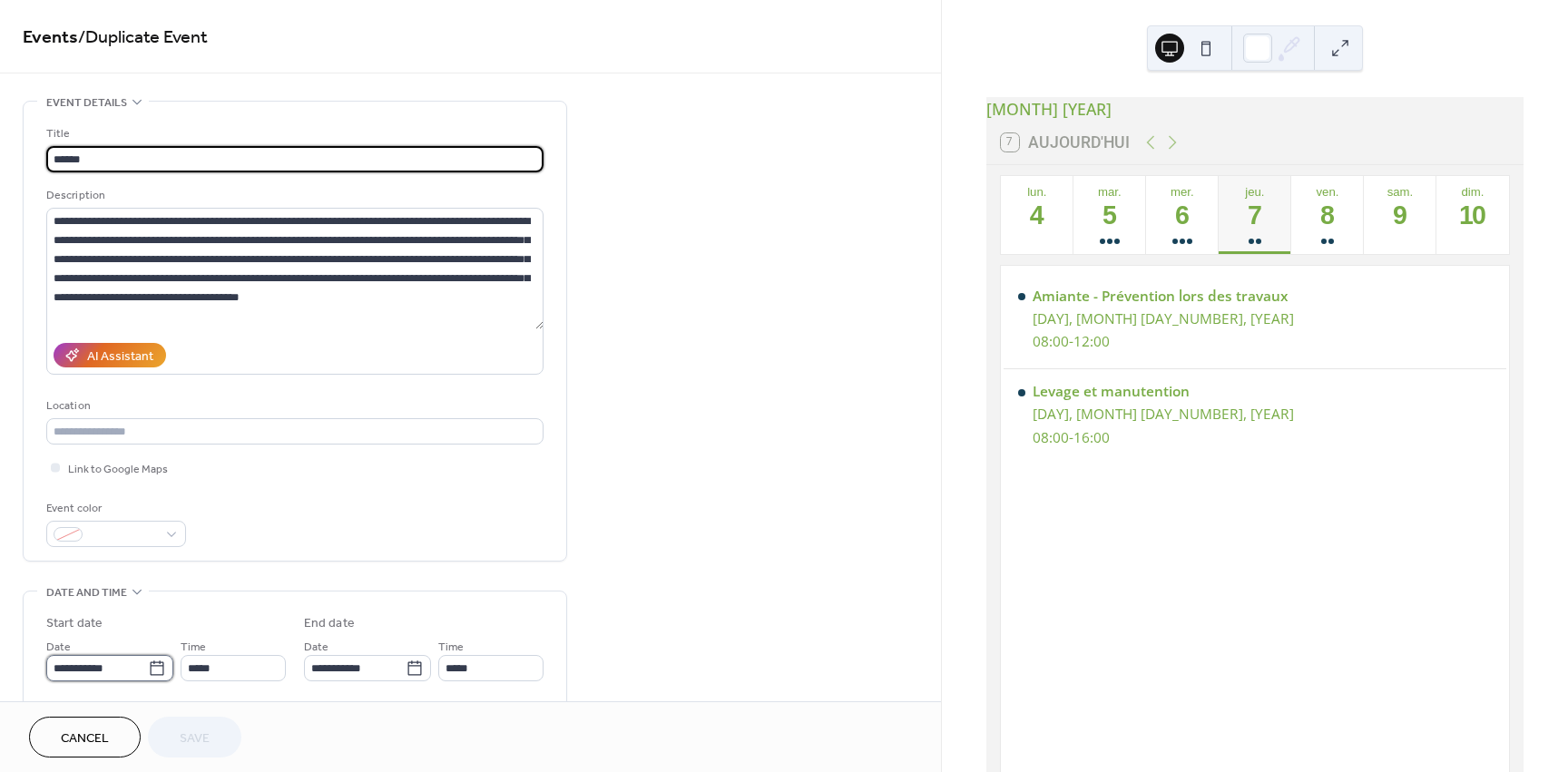 click on "**********" at bounding box center [97, 668] 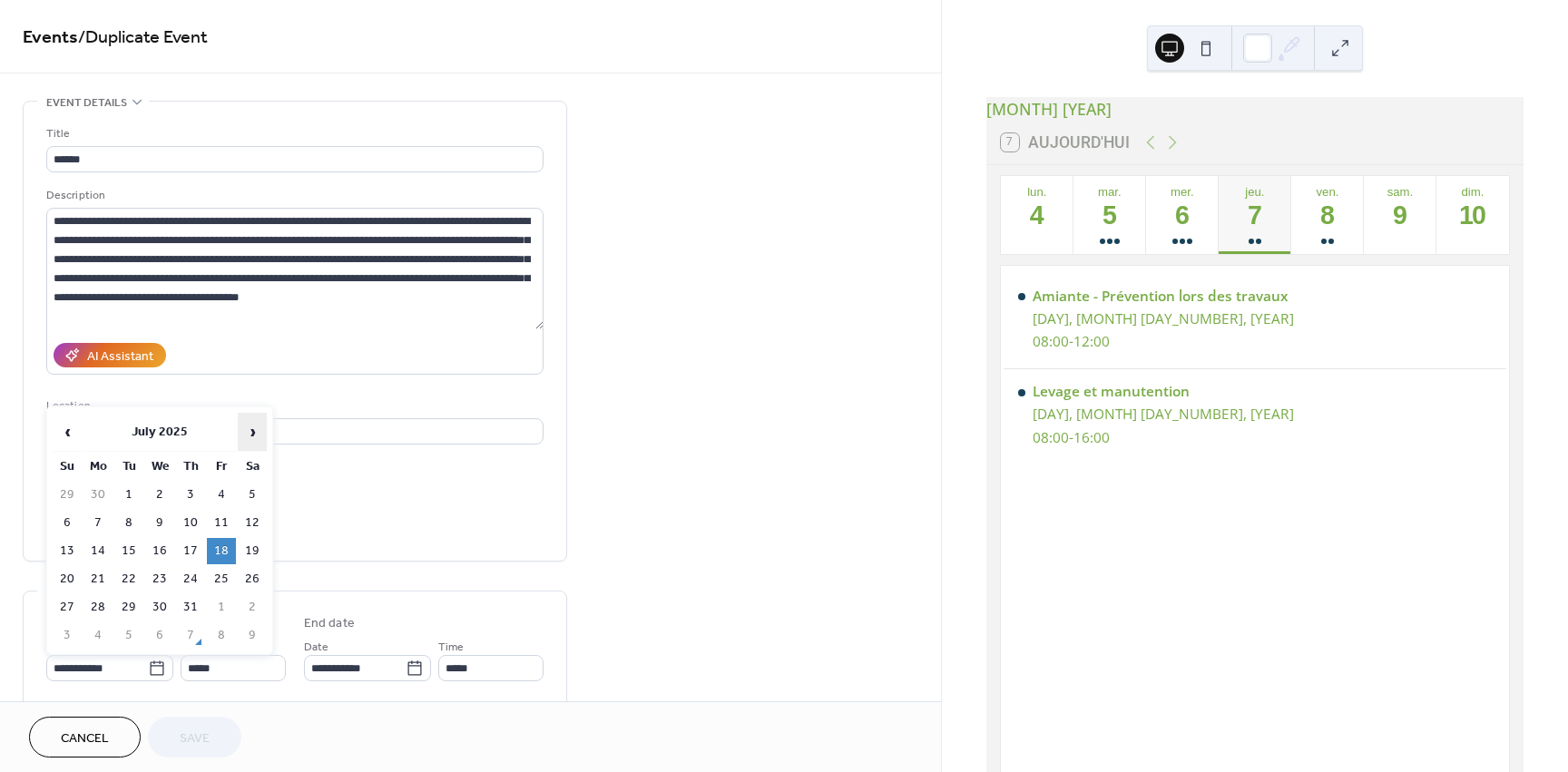 click on "›" at bounding box center [252, 432] 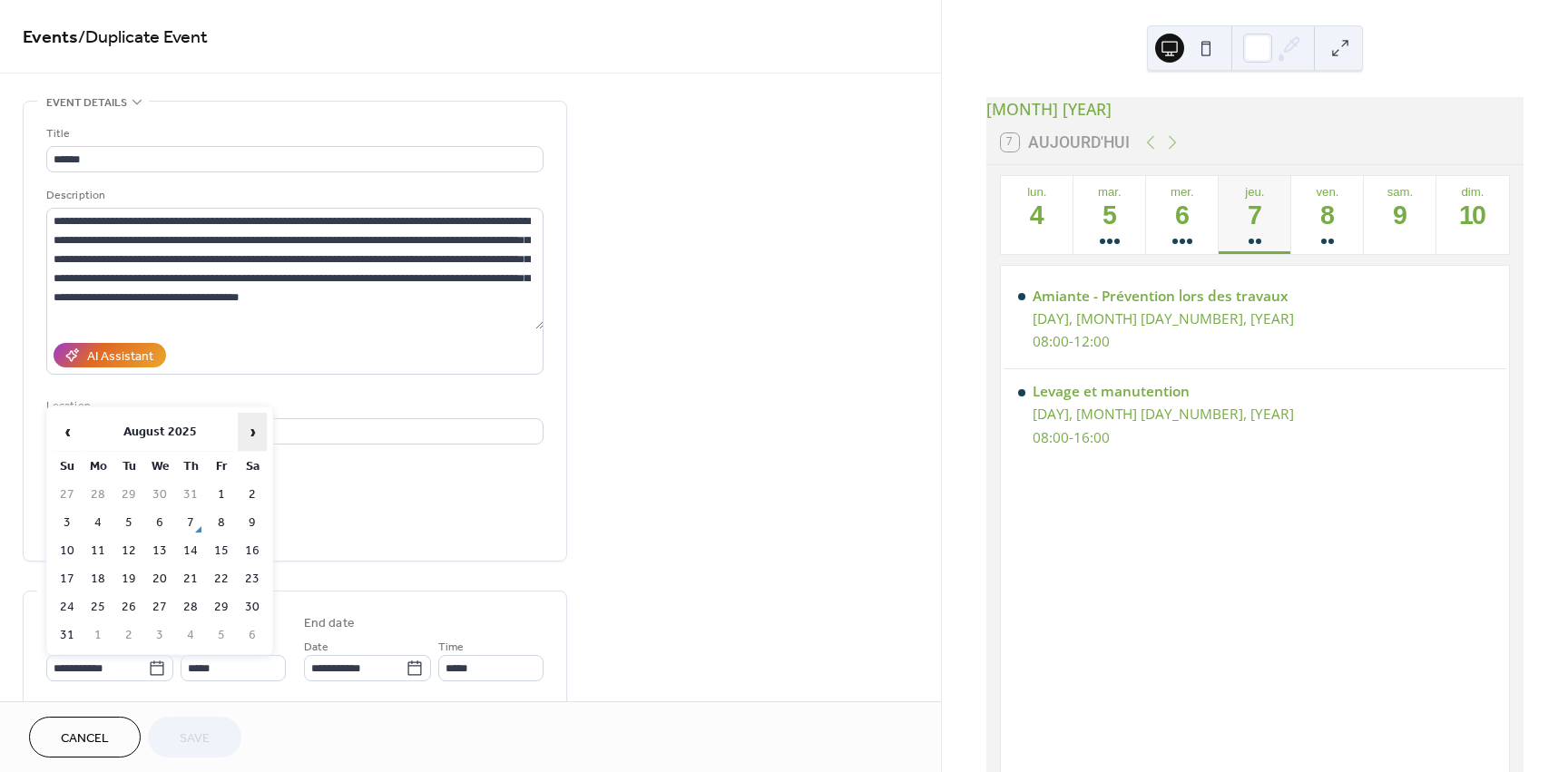 click on "›" at bounding box center [252, 432] 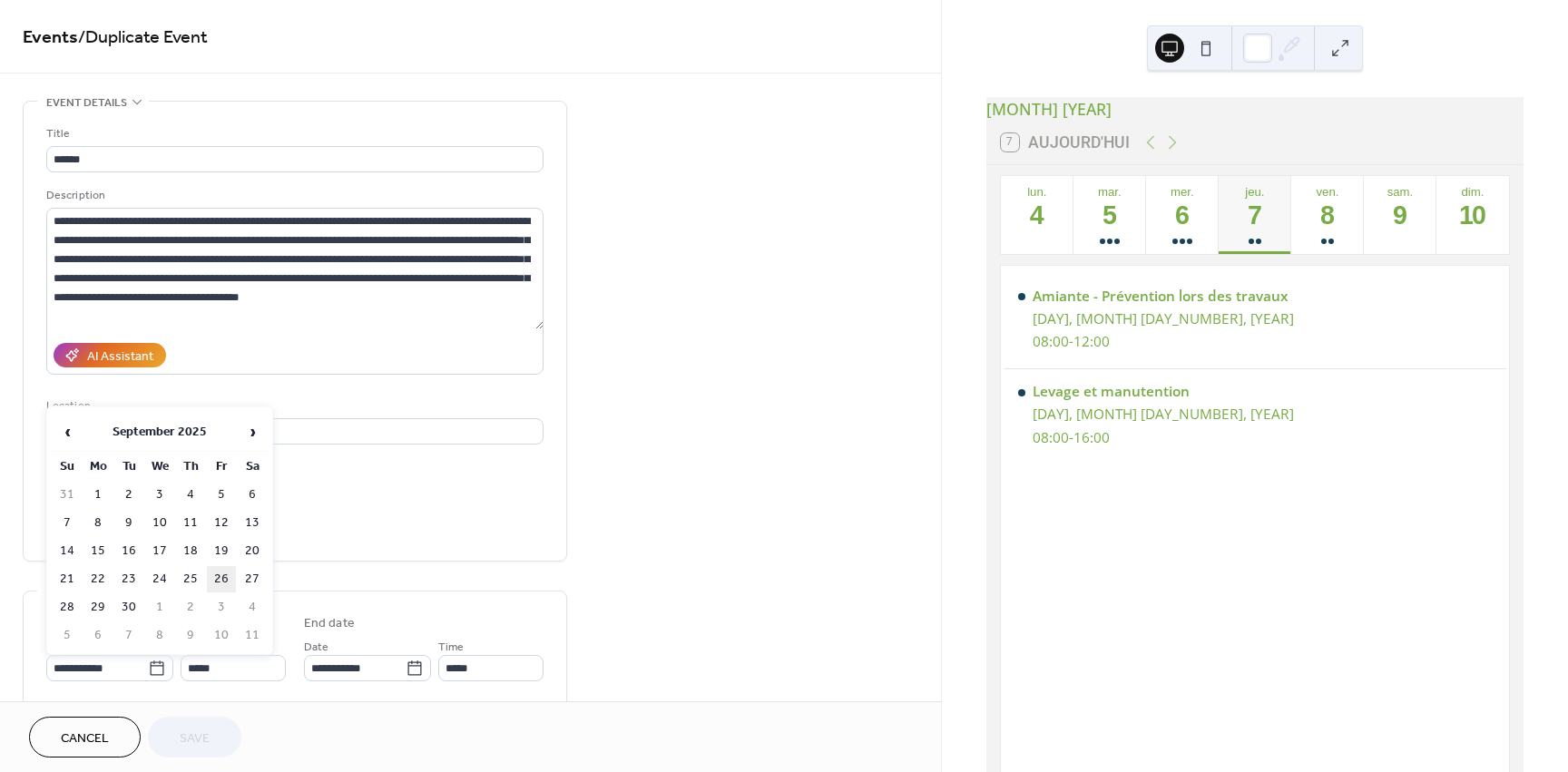 click on "26" at bounding box center [221, 579] 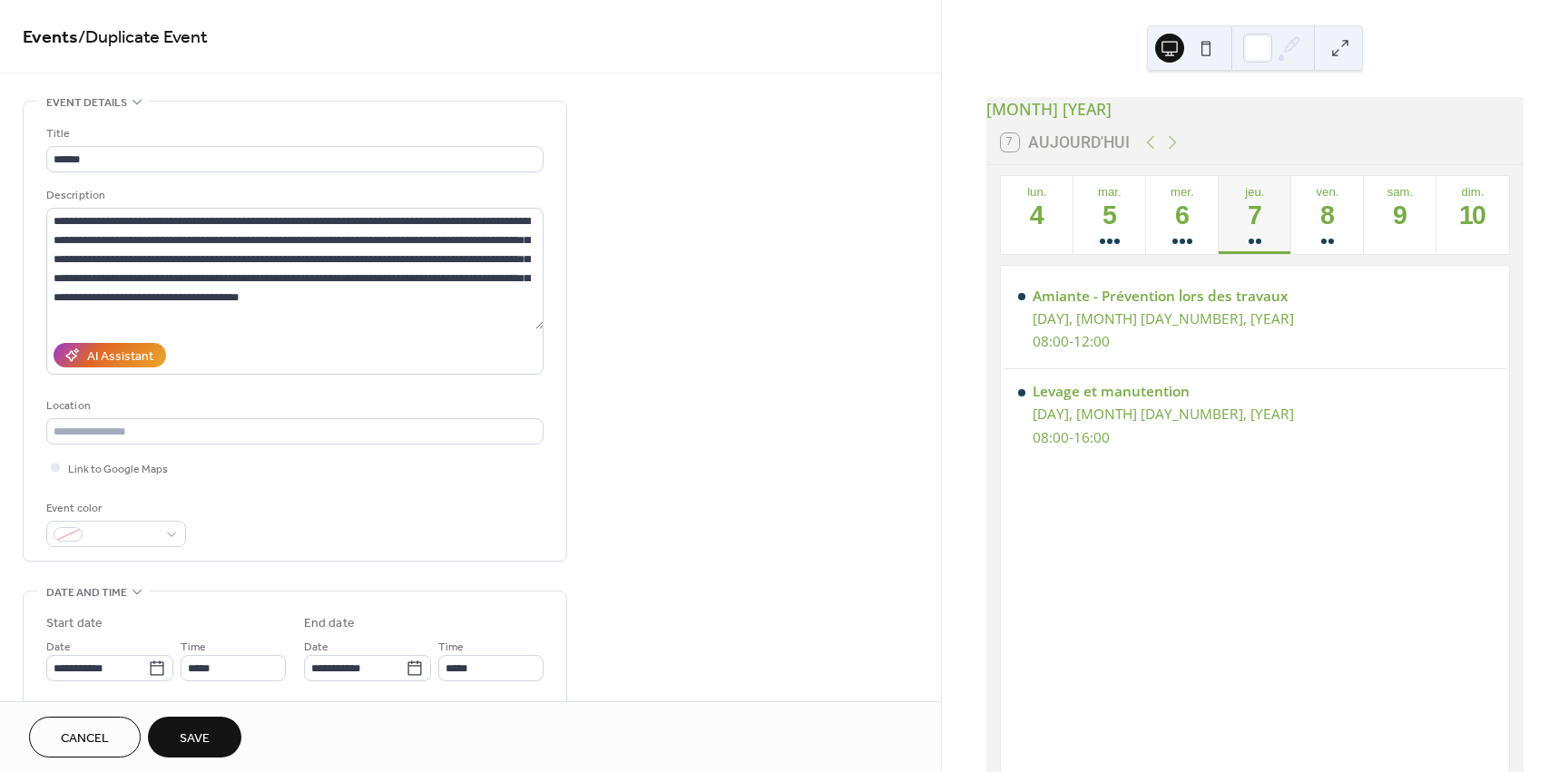 click on "Save" at bounding box center [194, 738] 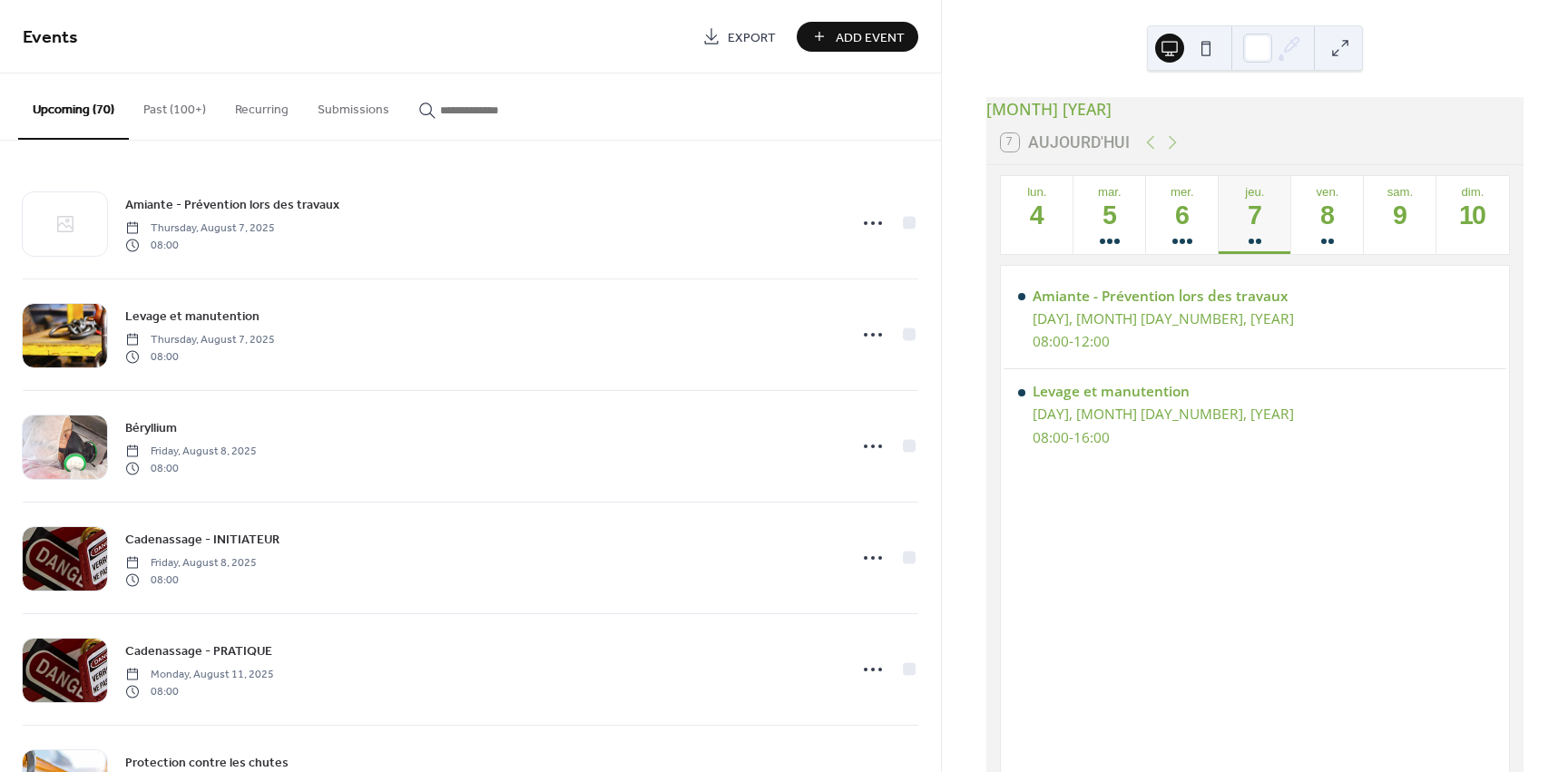 click on "Past (100+)" at bounding box center [174, 105] 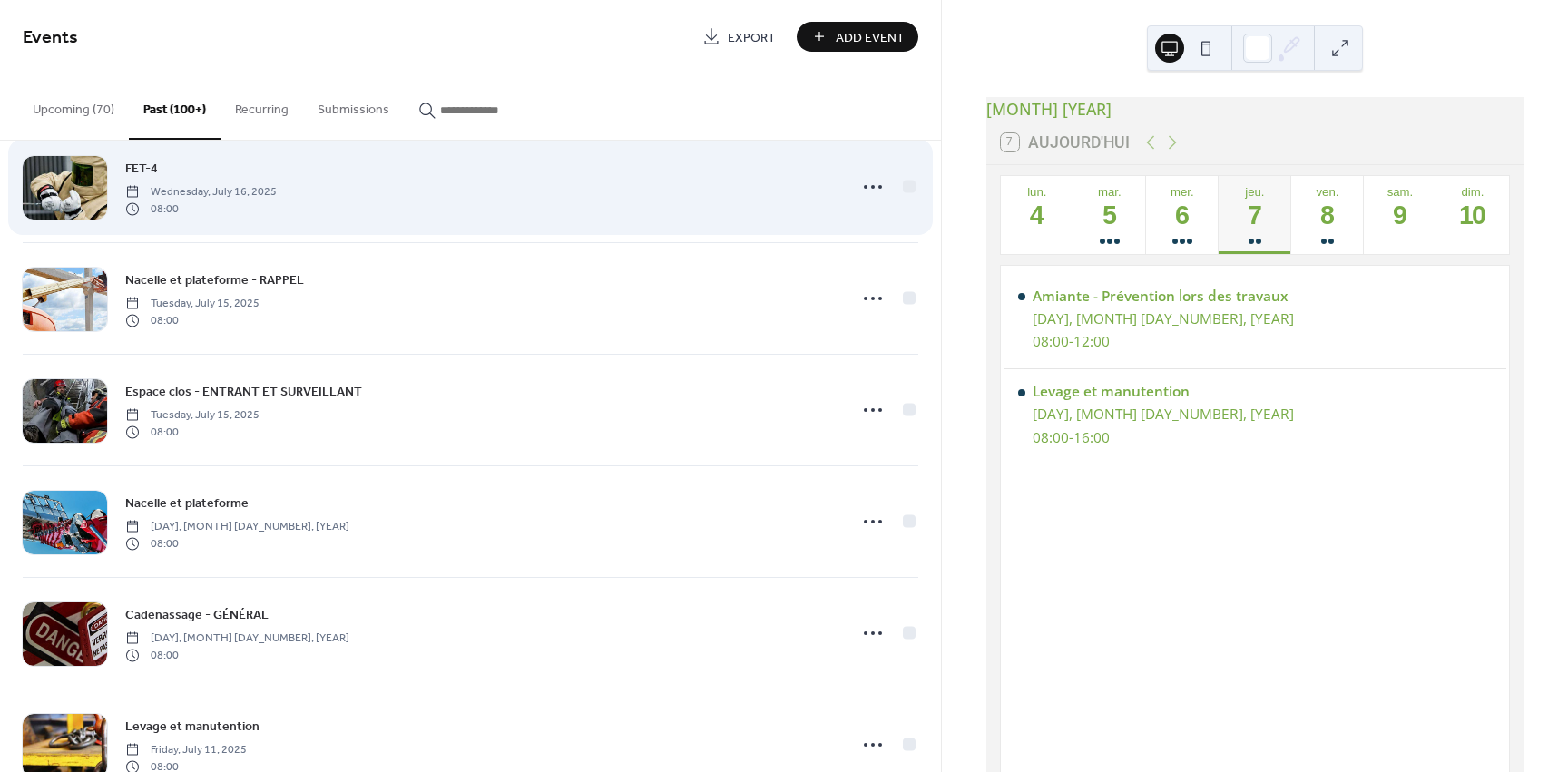 scroll, scrollTop: 1270, scrollLeft: 0, axis: vertical 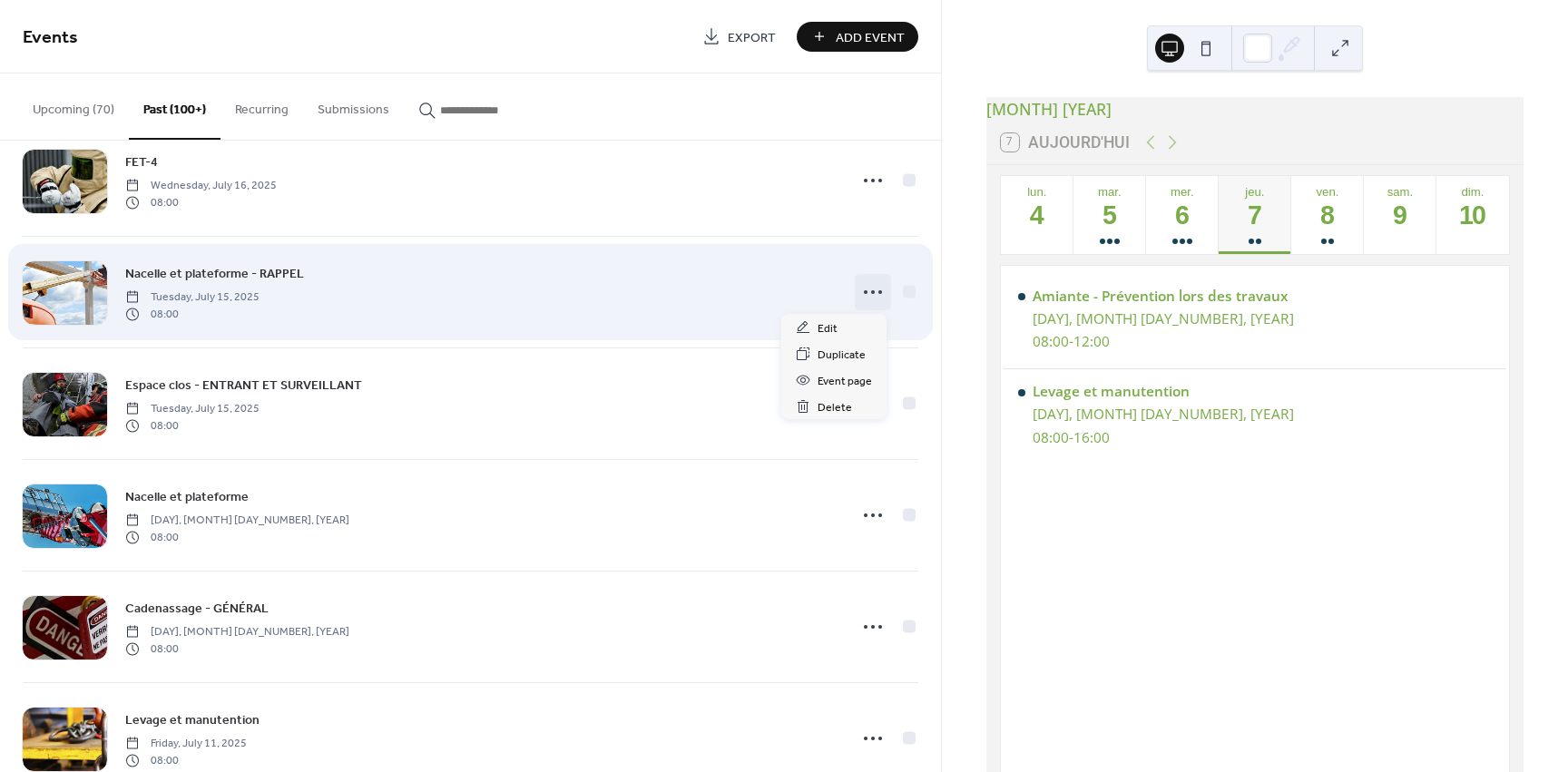 click 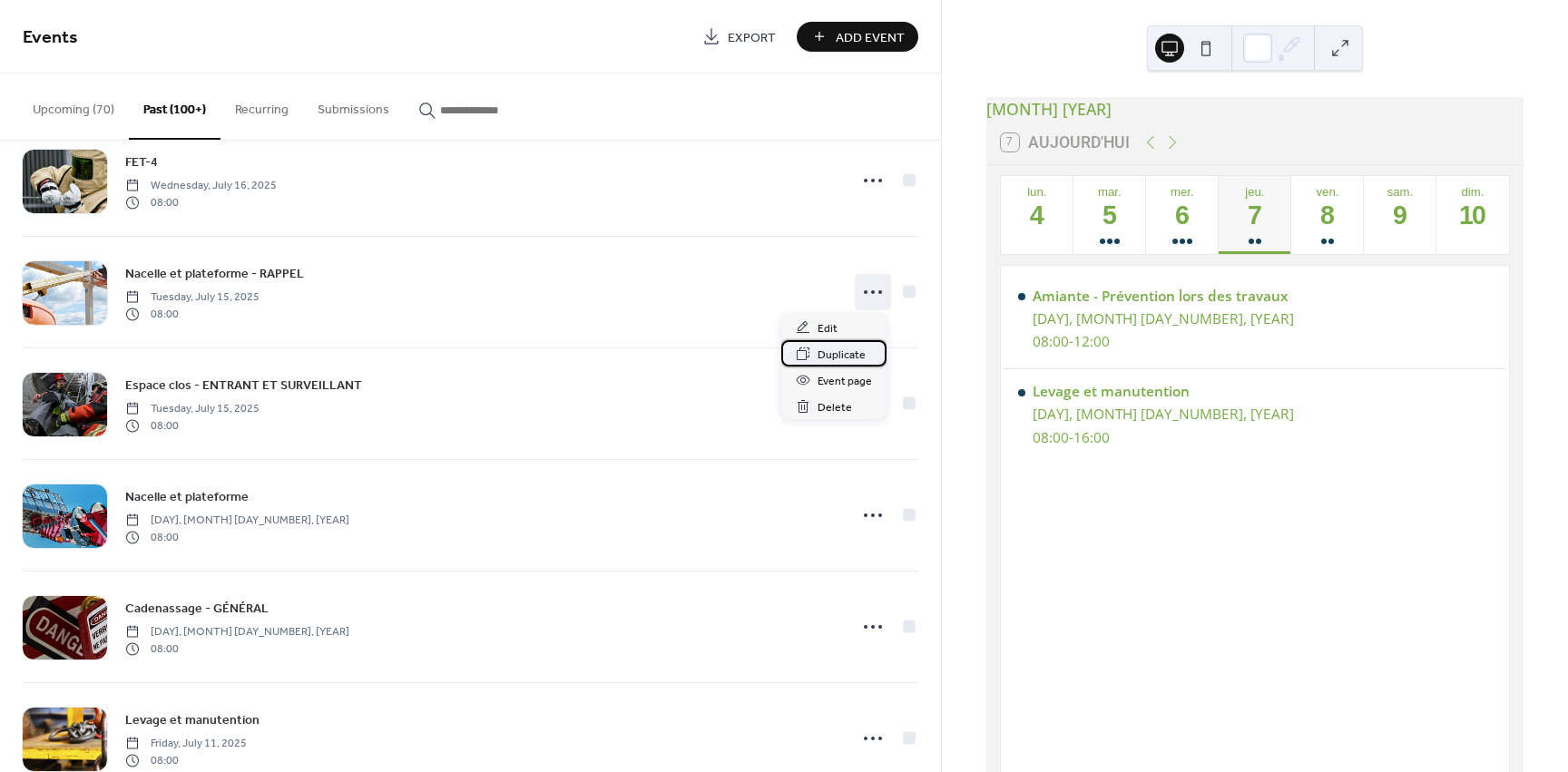 click on "Duplicate" at bounding box center (841, 355) 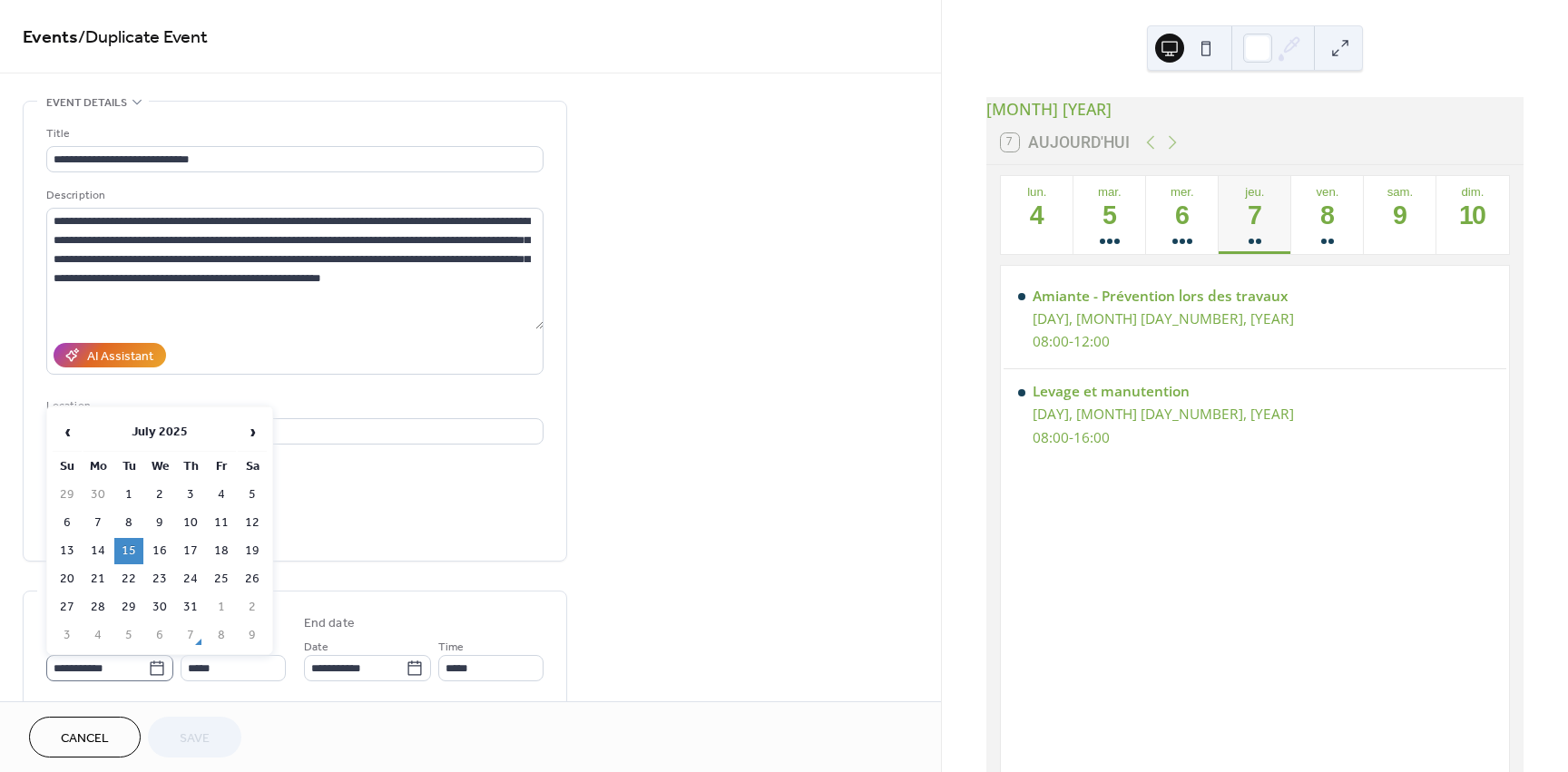 click 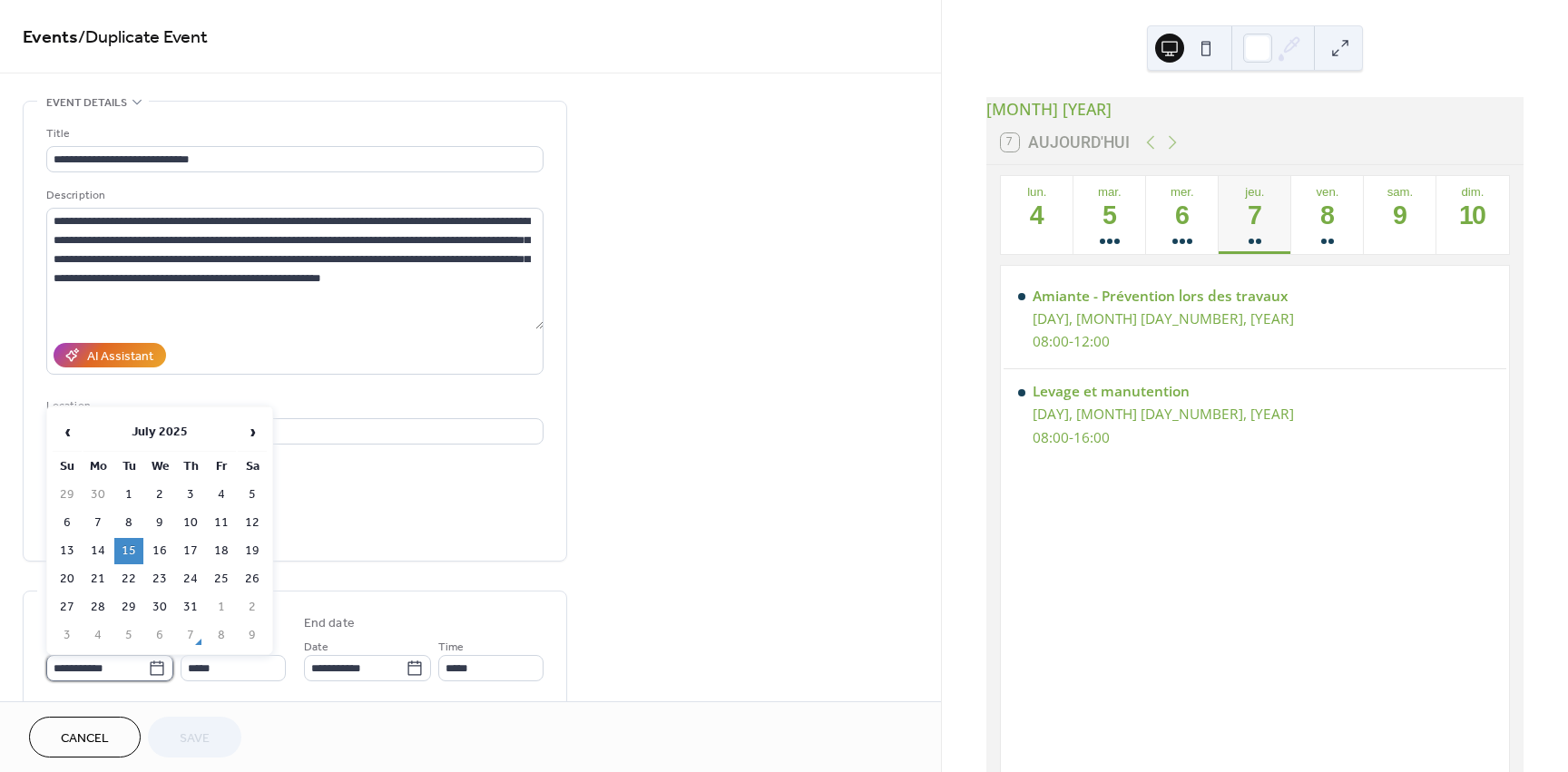 click on "**********" at bounding box center (97, 668) 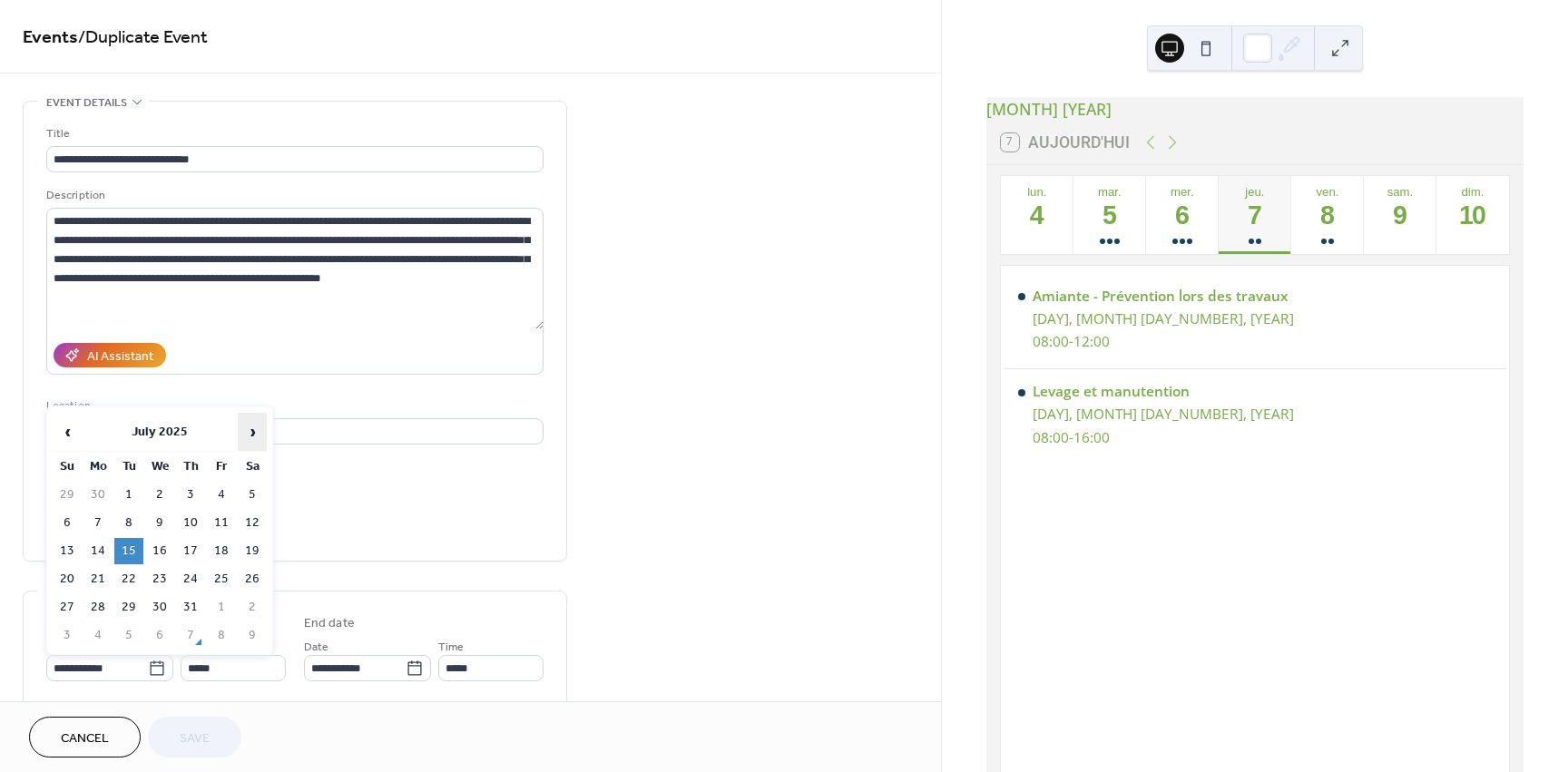 click on "›" at bounding box center (252, 432) 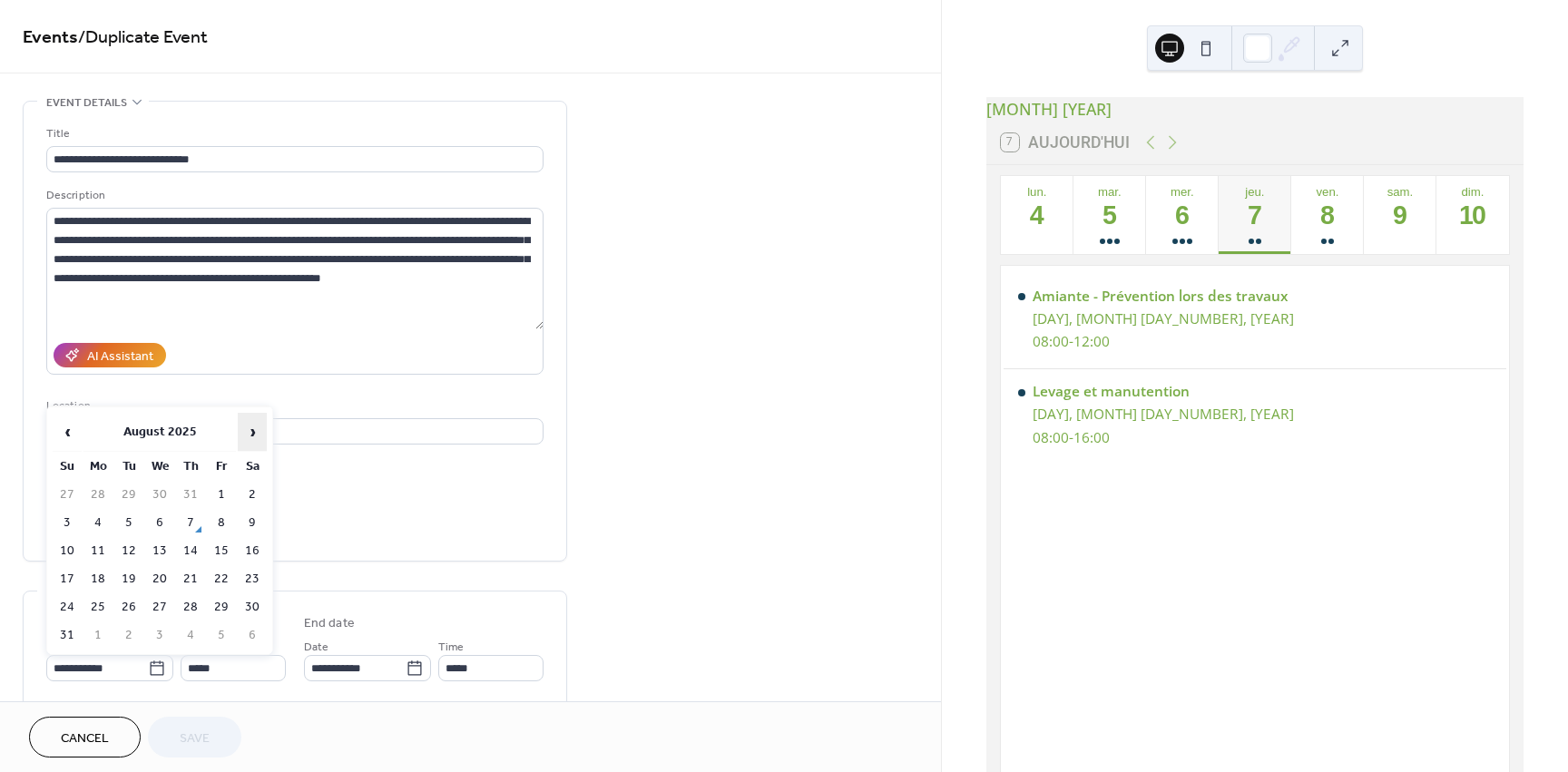 click on "›" at bounding box center (252, 432) 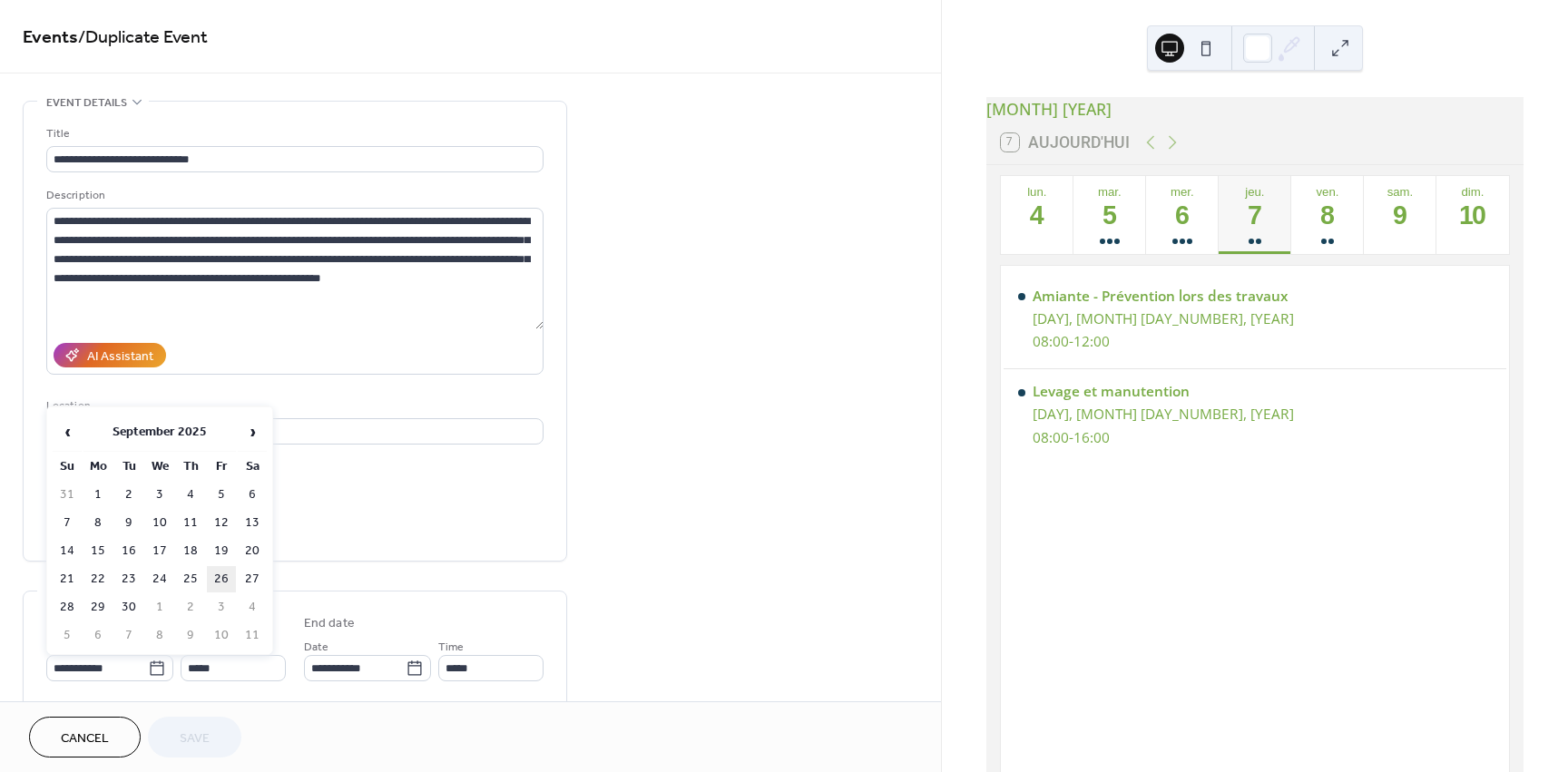 click on "26" at bounding box center (221, 579) 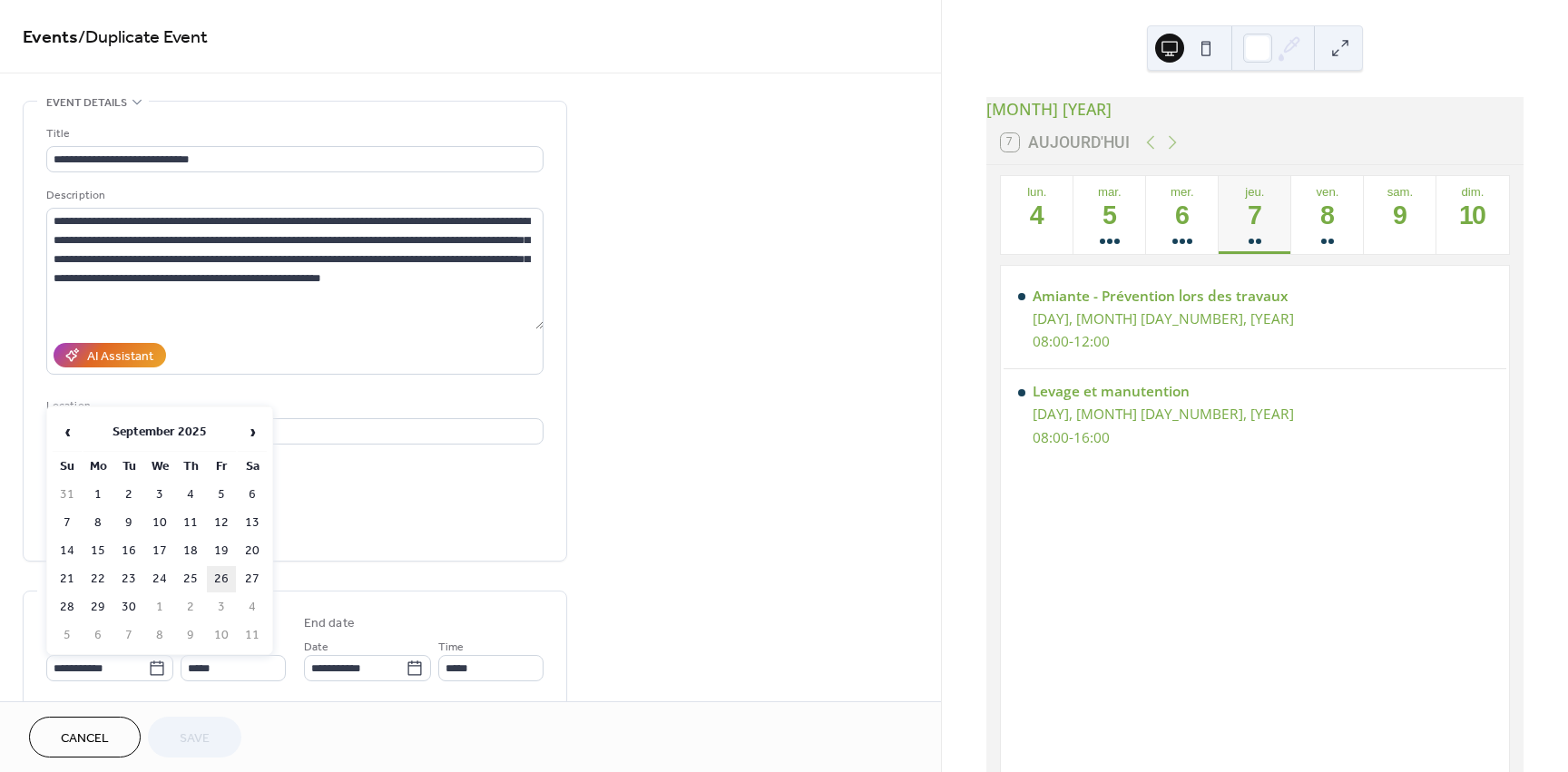 type on "**********" 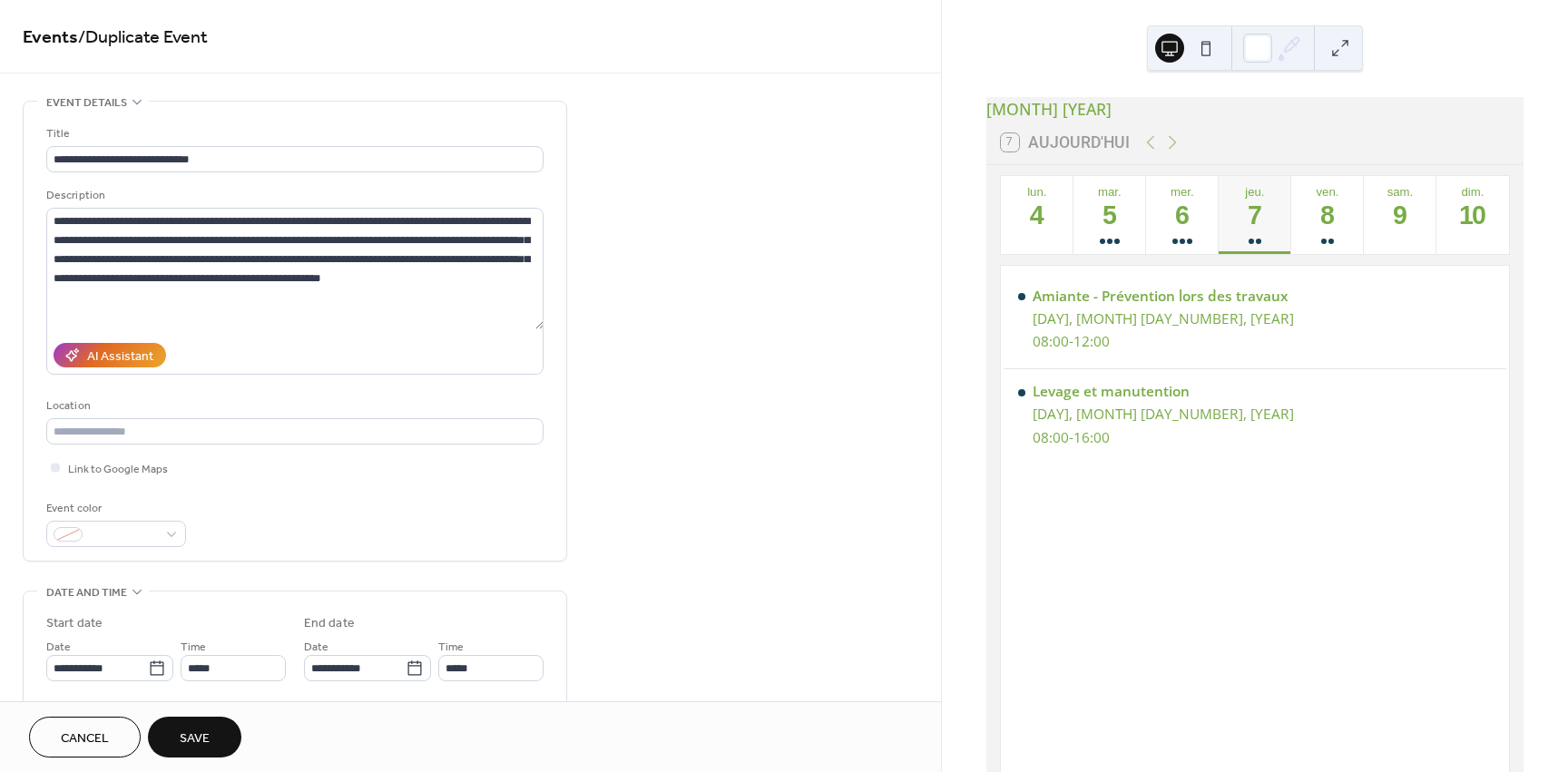 click on "Save" at bounding box center (194, 738) 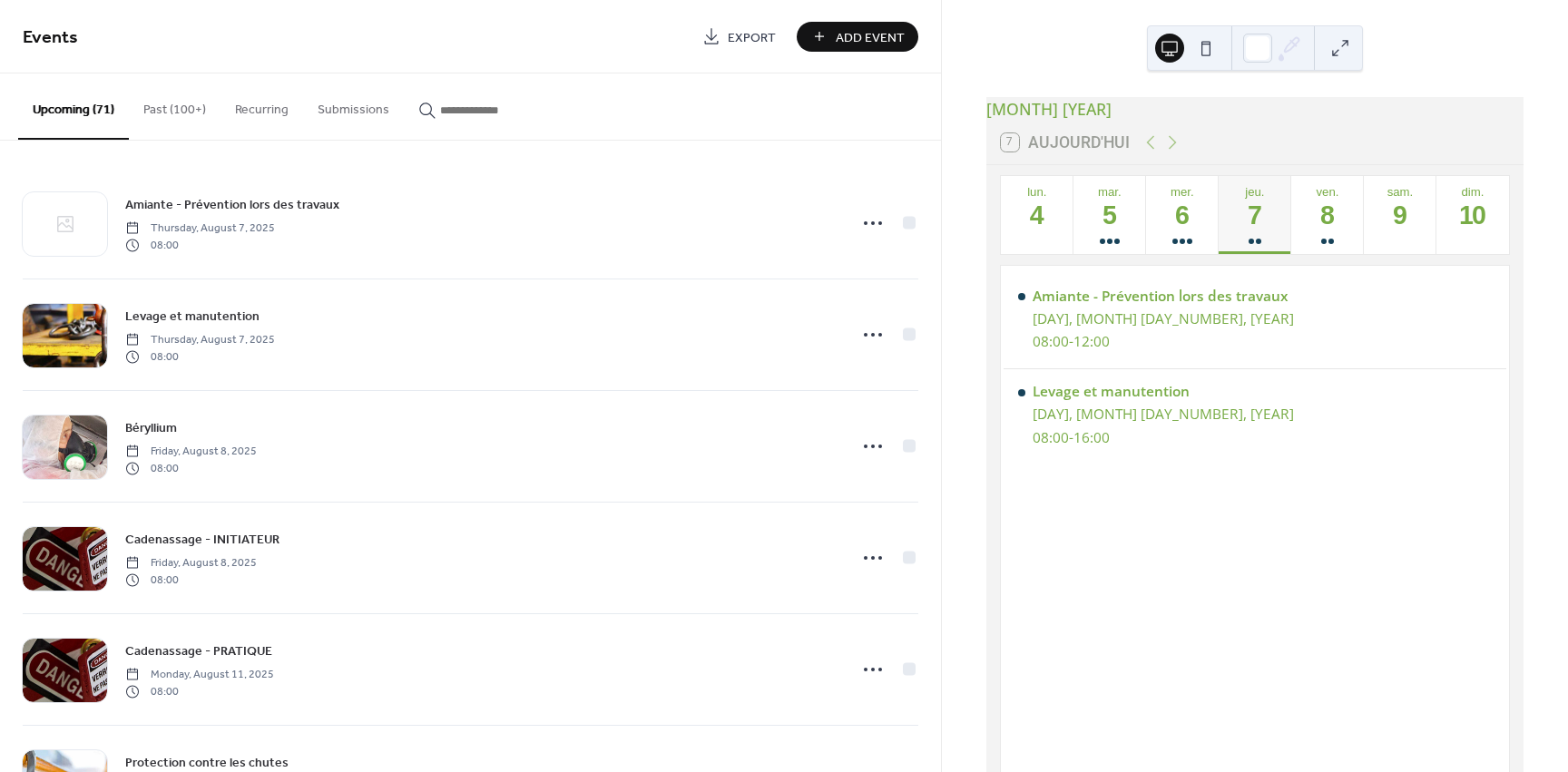 click on "Past (100+)" at bounding box center [174, 105] 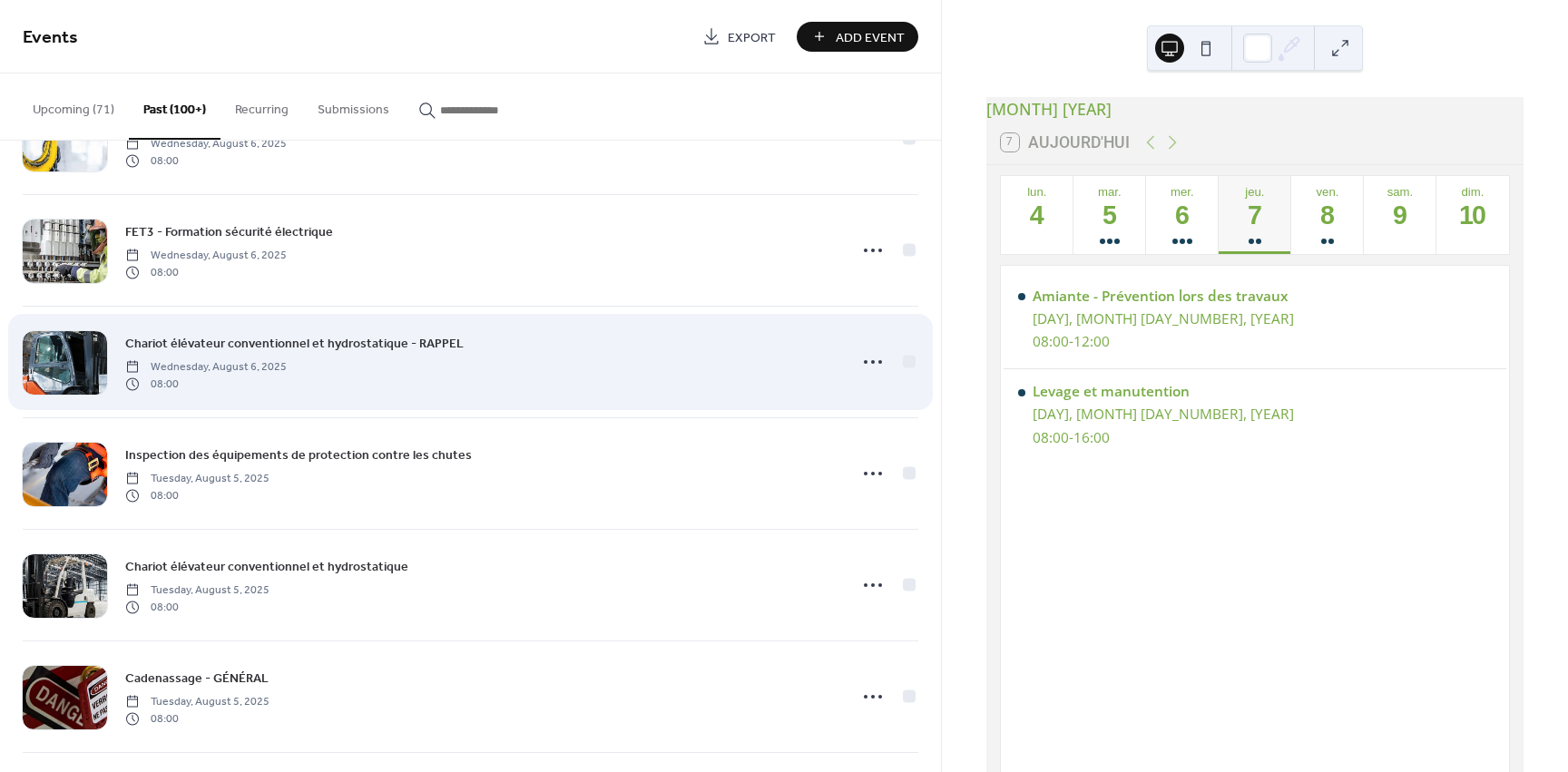 scroll, scrollTop: 91, scrollLeft: 0, axis: vertical 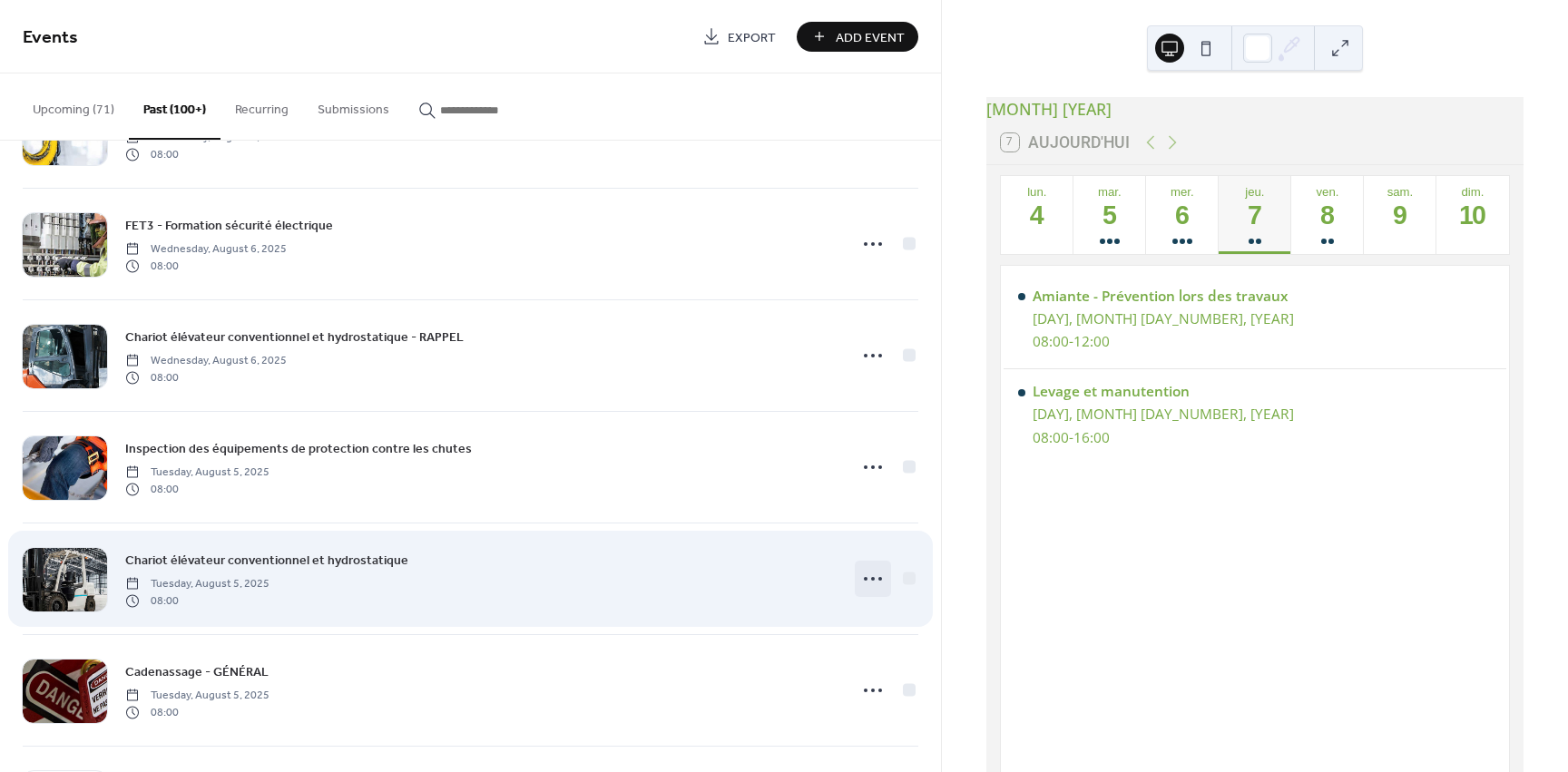click 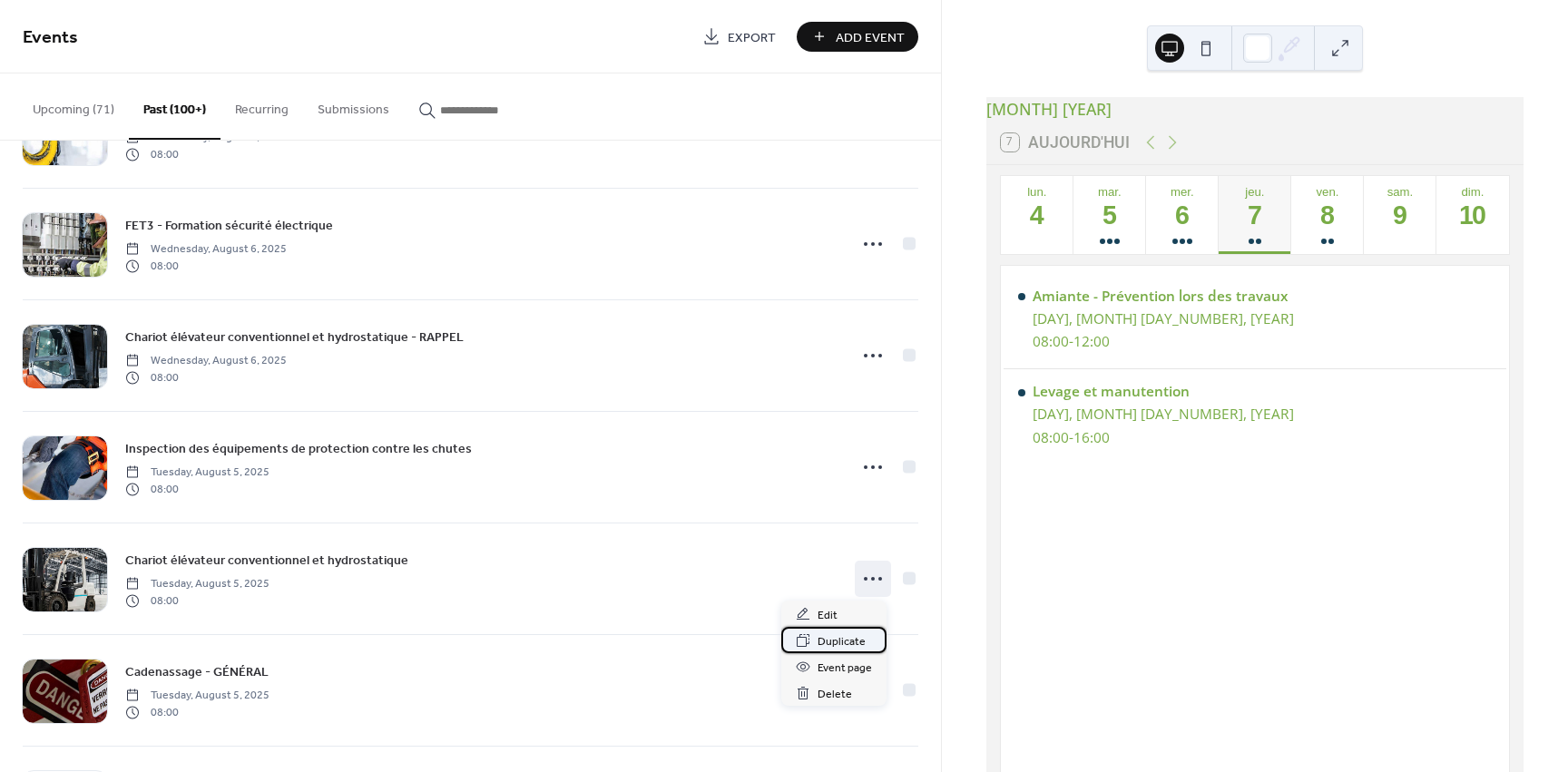 click on "Duplicate" at bounding box center [841, 641] 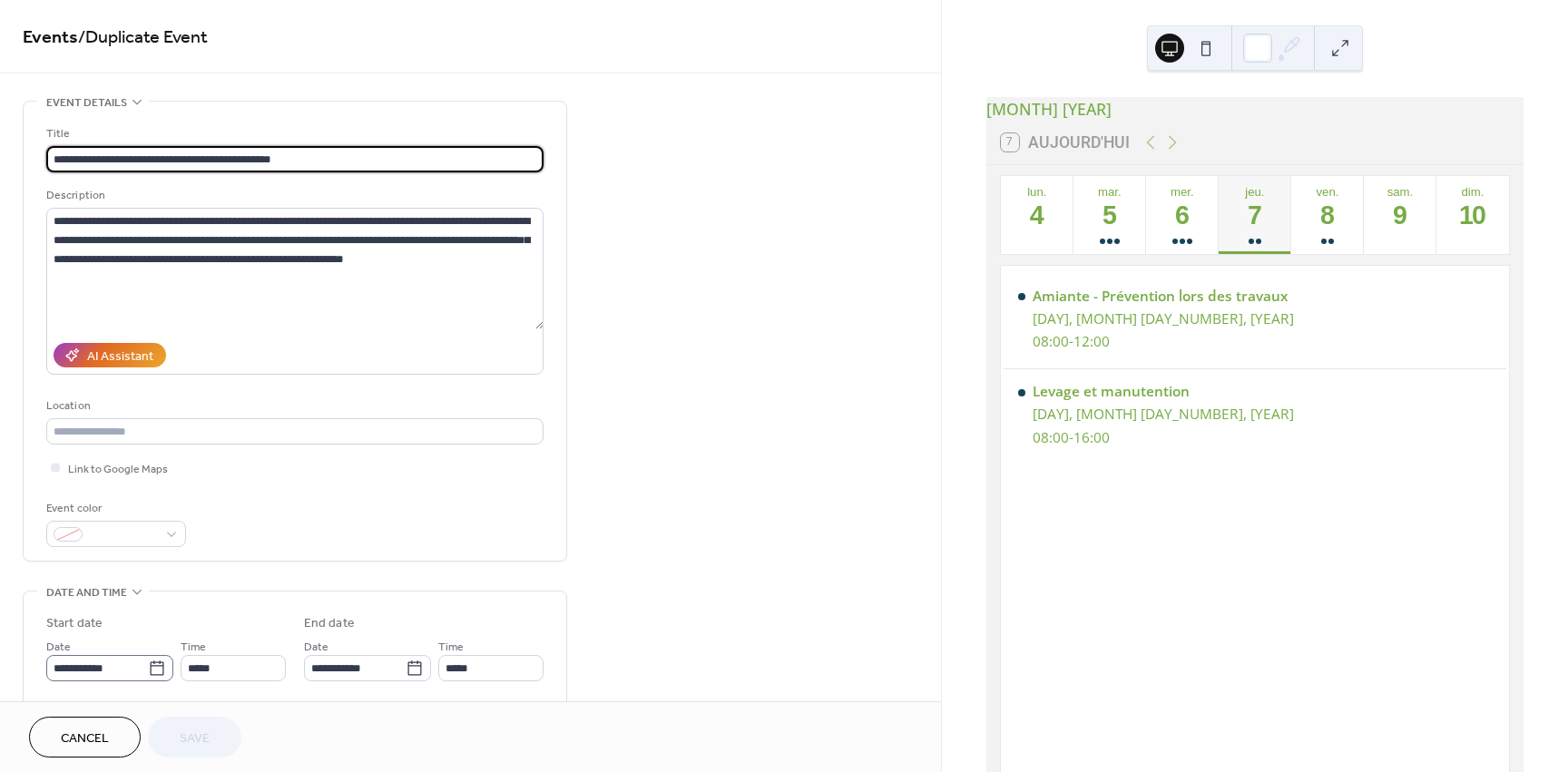 click 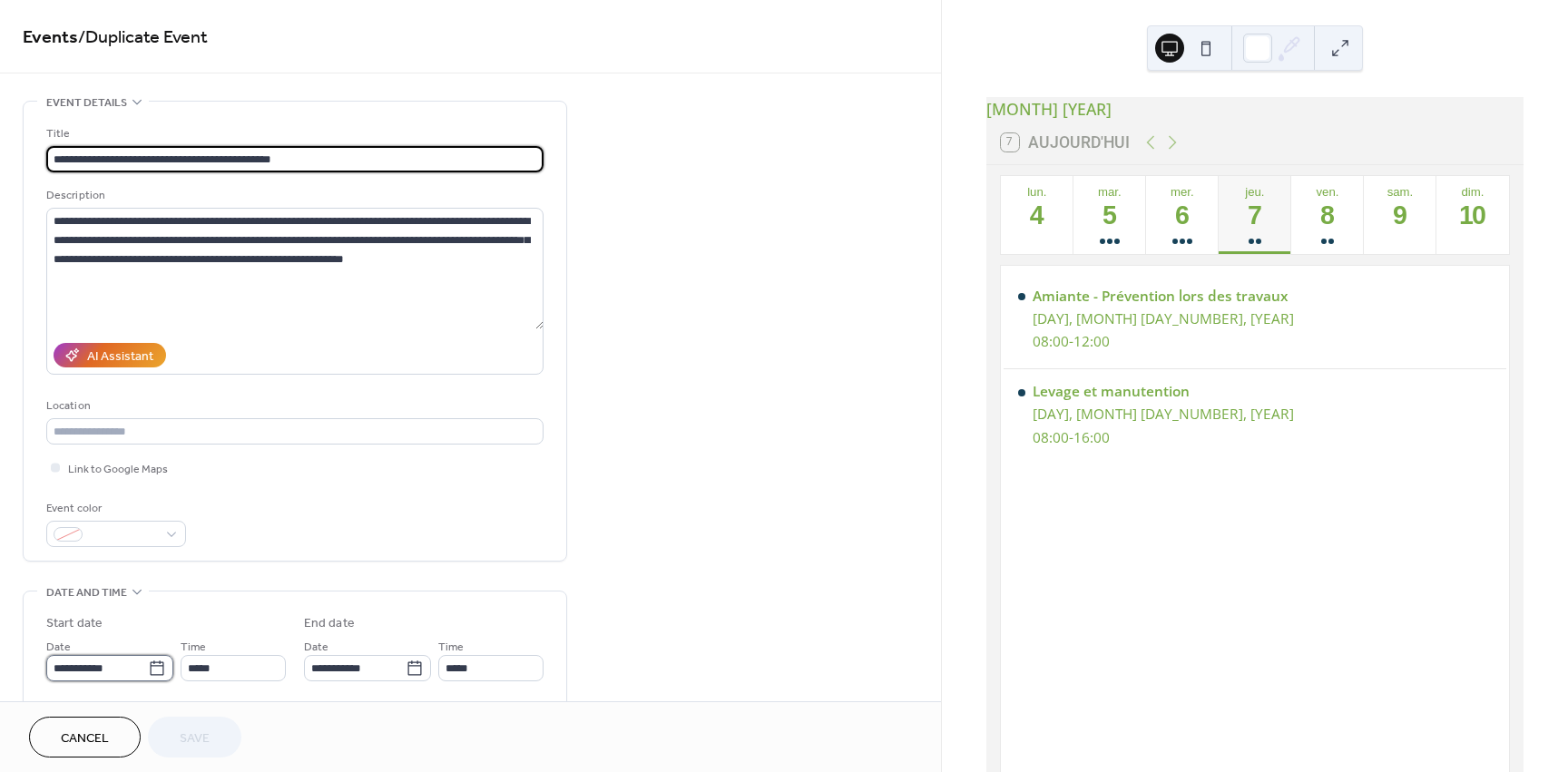 click on "**********" at bounding box center (97, 668) 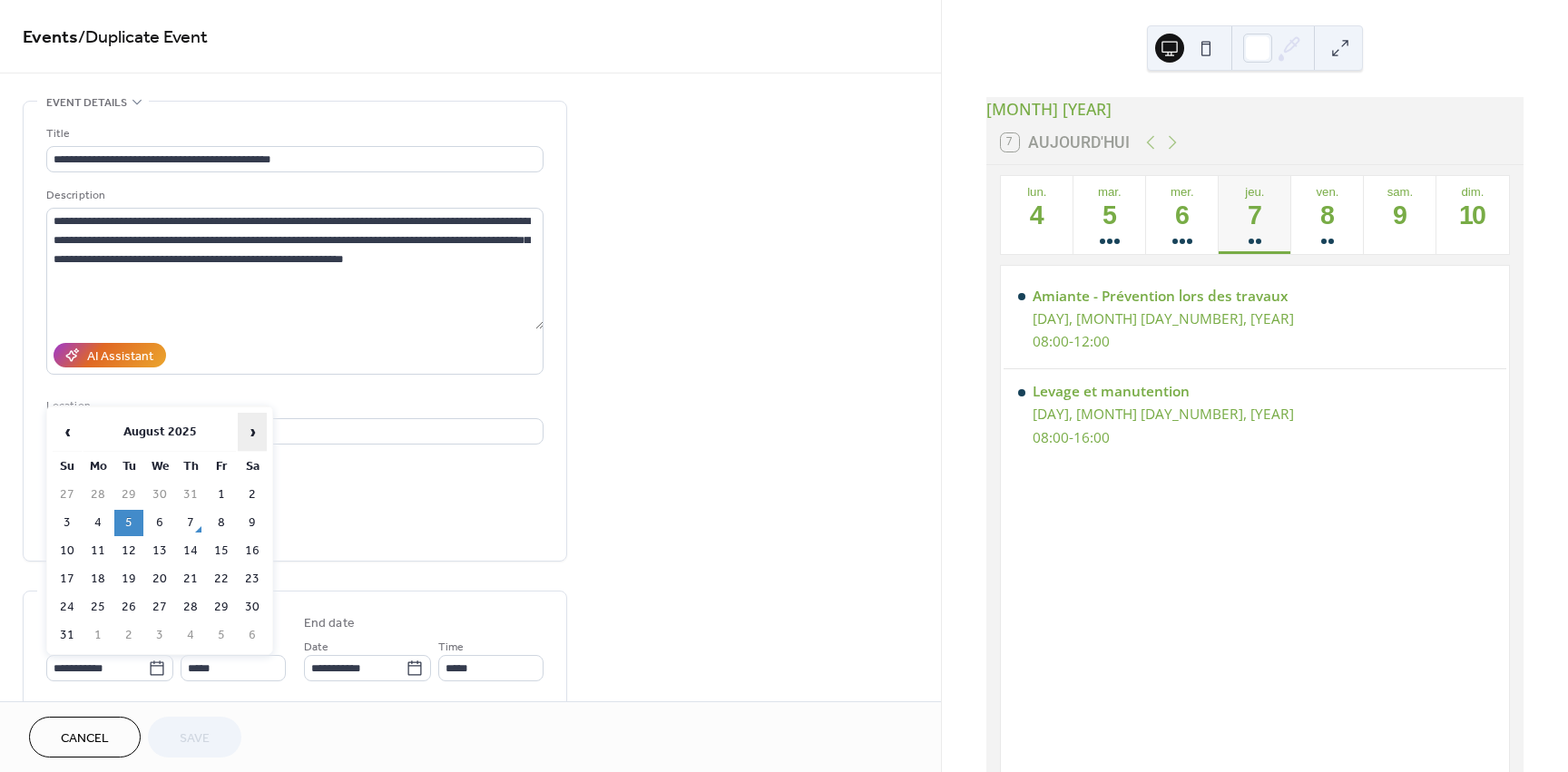 click on "›" at bounding box center [252, 432] 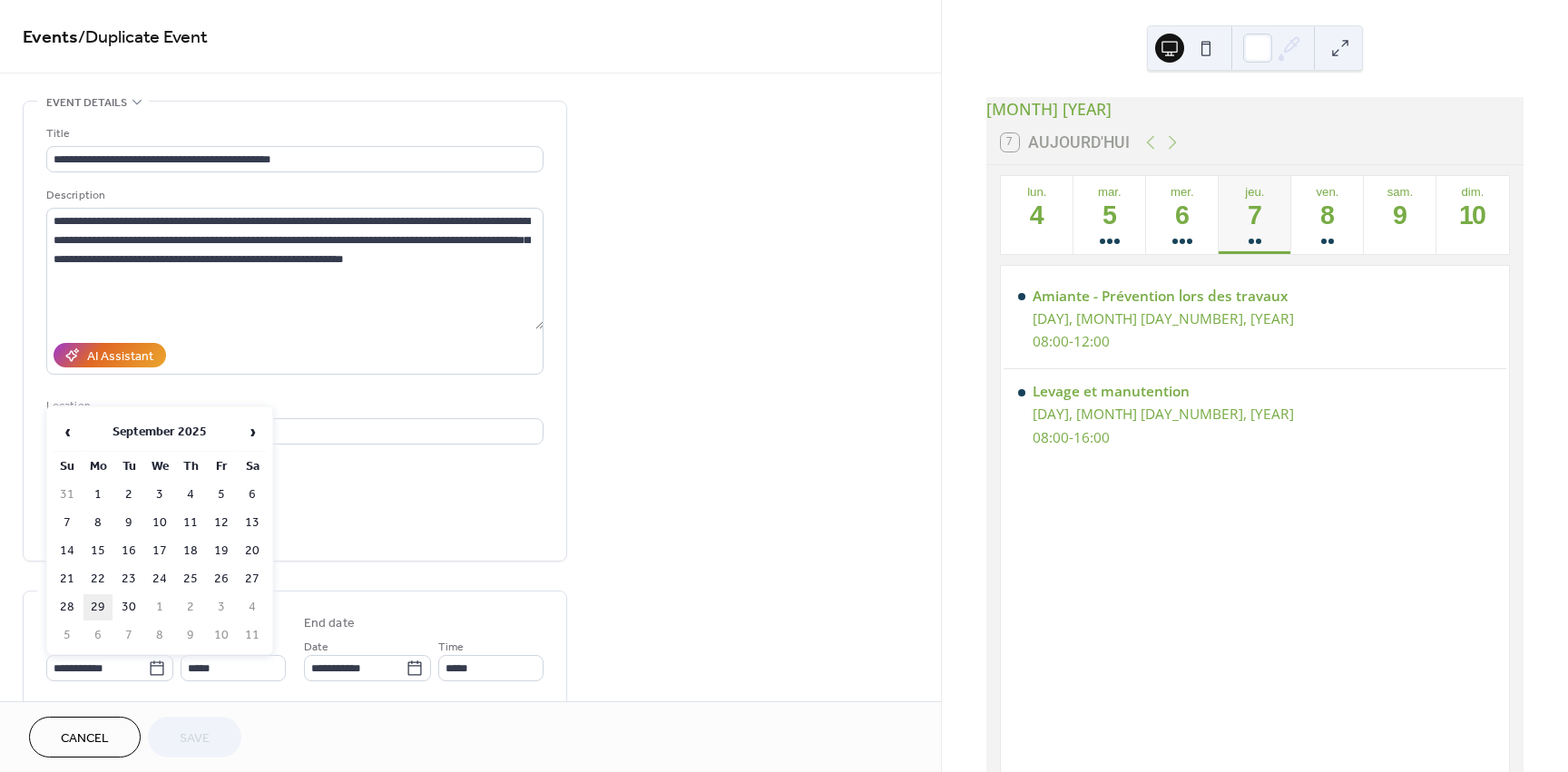 click on "29" at bounding box center [98, 607] 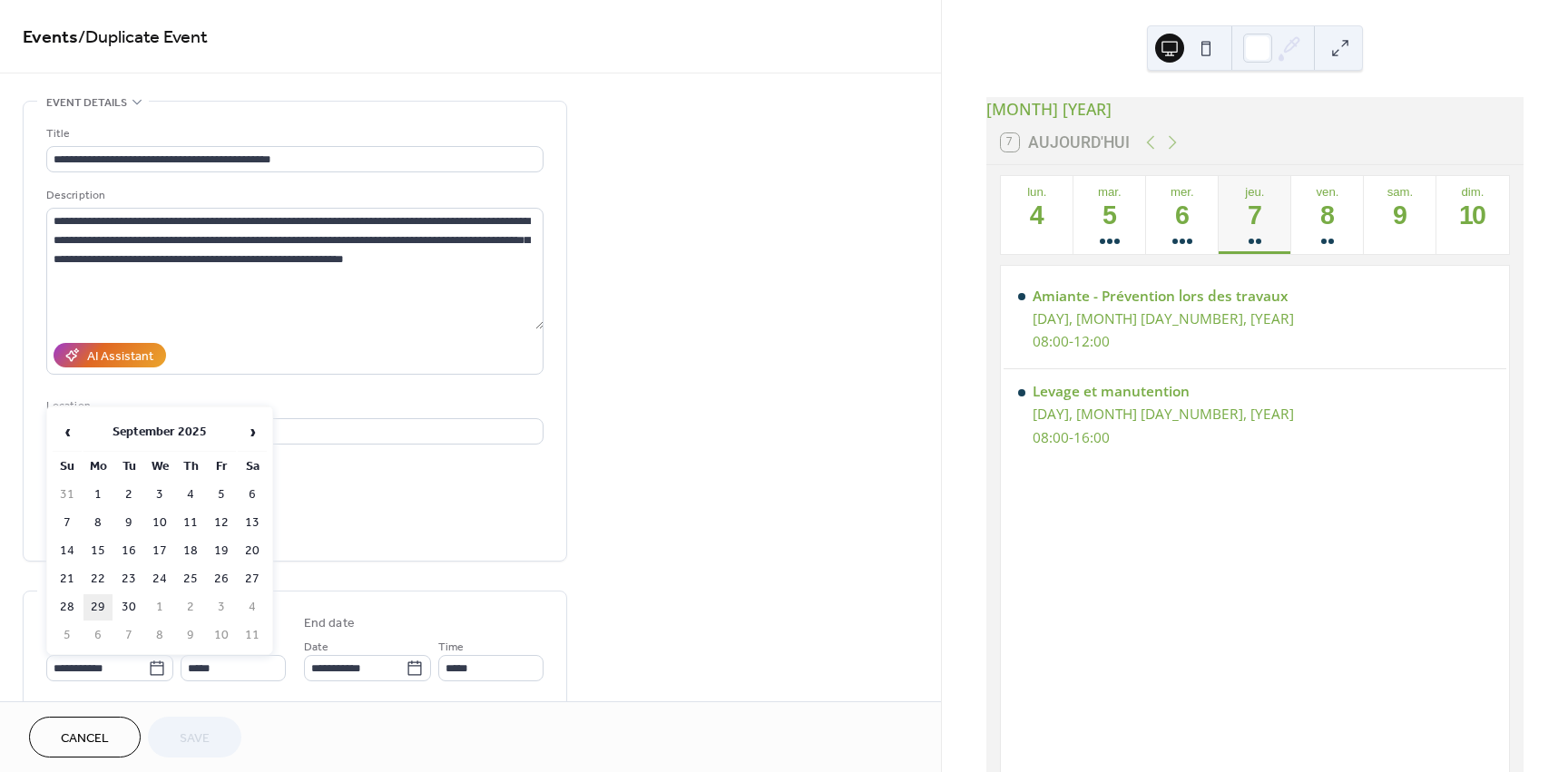 type on "**********" 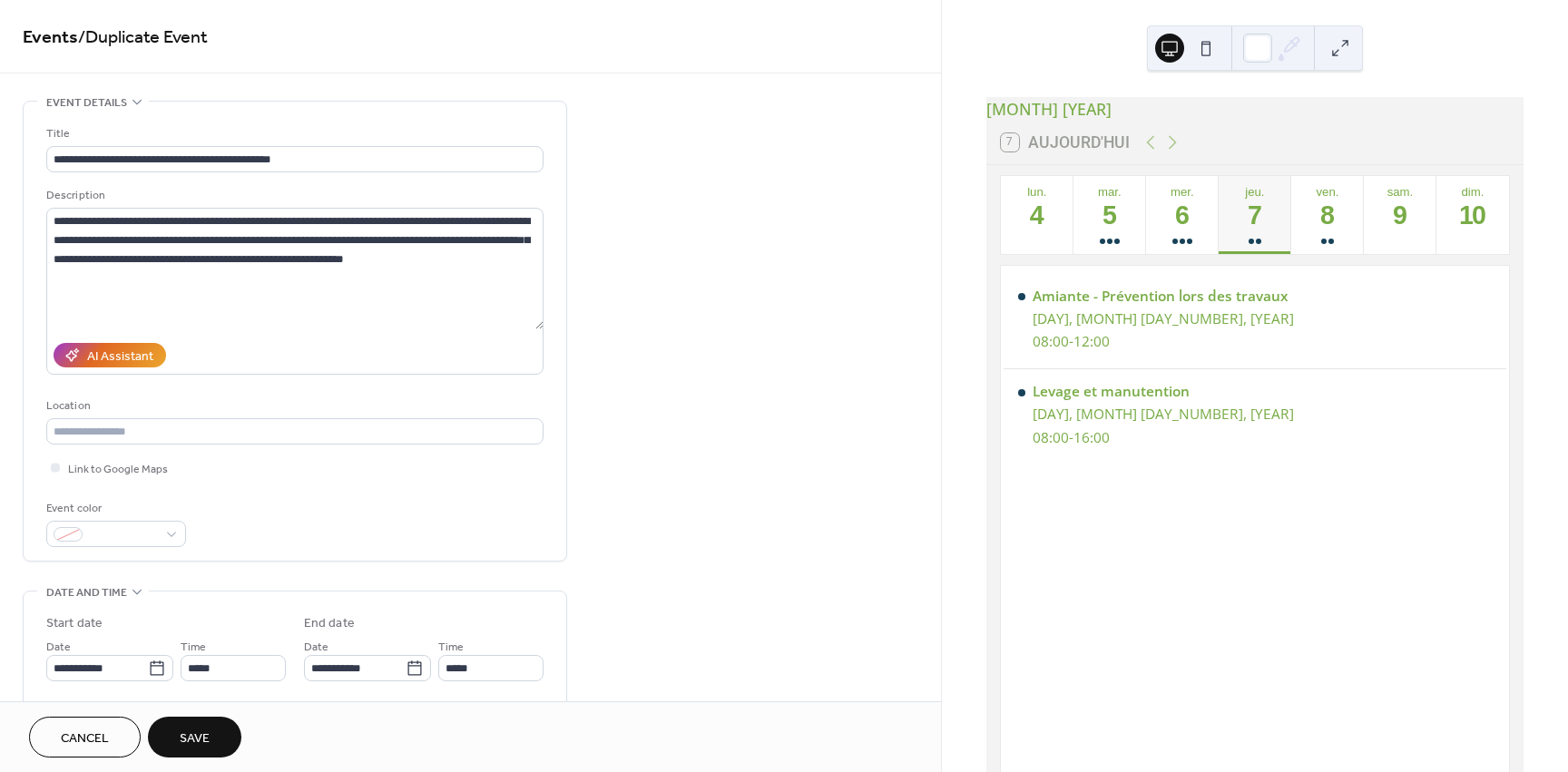 click on "Save" at bounding box center (194, 738) 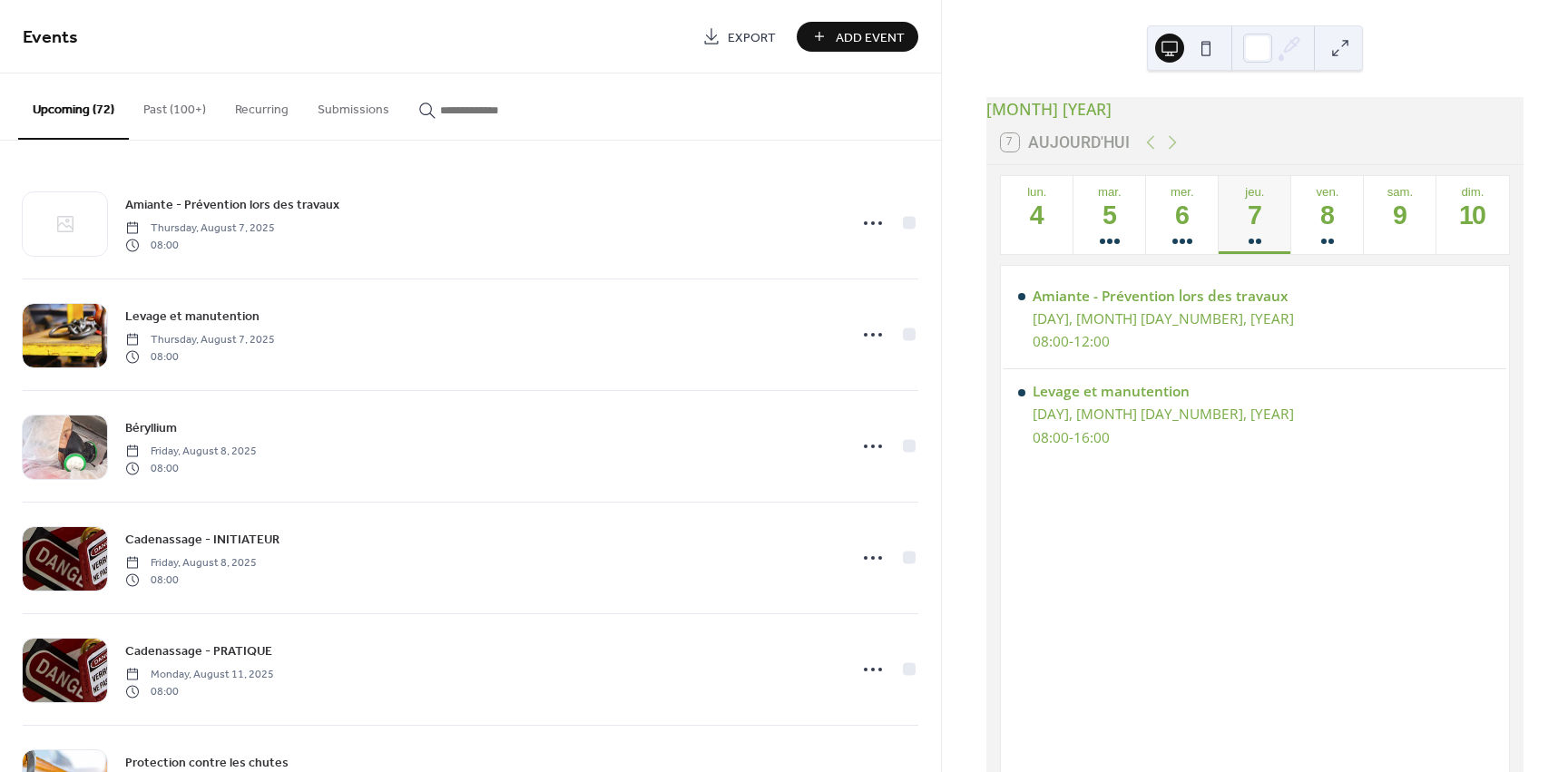 click on "Past (100+)" at bounding box center (174, 105) 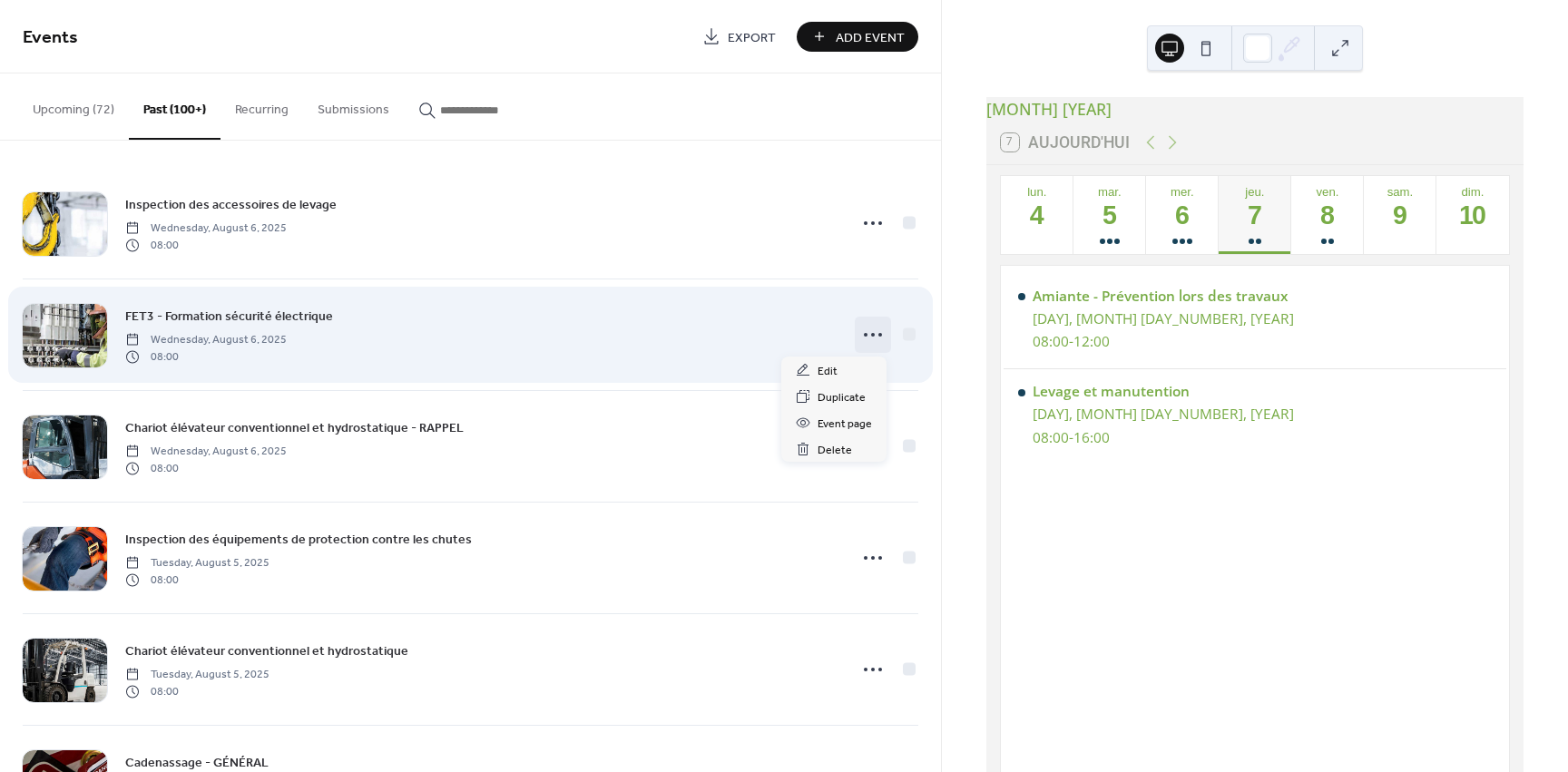 click 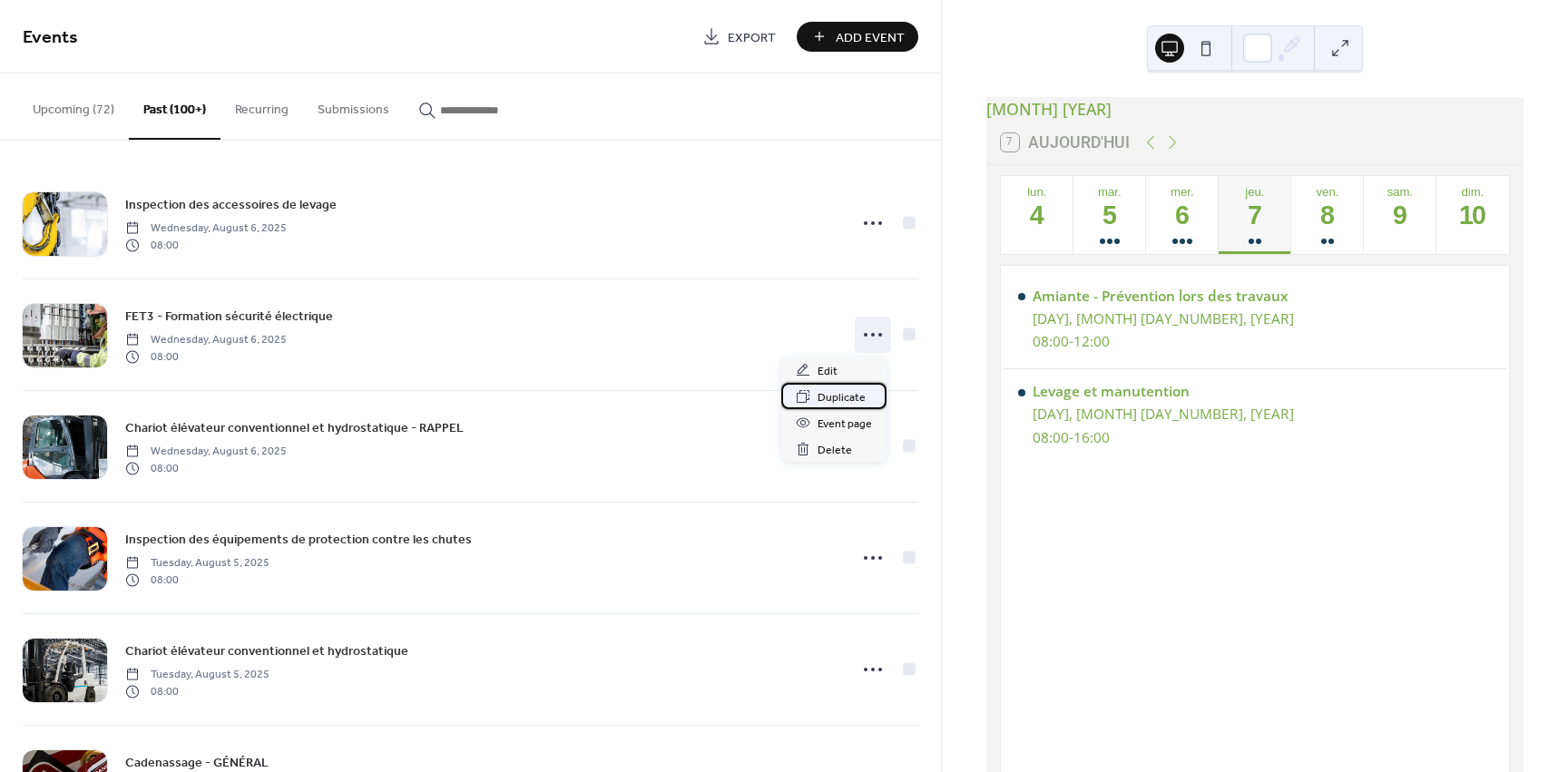 click on "Duplicate" at bounding box center [841, 397] 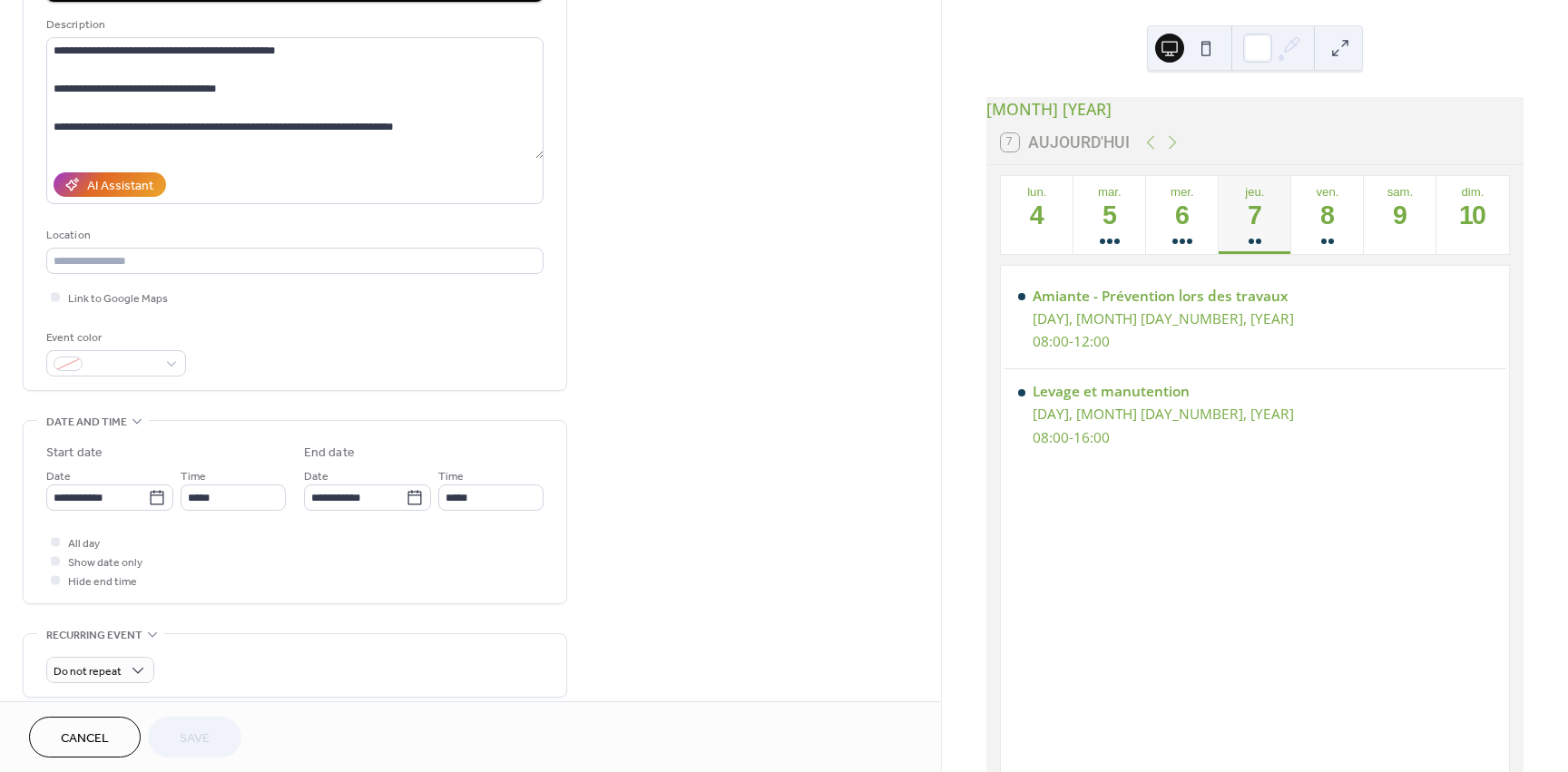 scroll, scrollTop: 181, scrollLeft: 0, axis: vertical 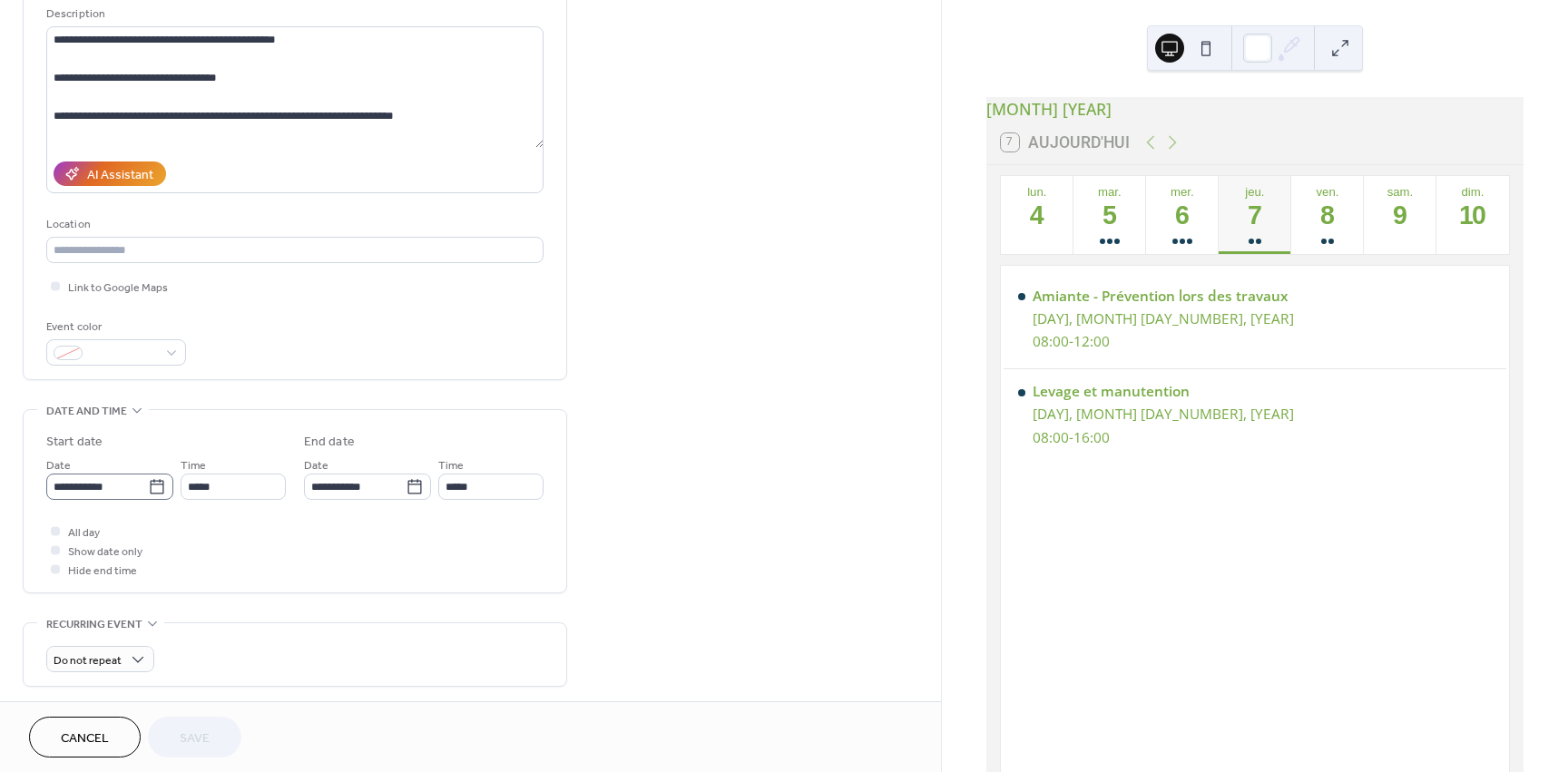 click 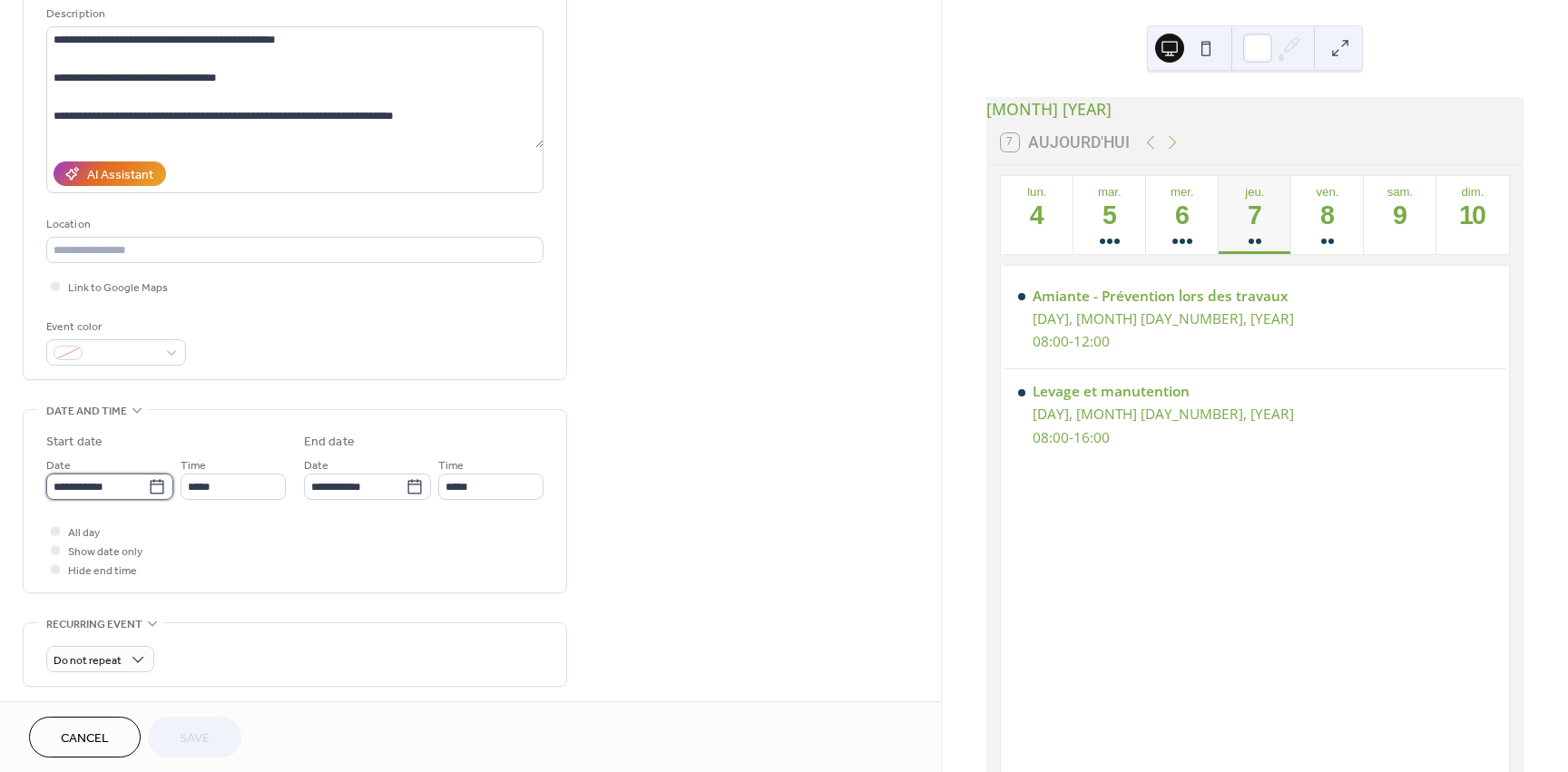 click on "**********" at bounding box center [97, 486] 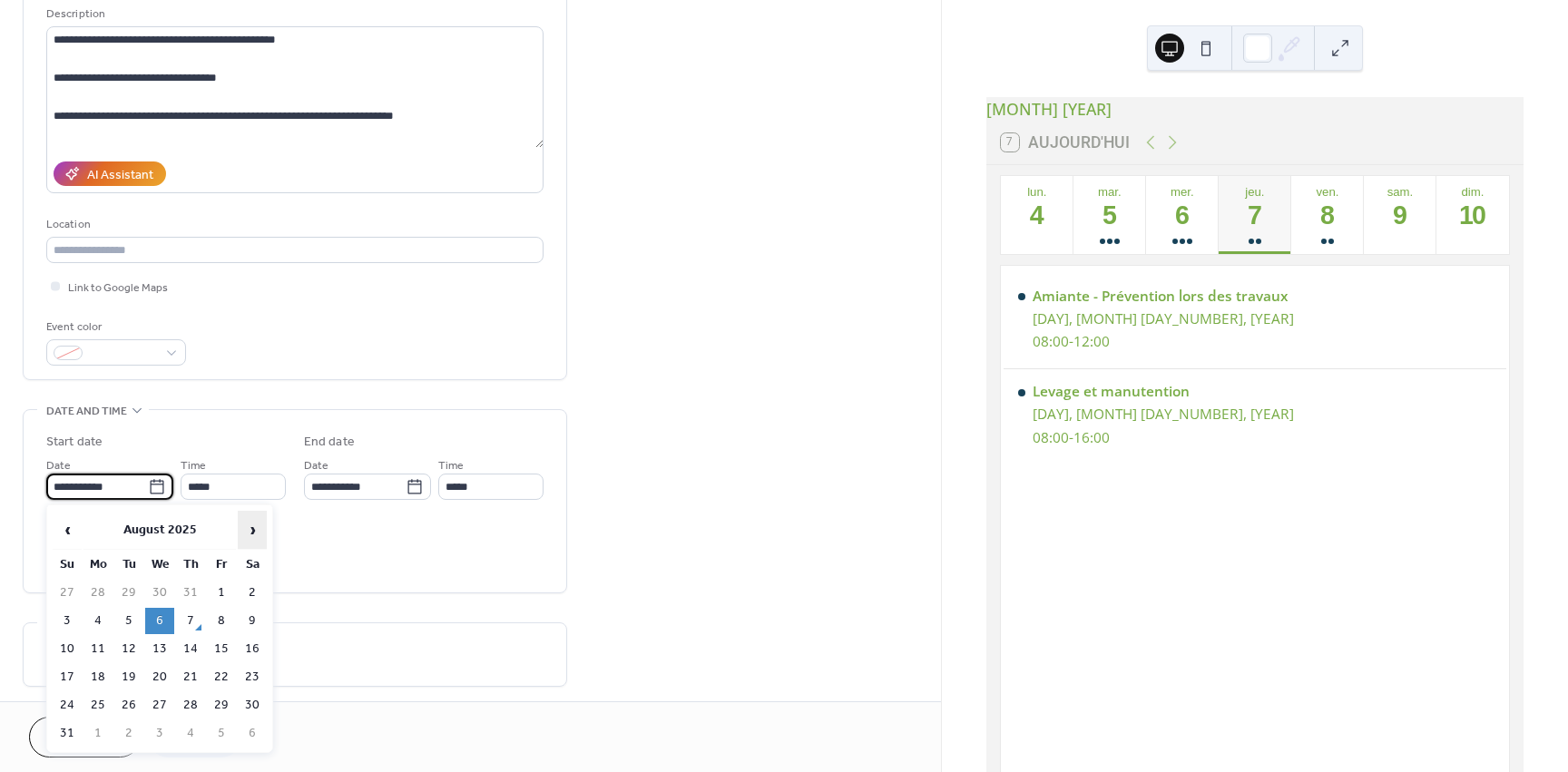 click on "›" at bounding box center [252, 530] 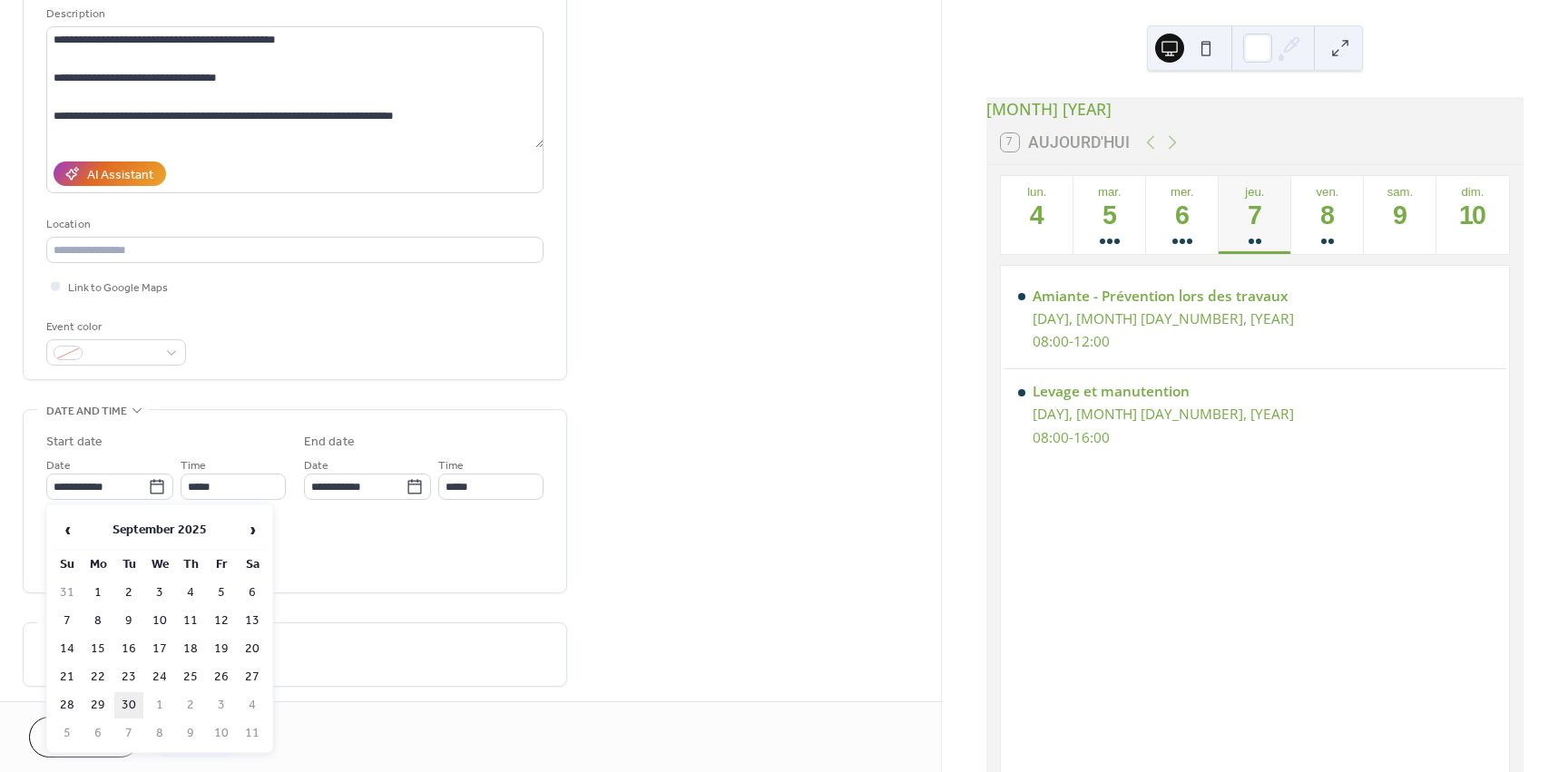 click on "30" at bounding box center [129, 705] 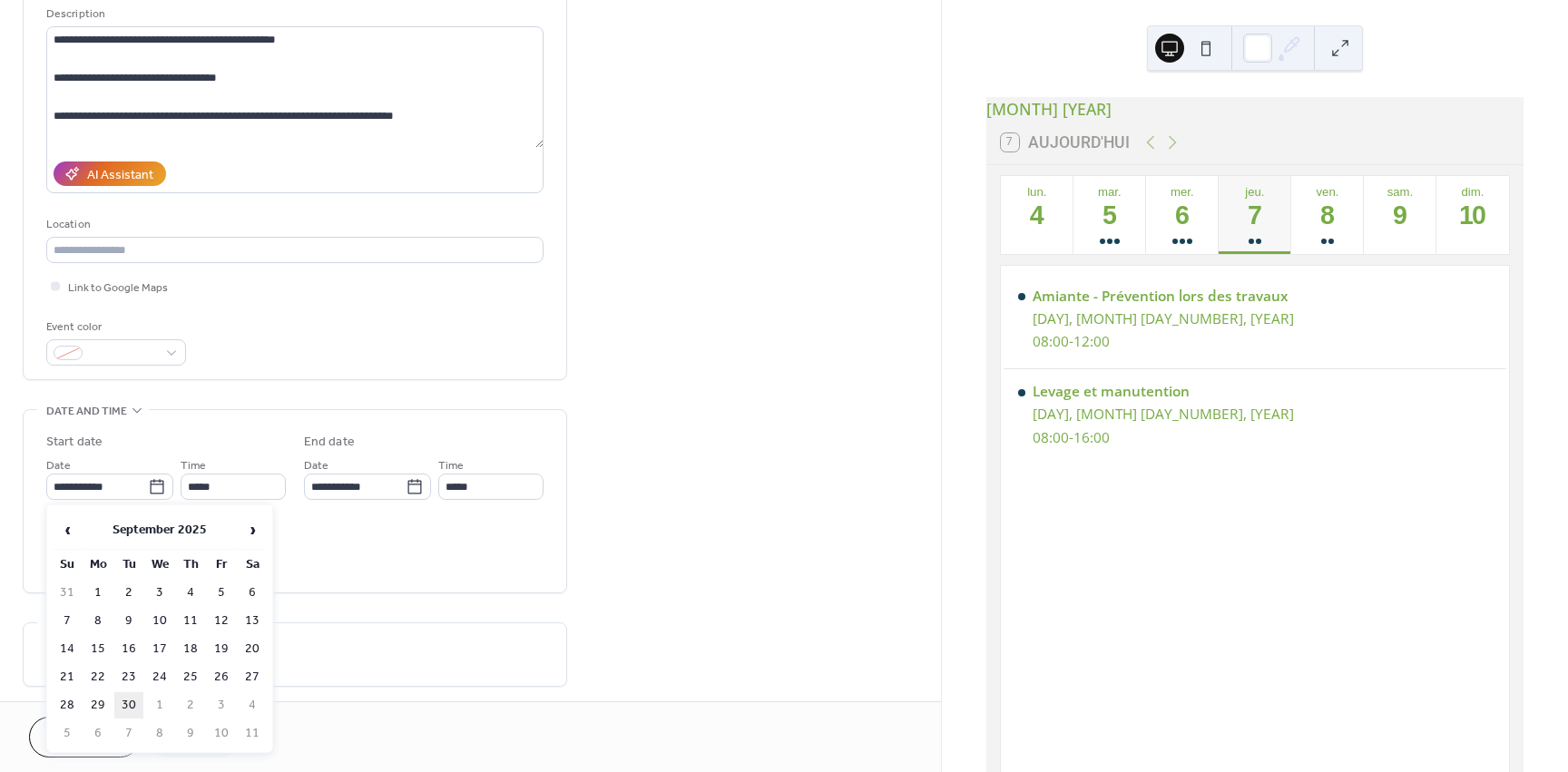type on "**********" 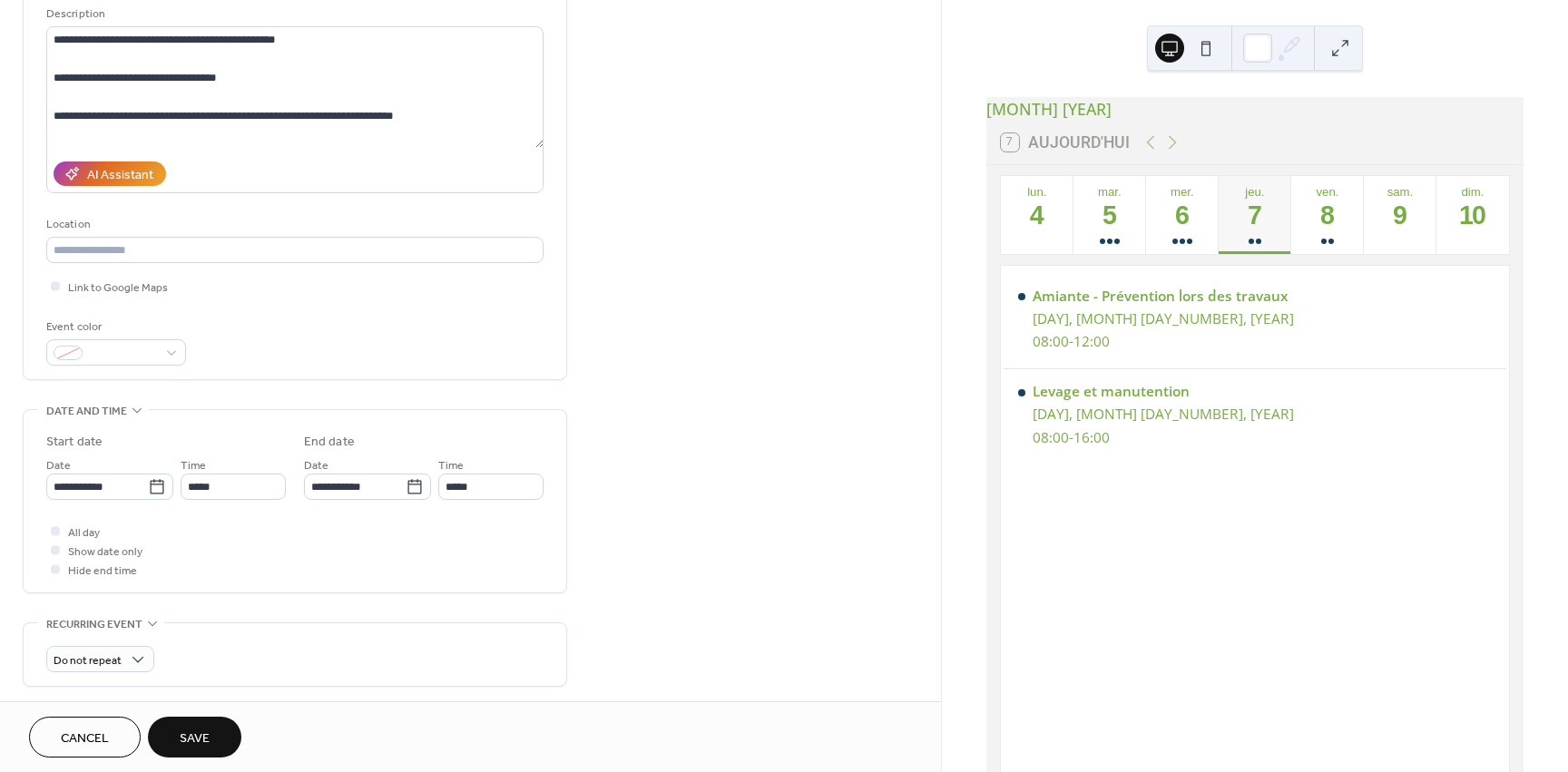 click on "Save" at bounding box center (194, 738) 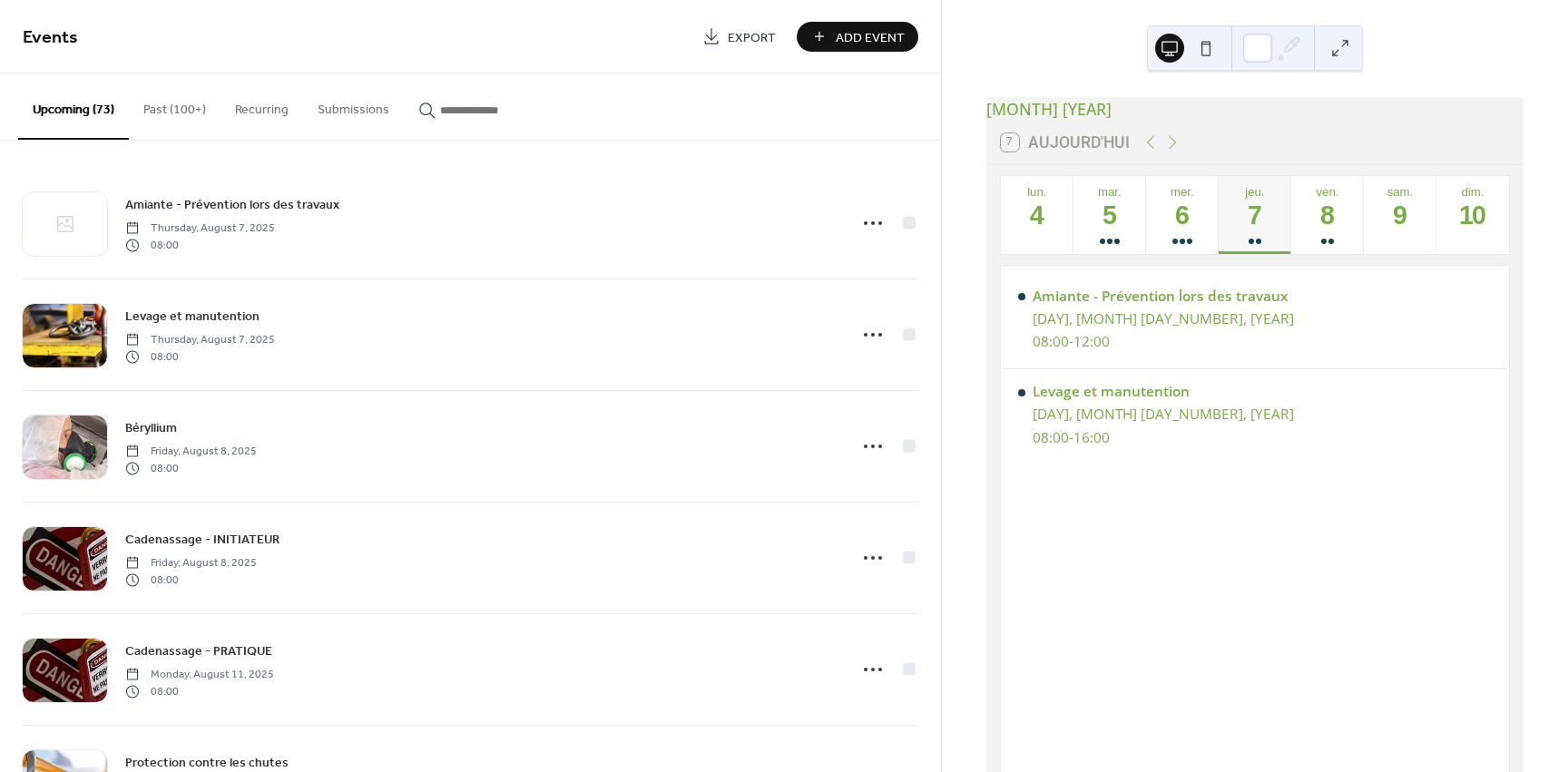 click on "Past (100+)" at bounding box center [174, 105] 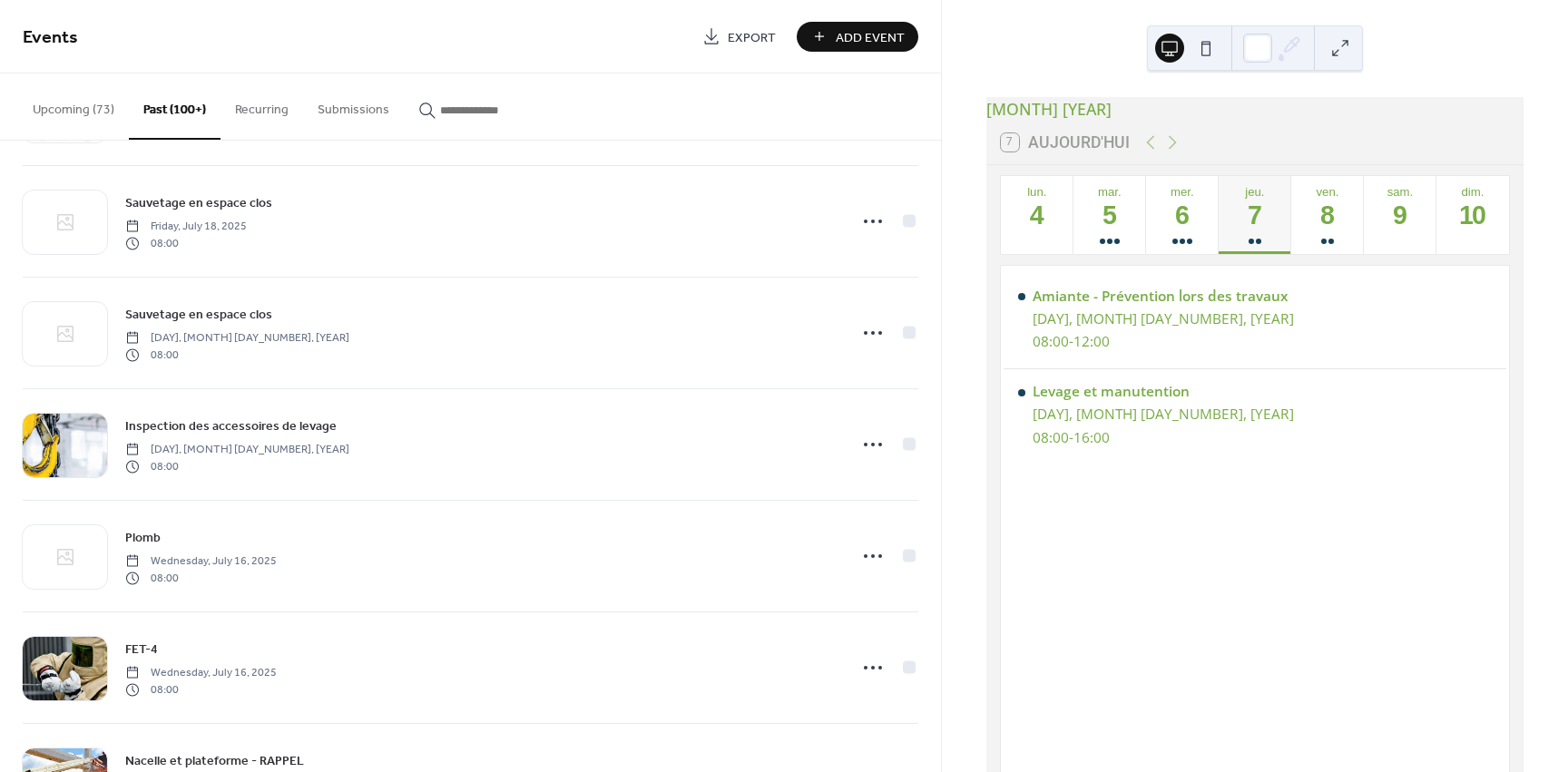 scroll, scrollTop: 907, scrollLeft: 0, axis: vertical 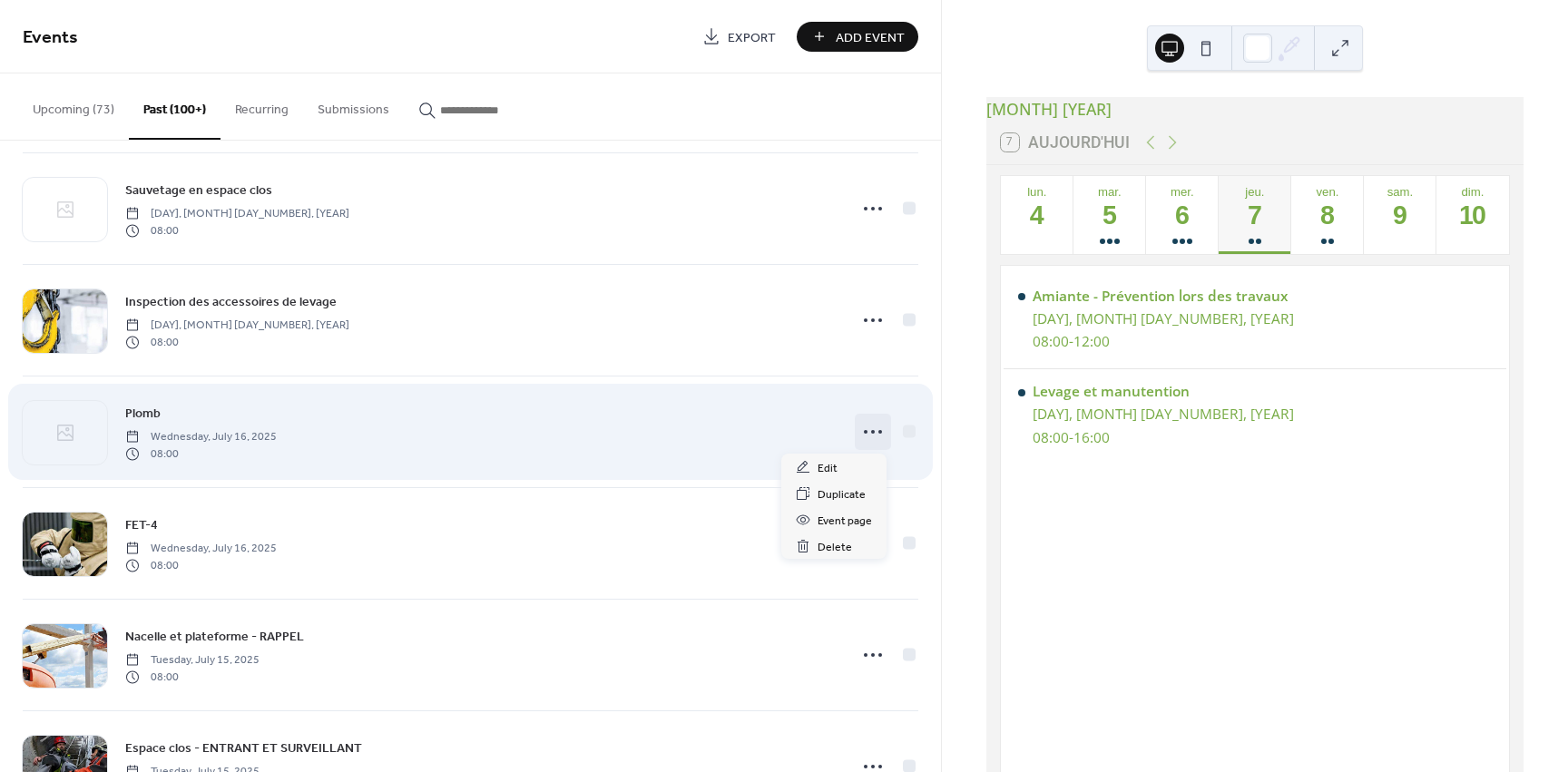 click 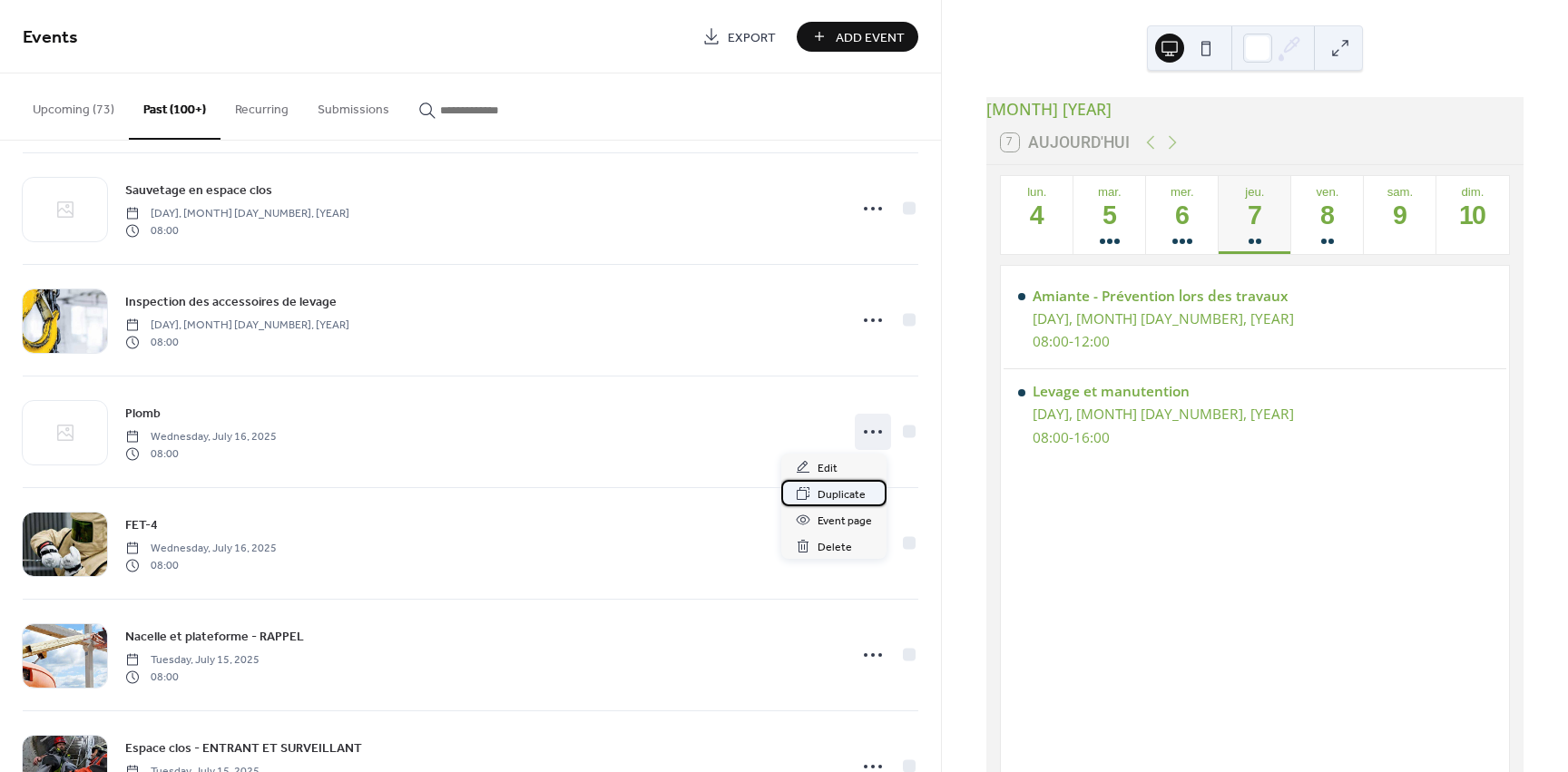 click on "Duplicate" at bounding box center (841, 494) 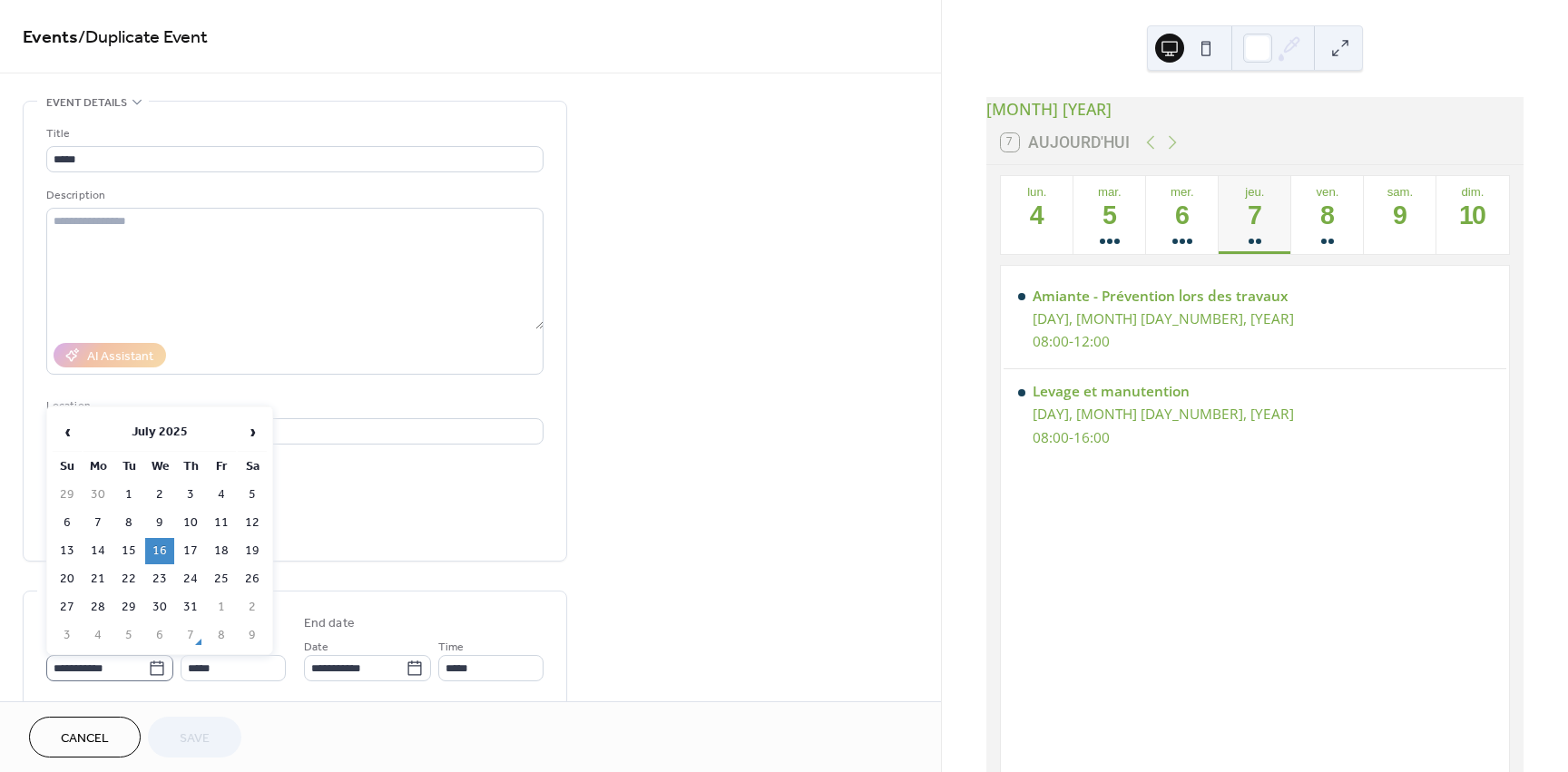 click 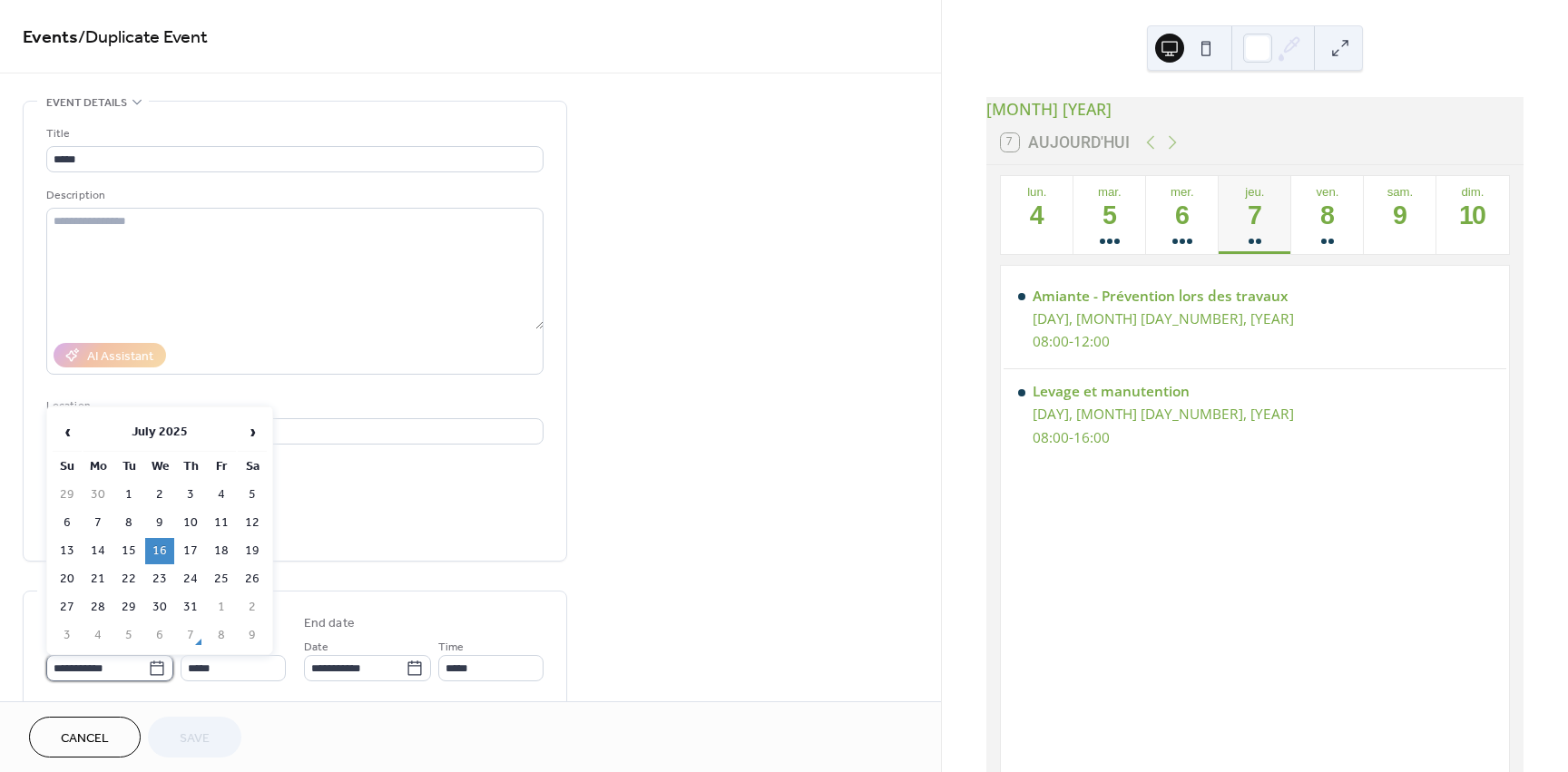 click on "**********" at bounding box center (97, 668) 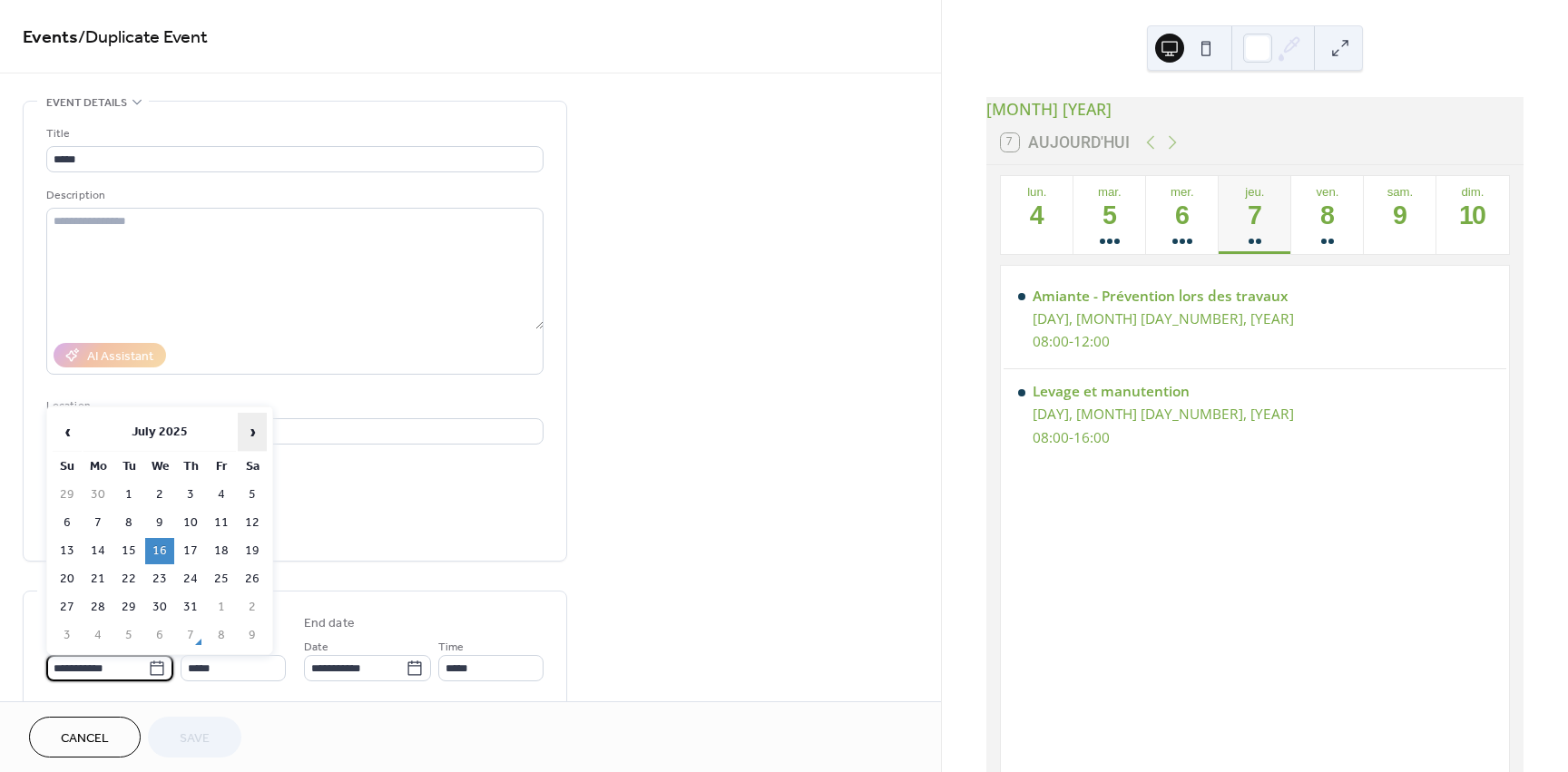 click on "›" at bounding box center (252, 432) 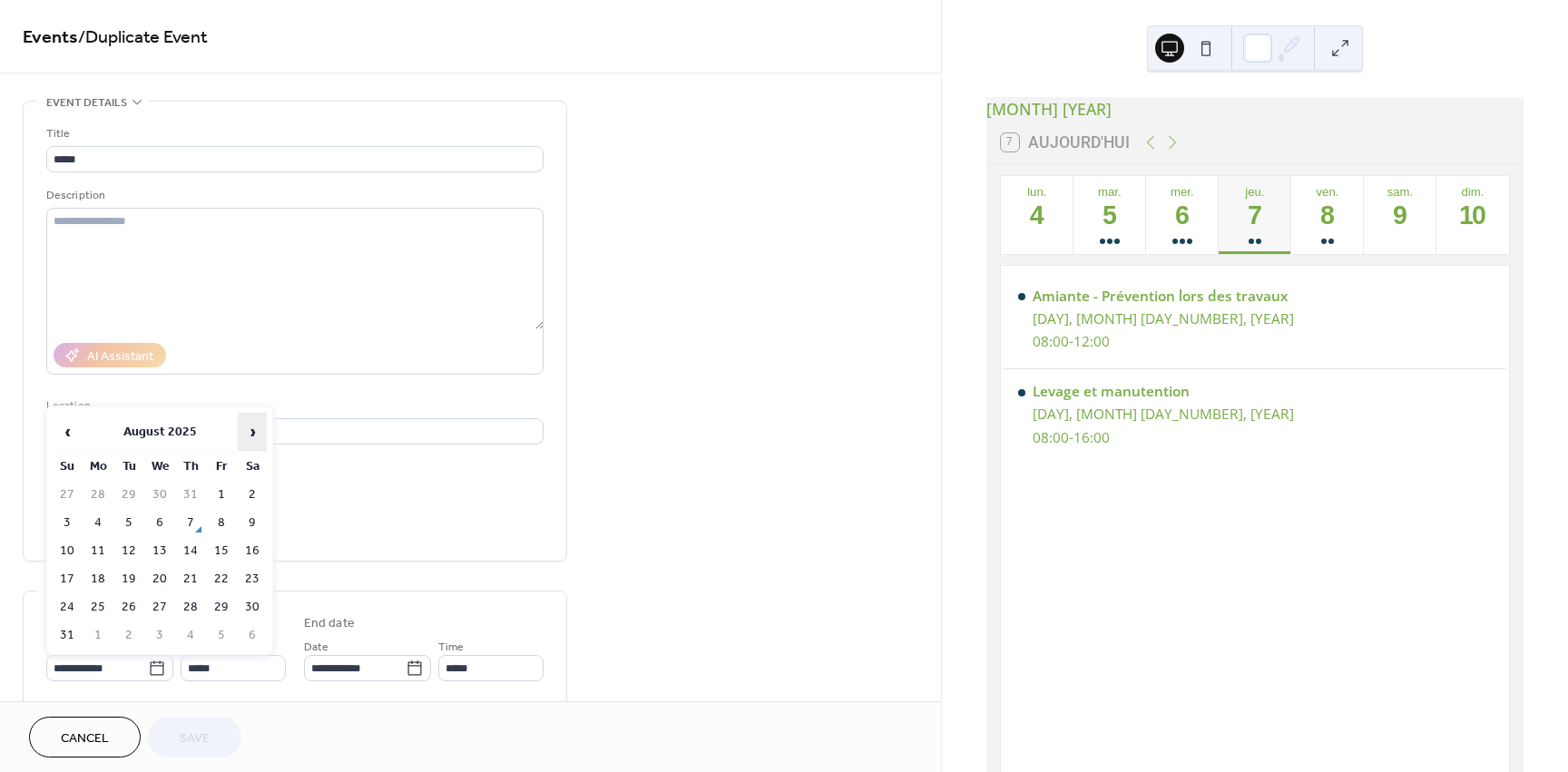 click on "›" at bounding box center (252, 432) 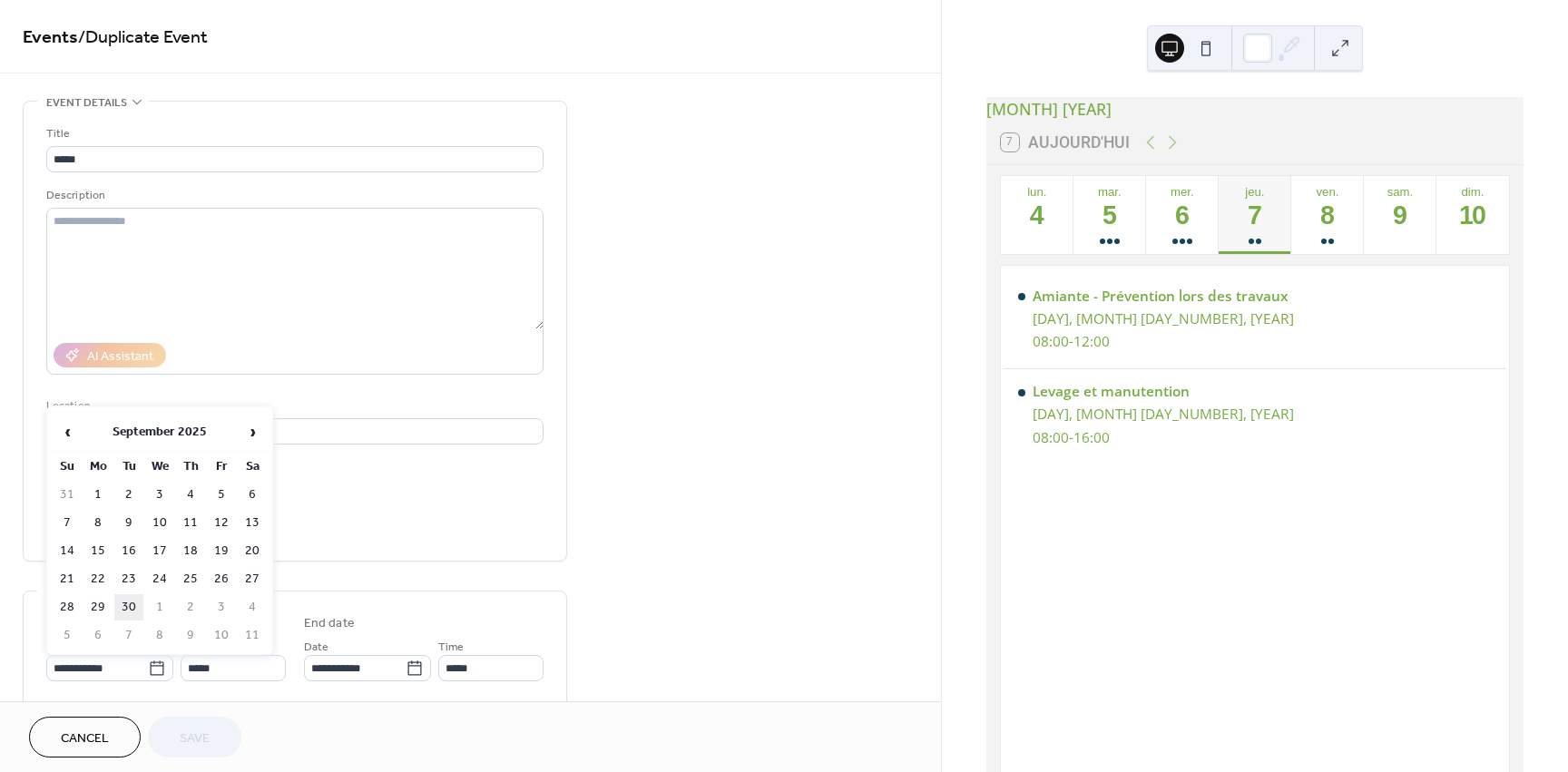 click on "30" at bounding box center (129, 607) 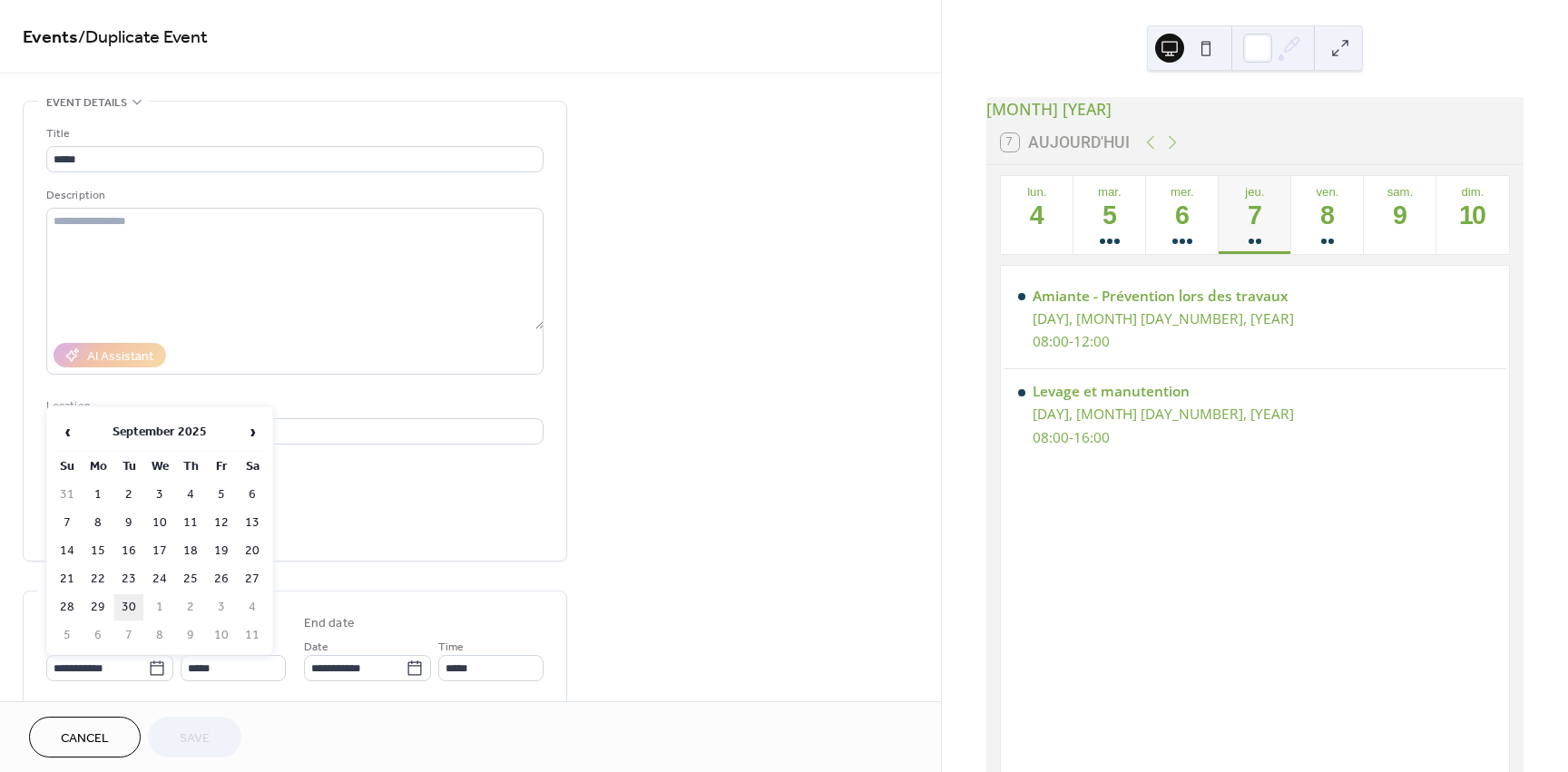 type on "**********" 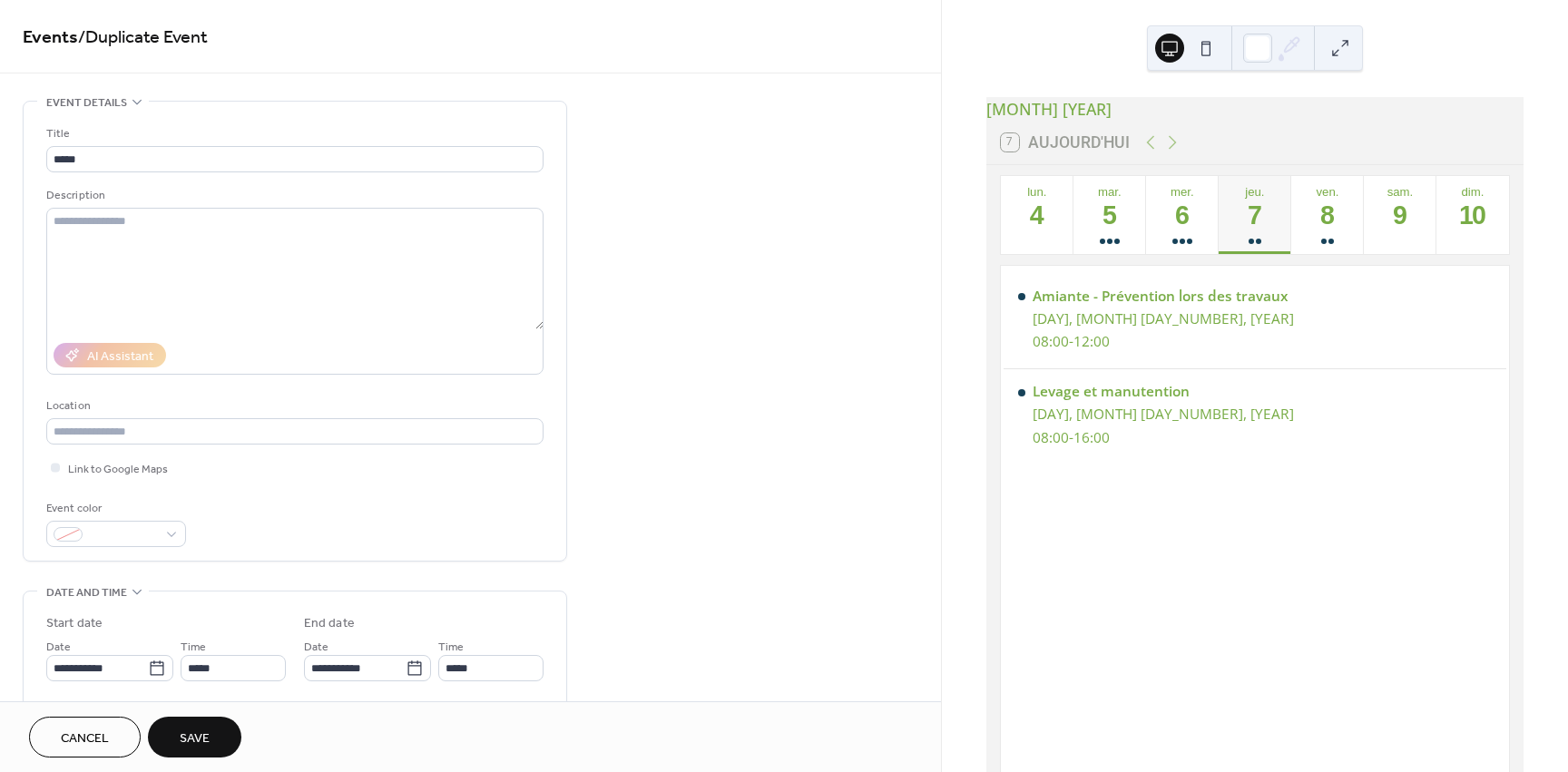 click on "Save" at bounding box center (194, 738) 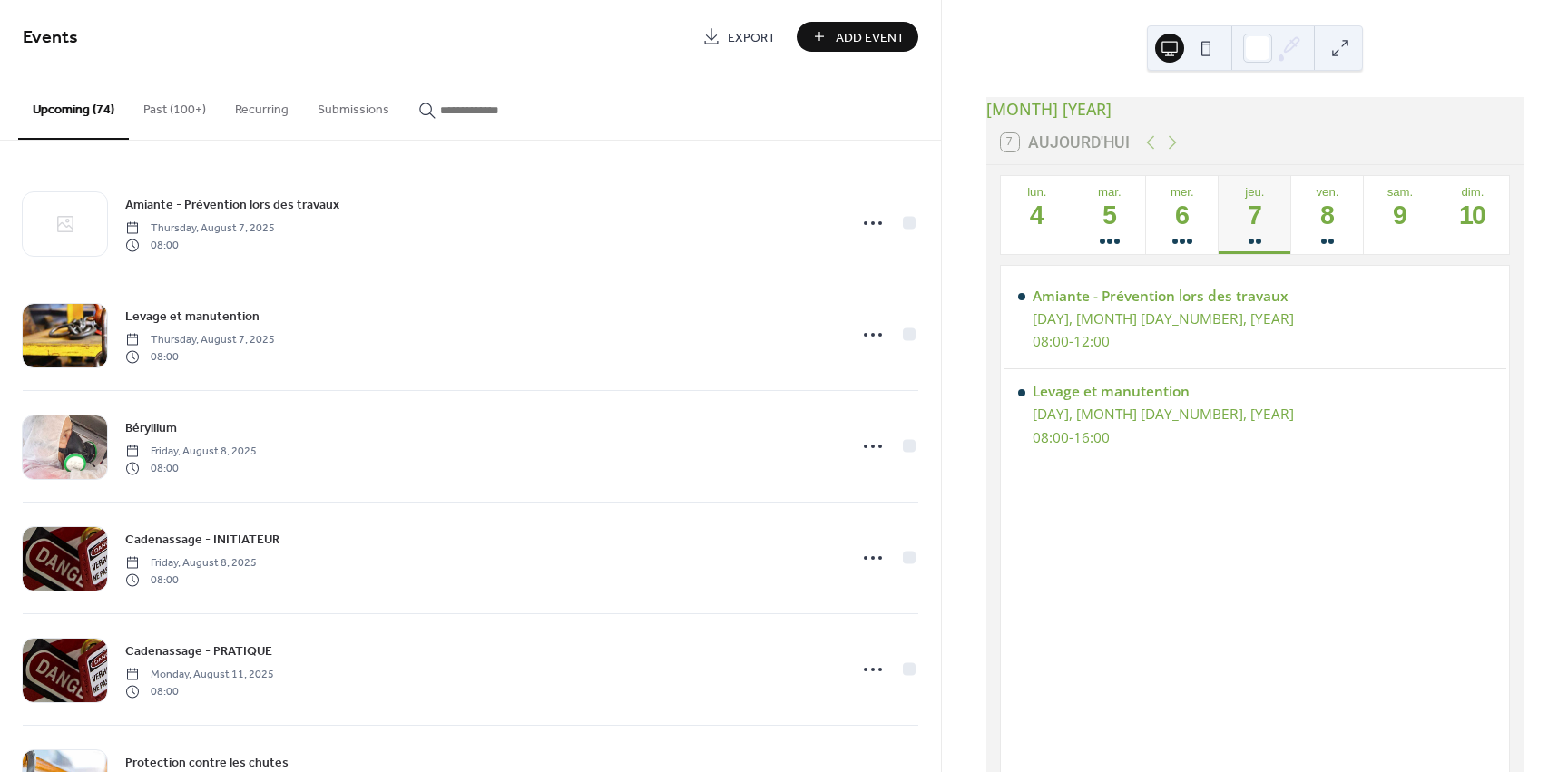 click on "Past (100+)" at bounding box center (174, 105) 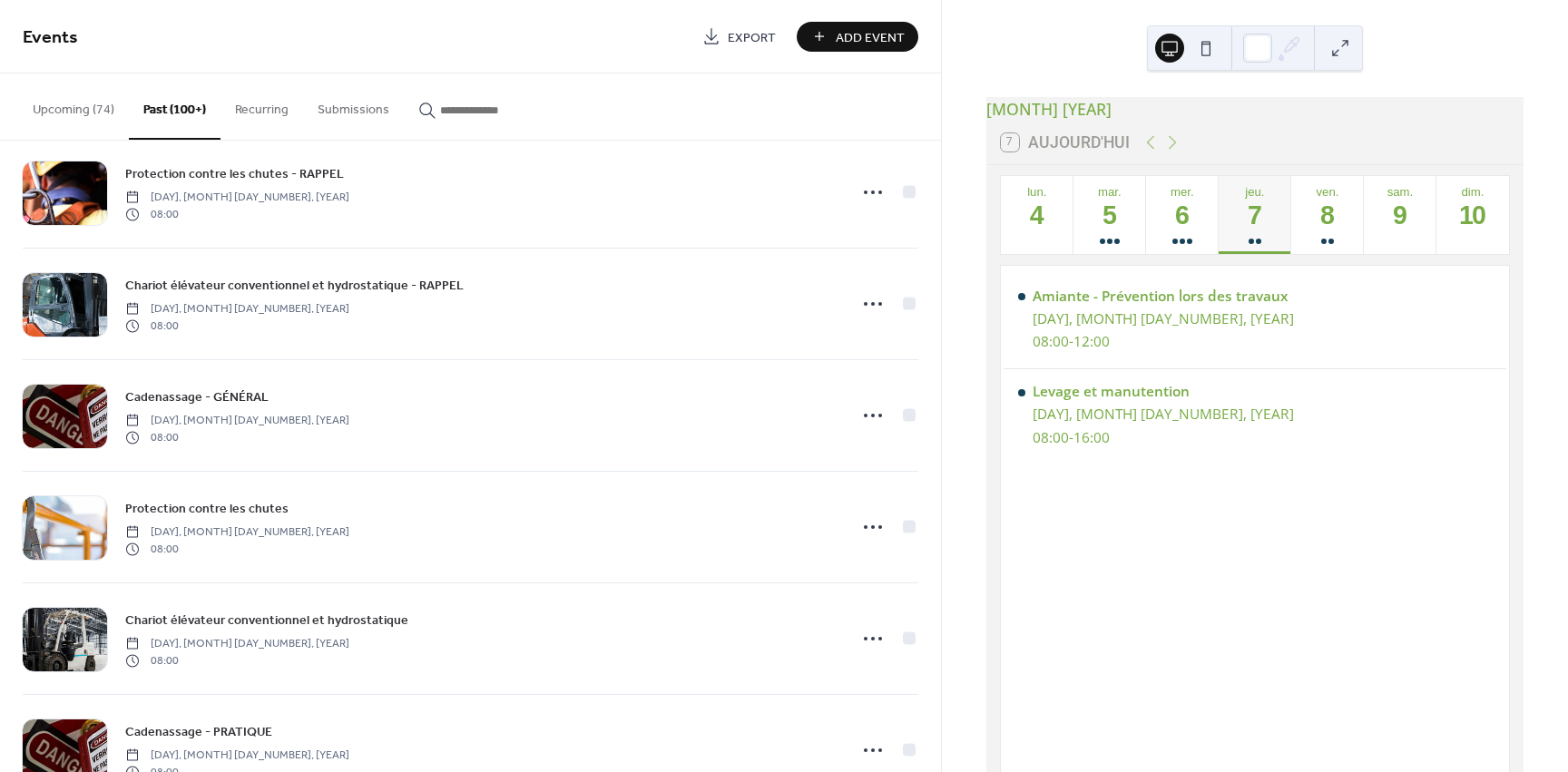 scroll, scrollTop: 4611, scrollLeft: 0, axis: vertical 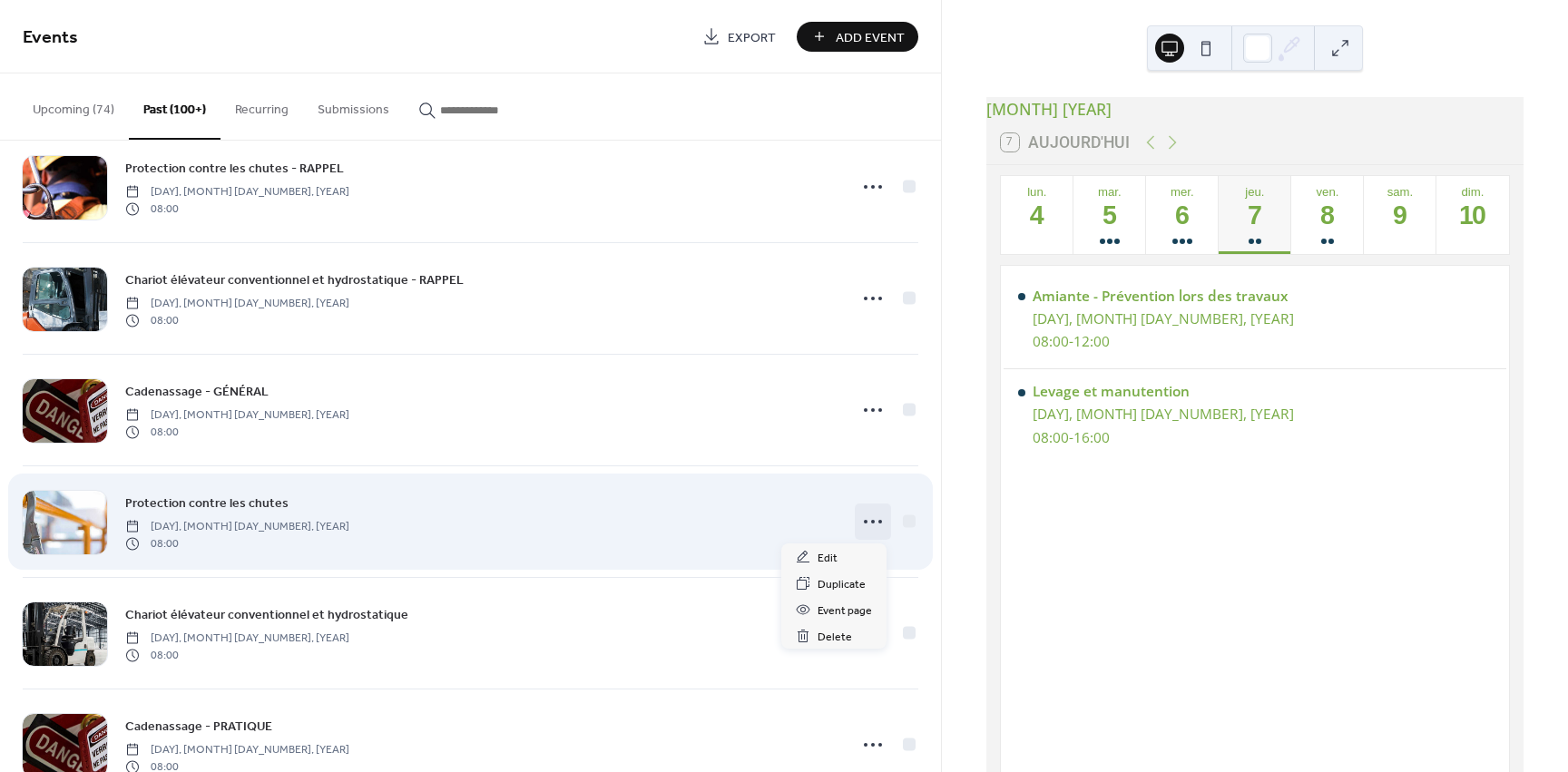 click 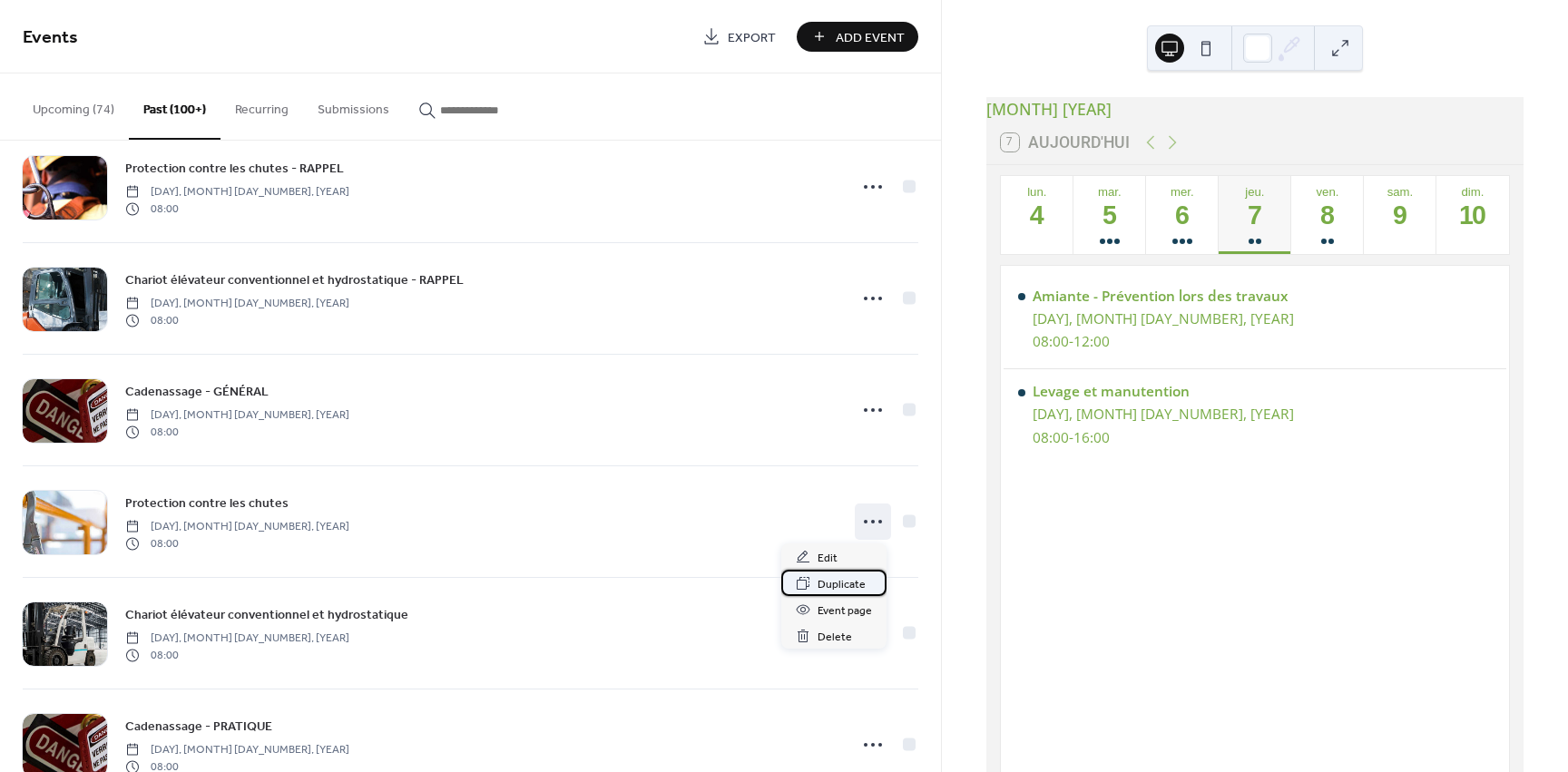 click on "Duplicate" at bounding box center (841, 584) 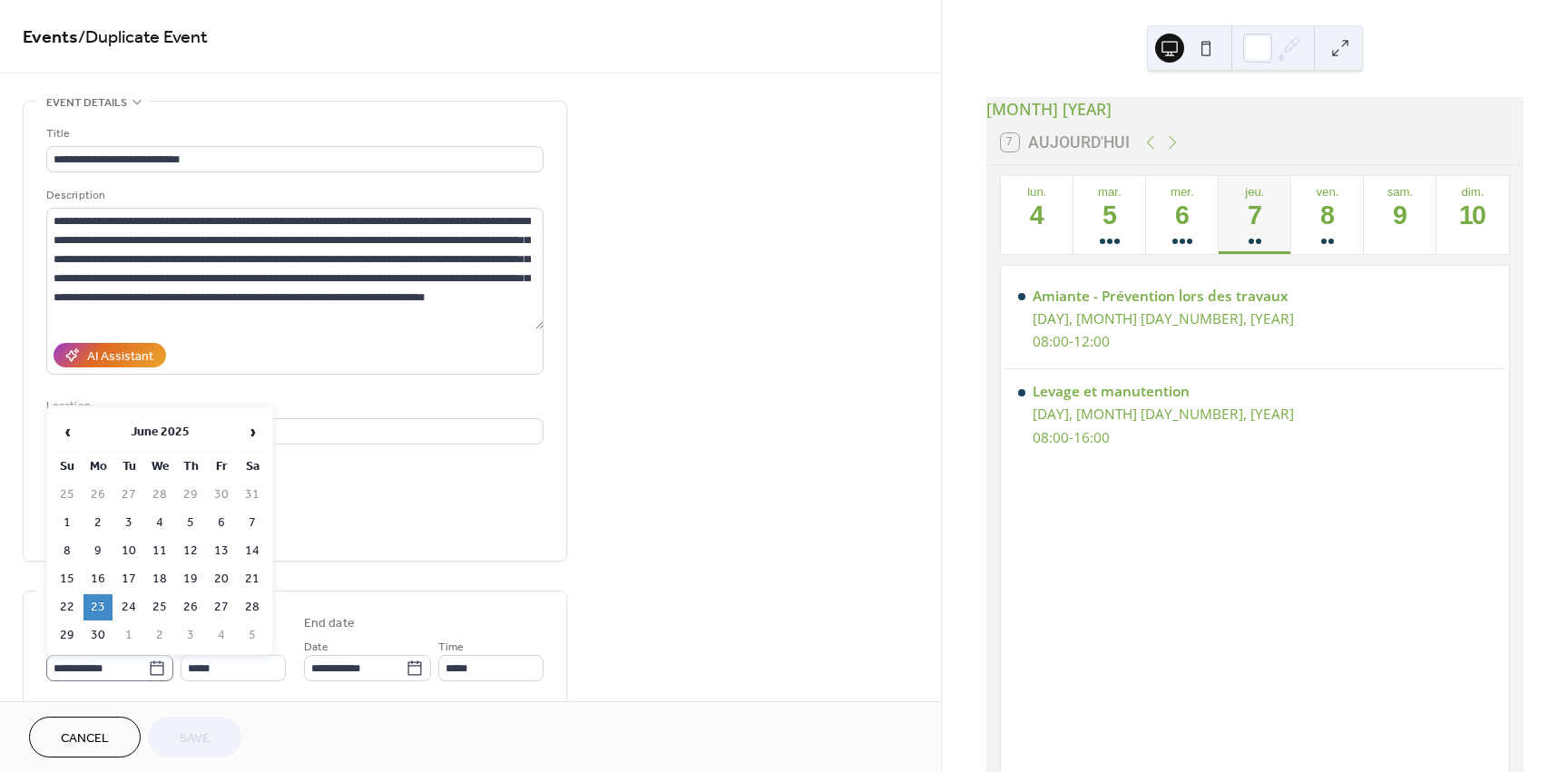 click 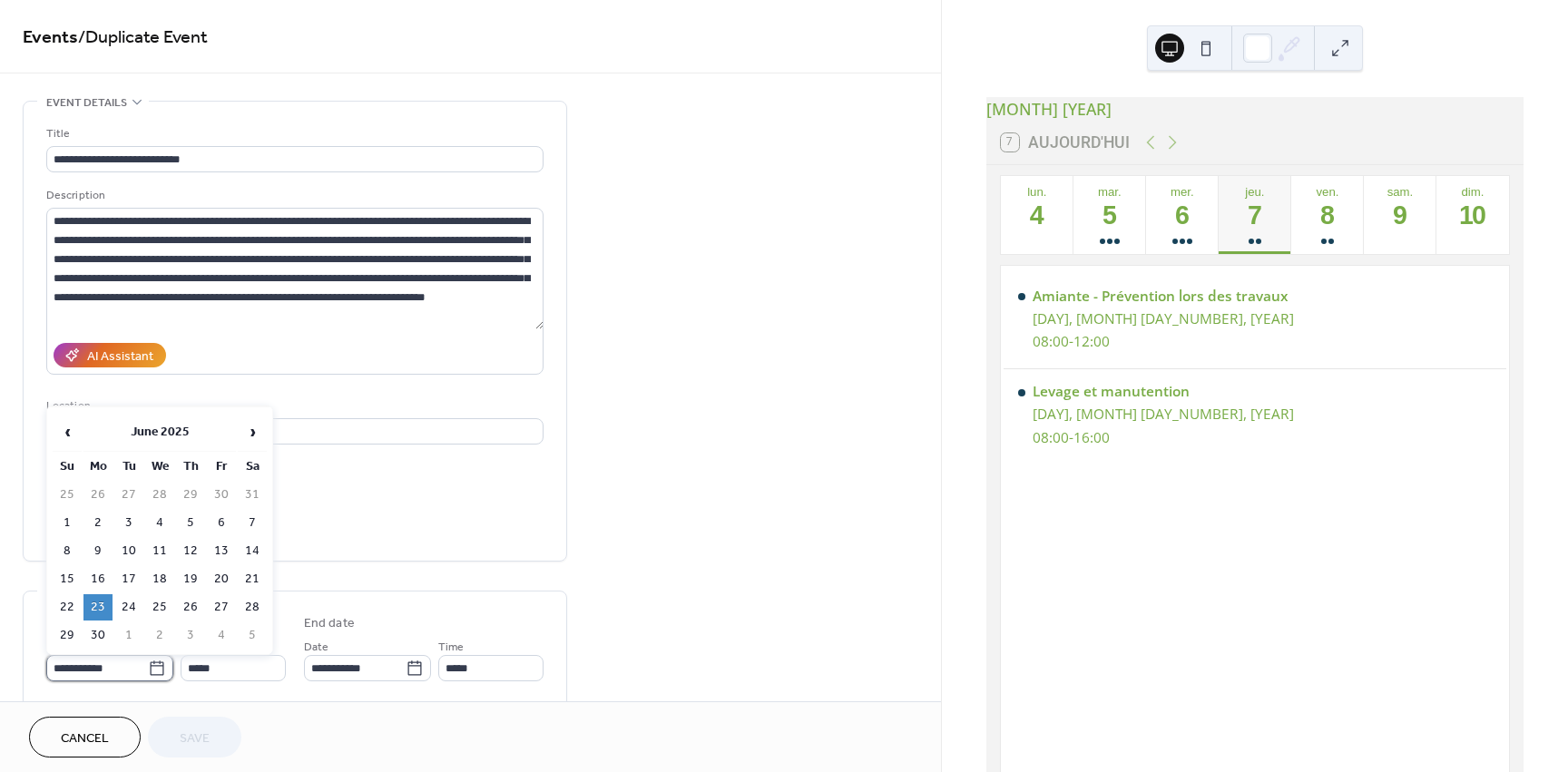 click on "**********" at bounding box center (97, 668) 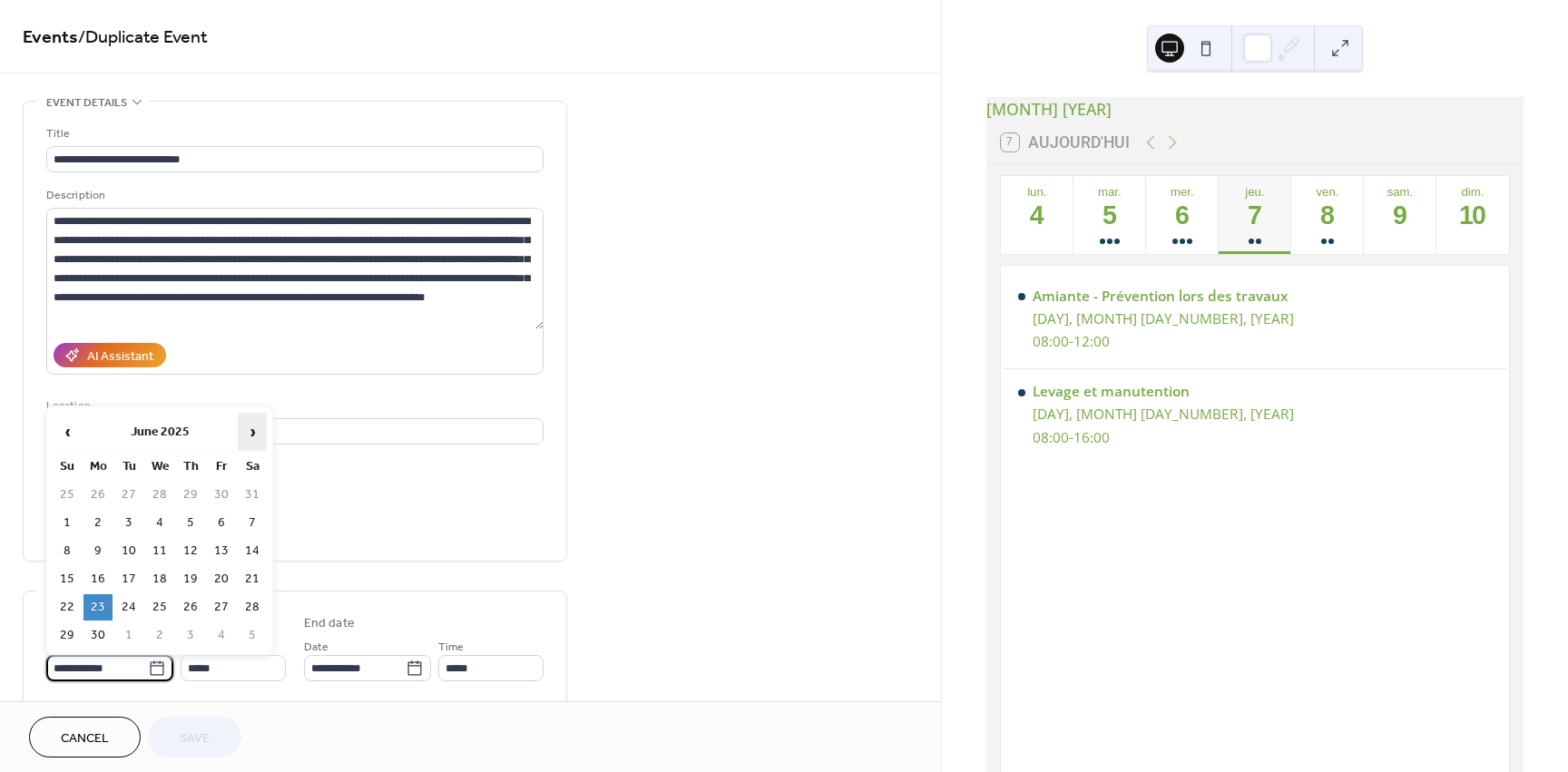click on "›" at bounding box center [252, 432] 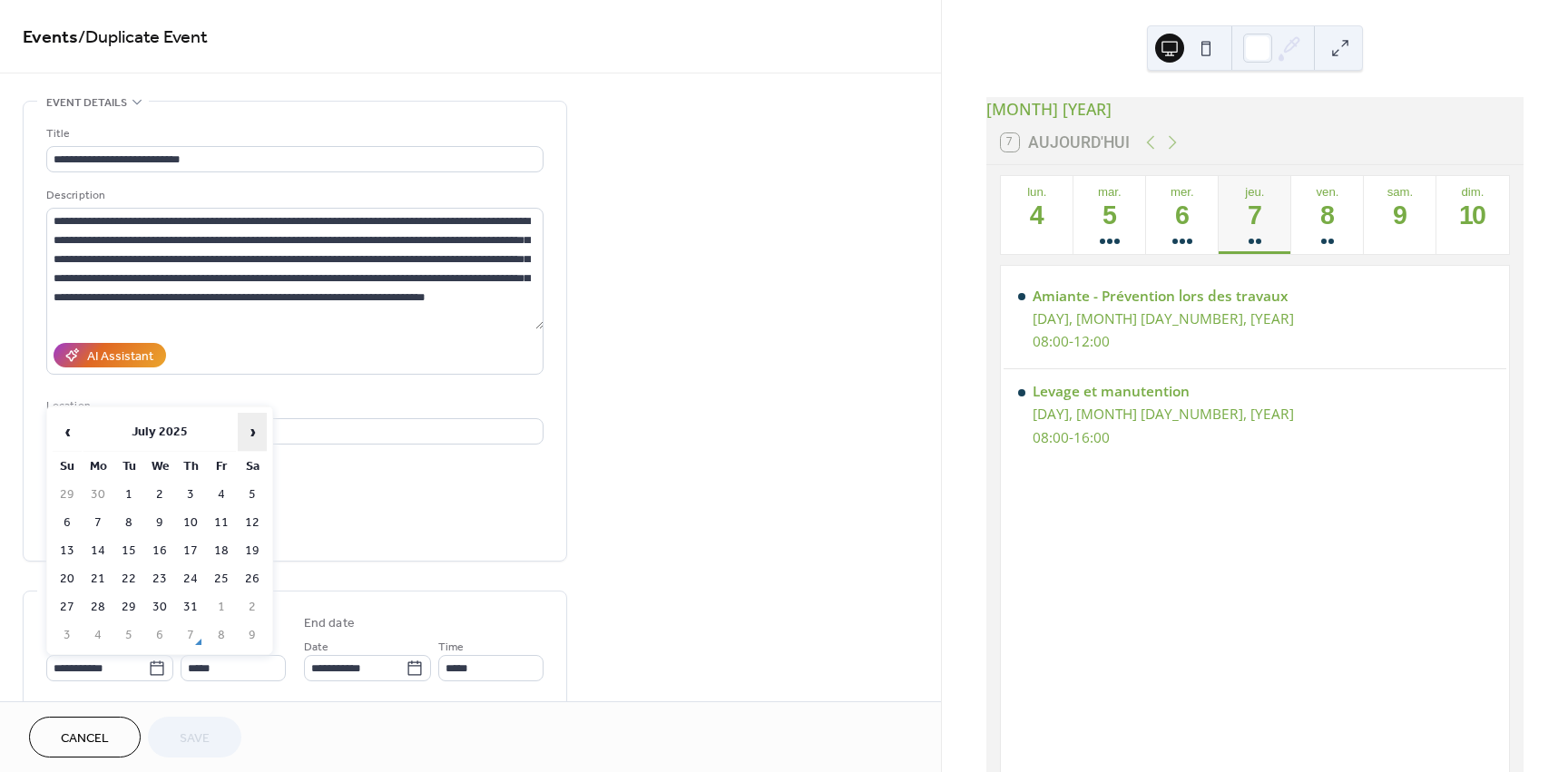 click on "›" at bounding box center (252, 432) 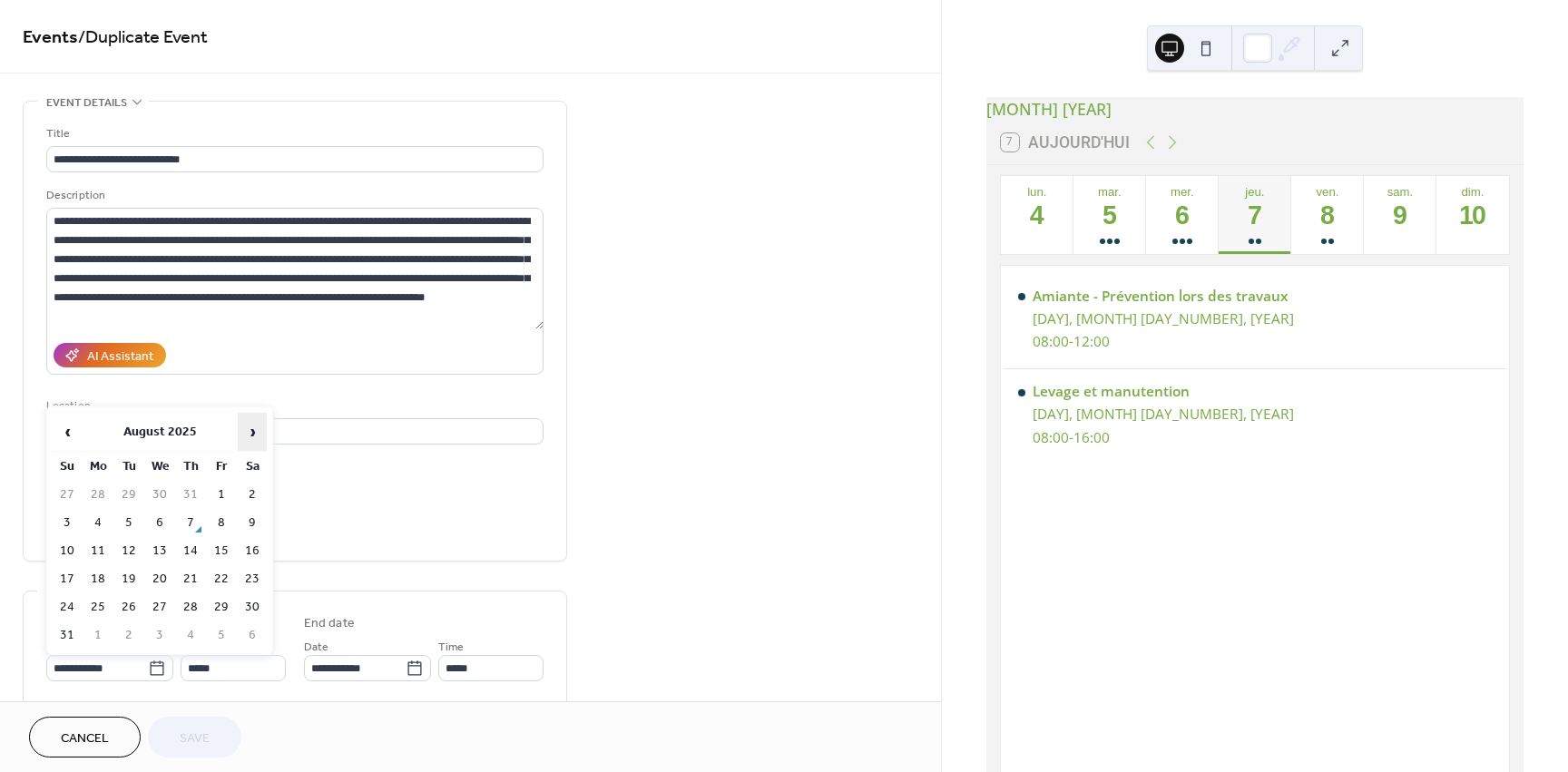 click on "›" at bounding box center (252, 432) 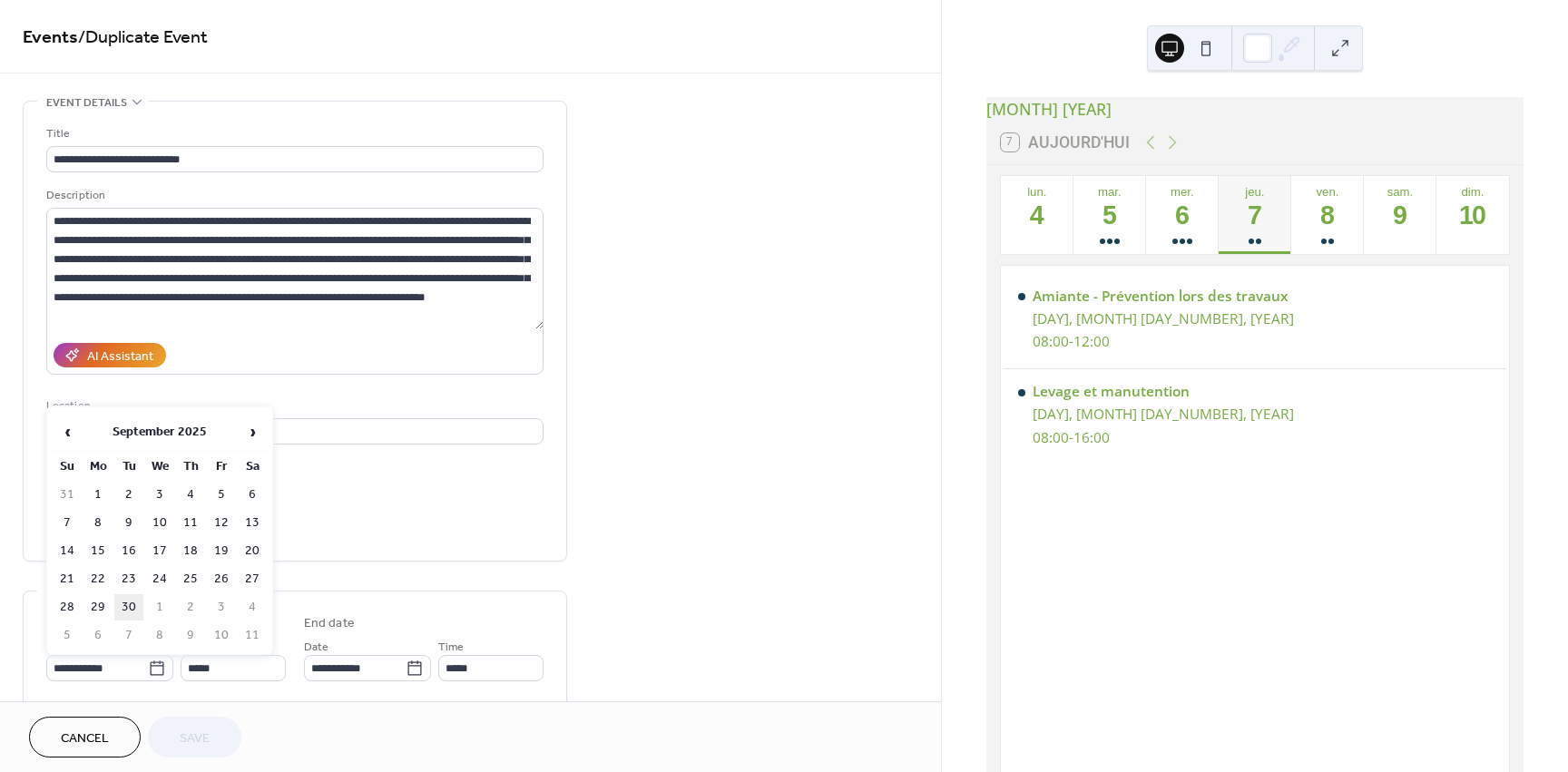 click on "30" at bounding box center (129, 607) 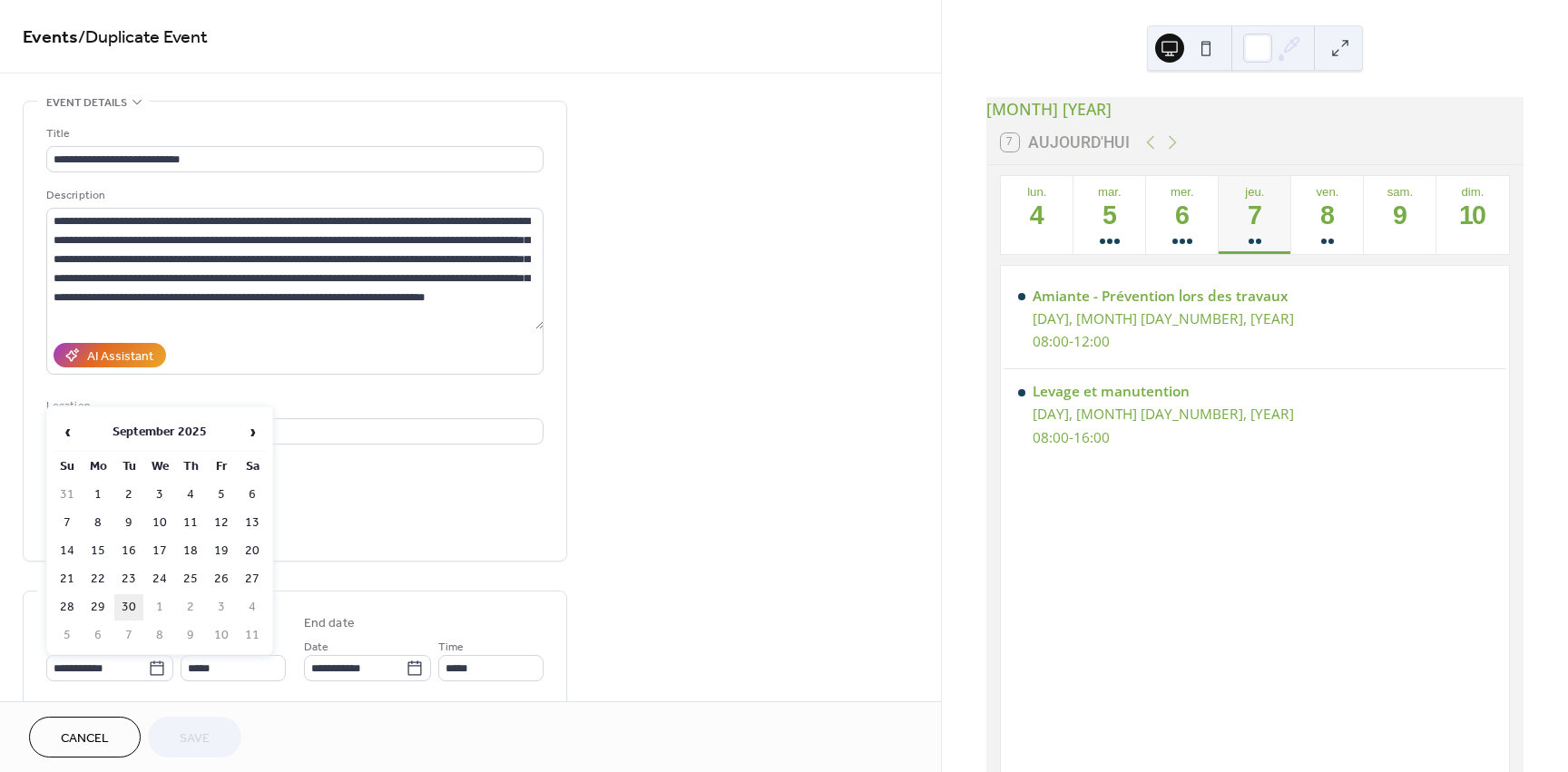 type on "**********" 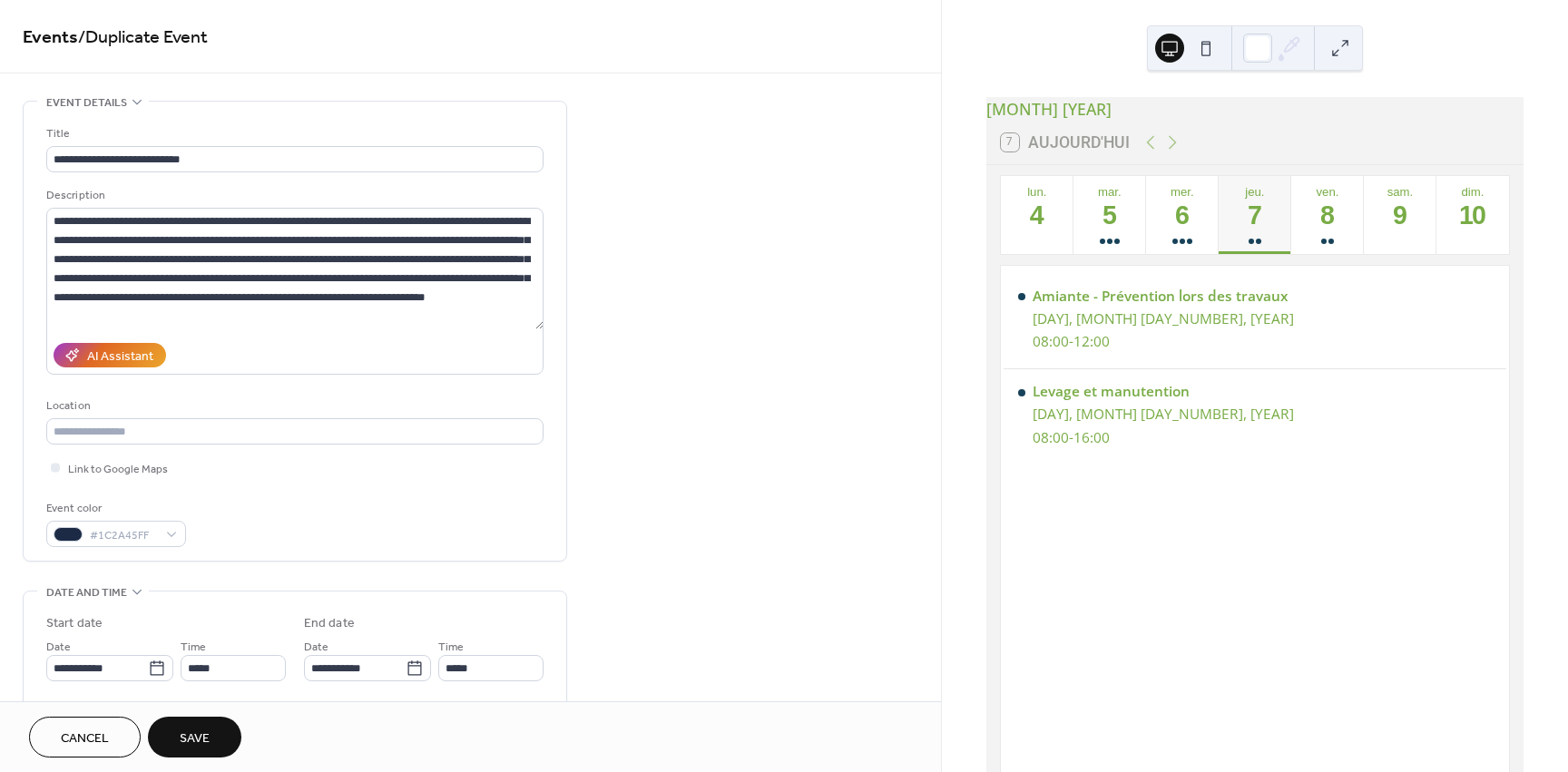 click on "Save" at bounding box center (194, 738) 